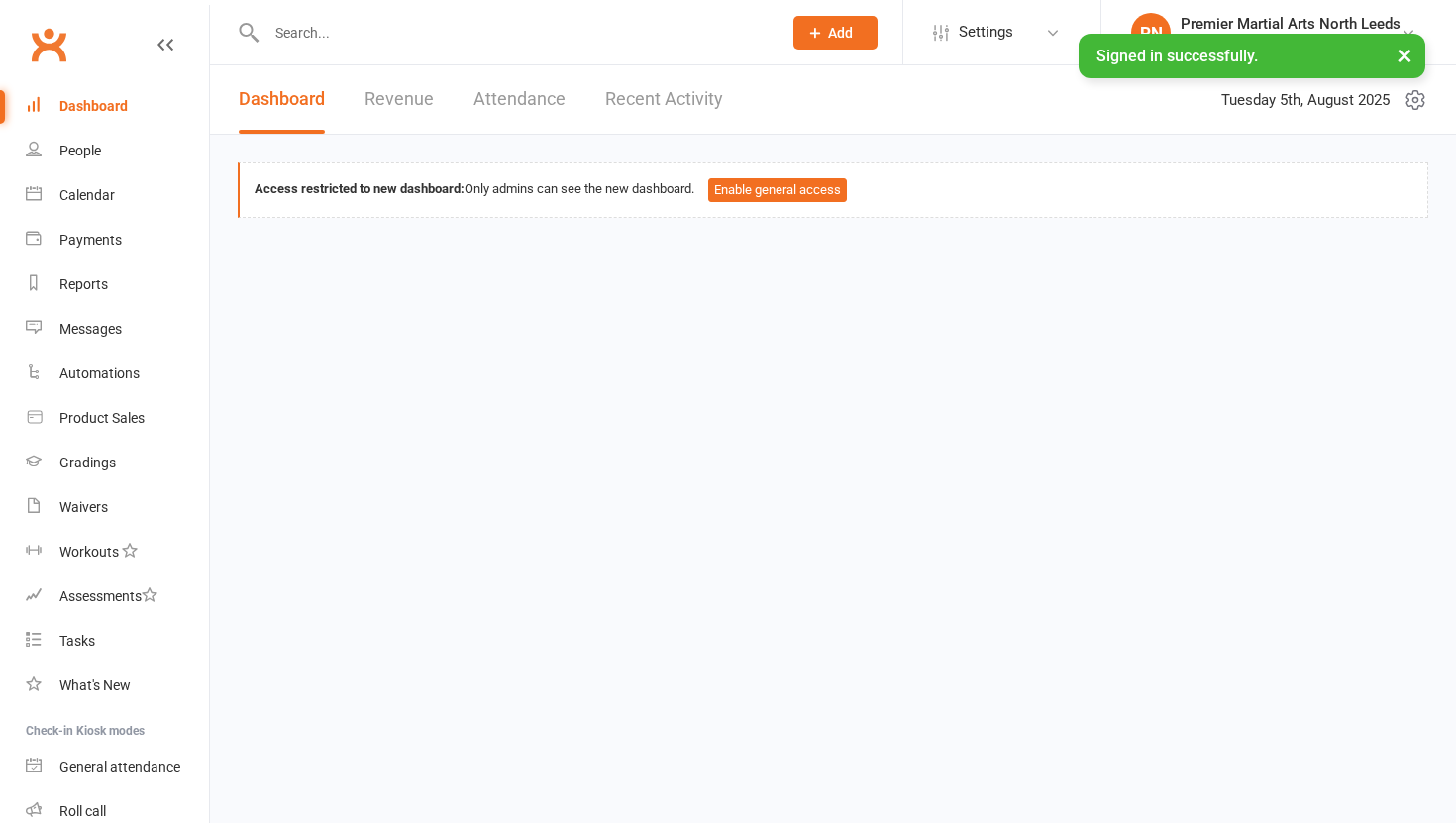 scroll, scrollTop: 0, scrollLeft: 0, axis: both 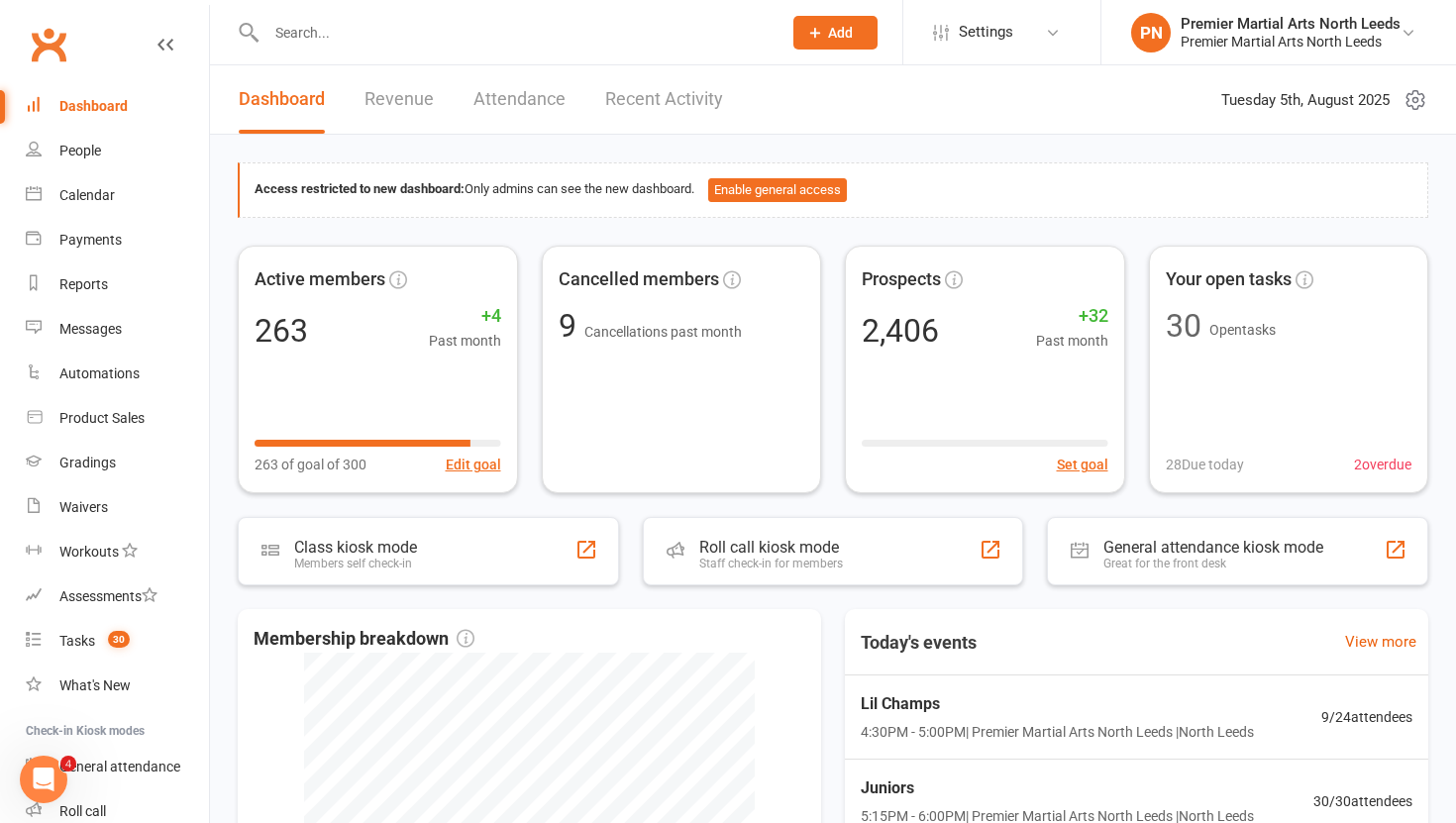 click at bounding box center [514, 33] 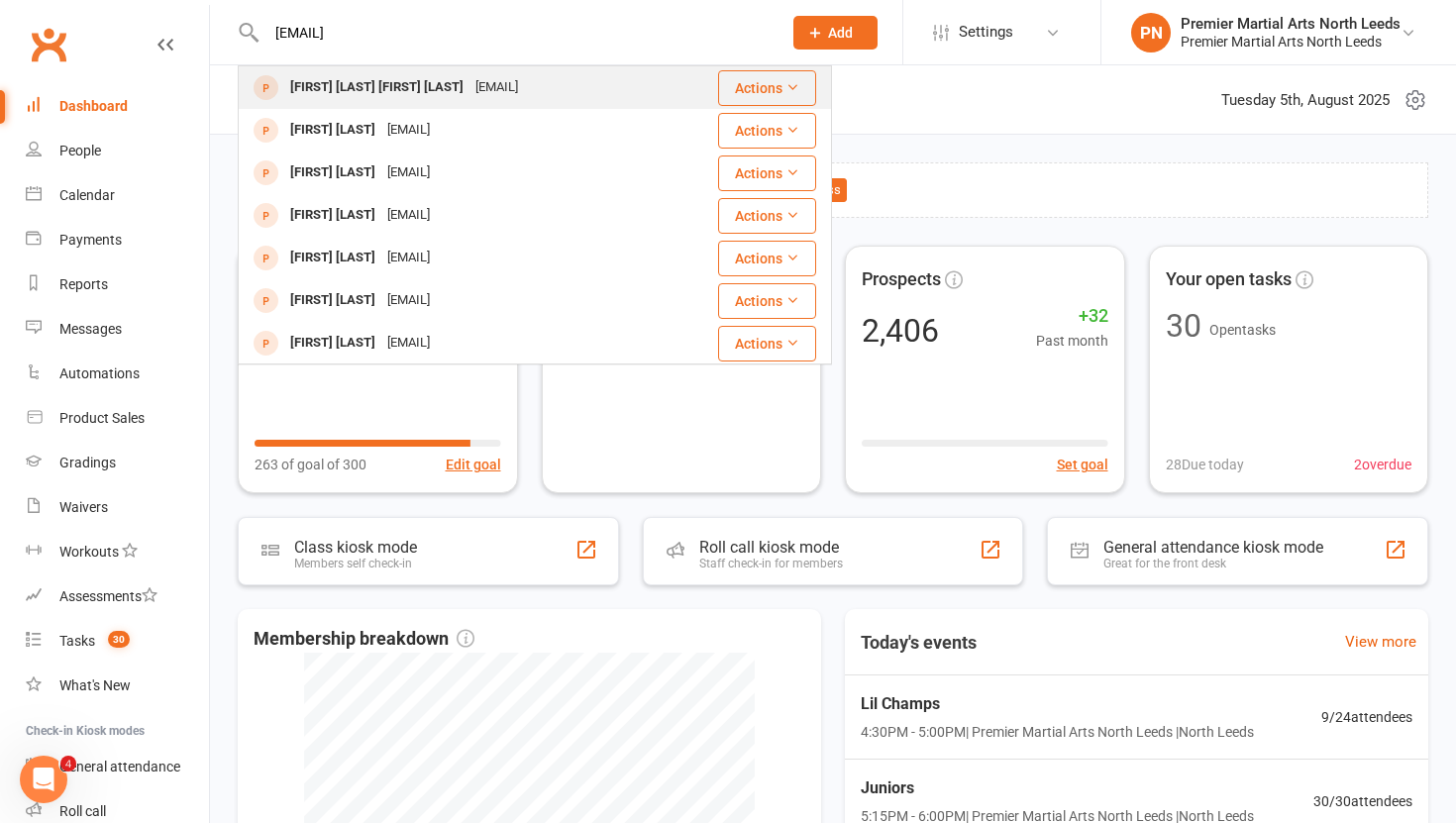 type on "[EMAIL]" 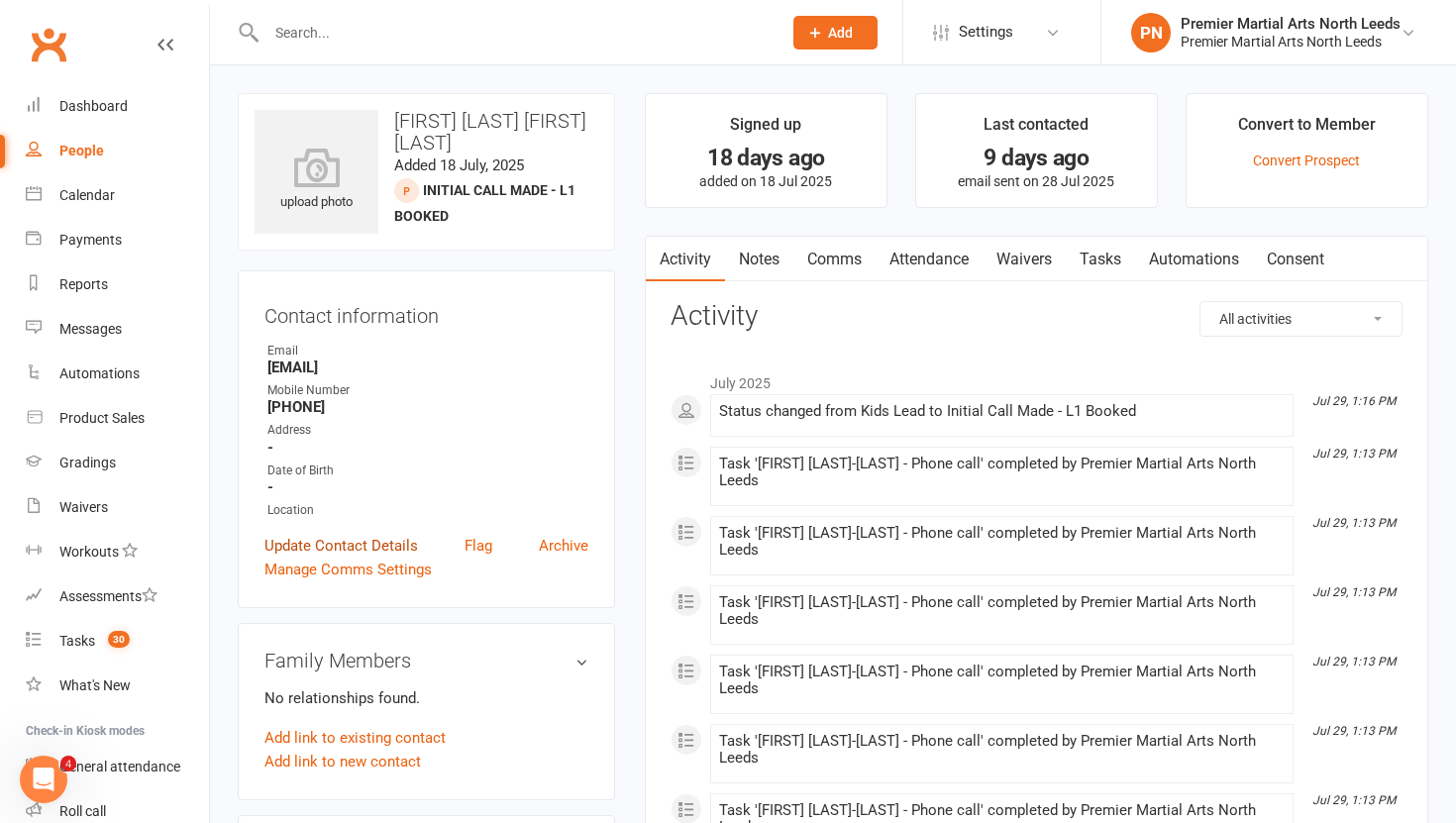 click on "Update Contact Details" at bounding box center [341, 546] 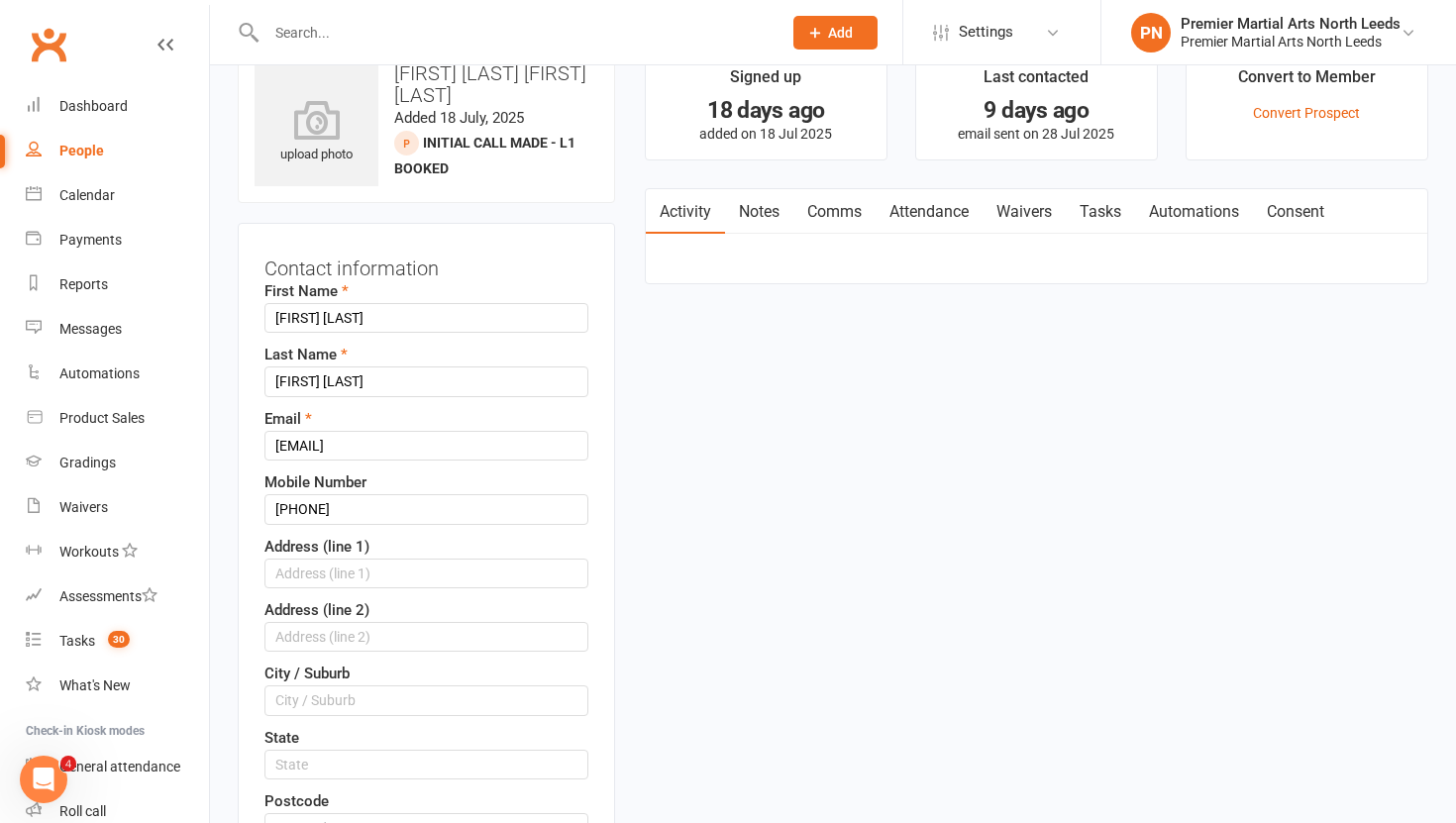 scroll, scrollTop: 93, scrollLeft: 0, axis: vertical 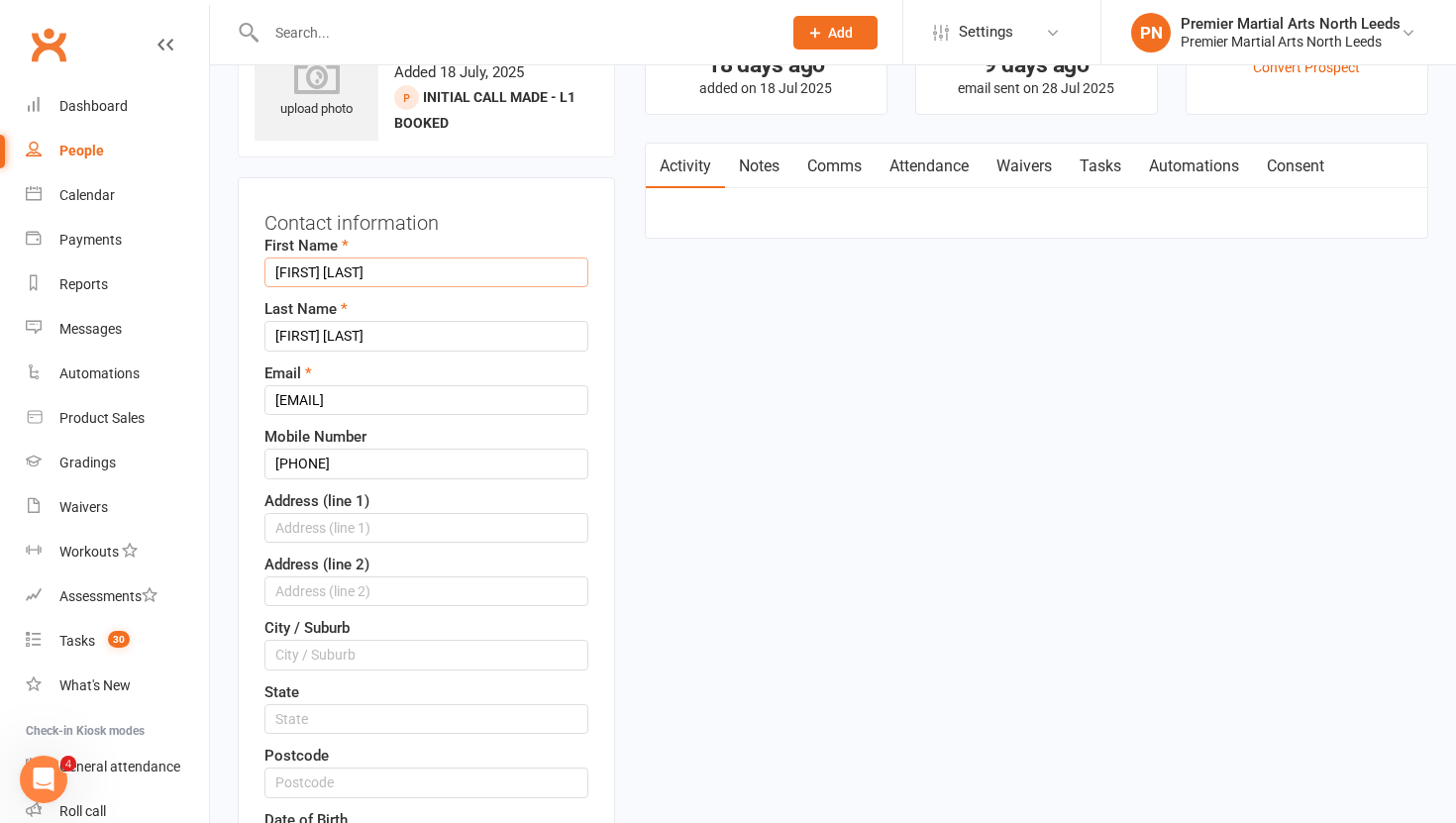 click on "[FIRST] [LAST]" at bounding box center [426, 272] 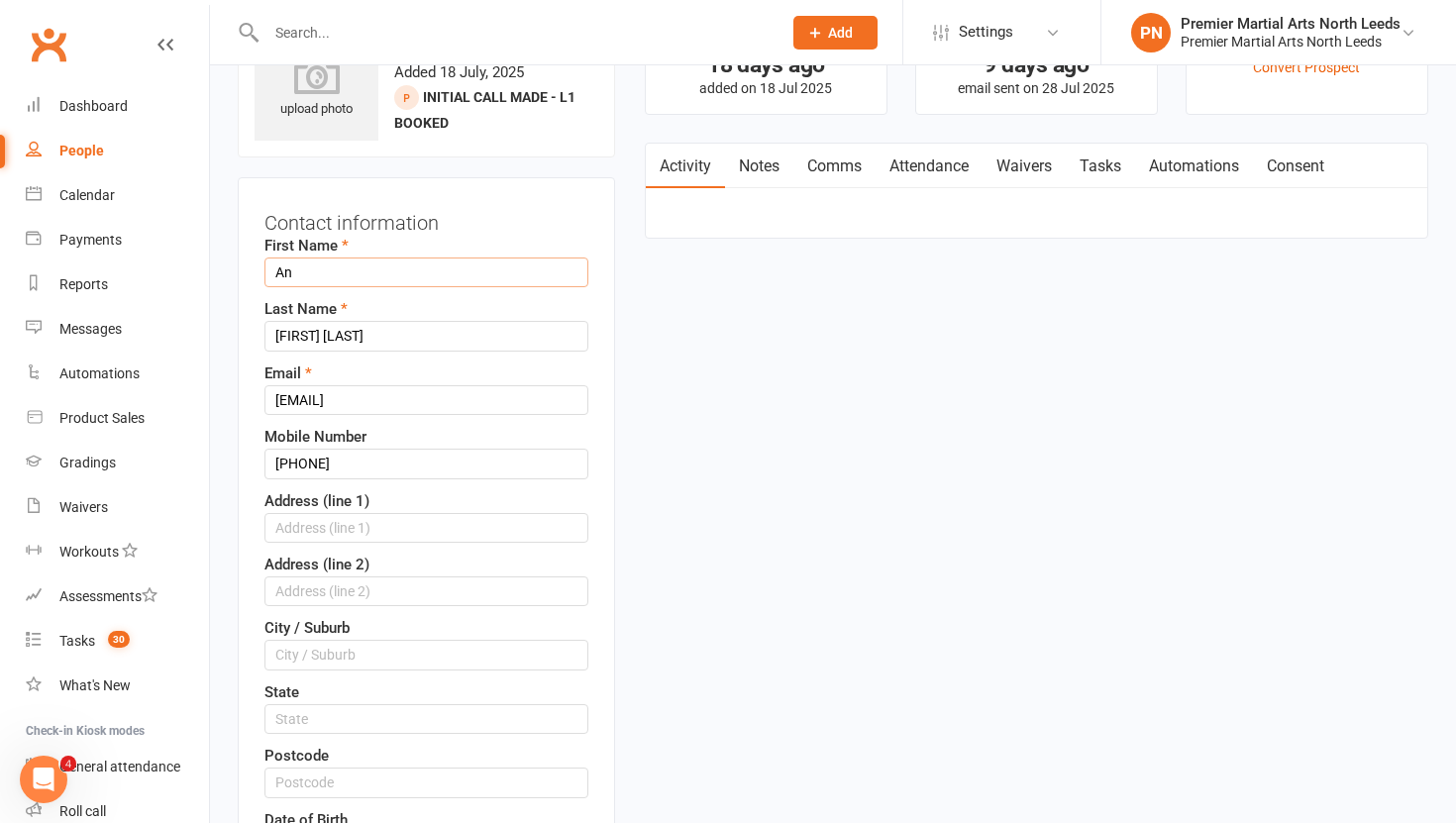 type on "A" 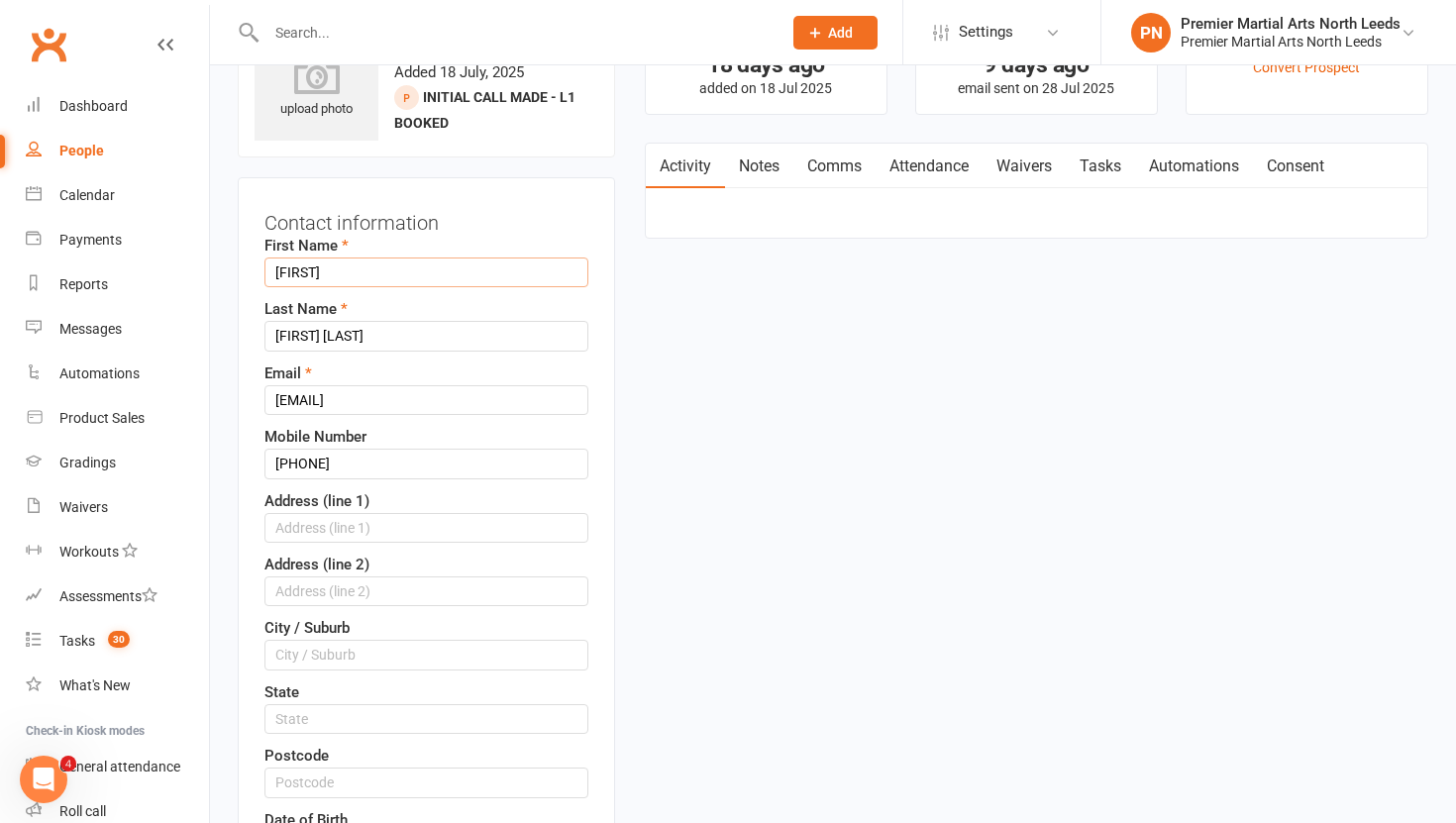 type on "[FIRST]" 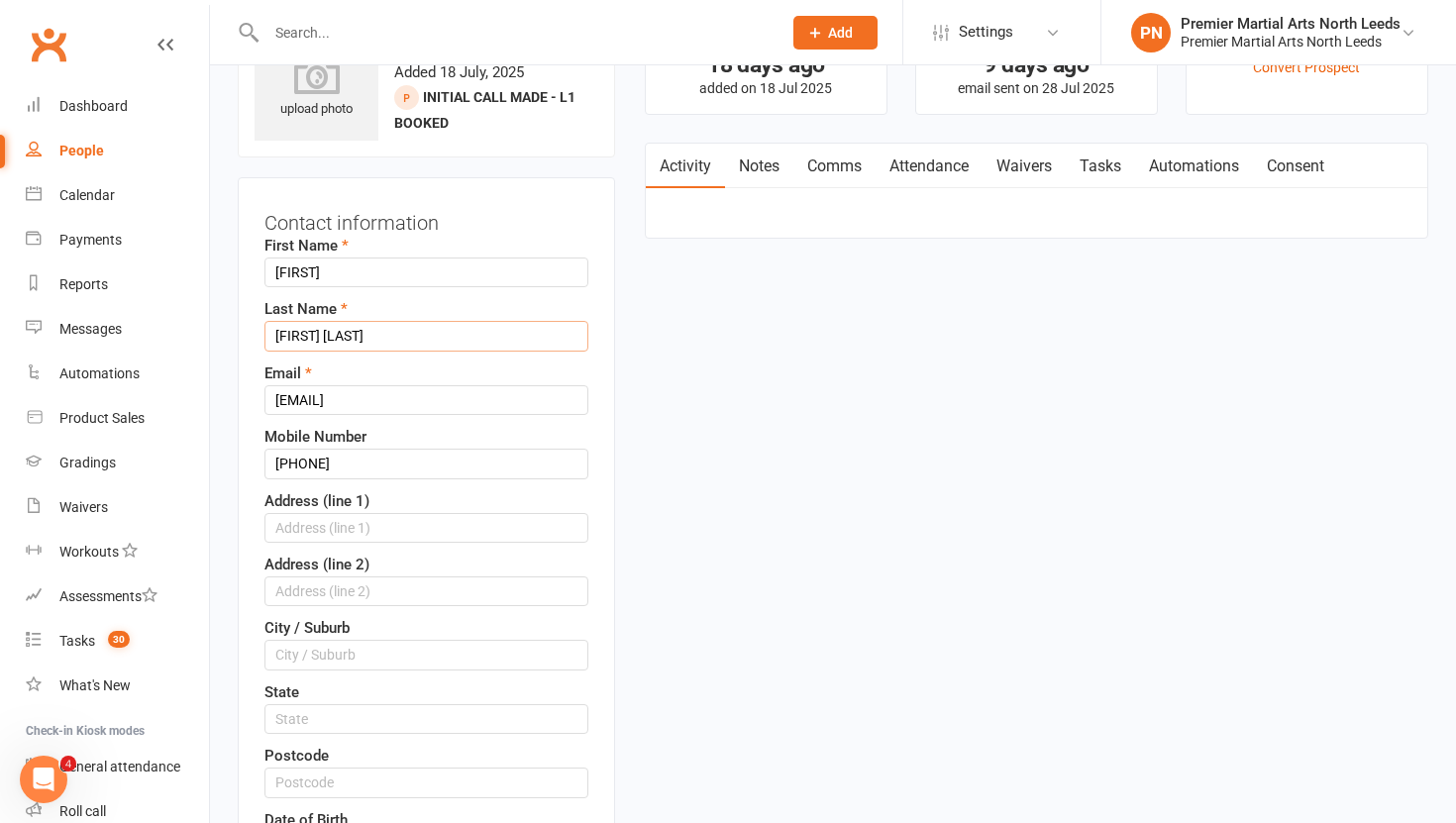 click on "[FIRST] [LAST]" at bounding box center (426, 336) 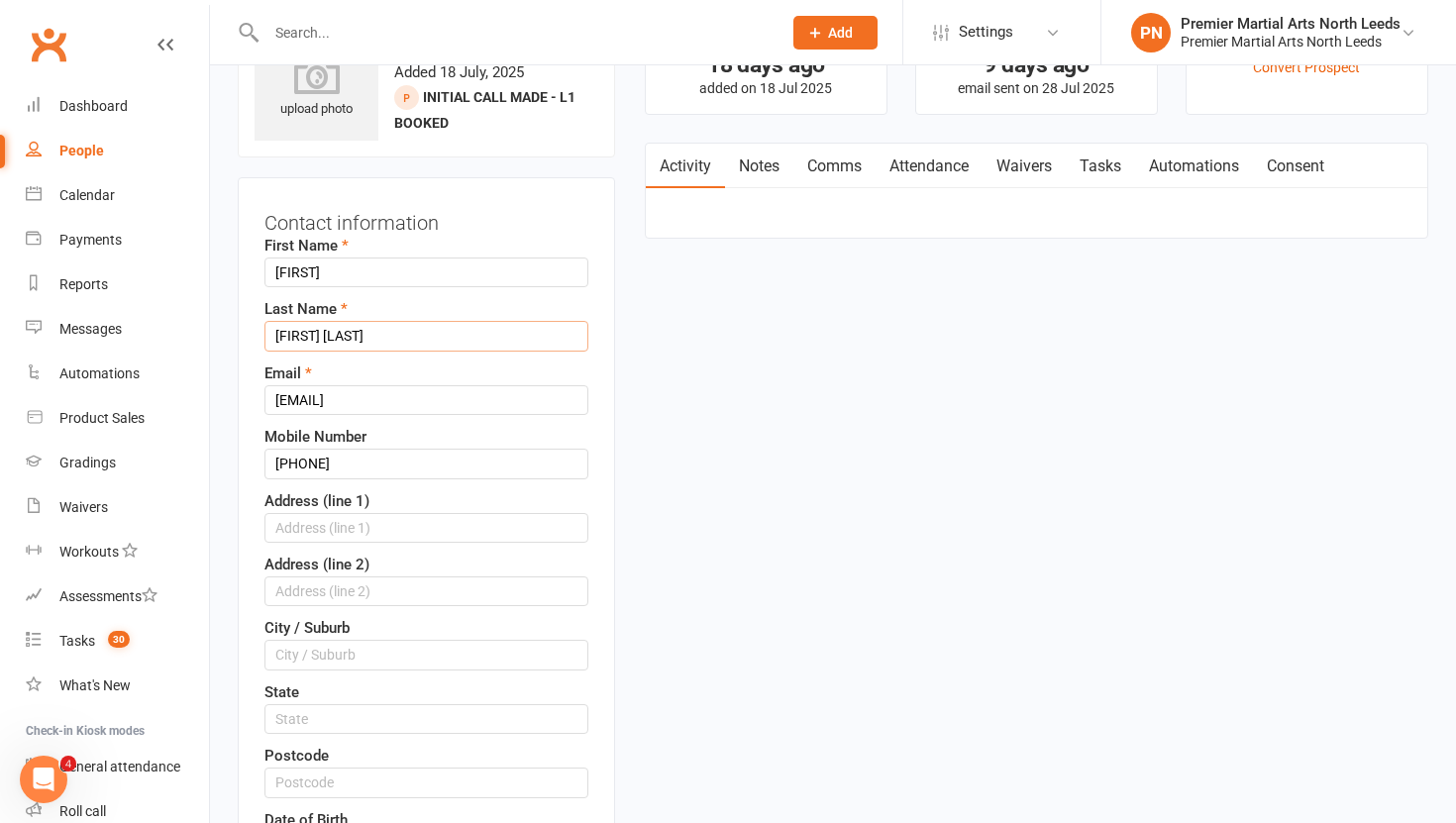 click on "[FIRST] [LAST]" at bounding box center (426, 336) 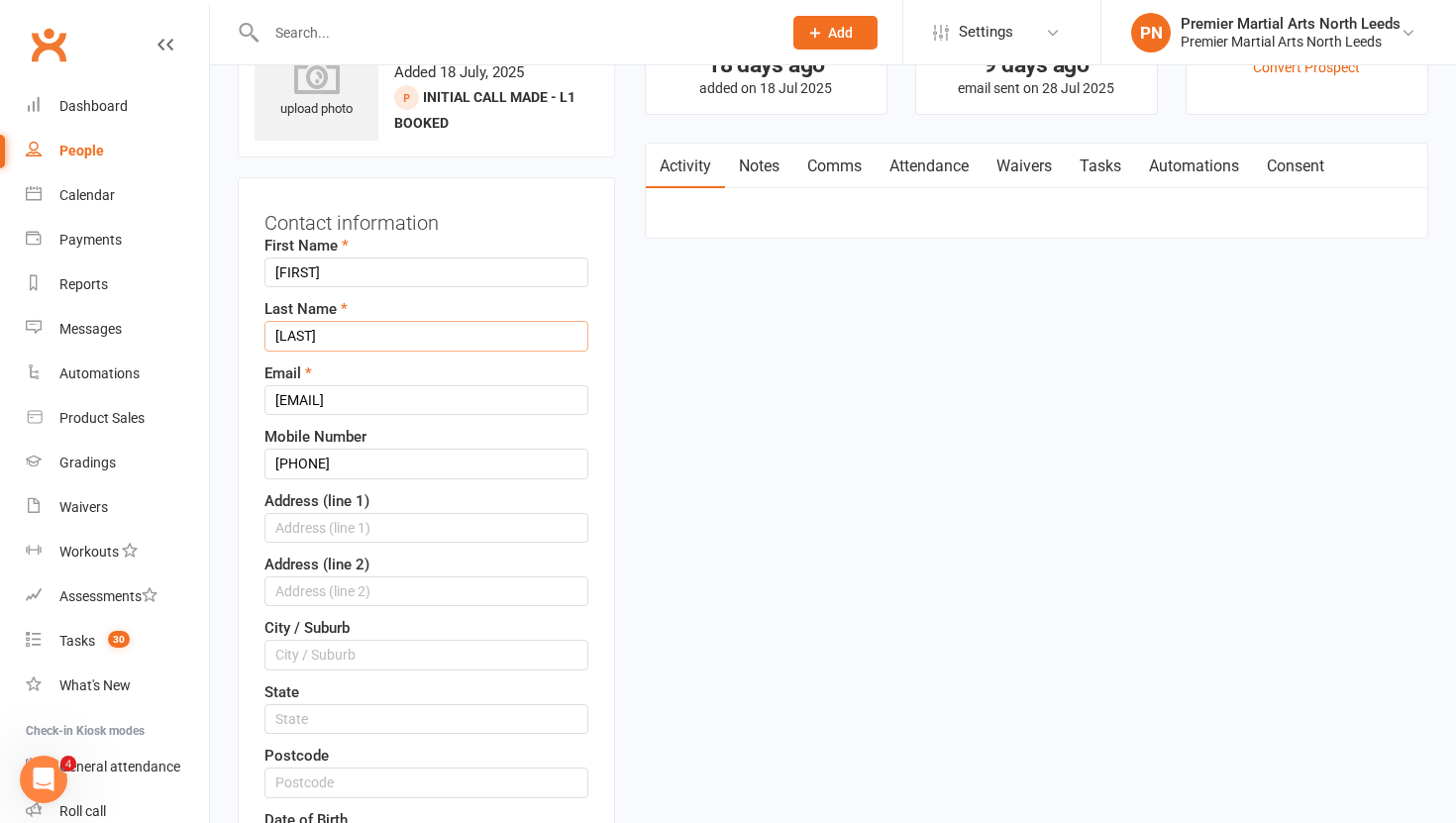 type on "[LAST]" 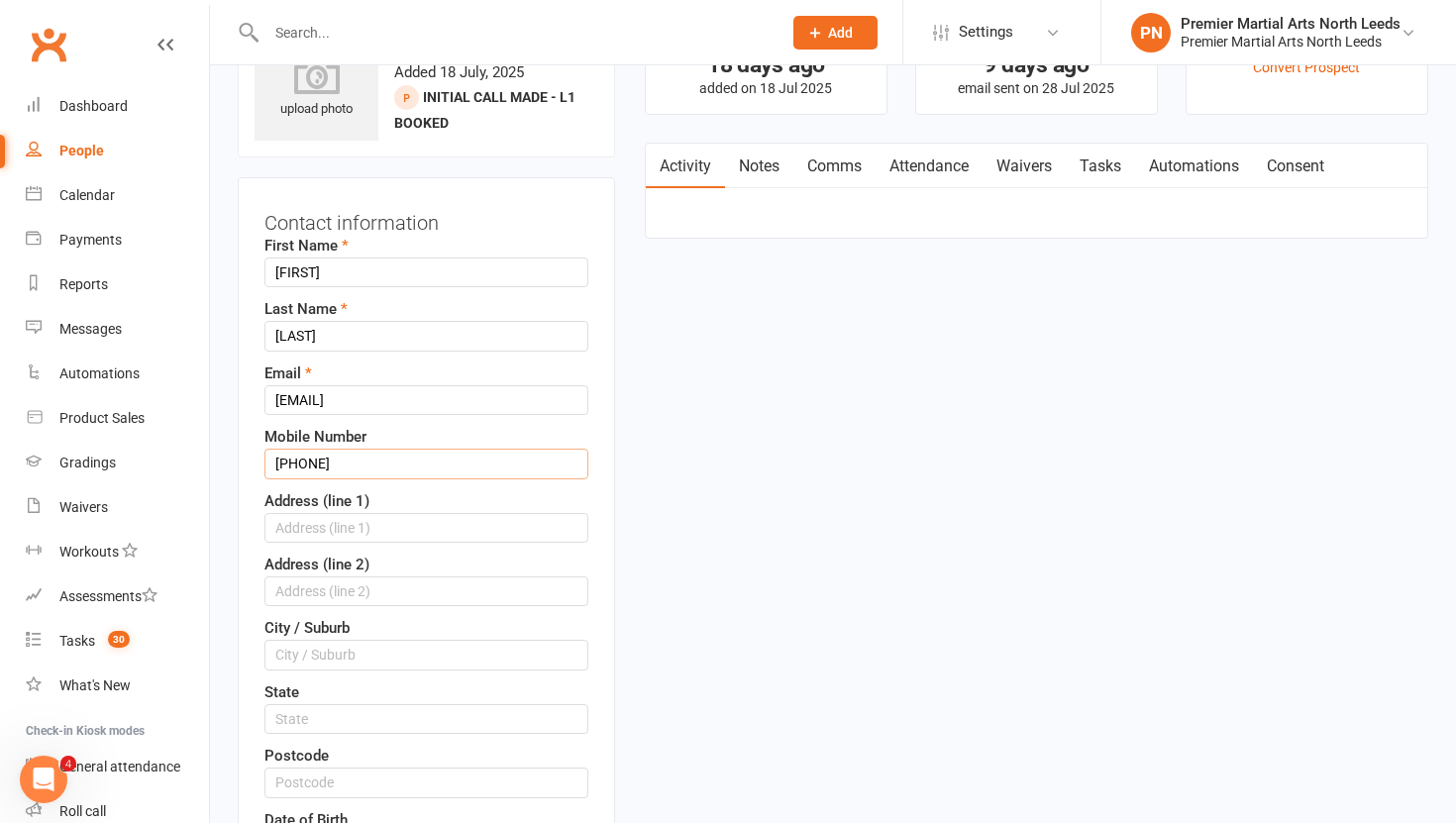 click on "[PHONE]" at bounding box center [426, 463] 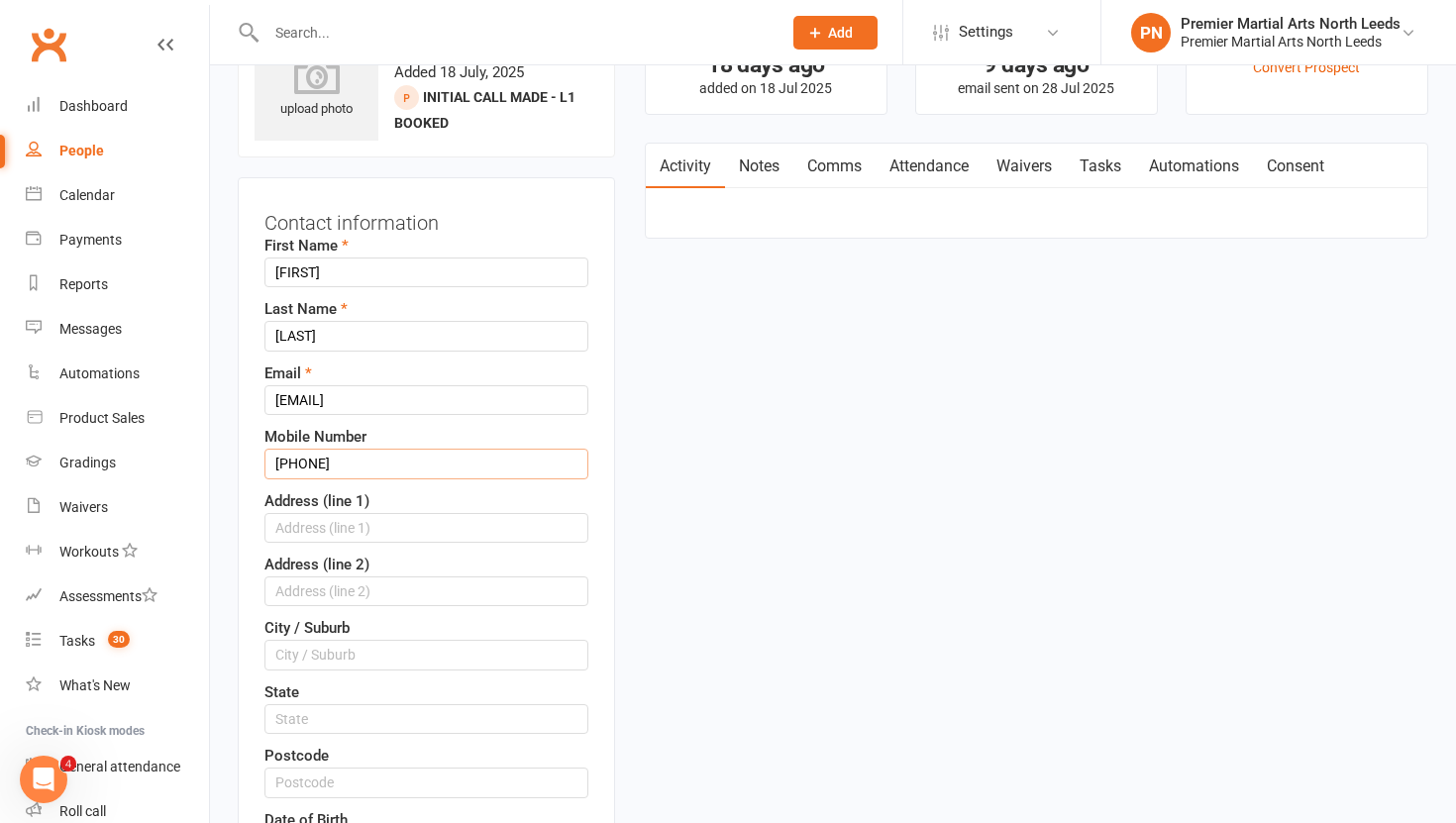 type on "[PHONE]" 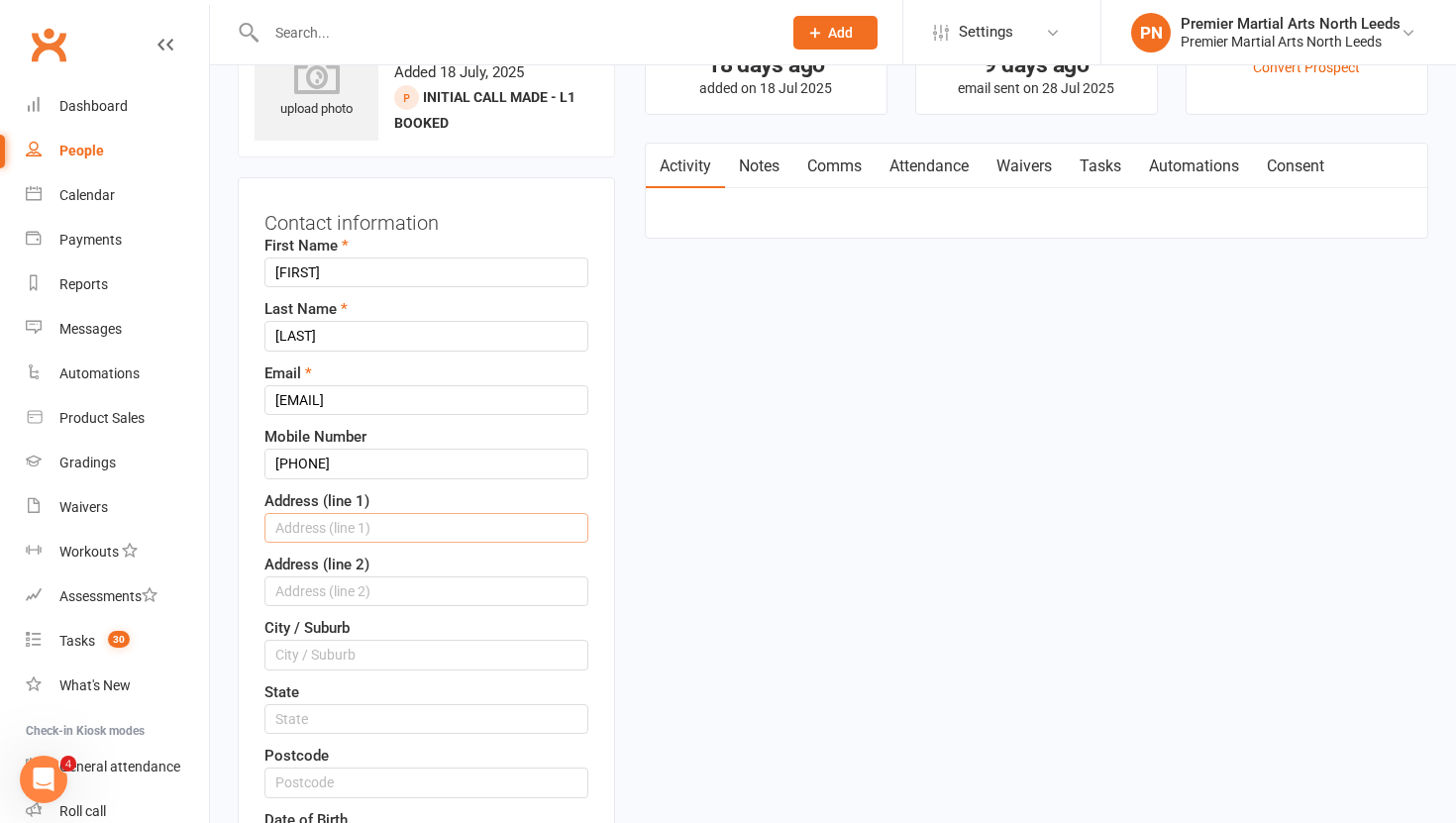 click at bounding box center [426, 528] 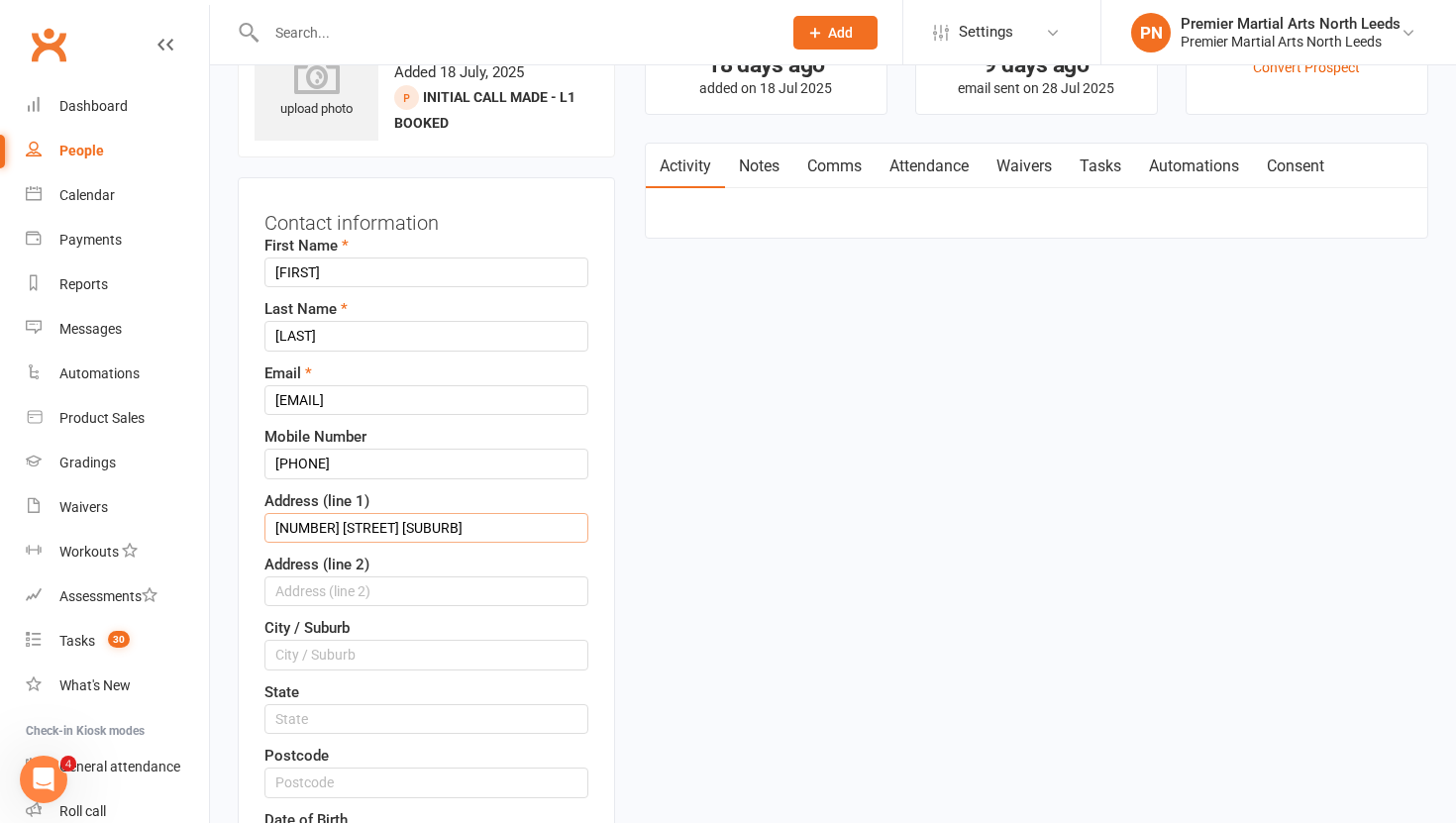 type on "[NUMBER] [STREET] [SUBURB]" 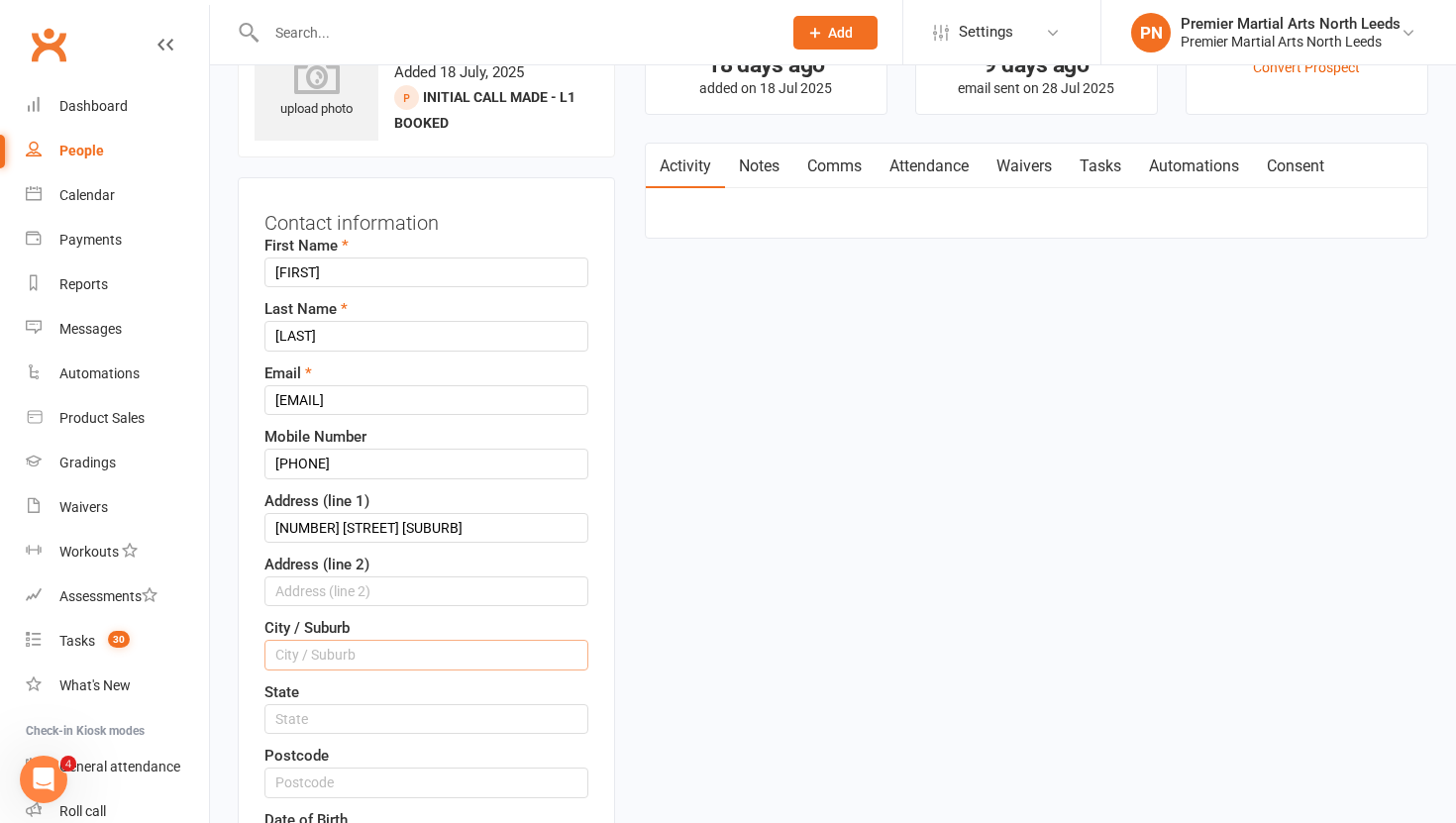 click at bounding box center (426, 655) 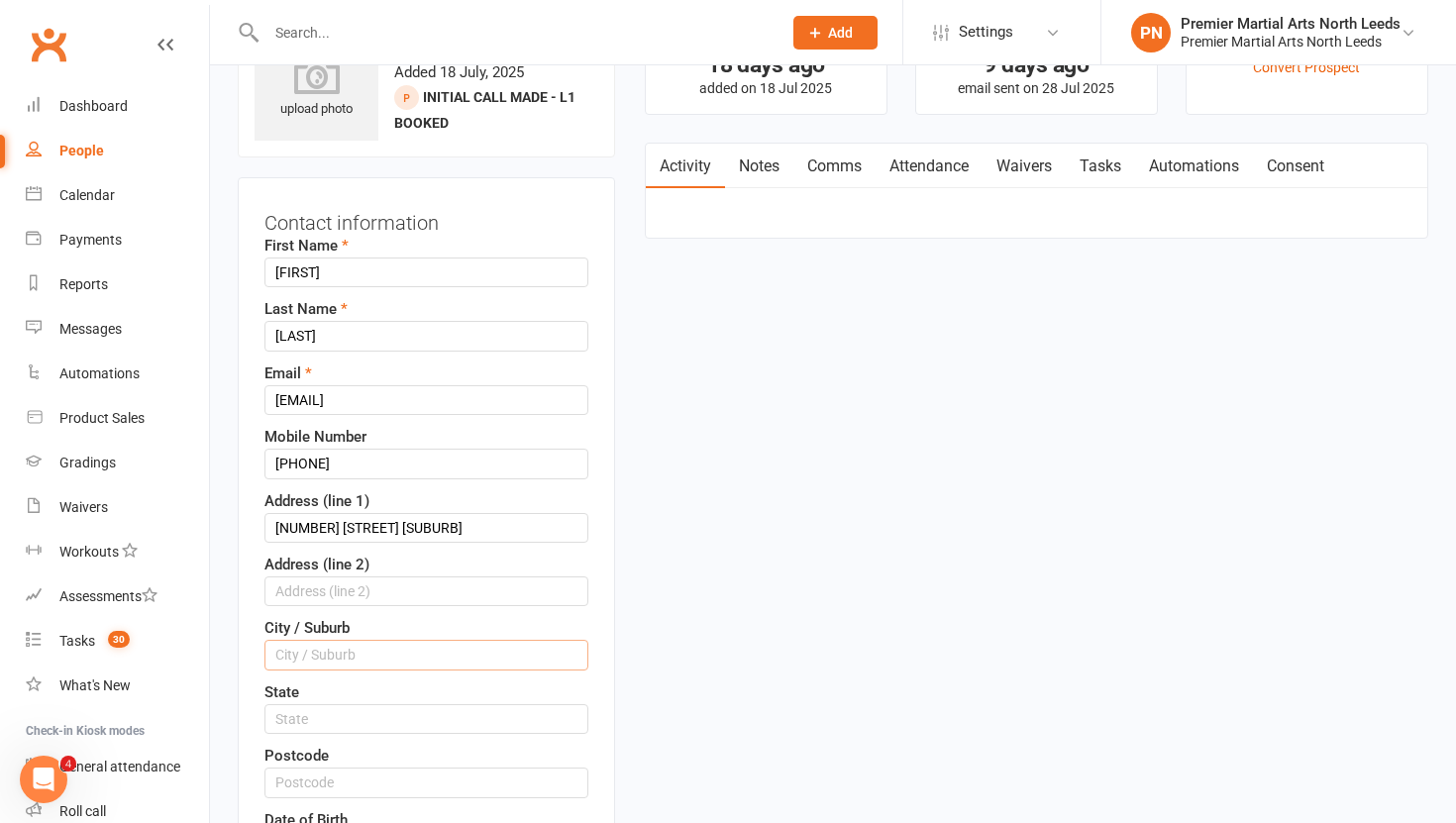 type on "Leeds" 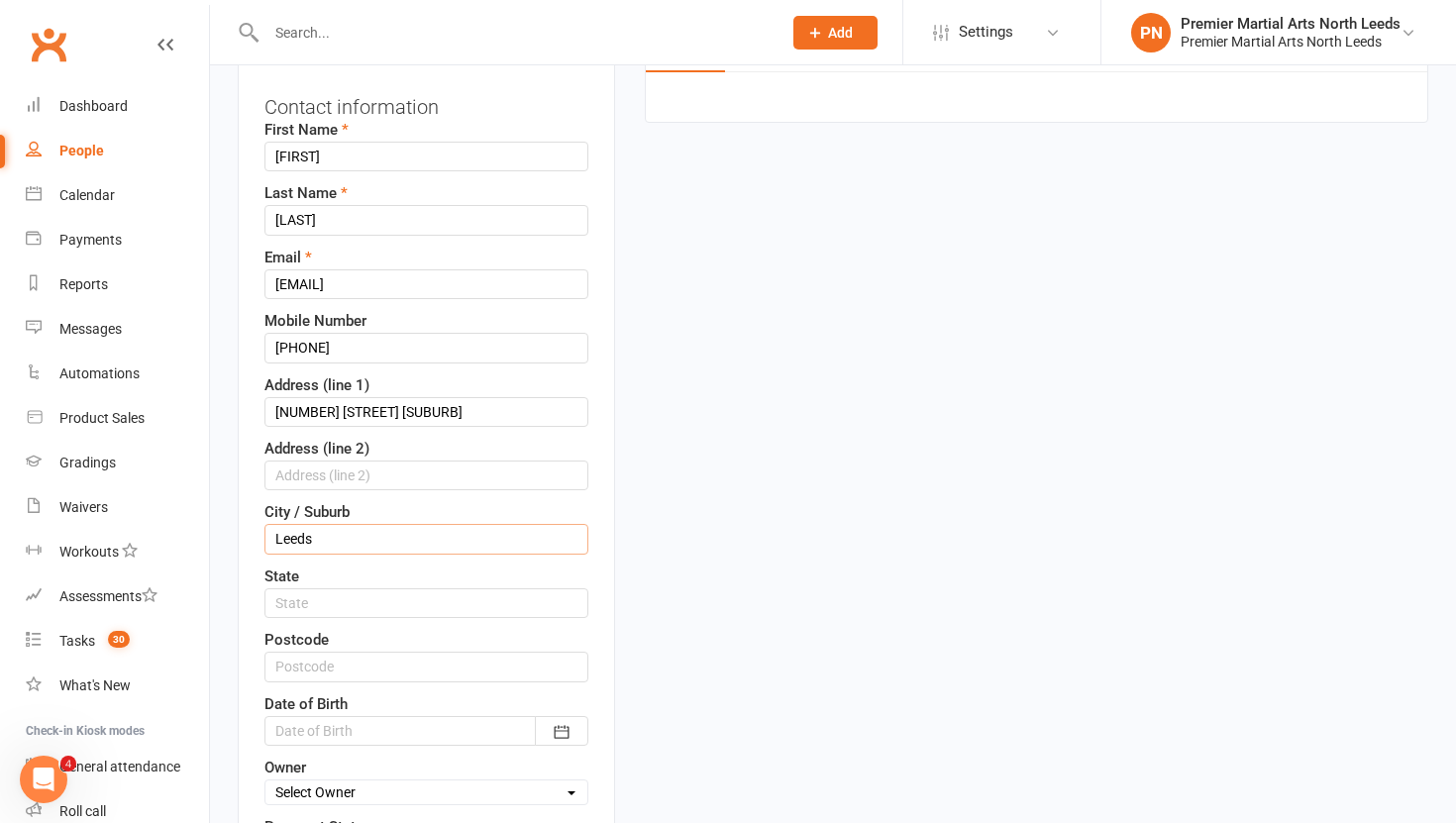 scroll, scrollTop: 216, scrollLeft: 0, axis: vertical 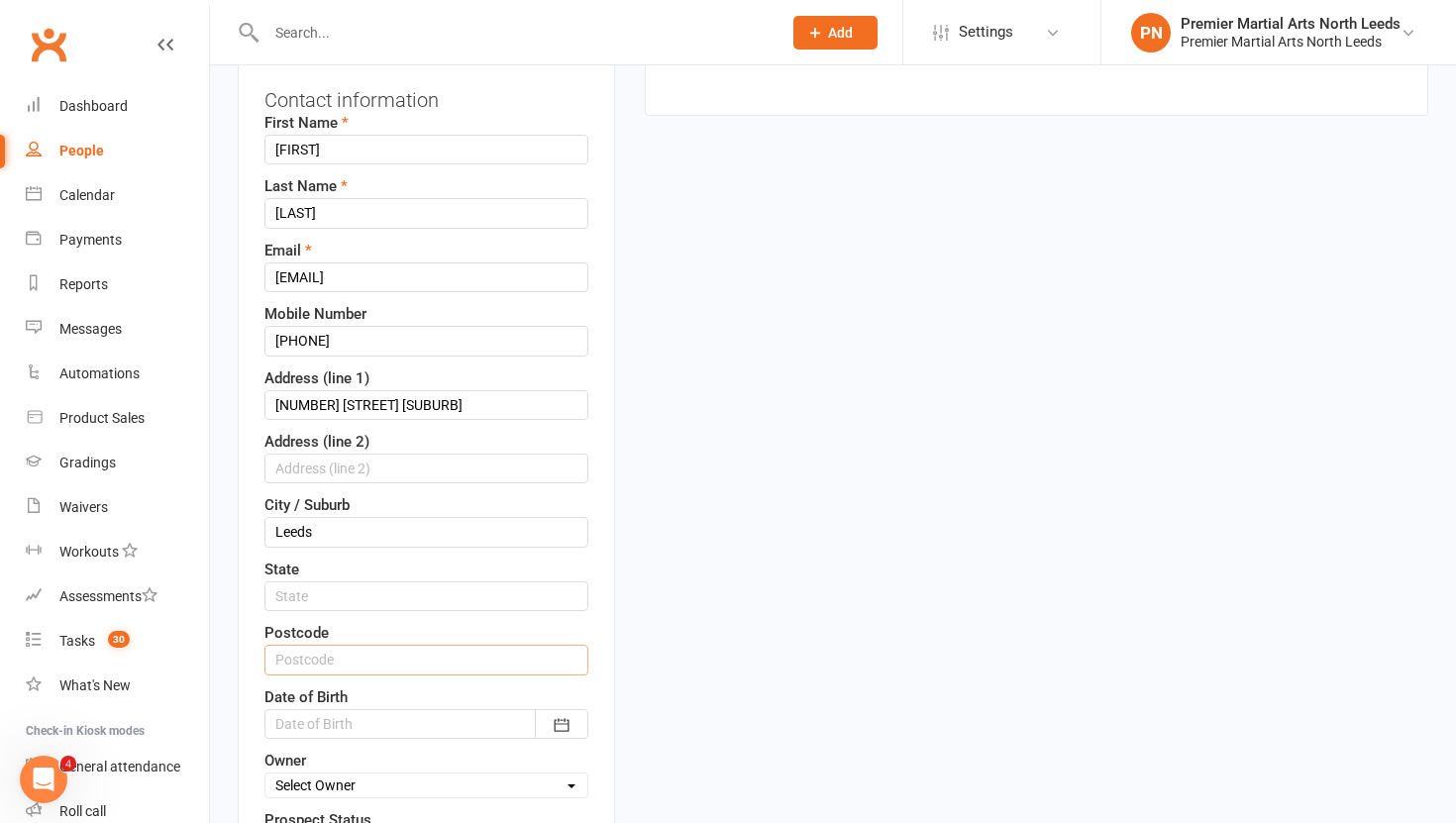 click at bounding box center (426, 660) 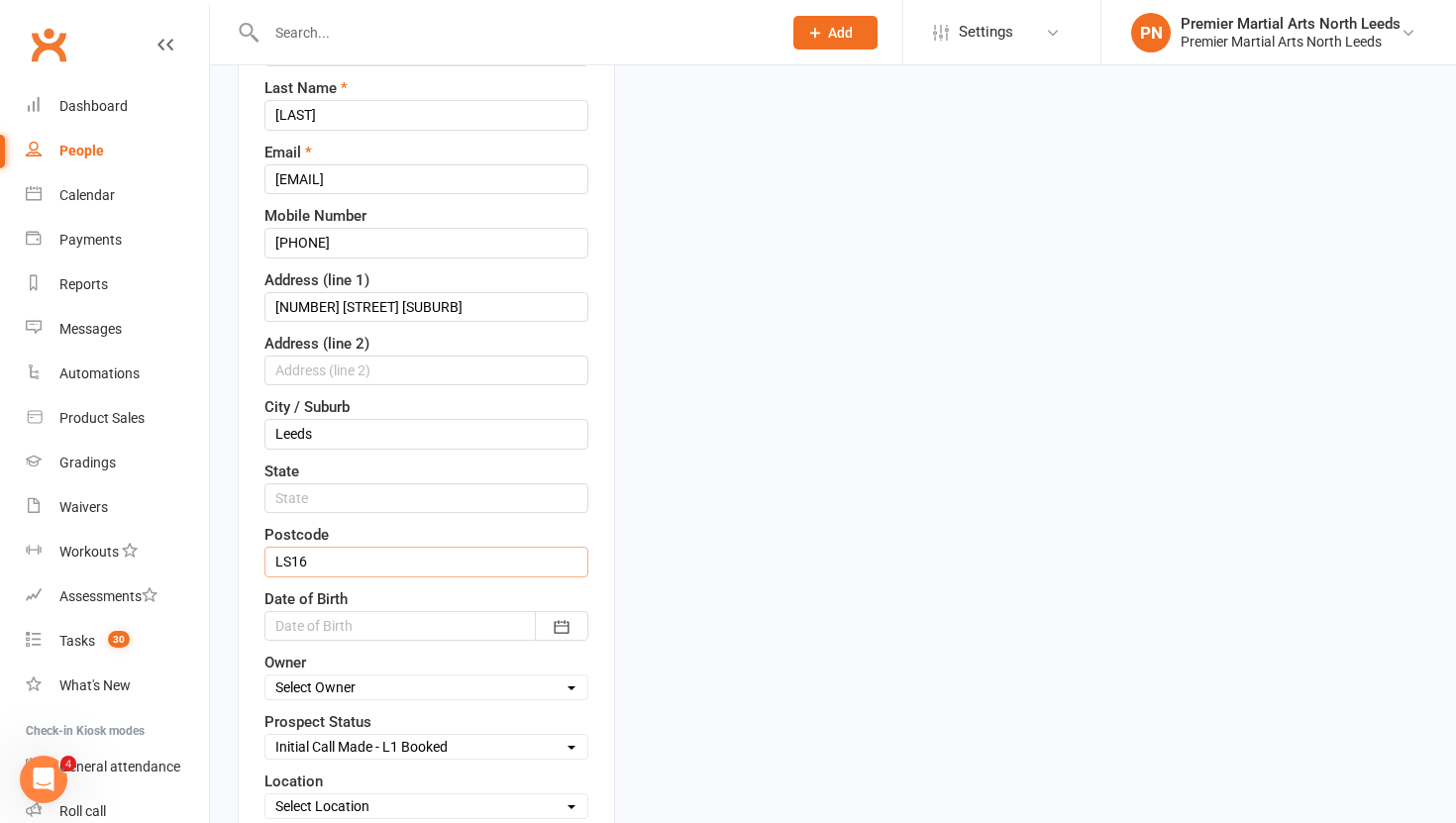 scroll, scrollTop: 340, scrollLeft: 0, axis: vertical 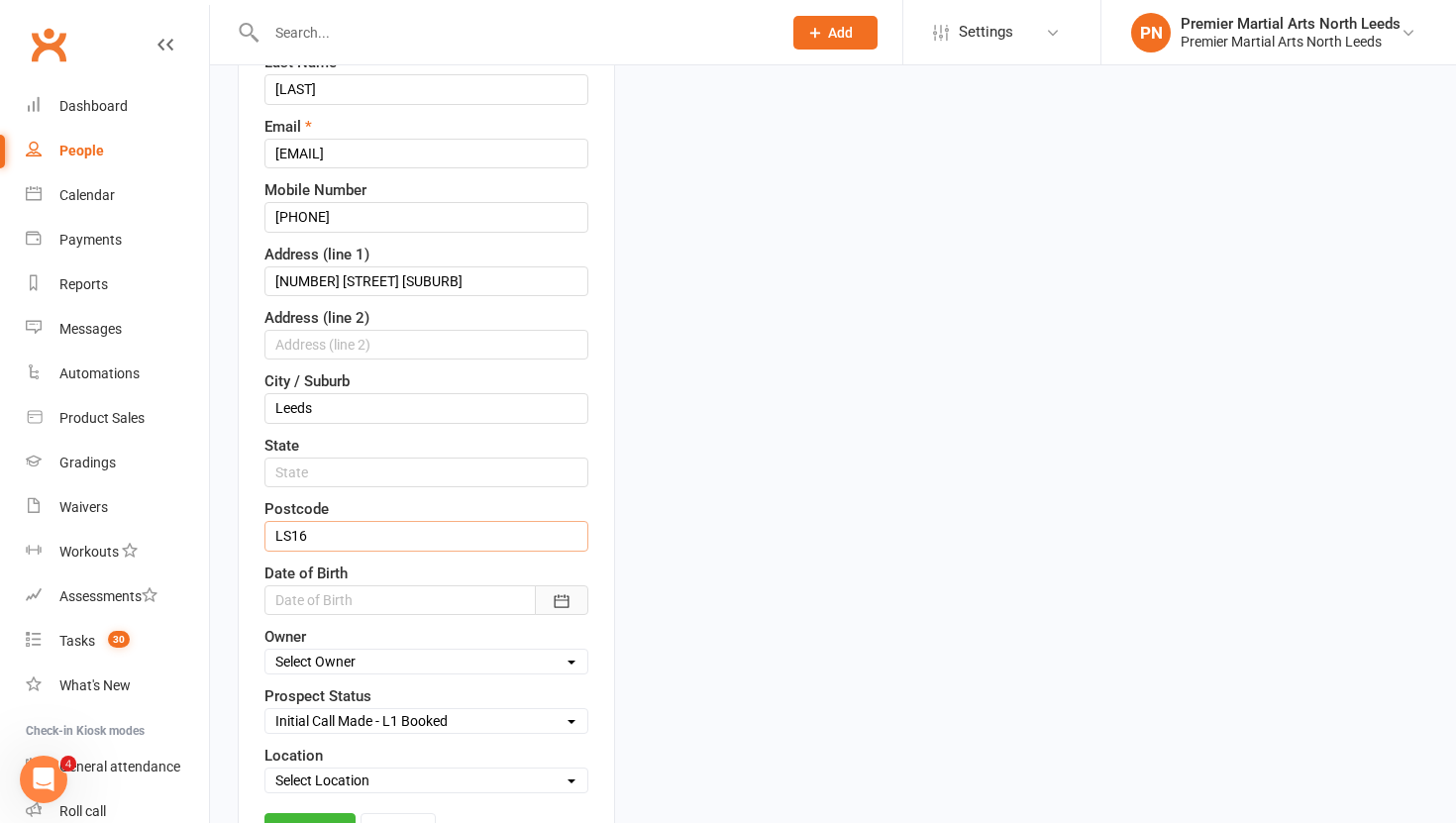 type on "LS16" 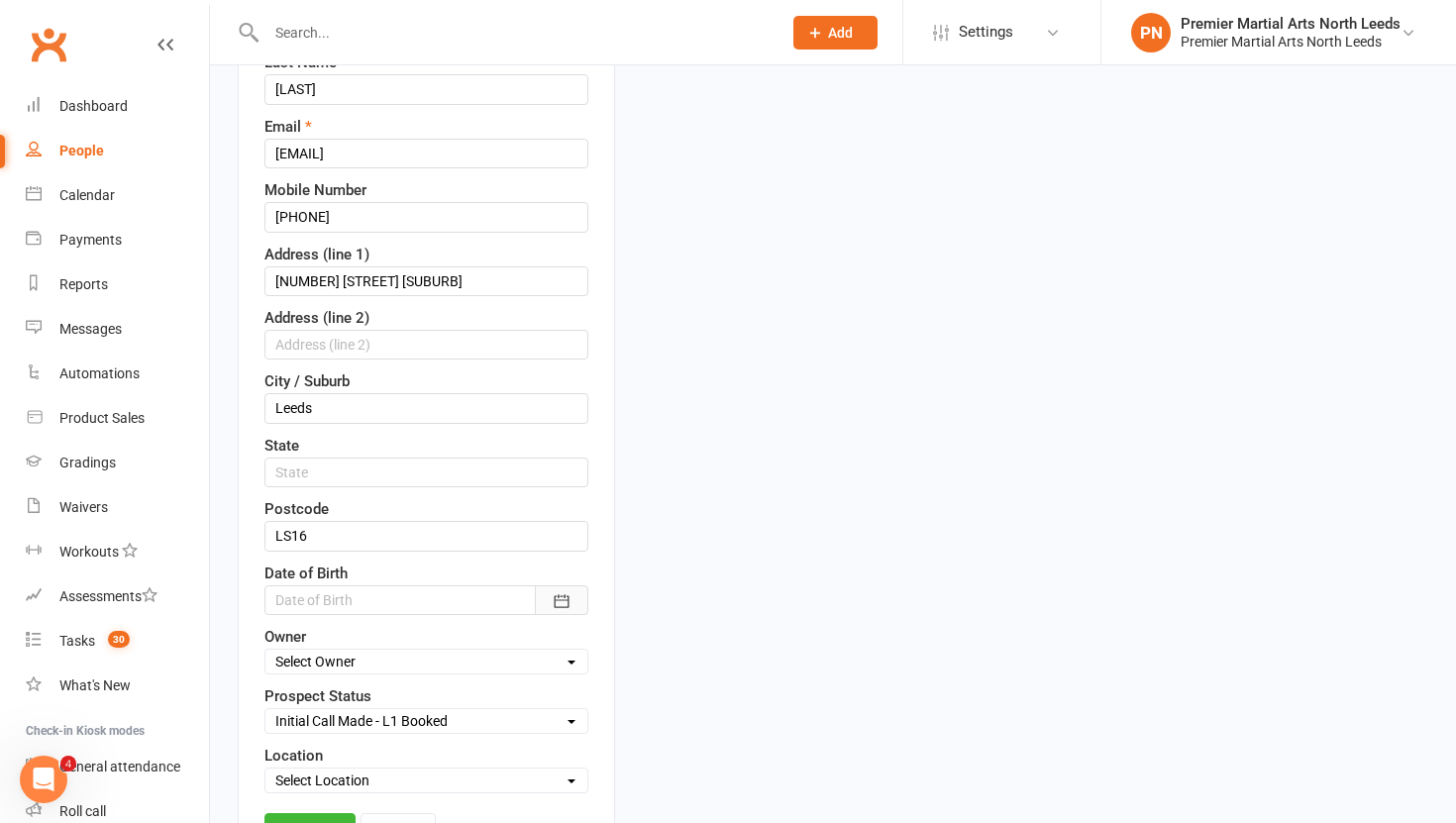 click 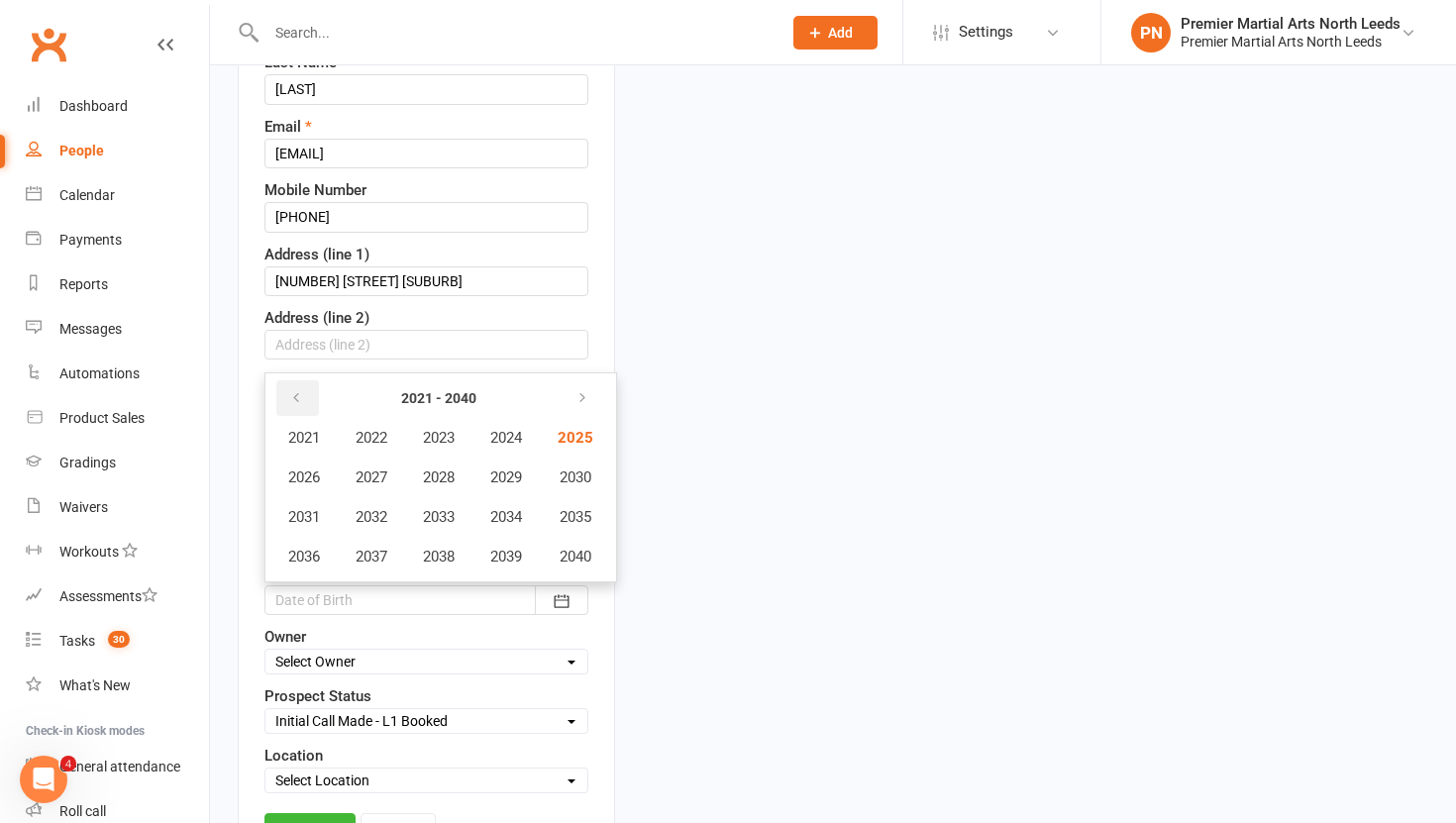 click at bounding box center [296, 398] 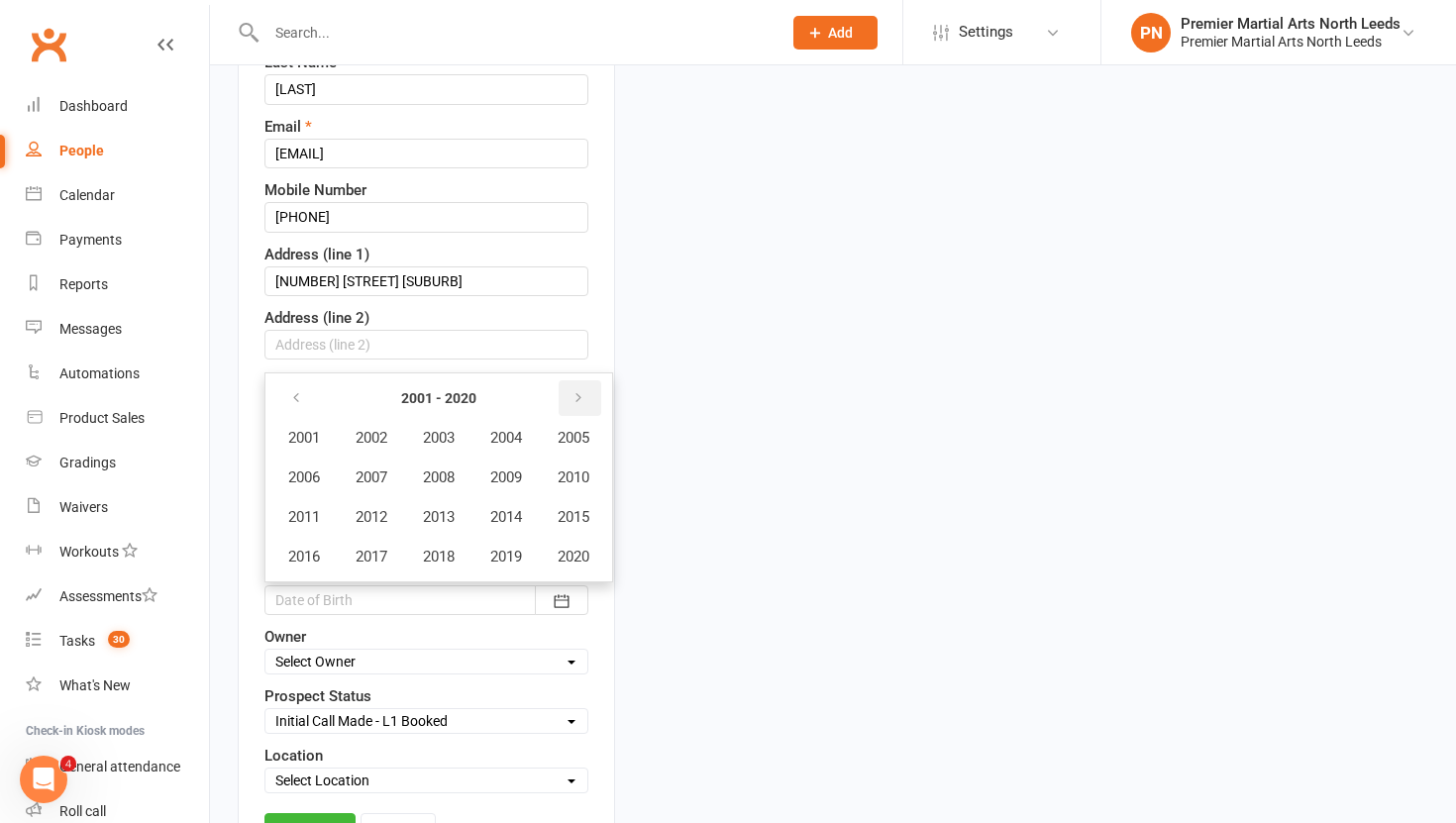 click at bounding box center [578, 398] 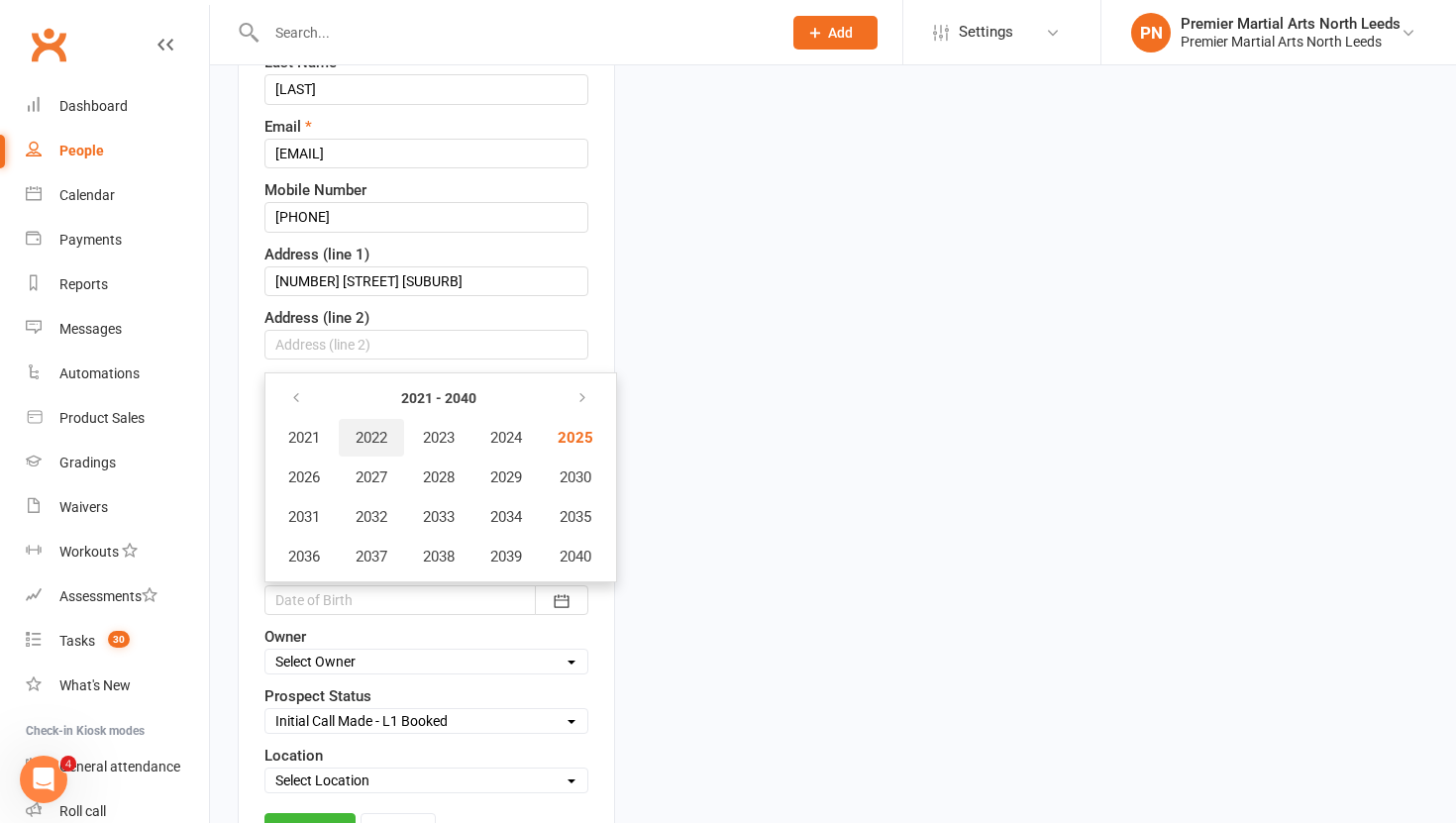 click on "2022" at bounding box center [371, 438] 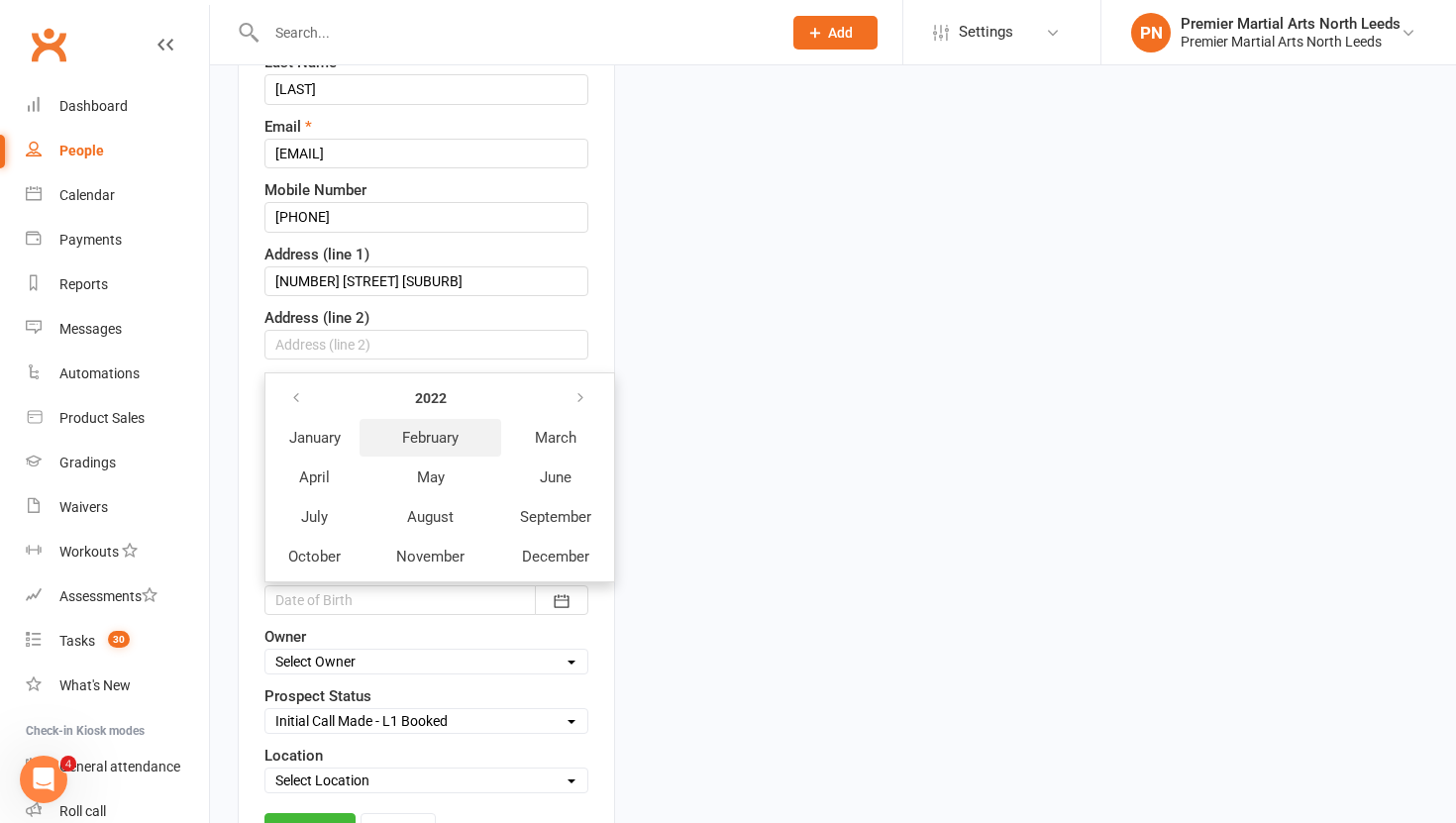 click on "February" at bounding box center [430, 438] 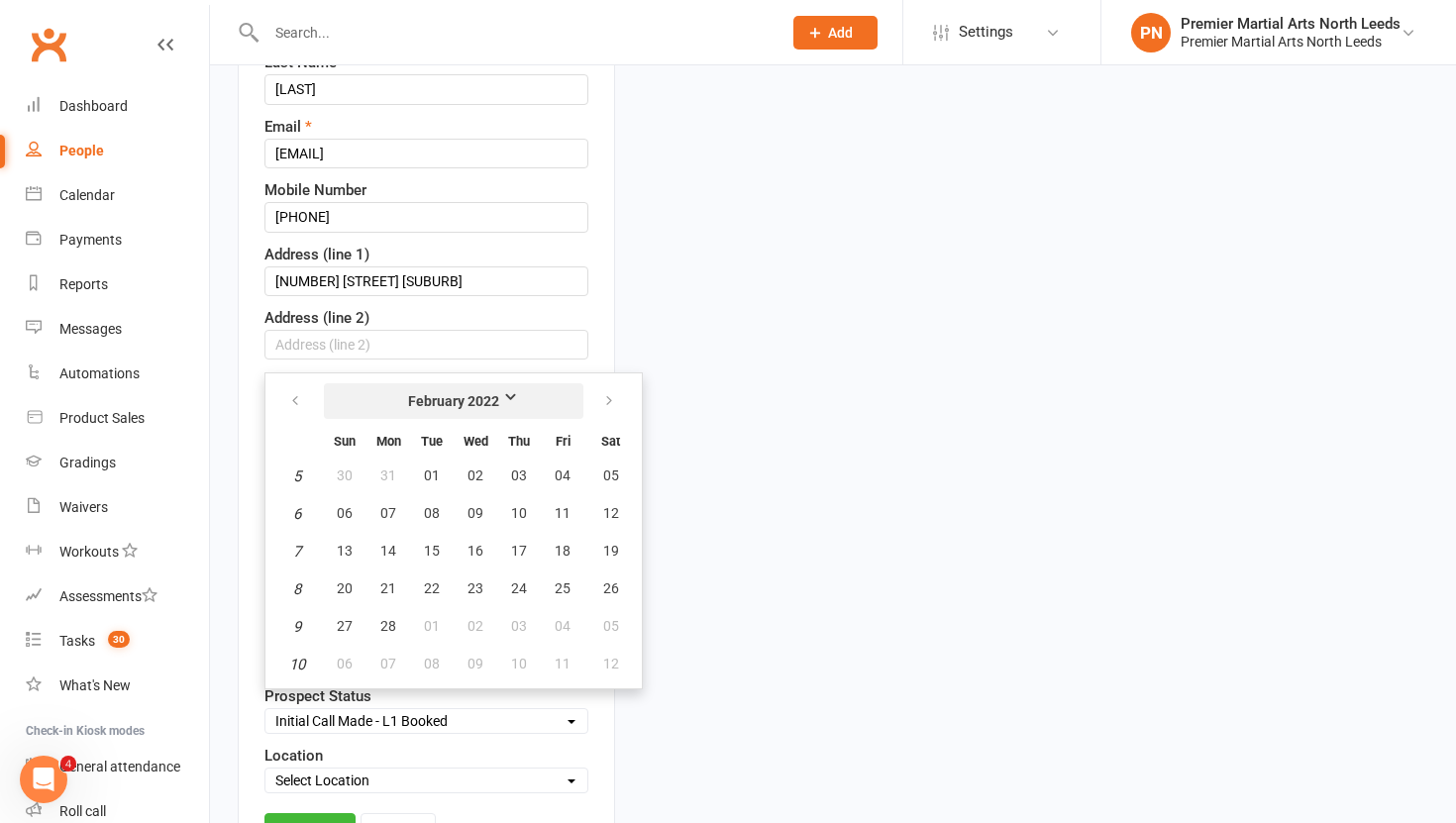 click on "February 2022" at bounding box center (454, 401) 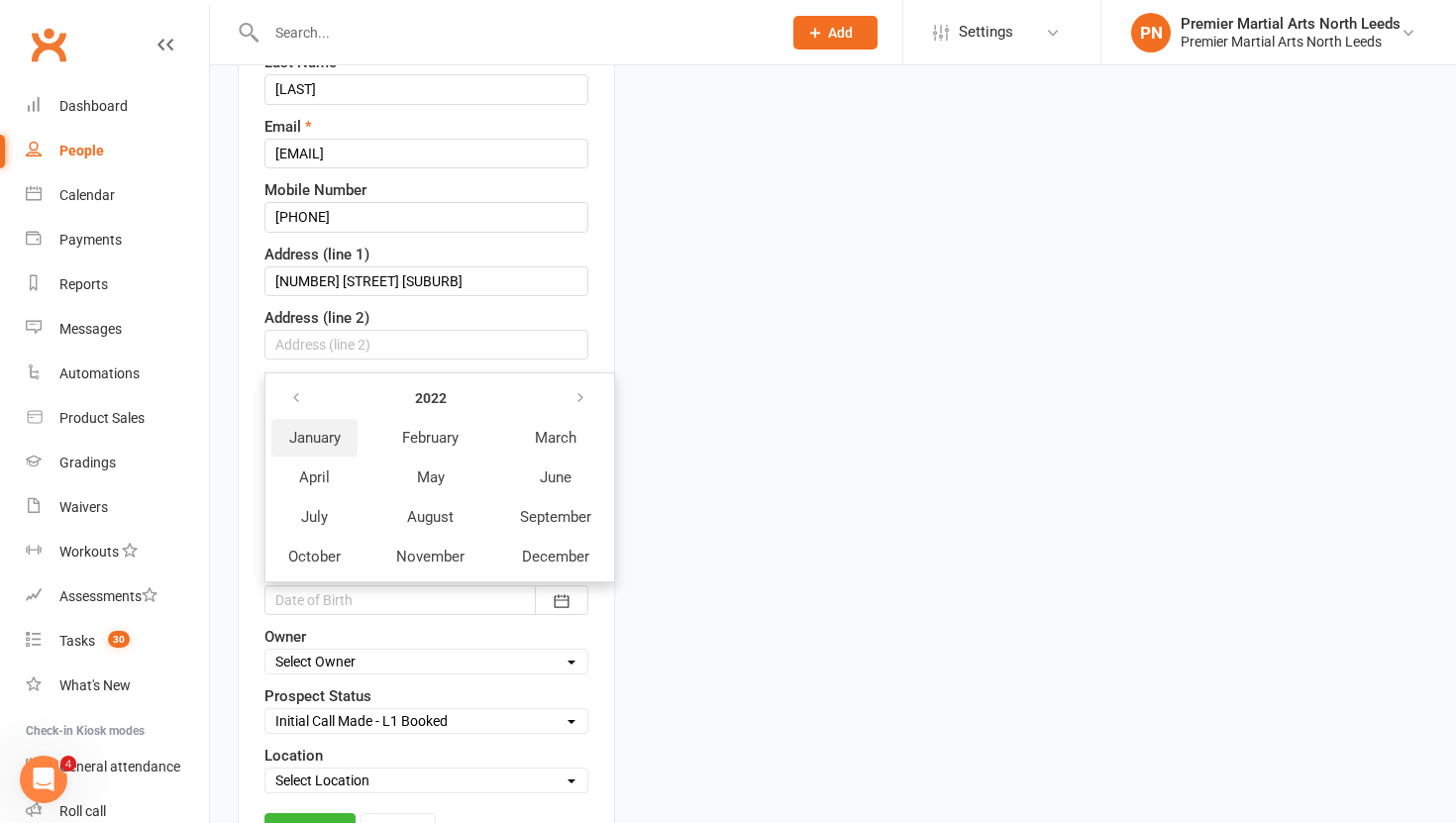 click on "January" at bounding box center (315, 438) 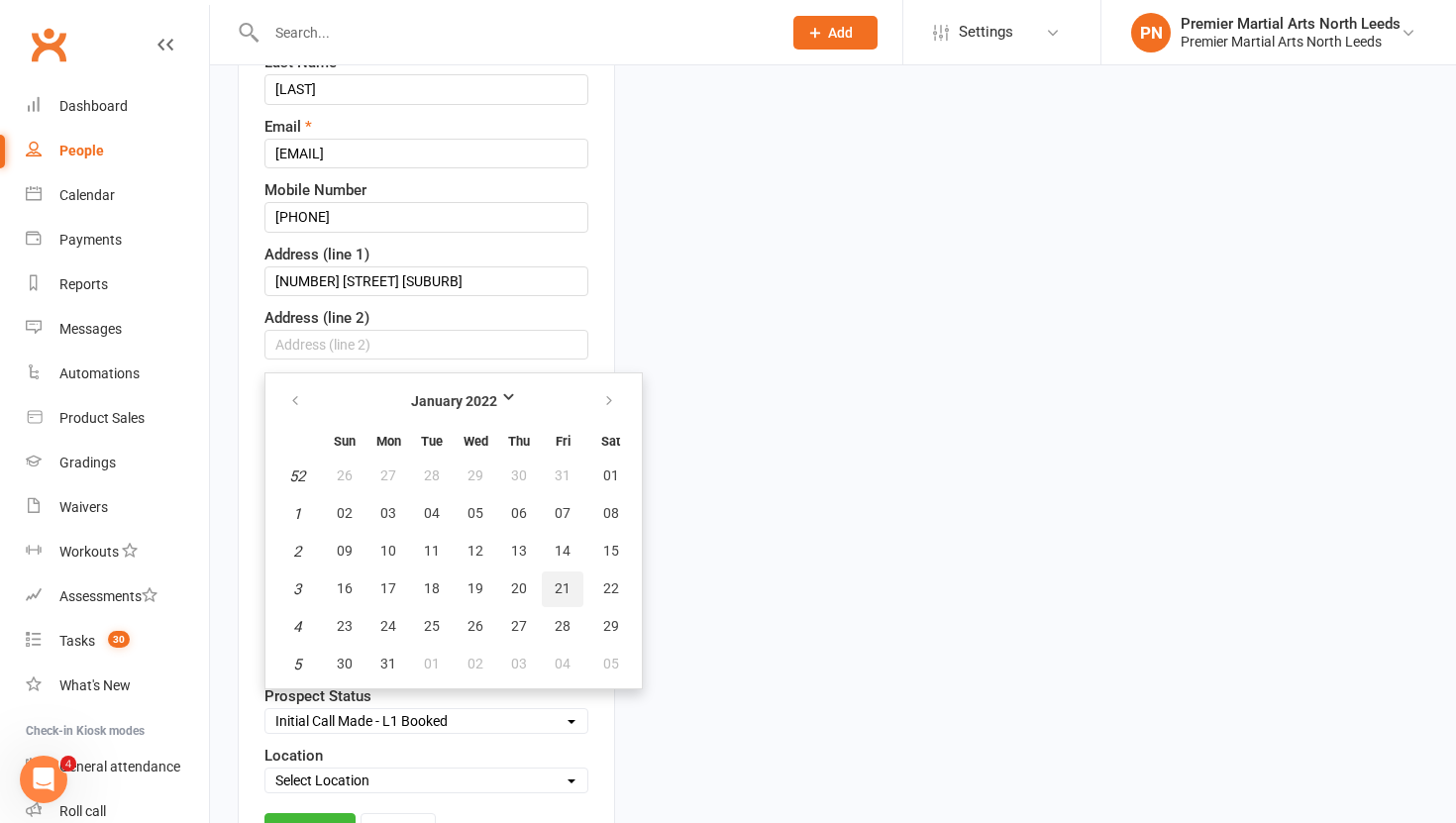 click on "21" at bounding box center [563, 588] 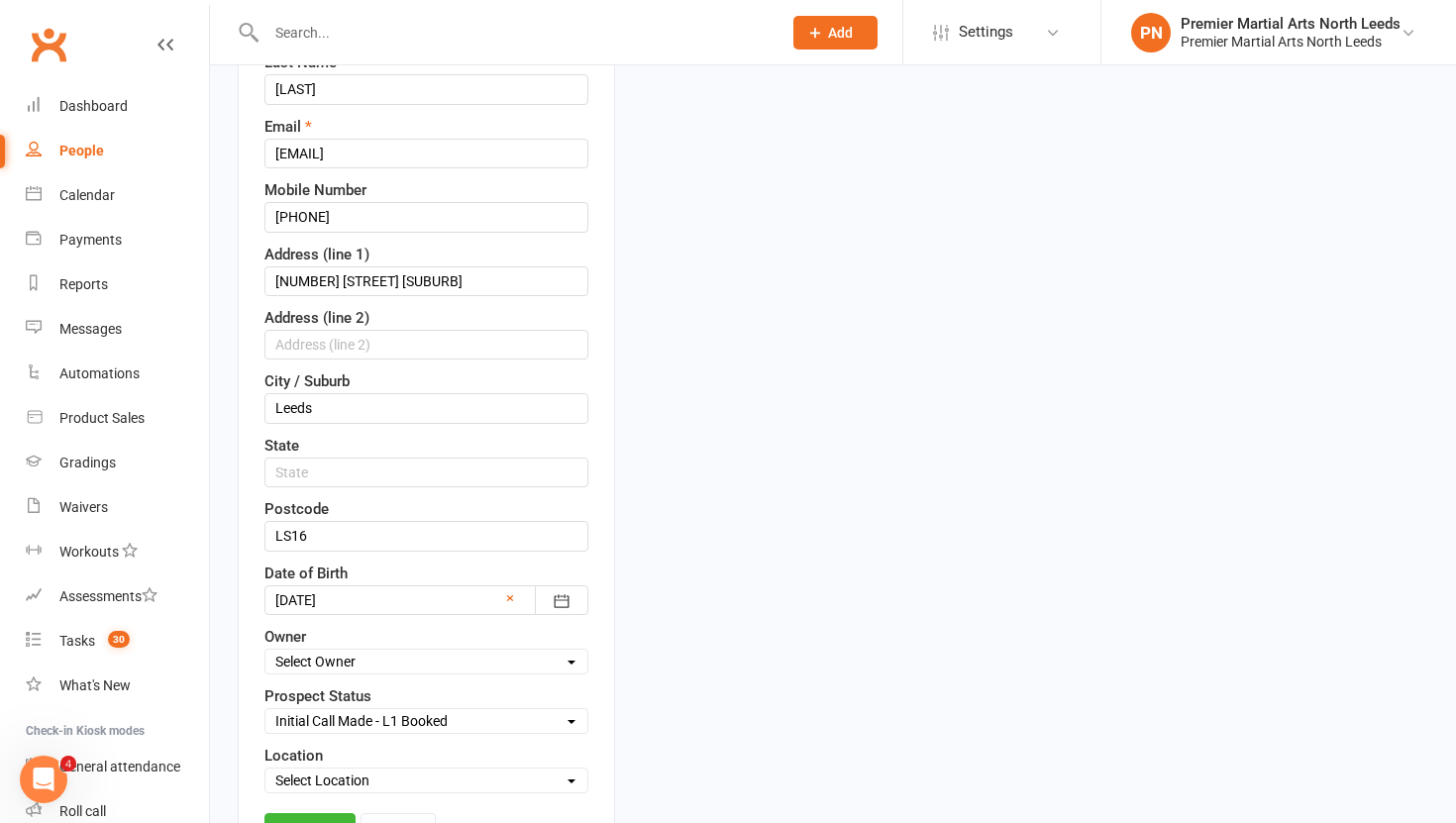 click on "Contact information First Name  [FIRST]
Last Name  [LAST]
Email  [EMAIL]
Mobile Number  [PHONE]
Address (line 1)  [NUMBER] [STREET] [SUBURB]
Address (line 2)
City / Suburb  Leeds
State
Postcode  [POSTCODE]
Date of Birth  [DATE]
January 2022
Sun Mon Tue Wed Thu Fri Sat
52
26
27
28
29
30
31
01
1
02
03
04
05
06
07
08
2
09
10
11
12
13
14
15
3
16
17
18
19
20 21 22" at bounding box center [426, 408] 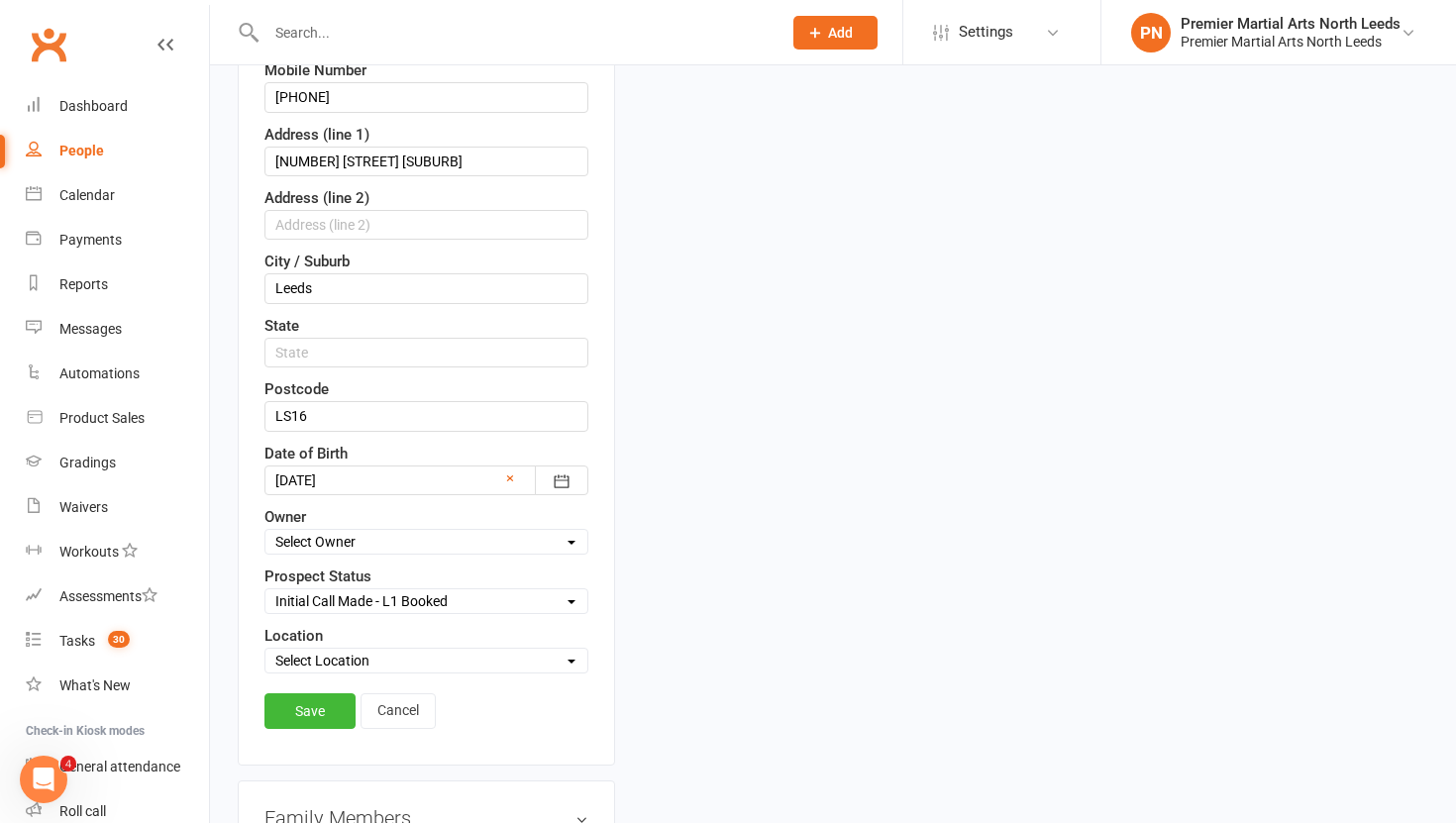scroll, scrollTop: 461, scrollLeft: 0, axis: vertical 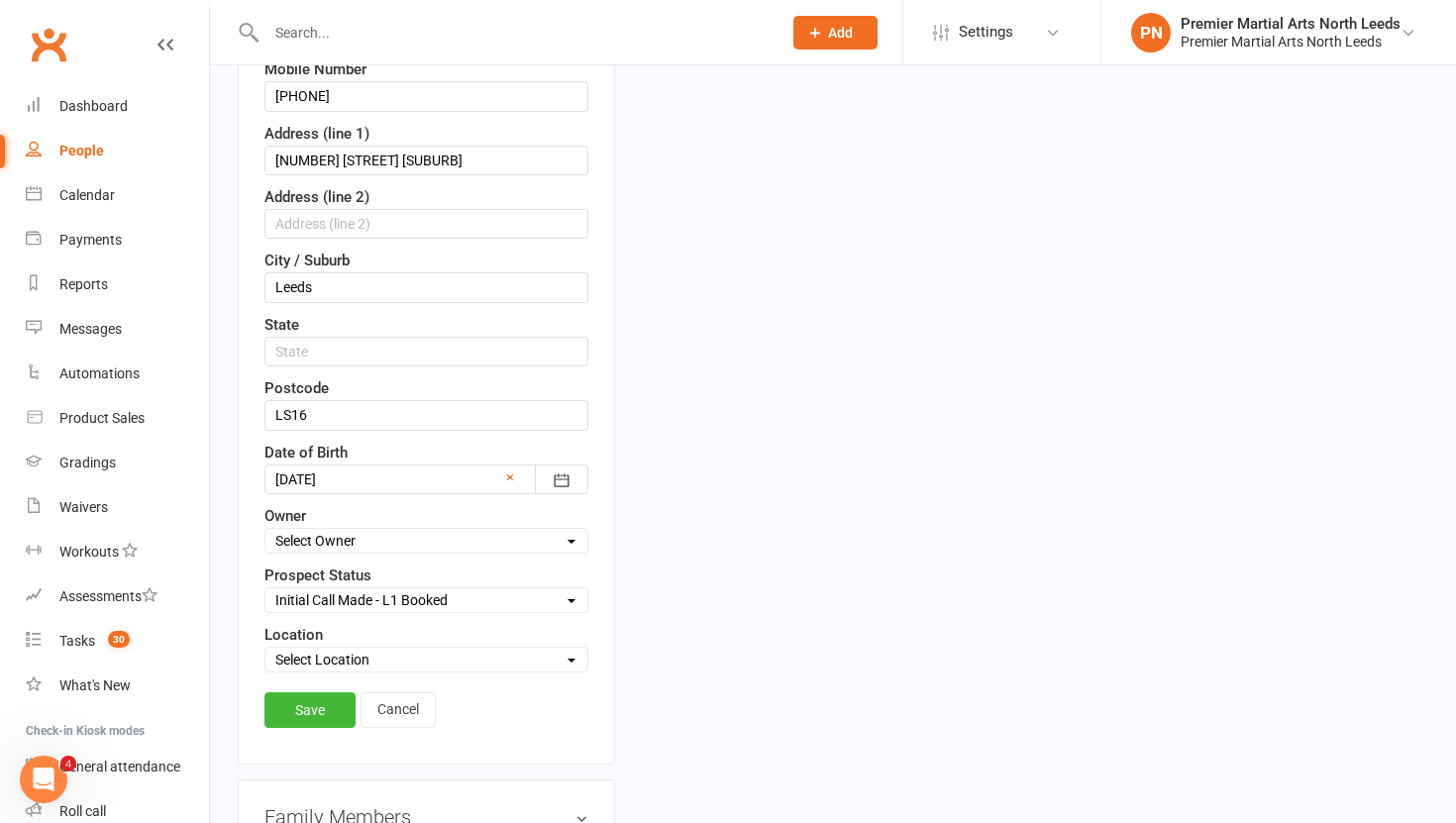 click on "Select Owner Premier Martial Arts North Leeds [FIRST] [LAST] [FIRST] [LAST] [FIRST] [LAST] [FIRST] [LAST]" at bounding box center (426, 541) 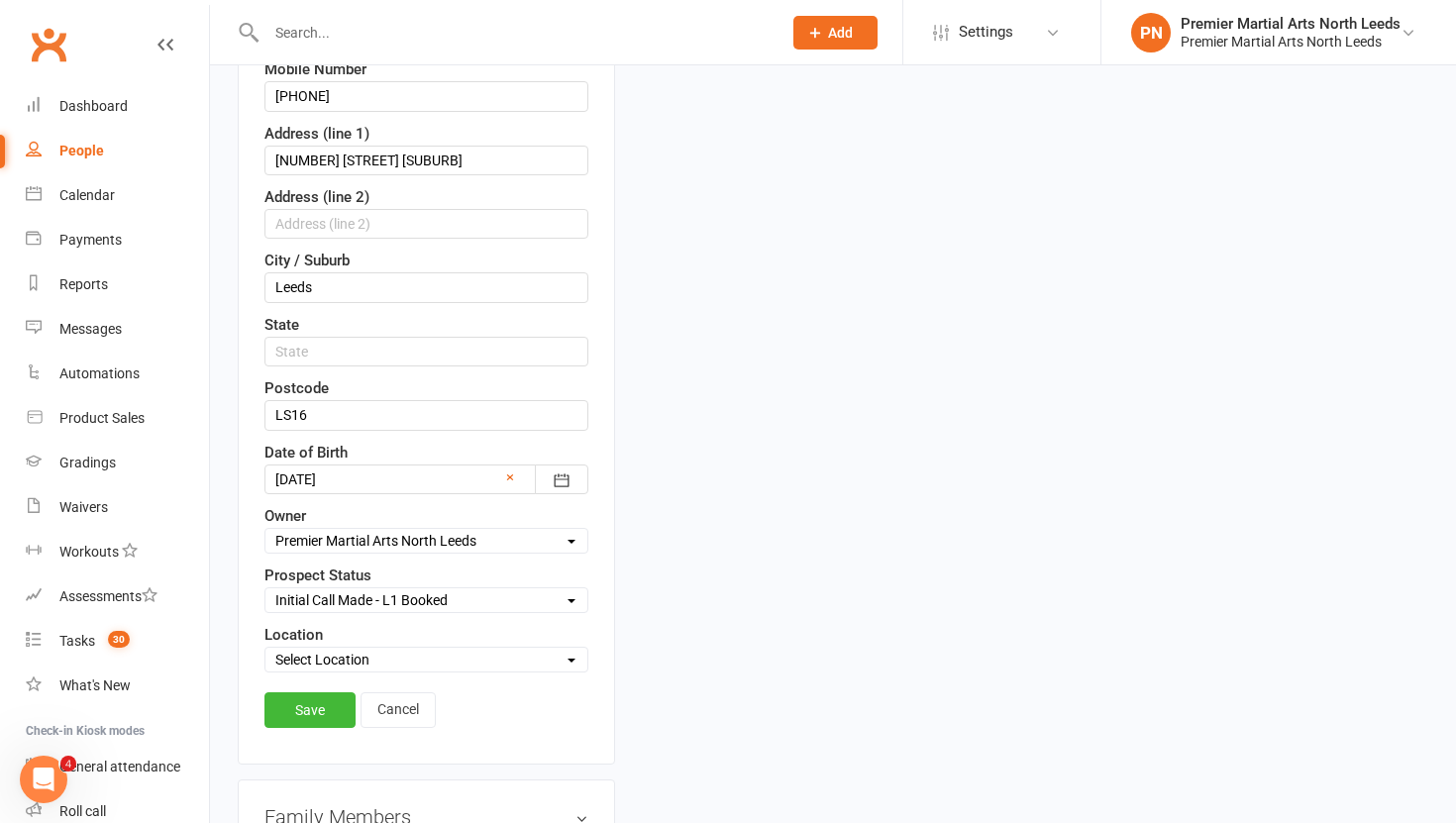 click on "Select Location North Leeds" at bounding box center (426, 660) 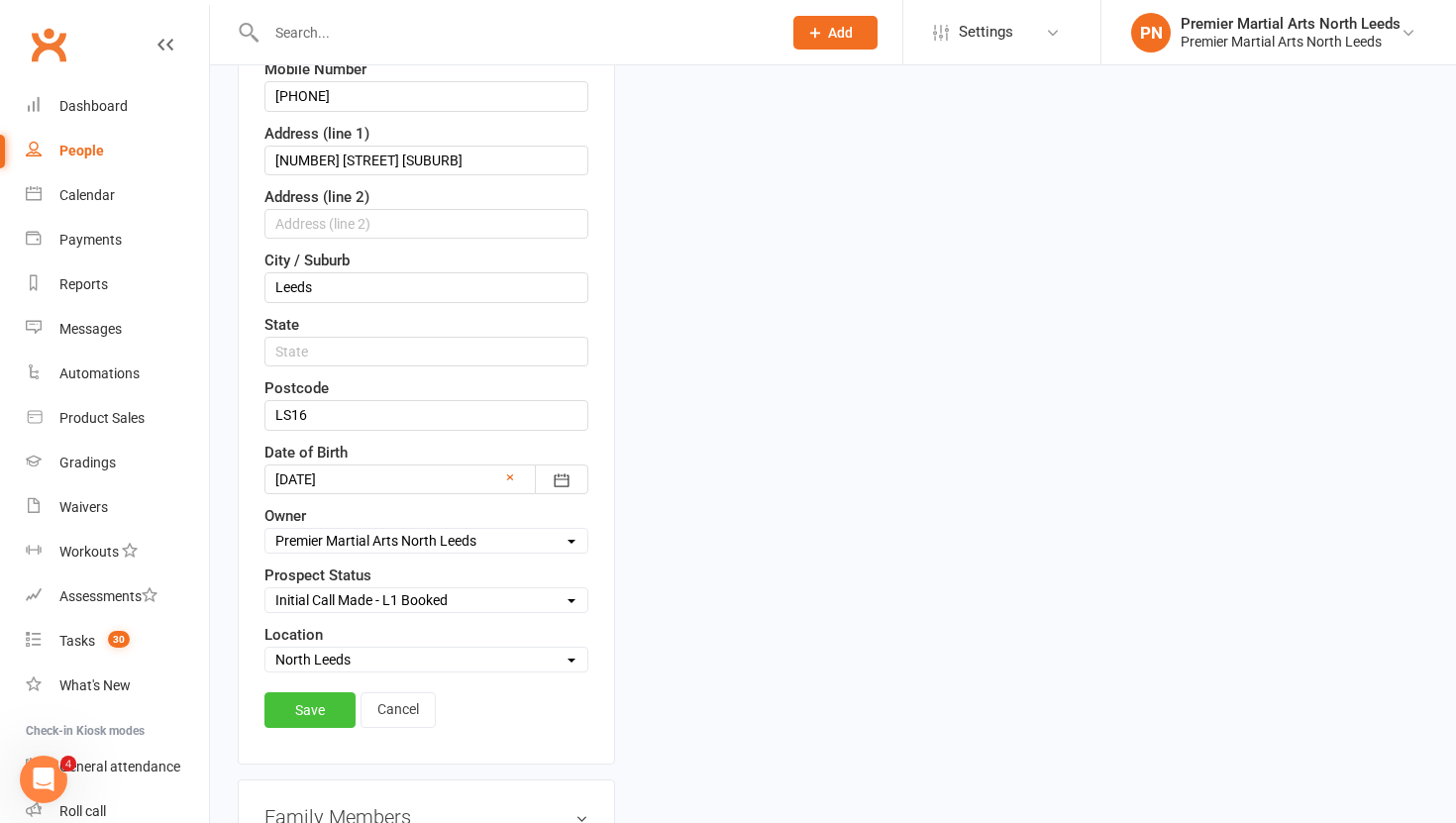 click on "Save" at bounding box center (310, 710) 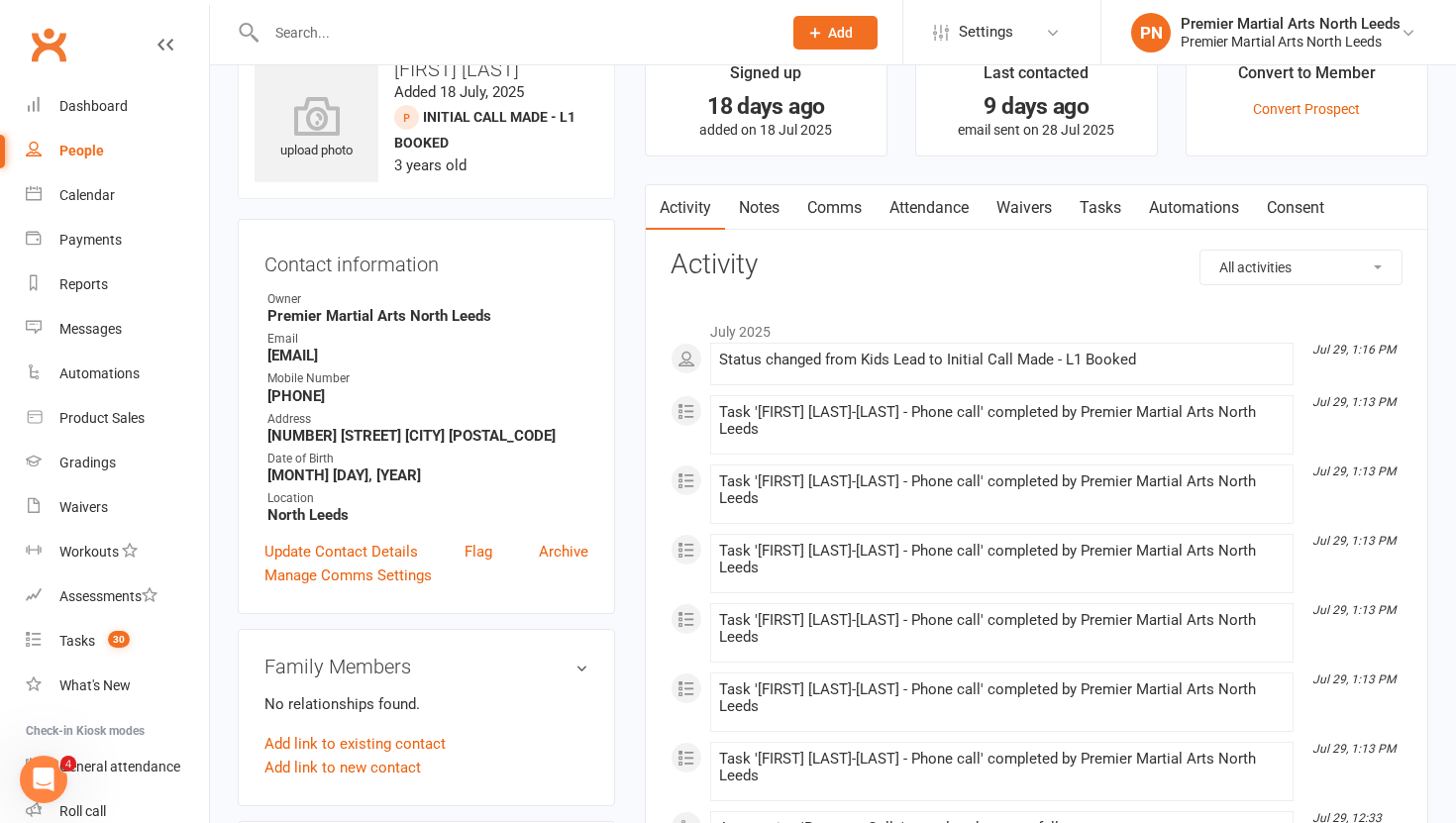 scroll, scrollTop: 0, scrollLeft: 0, axis: both 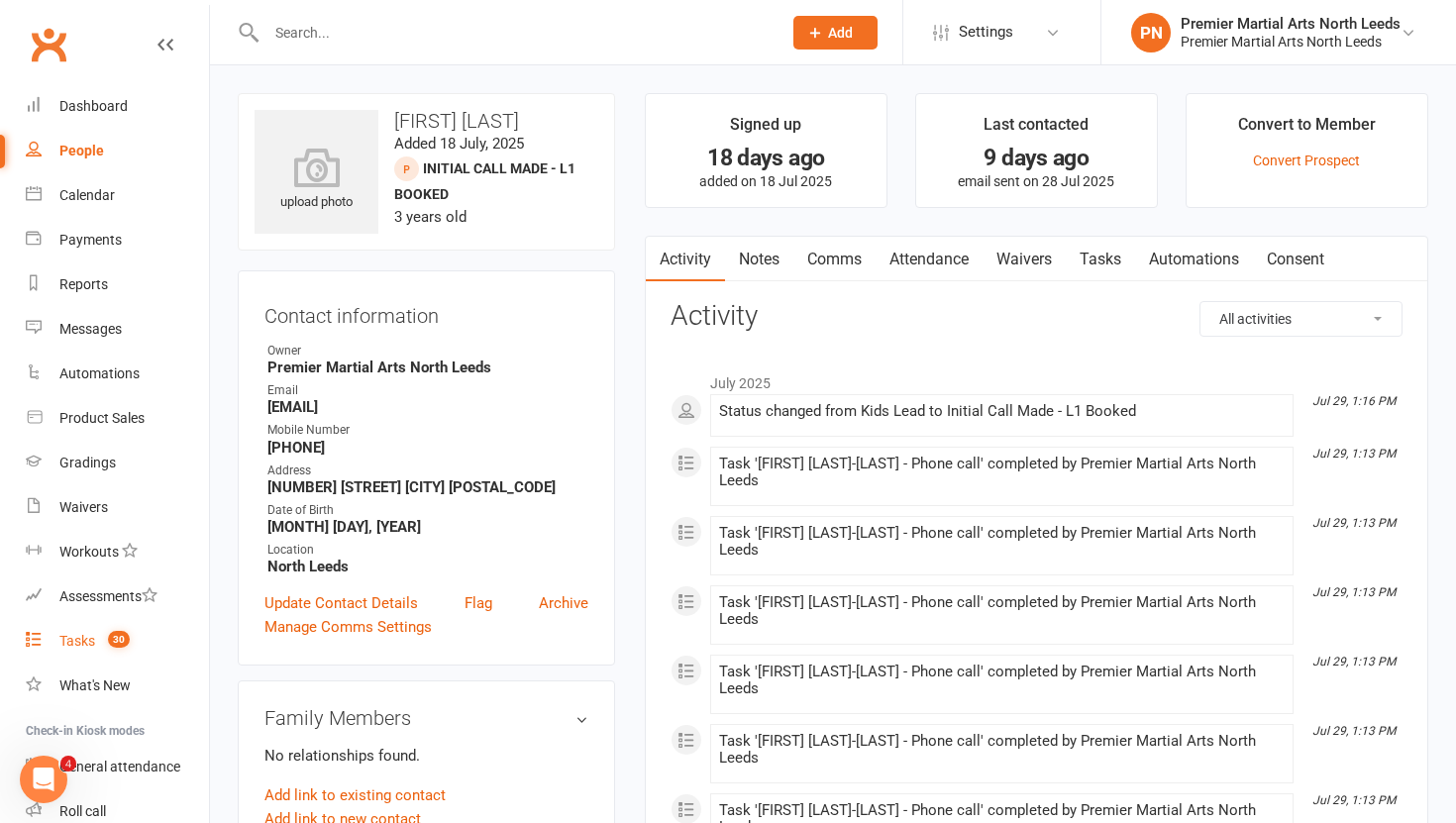 click on "Tasks" at bounding box center (77, 641) 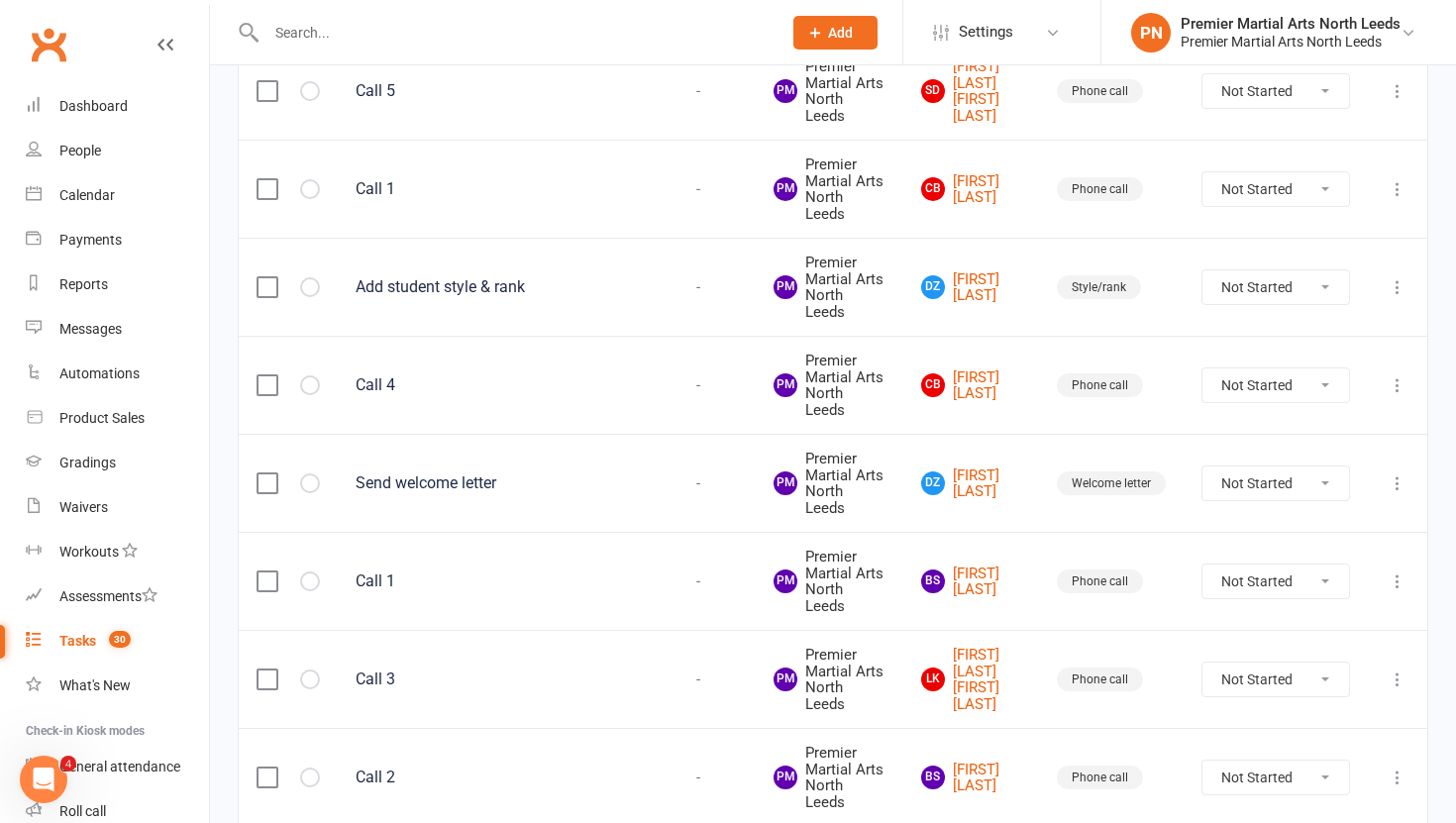scroll, scrollTop: 1264, scrollLeft: 0, axis: vertical 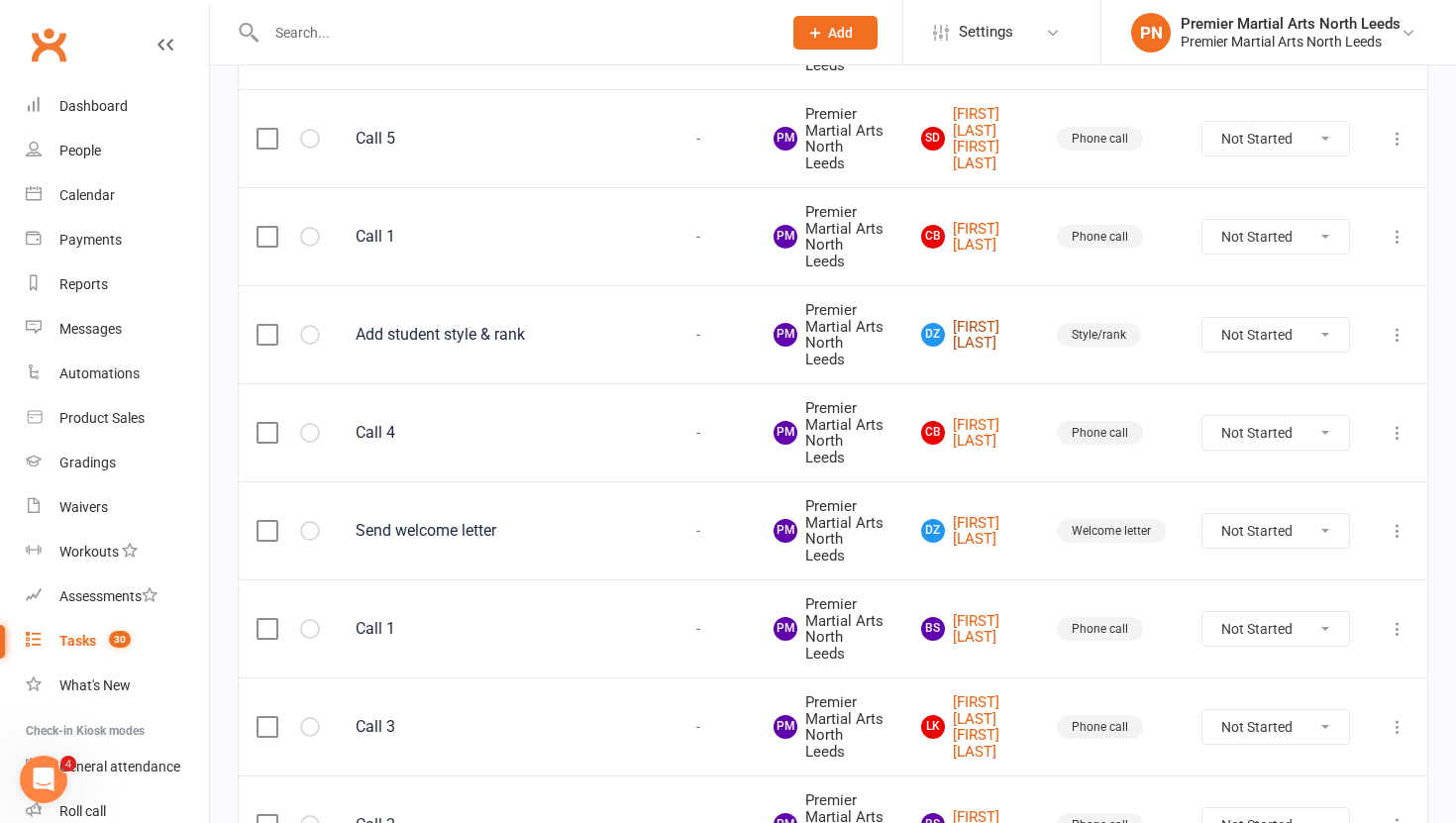 click on "[FIRST] [LAST]" at bounding box center (971, 335) 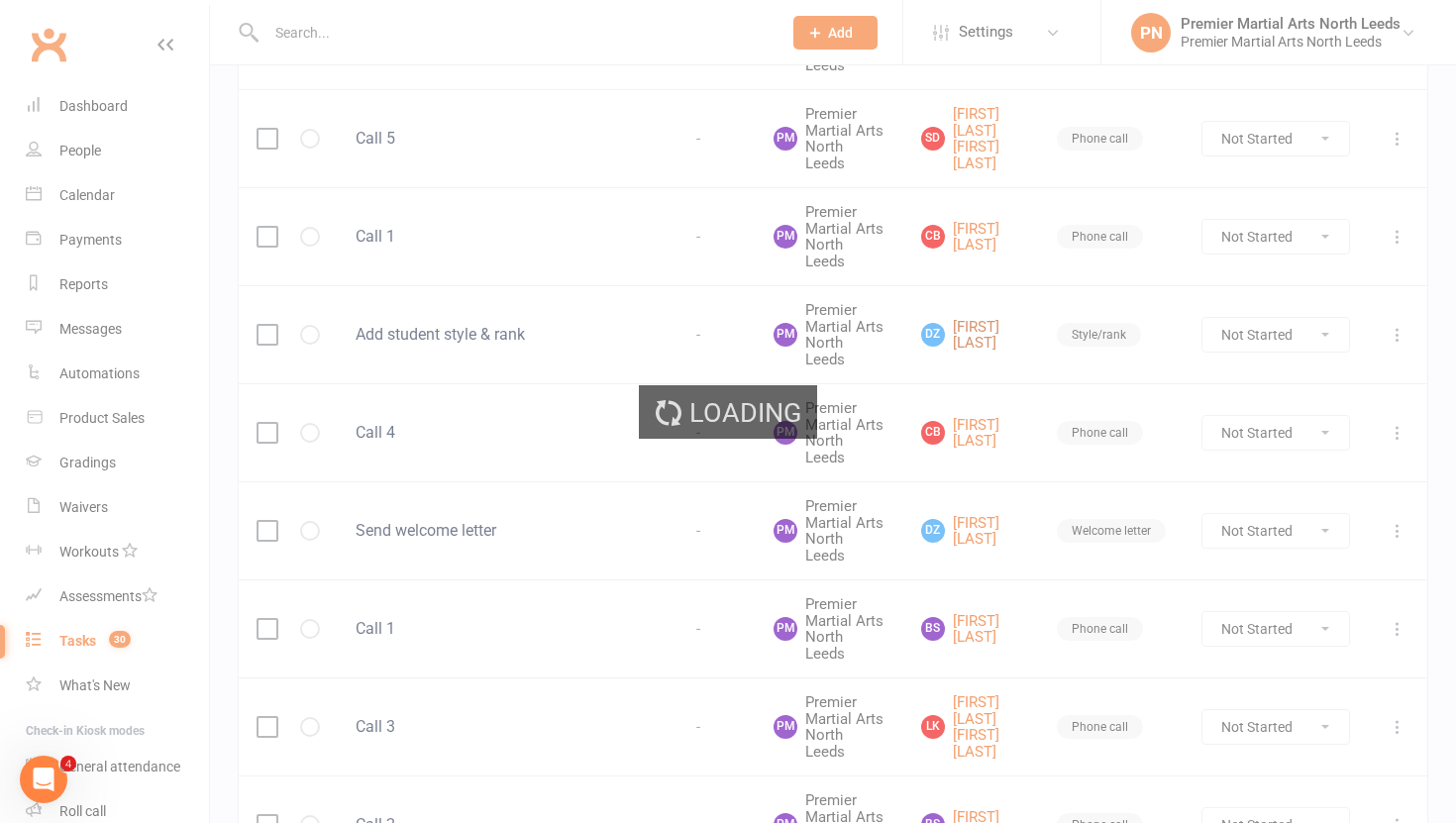 scroll, scrollTop: 0, scrollLeft: 0, axis: both 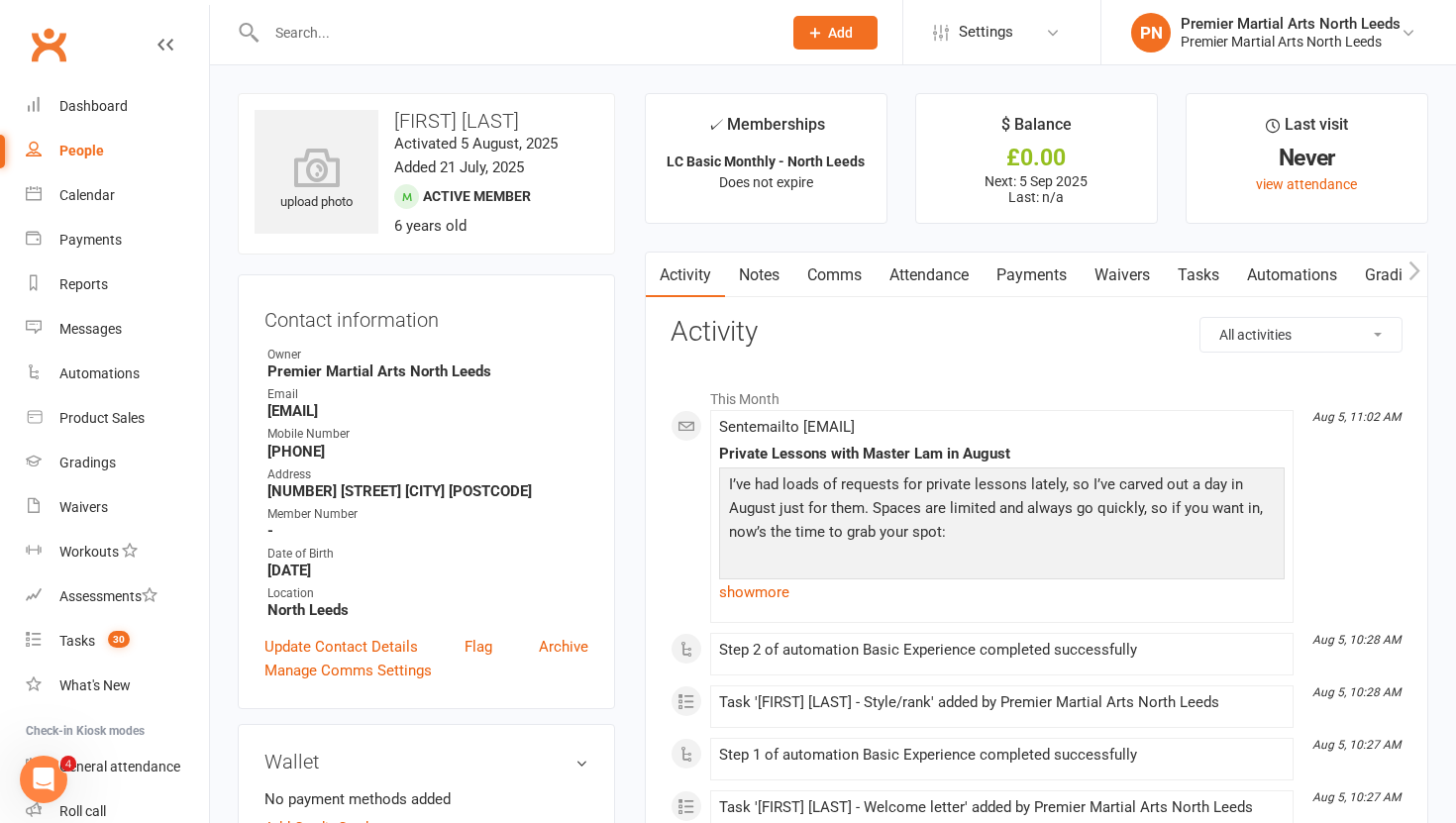 click on "Payments" at bounding box center [1031, 275] 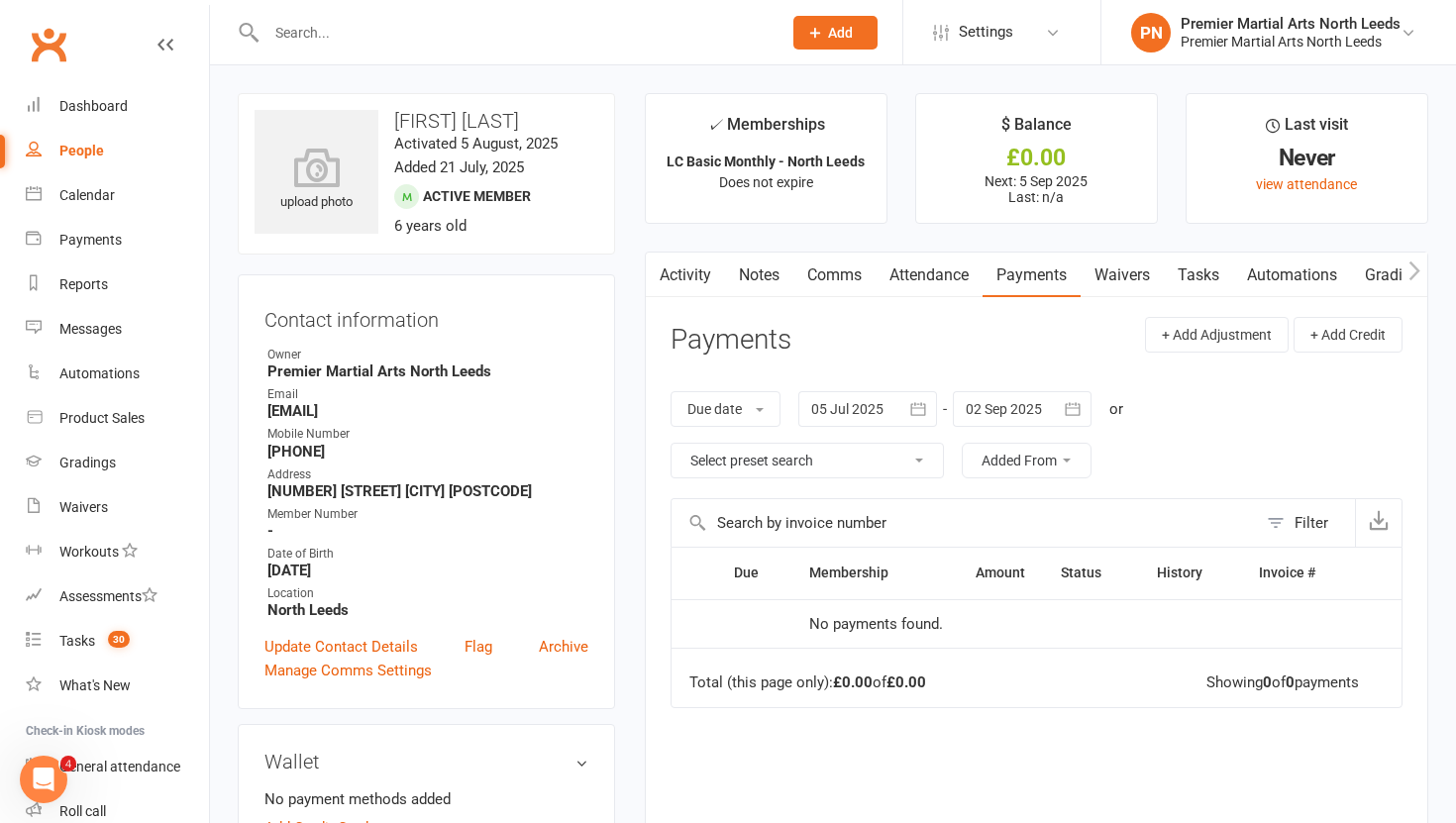 click on "Tasks" at bounding box center [1198, 275] 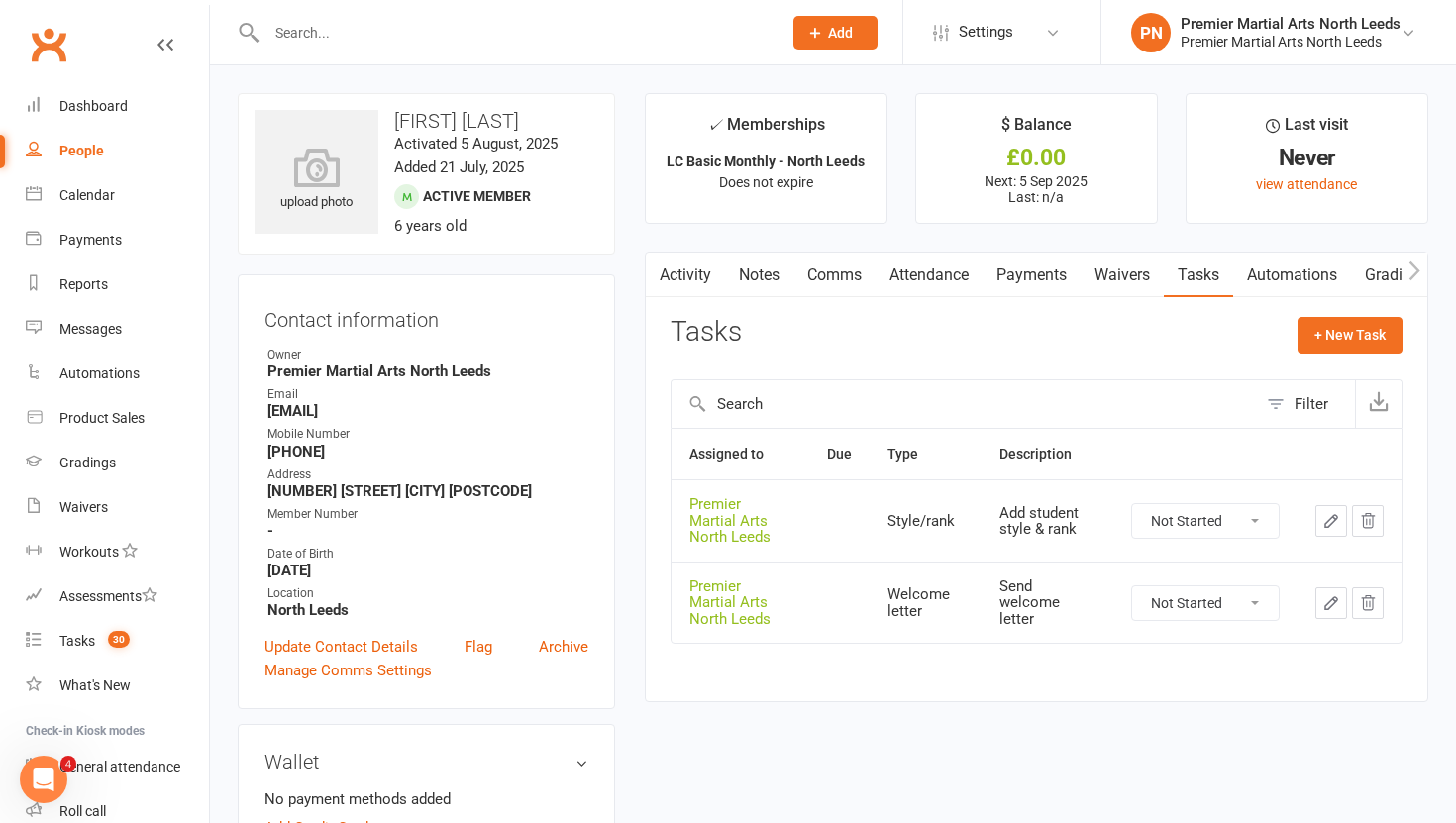 click on "Not Started In Progress Waiting Complete" 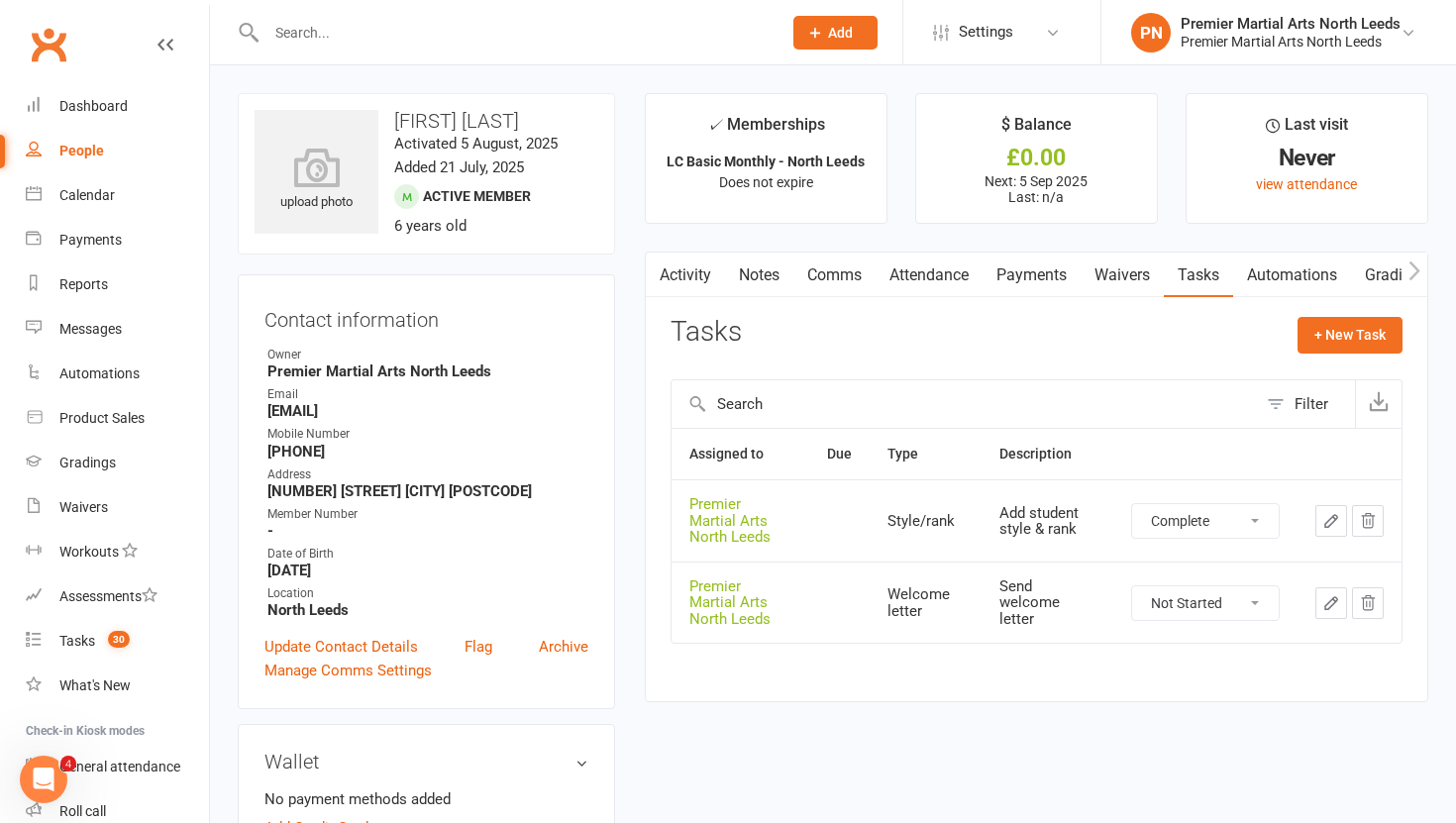 select on "unstarted" 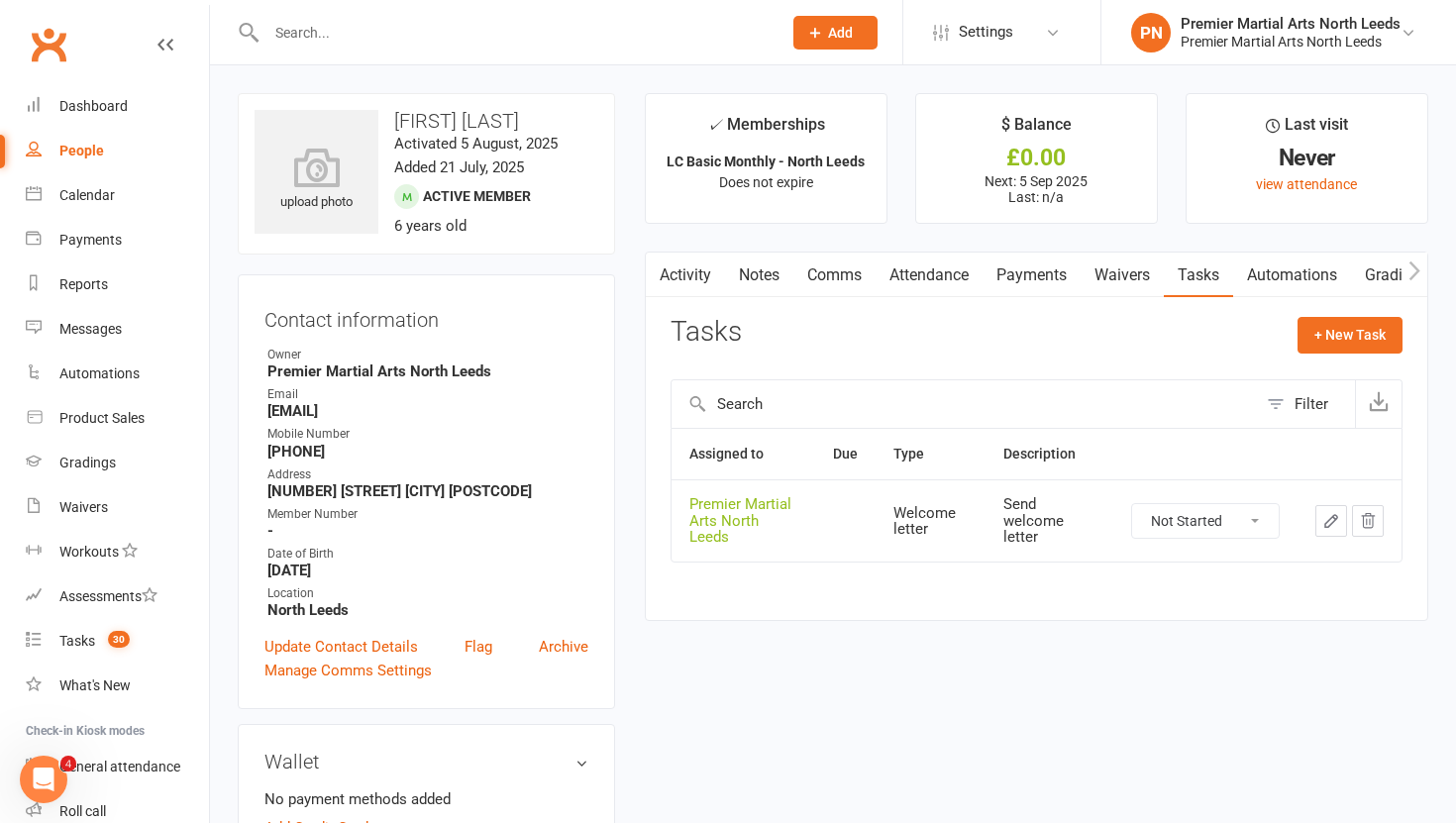 click on "Not Started In Progress Waiting Complete" 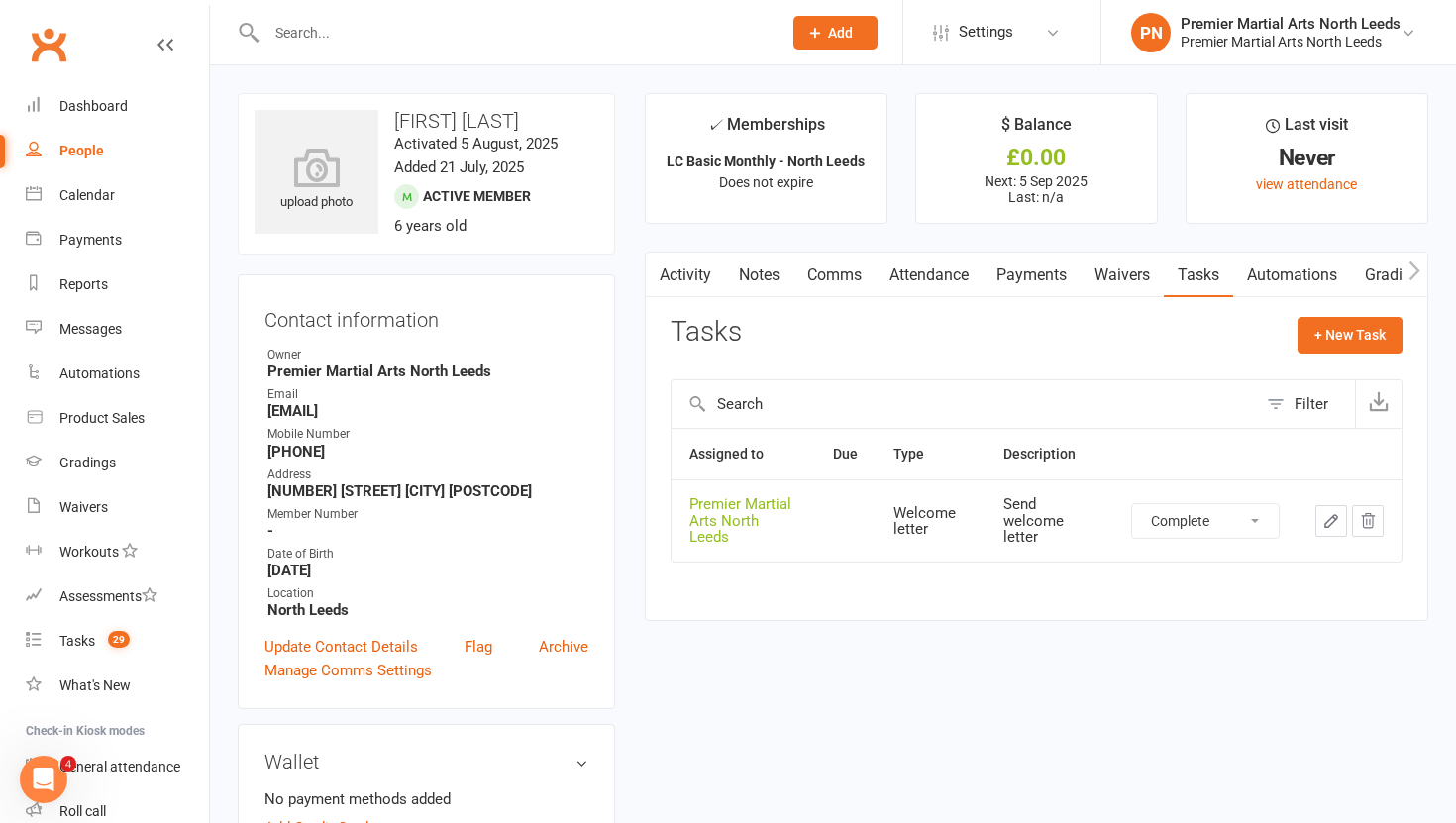 select on "unstarted" 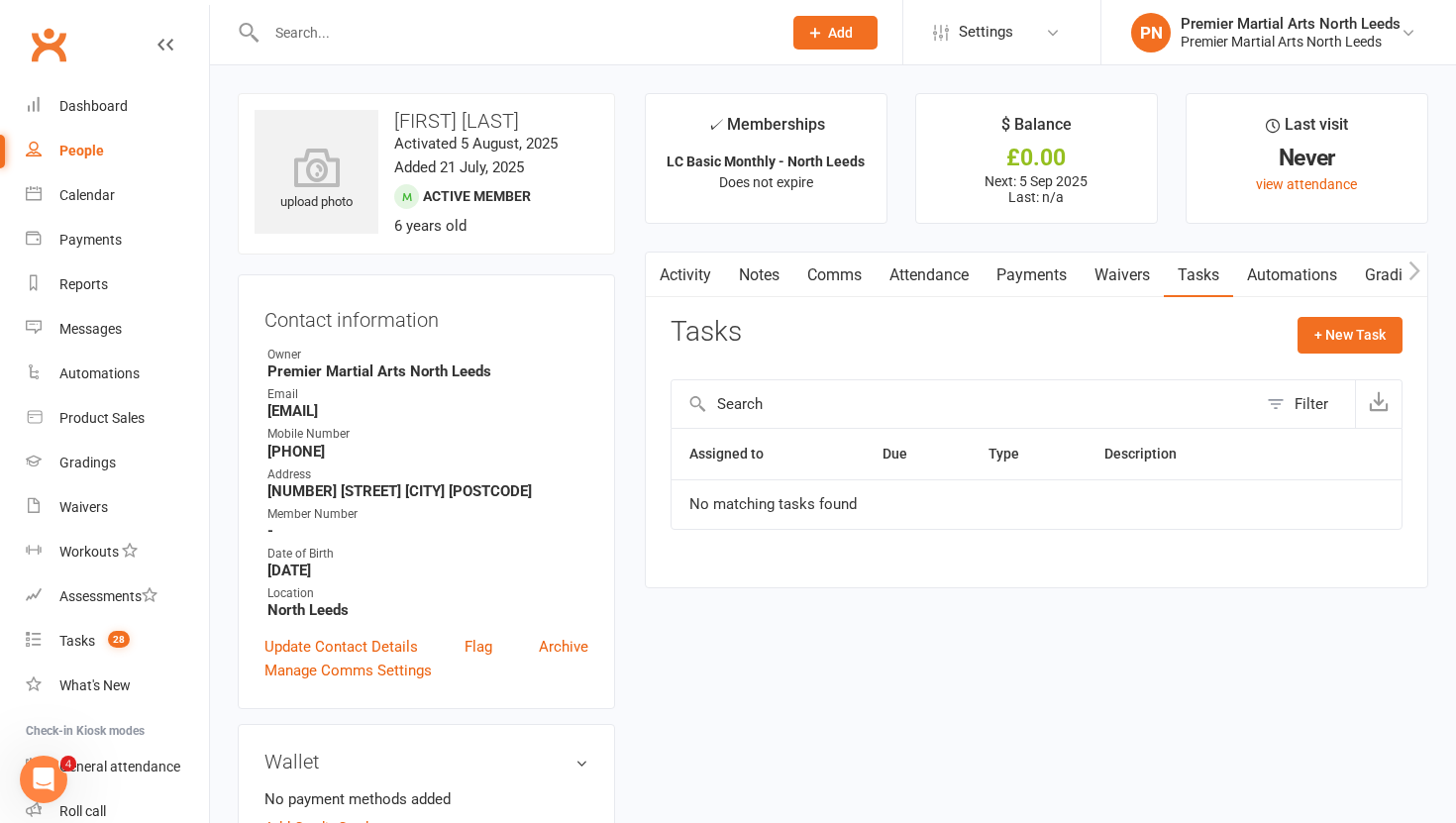 click on "Comms" at bounding box center [834, 275] 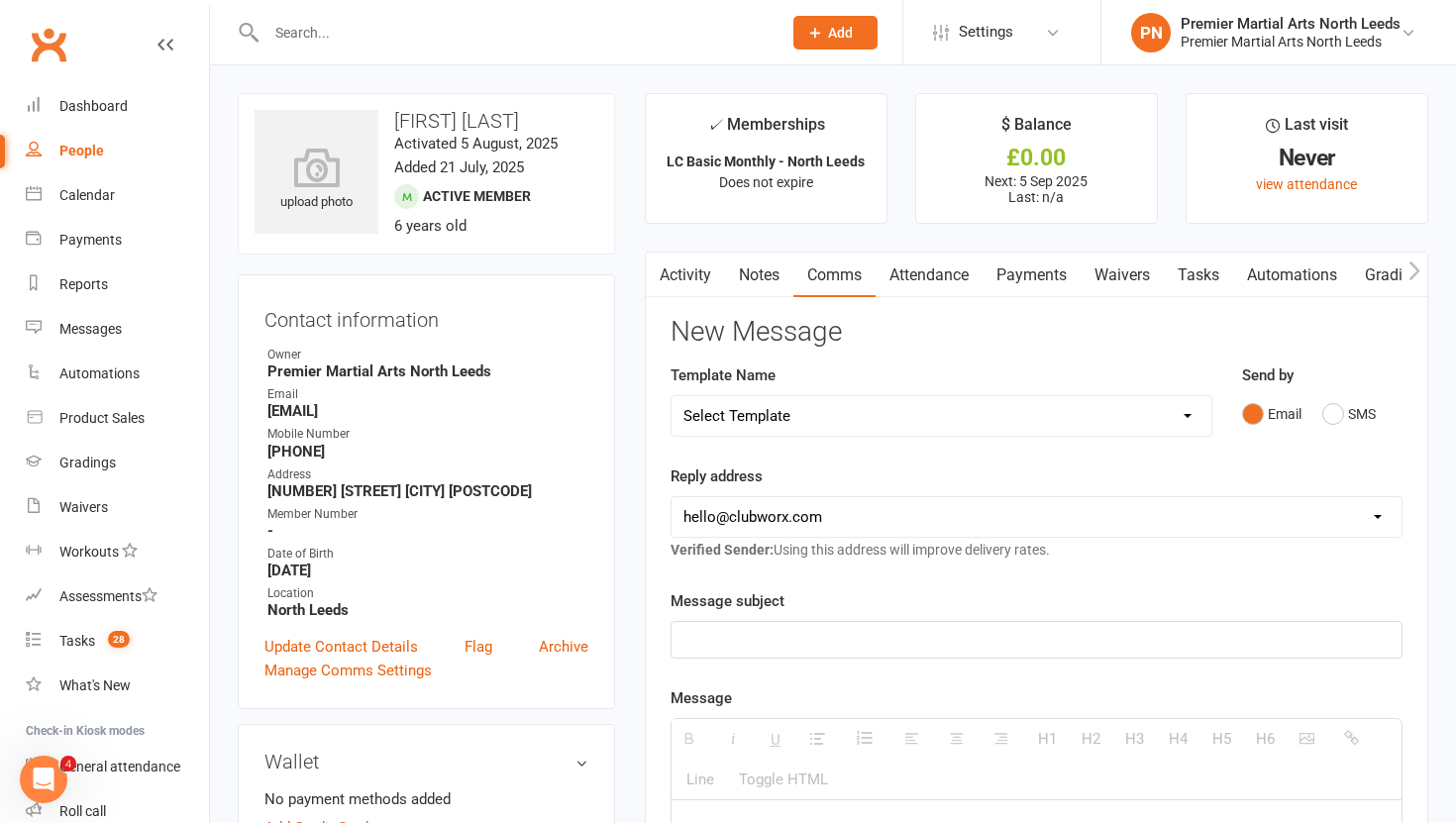 click on "Select Template [Email] Bring a Buddy [Email] Easter Bank Holiday [Email] Facebook Group [Email] Lil Champs Moving upto Juniors [Email] MIA [Email] New Year New You [Email] Phase Testing Invite [Email] Members Appreciation Month [Email] Regen 2024 [Email] Advanced Grading Invite [Email] Advanced Grading - Pass [Email] Annual Award Winner Graduation Invite [Email] BB Bootcamp Feedback Week 1 2025 [Email] BB Bootcamp Feedback Week 2 2025 [Email] Black Belt Bootcamp Signing Day Invite [Email] CIT Workshop Invite [Email] Half Red/Half Black Belt Feedback Email [Email] New Red Belt Email [Email] Phase Test Pass - Advanced [Email] Phase Test Pass - Intermediate [Email] Purple/Blue LC to Juniors [Email] Red Belt & Above Grading Feedback Email [Email] Red Belt Feedback March 2025 [Email] Welcome Letter [Email] White Belt Buddy Bash Invite" at bounding box center (941, 416) 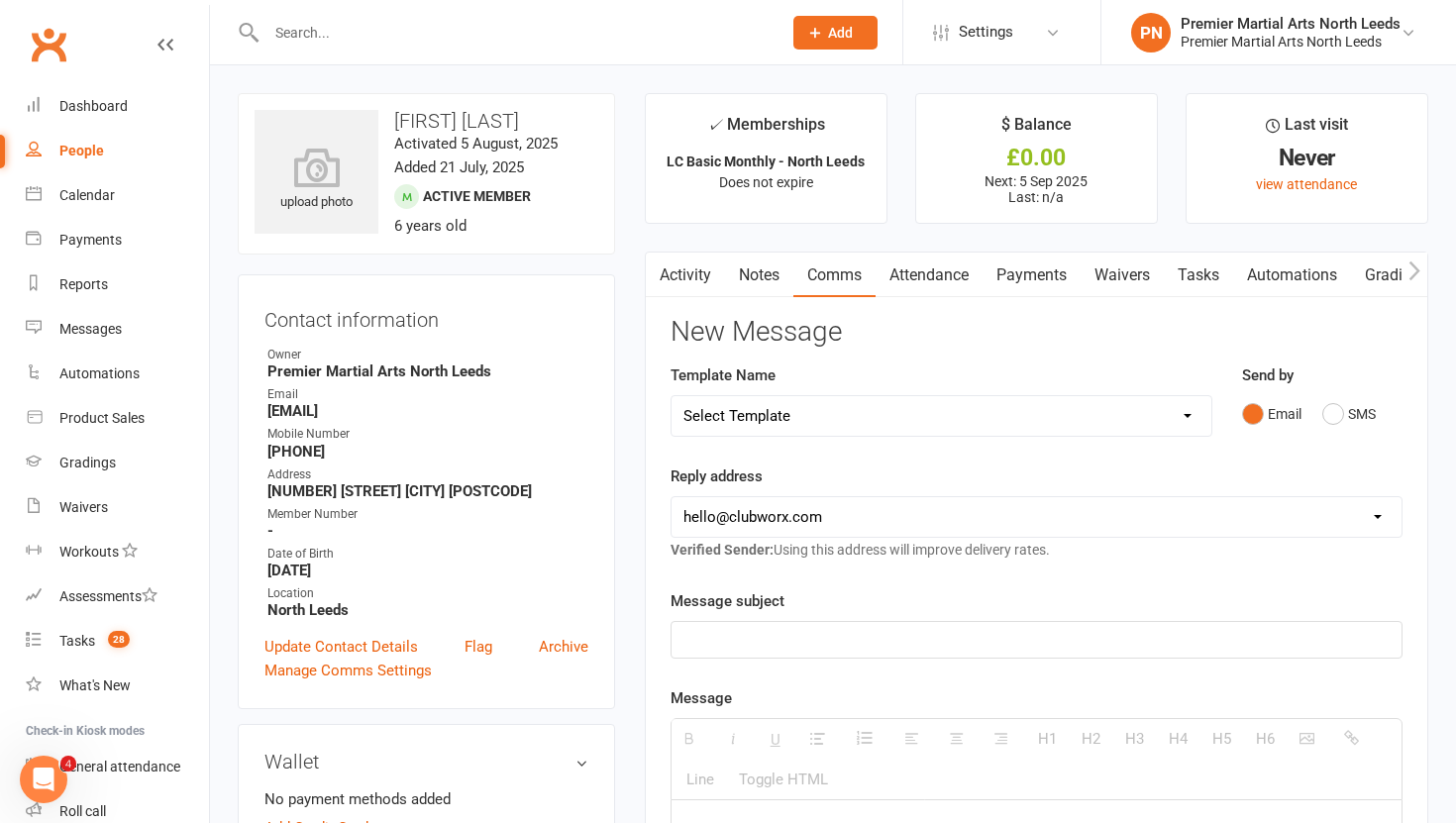 click on "Select Template [Email] Bring a Buddy [Email] Easter Bank Holiday [Email] Facebook Group [Email] Lil Champs Moving upto Juniors [Email] MIA [Email] New Year New You [Email] Phase Testing Invite [Email] Members Appreciation Month [Email] Regen 2024 [Email] Advanced Grading Invite [Email] Advanced Grading - Pass [Email] Annual Award Winner Graduation Invite [Email] BB Bootcamp Feedback Week 1 2025 [Email] BB Bootcamp Feedback Week 2 2025 [Email] Black Belt Bootcamp Signing Day Invite [Email] CIT Workshop Invite [Email] Half Red/Half Black Belt Feedback Email [Email] New Red Belt Email [Email] Phase Test Pass - Advanced [Email] Phase Test Pass - Intermediate [Email] Purple/Blue LC to Juniors [Email] Red Belt & Above Grading Feedback Email [Email] Red Belt Feedback March 2025 [Email] Welcome Letter [Email] White Belt Buddy Bash Invite" at bounding box center [941, 416] 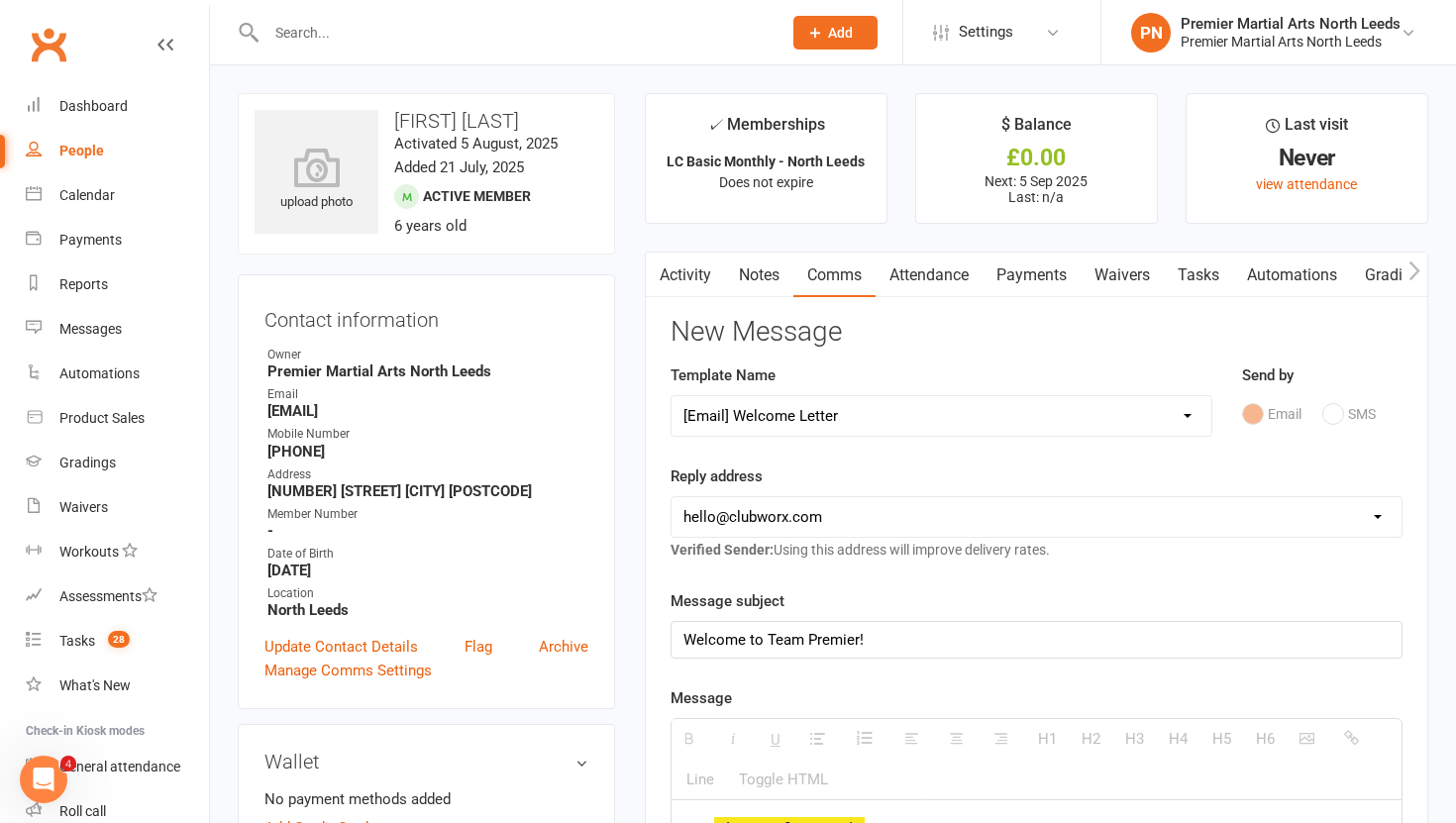 click on "[EMAIL] [EMAIL] [EMAIL]" at bounding box center [1036, 517] 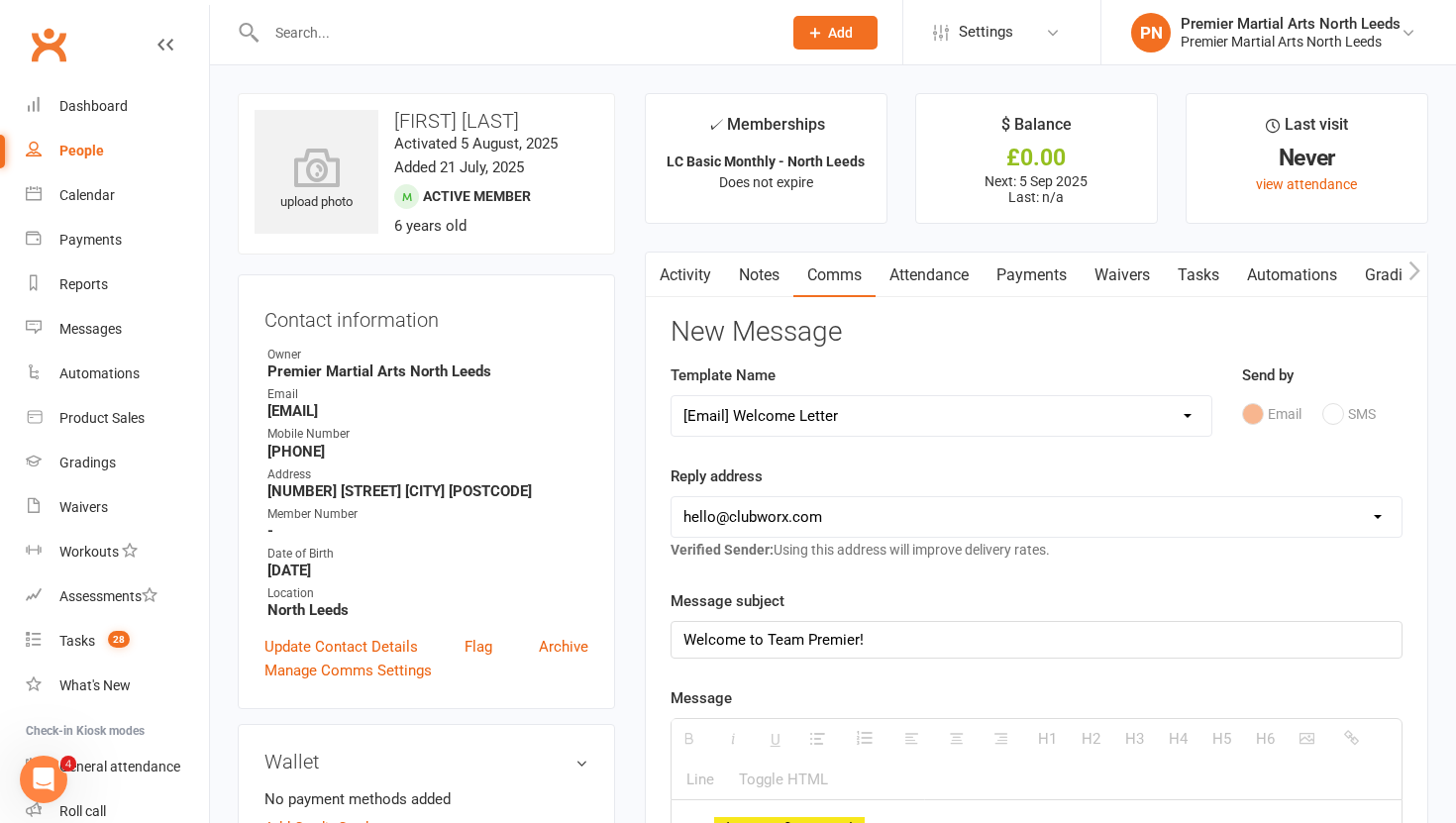 select on "1" 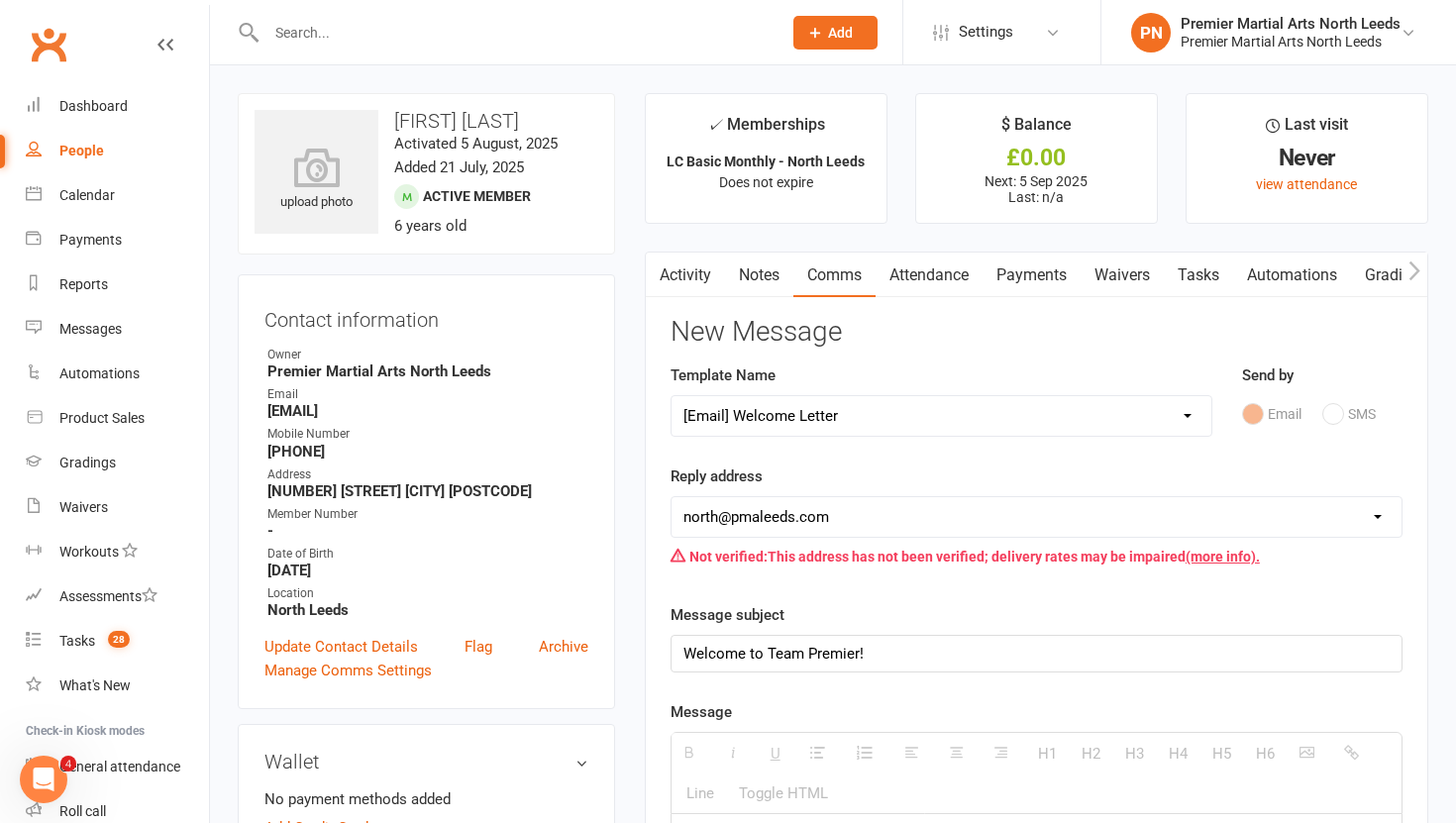 click on "New Message Template Name Select Template [Email] Bring a Buddy [Email] Easter Bank Holiday [Email] Facebook Group [Email] Lil Champs Moving upto Juniors [Email] MIA [Email] New Year New You [Email] Phase Testing Invite [Email] Members Appreciation Month [Email] Regen 2024 [Email] Advanced Grading Invite [Email] Advanced Grading - Pass [Email] Annual Award Winner Graduation Invite [Email] BB Bootcamp Feedback Week 1 2025 [Email] BB Bootcamp Feedback Week 2 2025 [Email] Black Belt Bootcamp Signing Day Invite [Email] CIT Workshop Invite [Email] Half Red/Half Black Belt Feedback Email [Email] New Red Belt Email [Email] Phase Test Pass - Advanced [Email] Phase Test Pass - Intermediate [Email] Purple/Blue LC to Juniors [Email] Red Belt & Above Grading Feedback Email [Email] Red Belt Feedback March 2025 [Email] Welcome Letter [Email]" at bounding box center (1036, 1261) 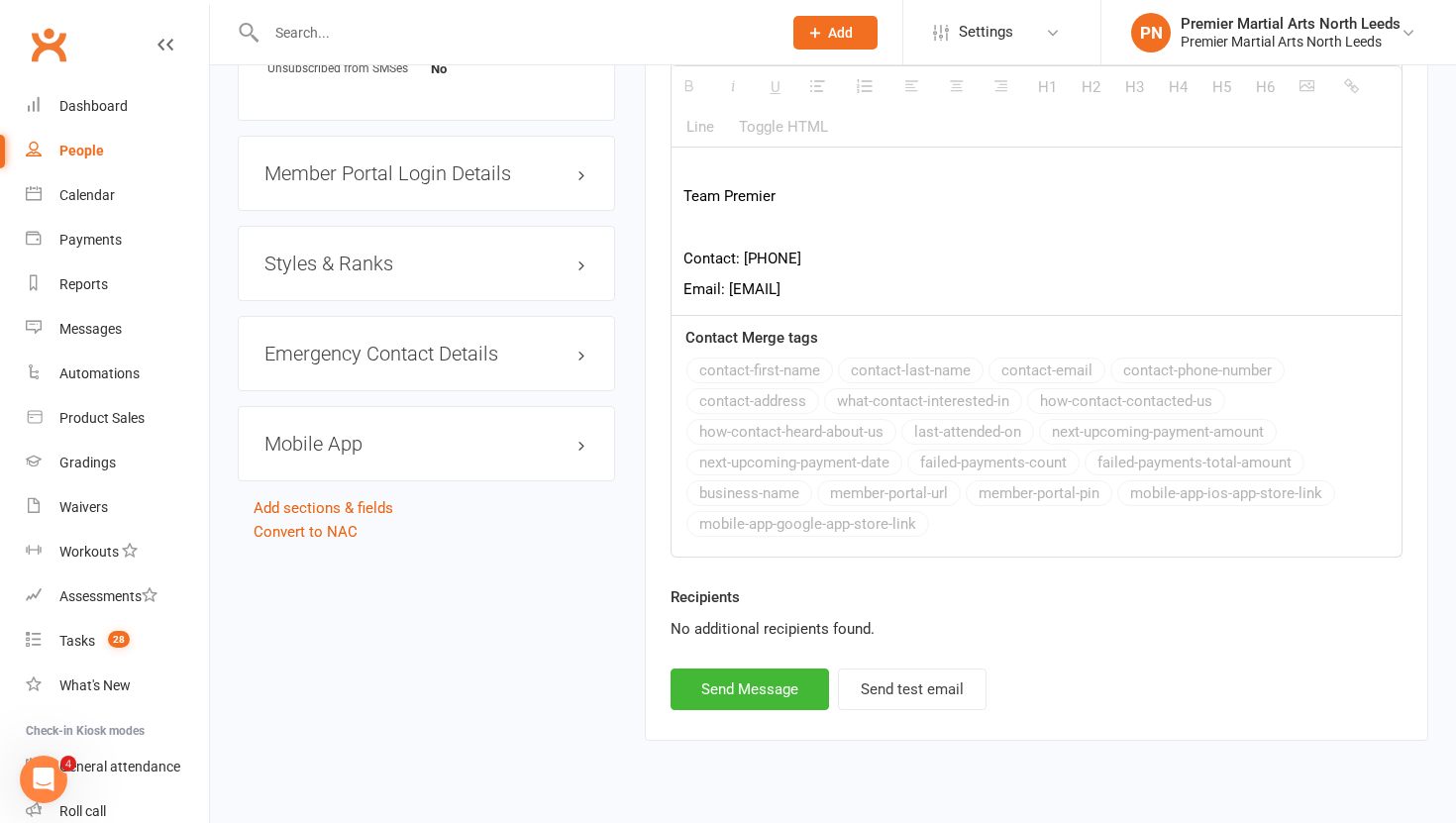 scroll, scrollTop: 1538, scrollLeft: 0, axis: vertical 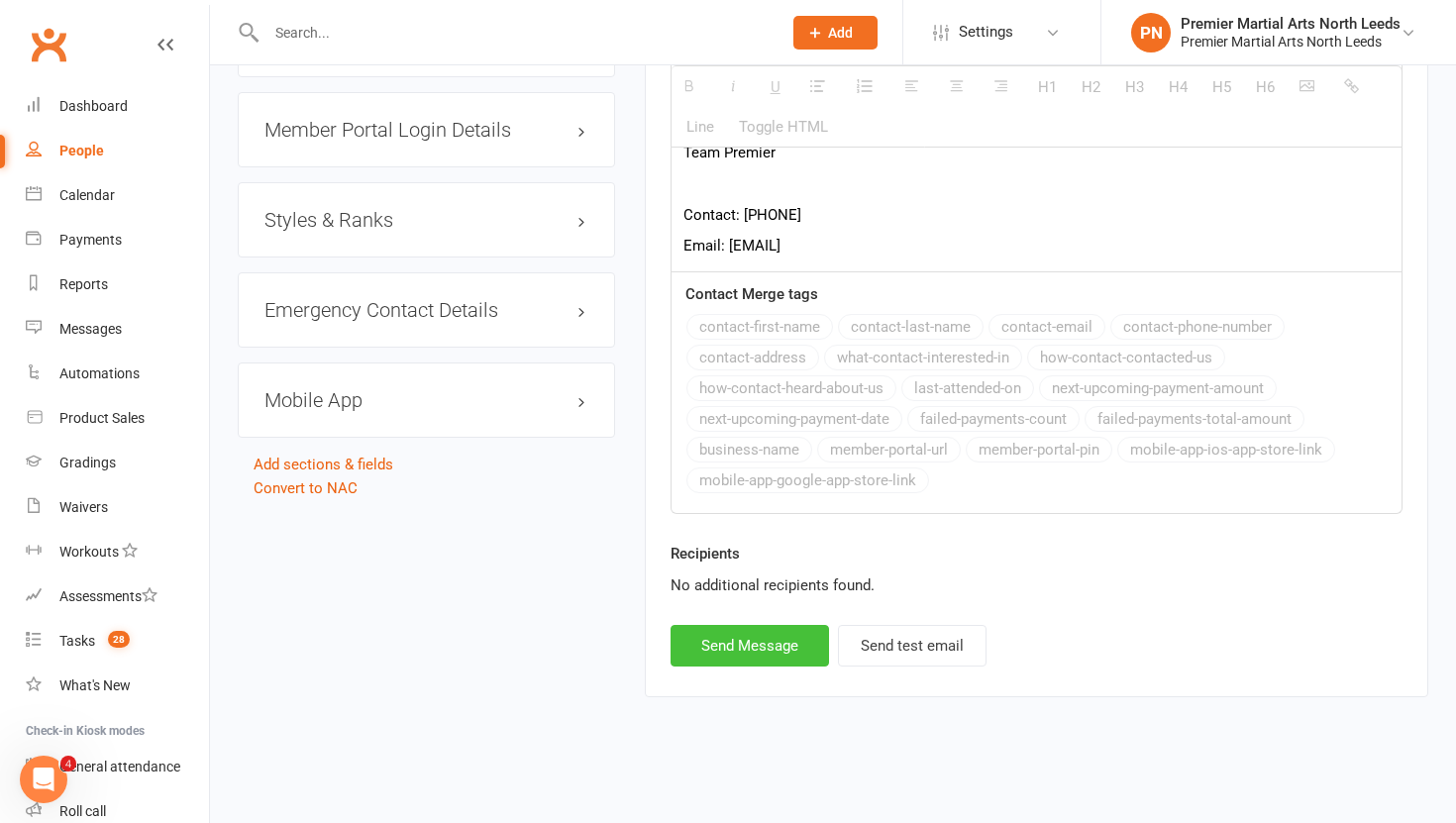click on "Send Message" at bounding box center (750, 646) 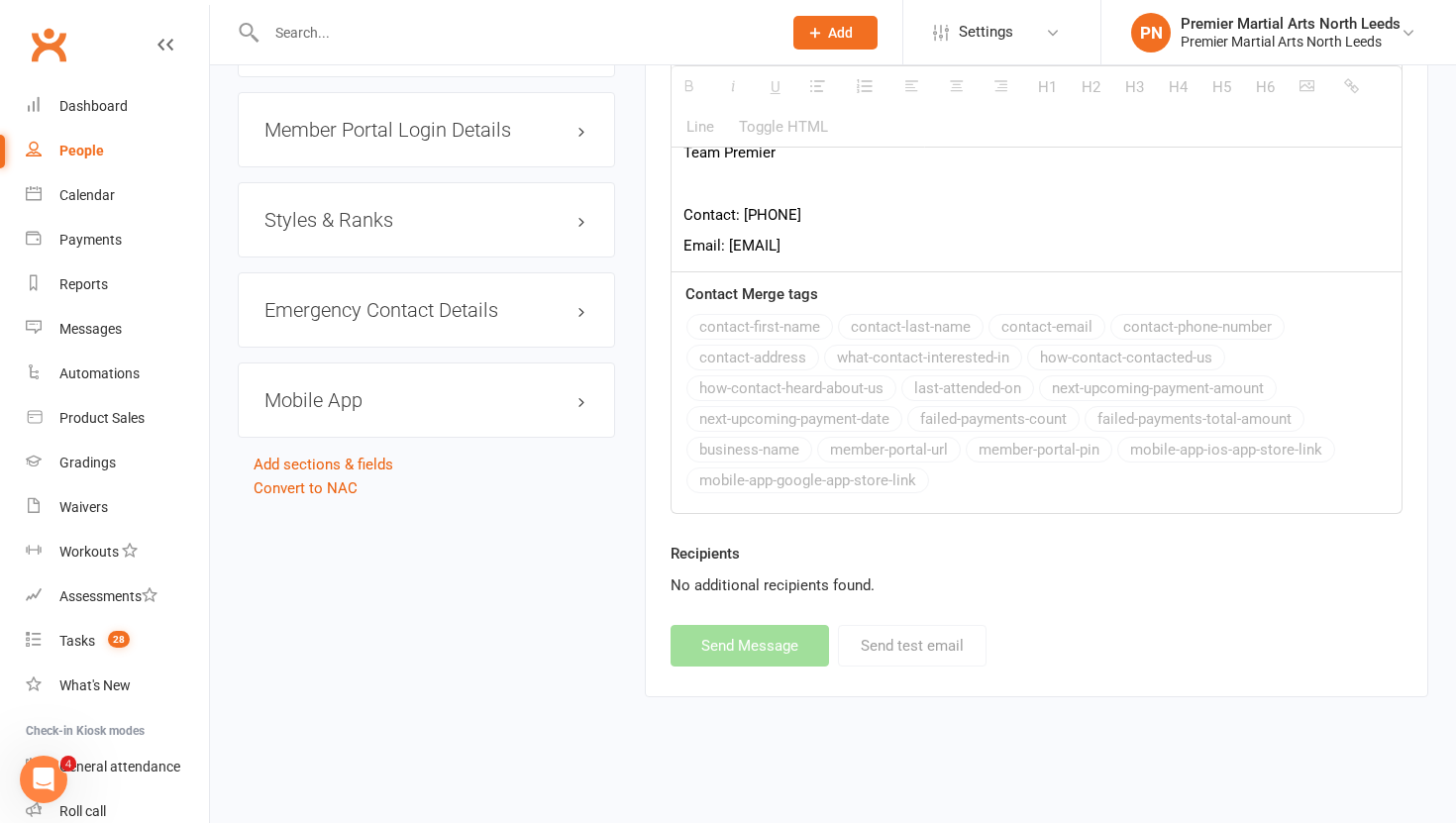 select 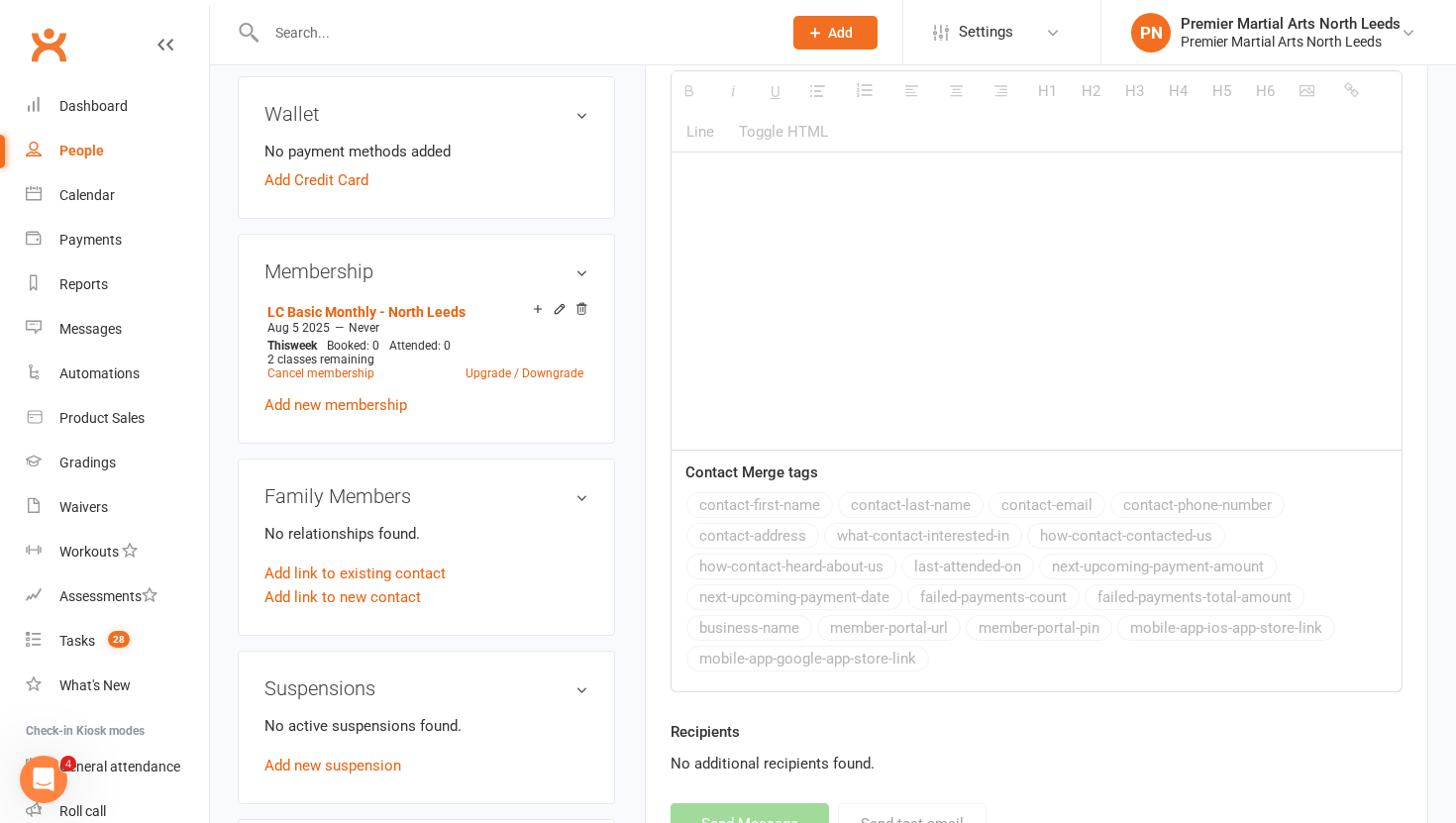 scroll, scrollTop: 0, scrollLeft: 0, axis: both 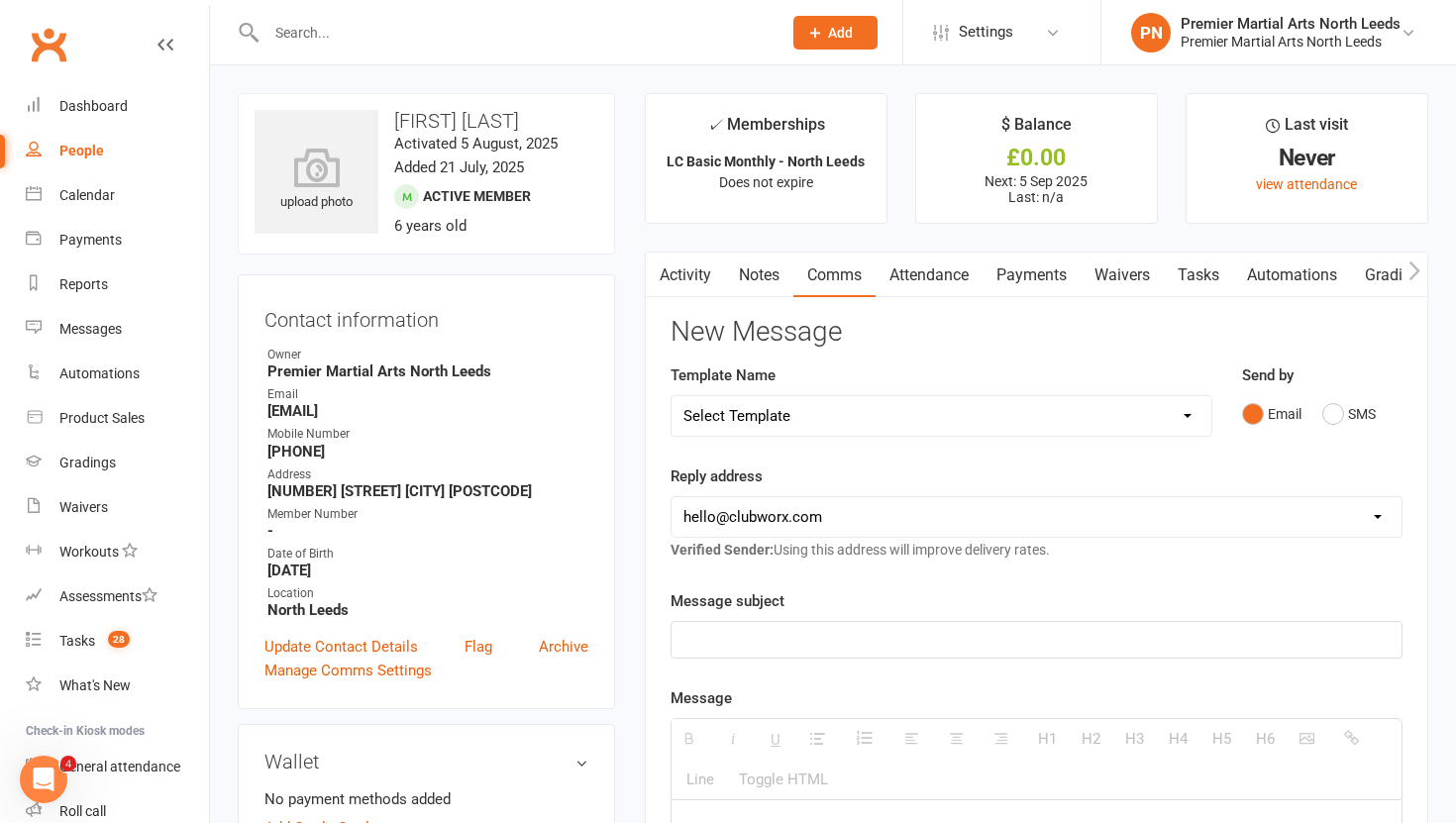 click at bounding box center [514, 33] 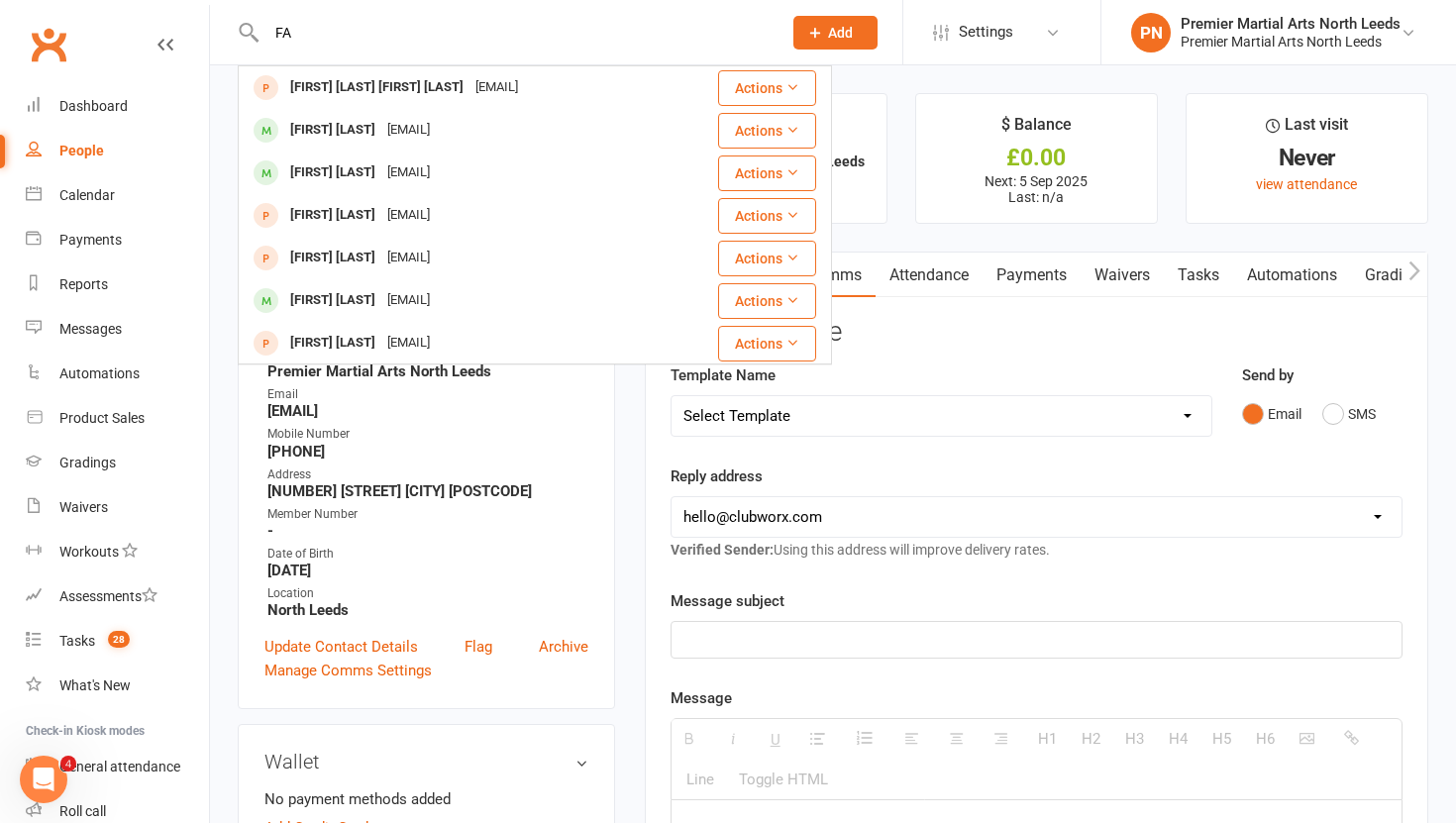 type on "F" 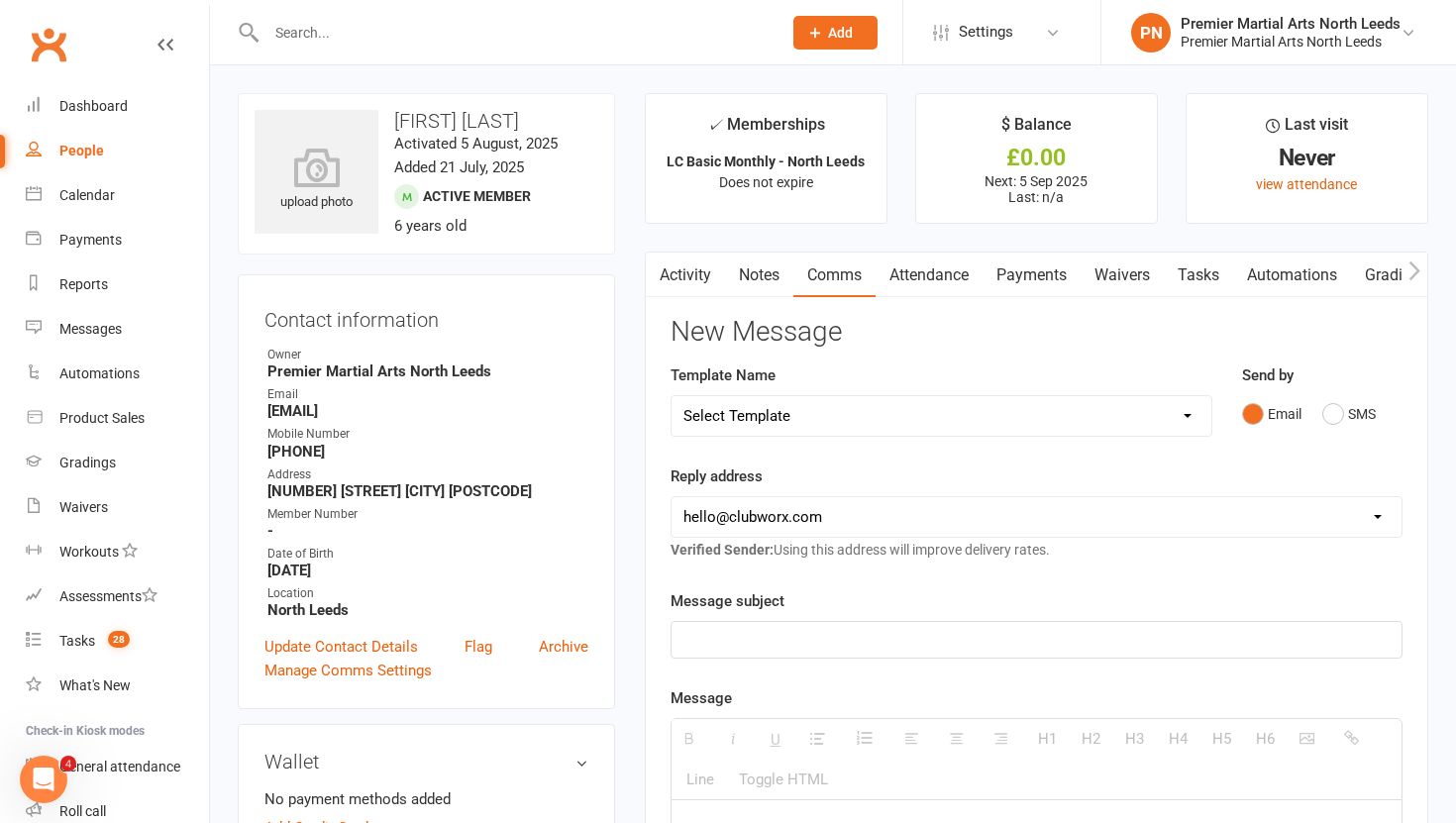 click at bounding box center [514, 33] 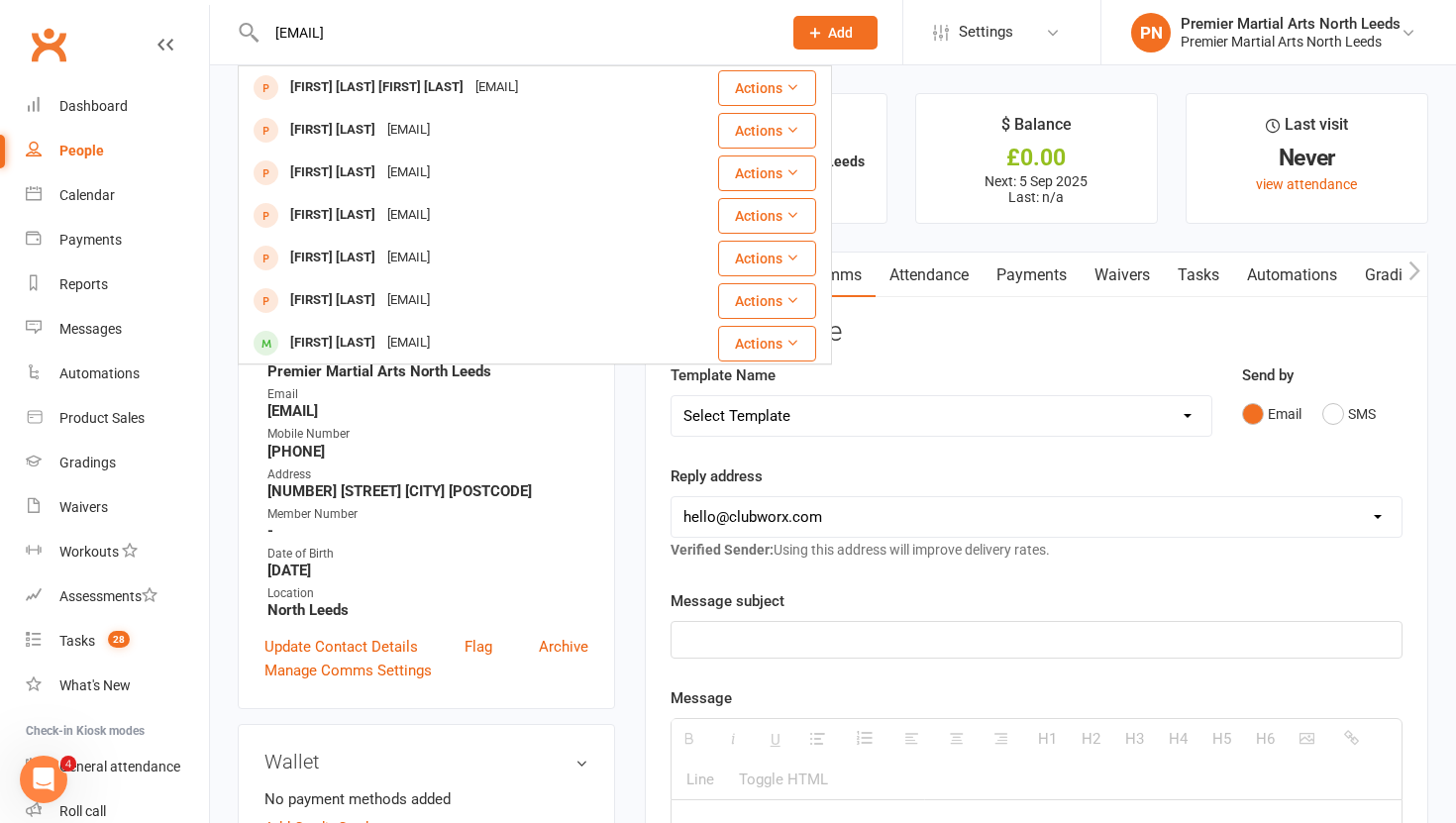 type on "[EMAIL]" 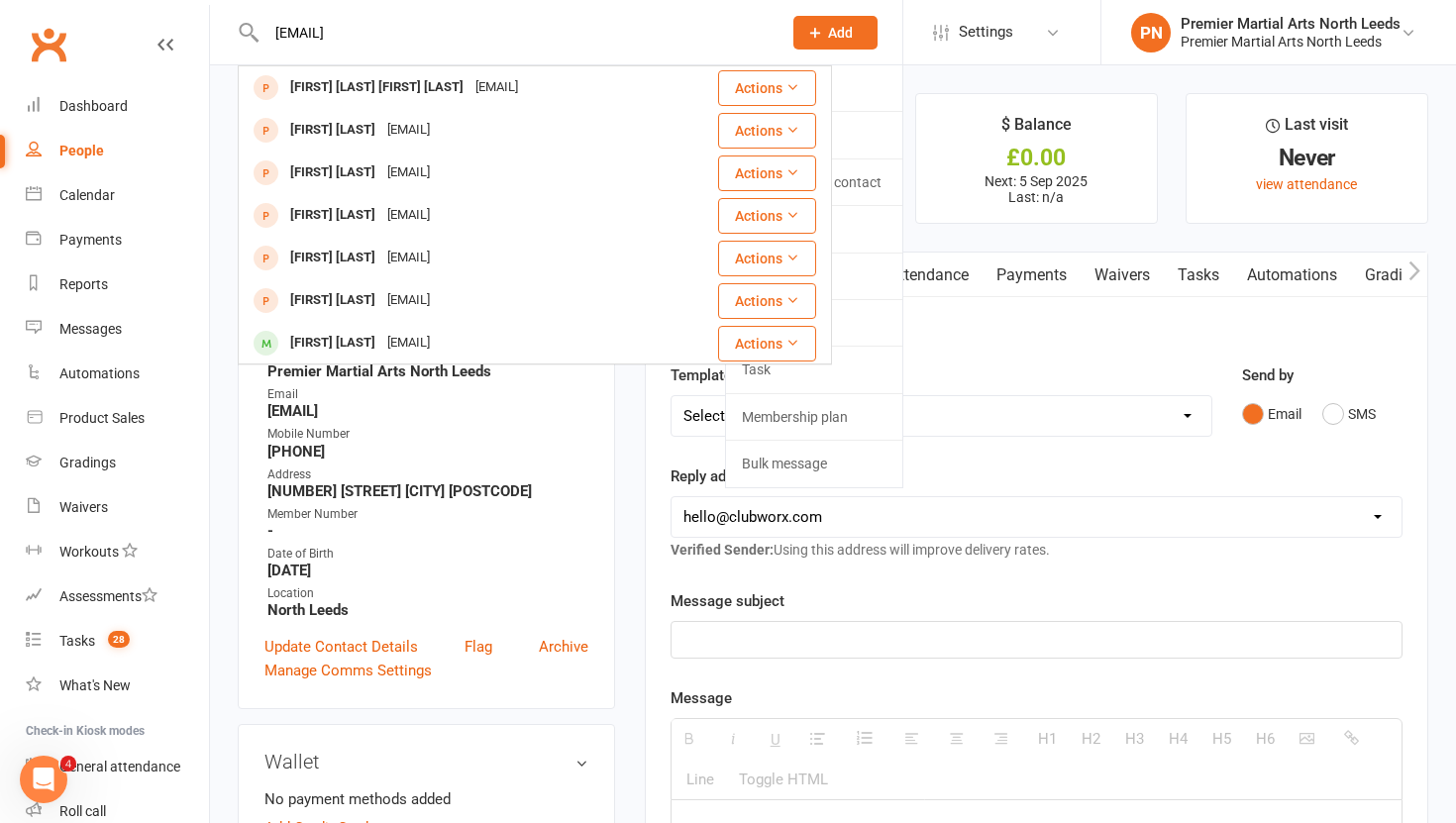 type 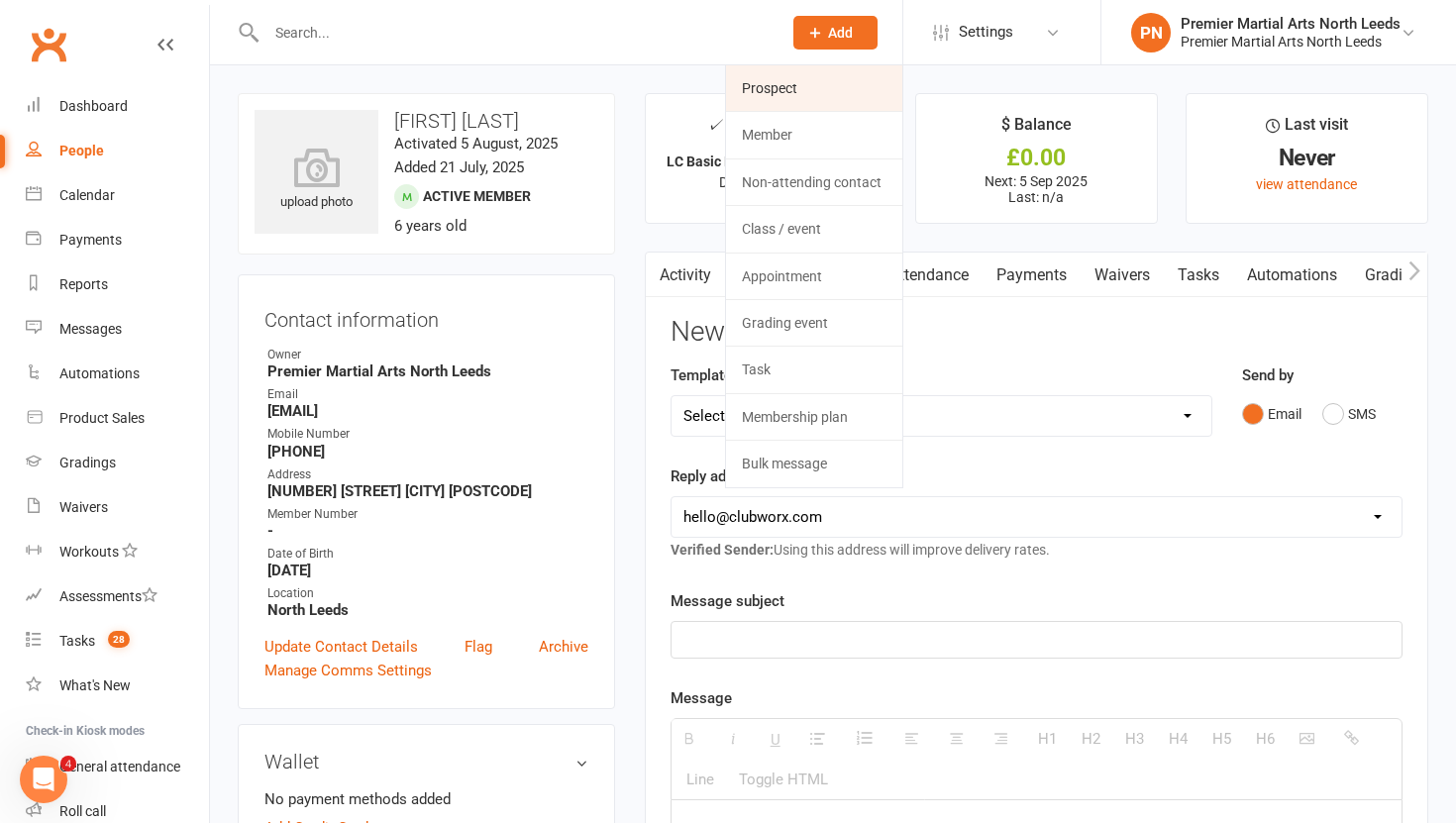 click on "Prospect" 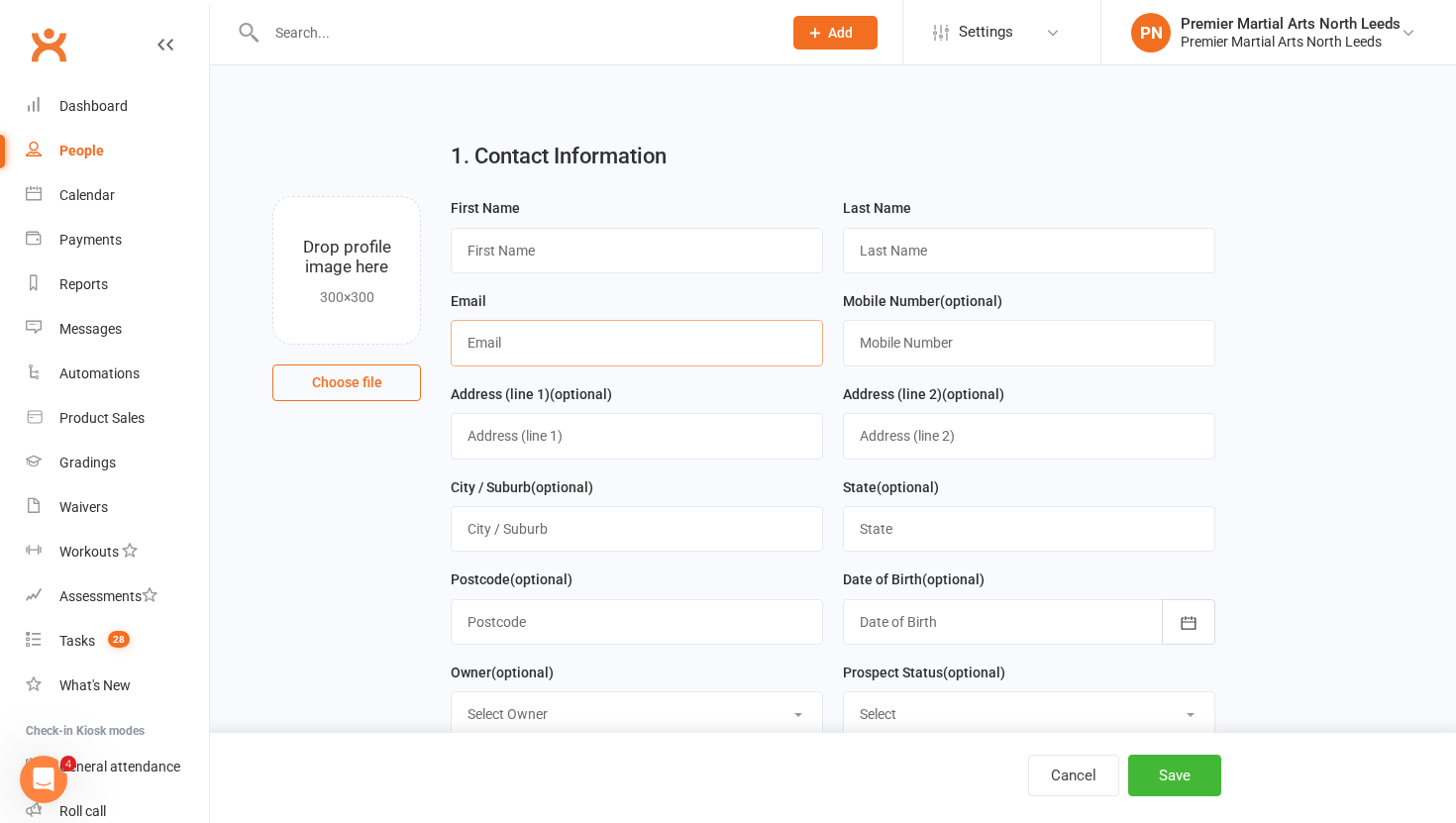 click at bounding box center (637, 343) 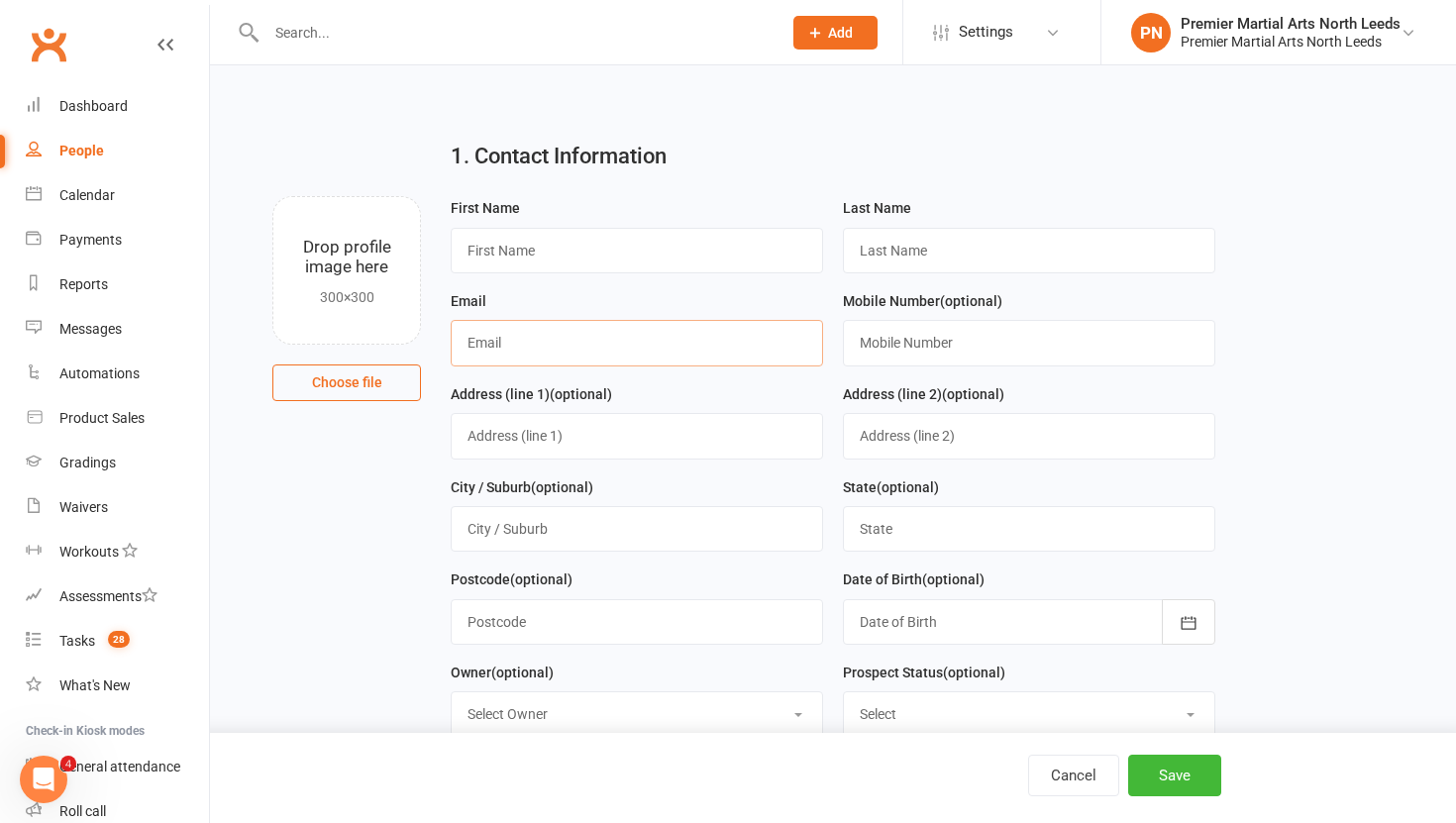 paste on "[EMAIL]" 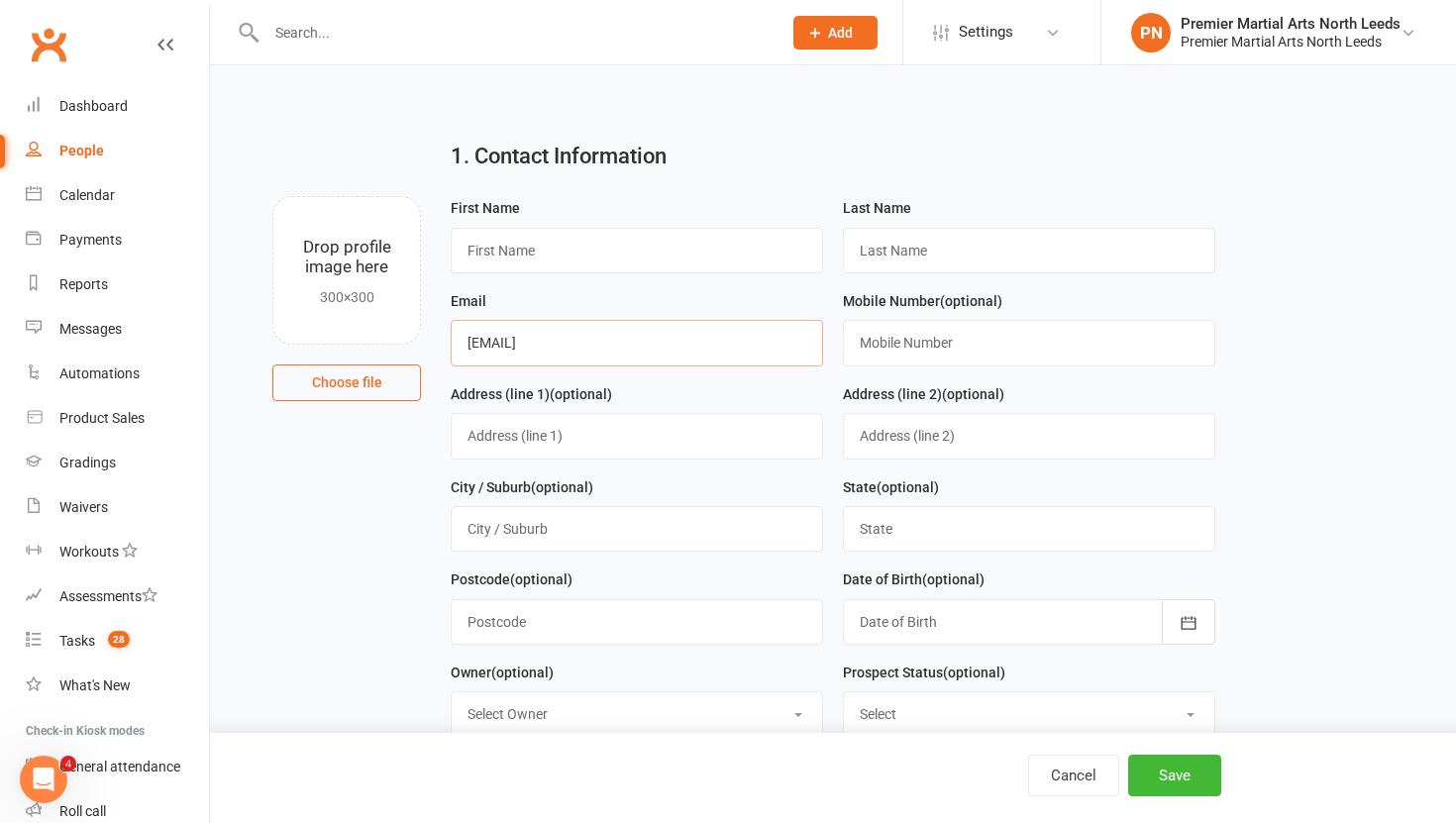 type on "[EMAIL]" 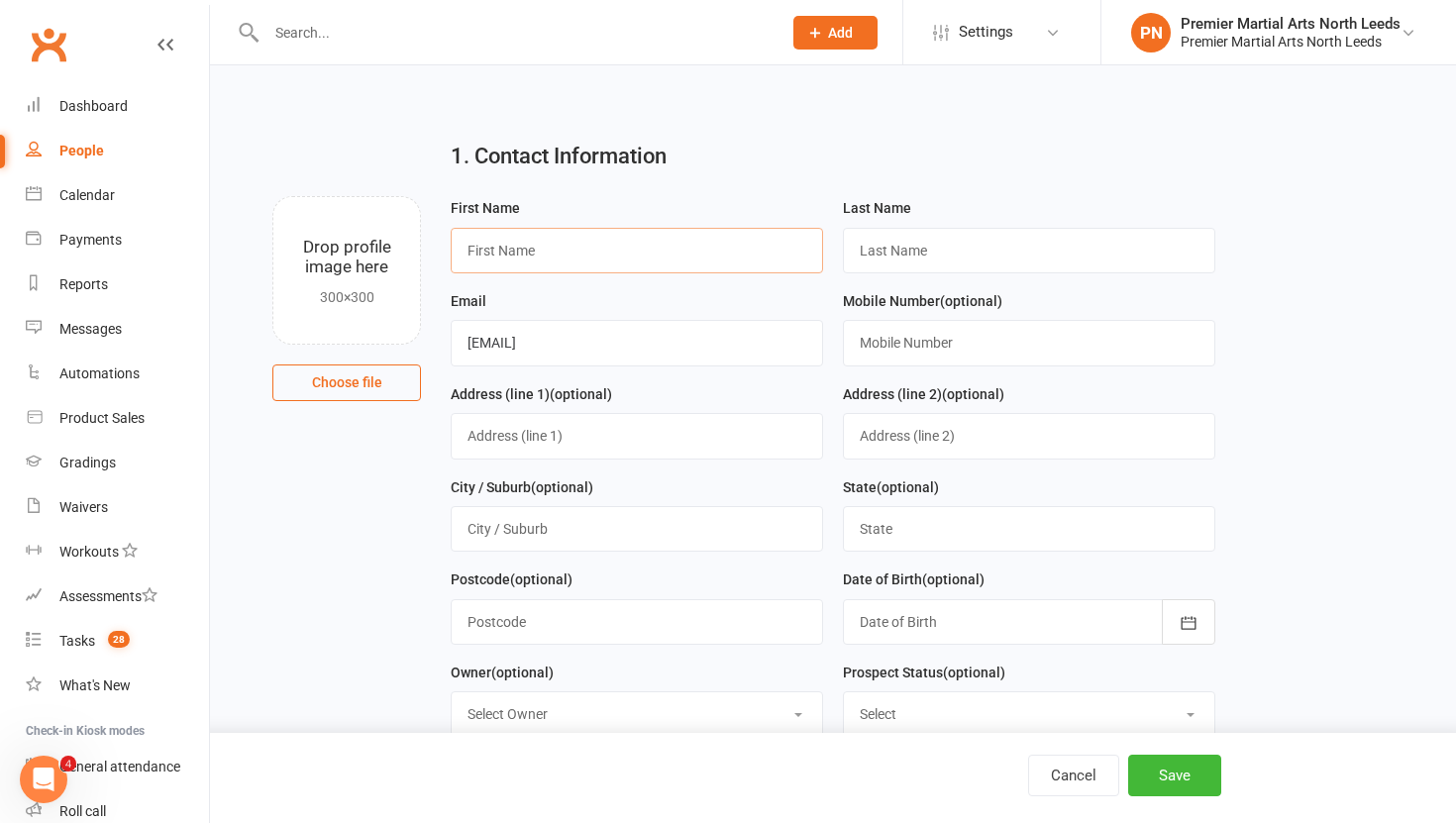click at bounding box center (637, 251) 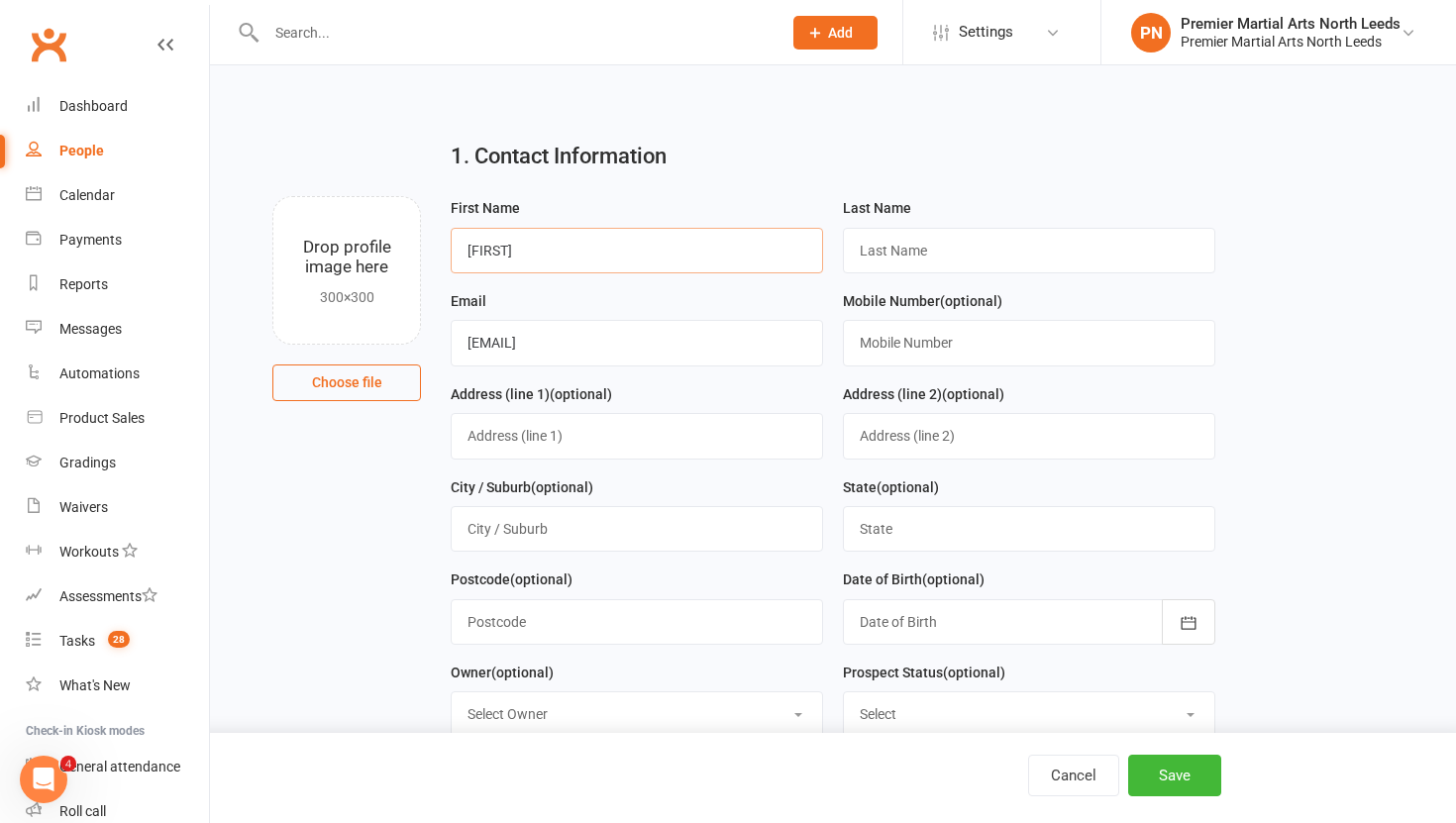 type on "[FIRST]" 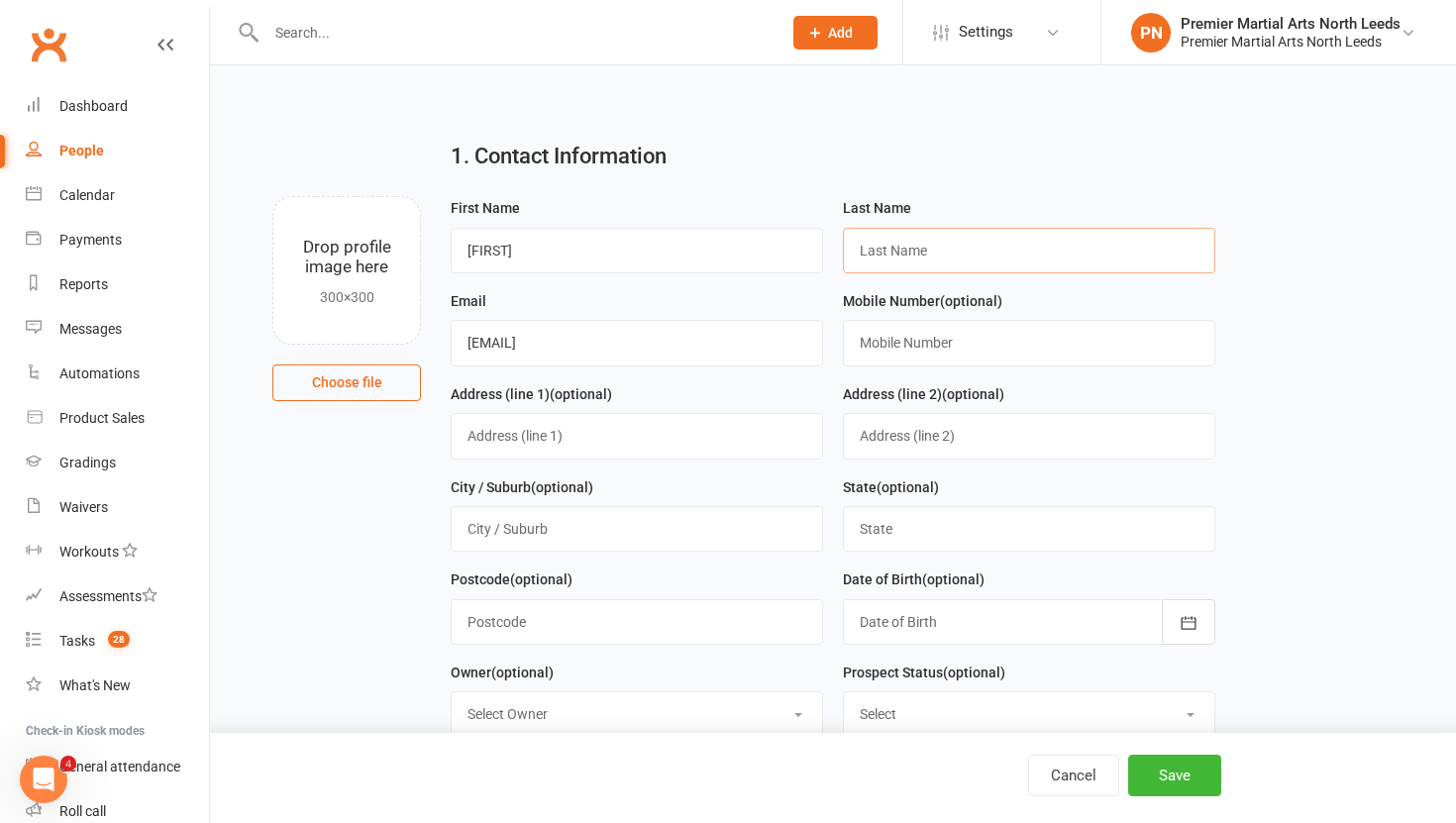 click at bounding box center [1029, 251] 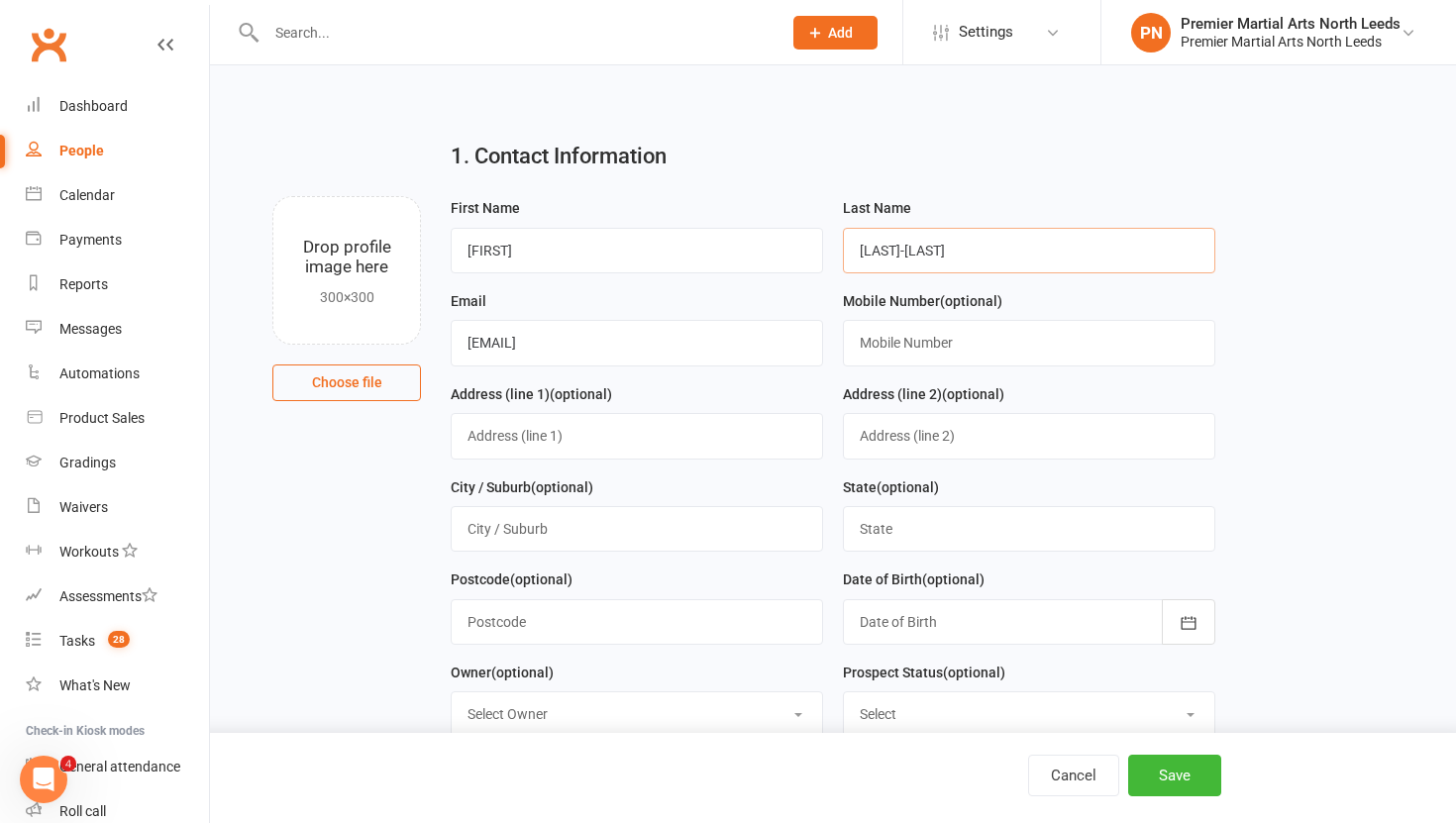 type on "[LAST]-[LAST]" 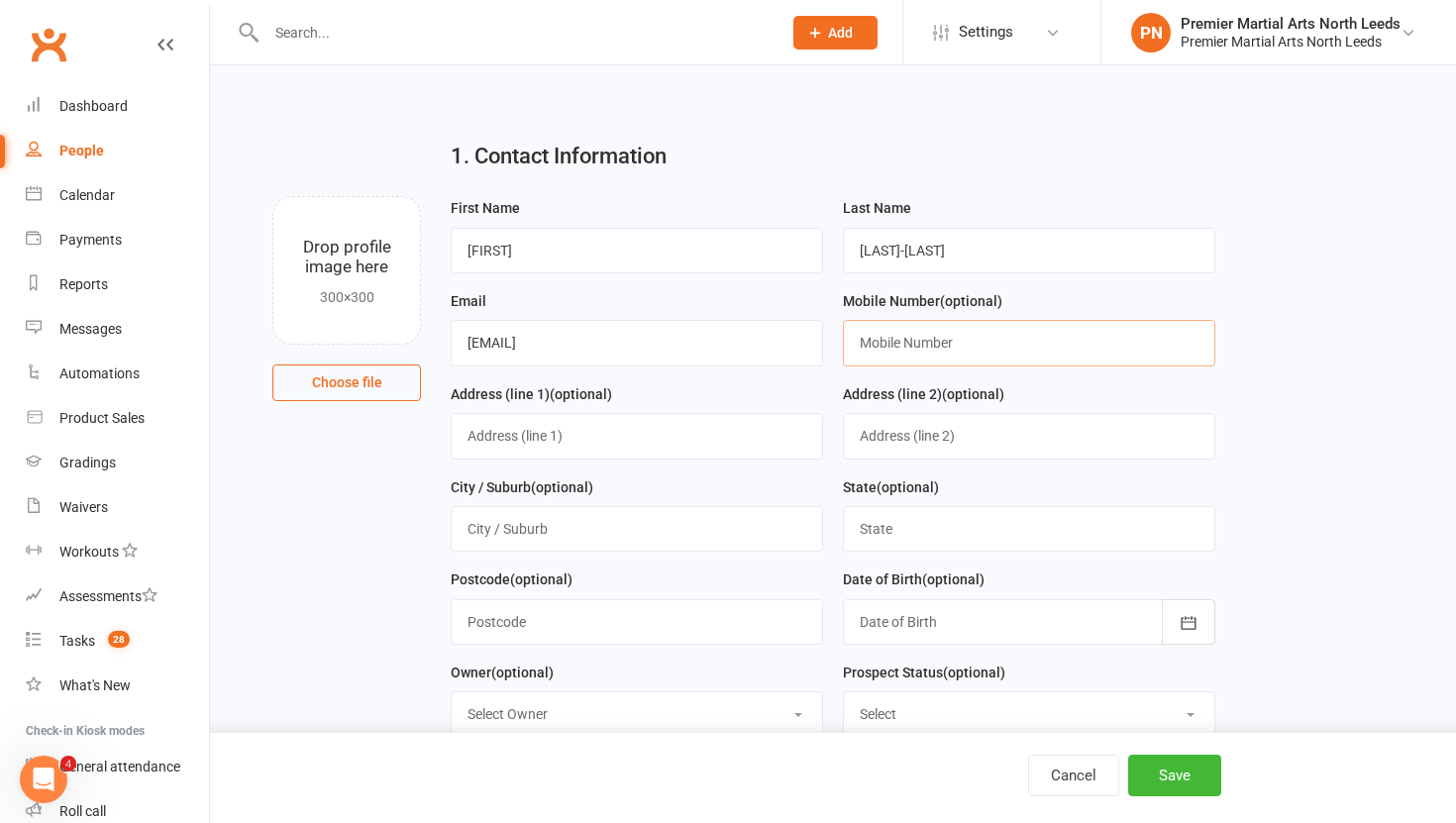 click at bounding box center [1029, 343] 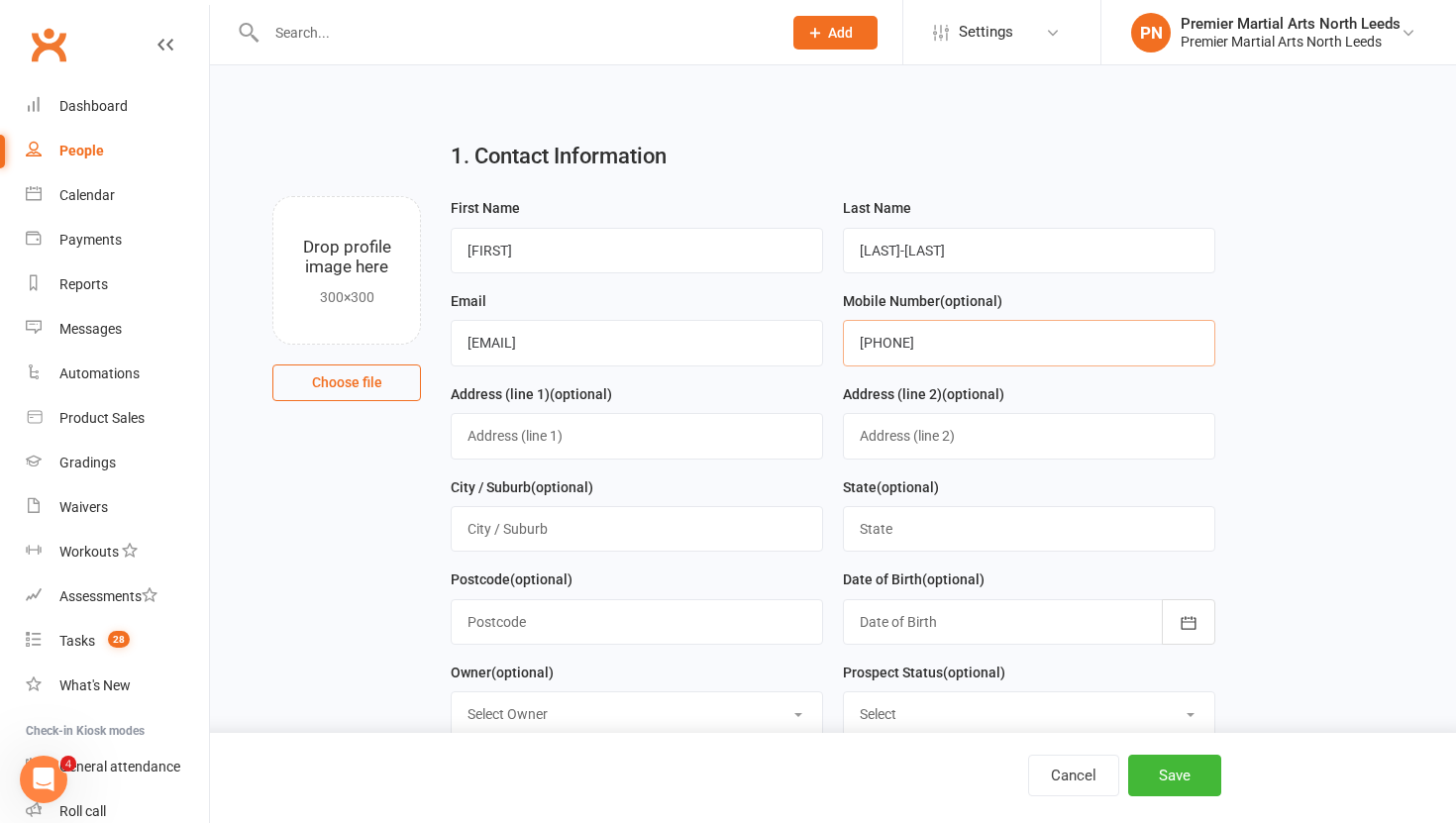 type on "[PHONE]" 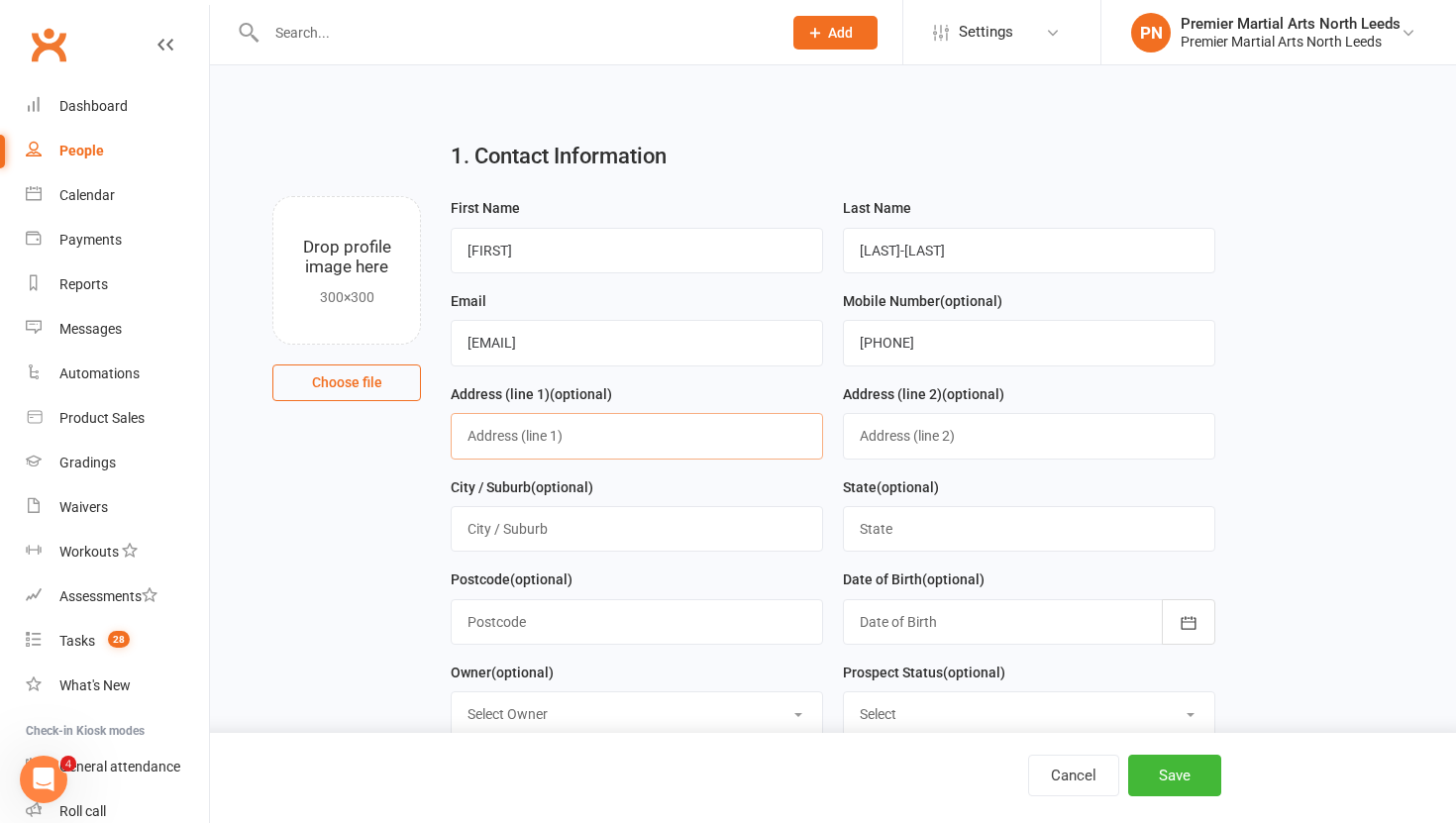 click at bounding box center [637, 436] 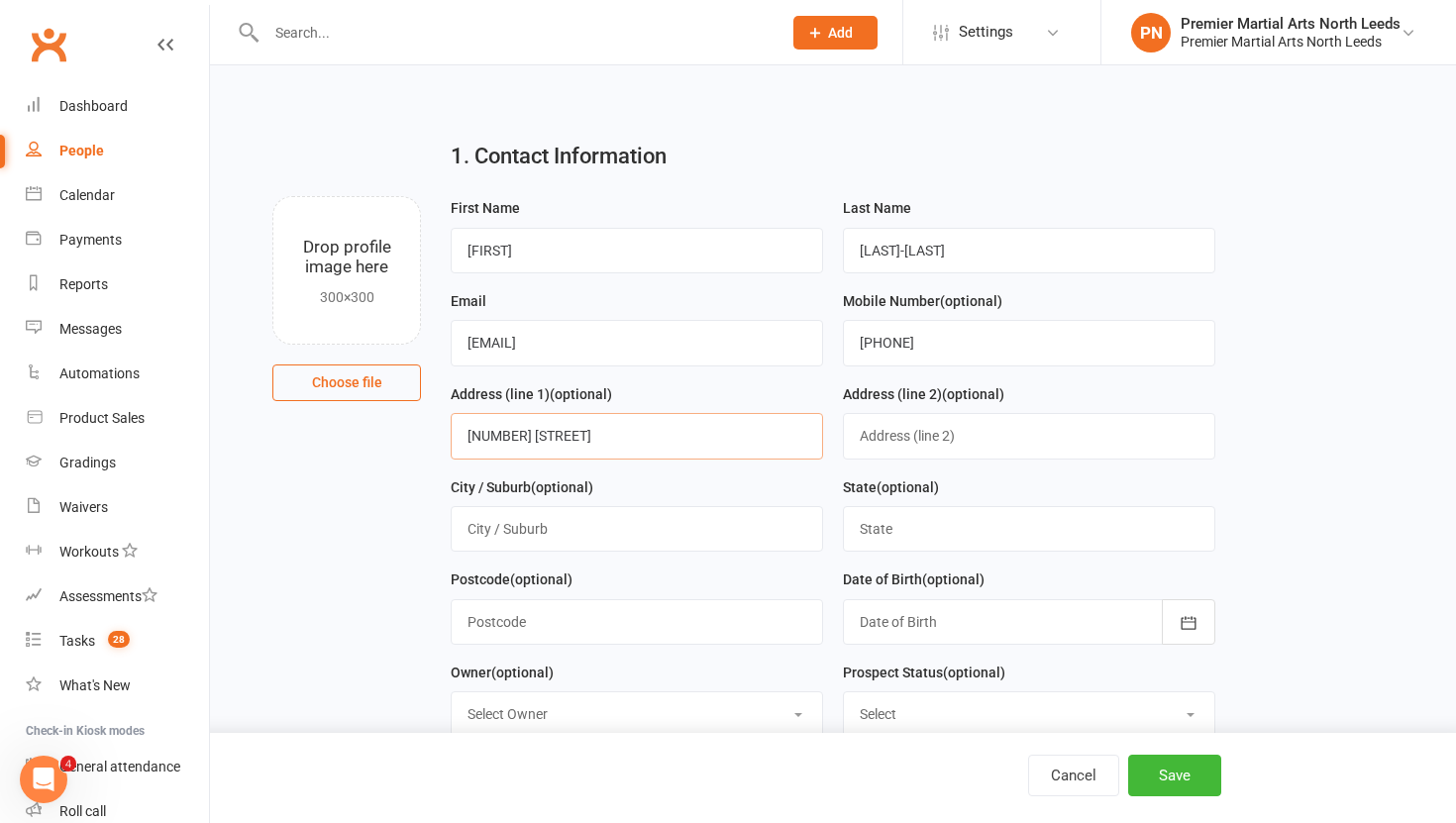 type on "[NUMBER] [STREET]" 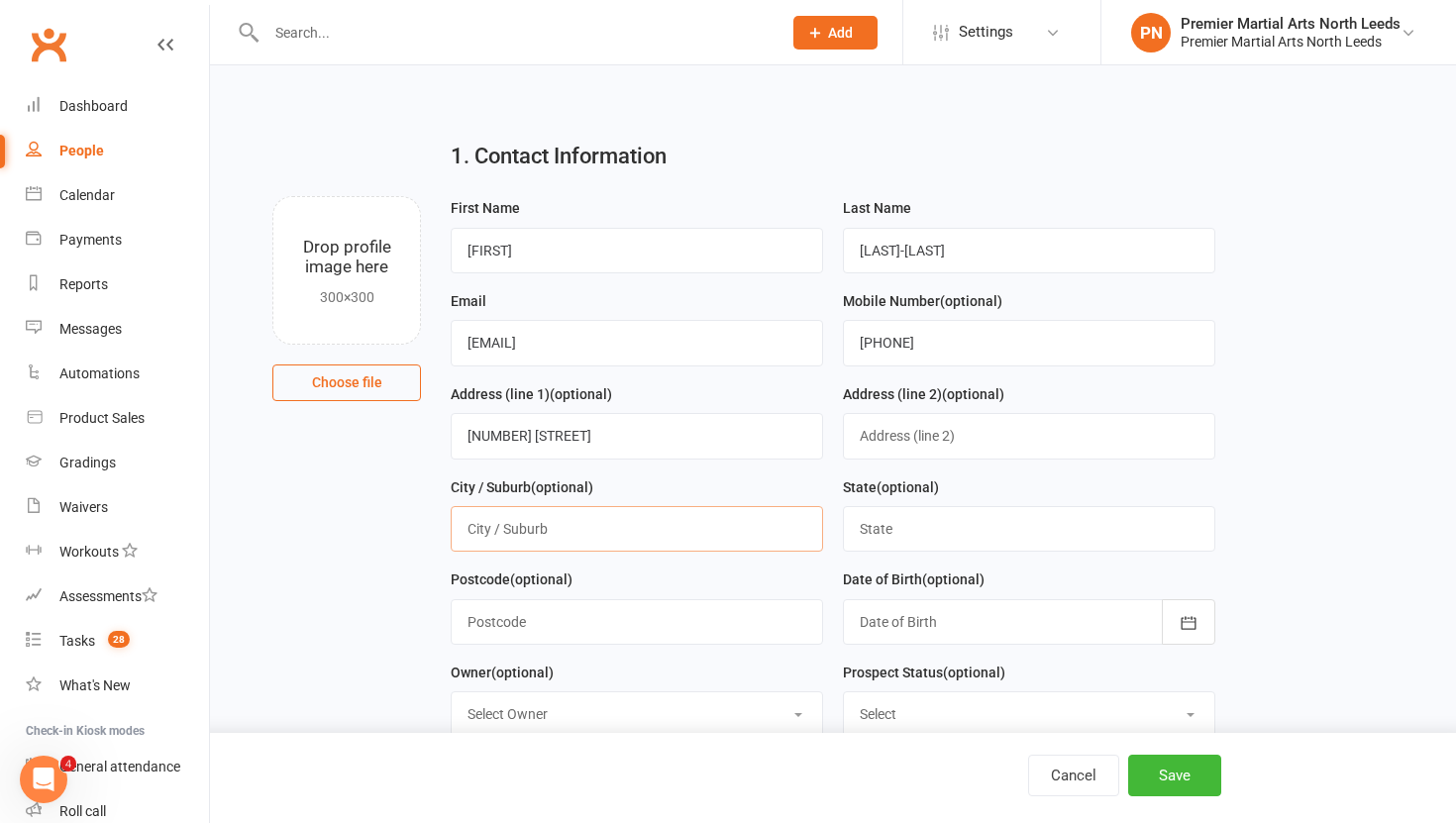 click at bounding box center (637, 529) 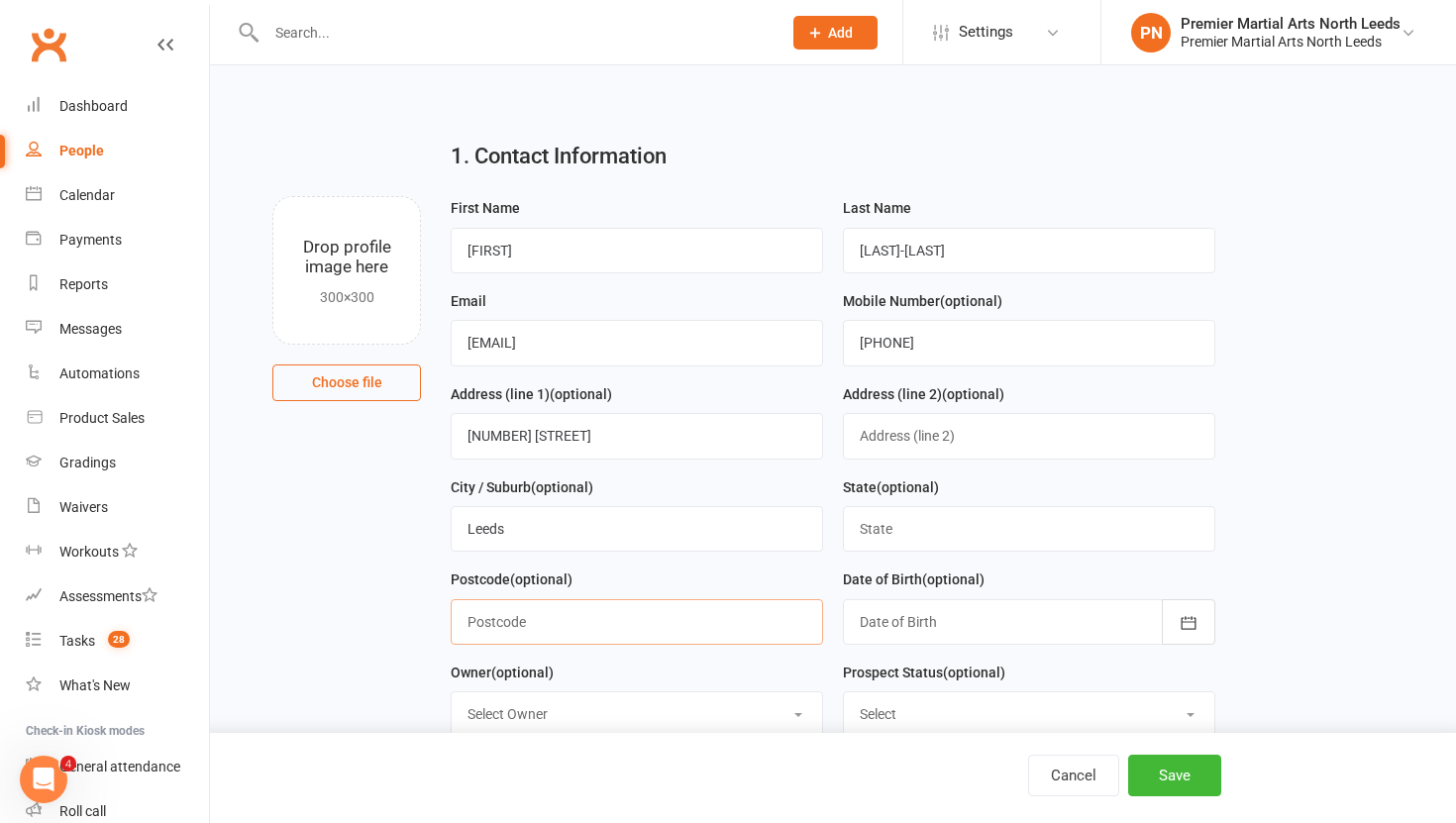 click at bounding box center [637, 622] 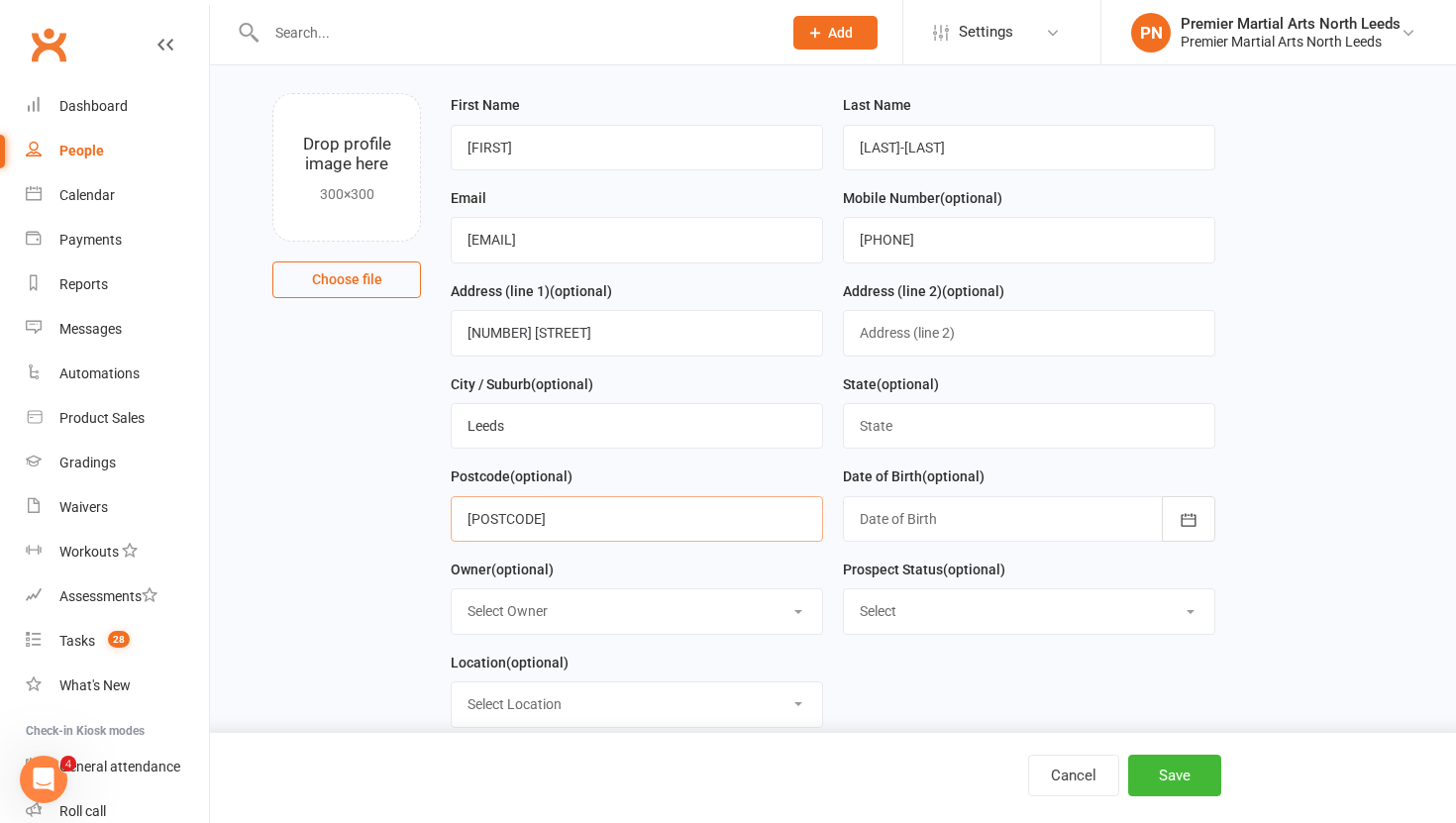 scroll, scrollTop: 104, scrollLeft: 0, axis: vertical 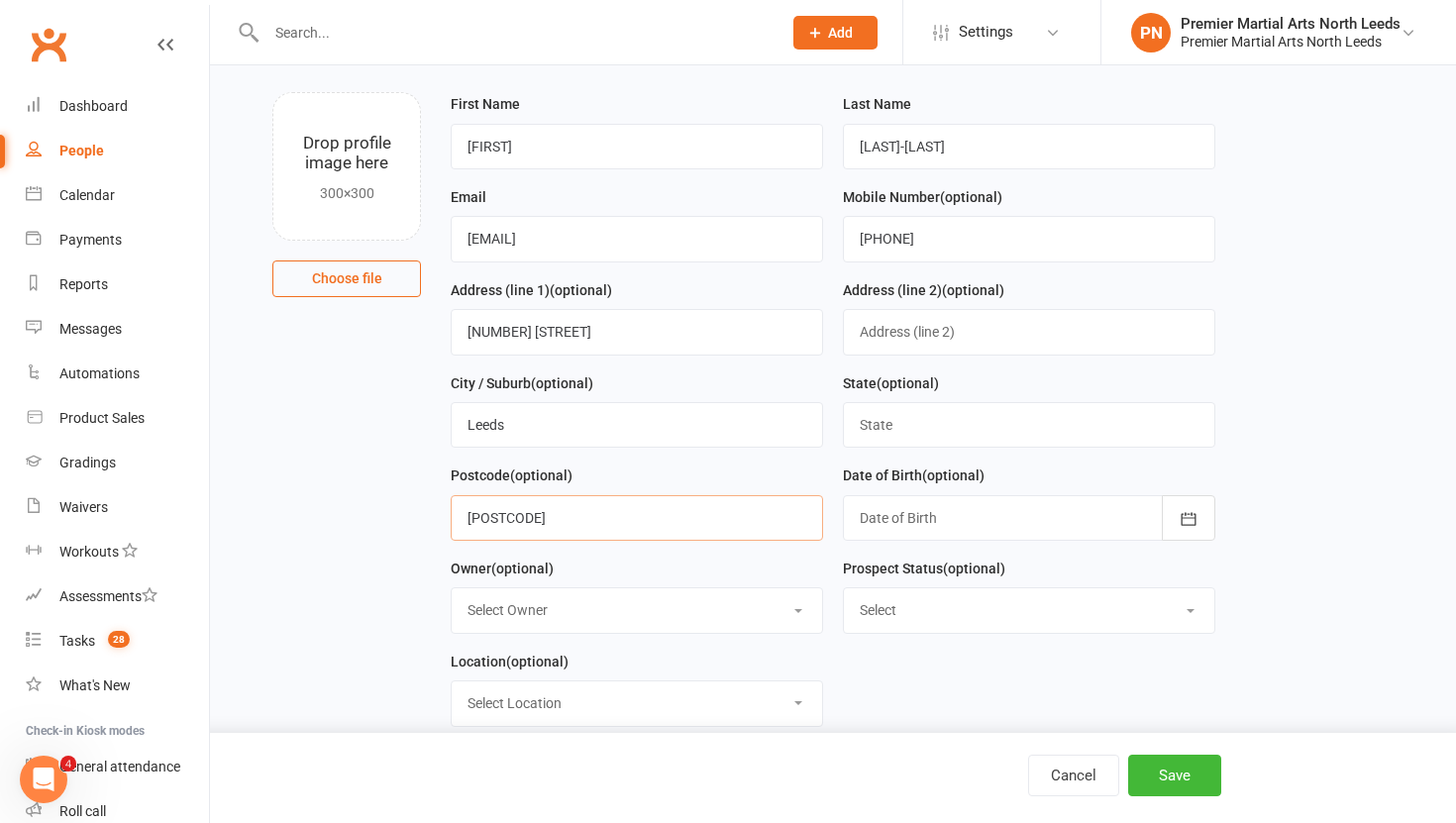 type on "[POSTCODE]" 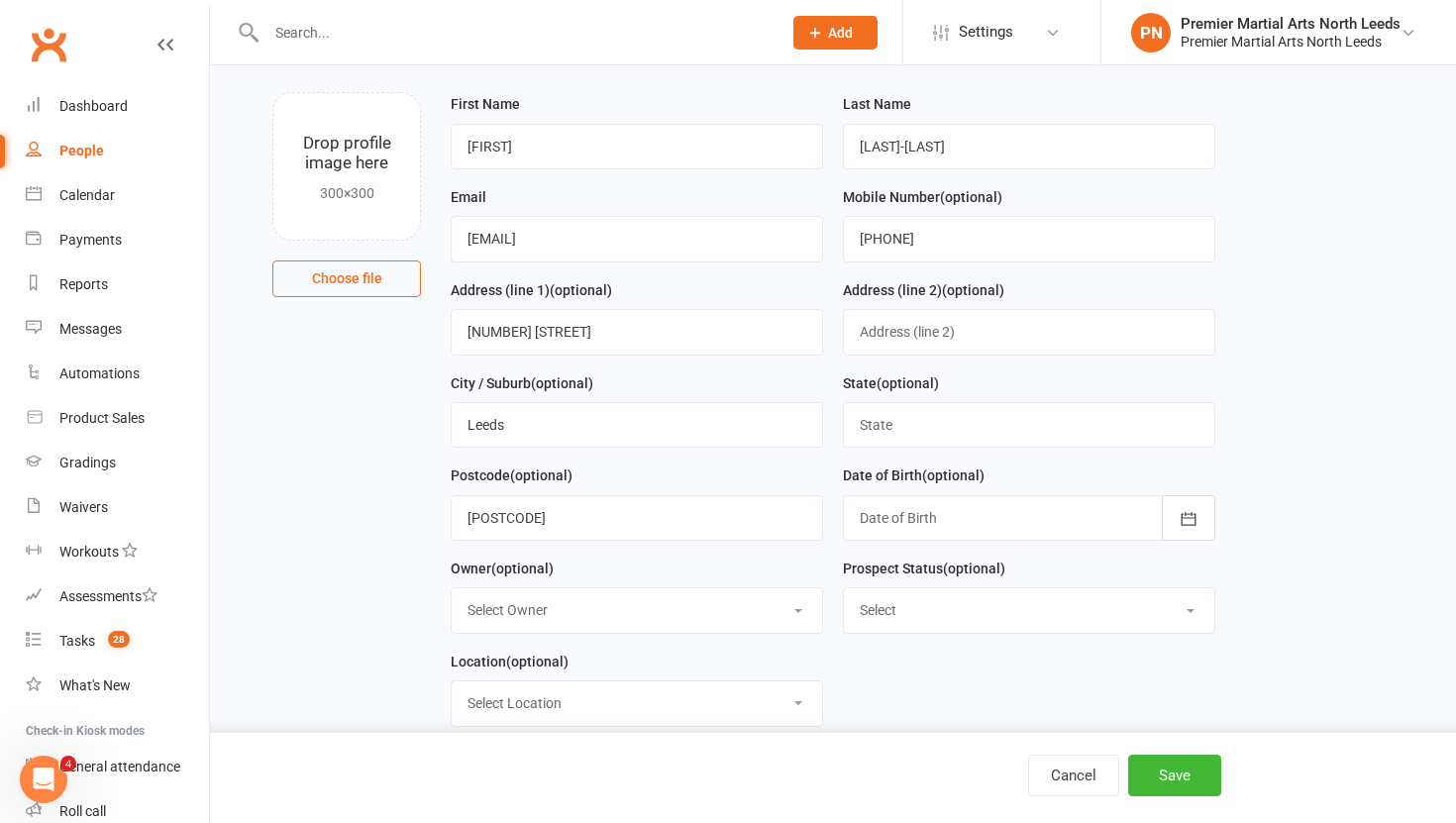 click on "Select Owner Premier Martial Arts North Leeds [FIRST] [LAST] [FIRST] [LAST] [FIRST] [LAST] [FIRST] [LAST]" at bounding box center (637, 610) 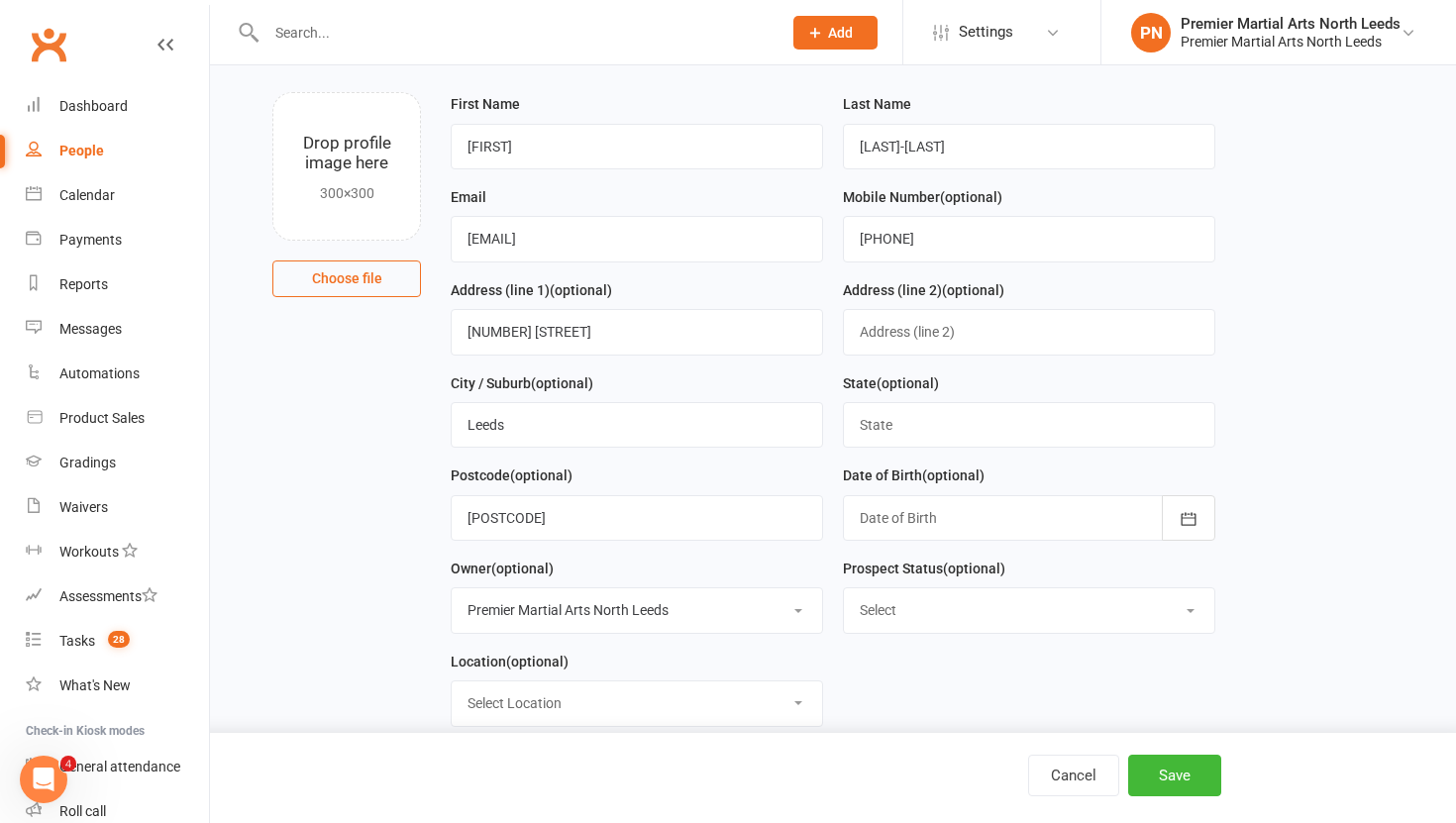 click on "Select Location North Leeds" at bounding box center (637, 703) 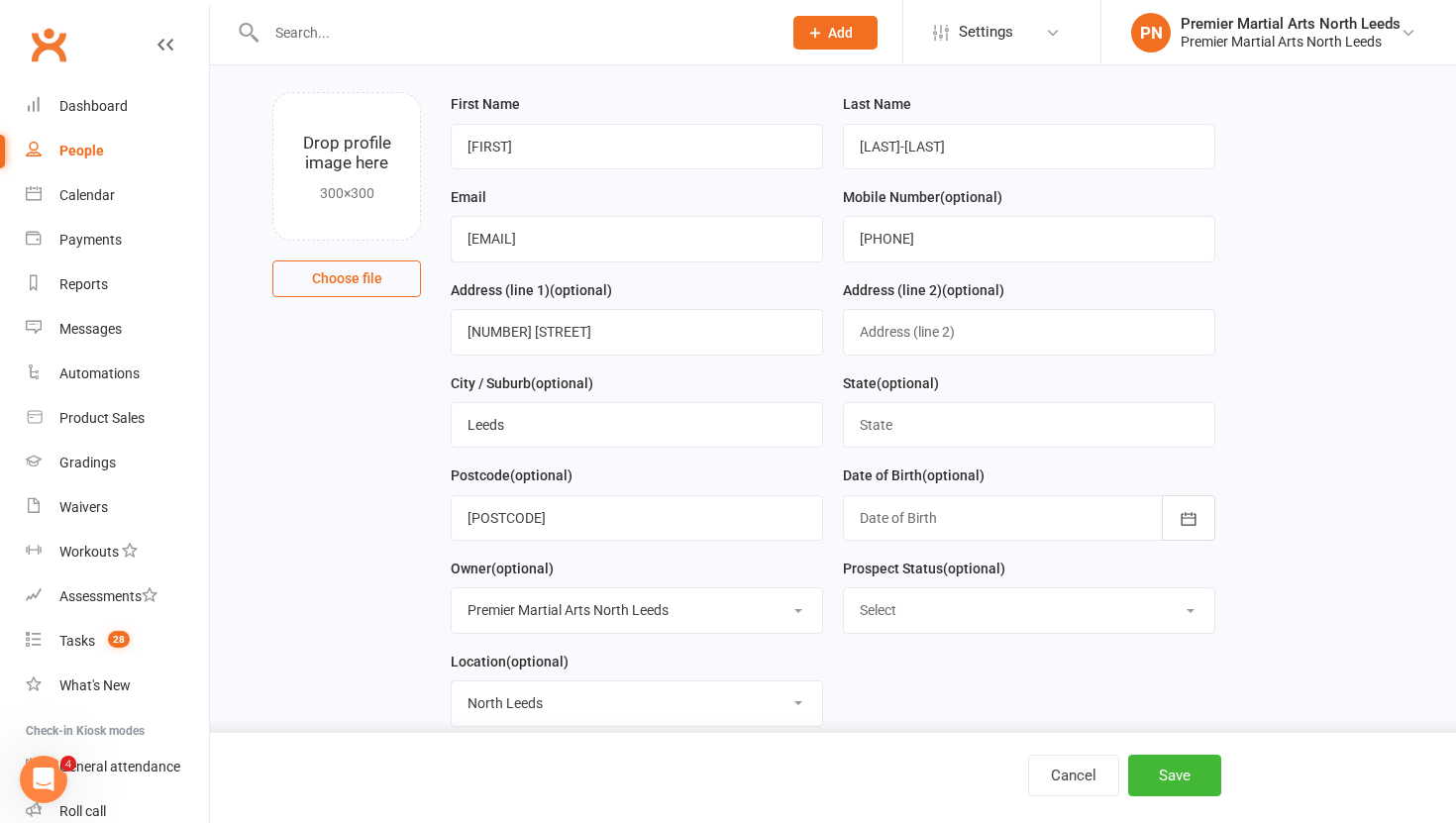 click on "Select Initial Call Made - L1 Booked Self Booked Via Calendly - L1 Booked Initial Call Made - Left Voicemail - Follow Up Needed No Contact Number- Initial Email sent - Follow Up Needed Follow Up Call Made - L1 Booked L2 Booked L2 Attended - No Sign Up - Follow Up Needed Kids Lead Adults Lead Bradford Lead (DO NOT CHANGE)" at bounding box center [1029, 610] 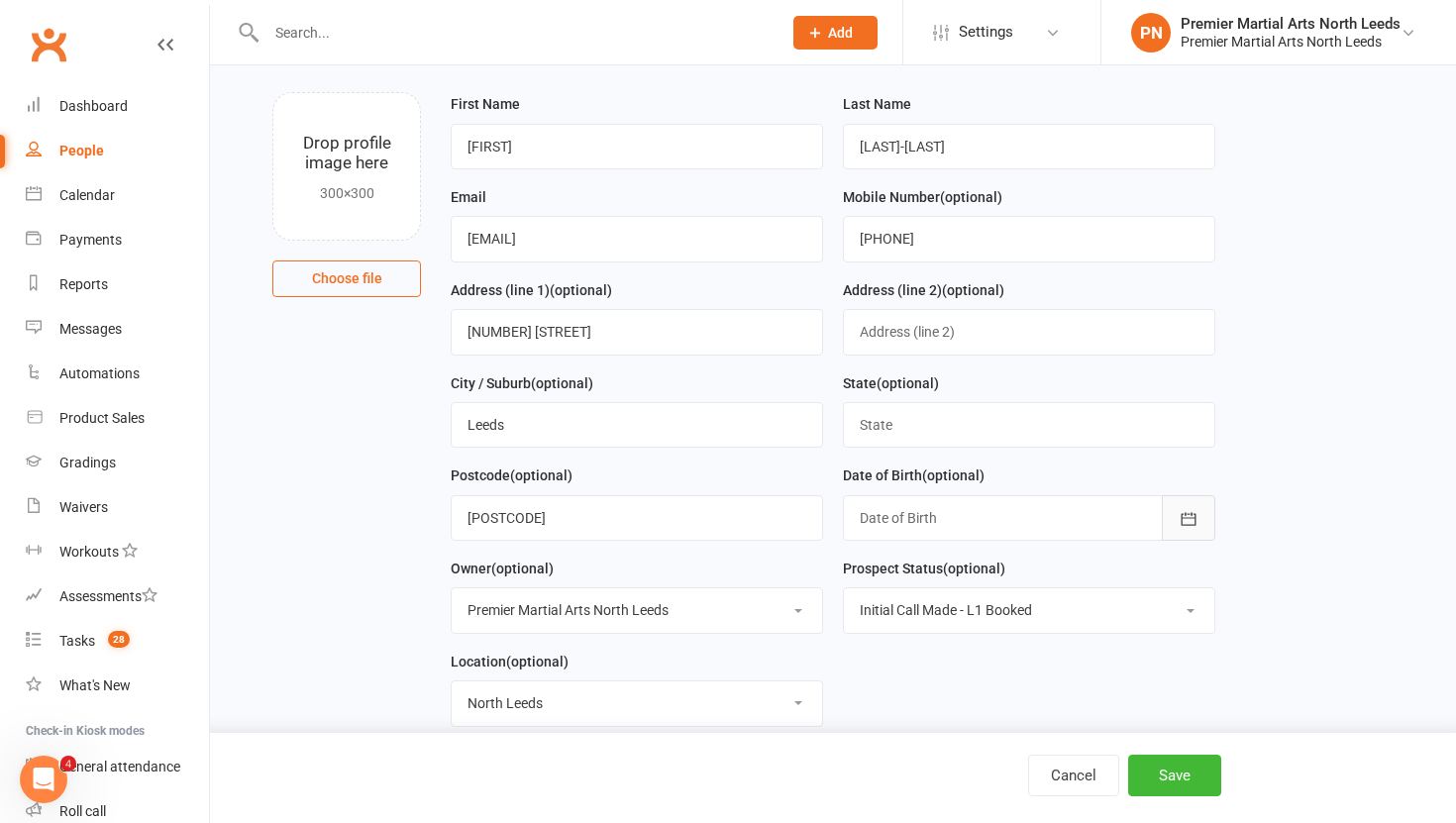 click at bounding box center (1189, 518) 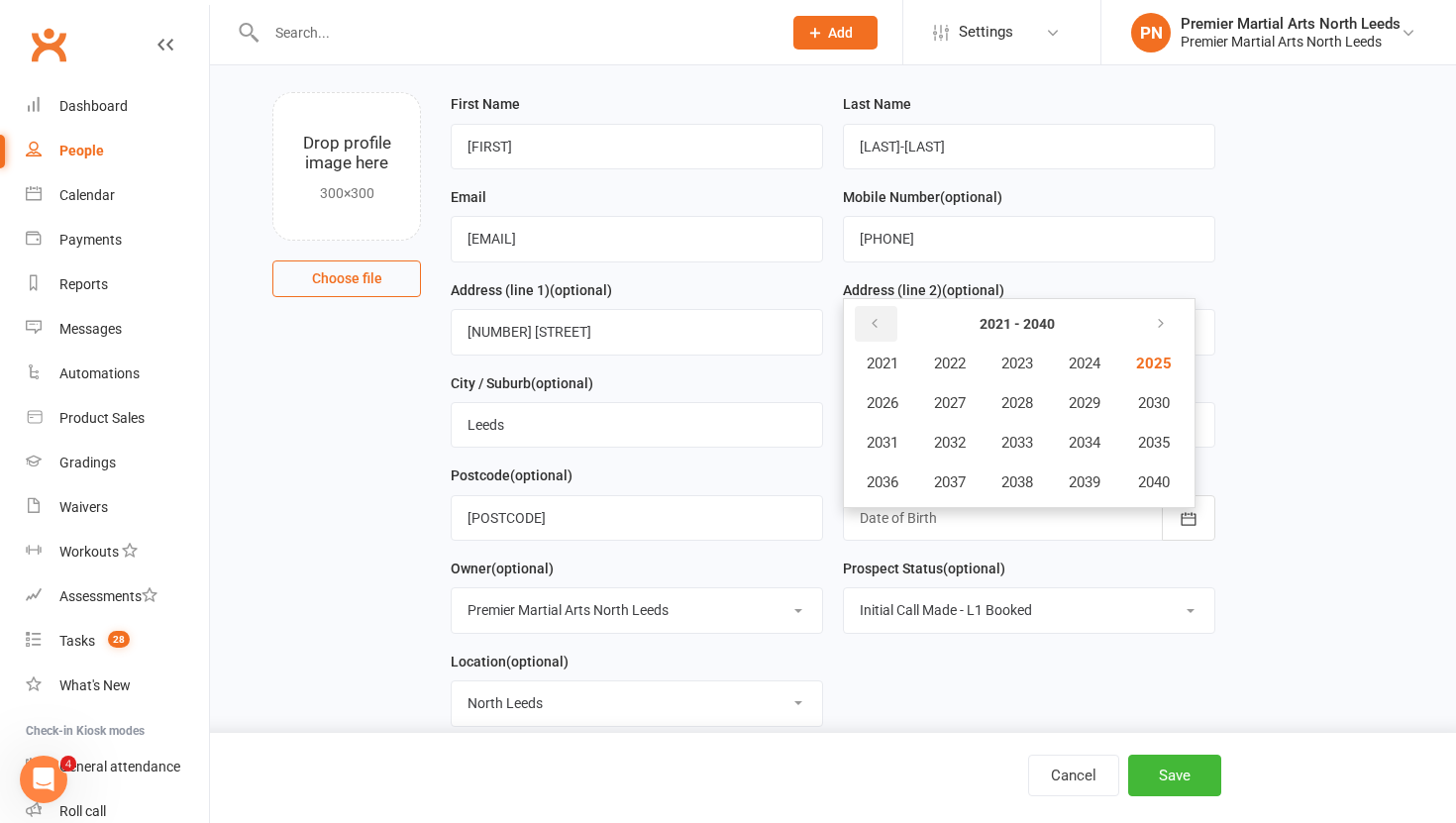 click at bounding box center (875, 324) 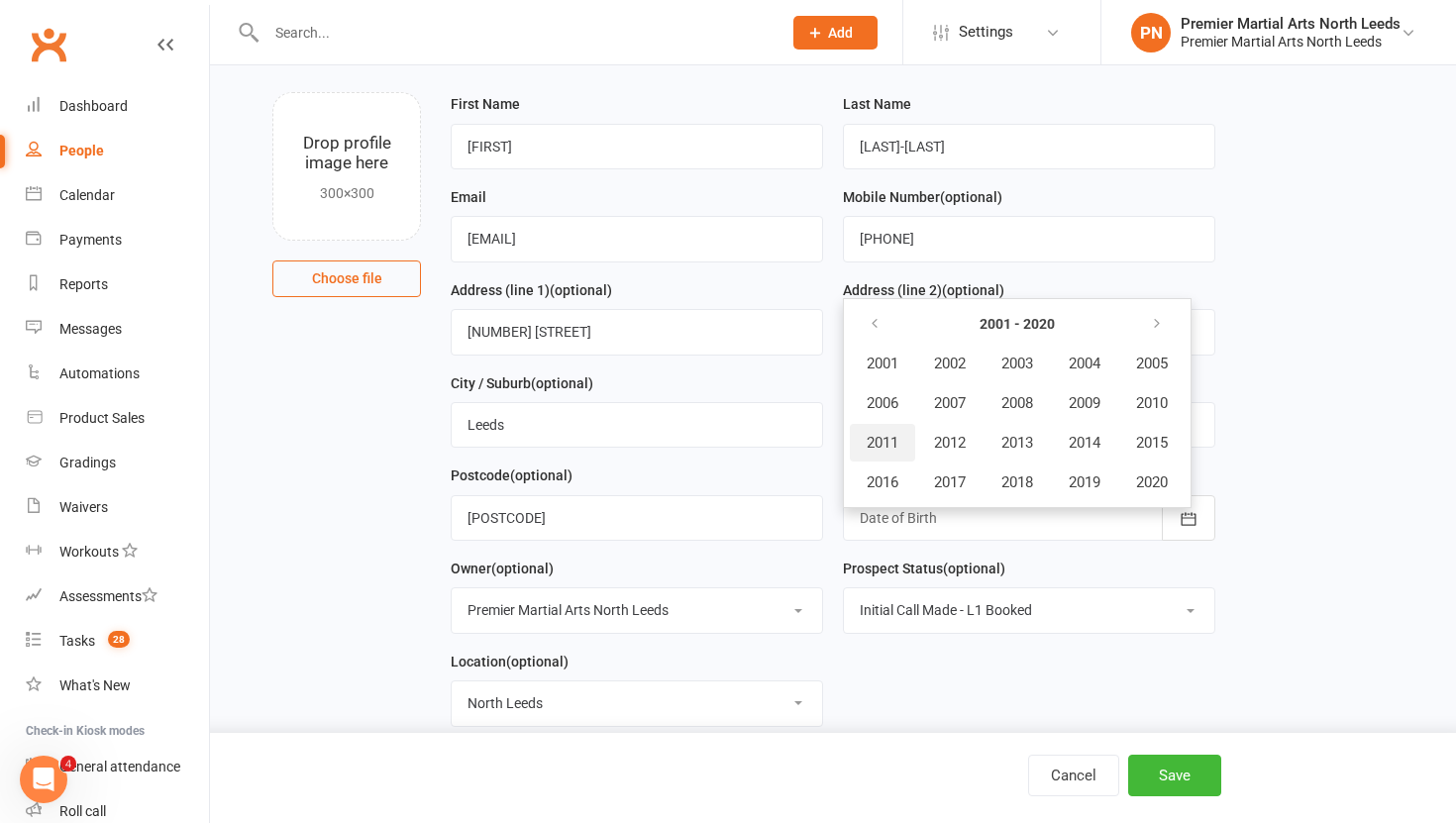 click on "2011" at bounding box center (883, 443) 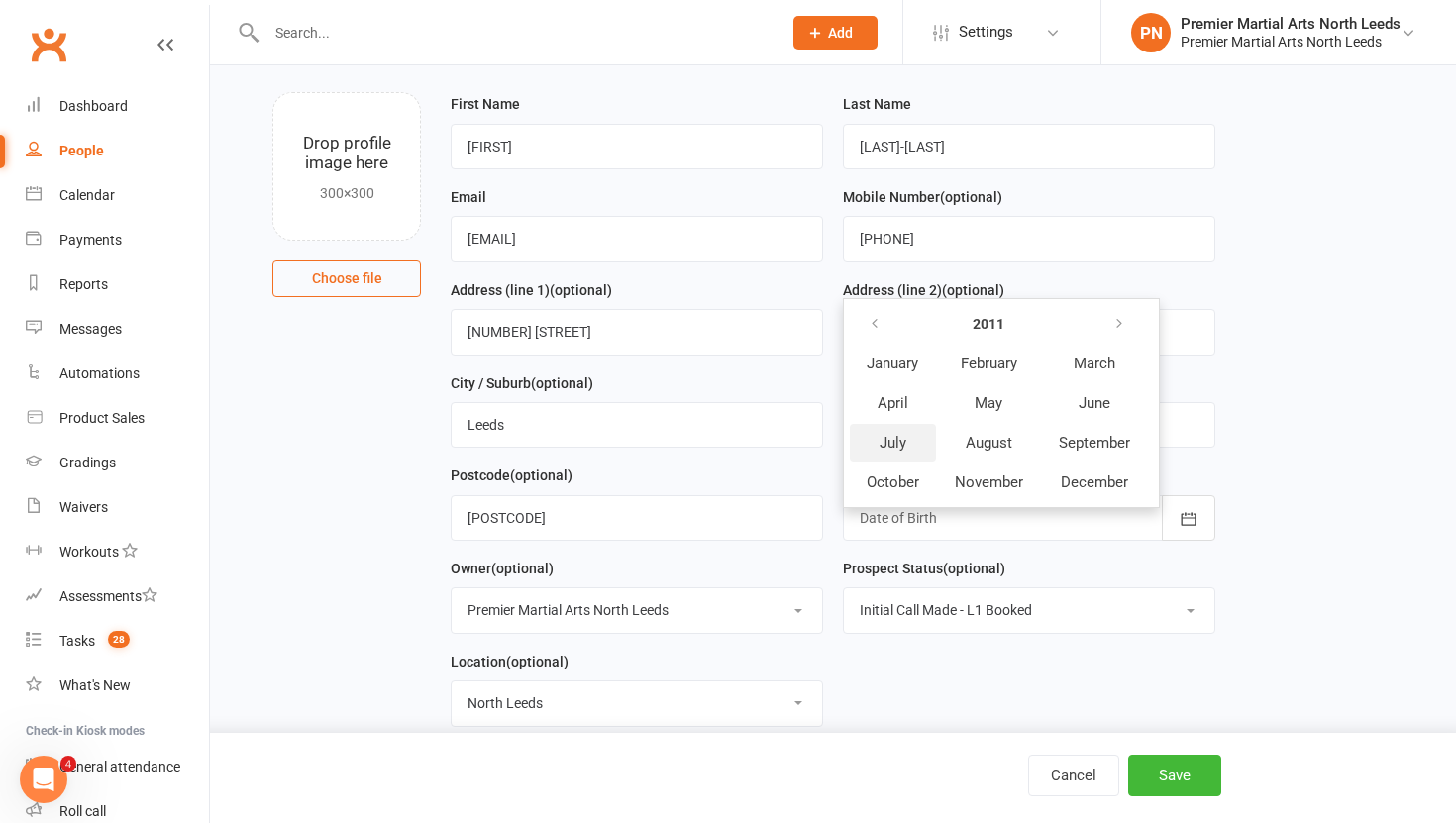 click on "July" at bounding box center (892, 443) 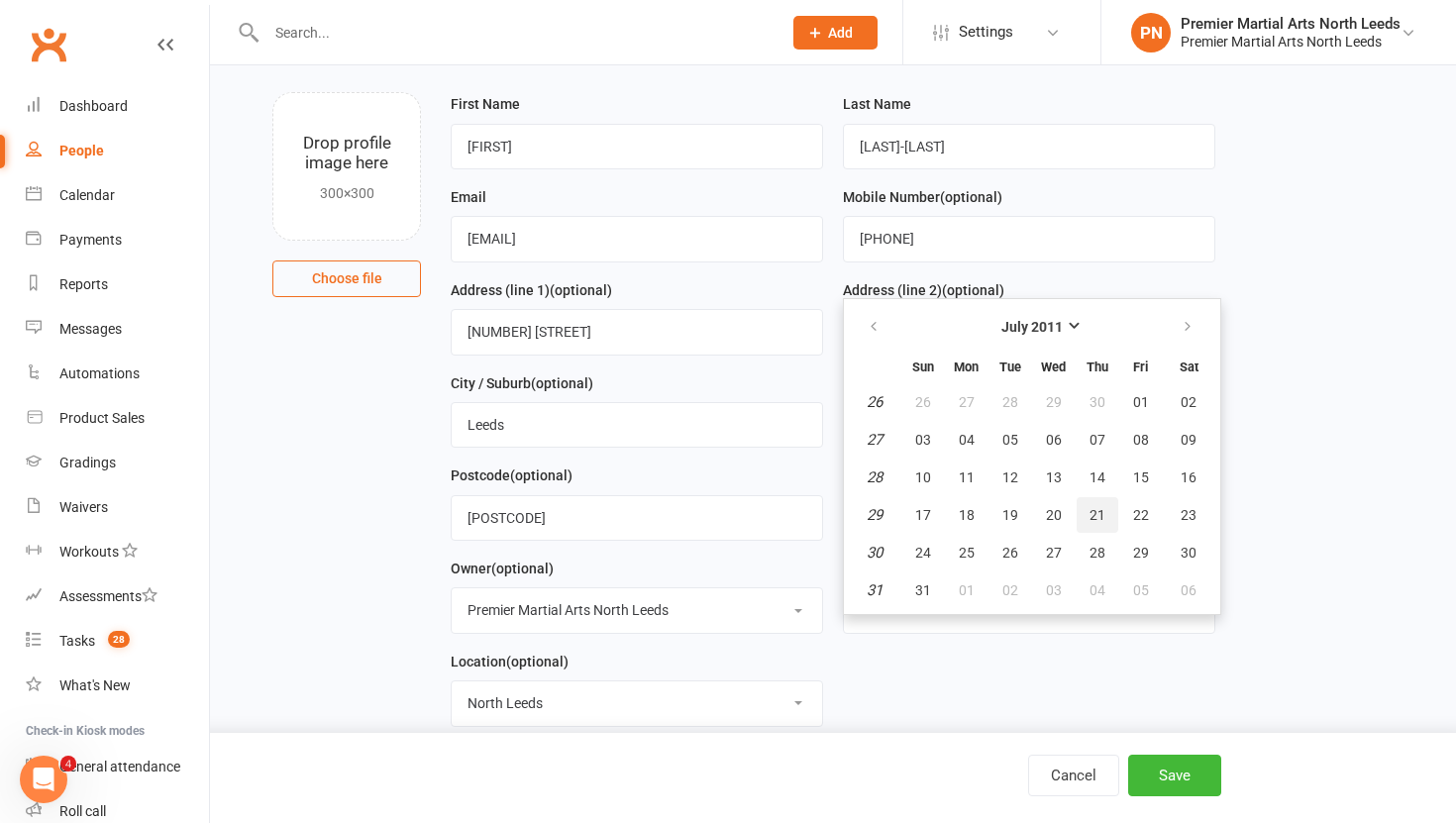 click on "21" at bounding box center (1097, 515) 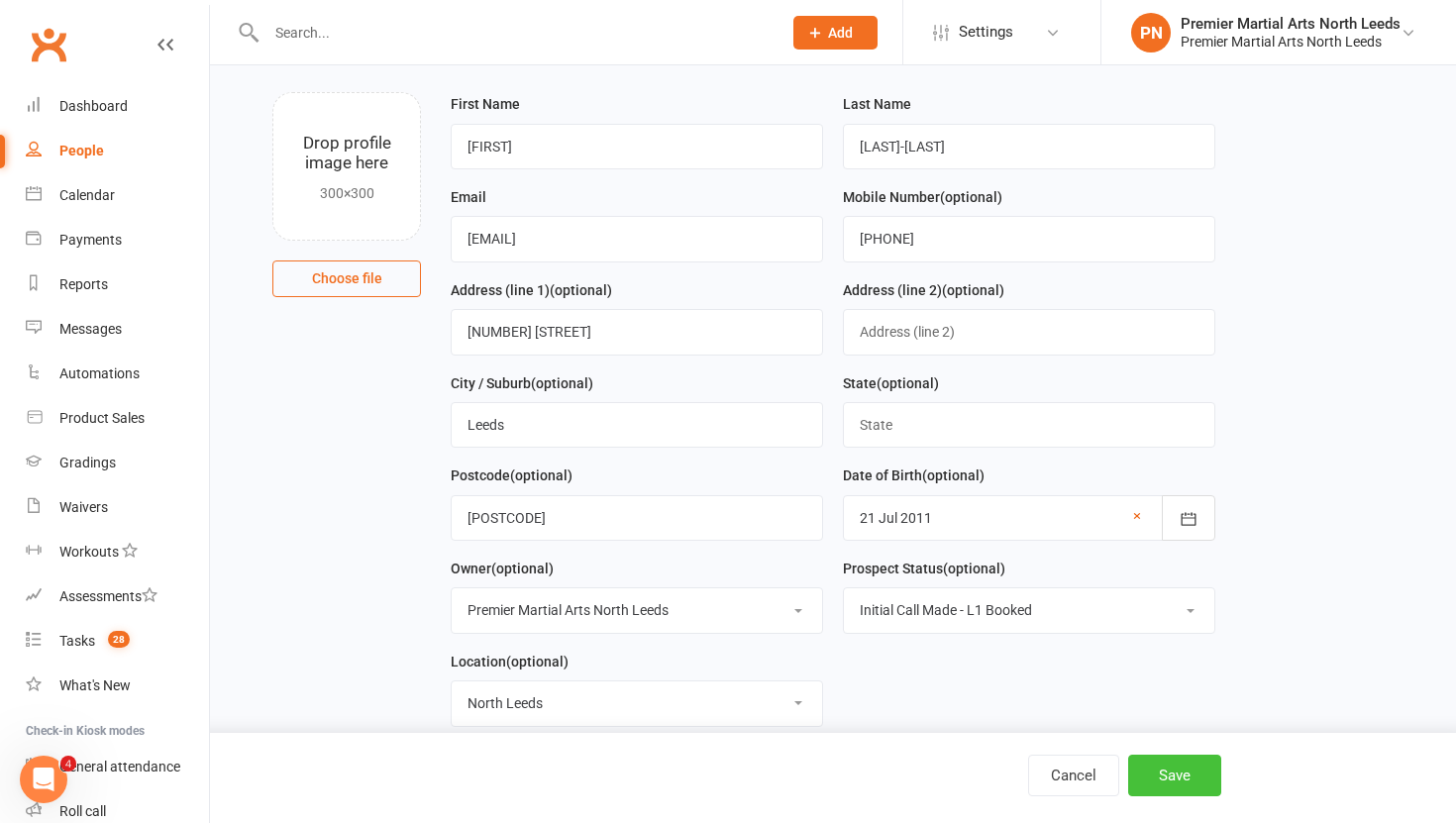 click on "Save" at bounding box center (1175, 775) 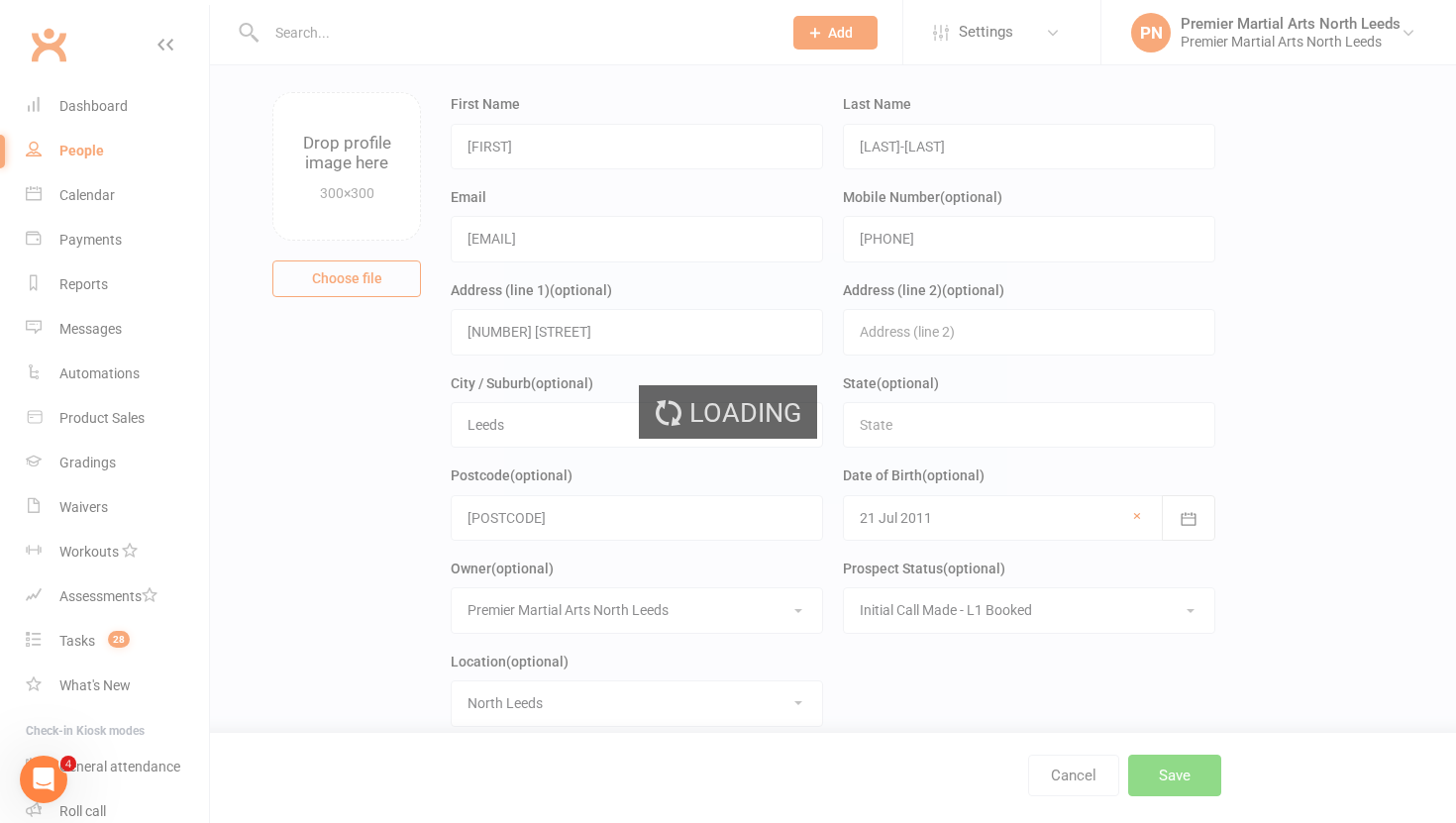 scroll, scrollTop: 0, scrollLeft: 0, axis: both 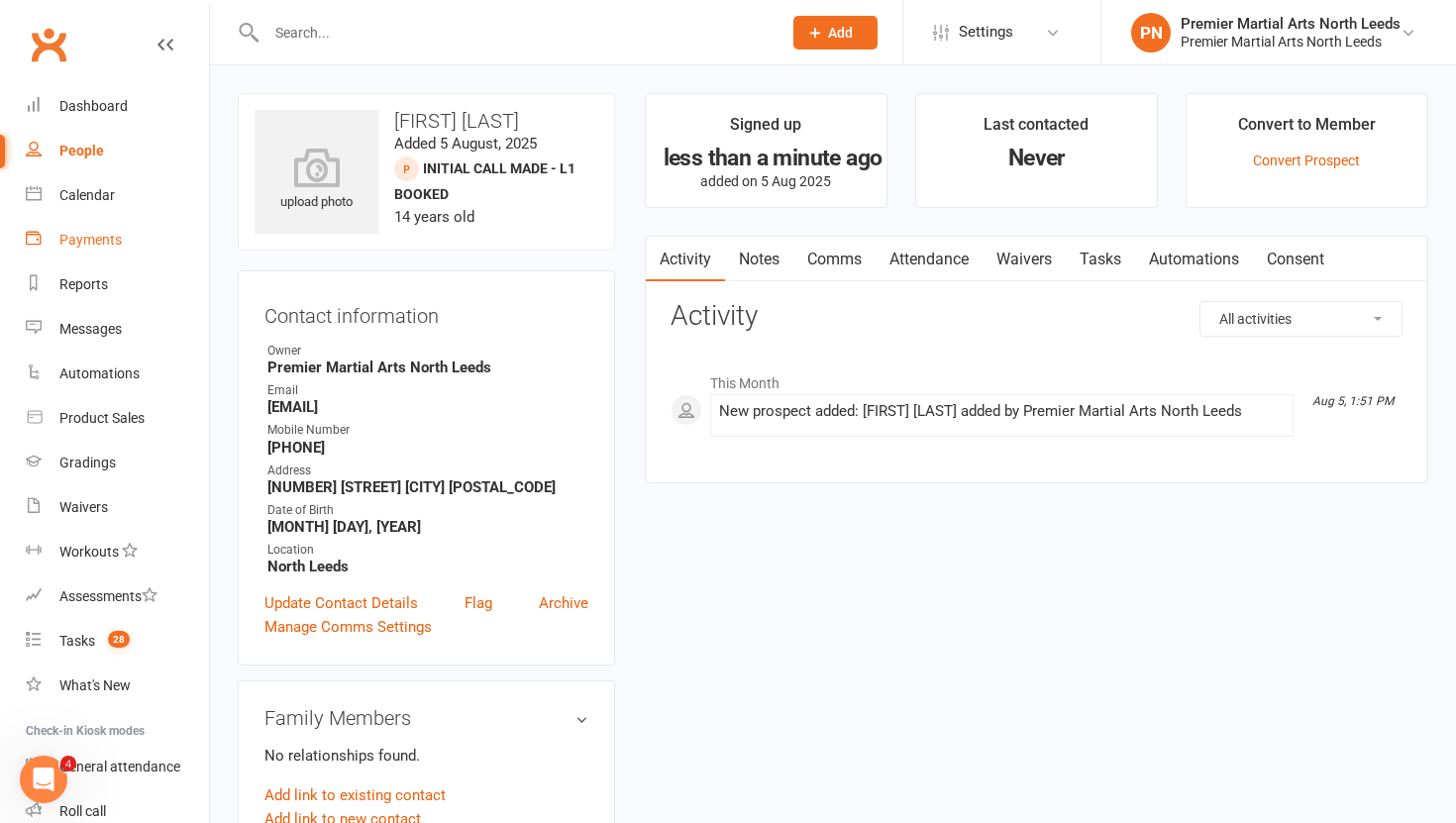 click on "Payments" at bounding box center [90, 240] 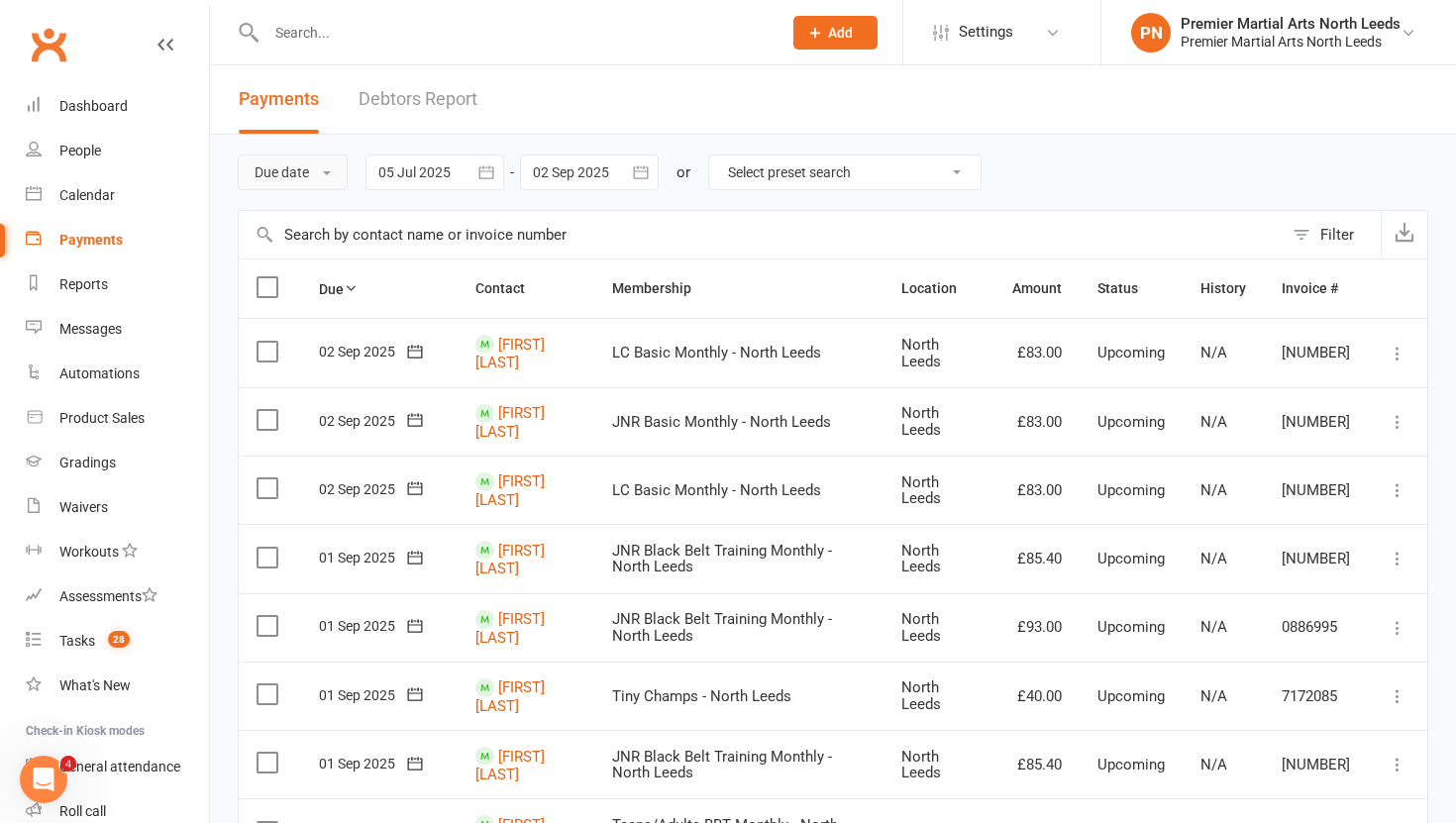 click on "Due date" at bounding box center (292, 172) 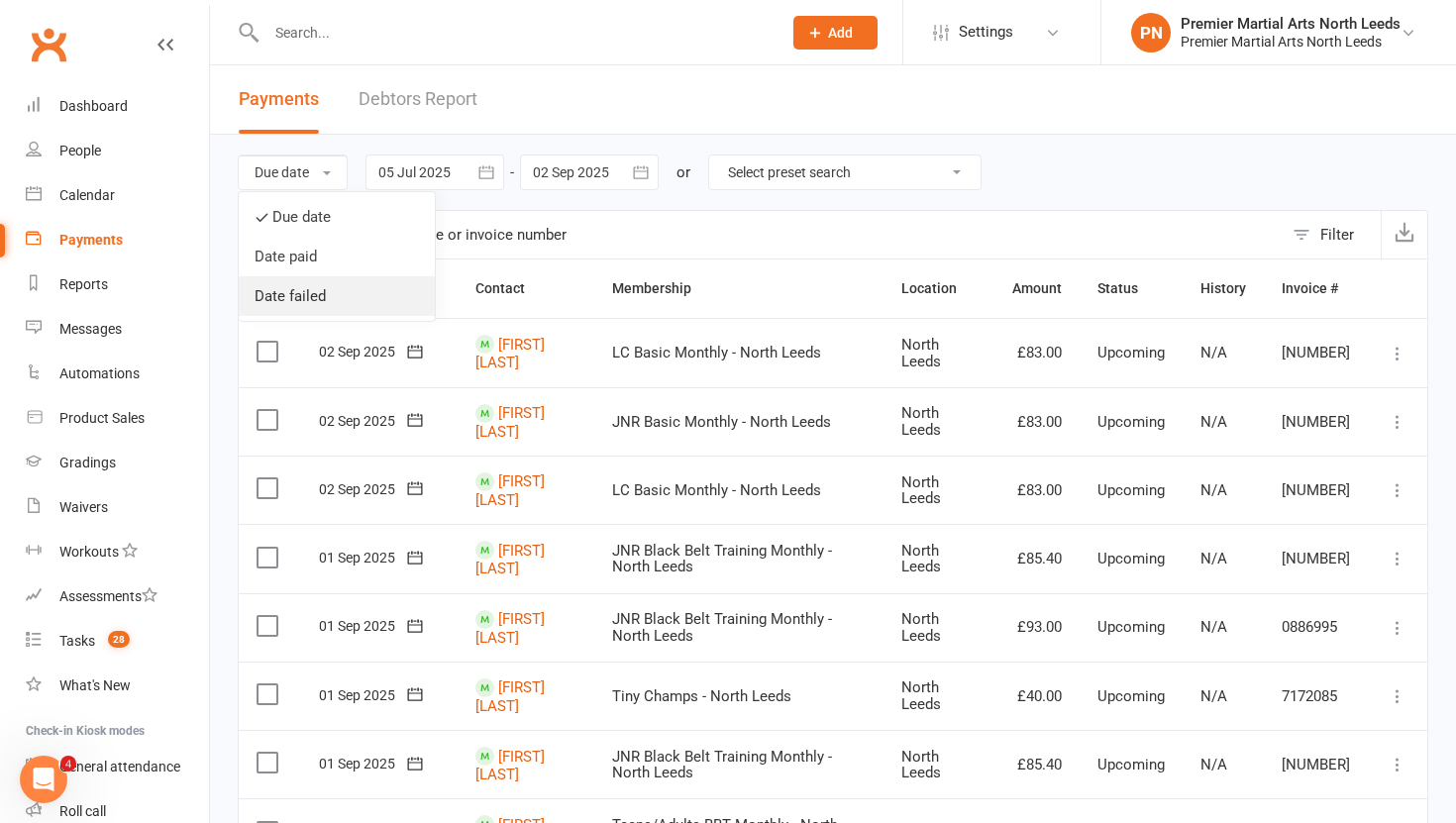 click on "Date failed" at bounding box center (337, 296) 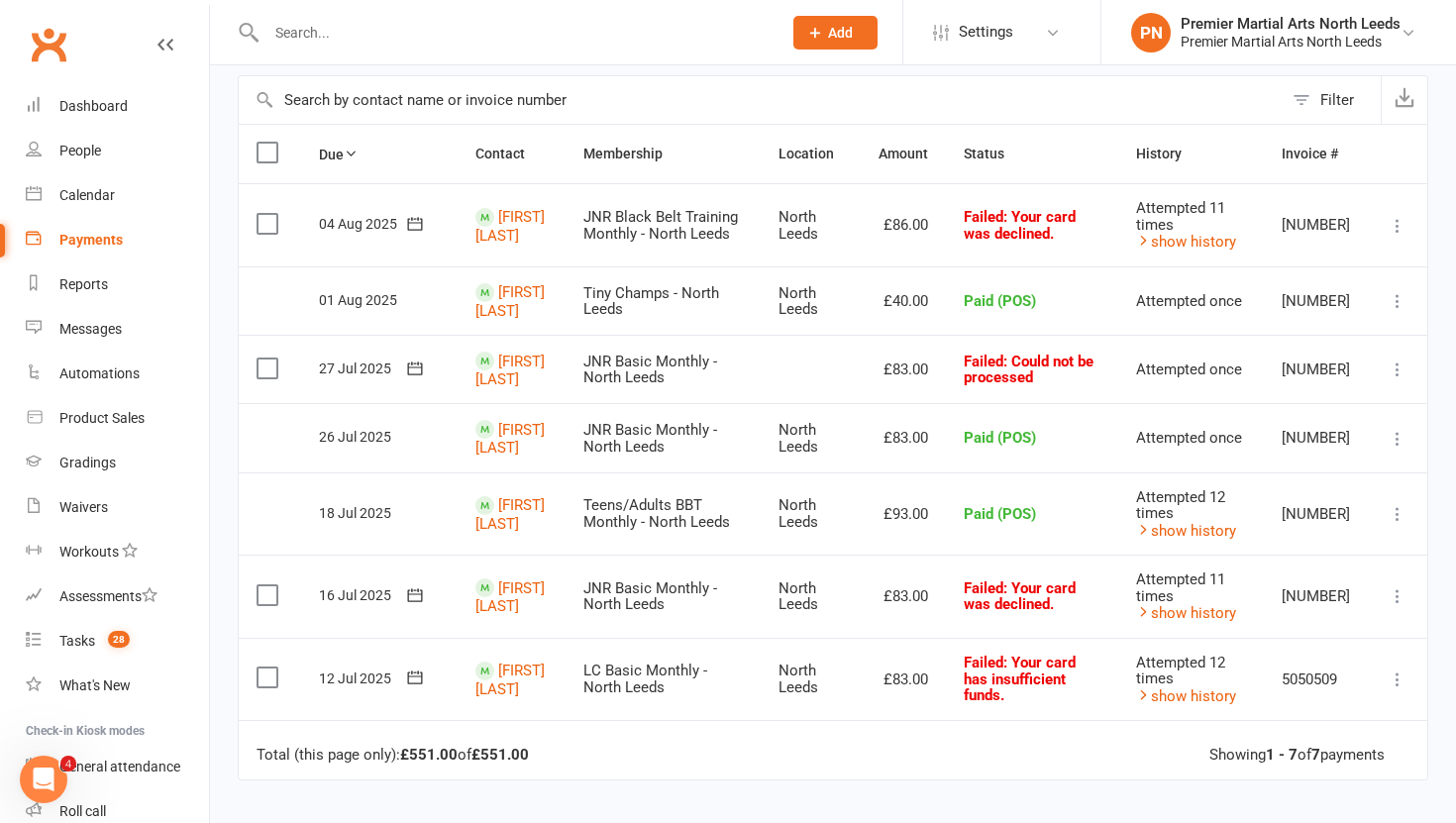 scroll, scrollTop: 154, scrollLeft: 0, axis: vertical 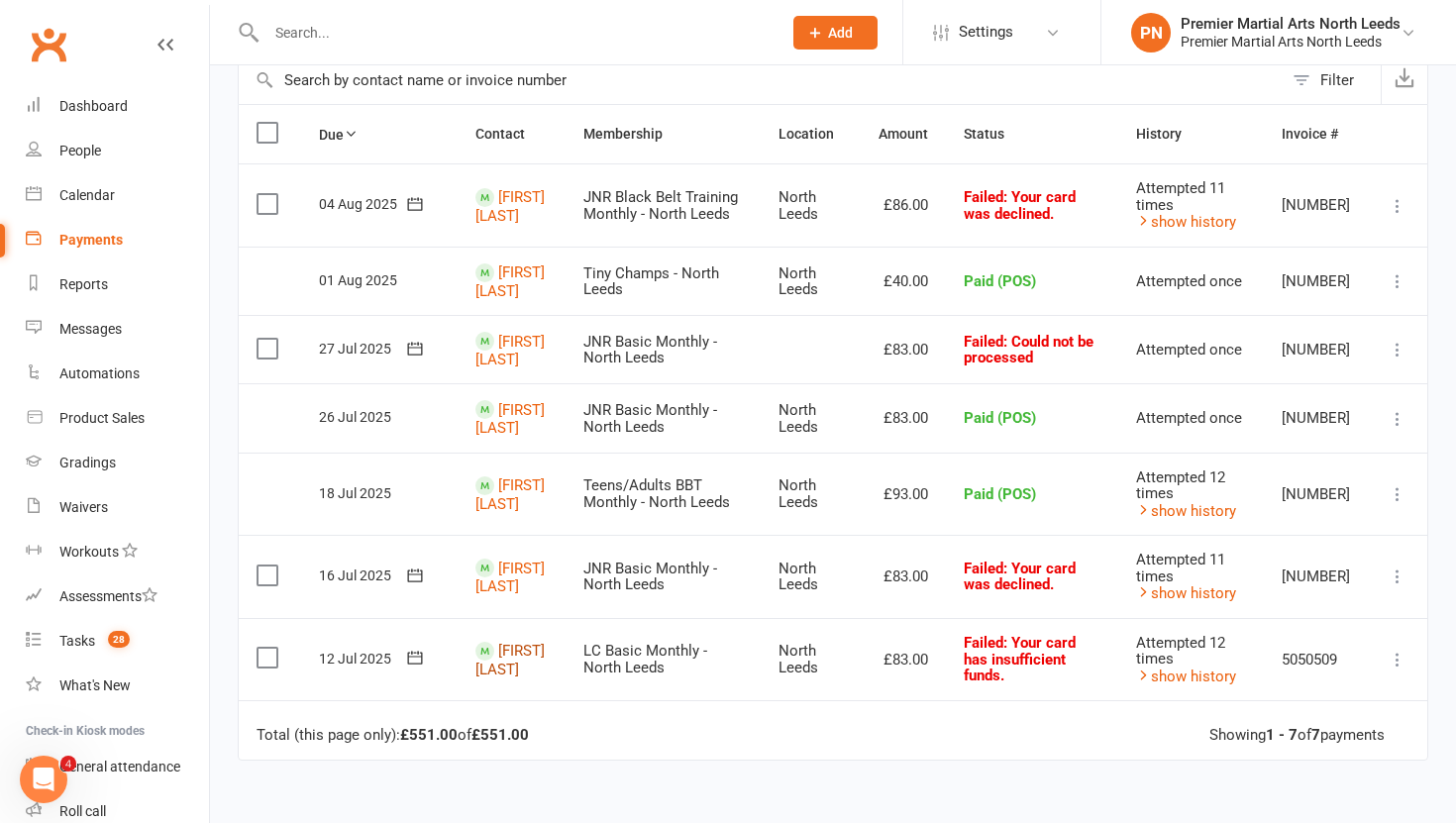 click on "[FIRST] [LAST]" at bounding box center [510, 660] 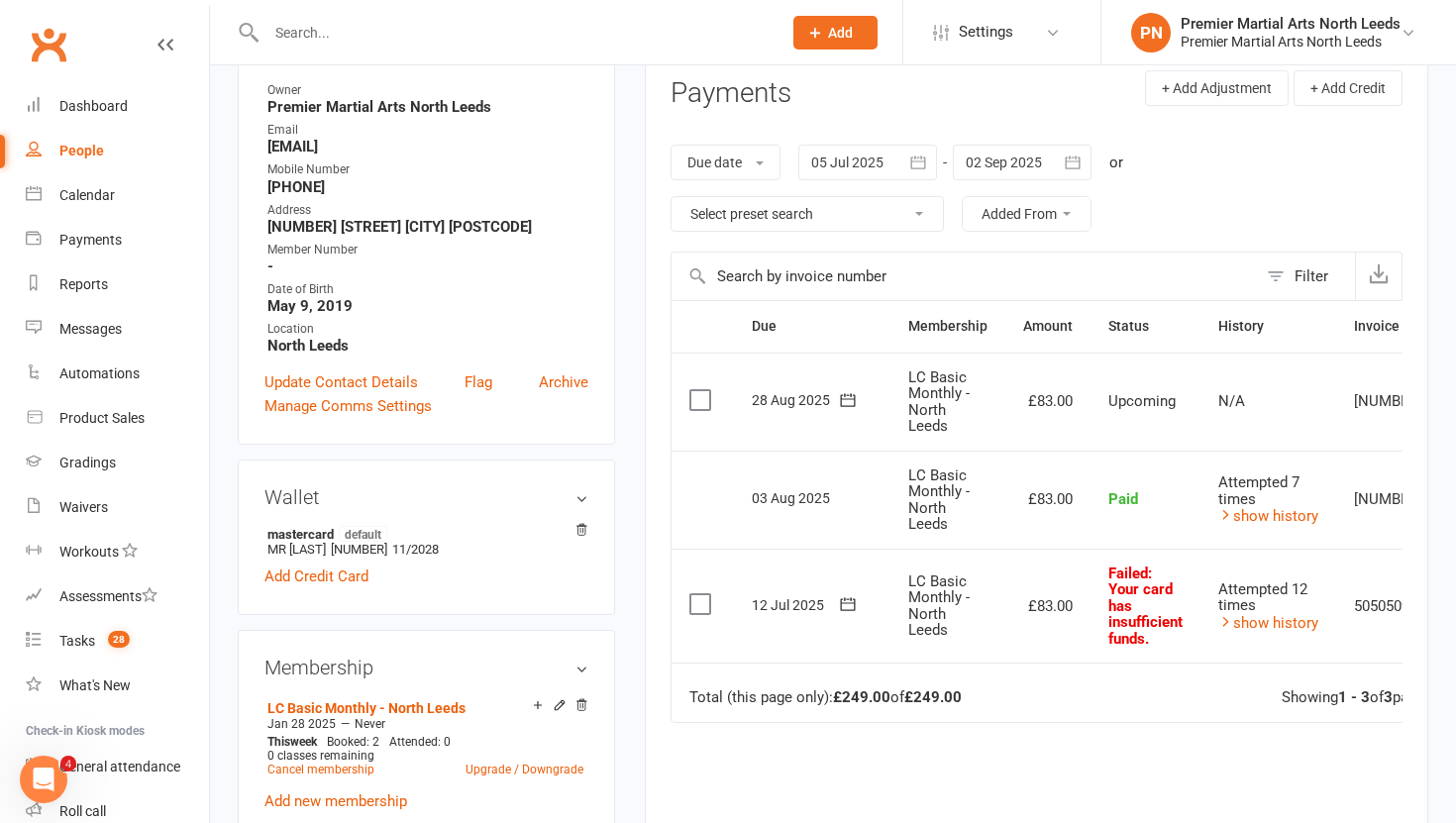 scroll, scrollTop: 268, scrollLeft: 0, axis: vertical 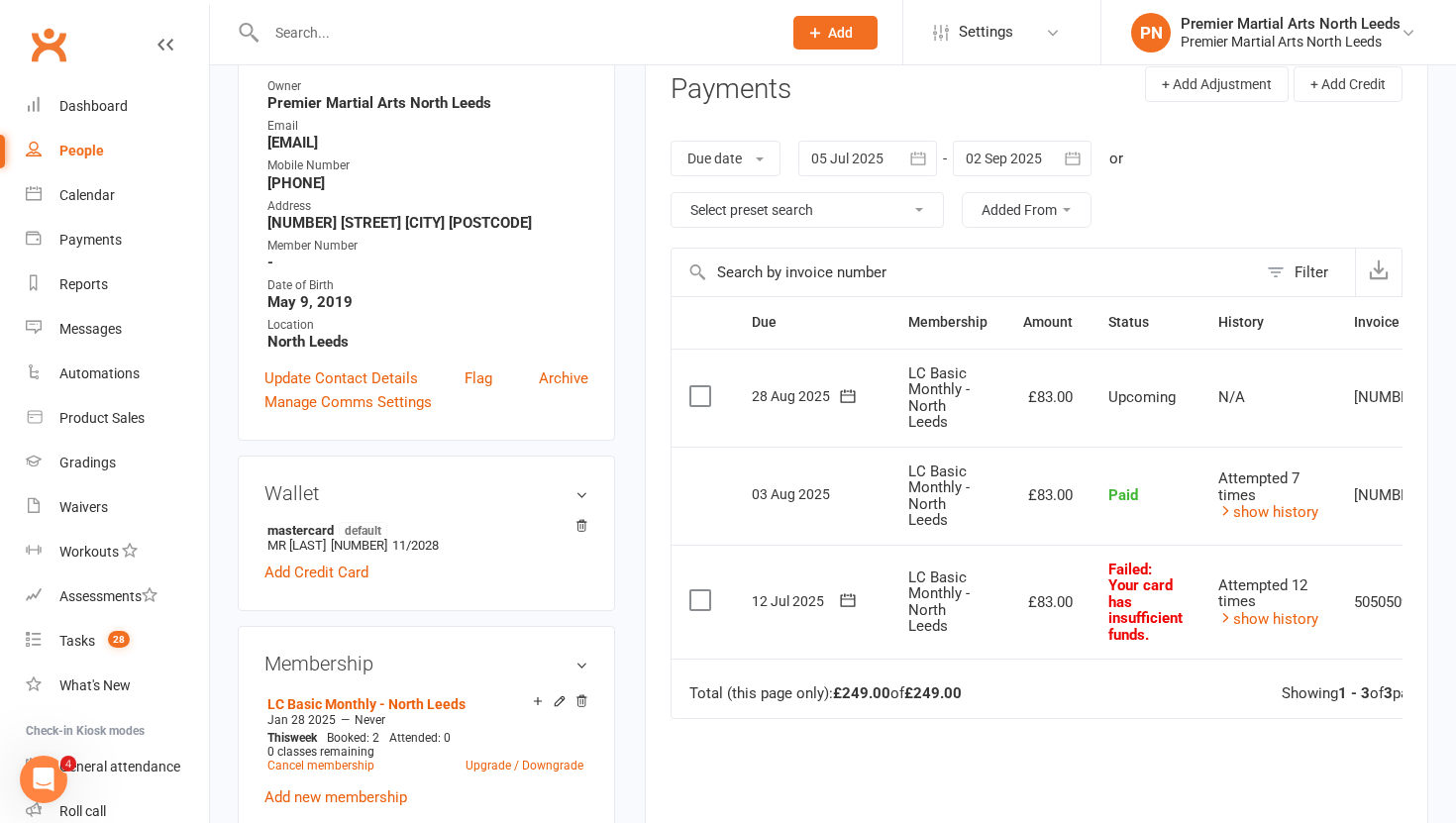 click 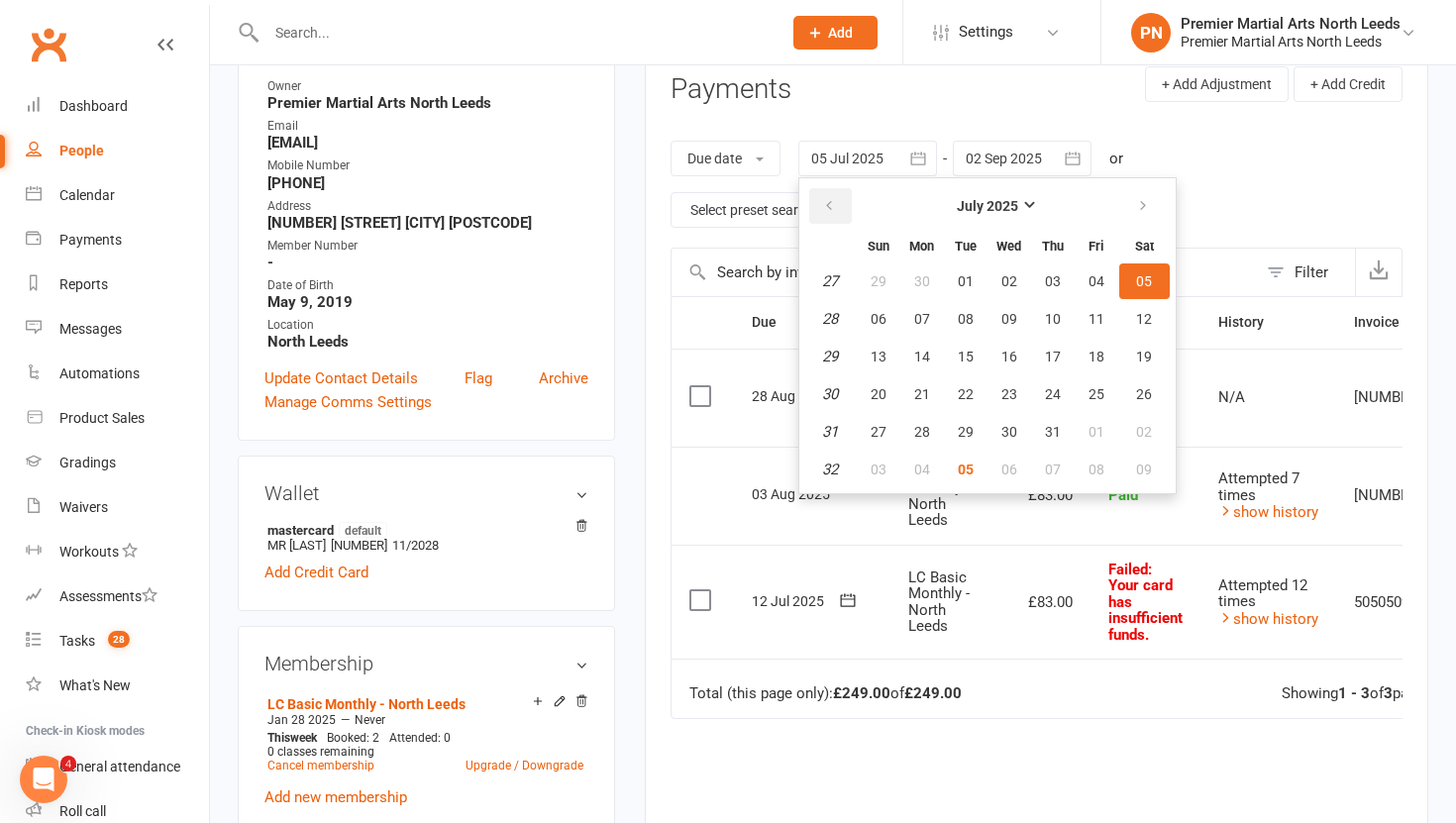 click at bounding box center (830, 206) 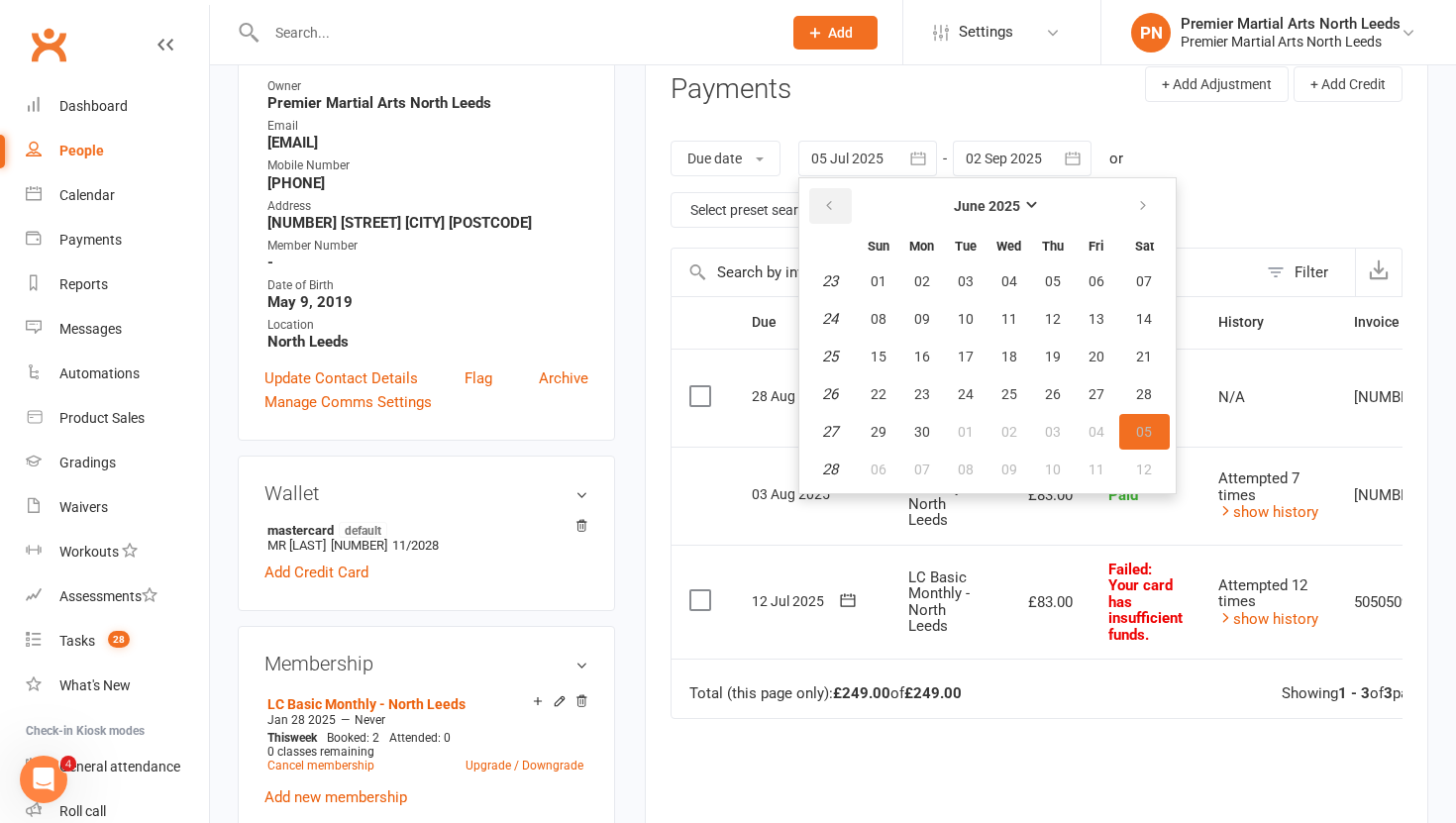 click at bounding box center (830, 206) 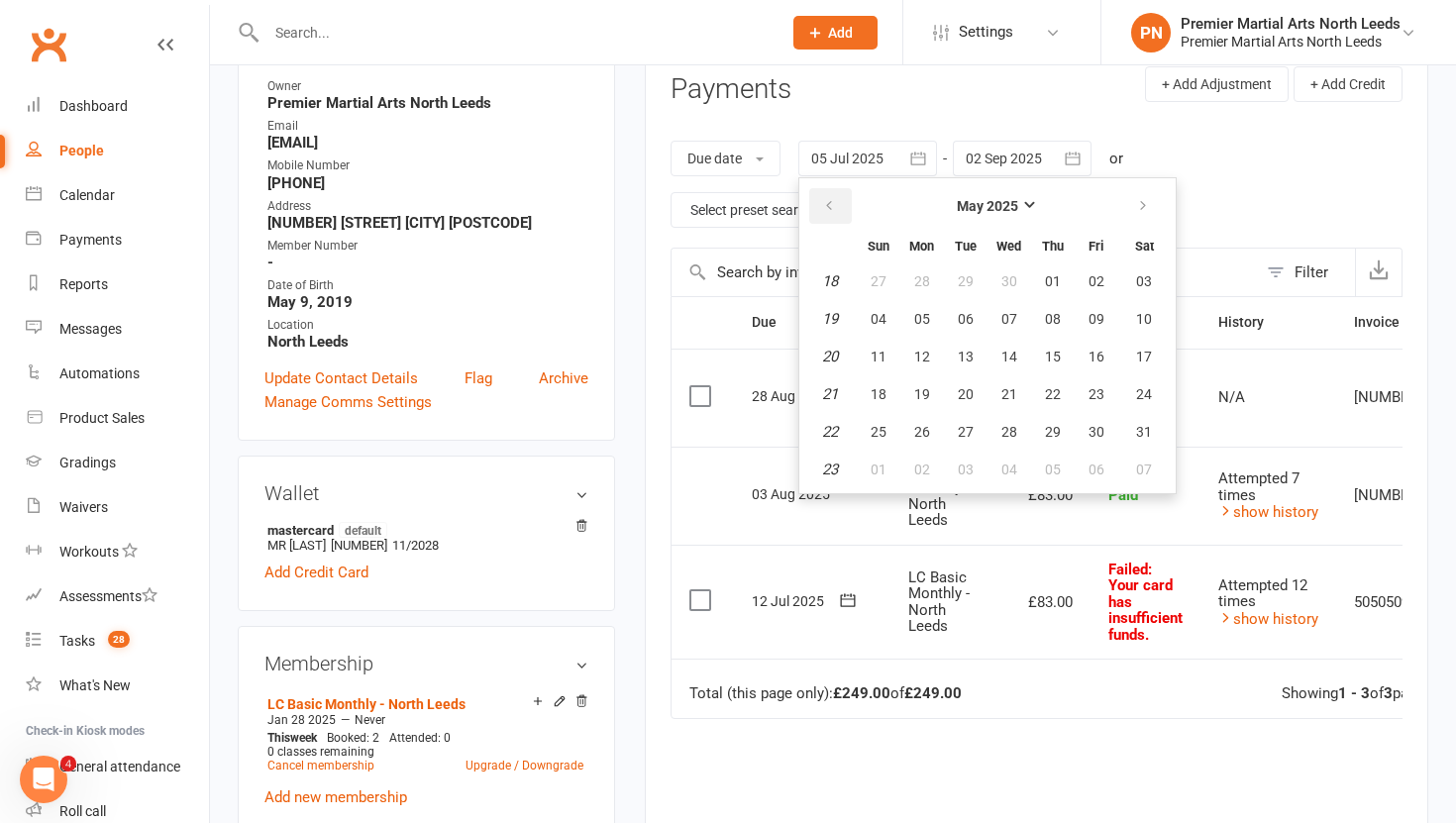 click at bounding box center (830, 206) 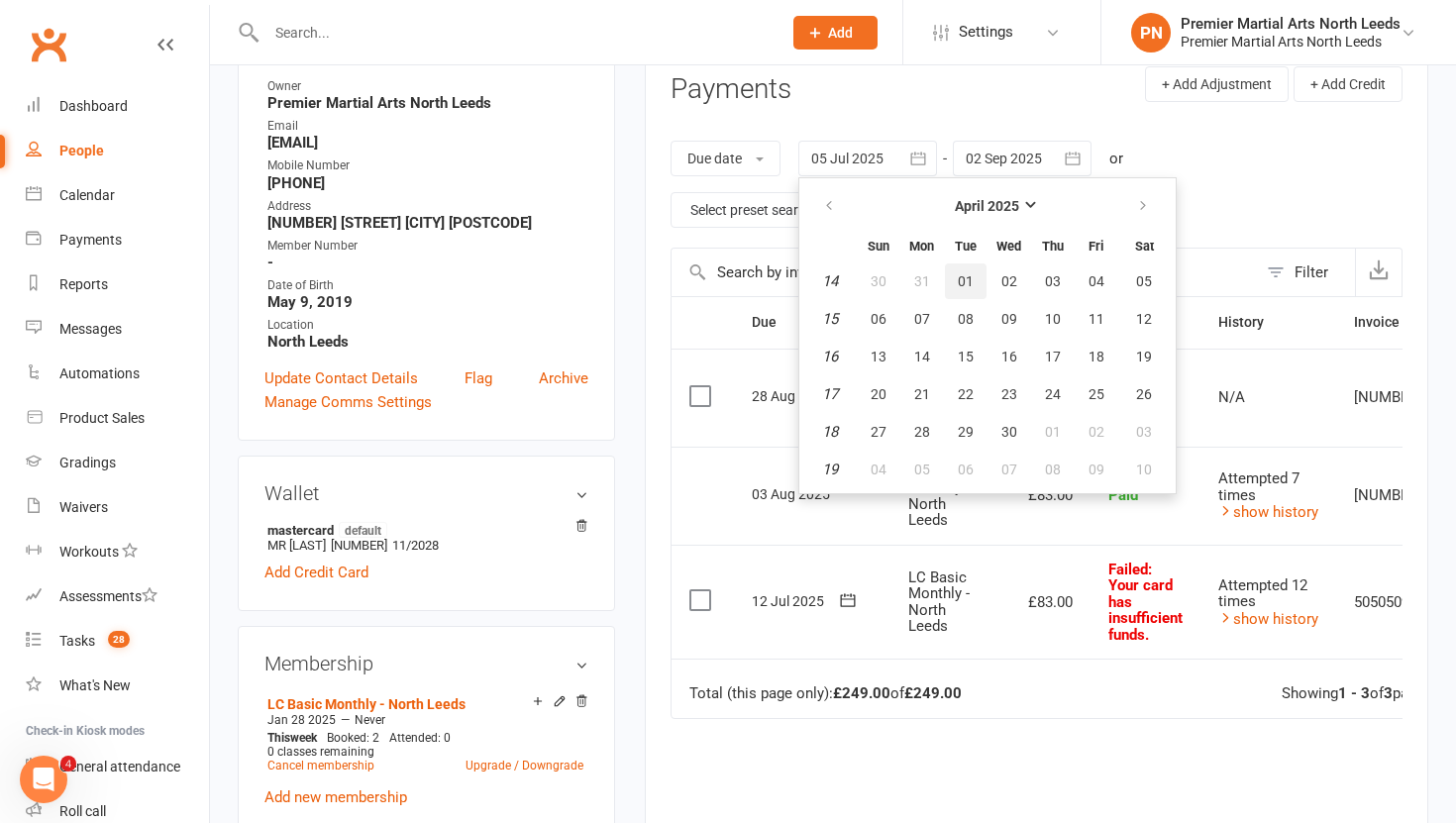 click on "01" at bounding box center (966, 281) 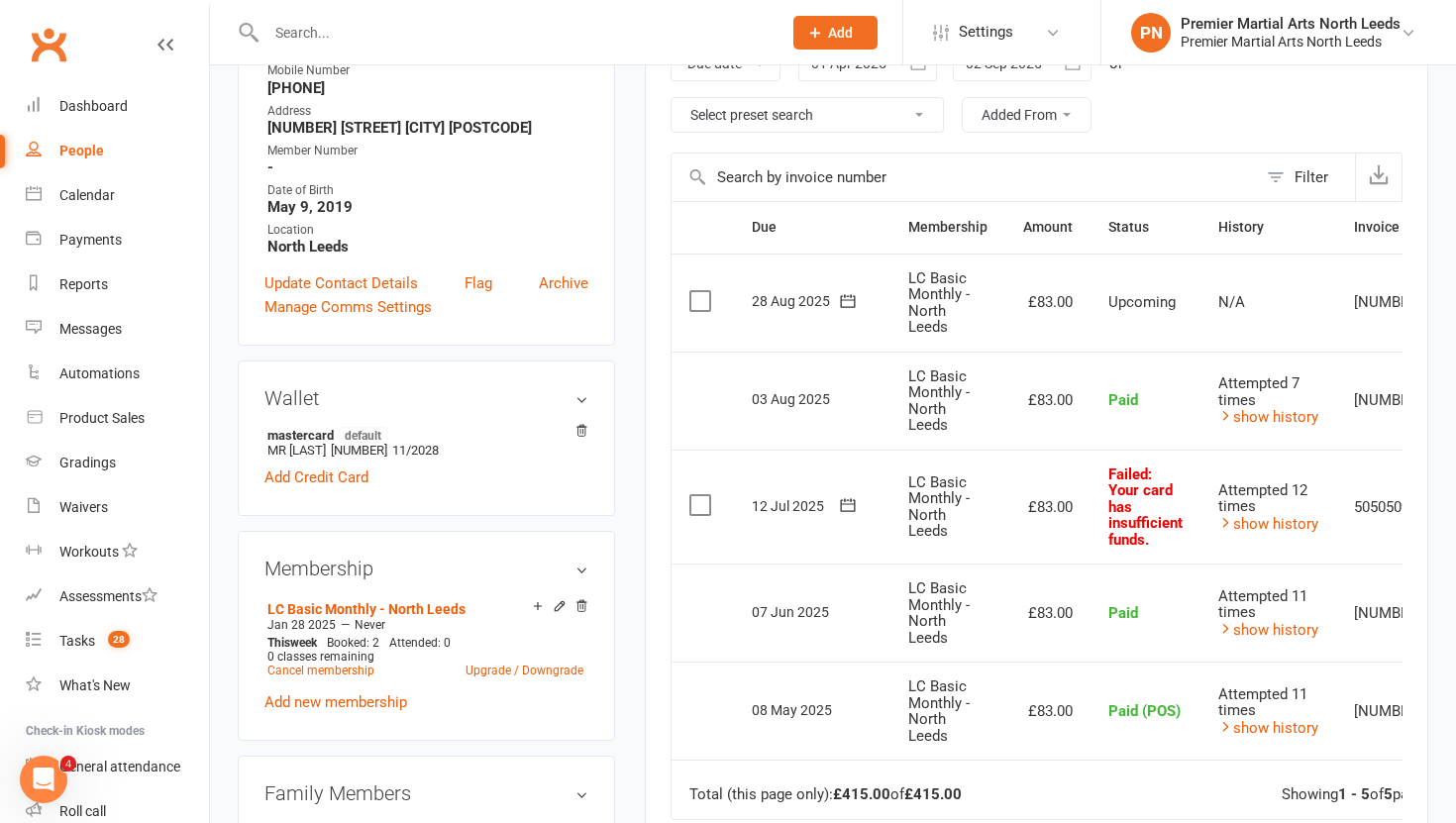 scroll, scrollTop: 368, scrollLeft: 0, axis: vertical 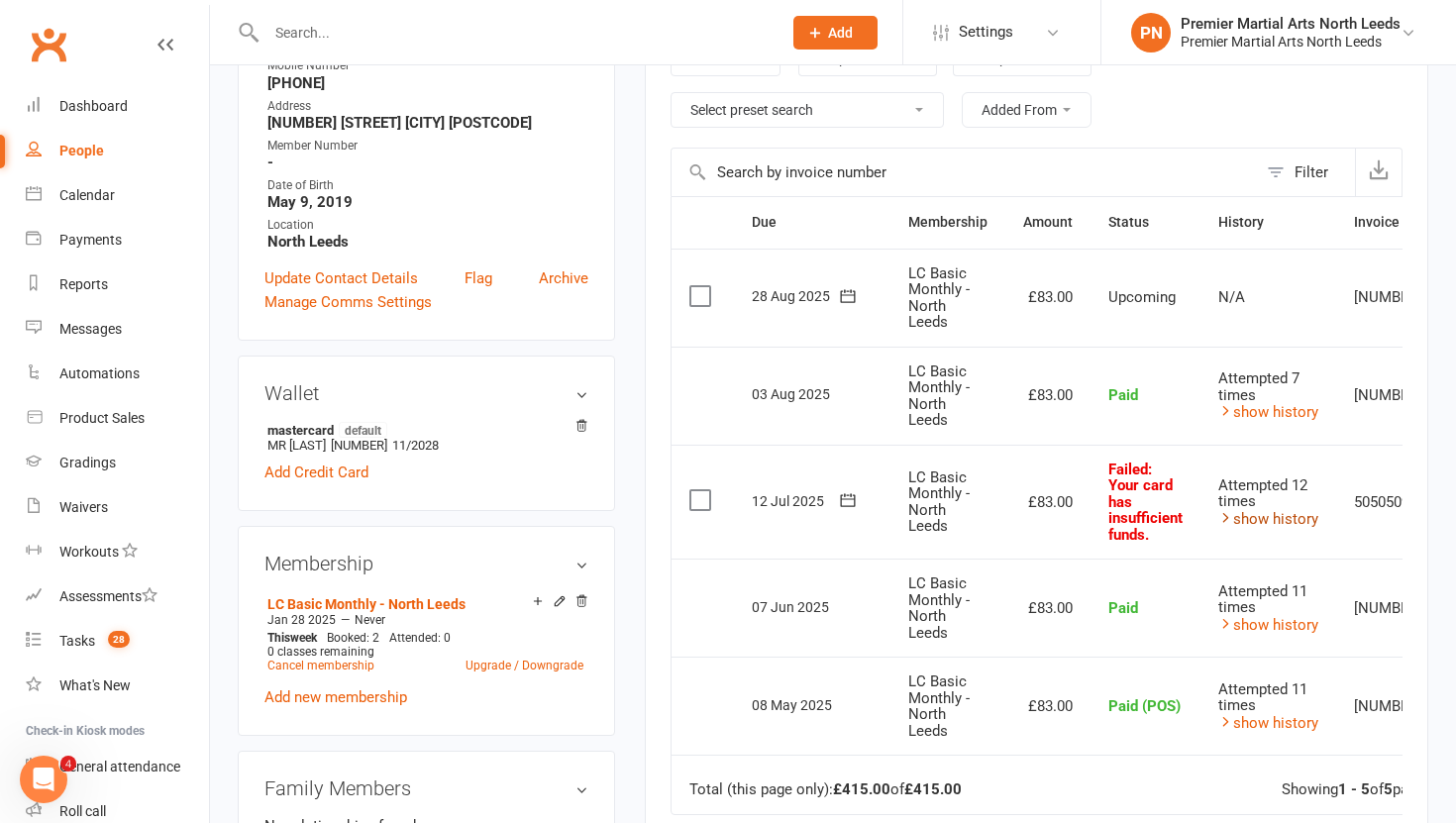 click on "show history" at bounding box center [1268, 519] 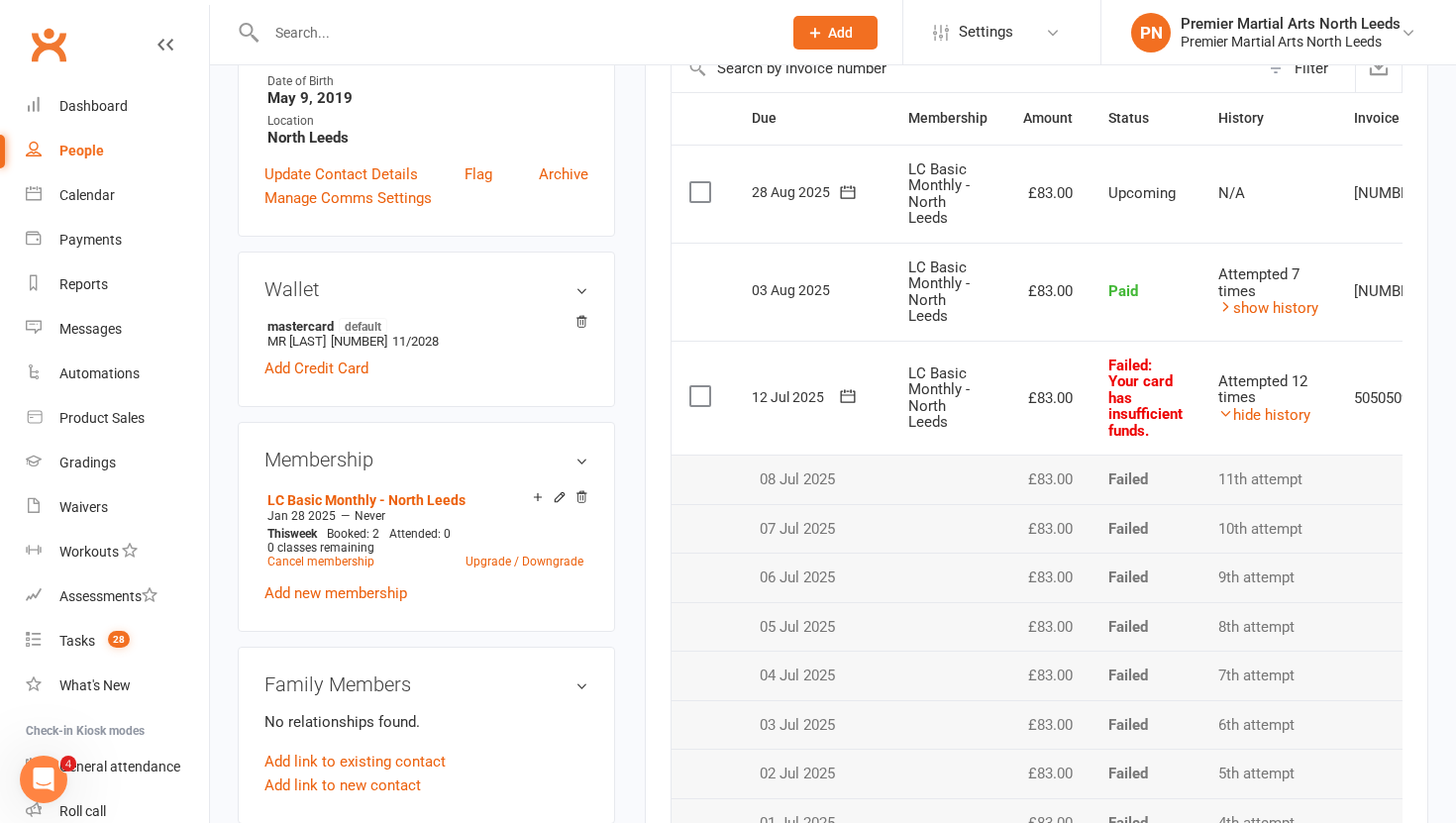 scroll, scrollTop: 468, scrollLeft: 0, axis: vertical 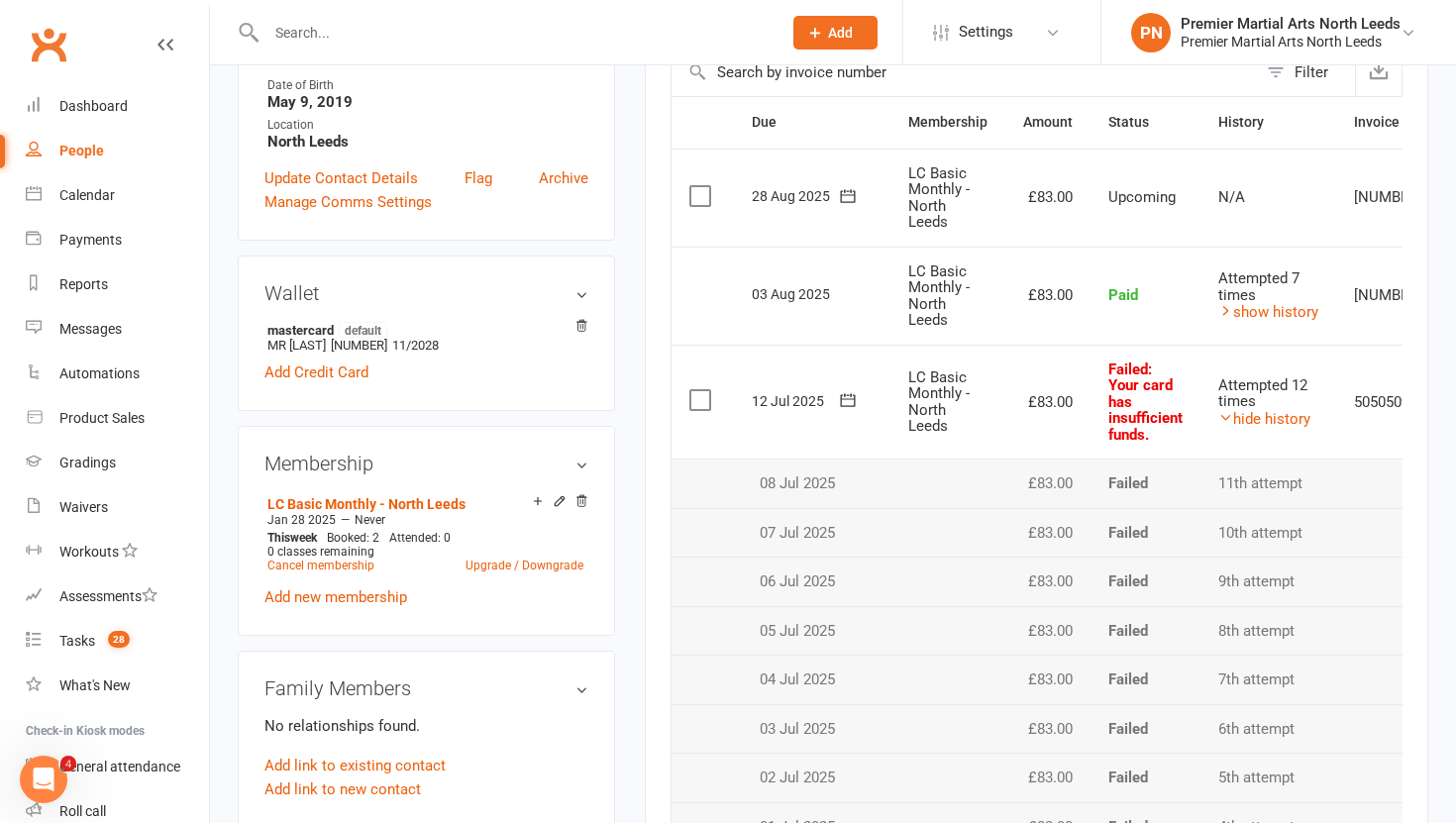 click on "5050509" at bounding box center [1388, 402] 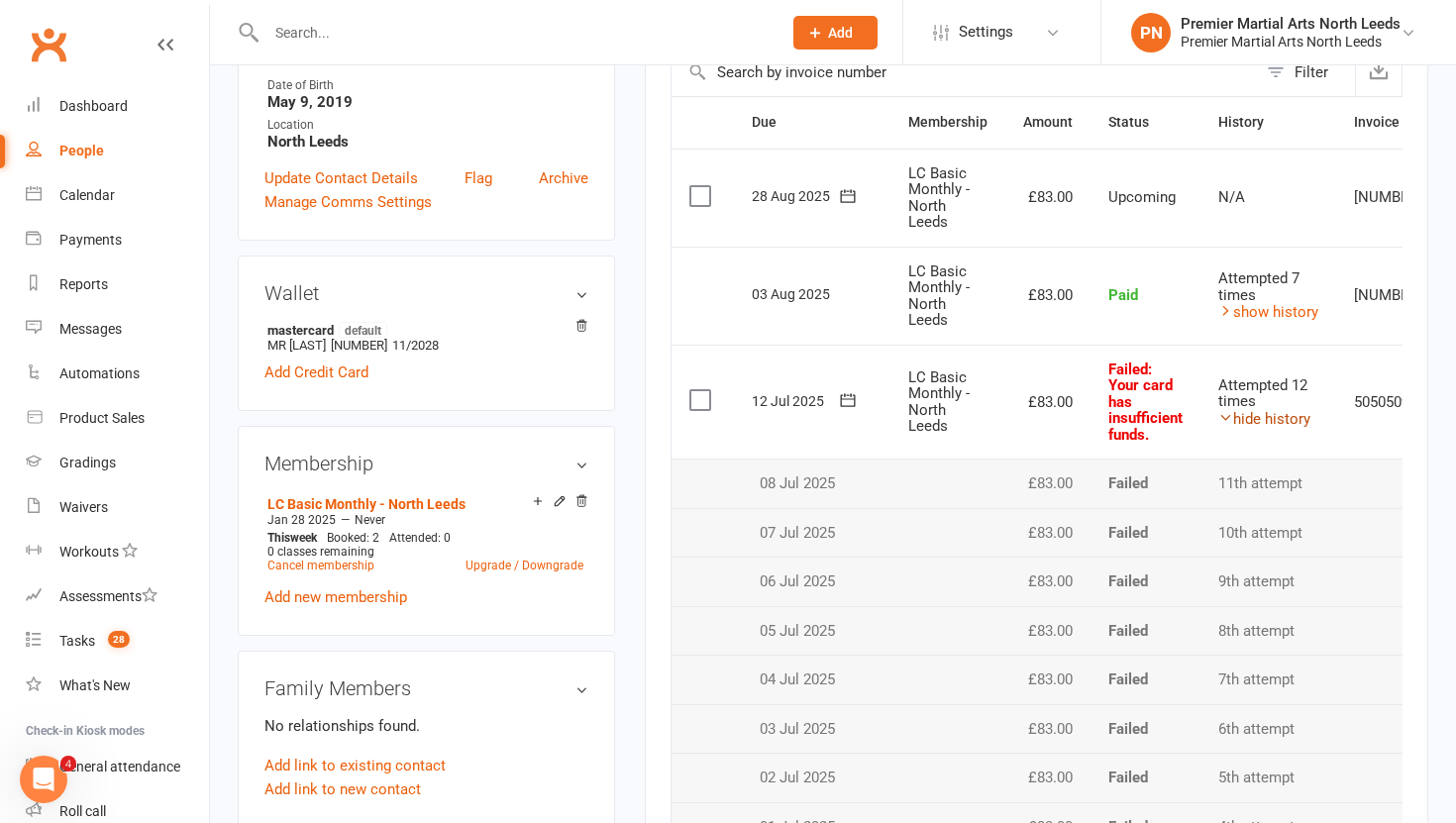 click on "hide history" at bounding box center [1264, 419] 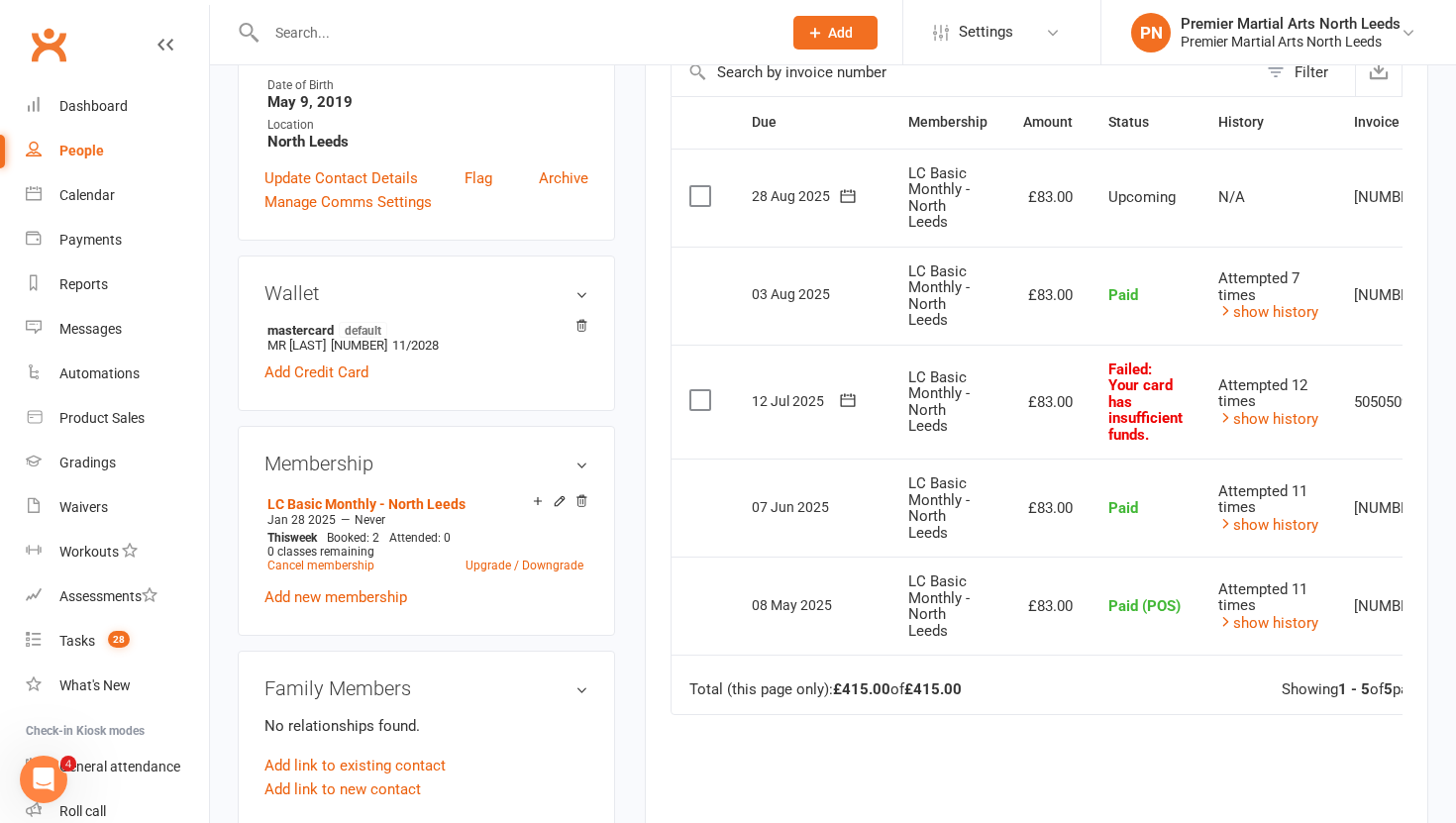 scroll, scrollTop: 0, scrollLeft: 89, axis: horizontal 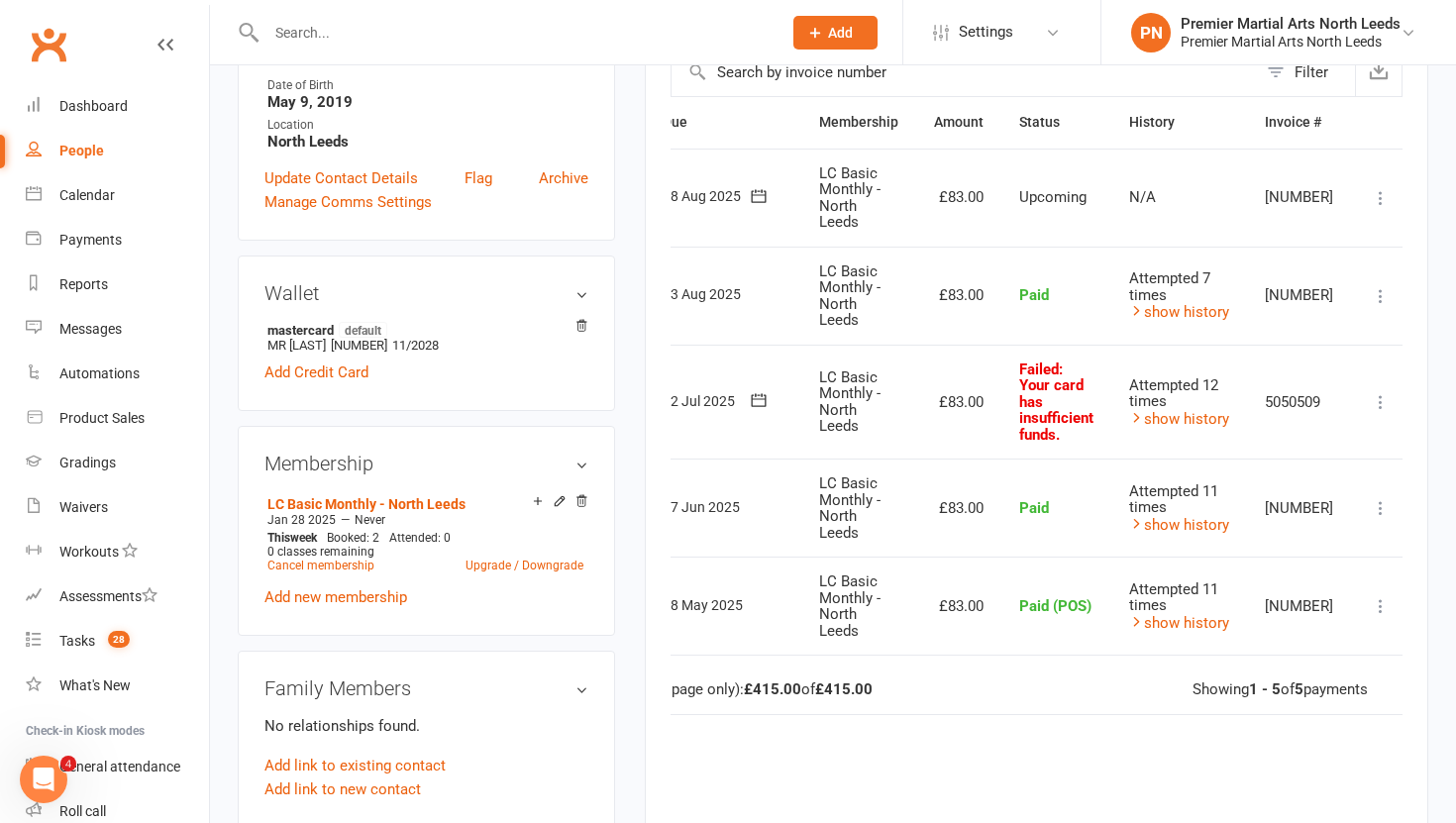 click at bounding box center [1381, 402] 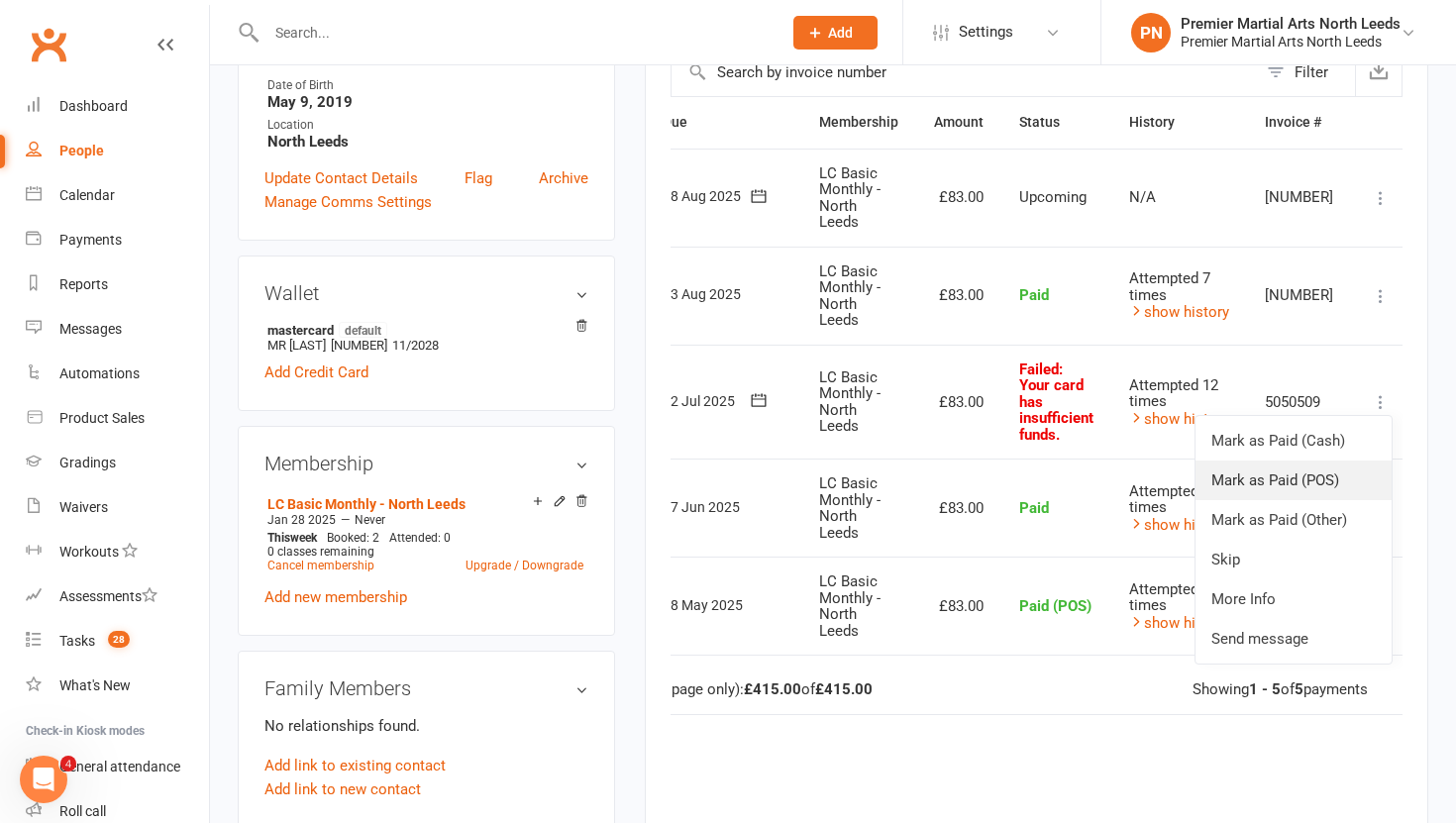 click on "Mark as Paid (POS)" at bounding box center (1294, 480) 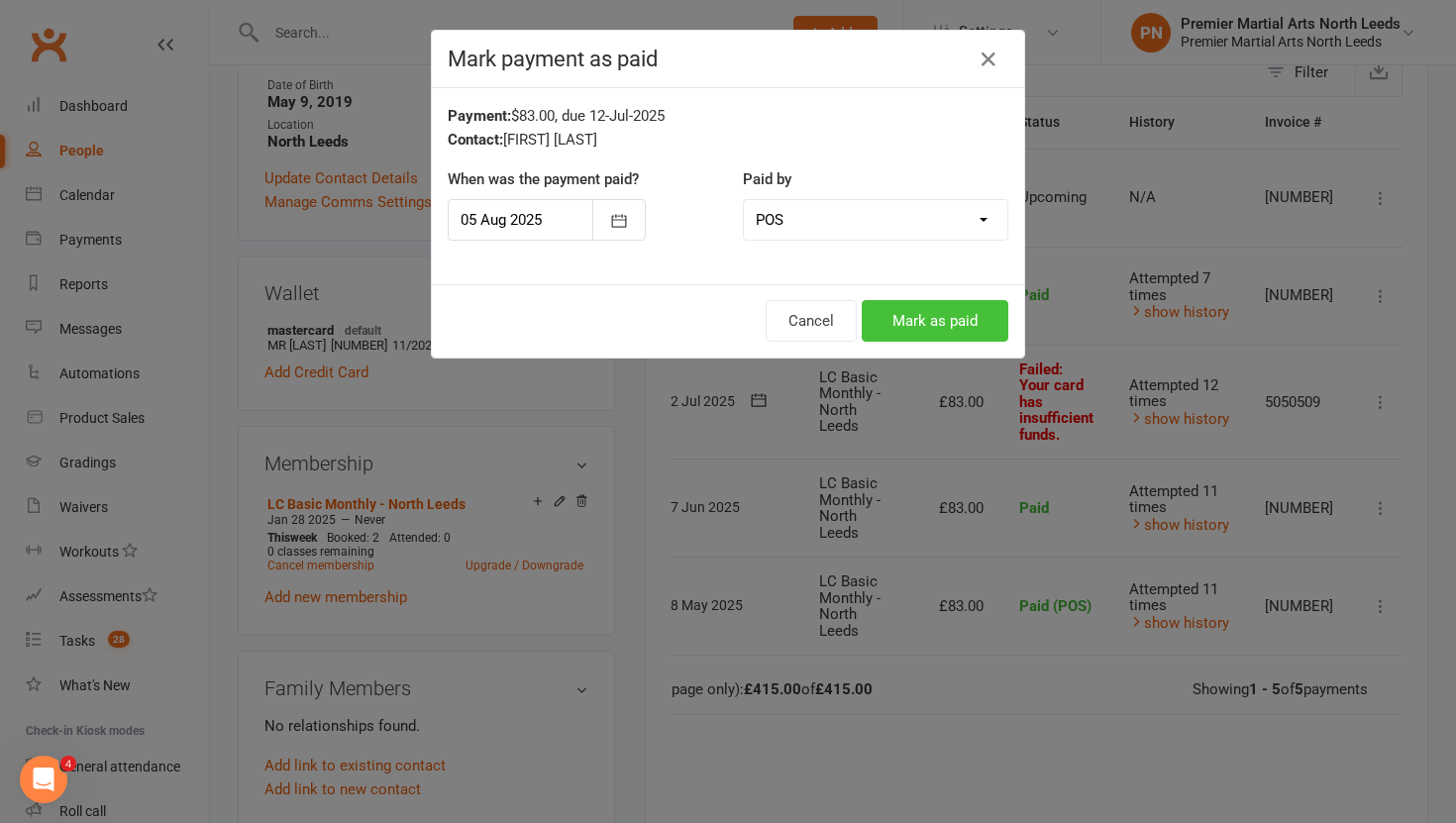click on "Mark as paid" at bounding box center (935, 321) 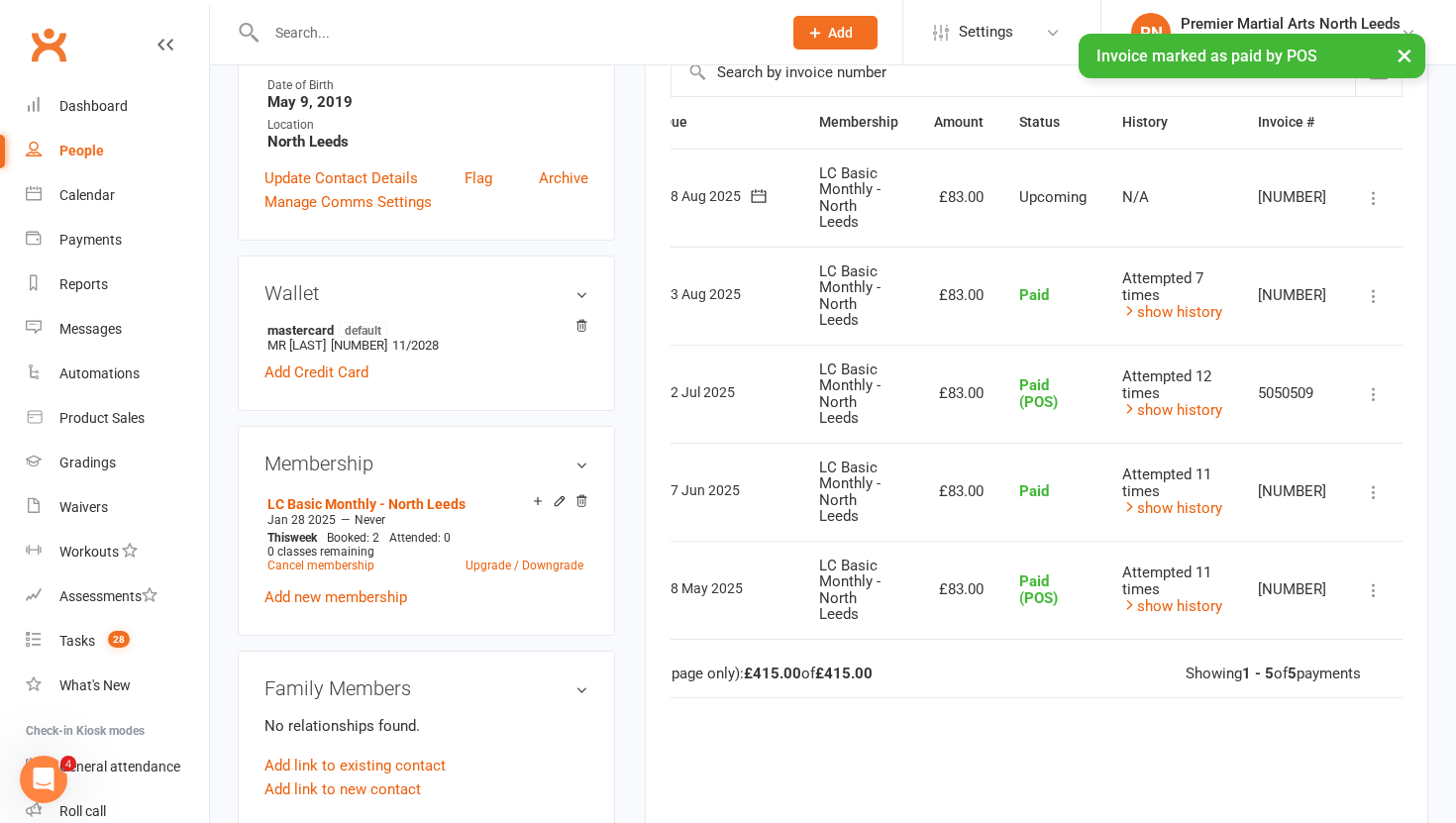 scroll, scrollTop: 0, scrollLeft: 81, axis: horizontal 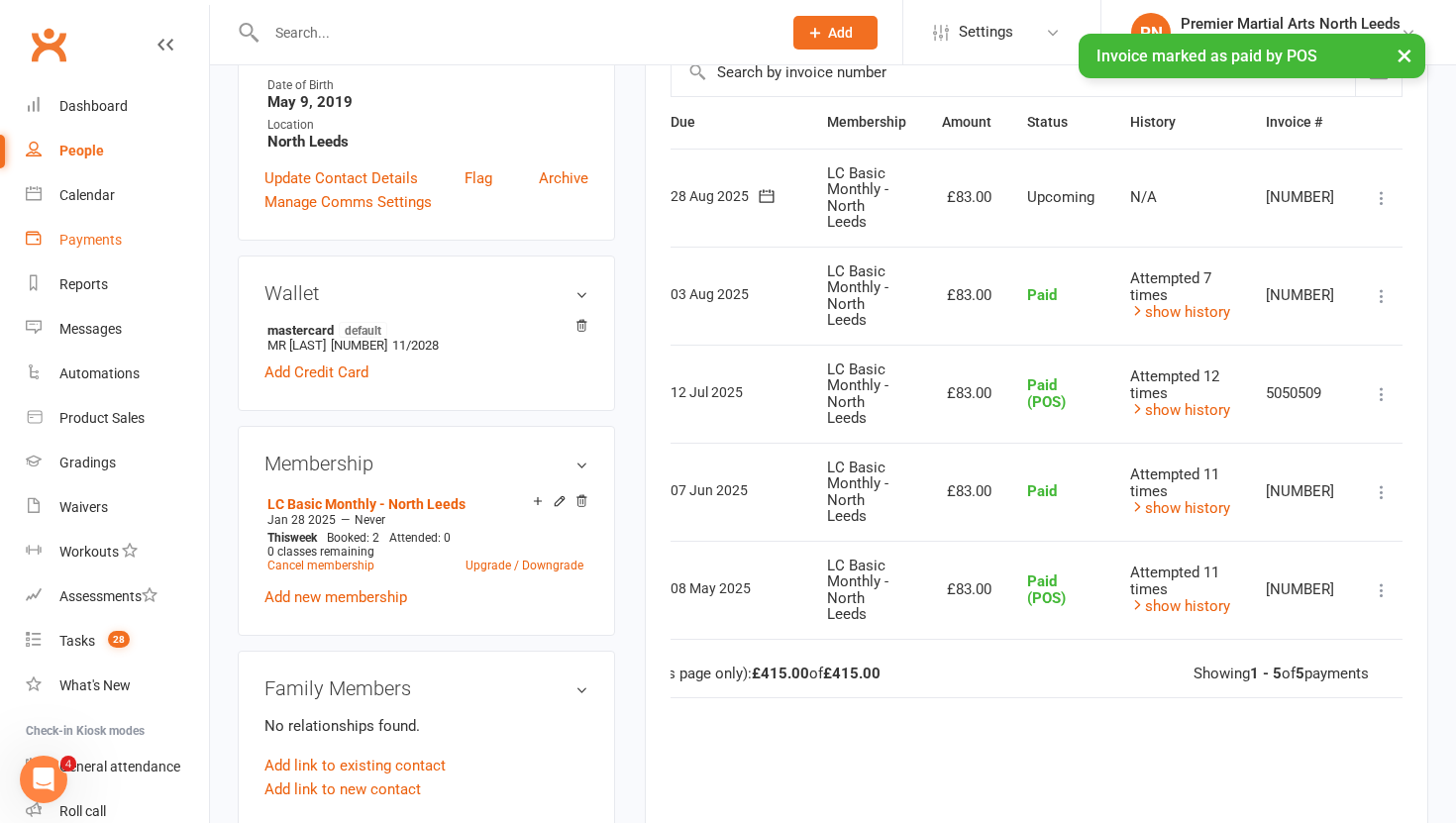click on "Payments" at bounding box center (90, 240) 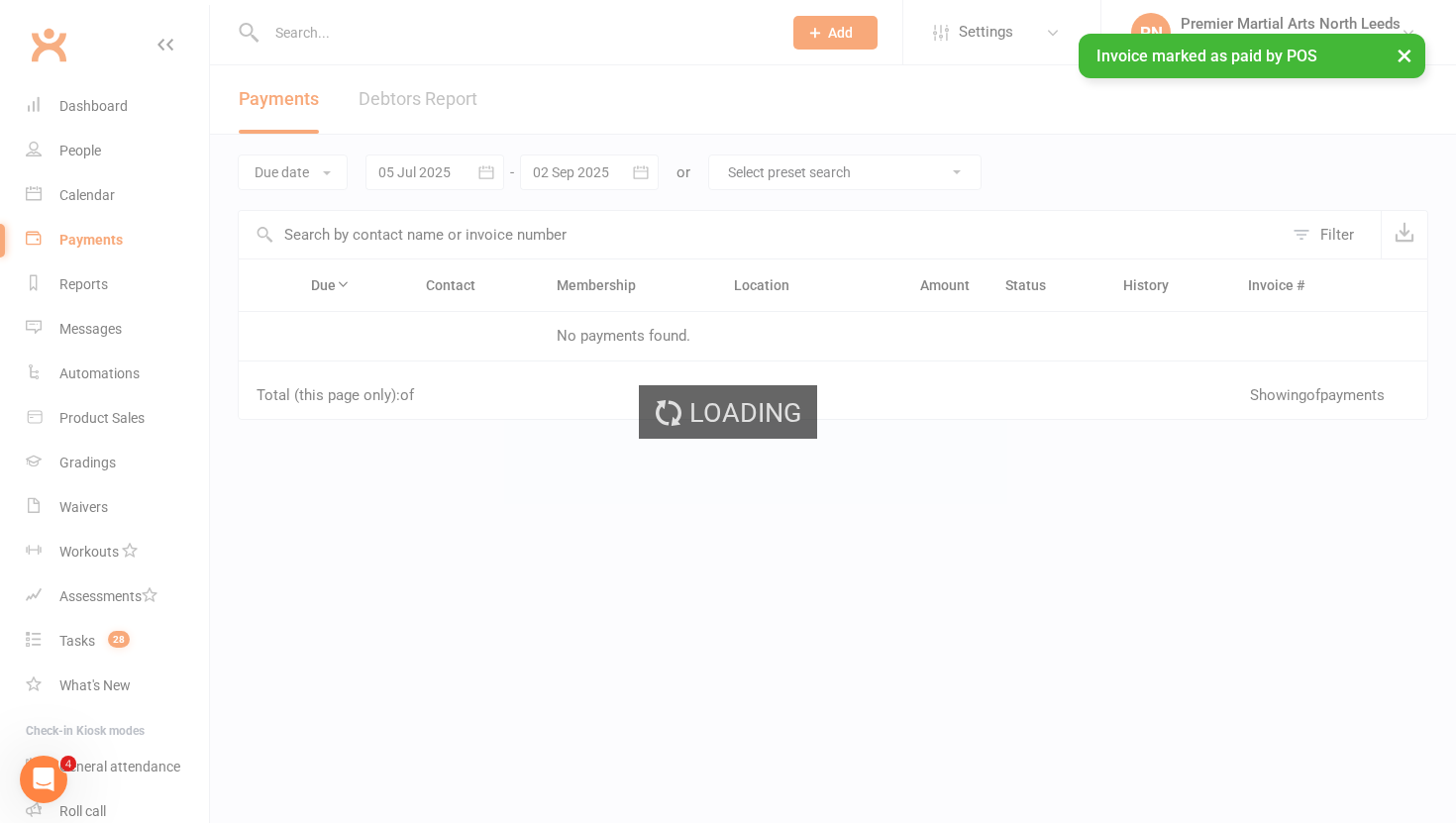 scroll, scrollTop: 0, scrollLeft: 0, axis: both 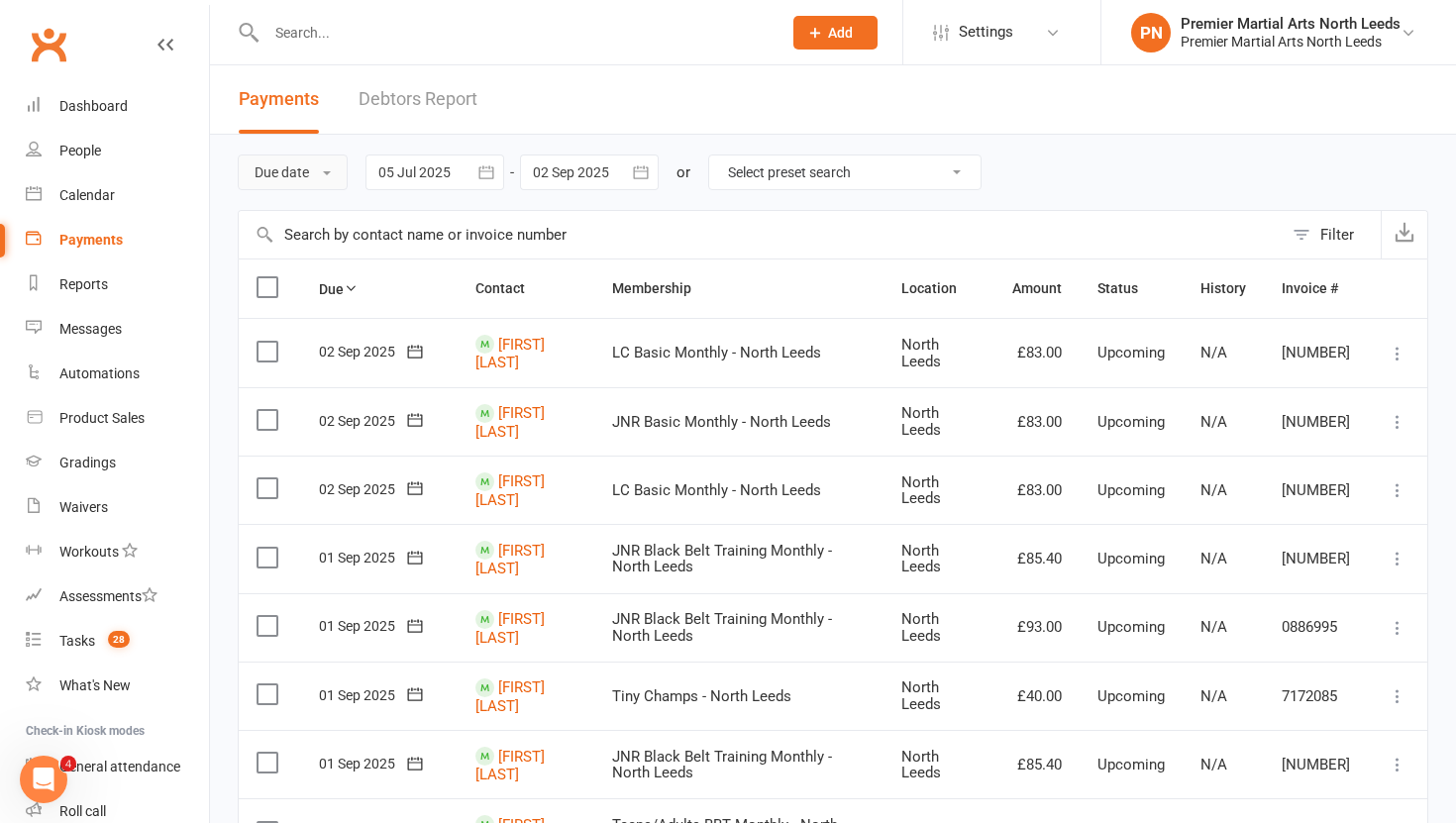 click on "Due date" at bounding box center (292, 172) 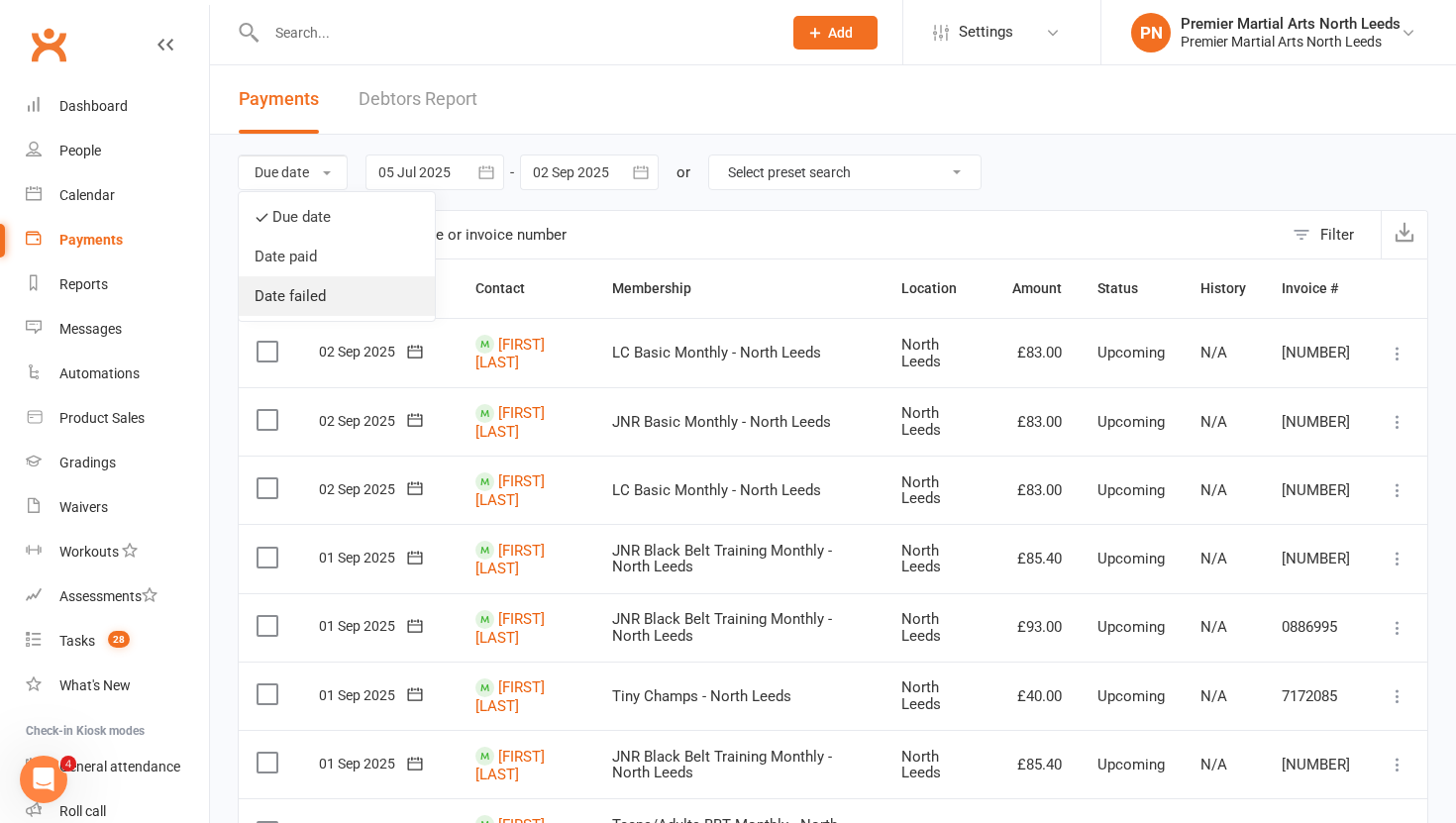 click on "Date failed" at bounding box center [337, 296] 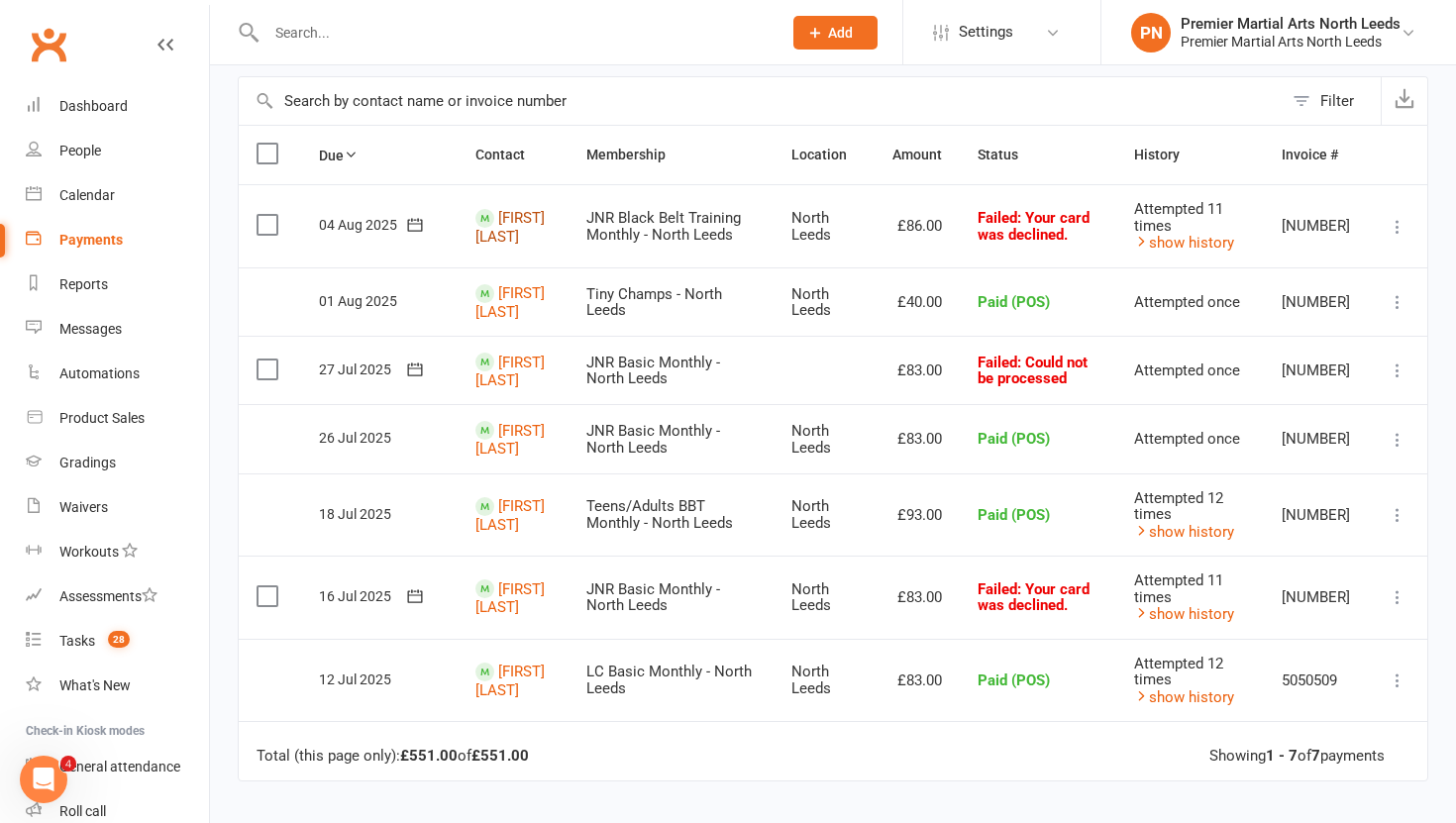 scroll, scrollTop: 130, scrollLeft: 0, axis: vertical 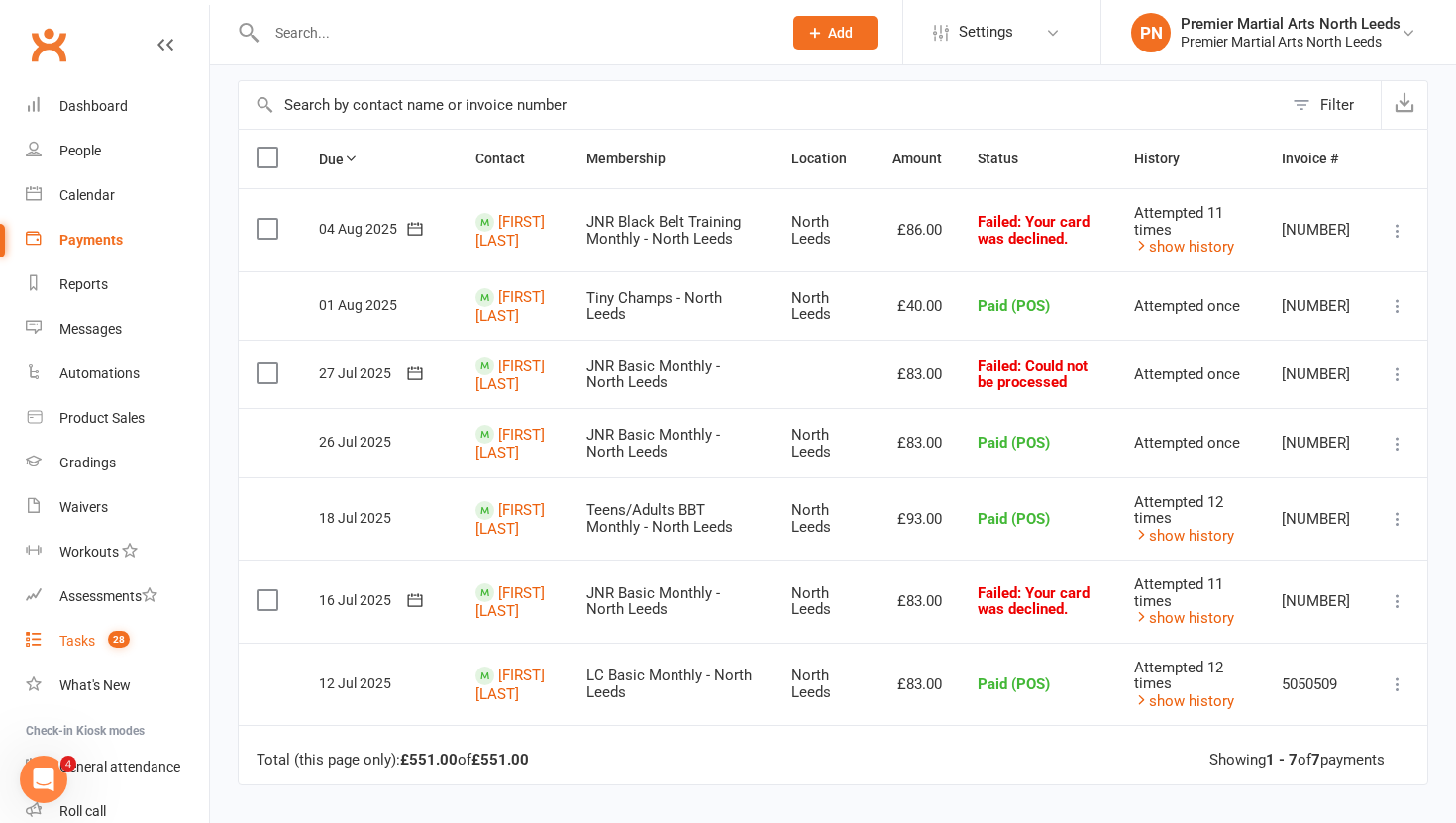 click on "Tasks" at bounding box center (77, 641) 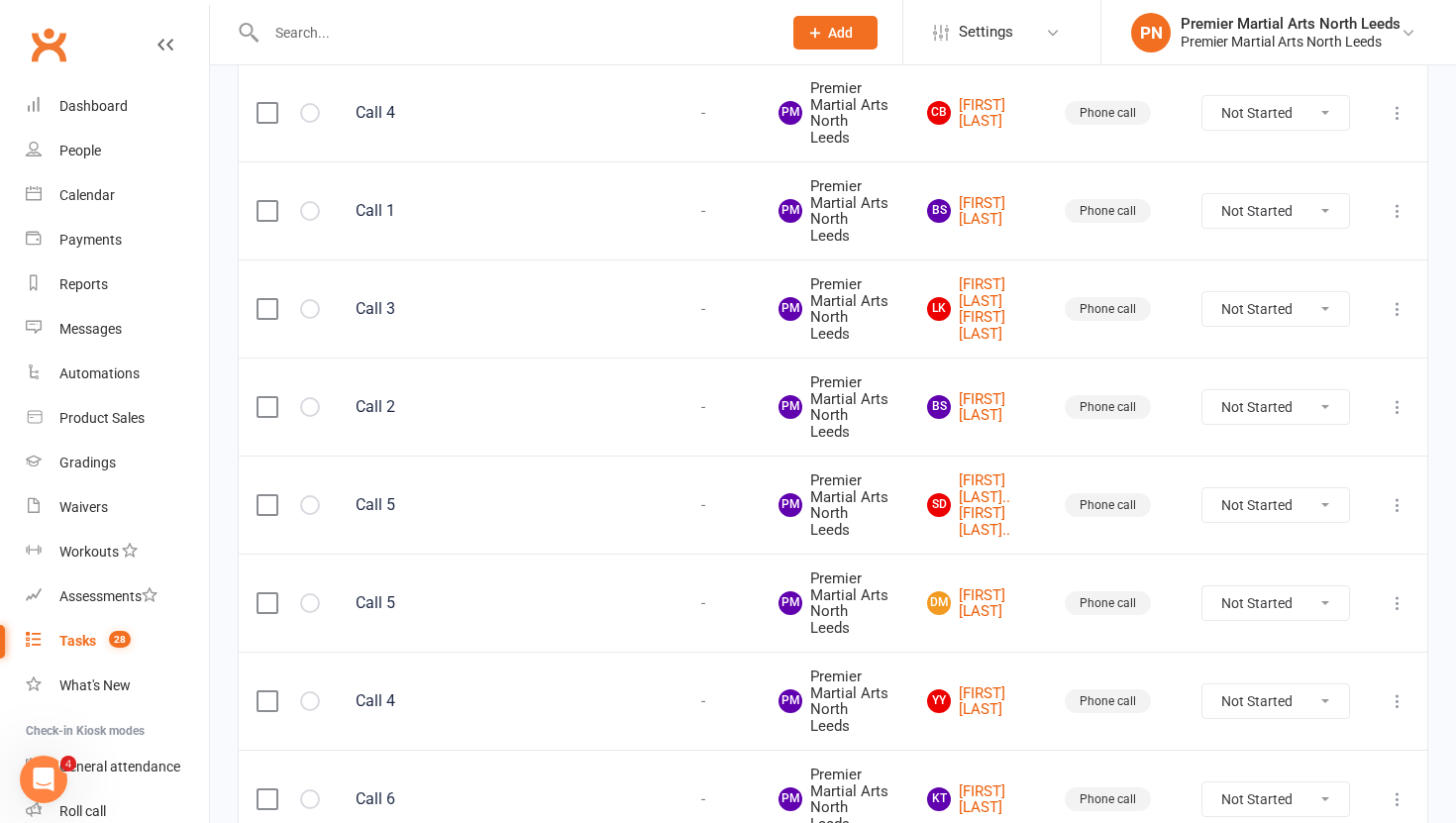 scroll, scrollTop: 2148, scrollLeft: 0, axis: vertical 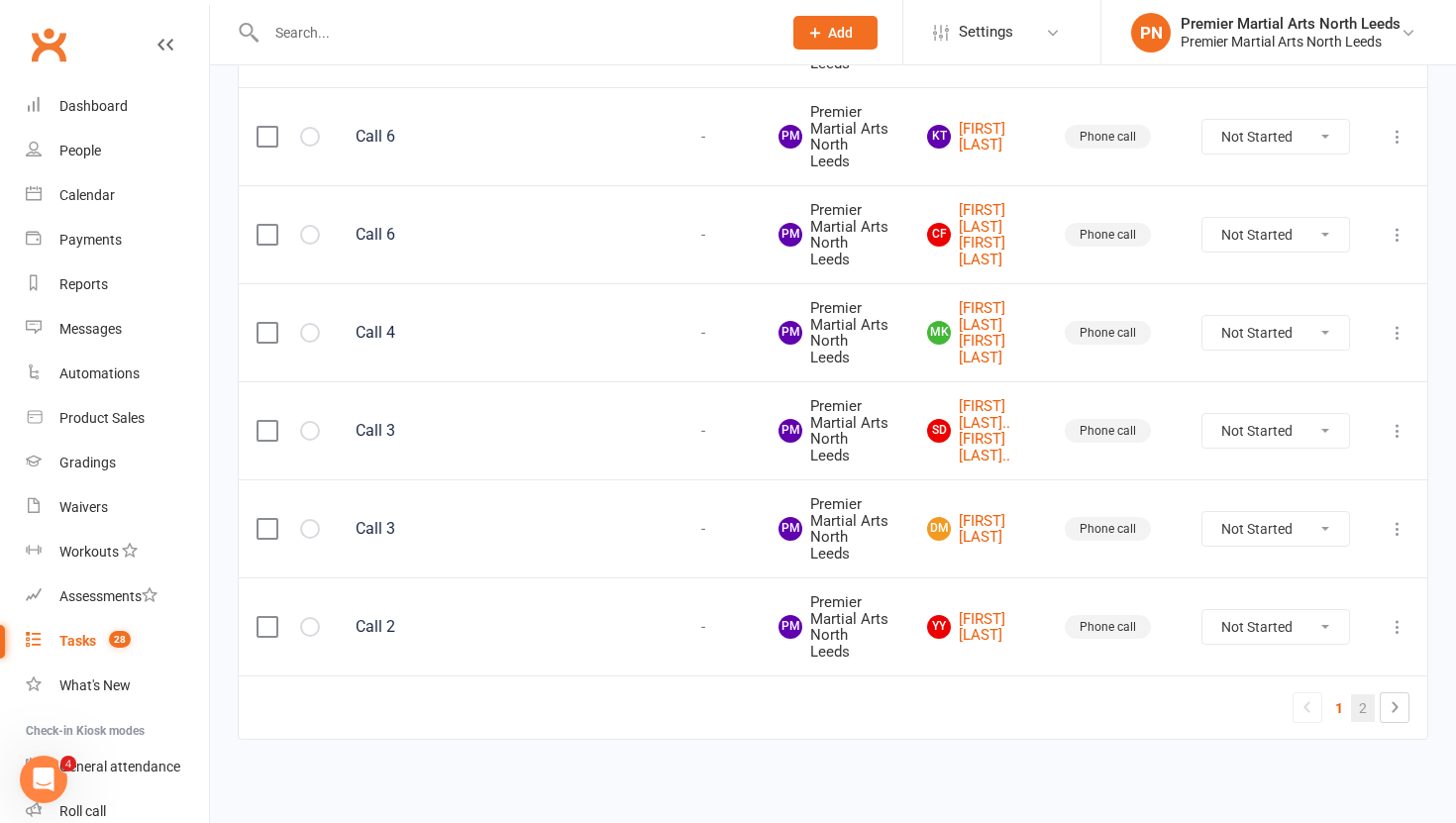 click on "2" at bounding box center [1363, 708] 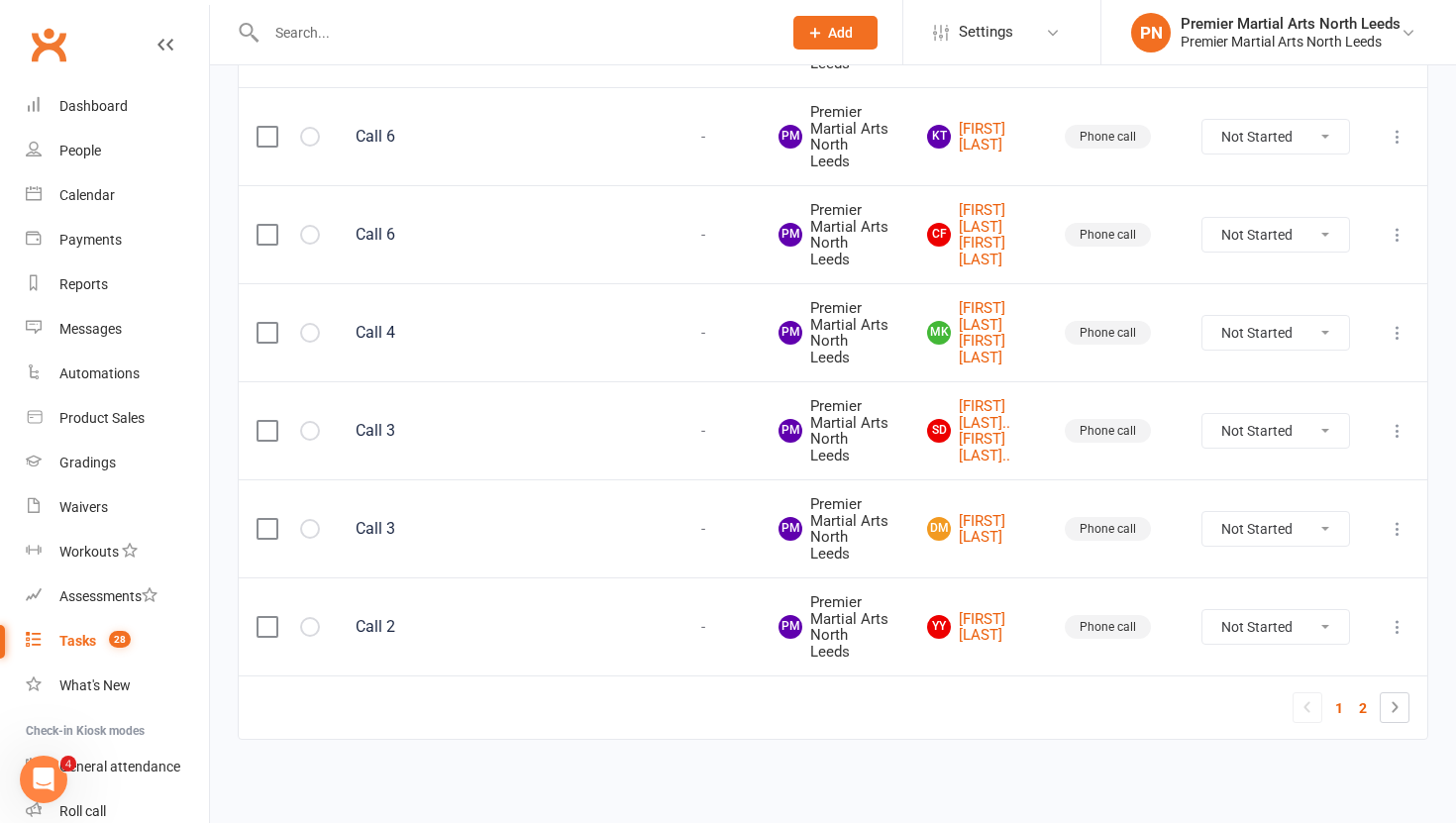 scroll, scrollTop: 0, scrollLeft: 0, axis: both 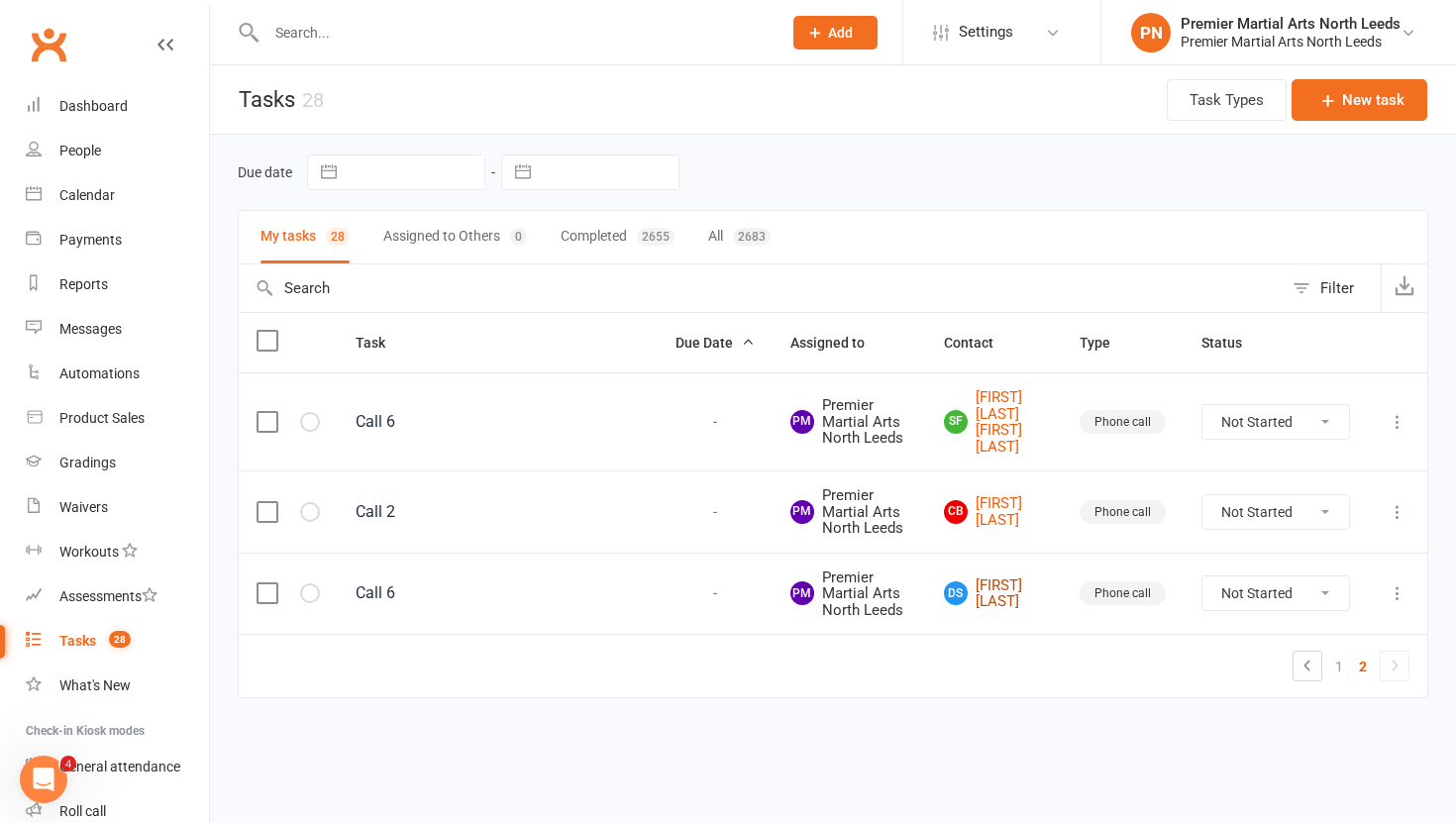 click on "[FIRST] [LAST]" at bounding box center (993, 593) 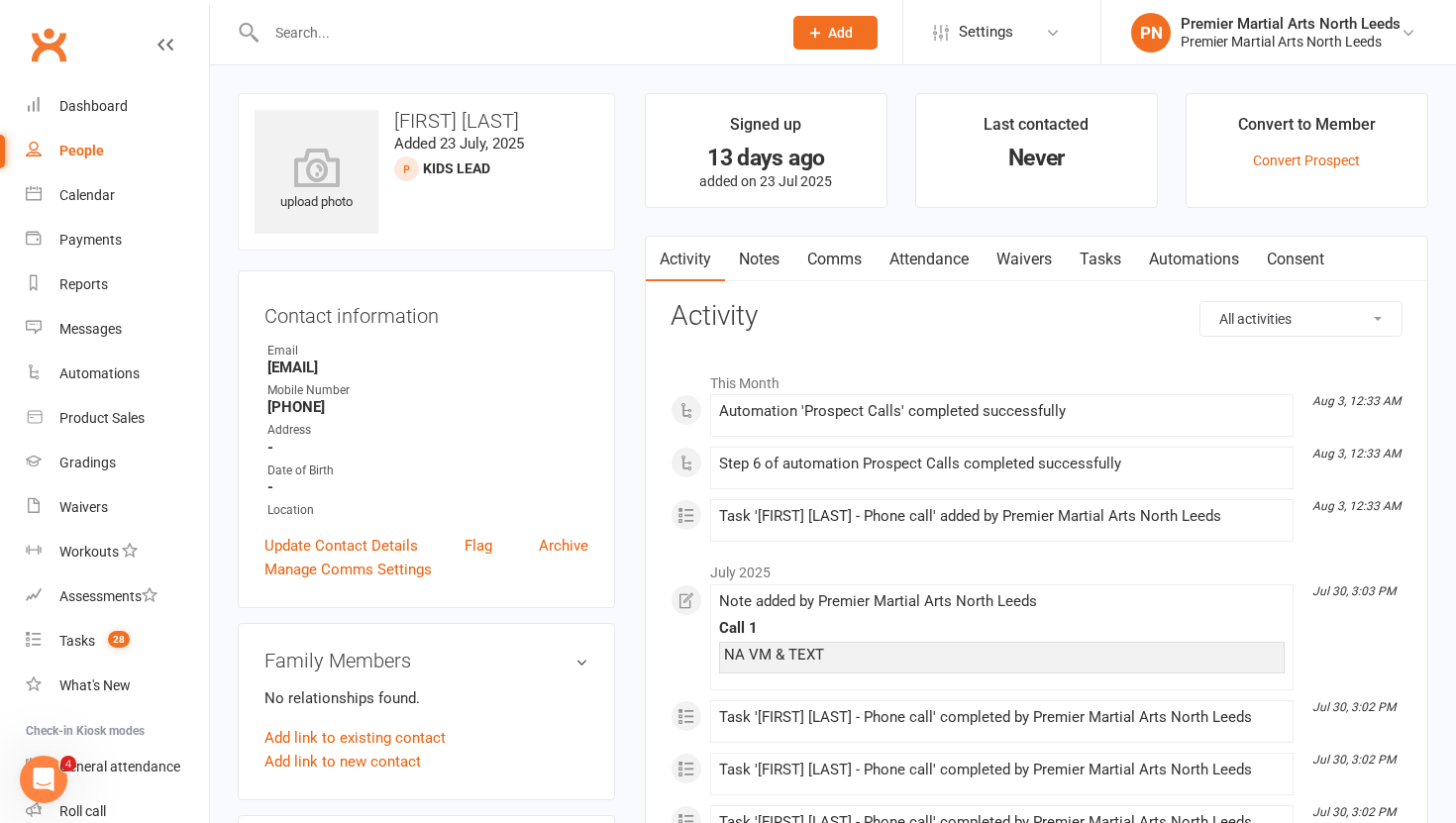 click on "Tasks" at bounding box center (1100, 259) 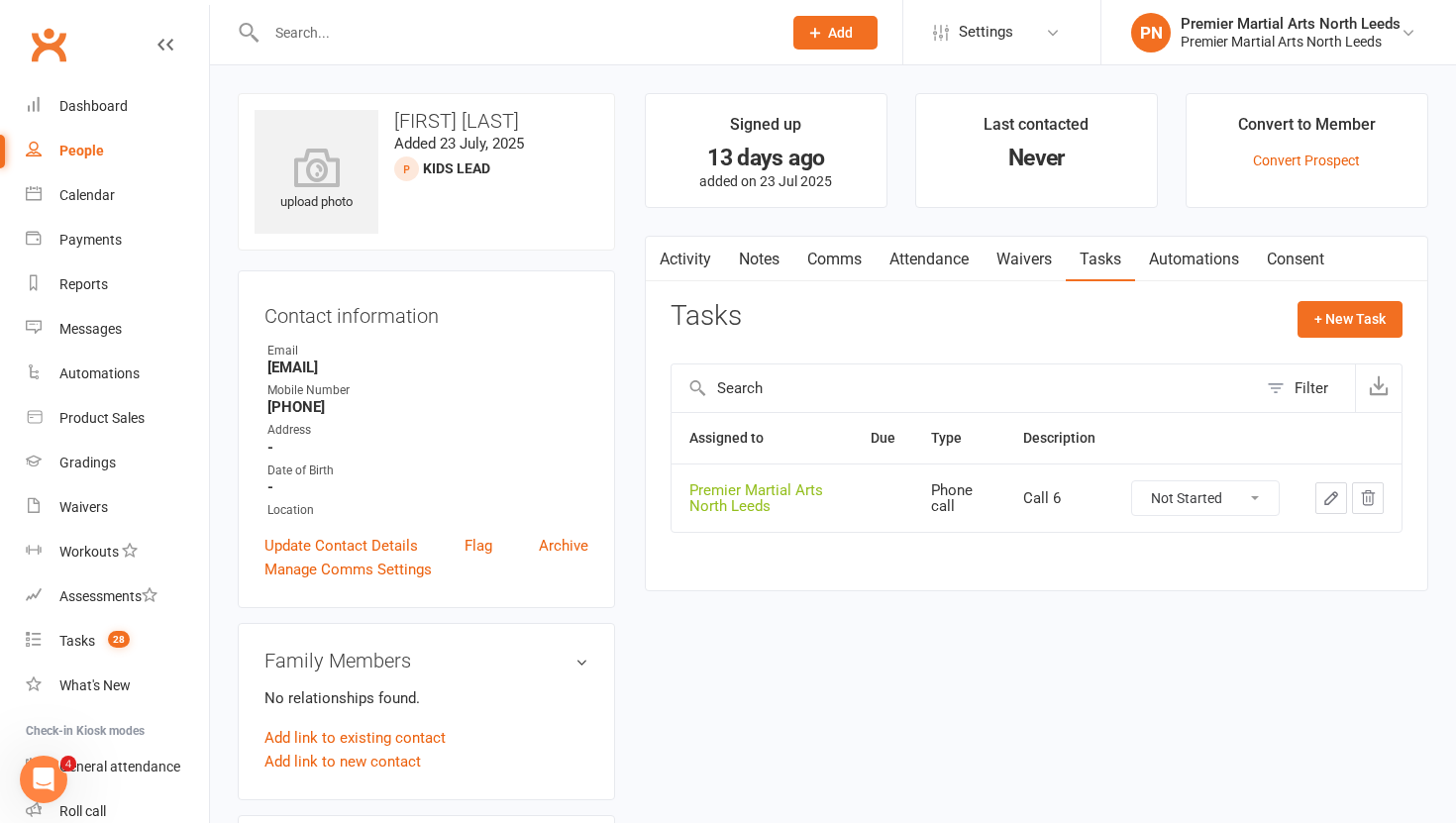 click on "Not Started In Progress Waiting Complete" at bounding box center [1205, 498] 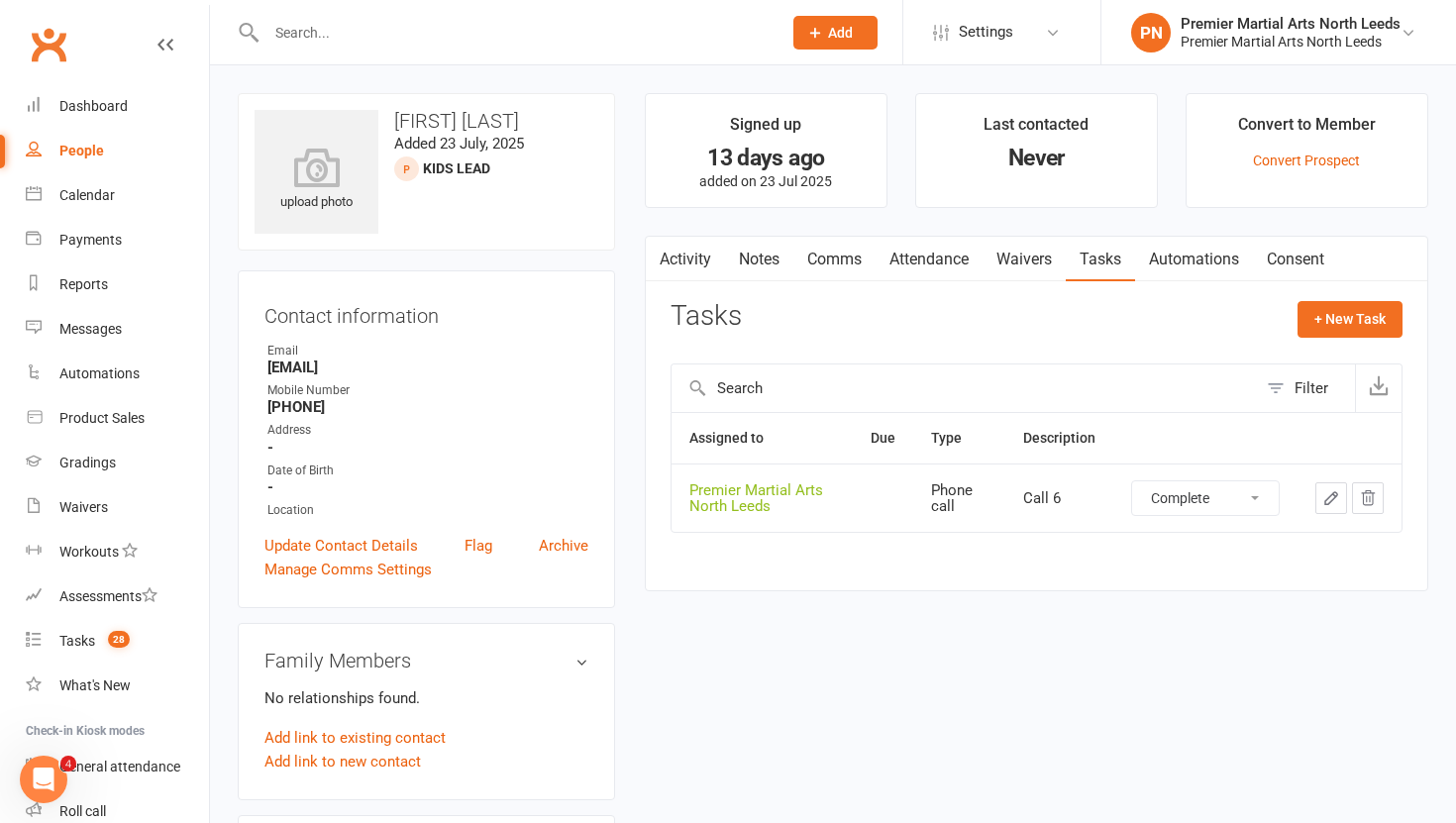 select on "unstarted" 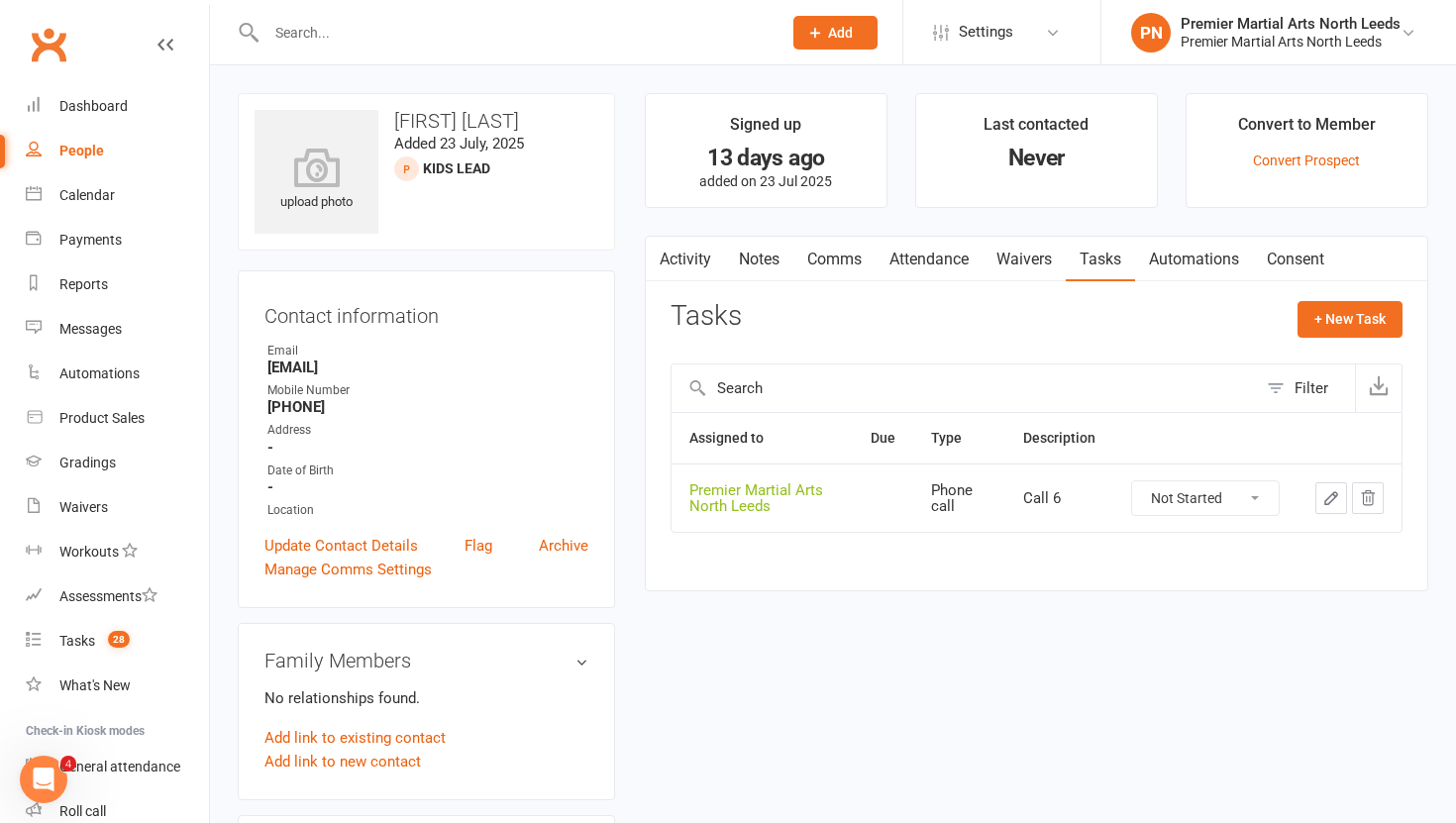 click on "Notes" at bounding box center [759, 259] 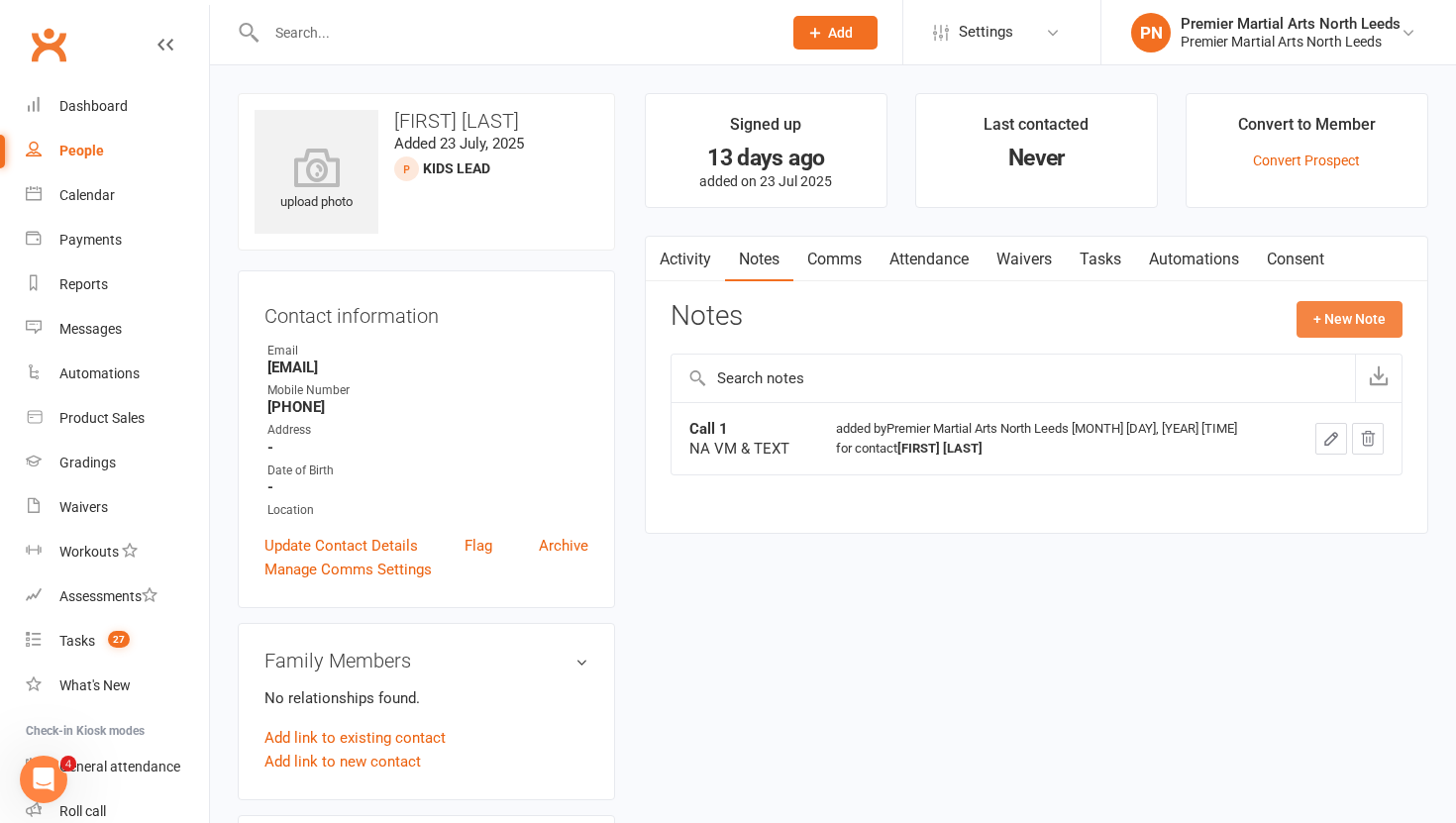 click on "+ New Note" at bounding box center (1349, 319) 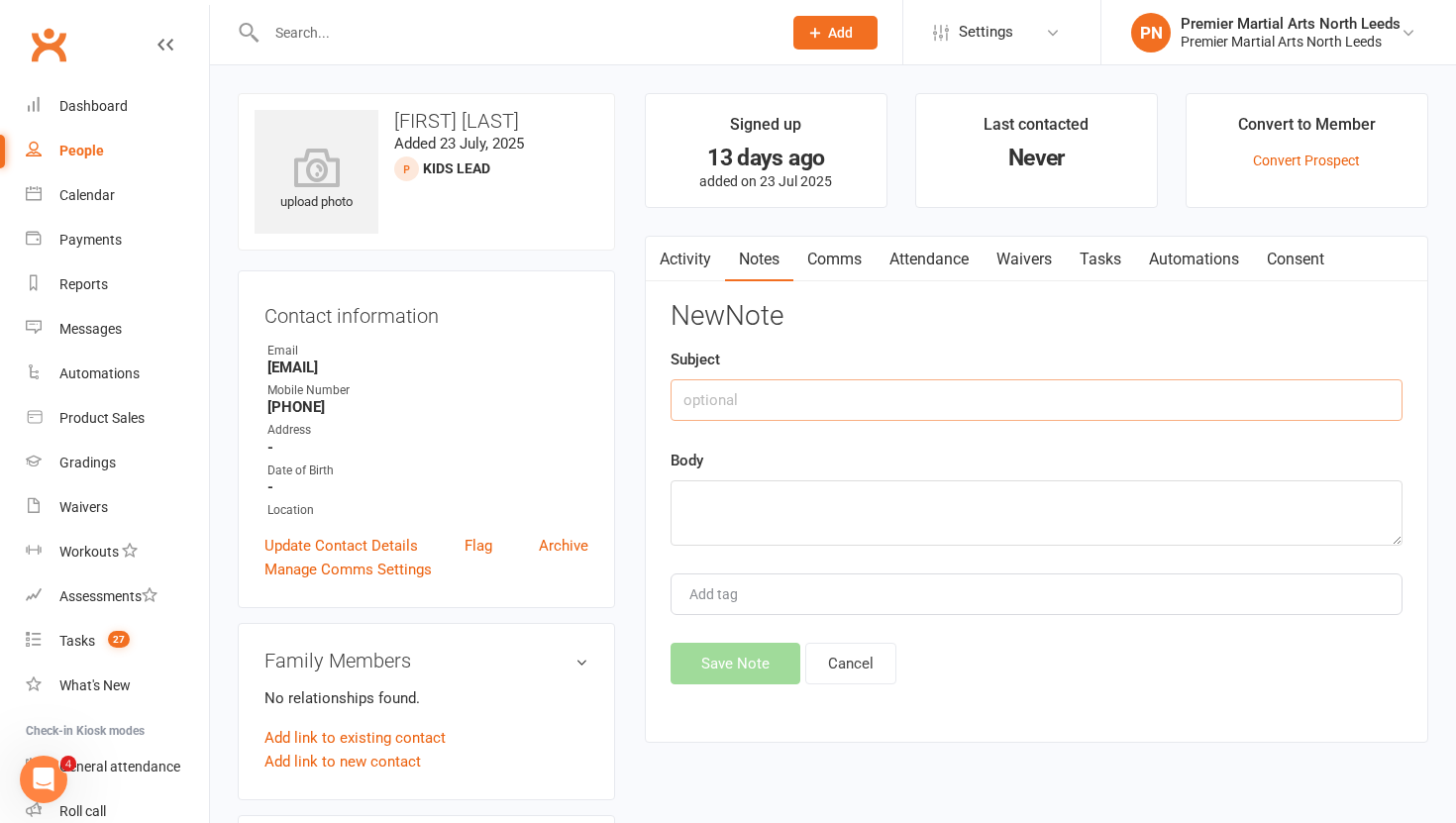 click at bounding box center (1036, 400) 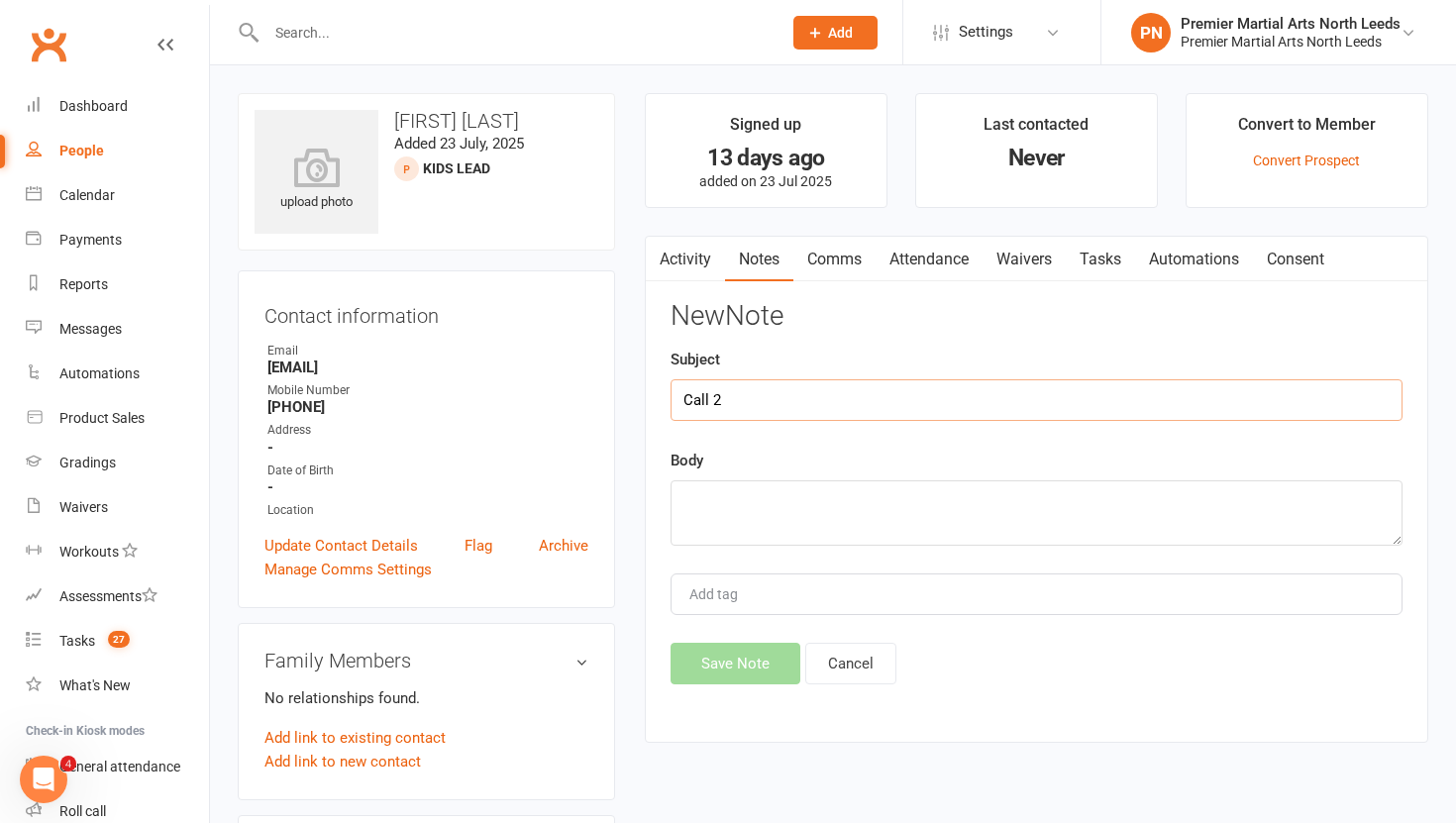 type on "Call 2" 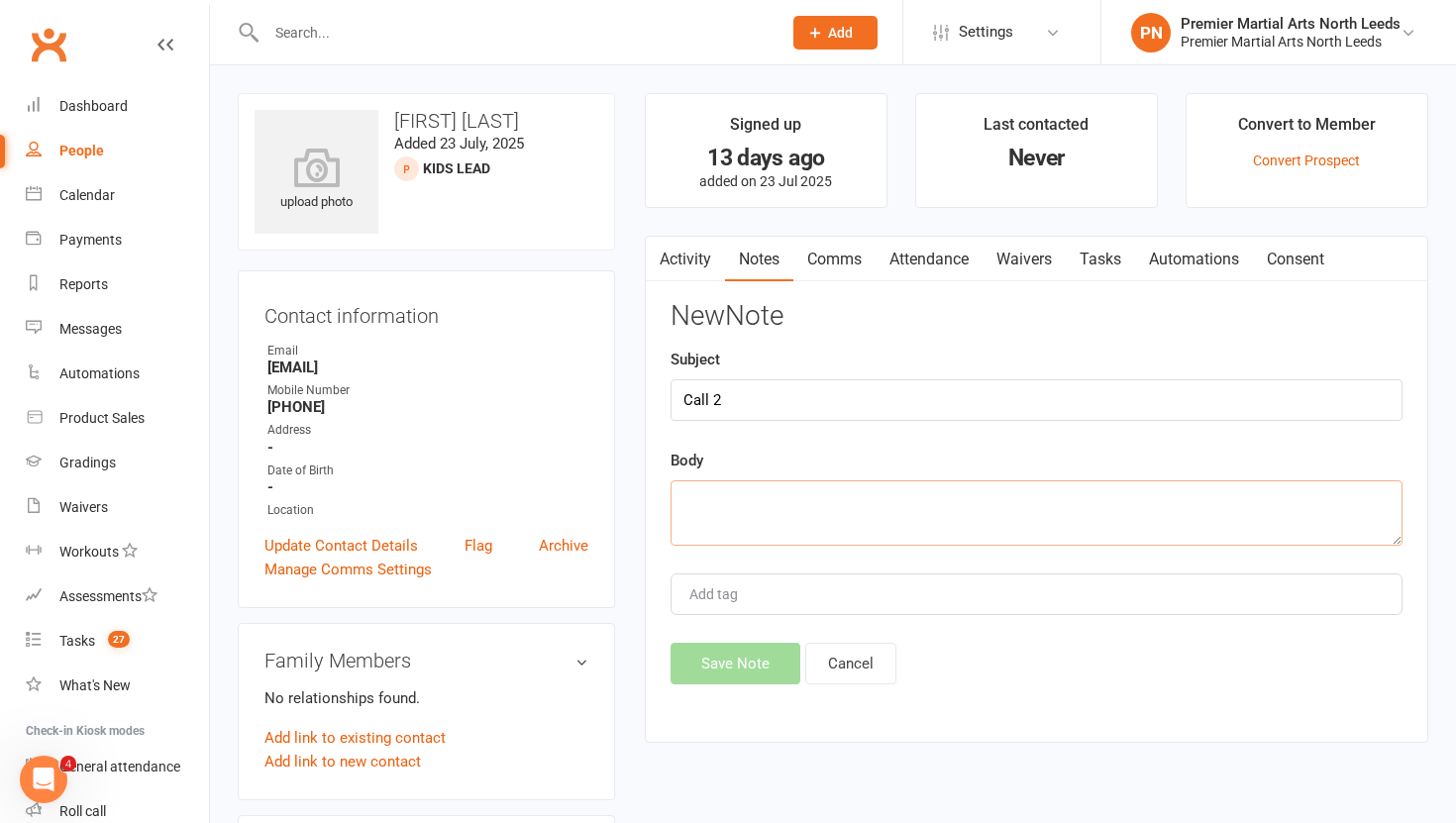 click at bounding box center [1036, 513] 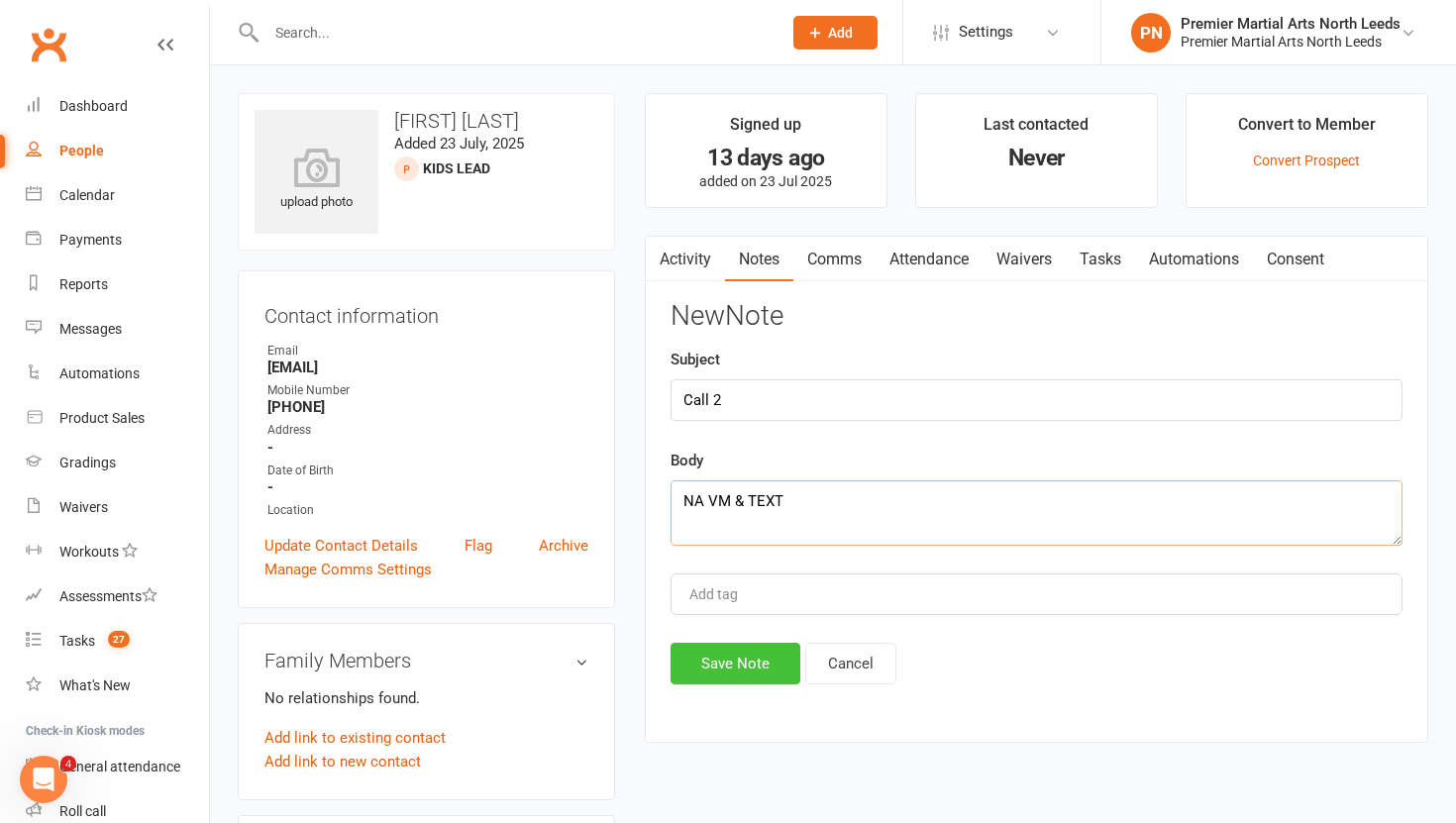 type on "NA VM & TEXT" 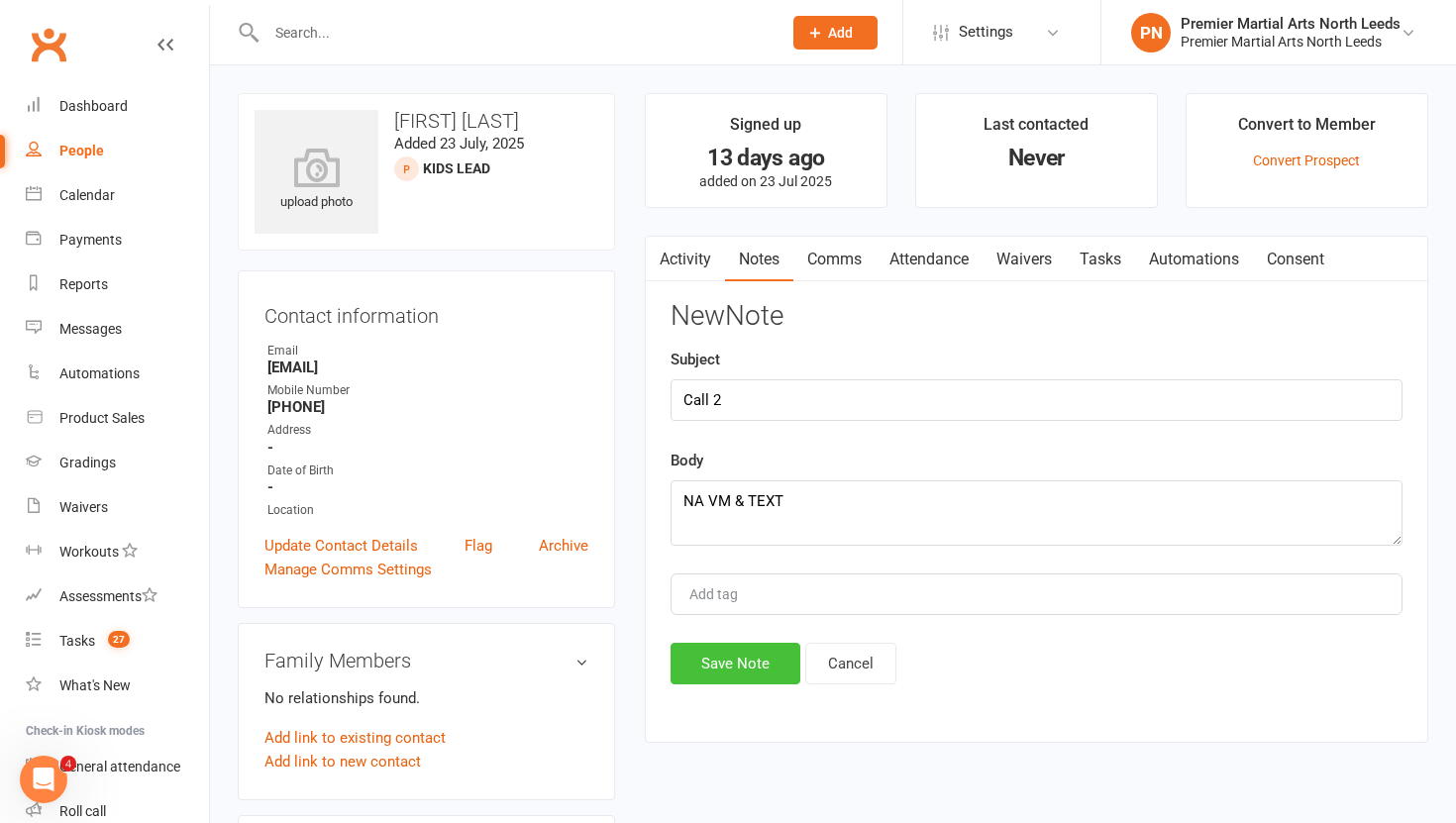 click on "Save Note" at bounding box center (735, 664) 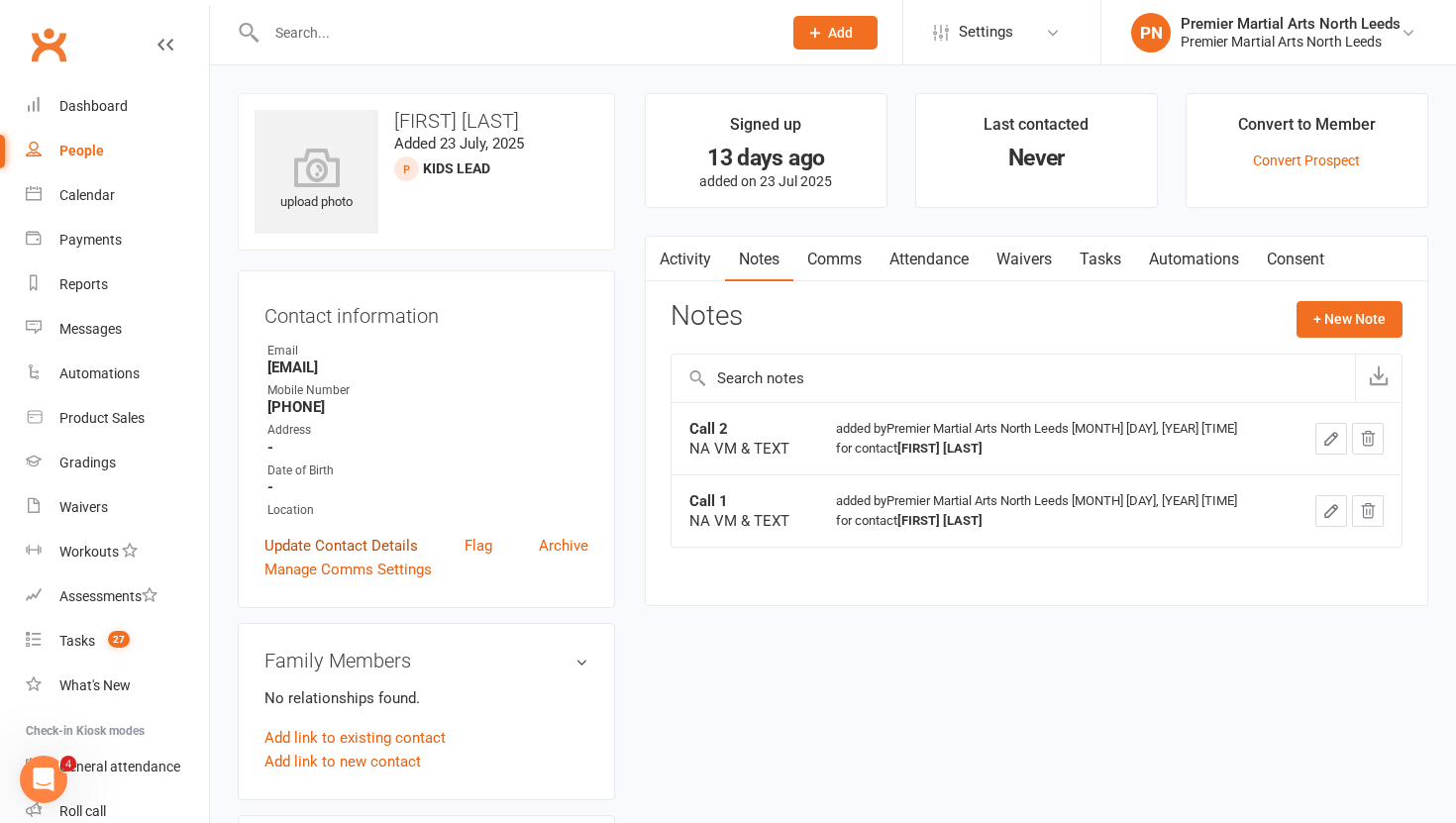 click on "Update Contact Details" at bounding box center (341, 546) 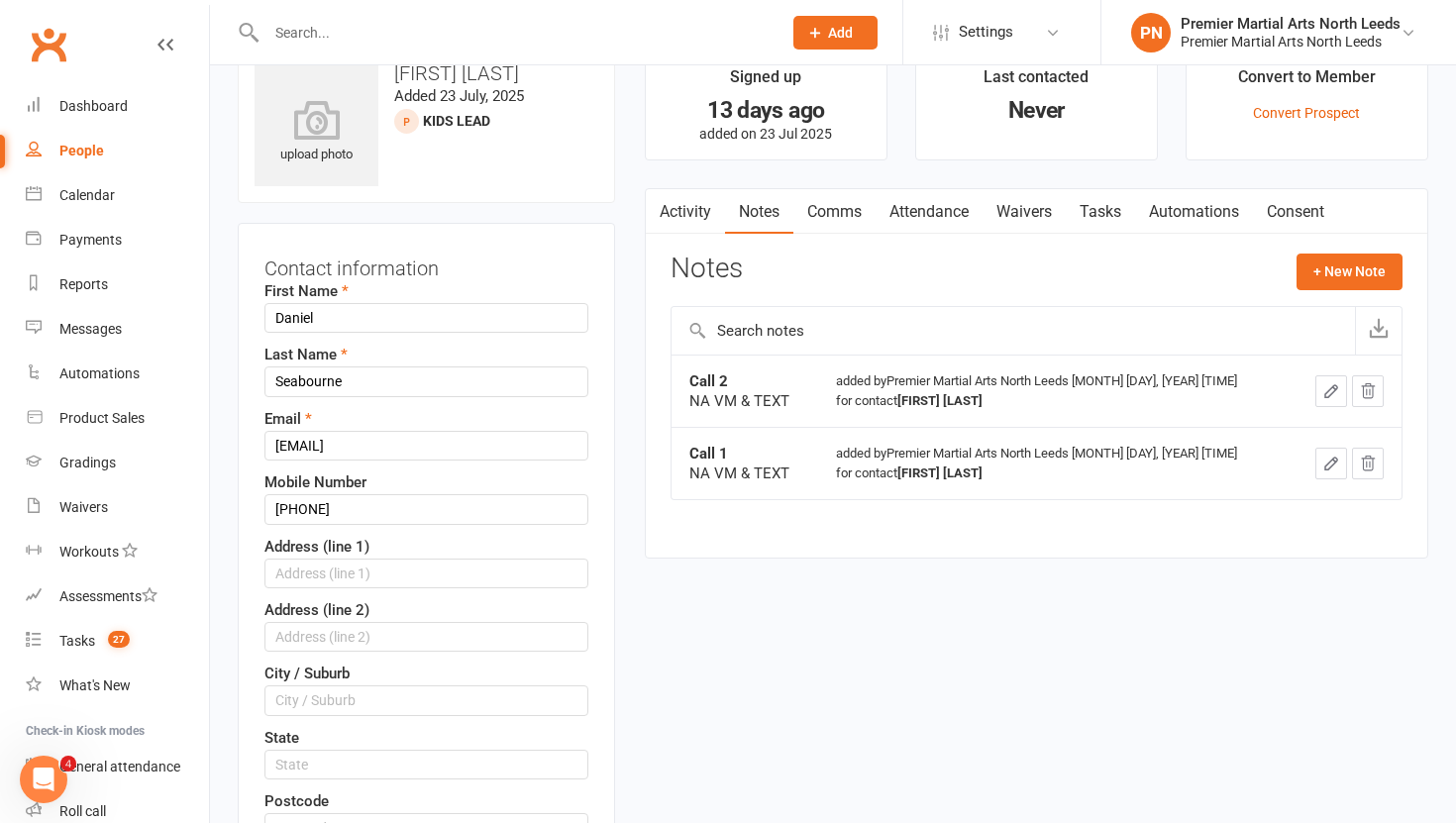scroll, scrollTop: 93, scrollLeft: 0, axis: vertical 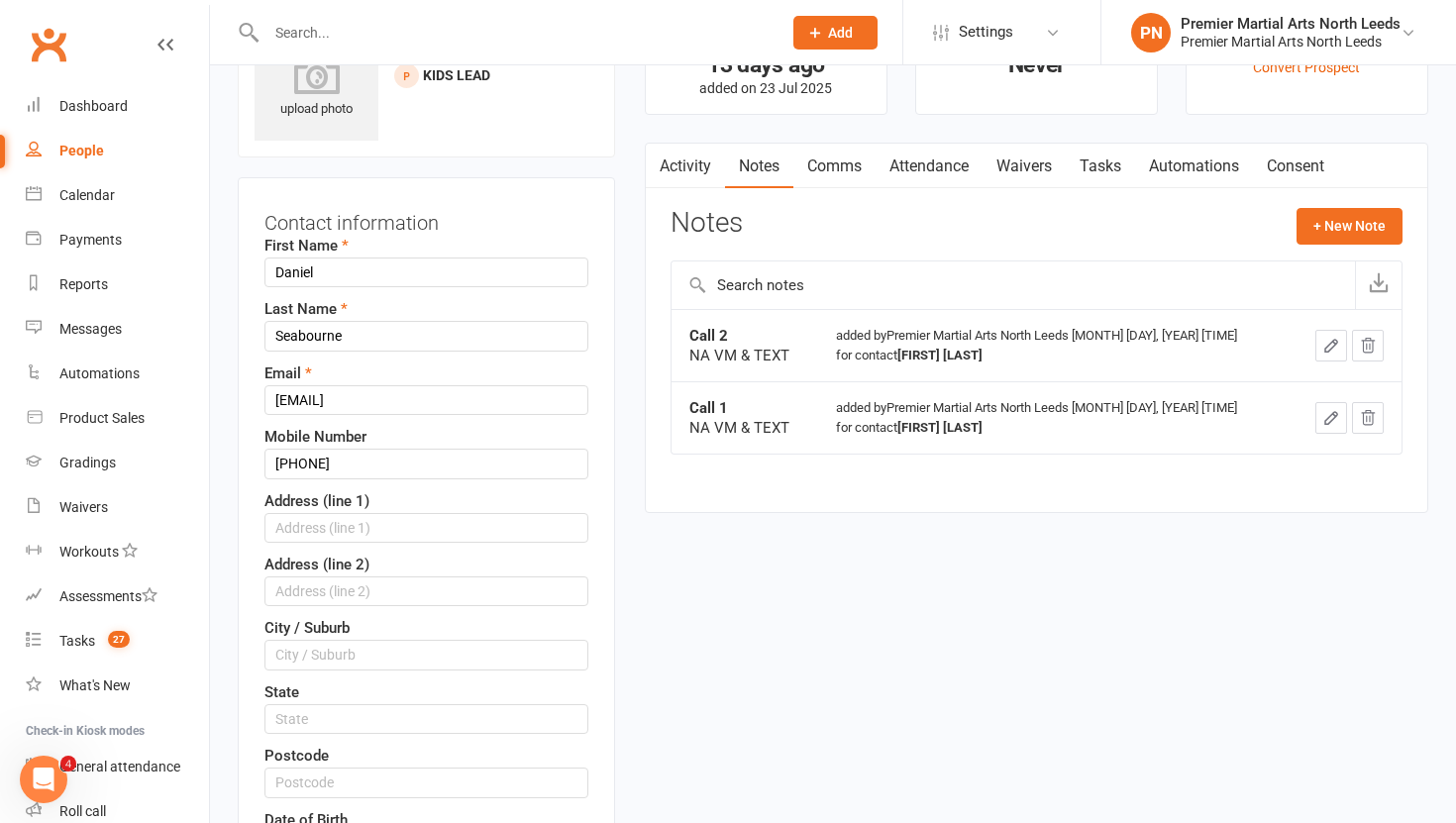 click on "Signed up 13 days ago added on 23 [MONTH] [YEAR] Last contacted Never Convert to Member Convert Prospect
Activity Notes Comms Attendance Waivers Tasks Automations Consent
Notes + New Note Call 2 NA VM & TEXT added by  Premier Martial Arts North Leeds   05 [MONTH] [YEAR] 1:55pm for contact  [FIRST] [LAST] Call 1 NA VM & TEXT added by  Premier Martial Arts North Leeds   30 [MONTH] [YEAR] 3:03pm for contact  [FIRST] [LAST]" at bounding box center [1036, 266] 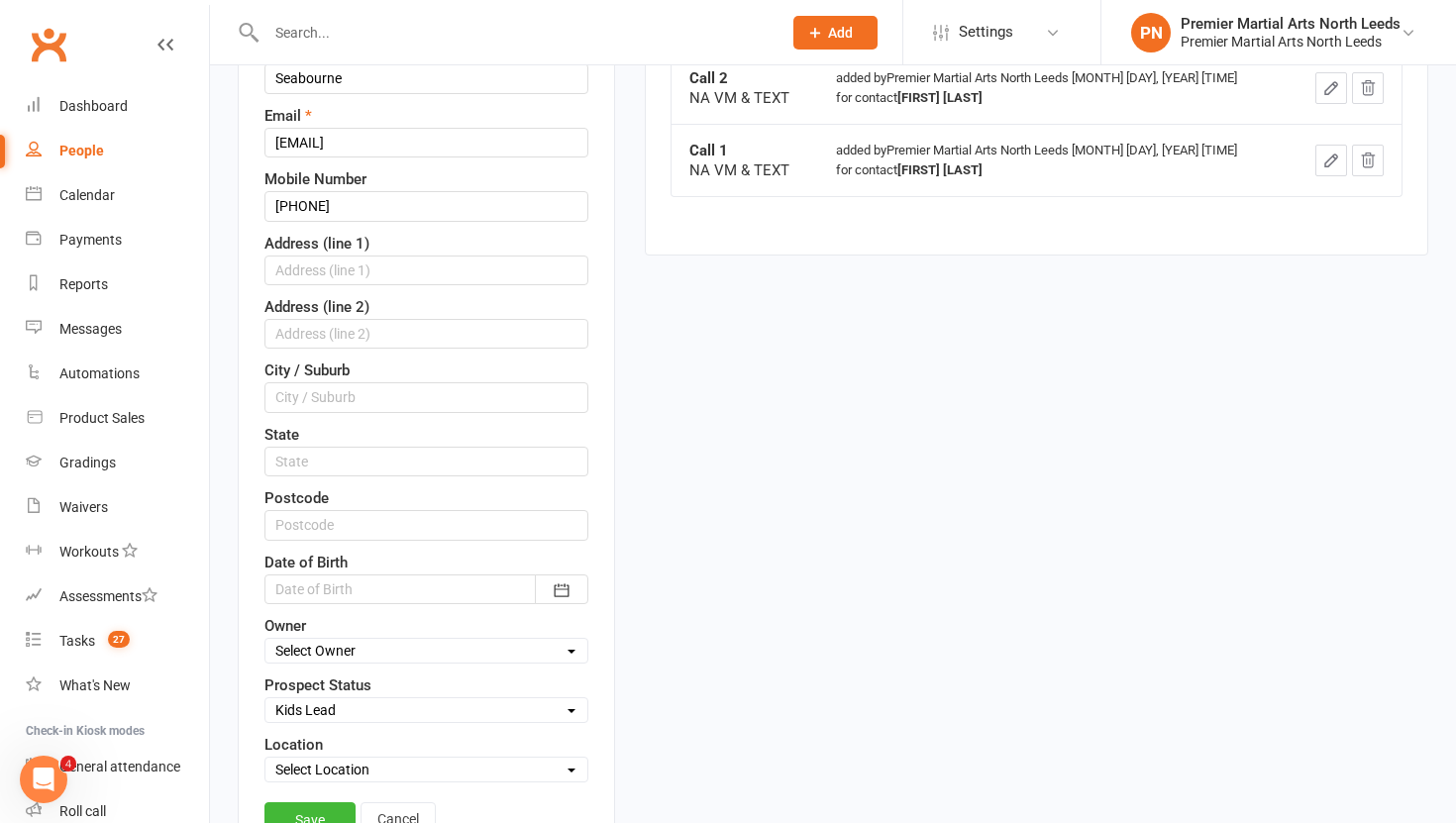 scroll, scrollTop: 516, scrollLeft: 0, axis: vertical 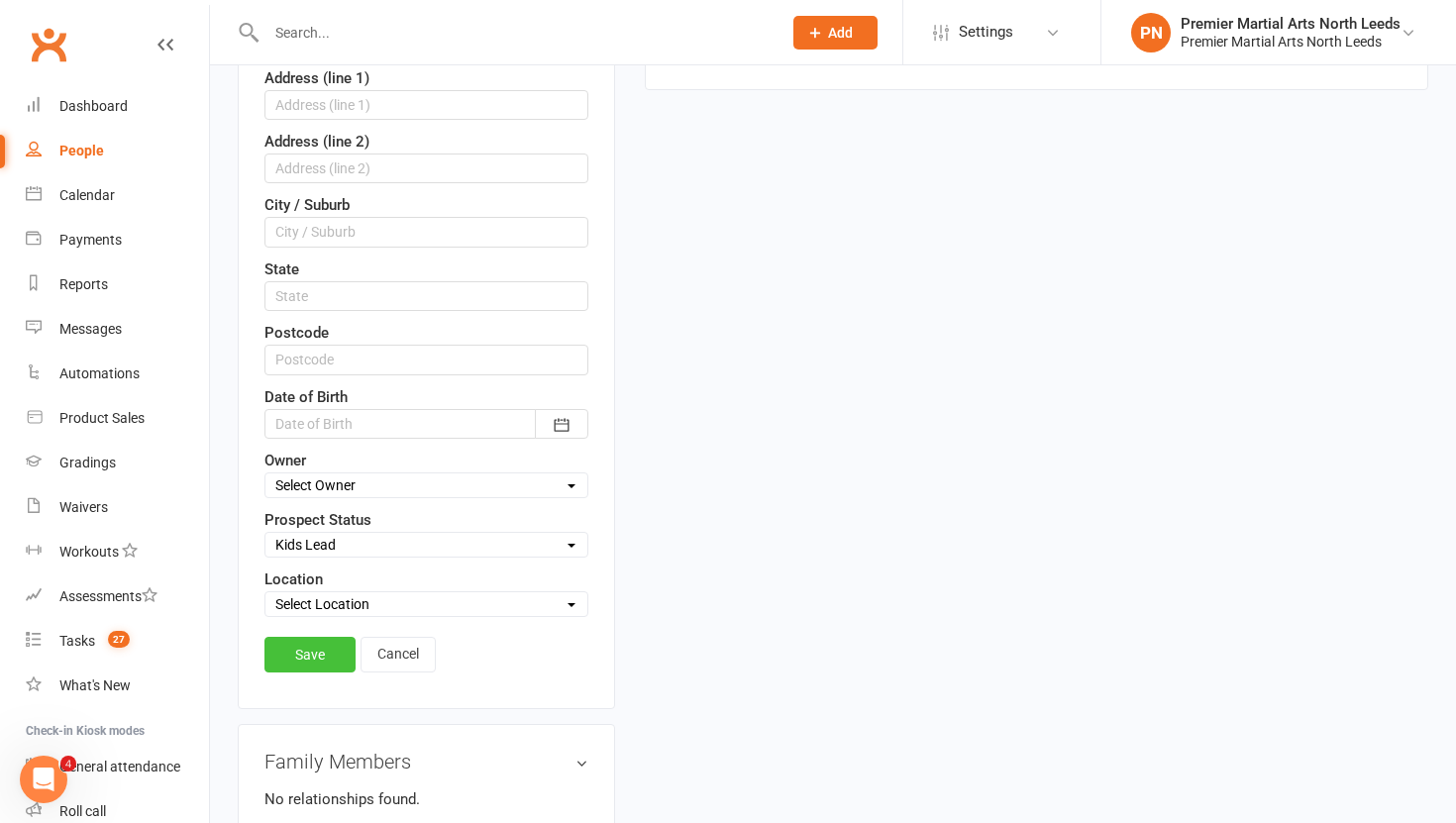 click on "Save" at bounding box center [310, 655] 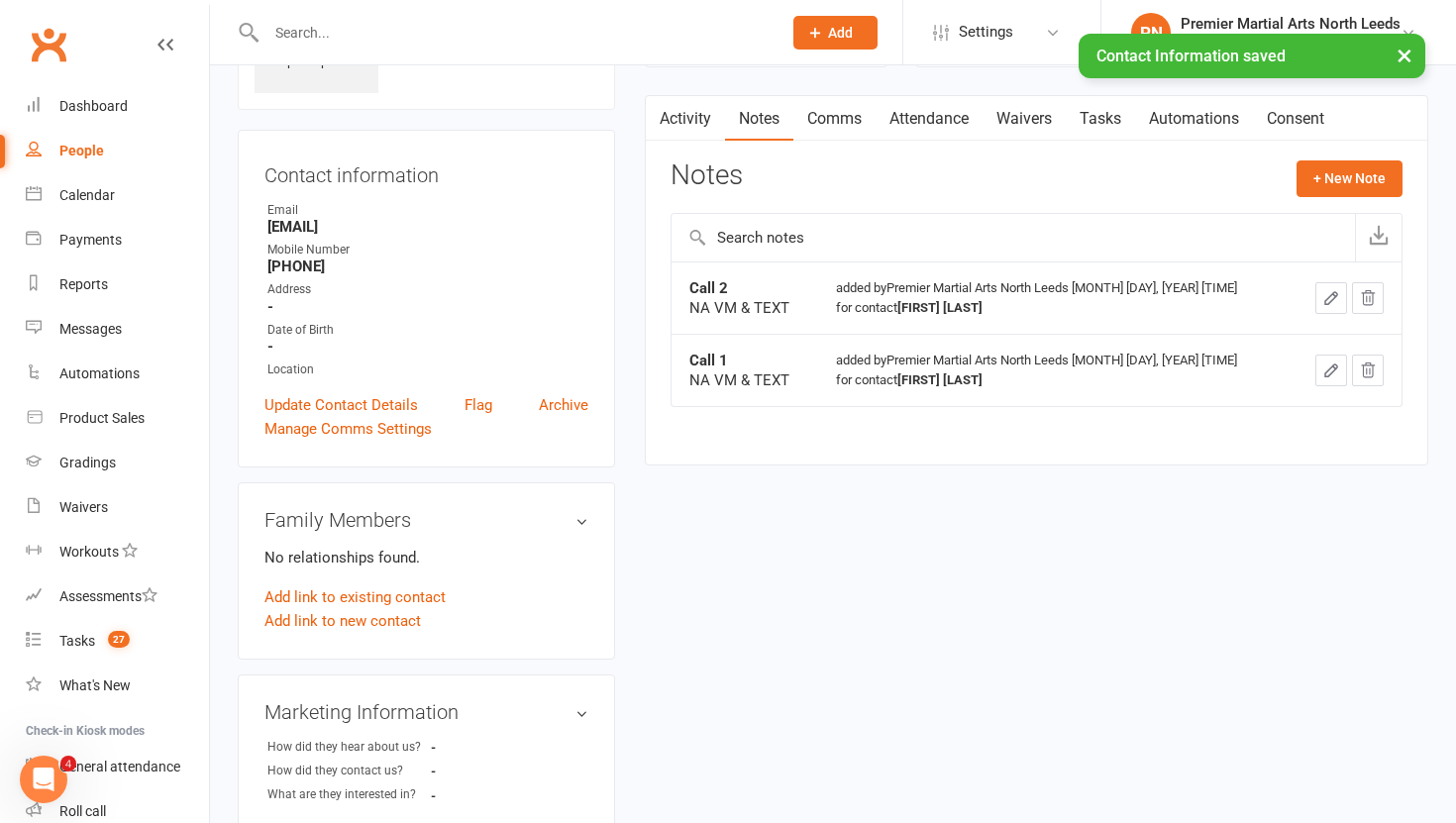 scroll, scrollTop: 0, scrollLeft: 0, axis: both 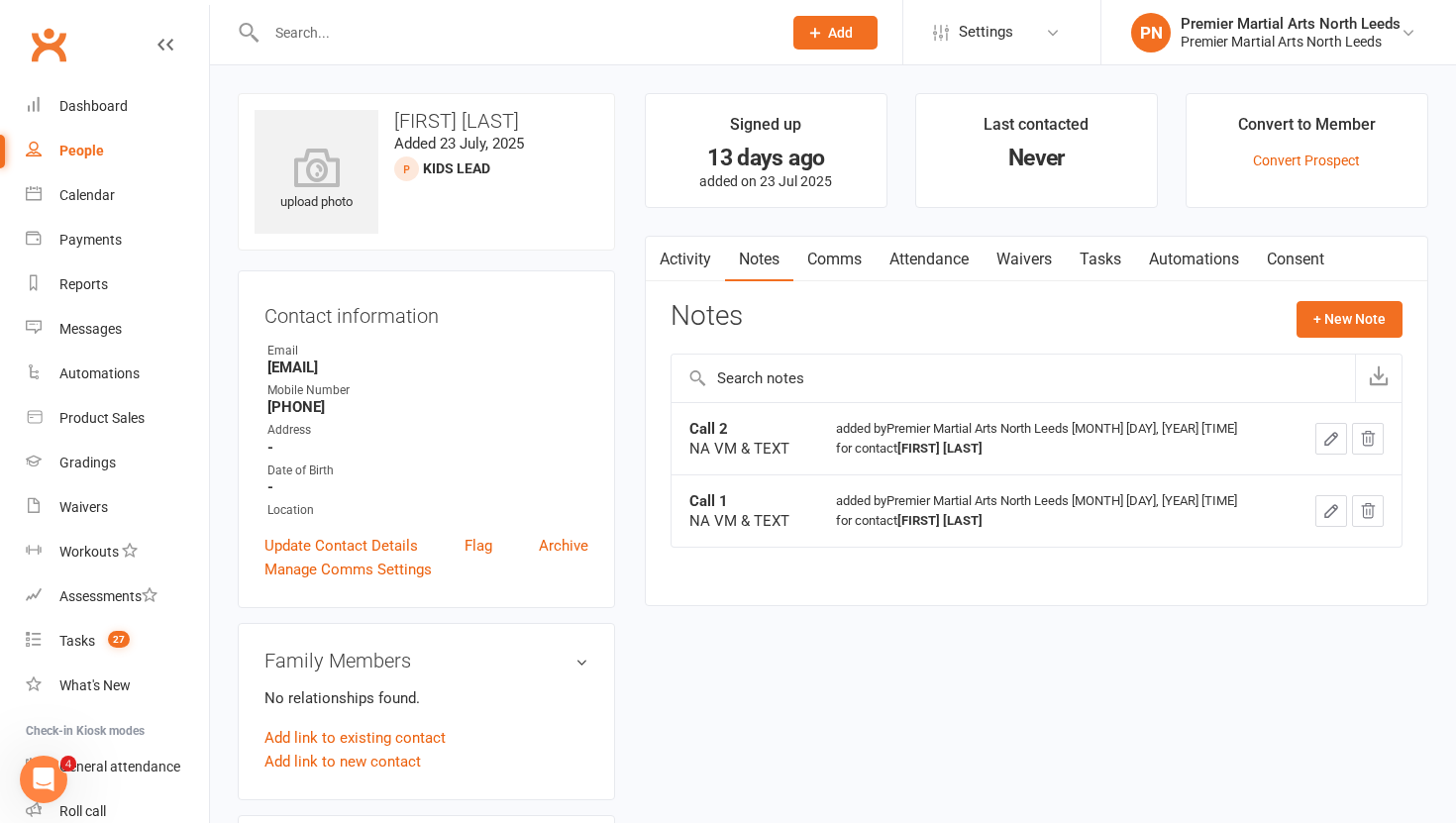 drag, startPoint x: 475, startPoint y: 368, endPoint x: 260, endPoint y: 371, distance: 215.02093 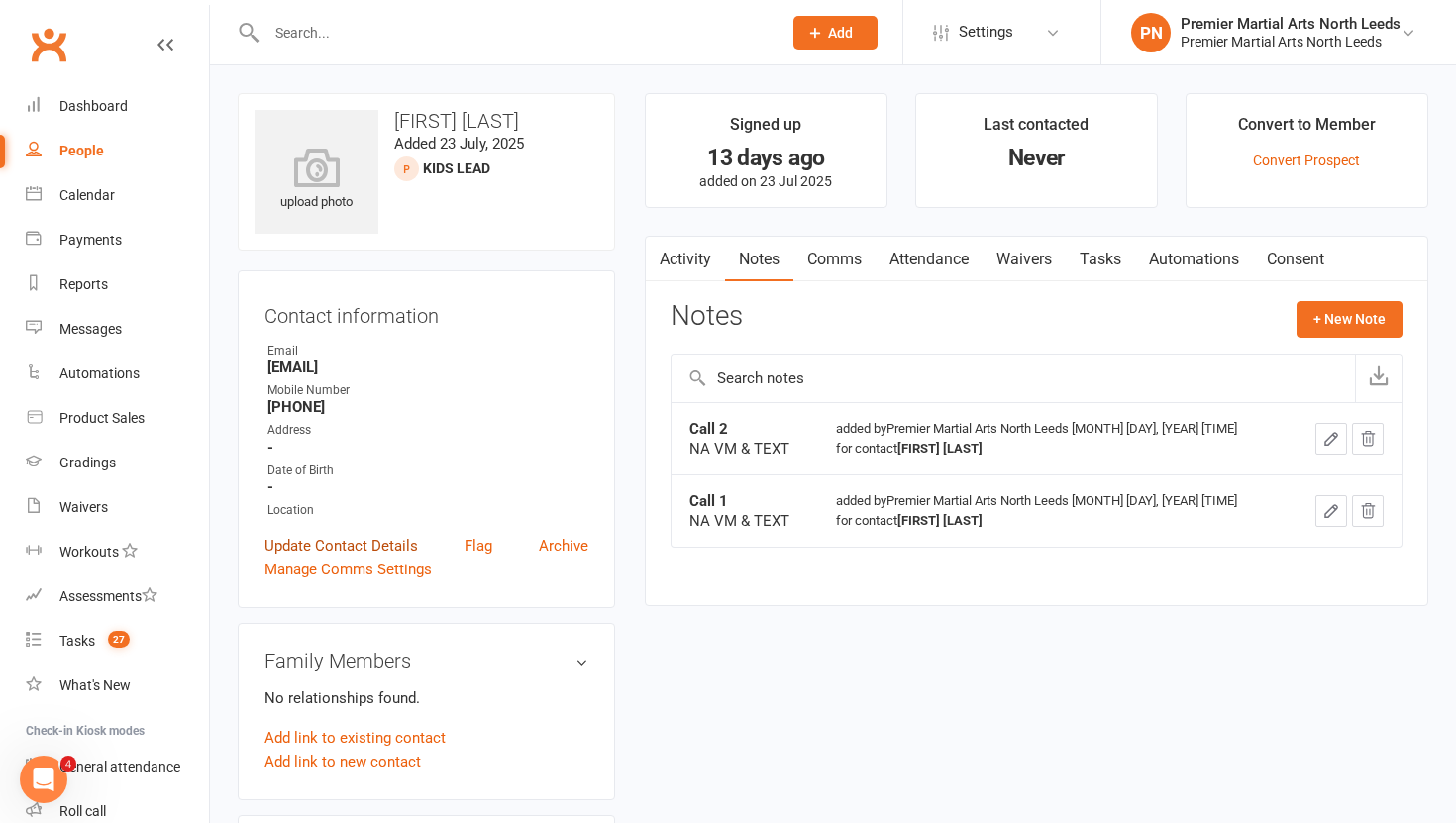 click on "Update Contact Details" at bounding box center [341, 546] 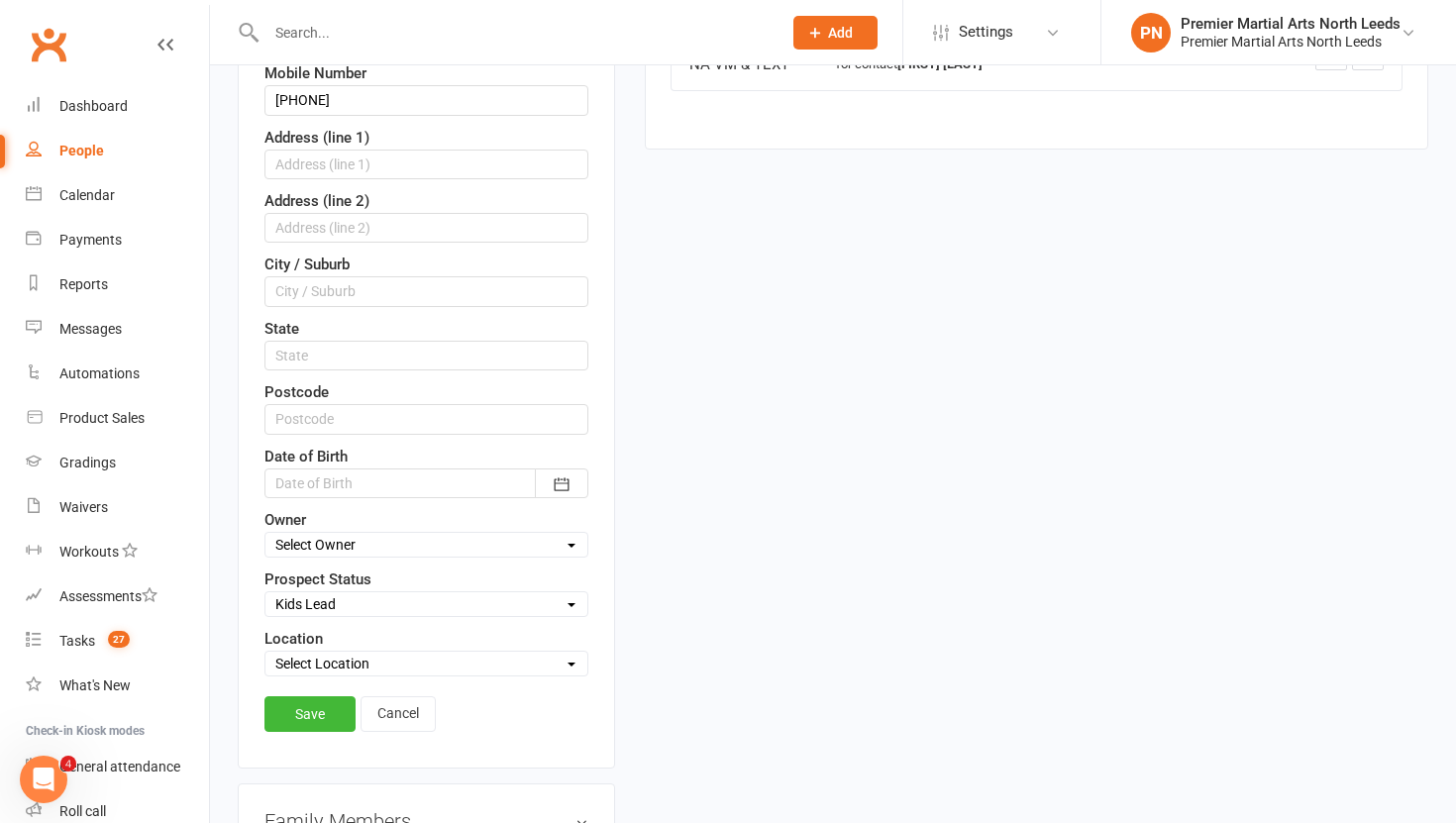 scroll, scrollTop: 459, scrollLeft: 0, axis: vertical 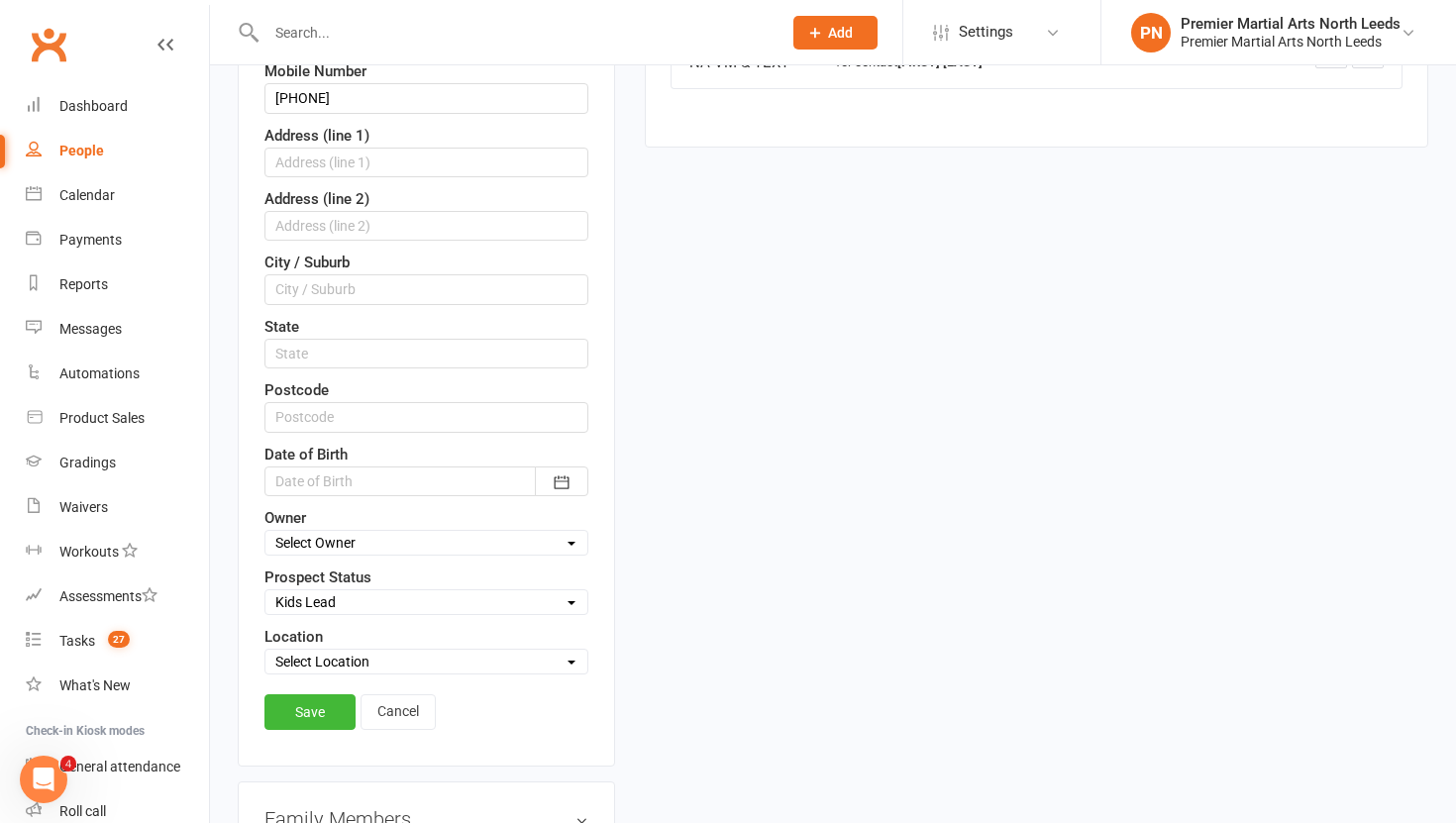 click on "Select Initial Call Made - L1 Booked Self Booked Via Calendly - L1 Booked Initial Call Made - Left Voicemail - Follow Up Needed No Contact Number- Initial Email sent - Follow Up Needed Follow Up Call Made - L1 Booked L2 Booked L2 Attended - No Sign Up - Follow Up Needed Kids Lead Adults Lead Bradford Lead (DO NOT CHANGE)" at bounding box center [426, 602] 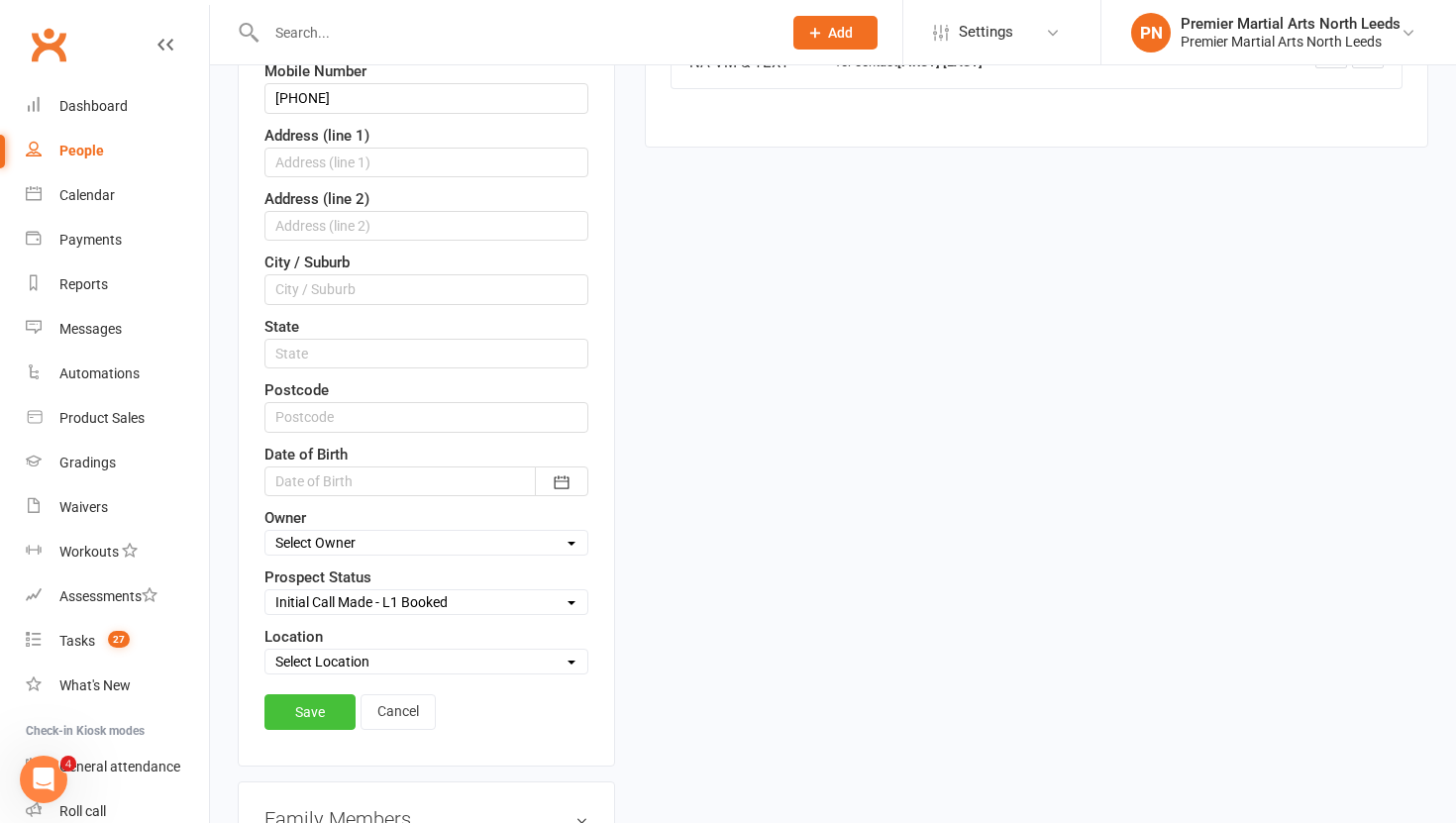 click on "Save" at bounding box center [310, 712] 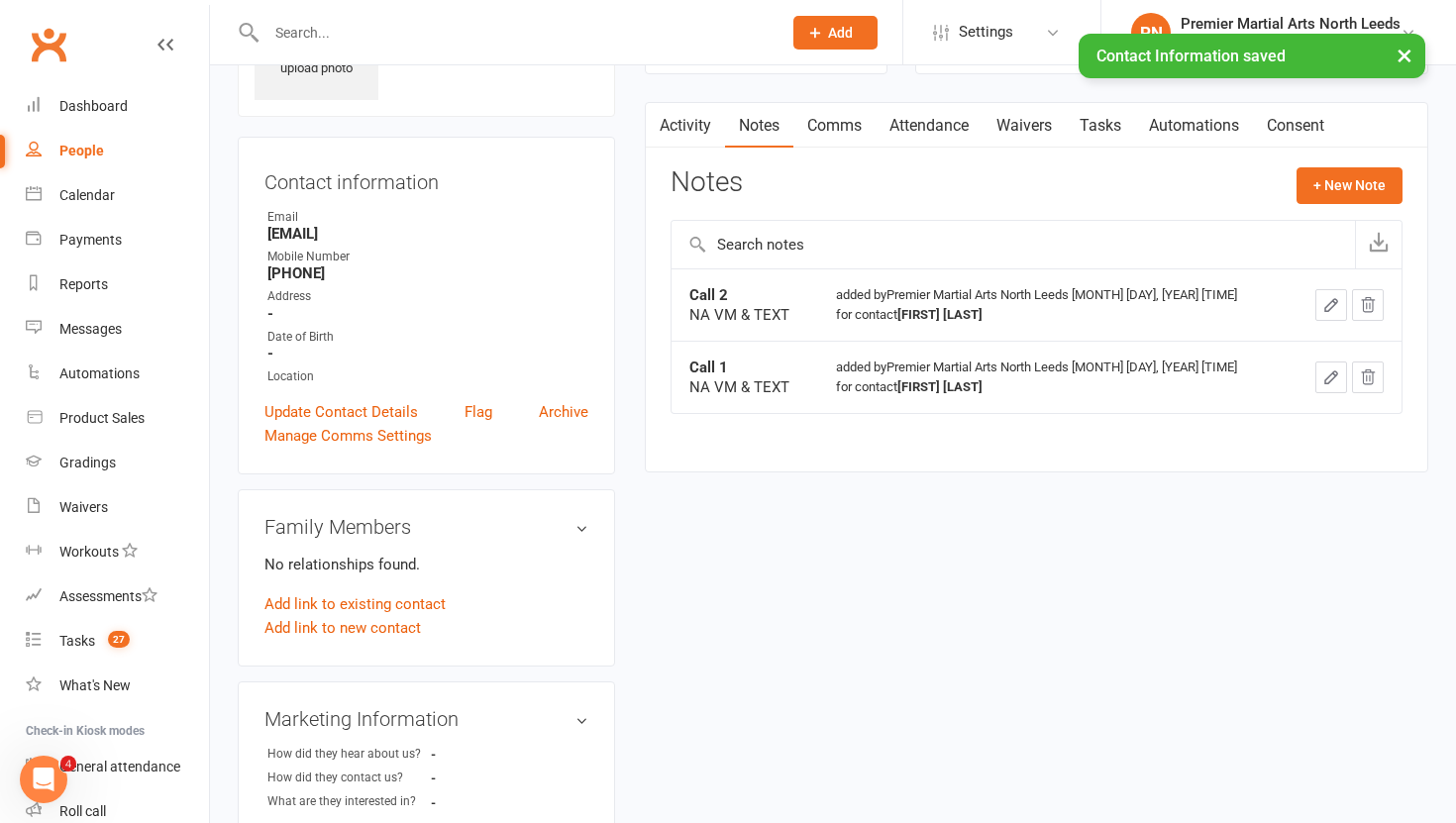 scroll, scrollTop: 0, scrollLeft: 0, axis: both 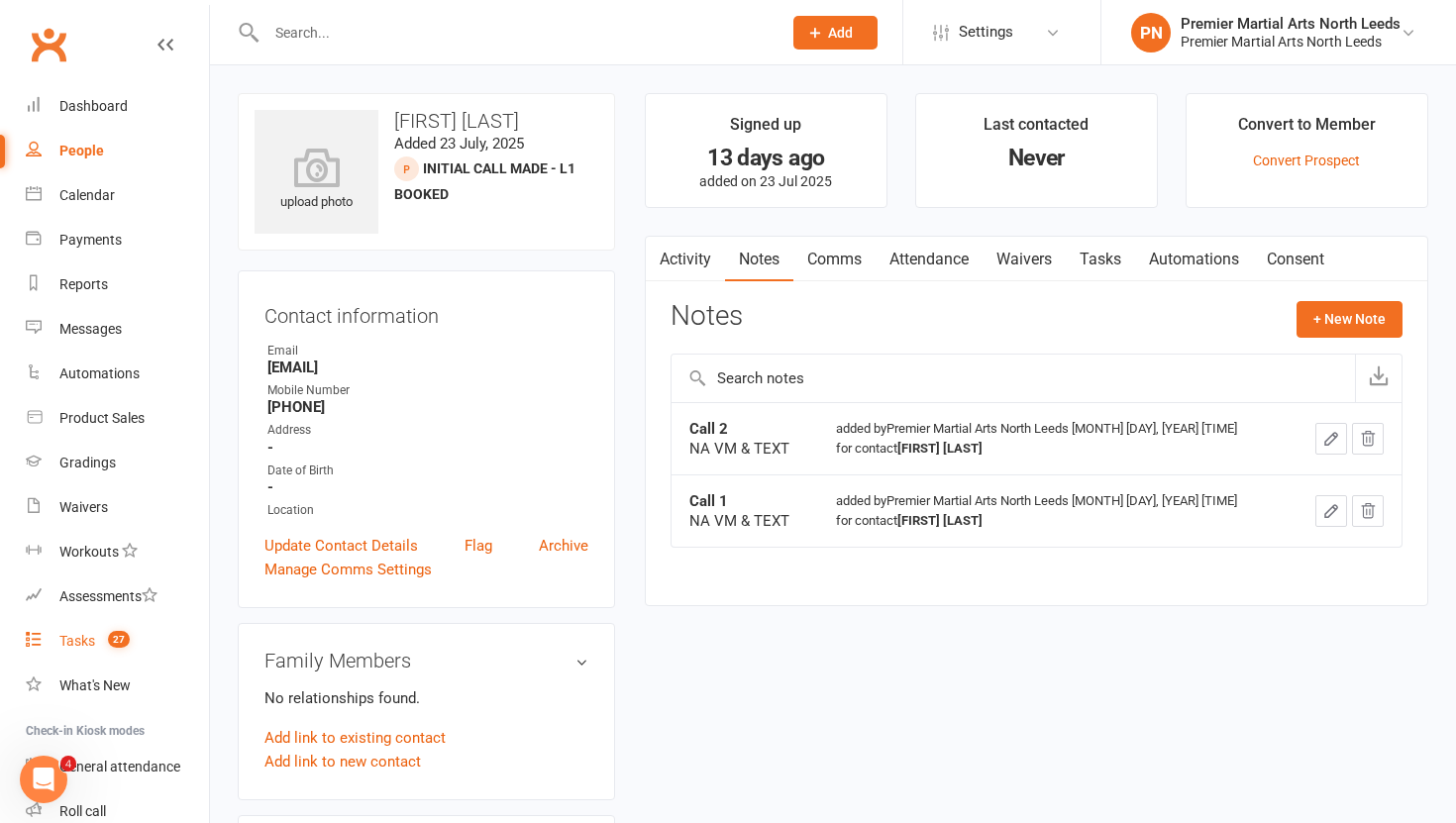 click on "Tasks   27" at bounding box center [117, 641] 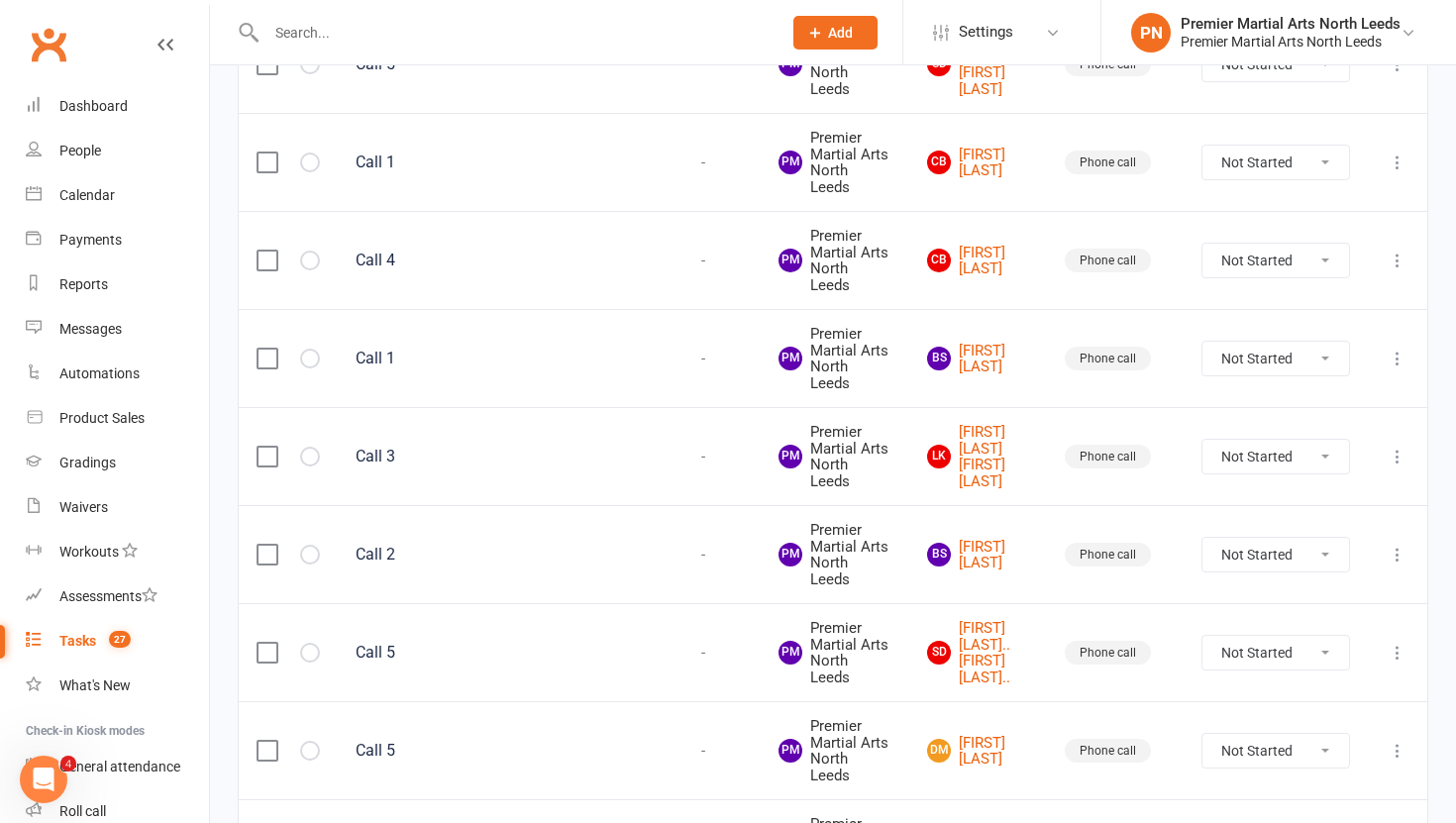 scroll, scrollTop: 2148, scrollLeft: 0, axis: vertical 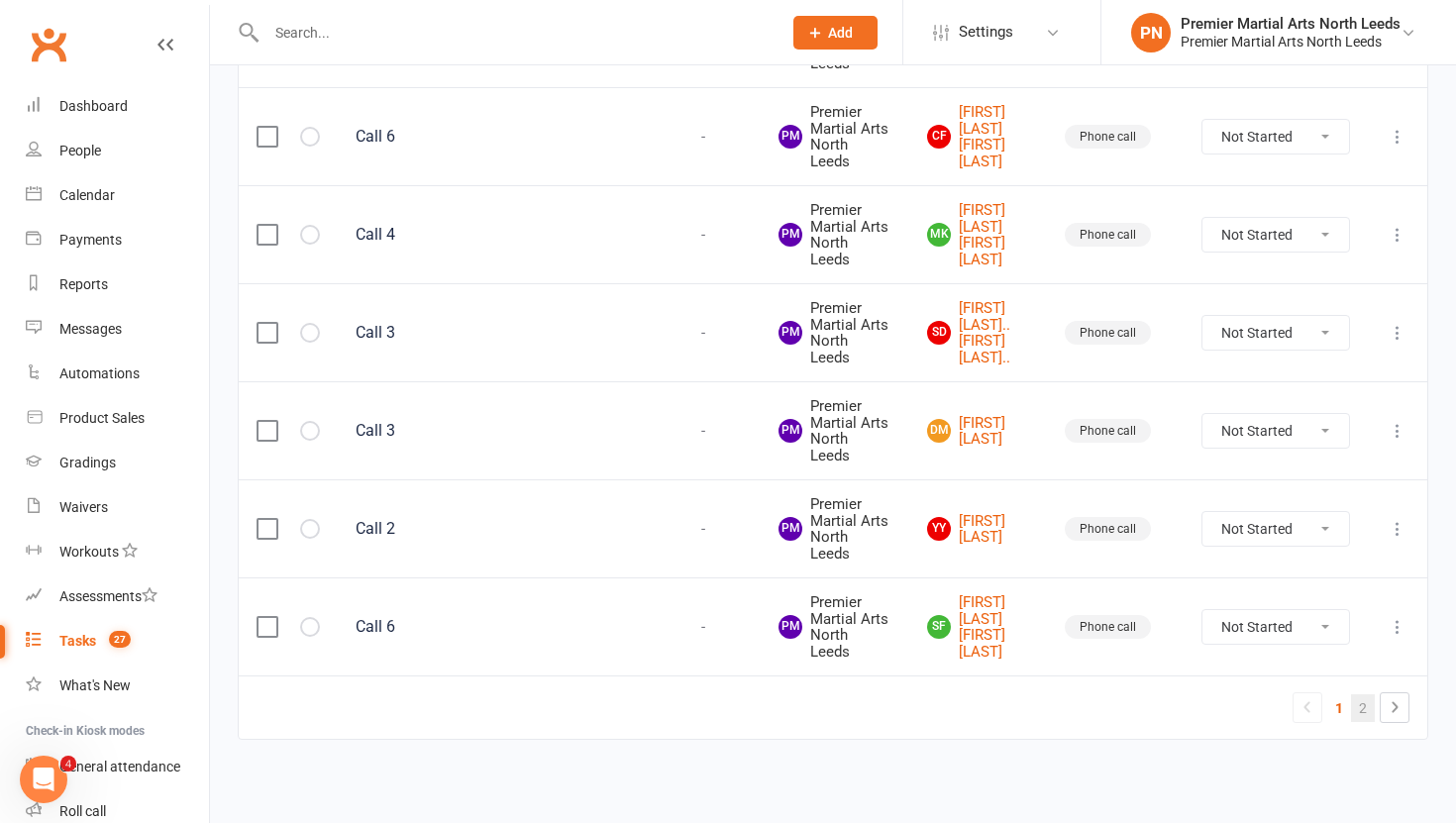 click on "2" at bounding box center (1363, 708) 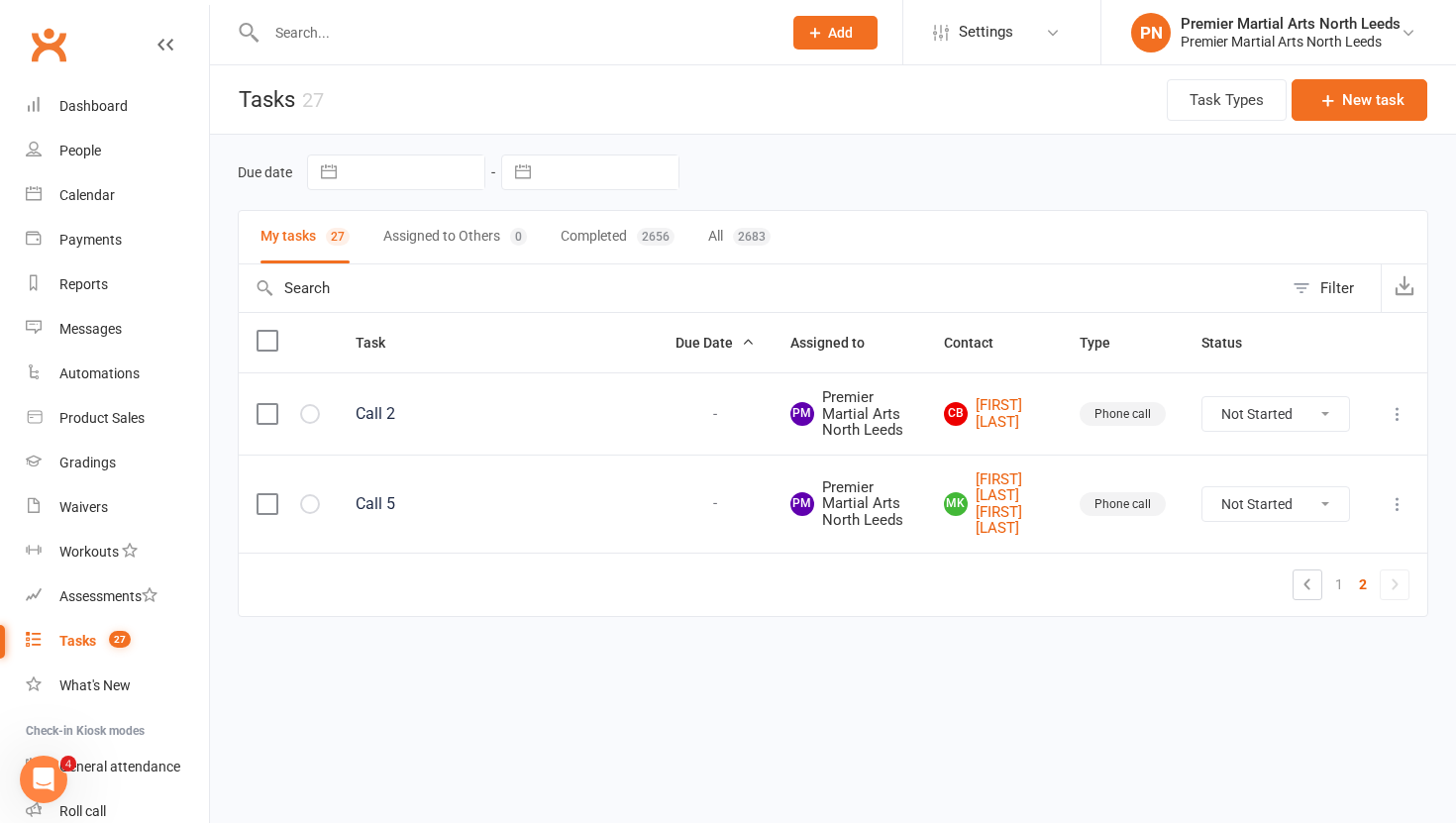 scroll, scrollTop: 0, scrollLeft: 0, axis: both 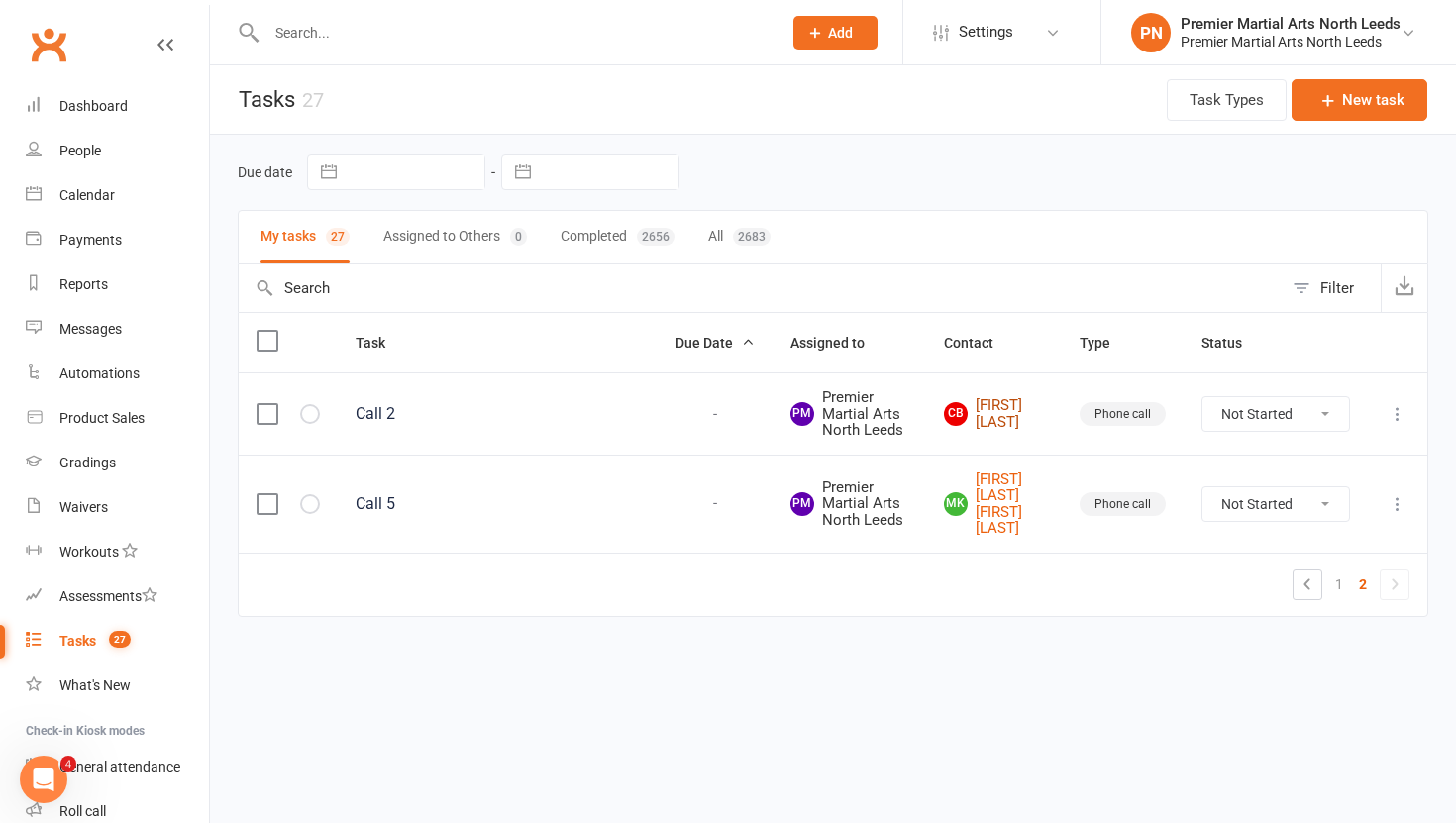 click on "[FIRST] [LAST]" at bounding box center (993, 413) 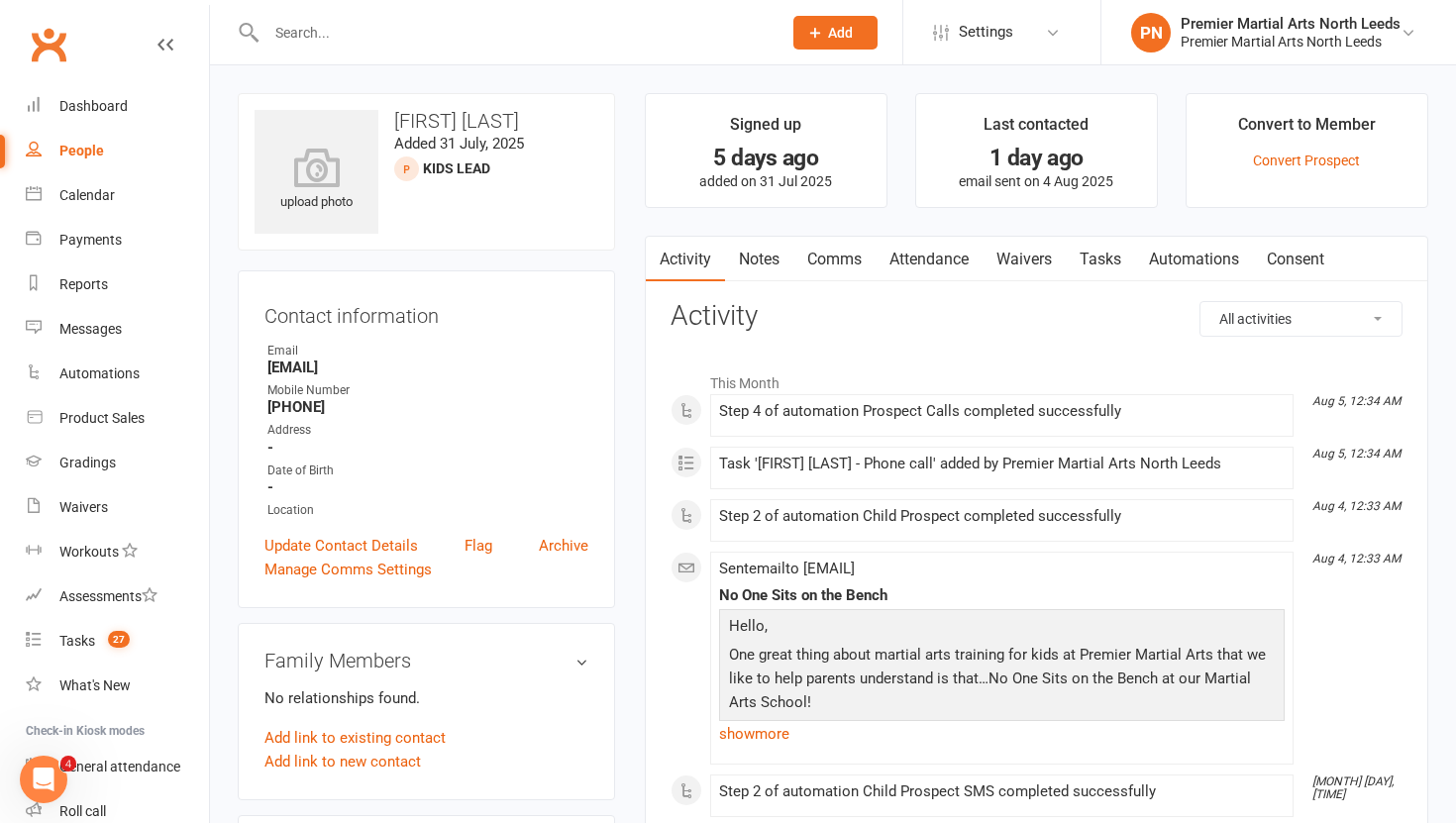 click on "Tasks" at bounding box center (1100, 259) 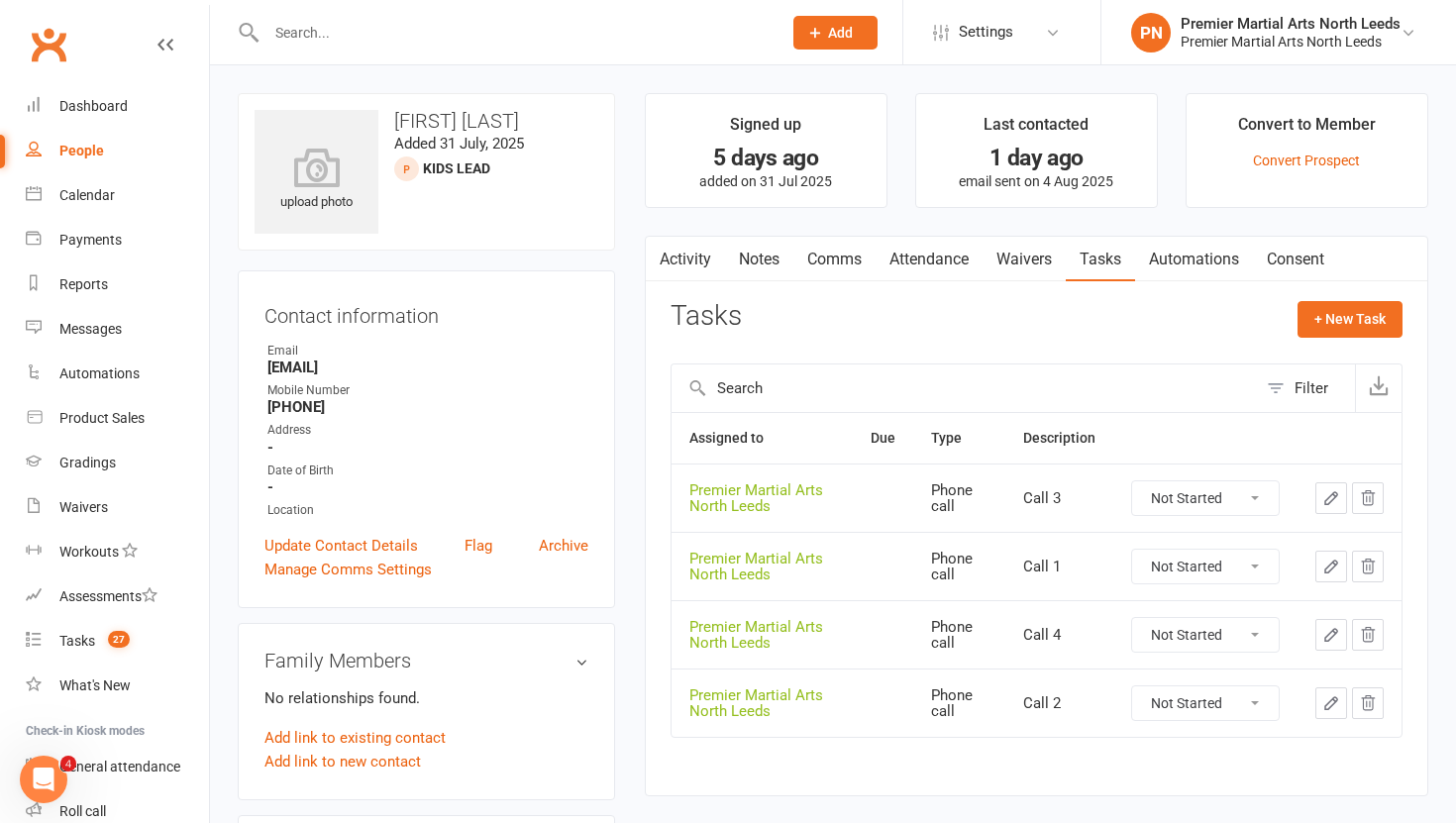 click on "Not Started In Progress Waiting Complete" at bounding box center [1205, 566] 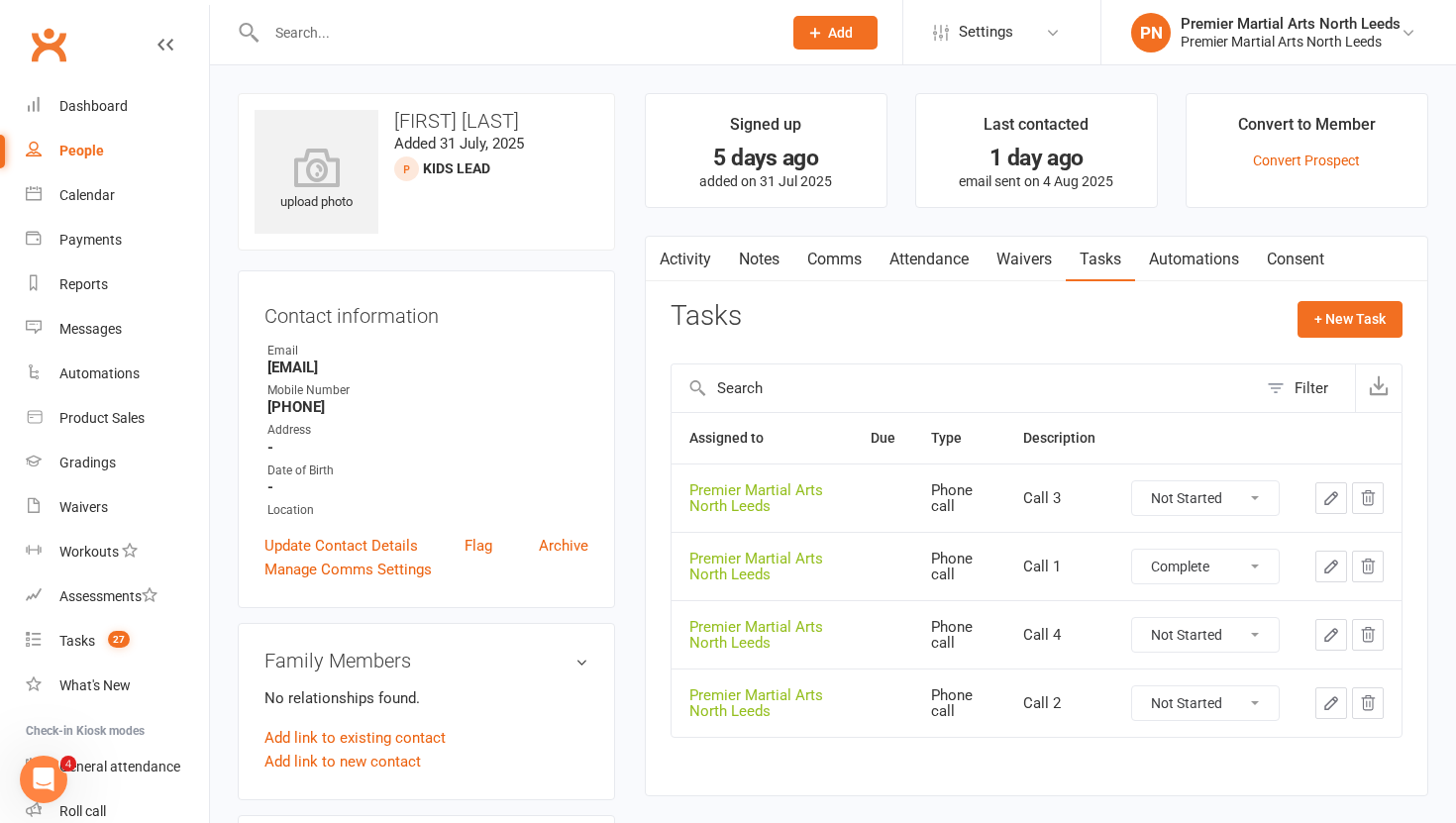 select on "unstarted" 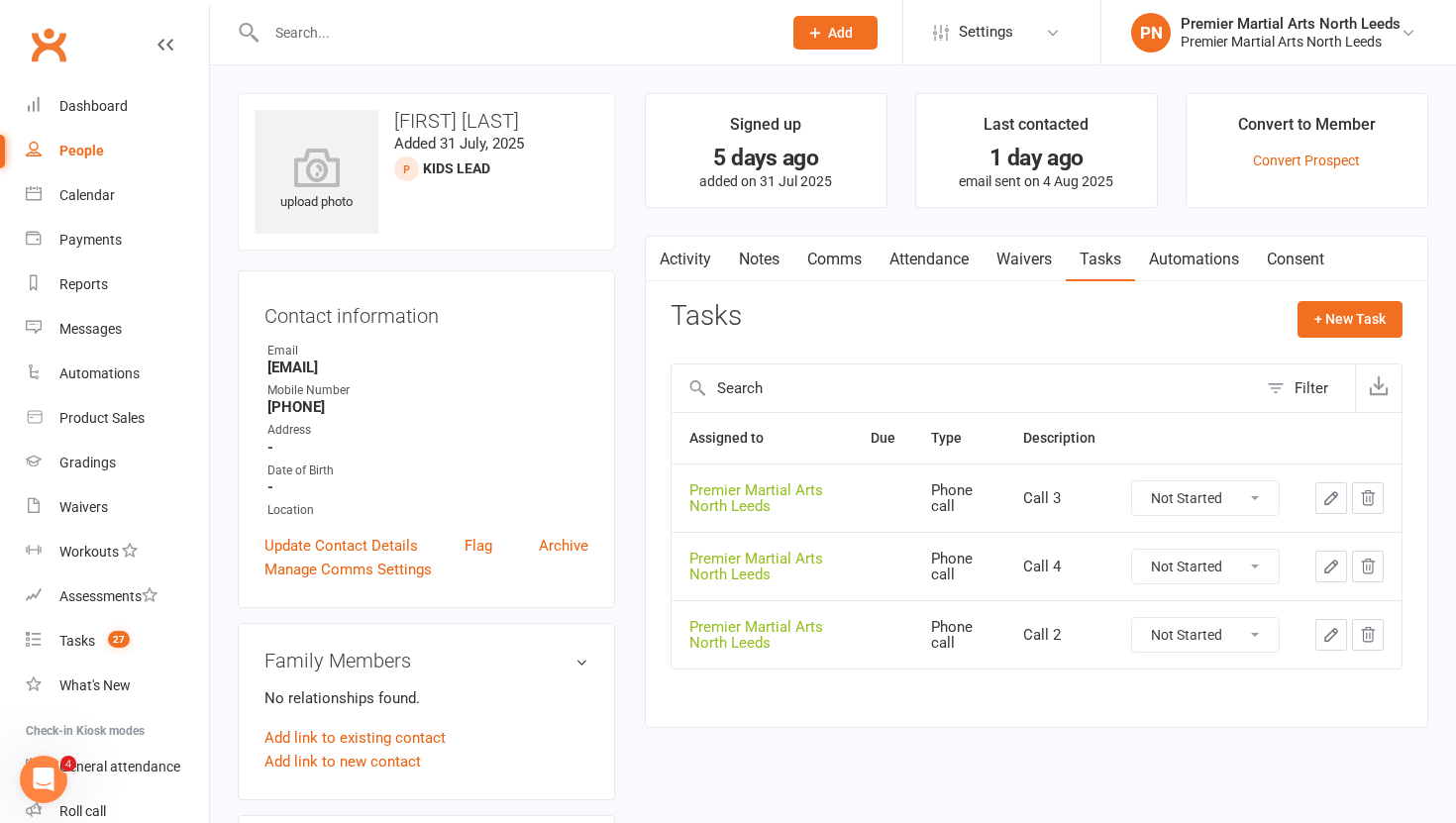 click on "Not Started In Progress Waiting Complete" at bounding box center (1205, 635) 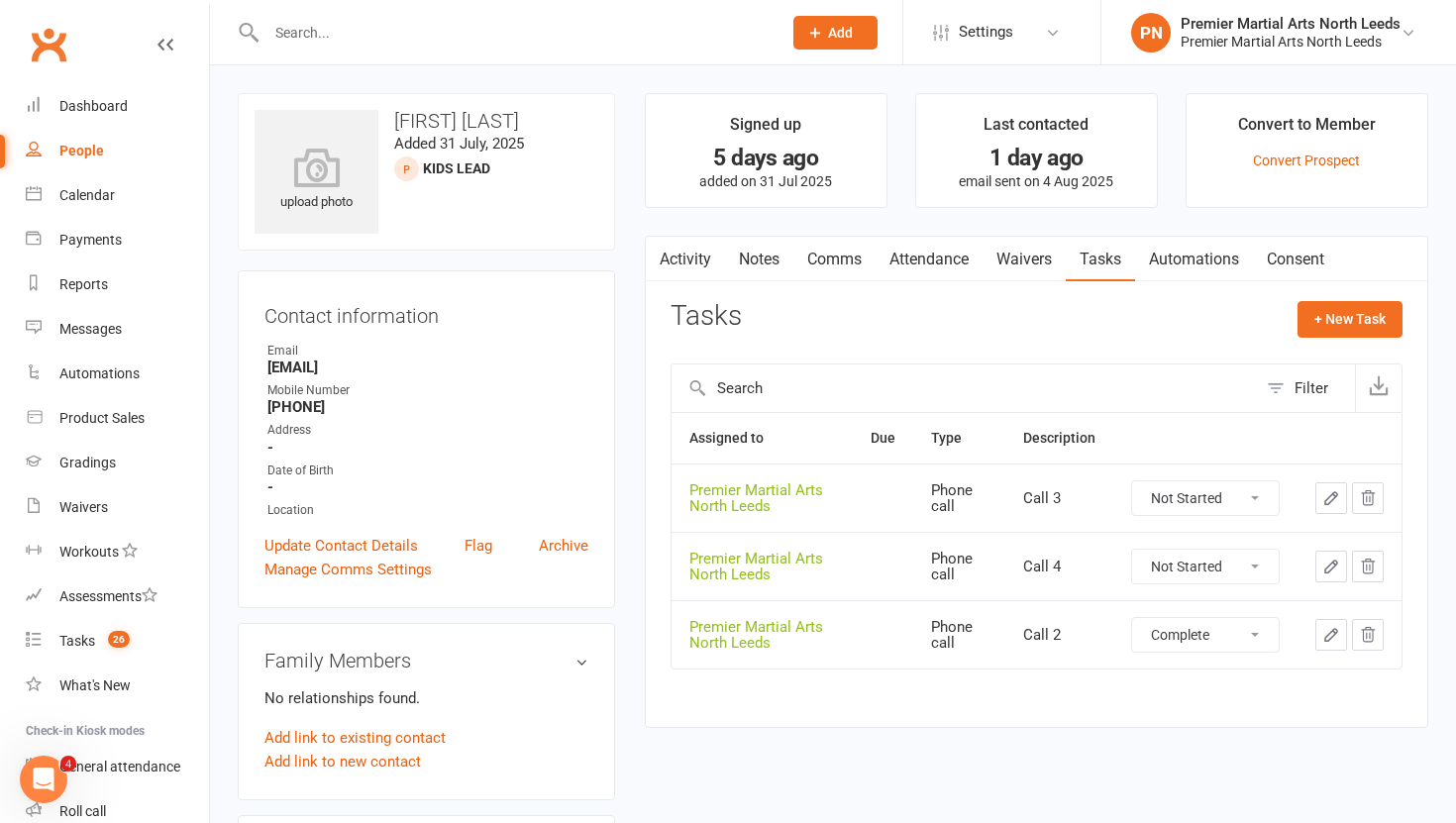 select on "unstarted" 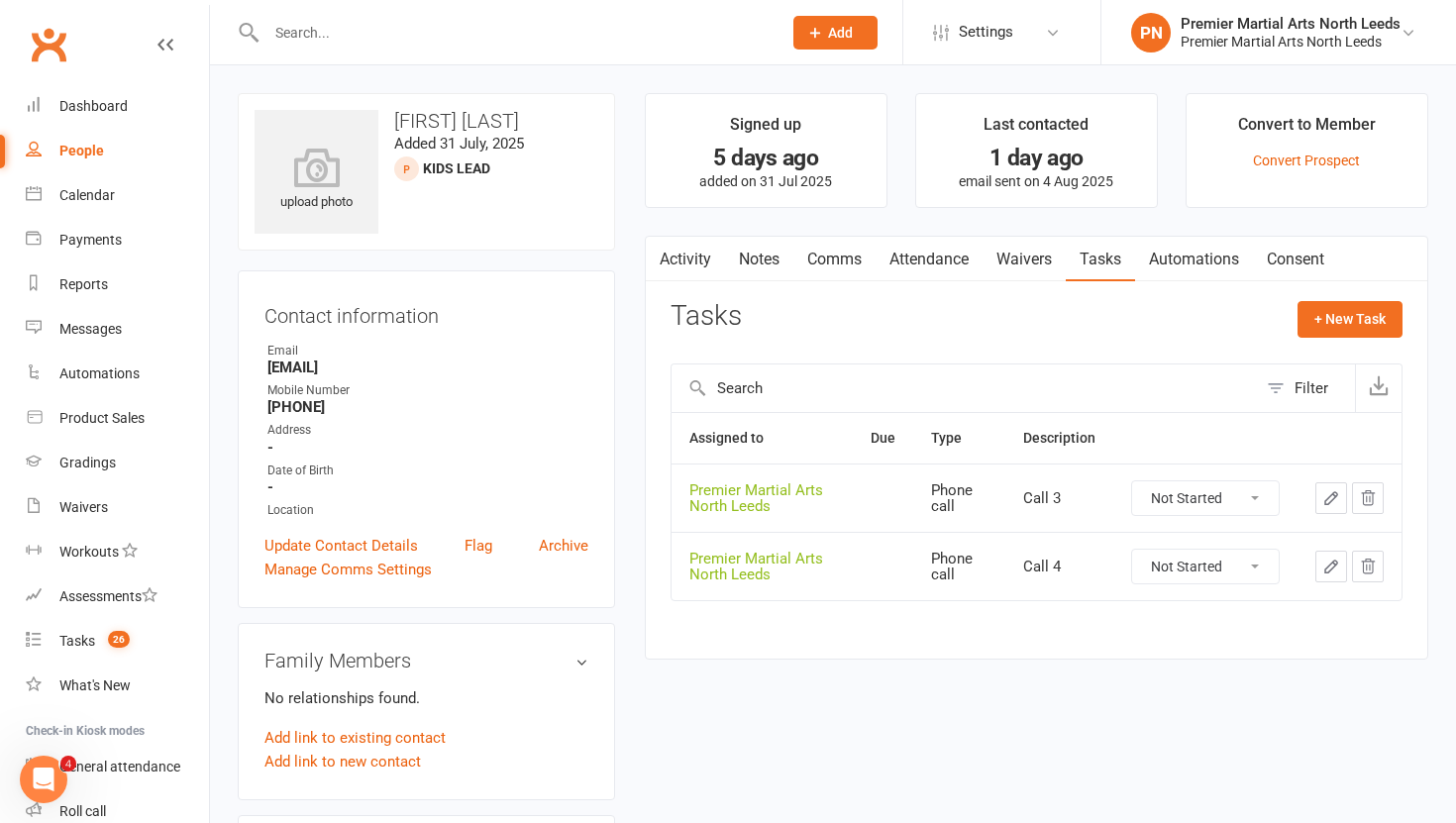 click on "Not Started In Progress Waiting Complete" at bounding box center [1205, 498] 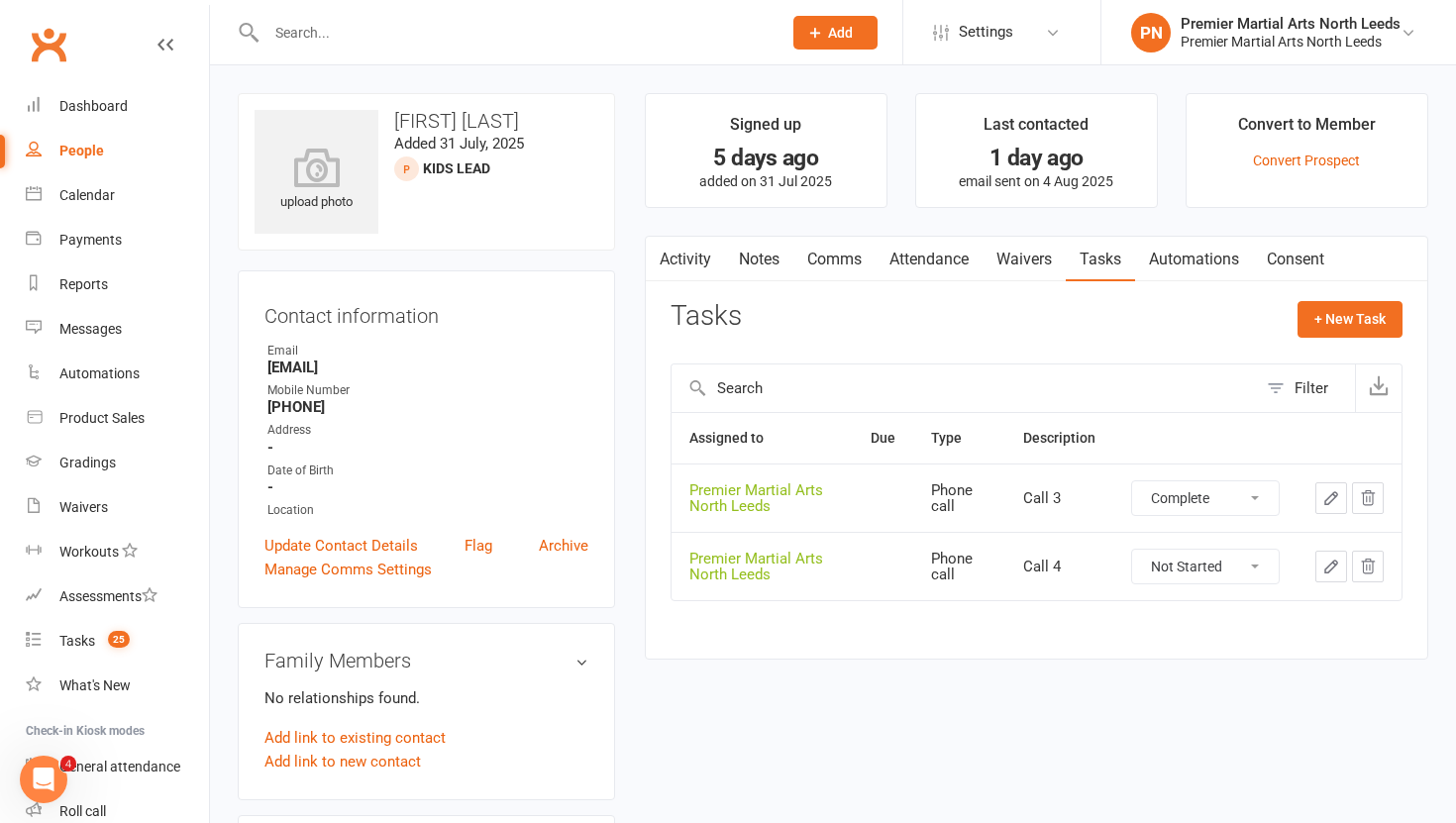 select on "unstarted" 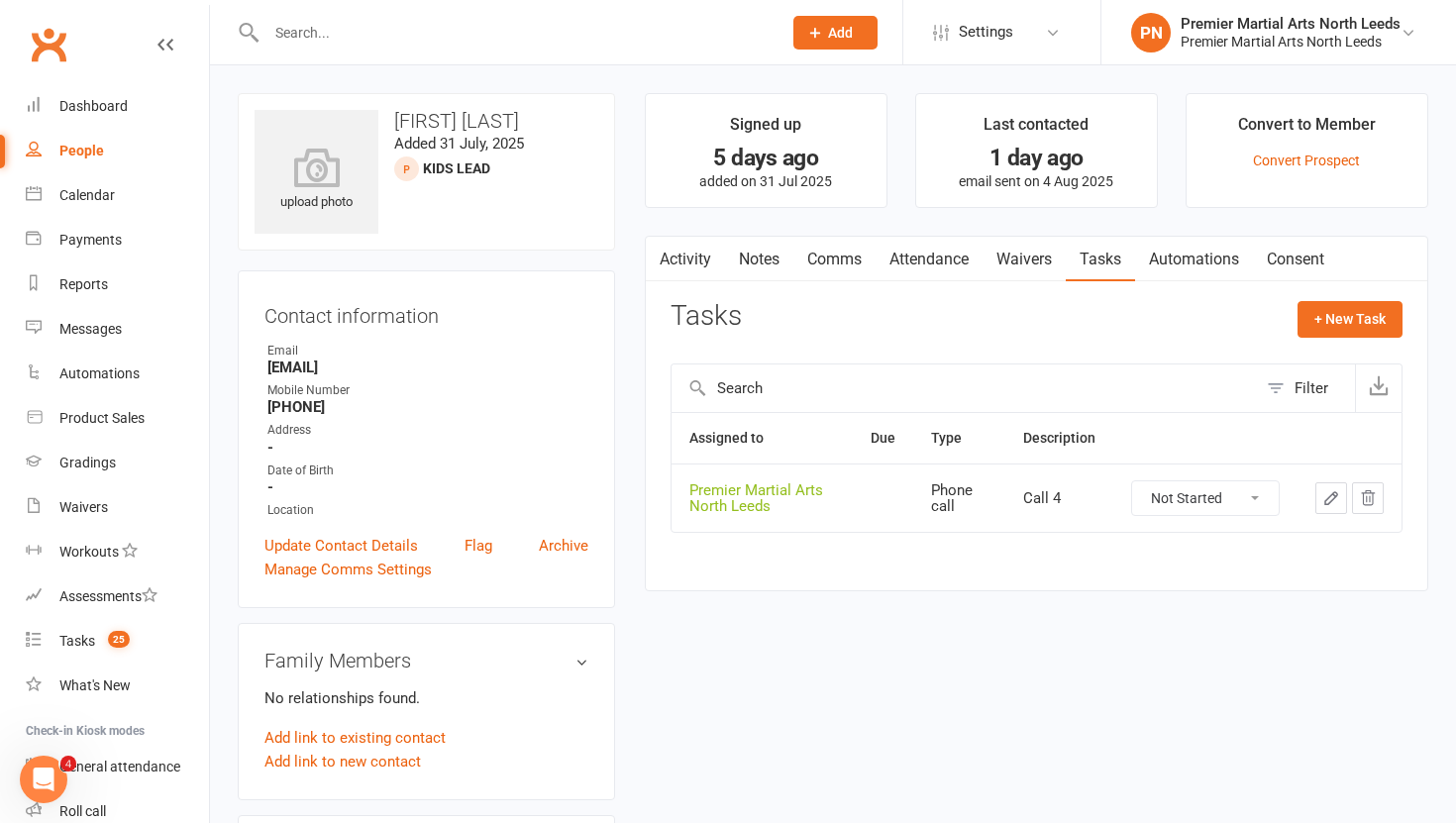 click on "Not Started In Progress Waiting Complete" at bounding box center [1205, 498] 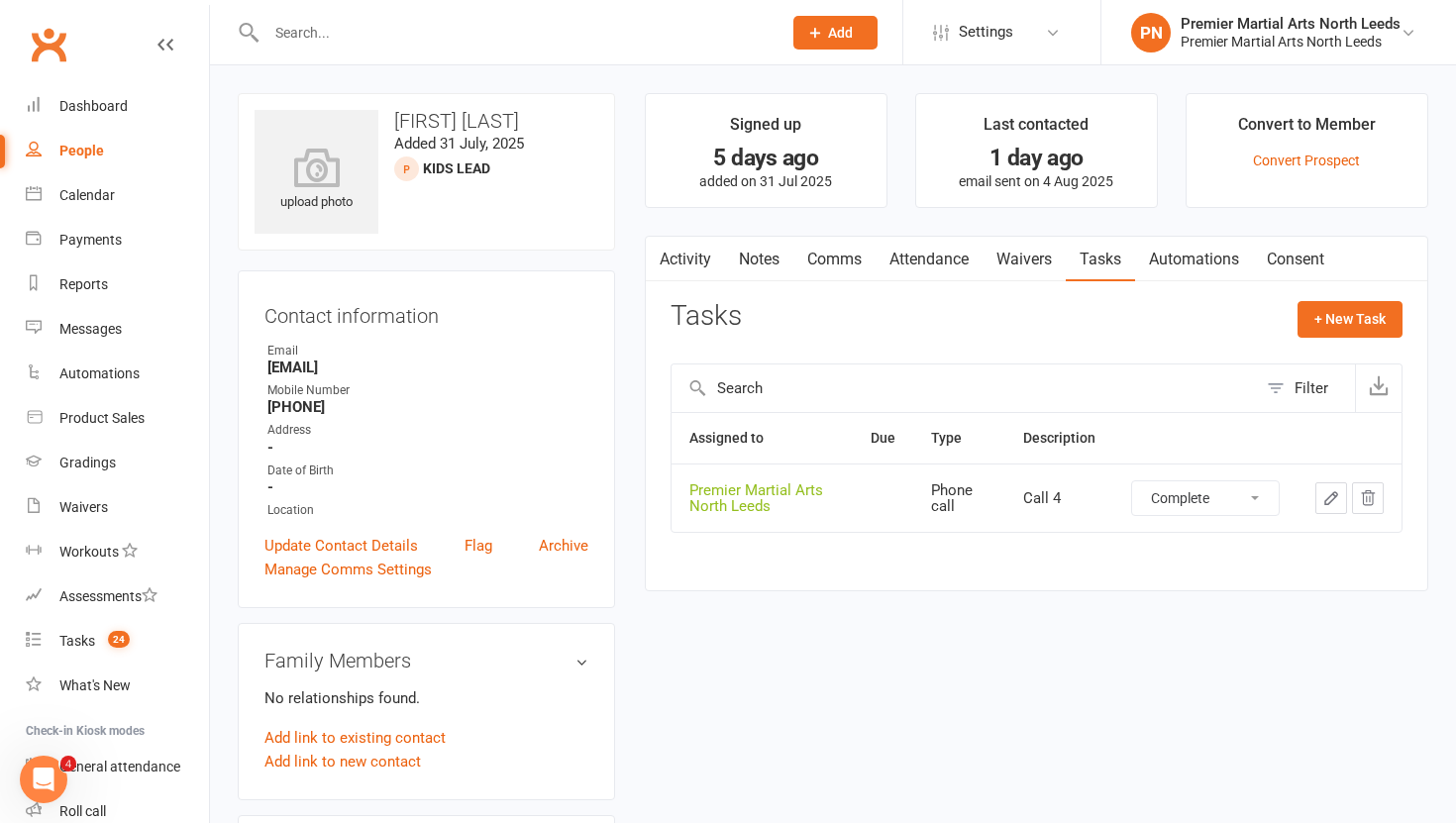 select on "unstarted" 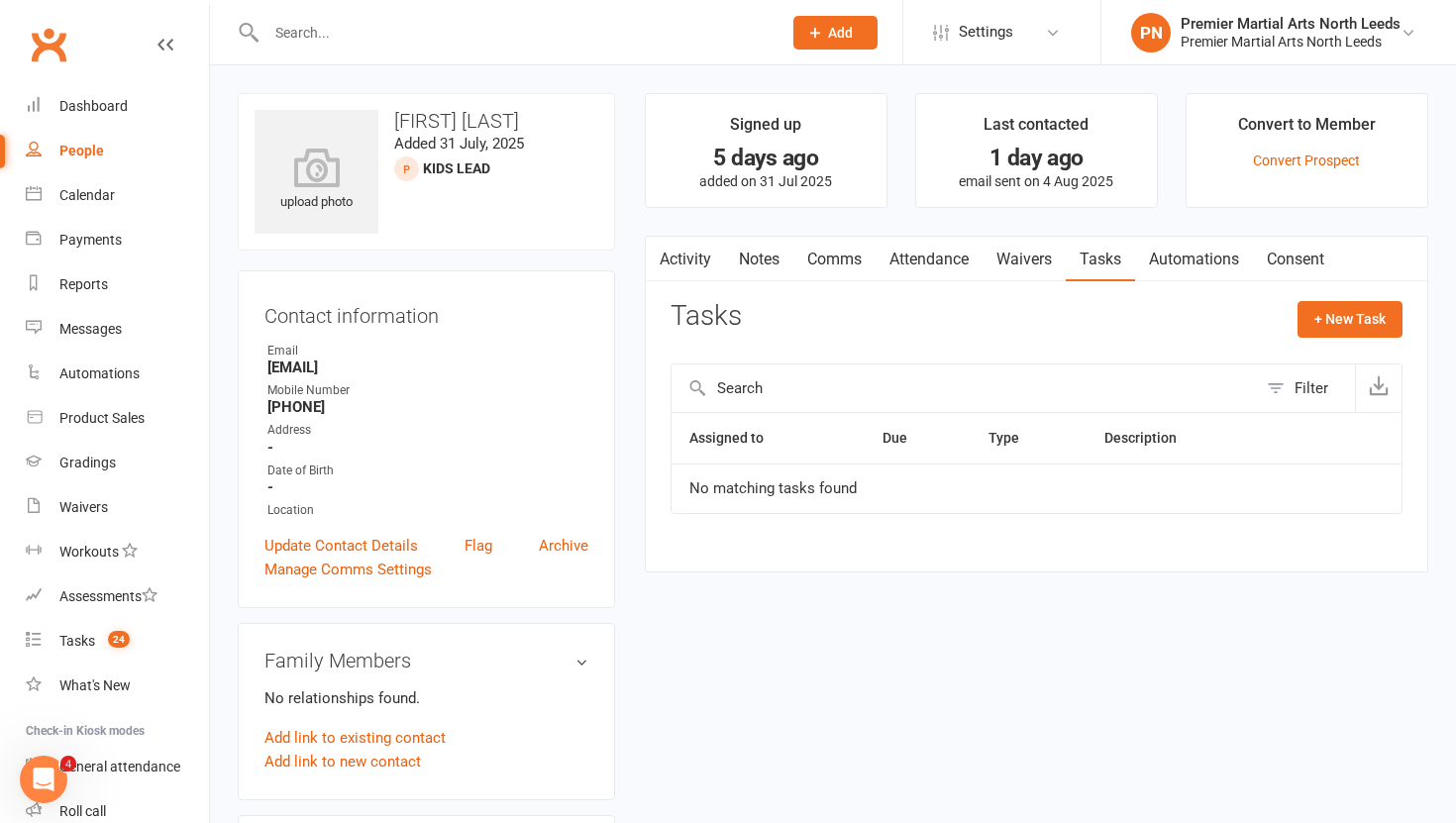 click on "Notes" at bounding box center (759, 259) 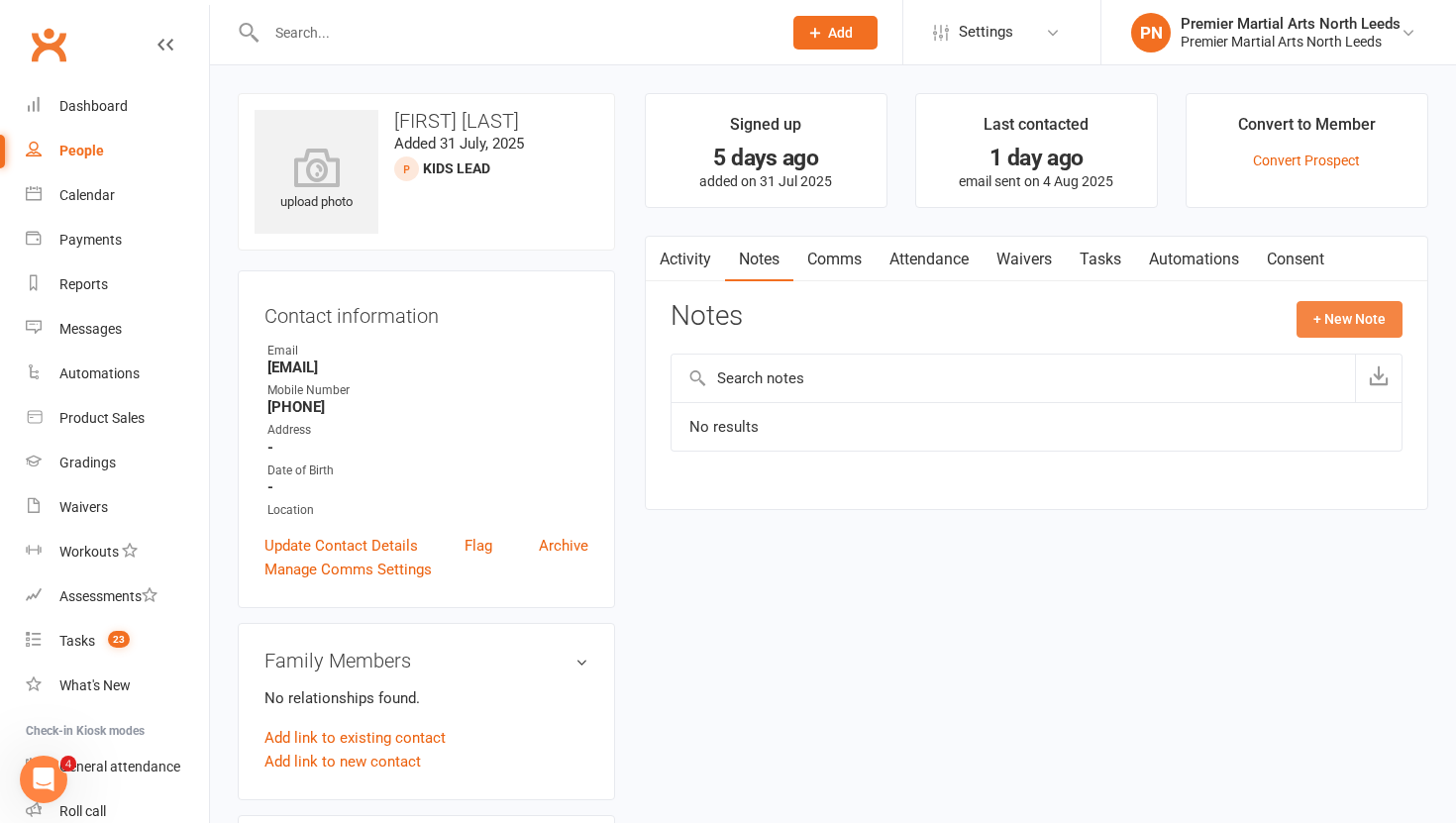 click on "+ New Note" at bounding box center [1349, 319] 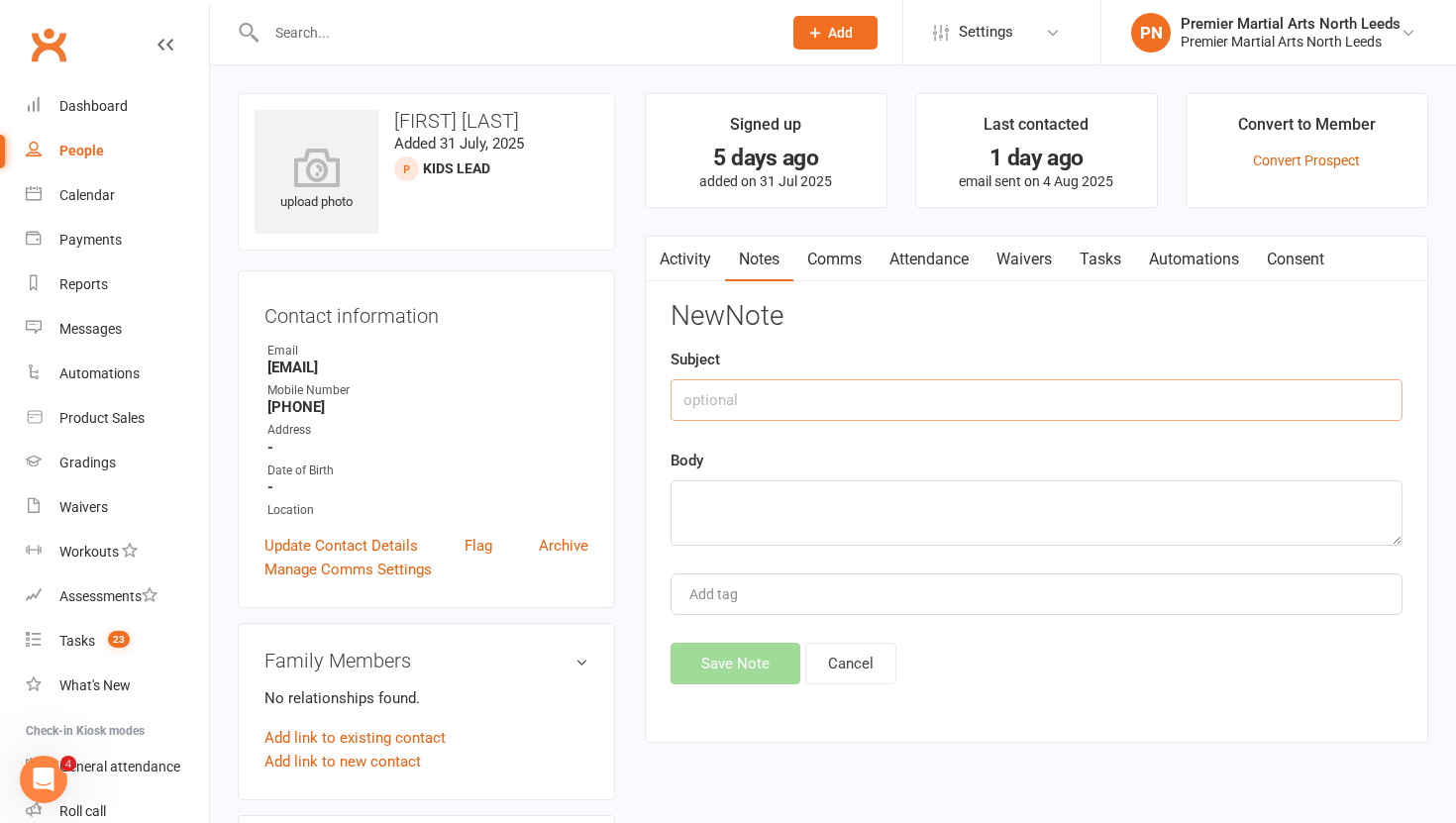 click at bounding box center [1036, 400] 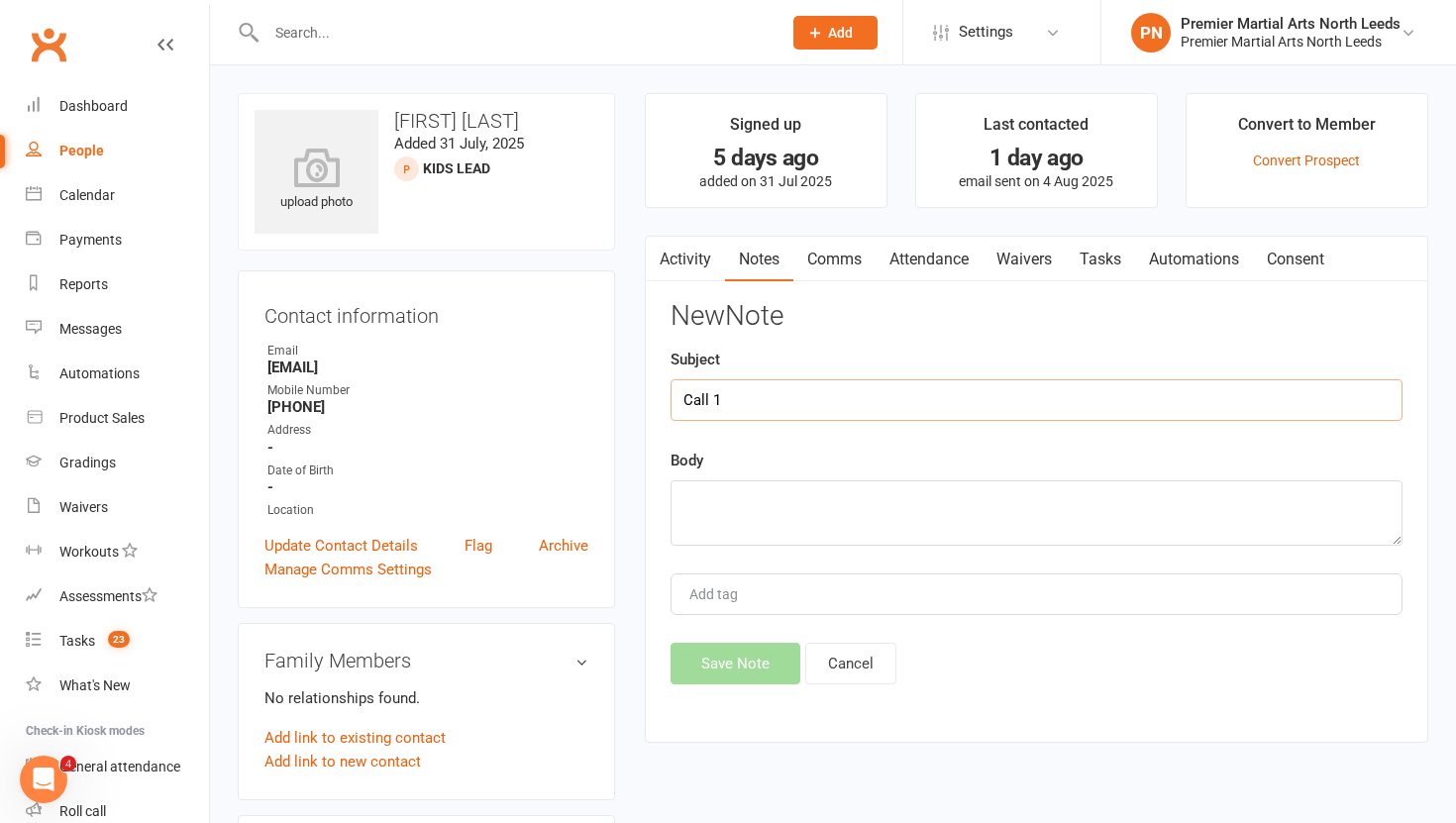 type on "Call 1" 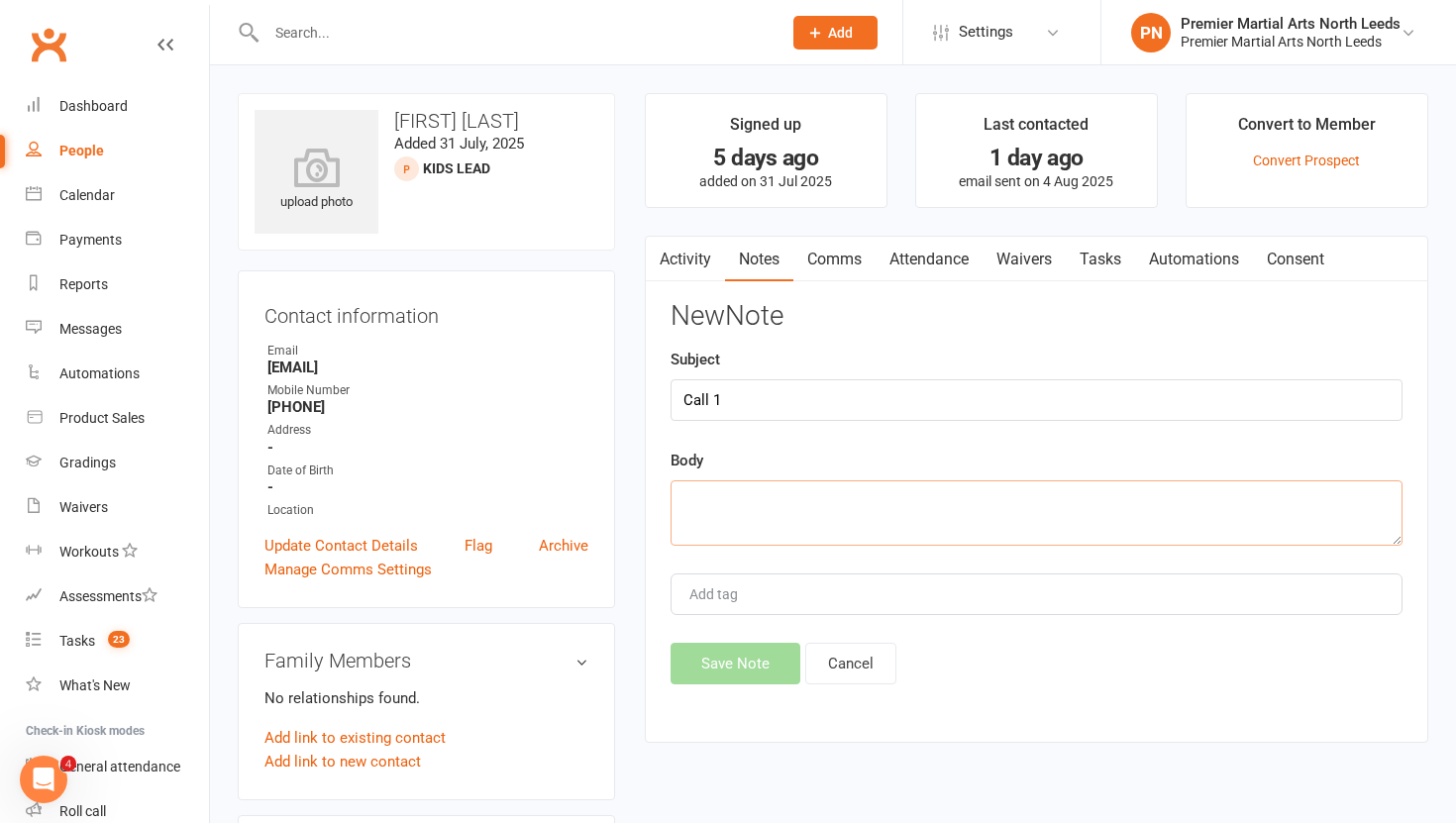 click at bounding box center (1036, 513) 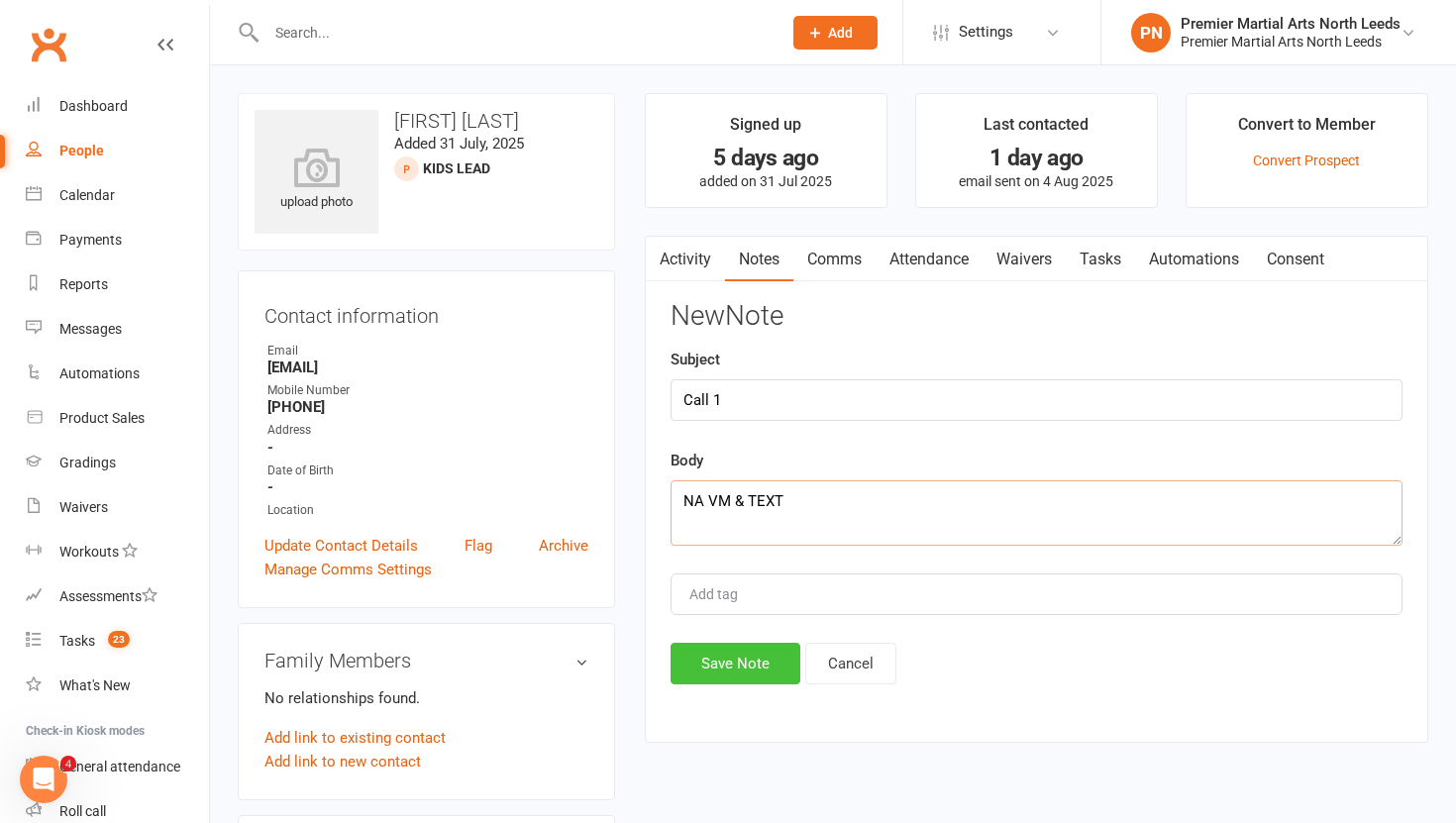 type on "NA VM & TEXT" 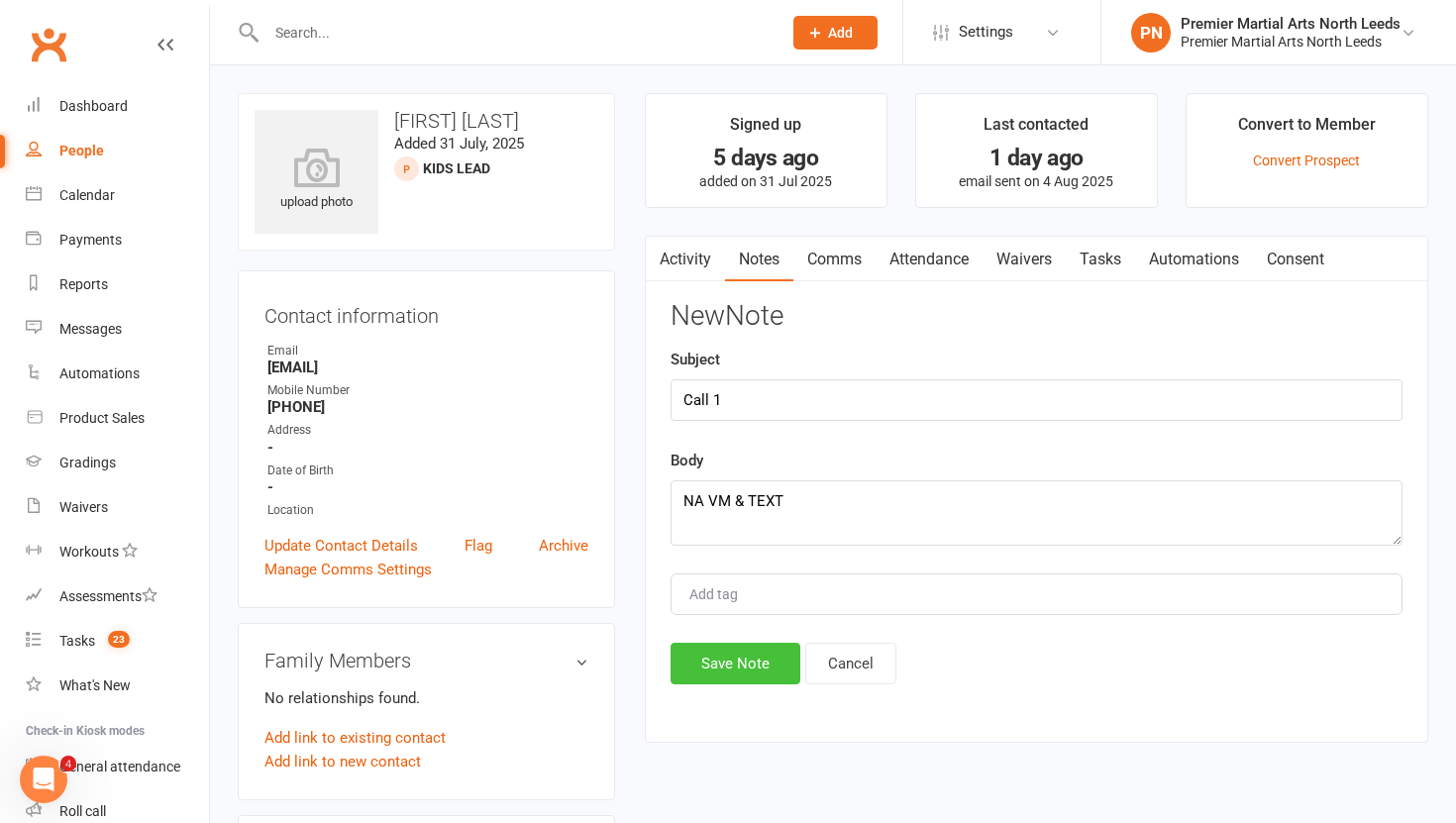 click on "Save Note" at bounding box center [735, 664] 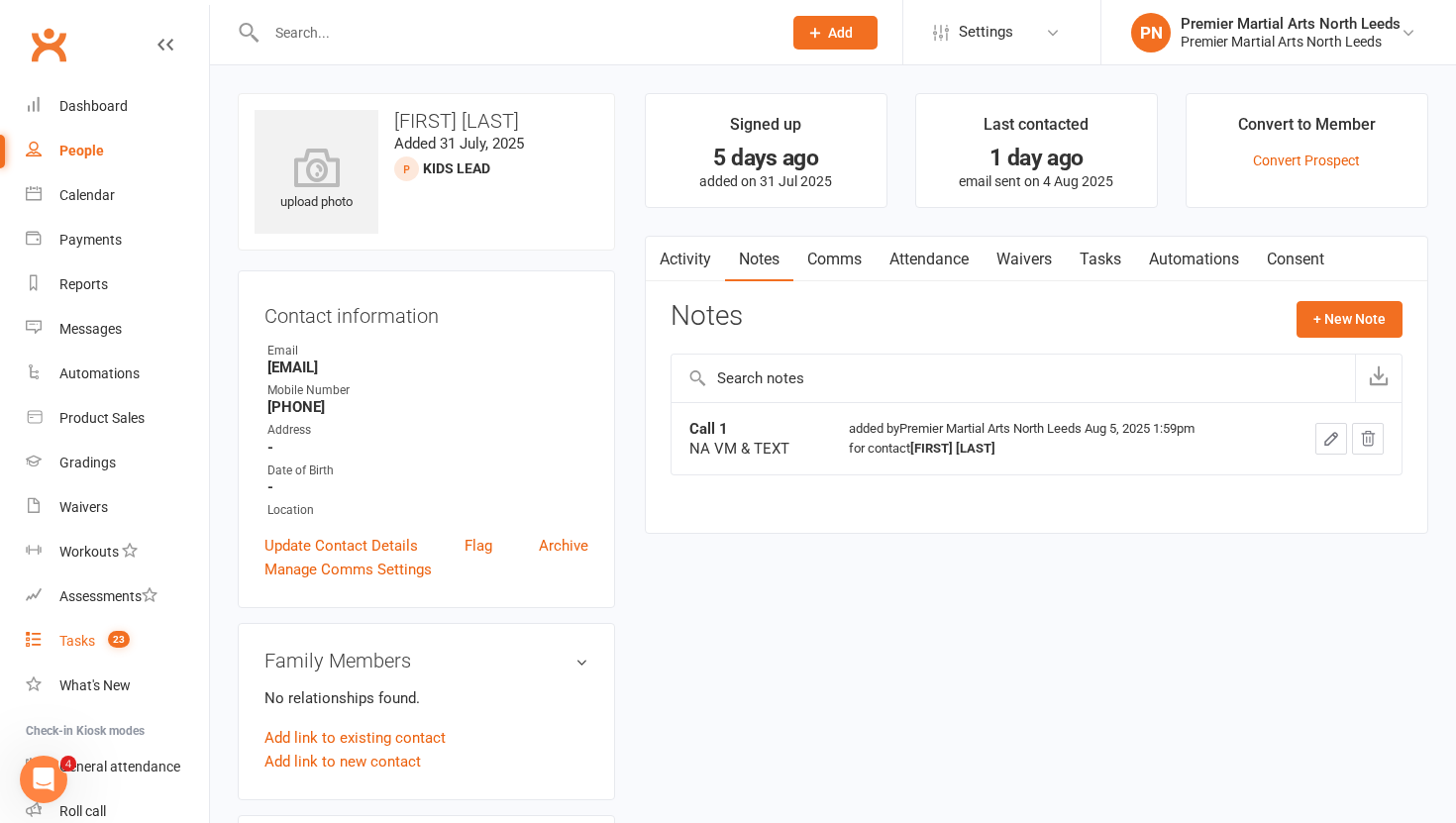 click on "Tasks" at bounding box center (77, 641) 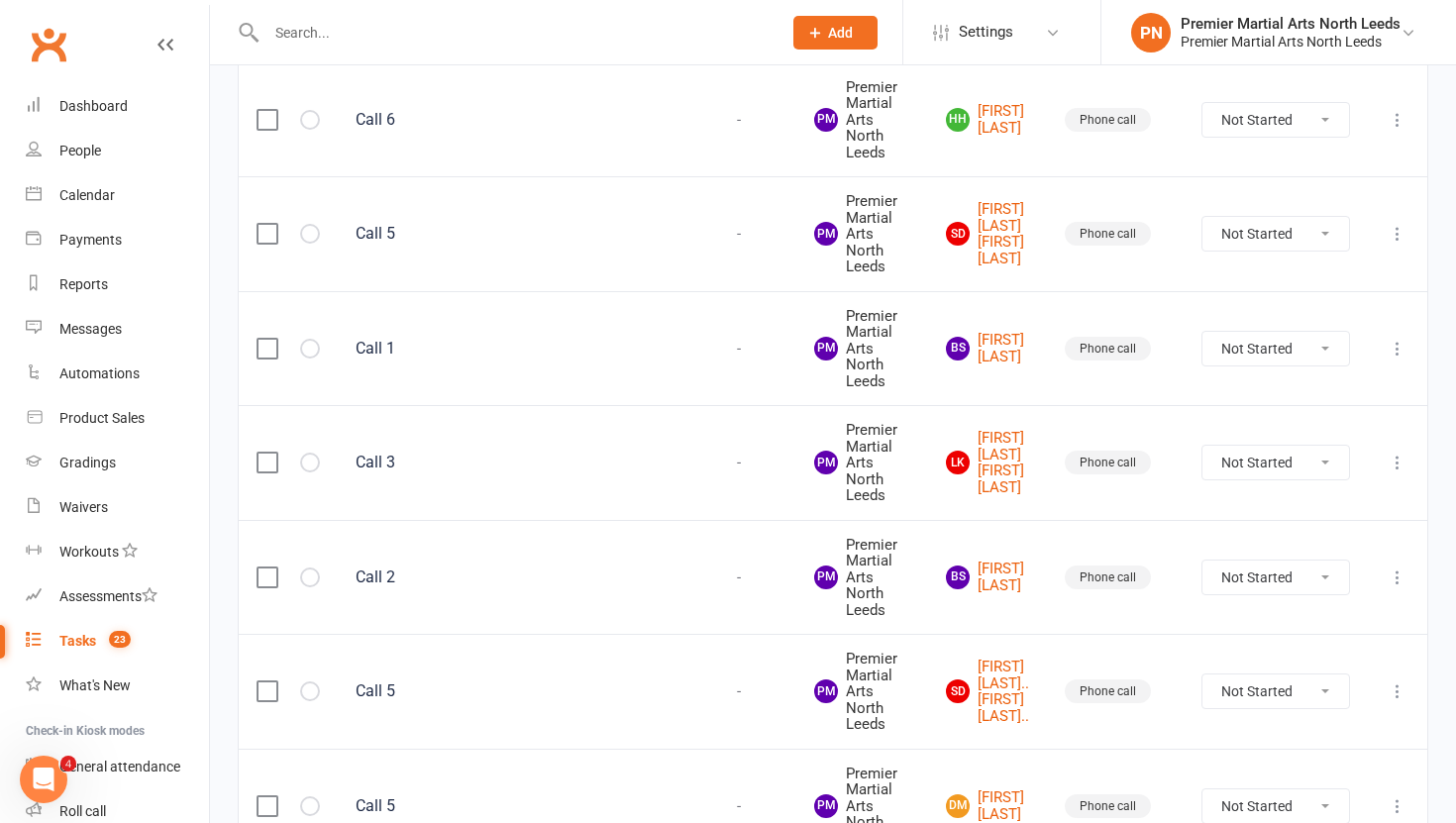 scroll, scrollTop: 1101, scrollLeft: 0, axis: vertical 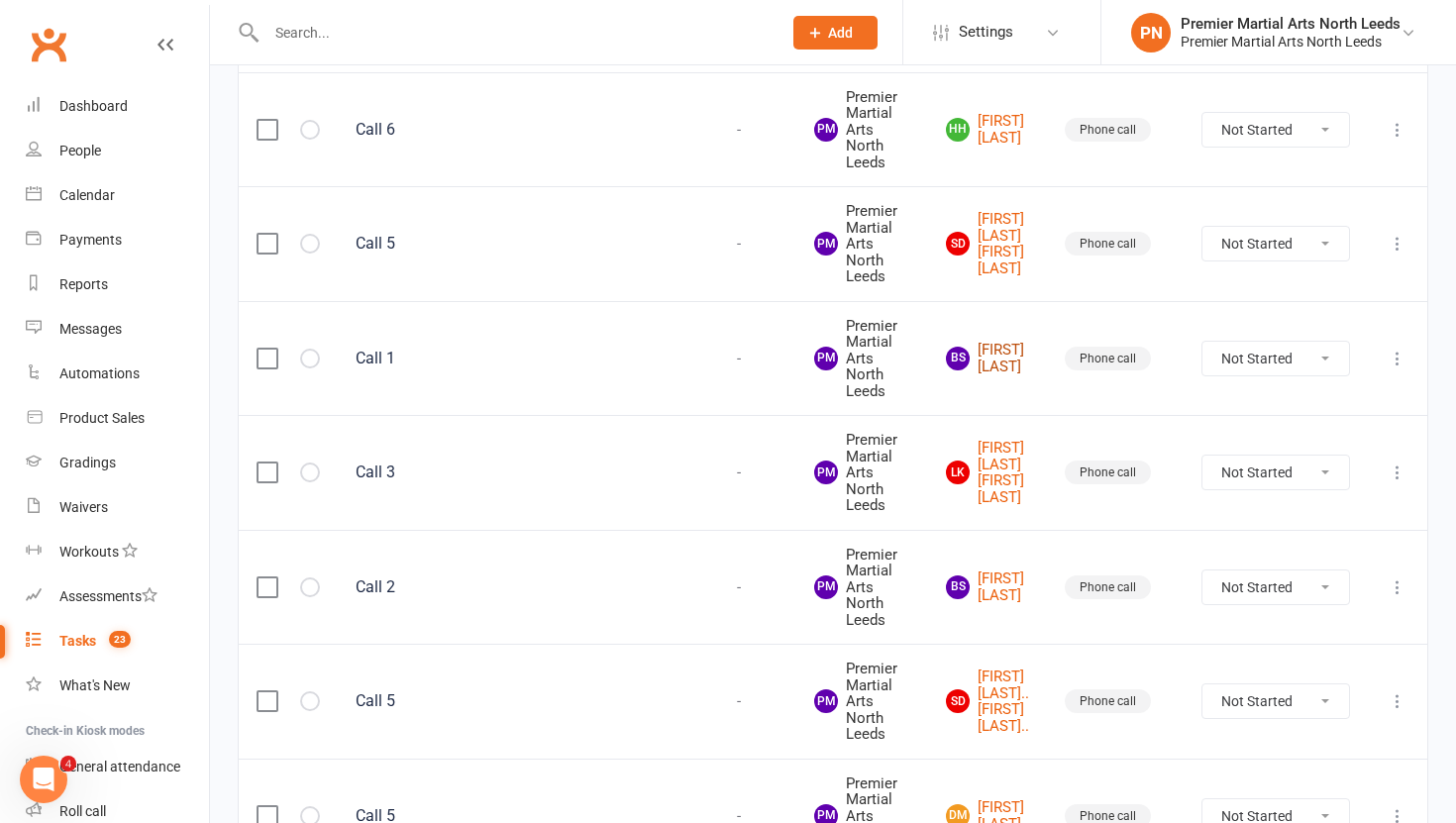click on "[FIRST] [LAST]" at bounding box center [988, 358] 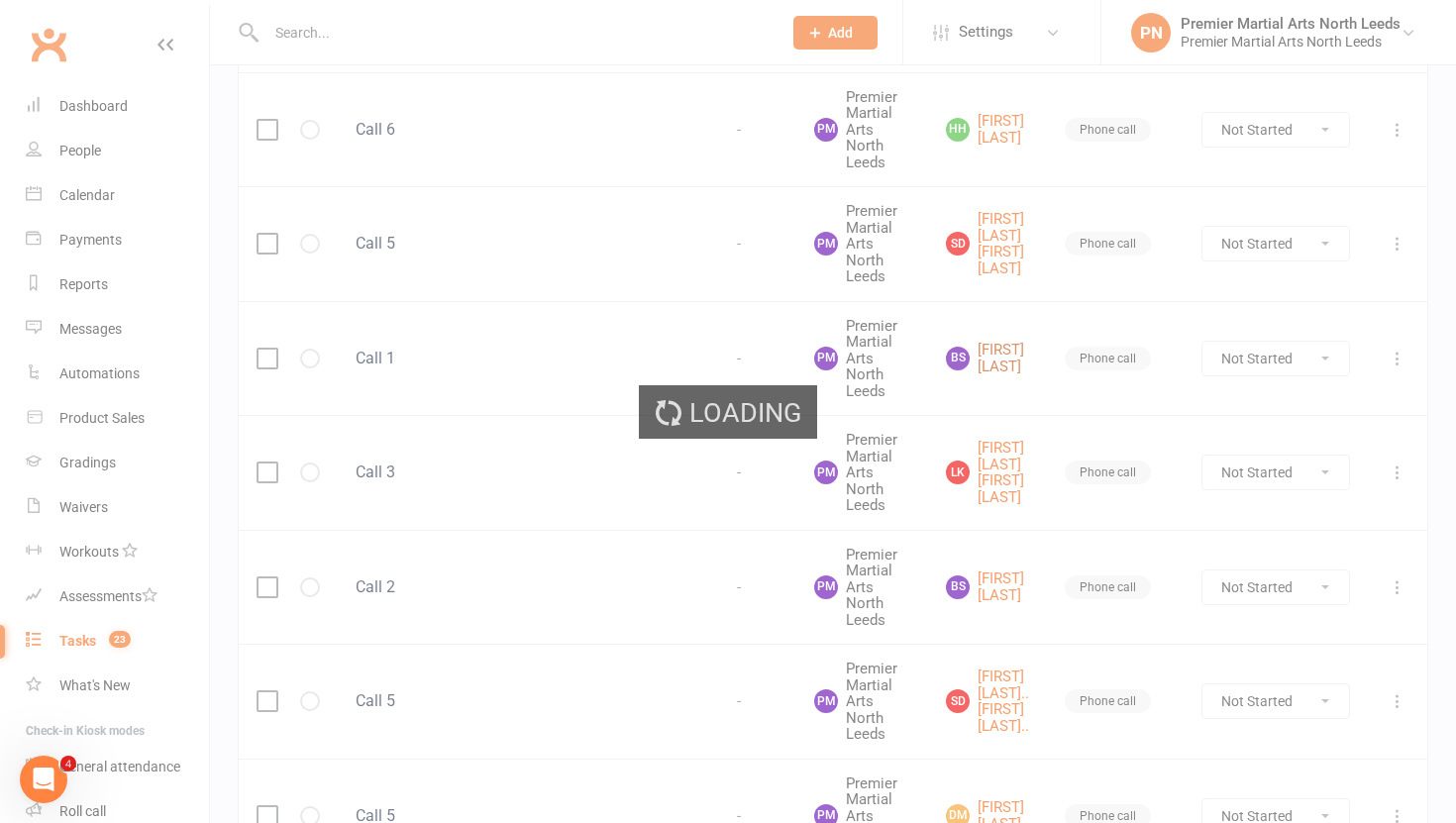 scroll, scrollTop: 0, scrollLeft: 0, axis: both 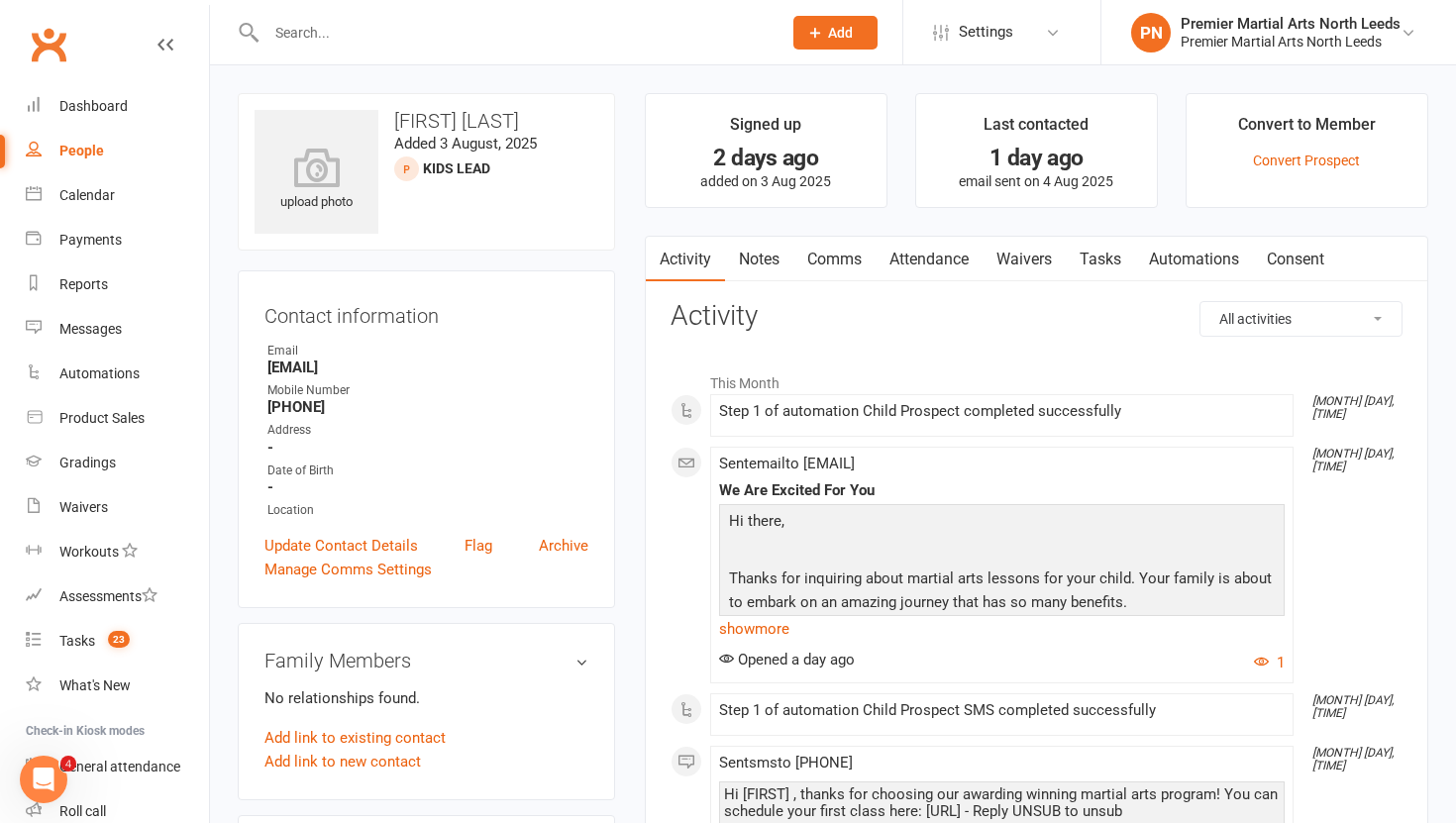click on "Tasks" at bounding box center (1100, 259) 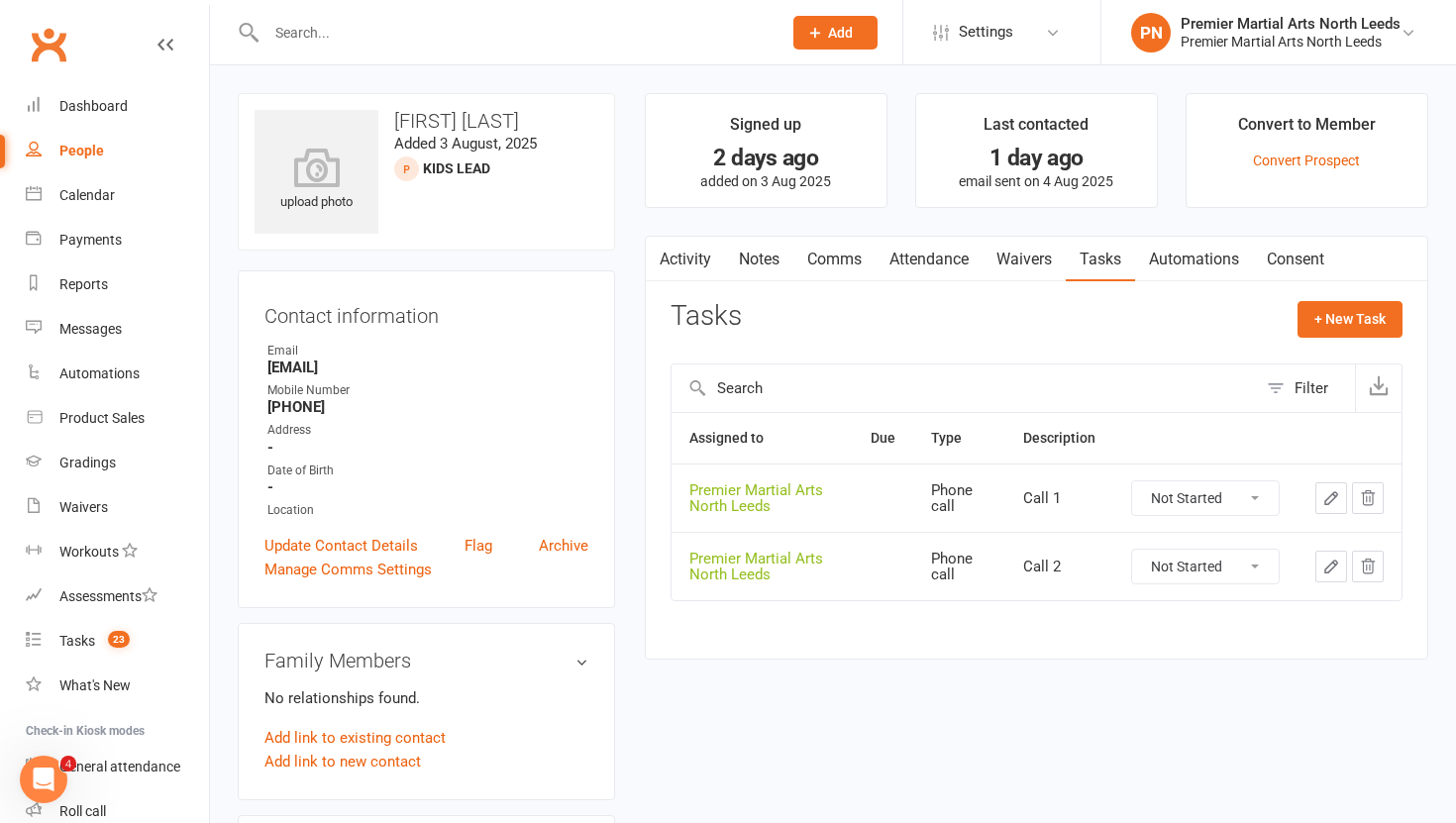 click on "Not Started In Progress Waiting Complete" at bounding box center (1205, 498) 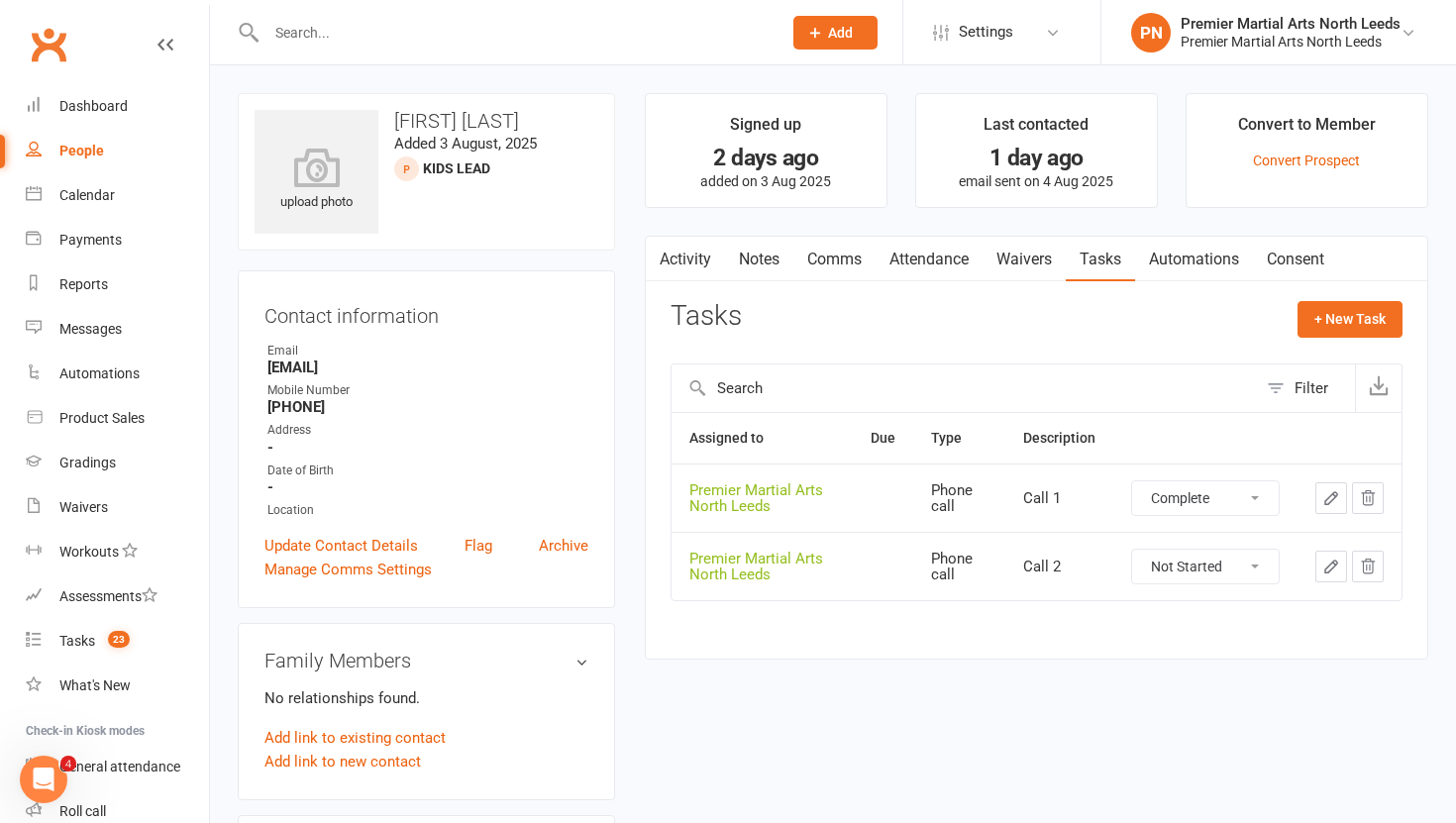 select on "unstarted" 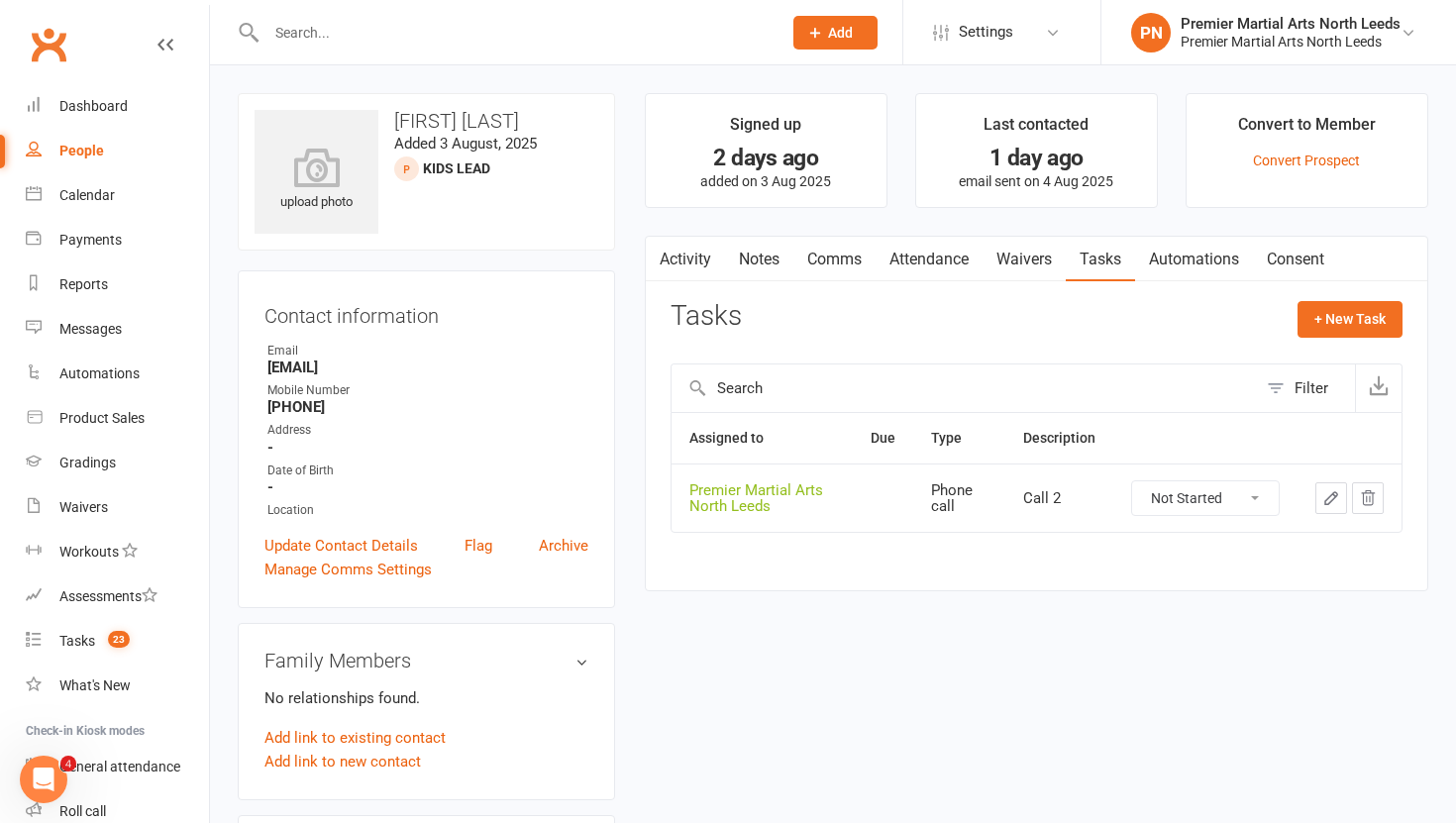 click on "Not Started In Progress Waiting Complete" at bounding box center [1205, 498] 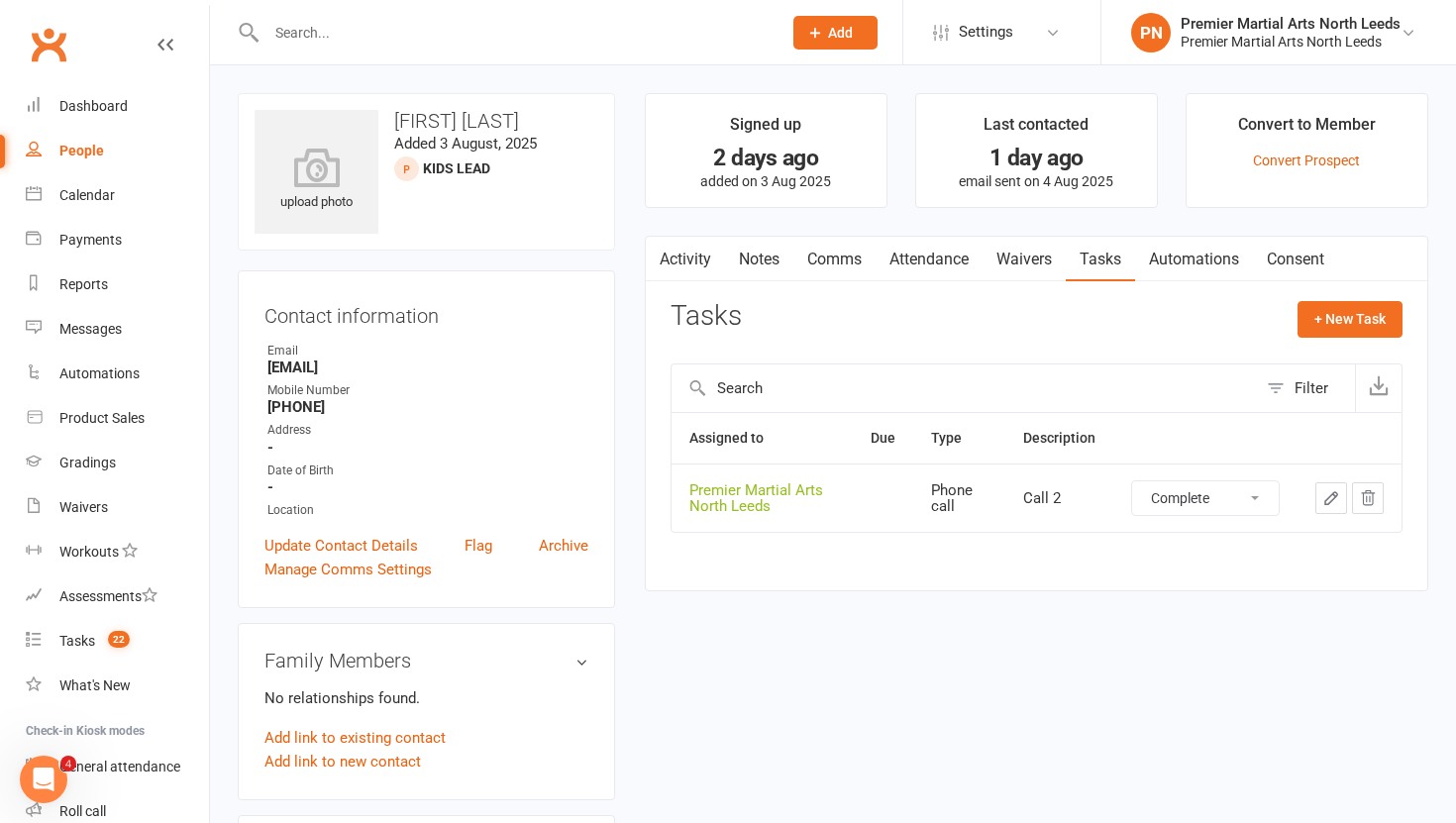 select on "unstarted" 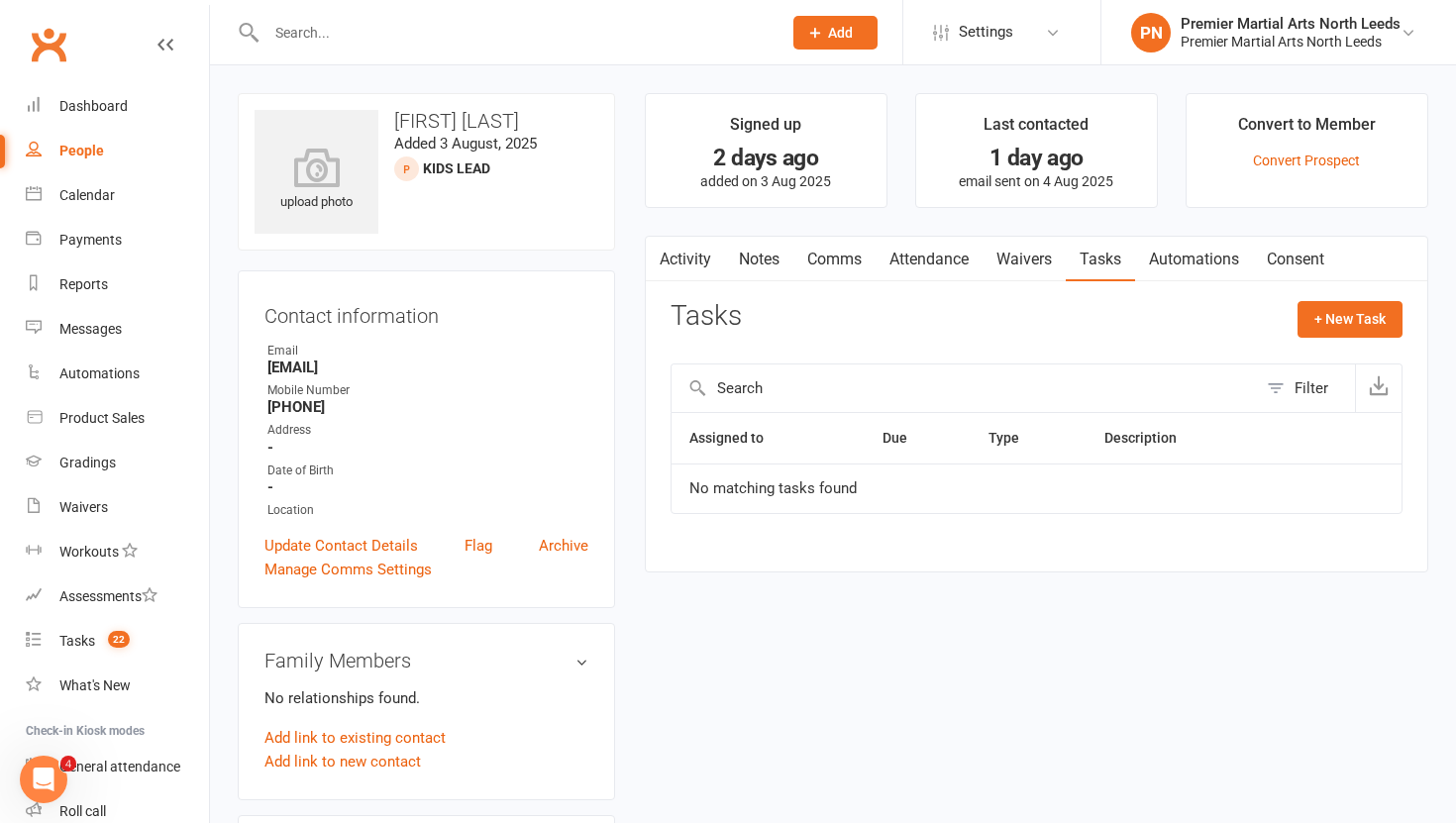 click on "Notes" at bounding box center (759, 259) 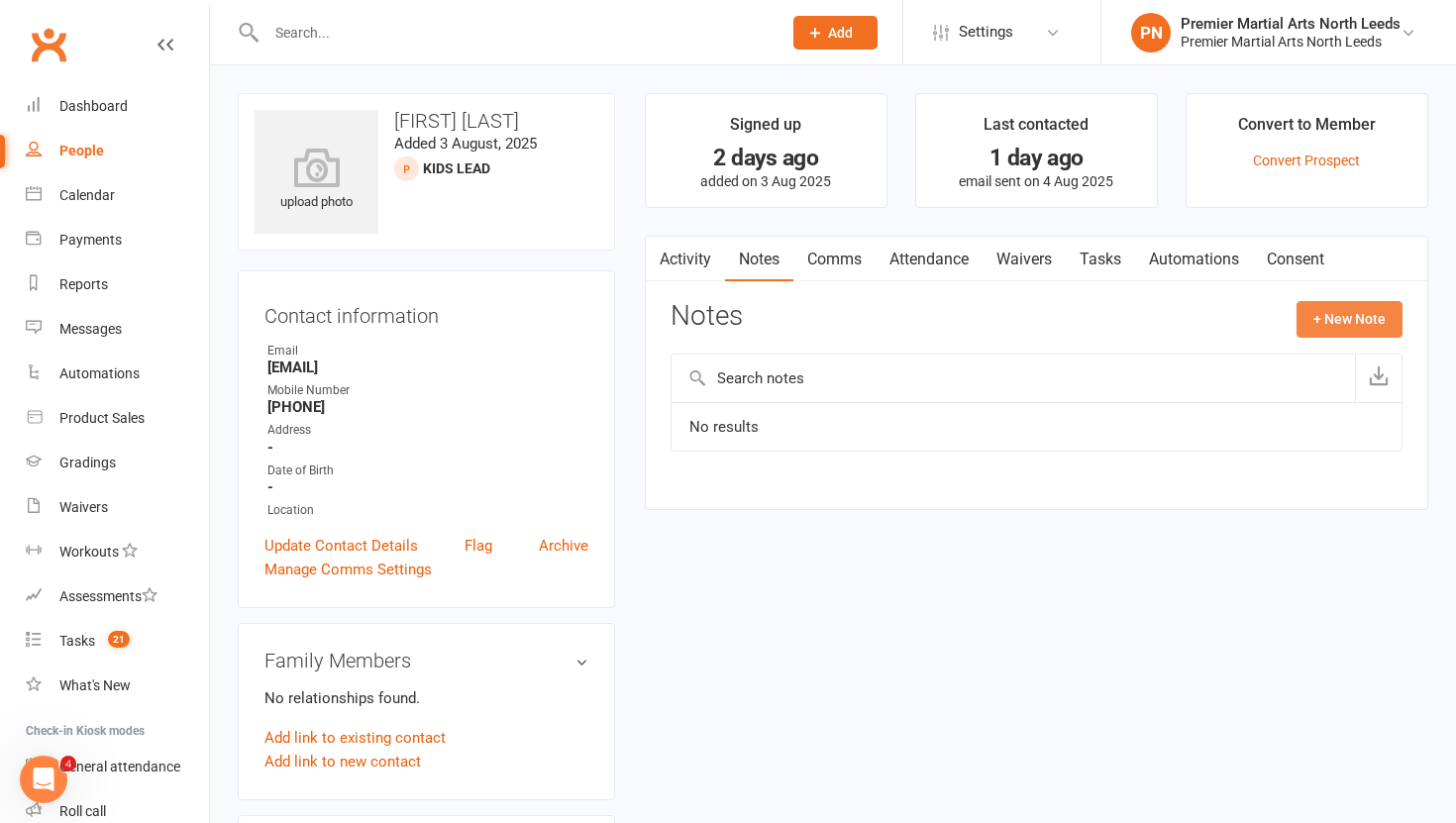 click on "+ New Note" at bounding box center [1349, 319] 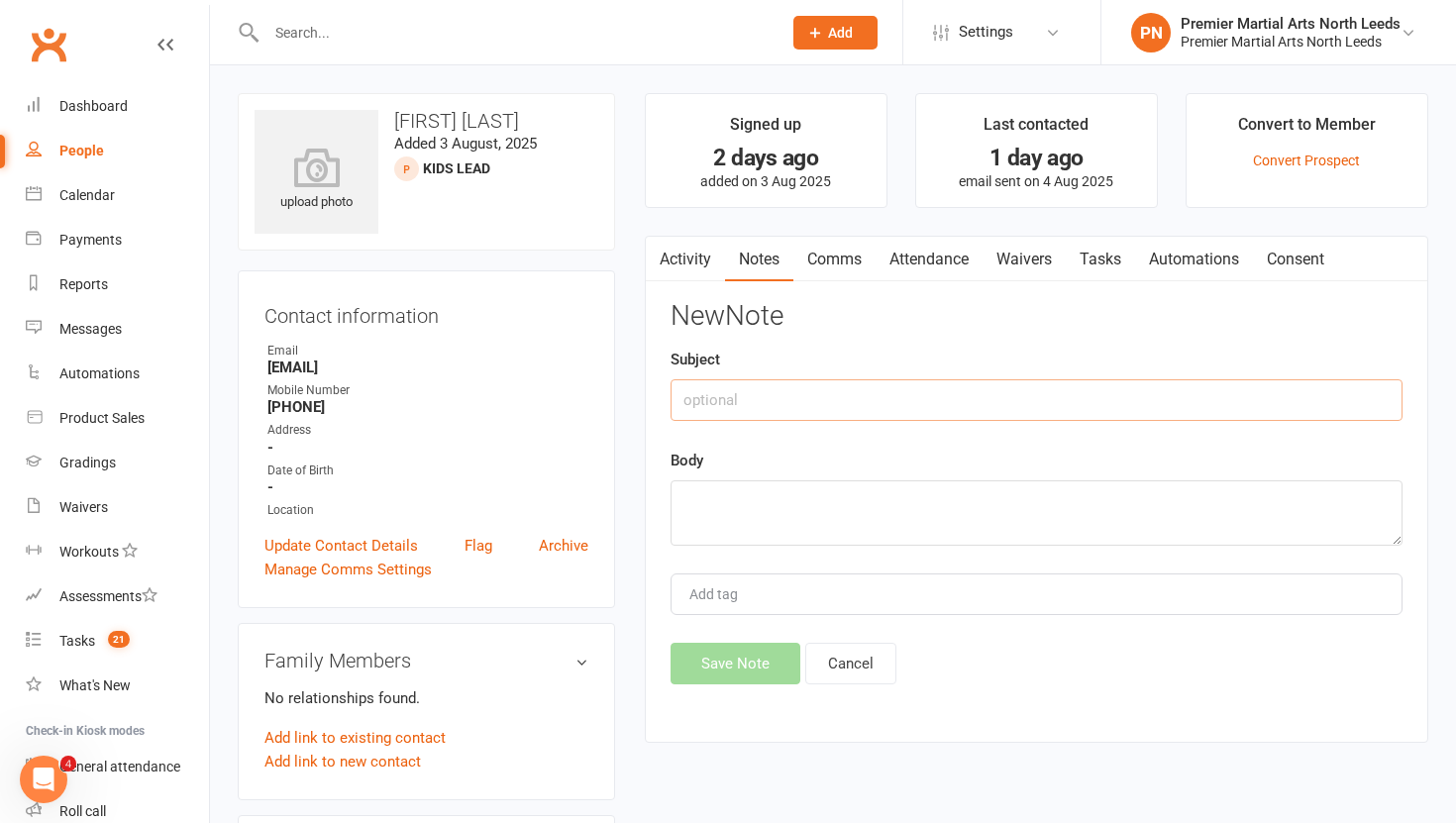 click at bounding box center (1036, 400) 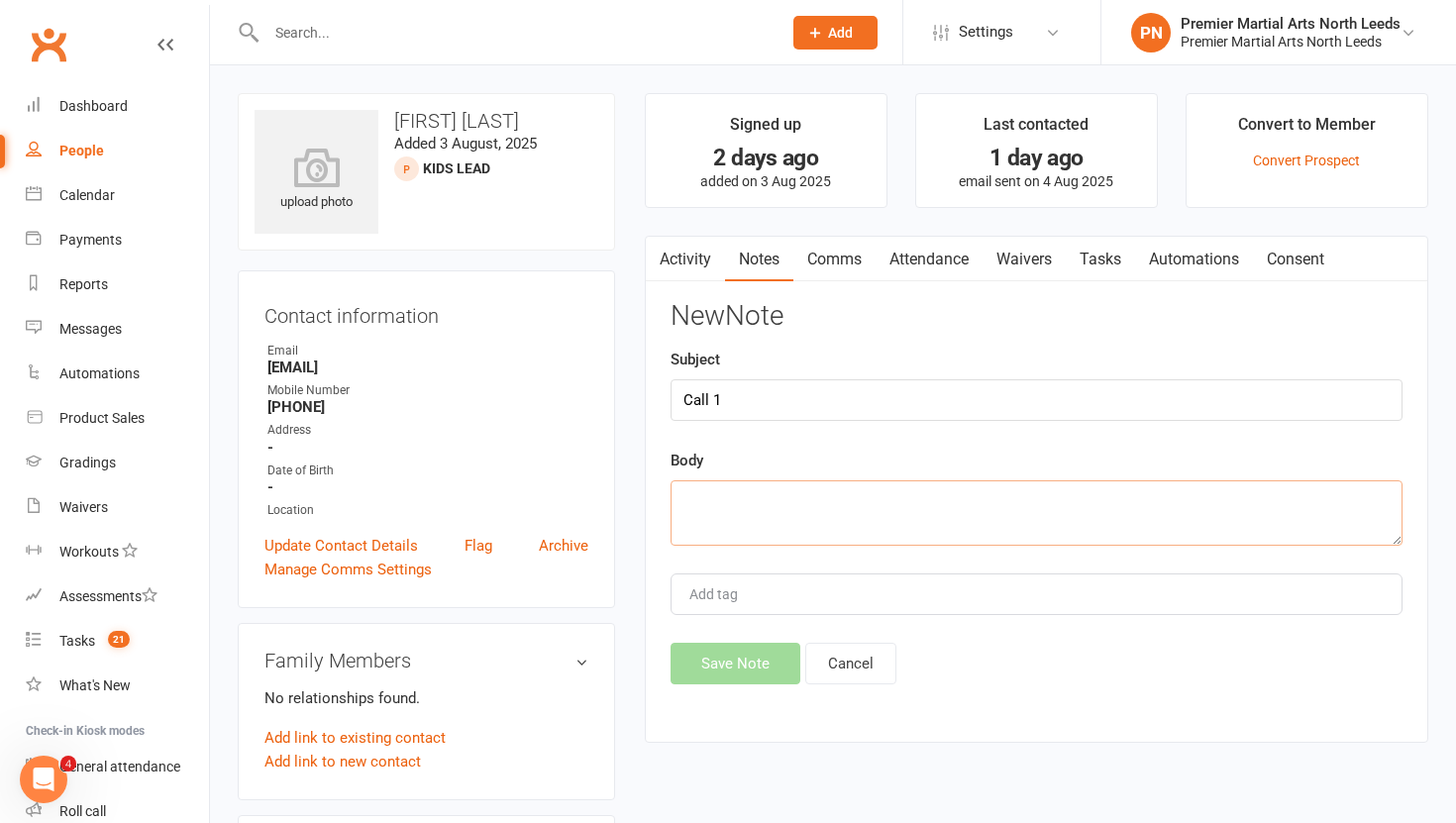 click at bounding box center (1036, 513) 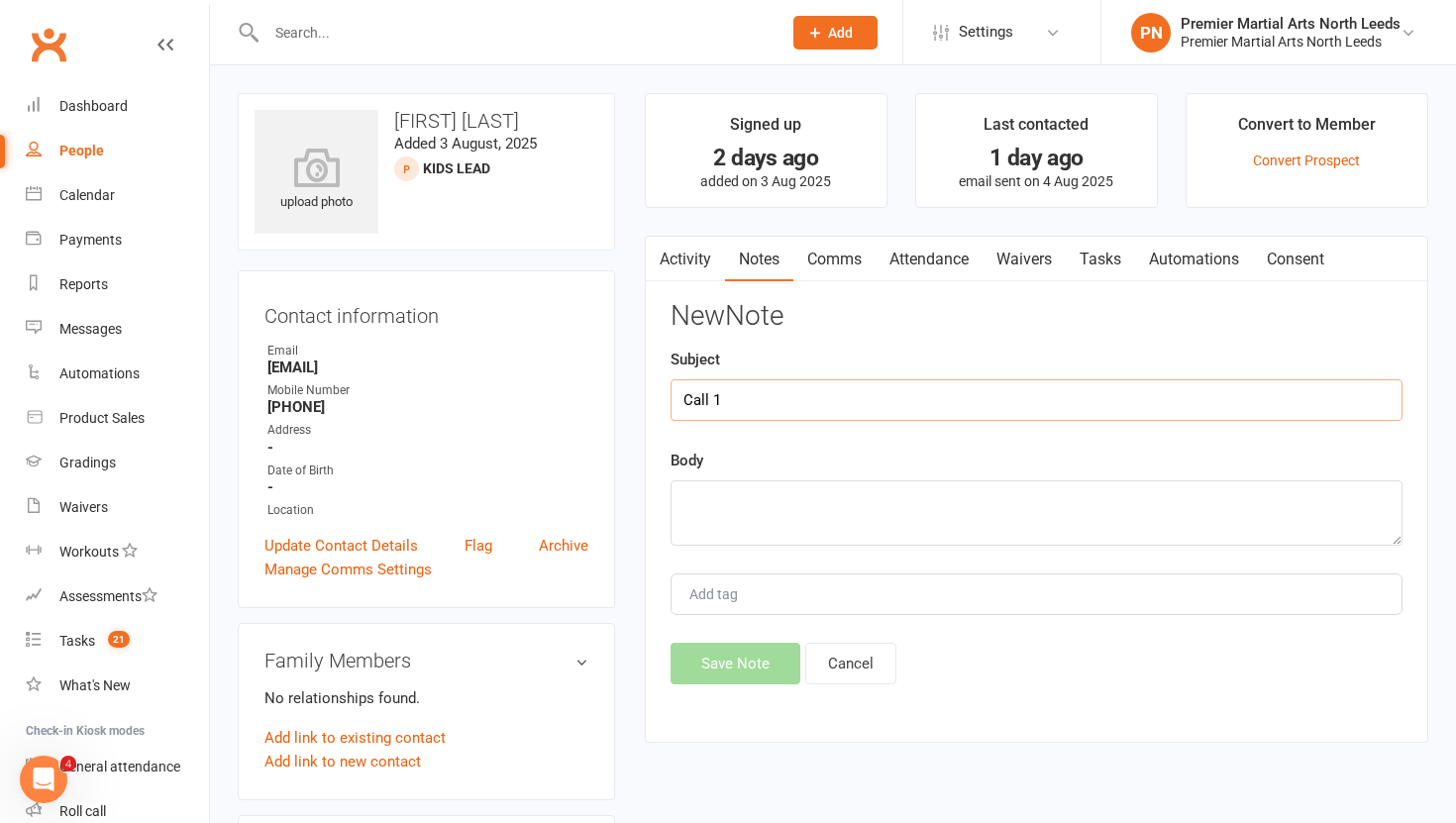 click on "Call 1" at bounding box center [1036, 400] 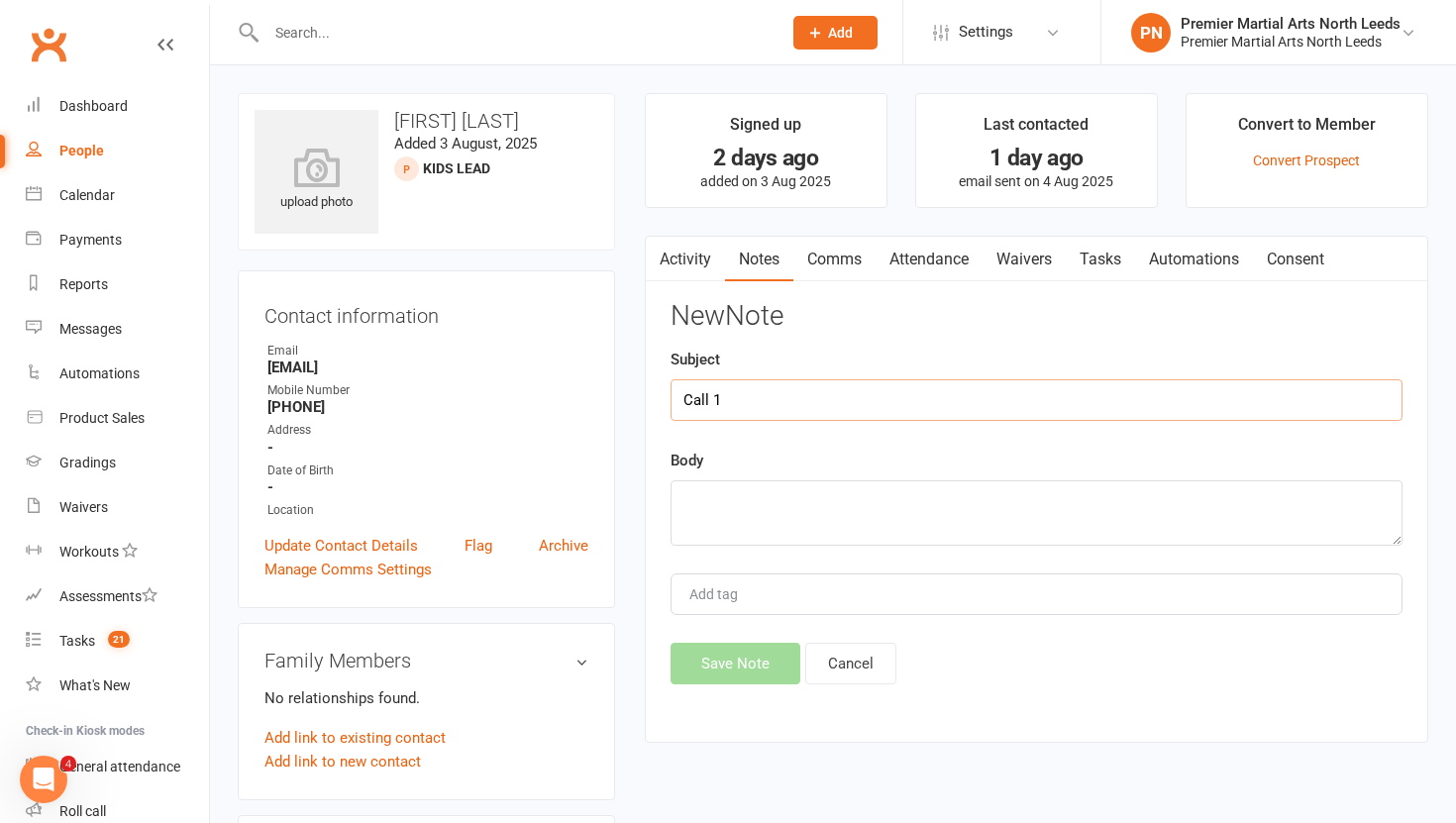 click on "Call 1" at bounding box center (1036, 400) 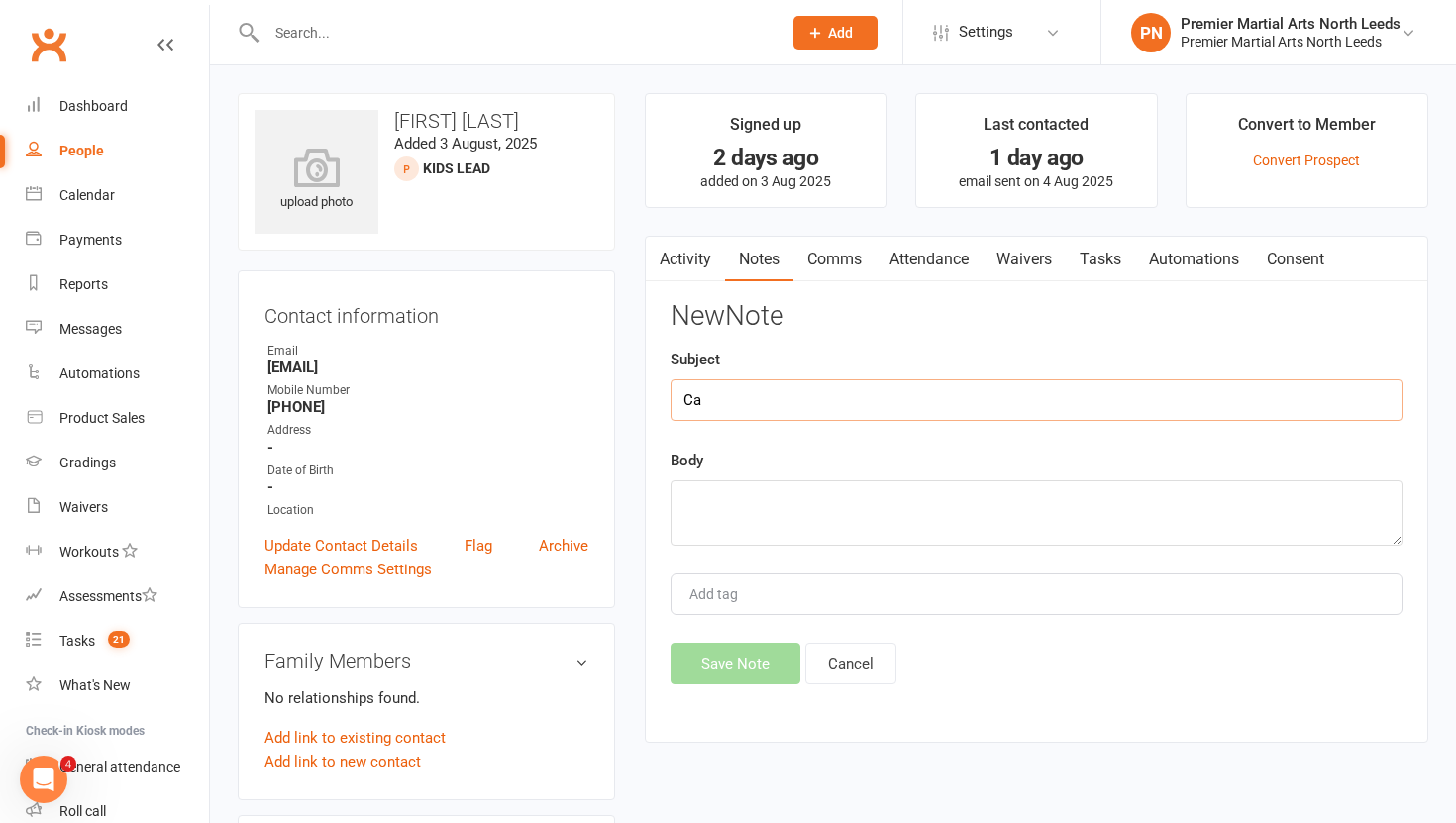 type on "C" 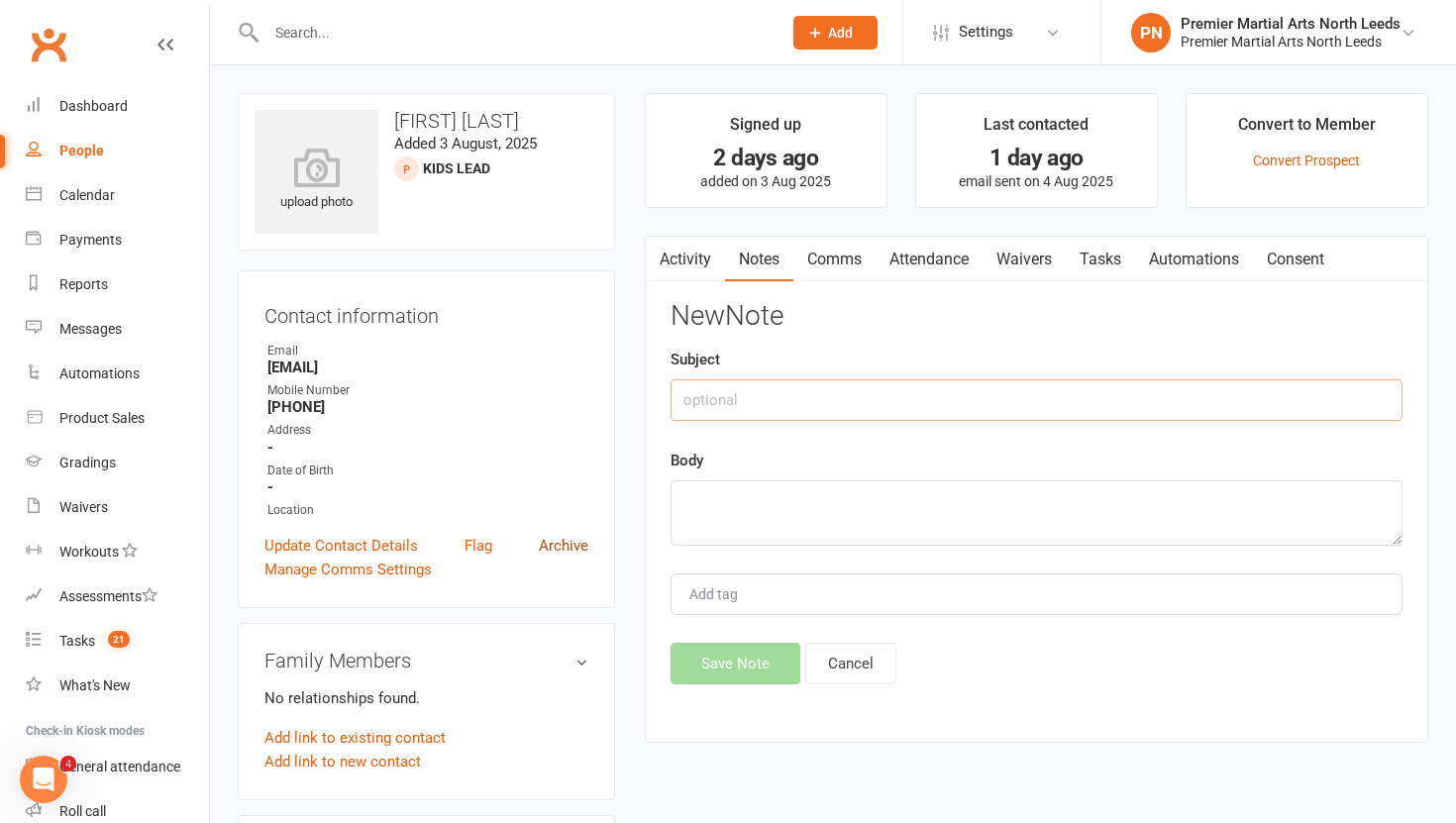 type 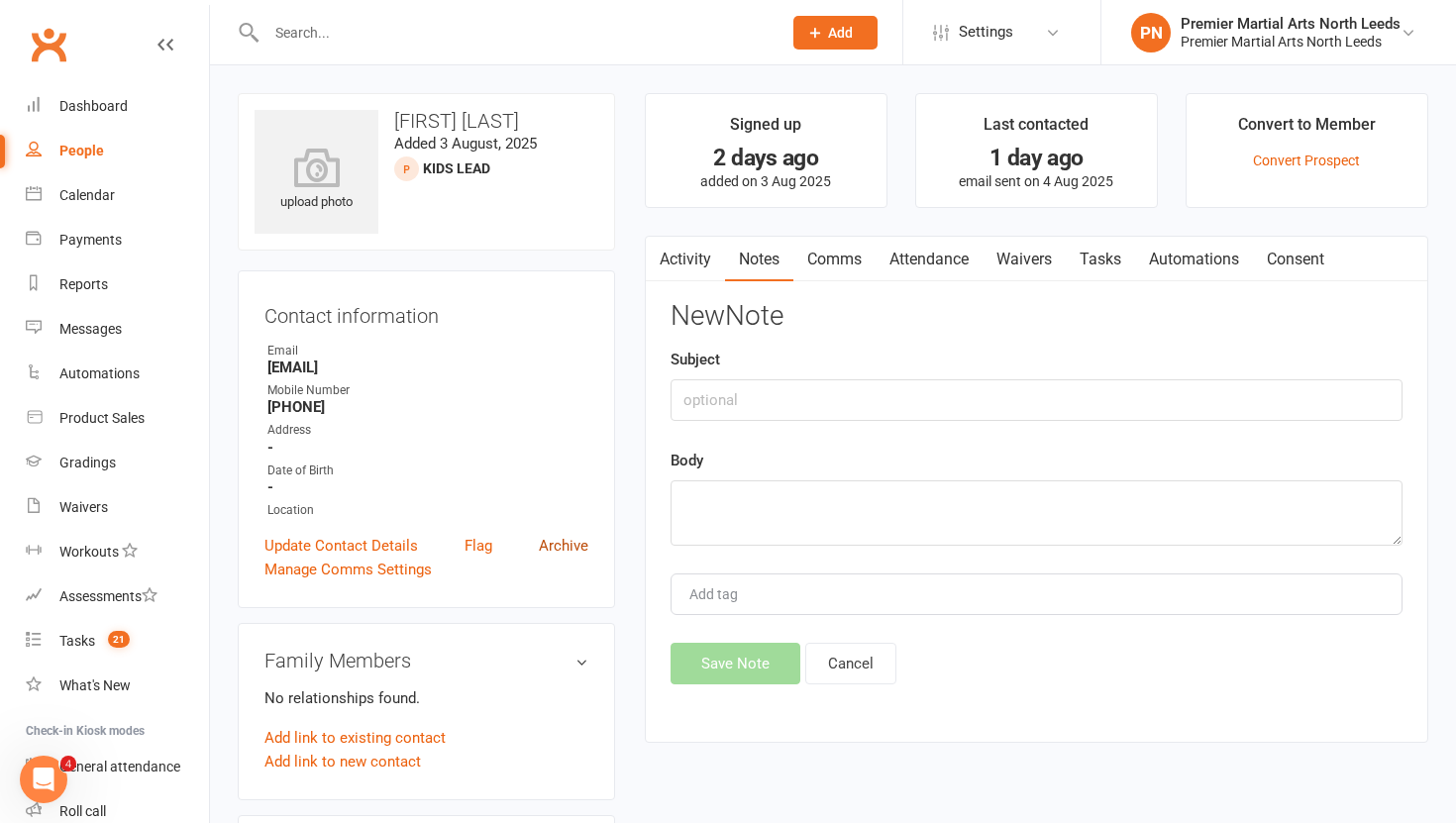 click on "Archive" at bounding box center (564, 546) 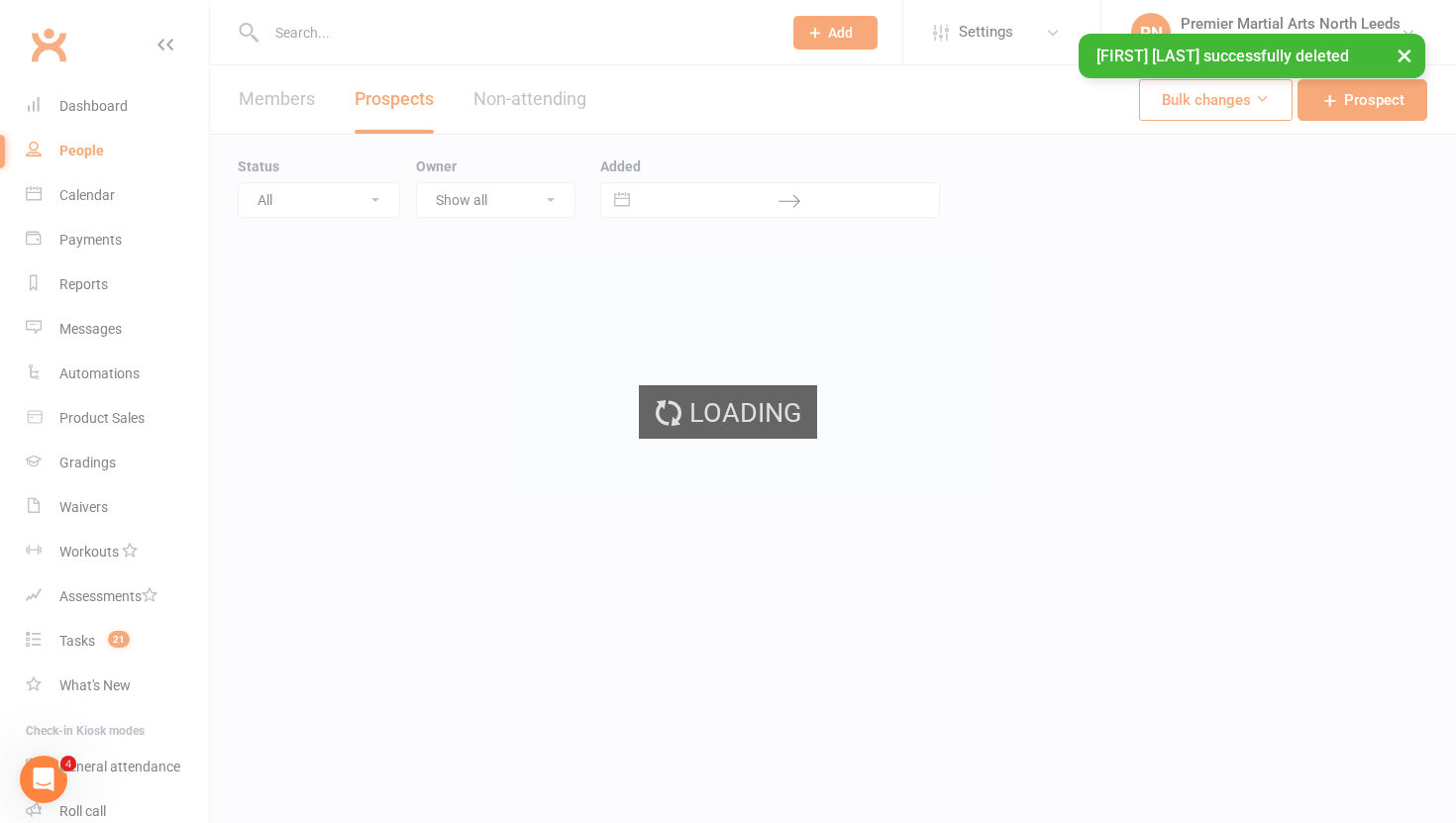 select on "100" 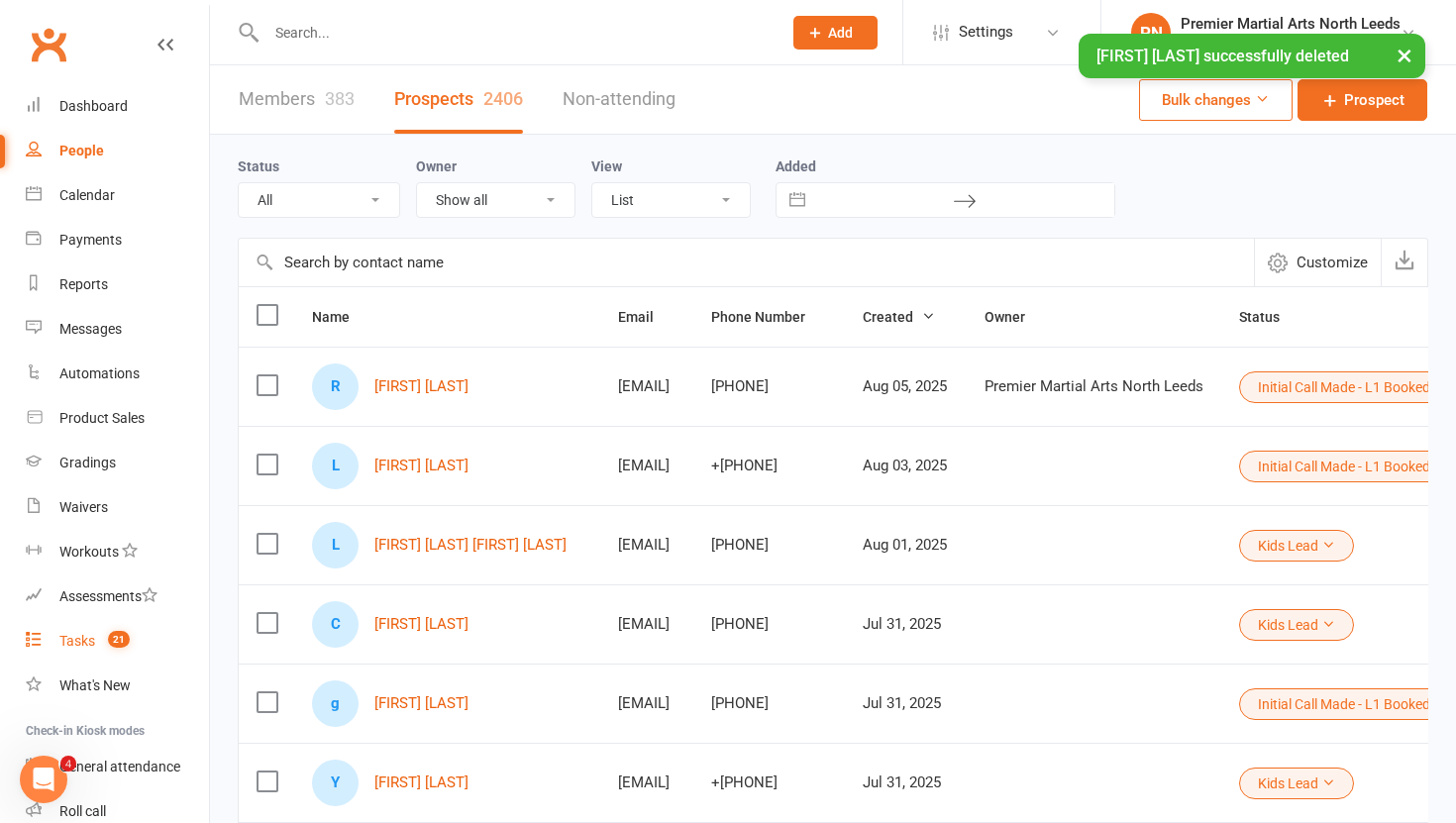 click on "Tasks" at bounding box center (77, 641) 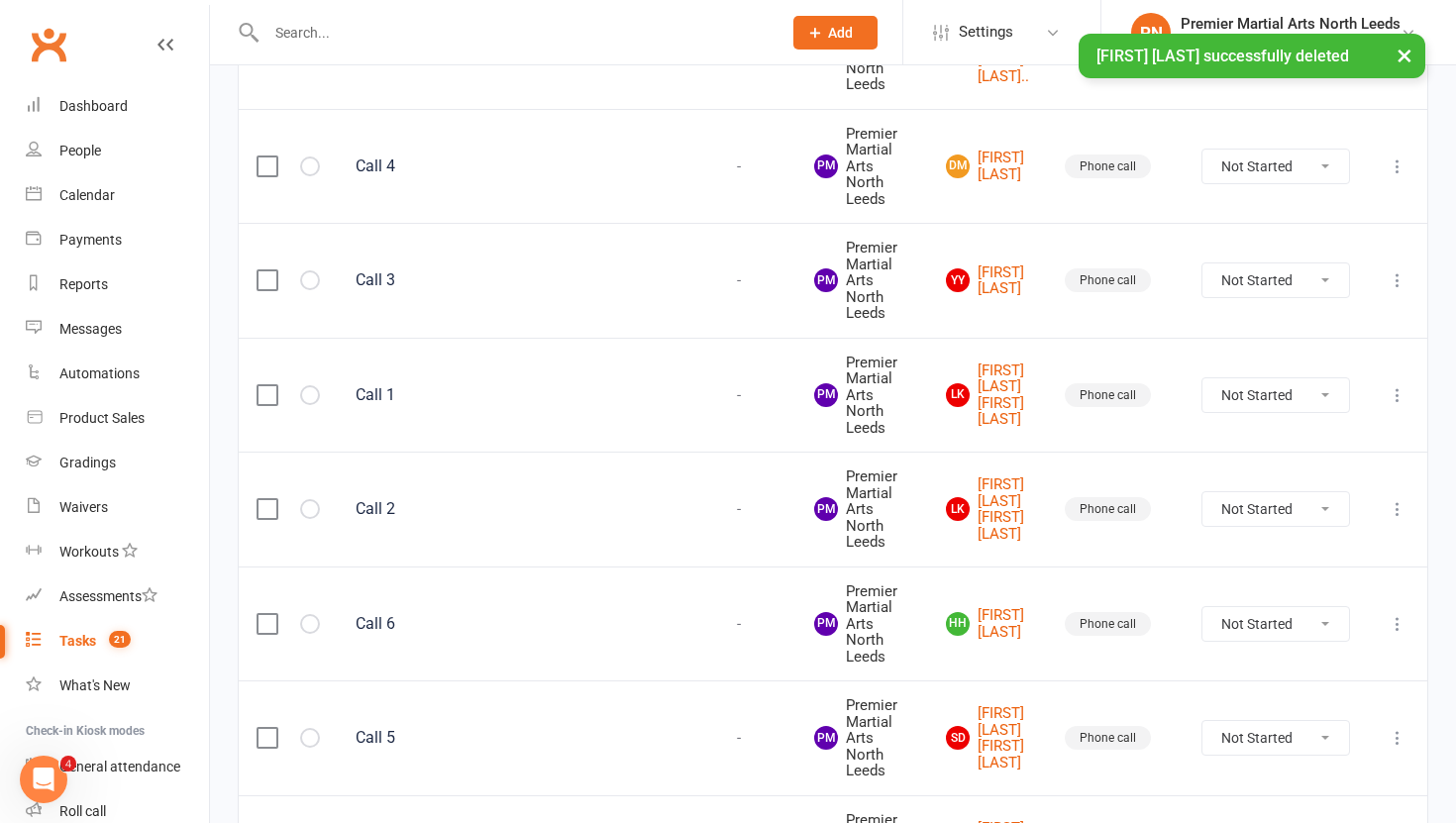 scroll, scrollTop: 611, scrollLeft: 0, axis: vertical 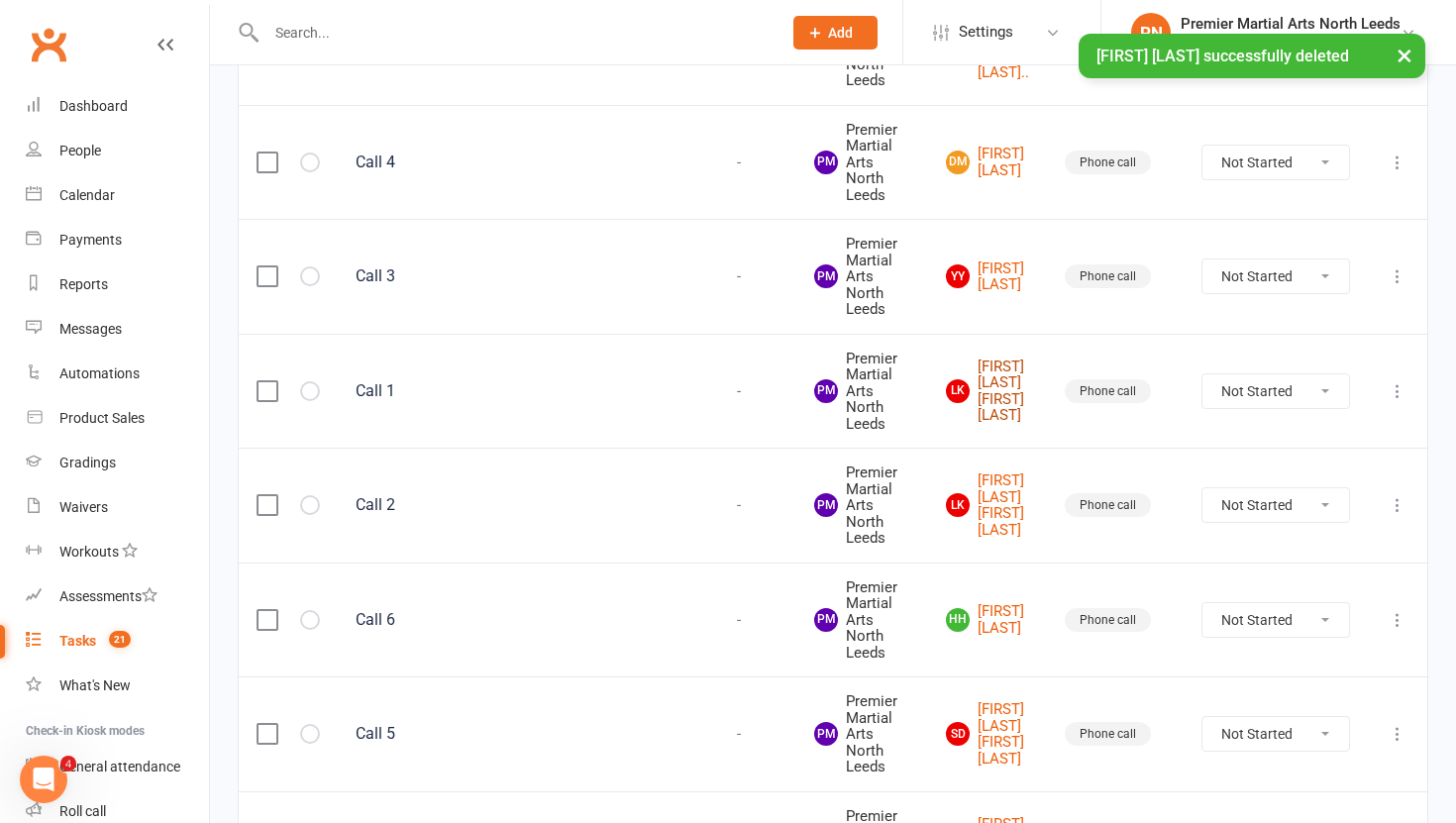click on "[FIRST] [LAST] [FIRST] [LAST] [FIRST] [LAST]" at bounding box center (988, 391) 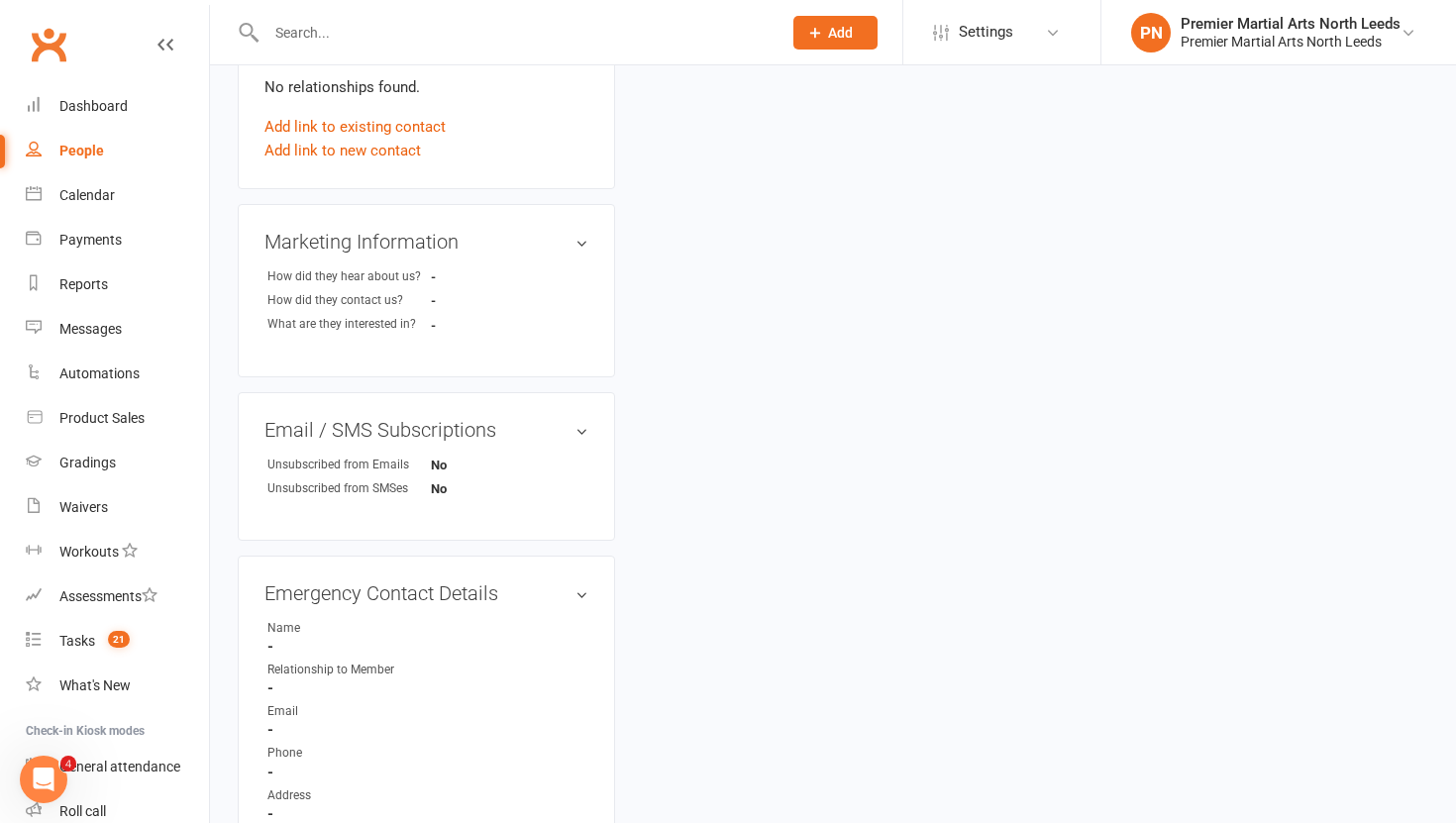 scroll, scrollTop: 0, scrollLeft: 0, axis: both 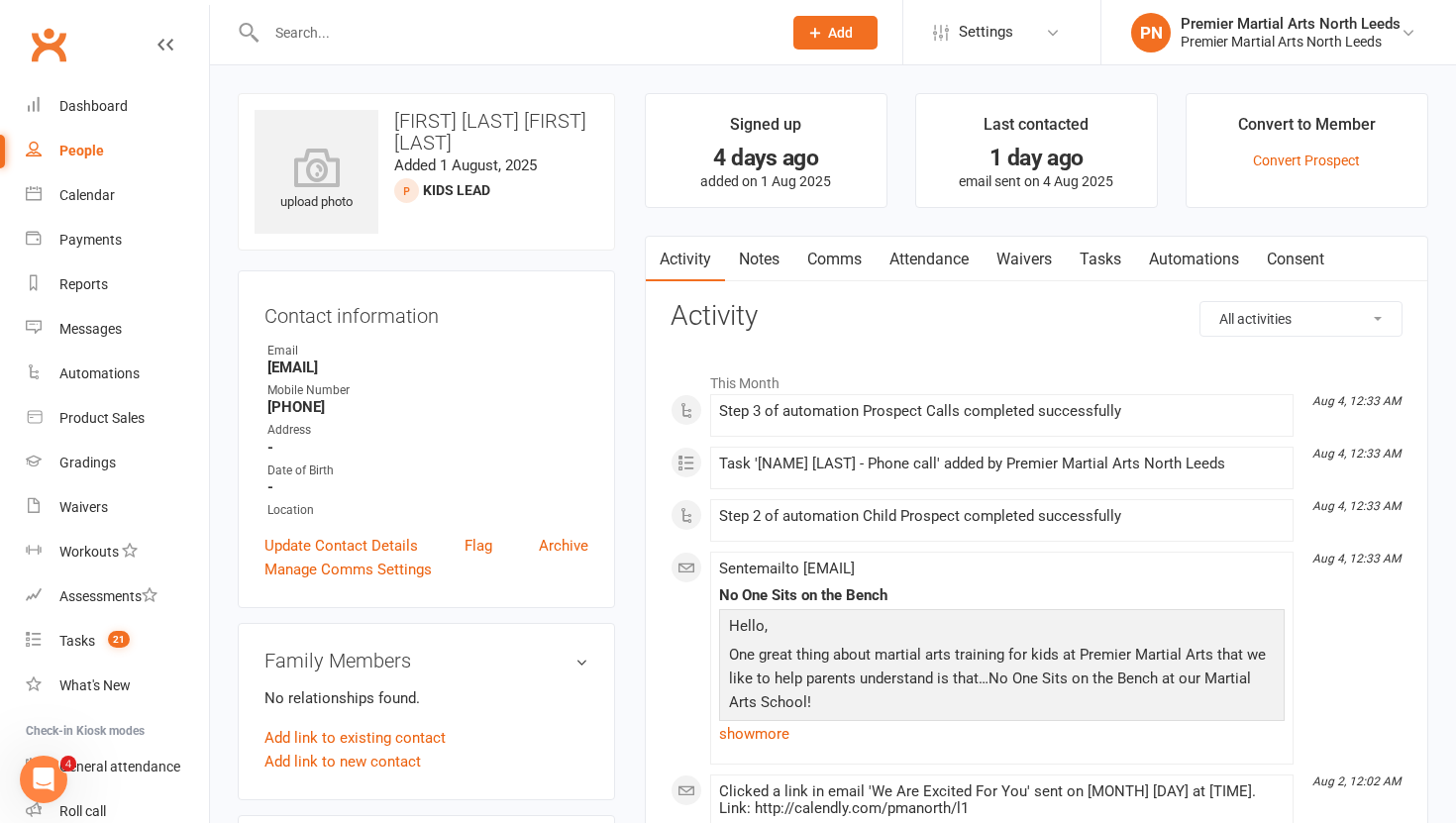 click on "Tasks" at bounding box center (1100, 259) 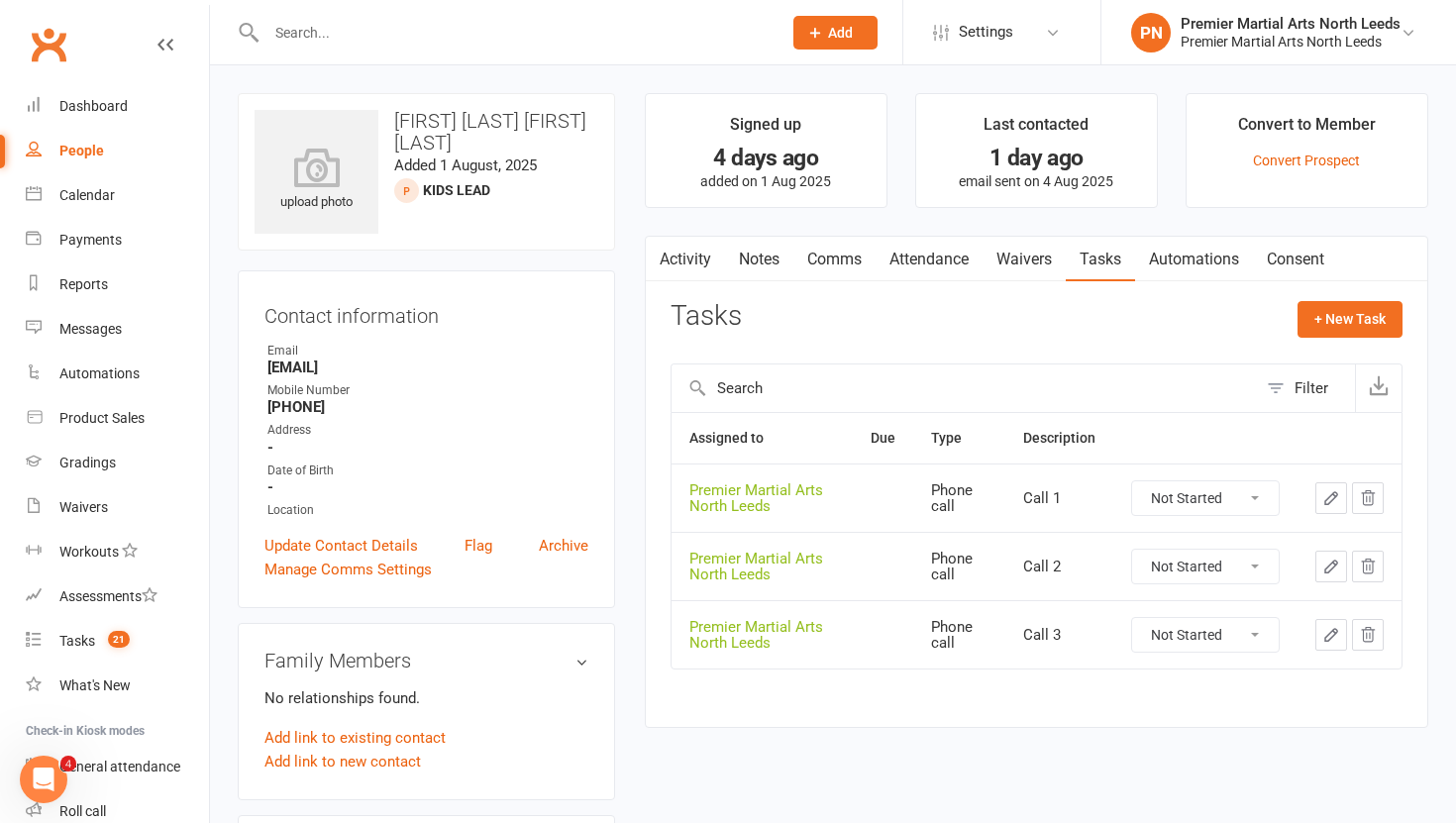 click on "Not Started In Progress Waiting Complete" at bounding box center [1205, 498] 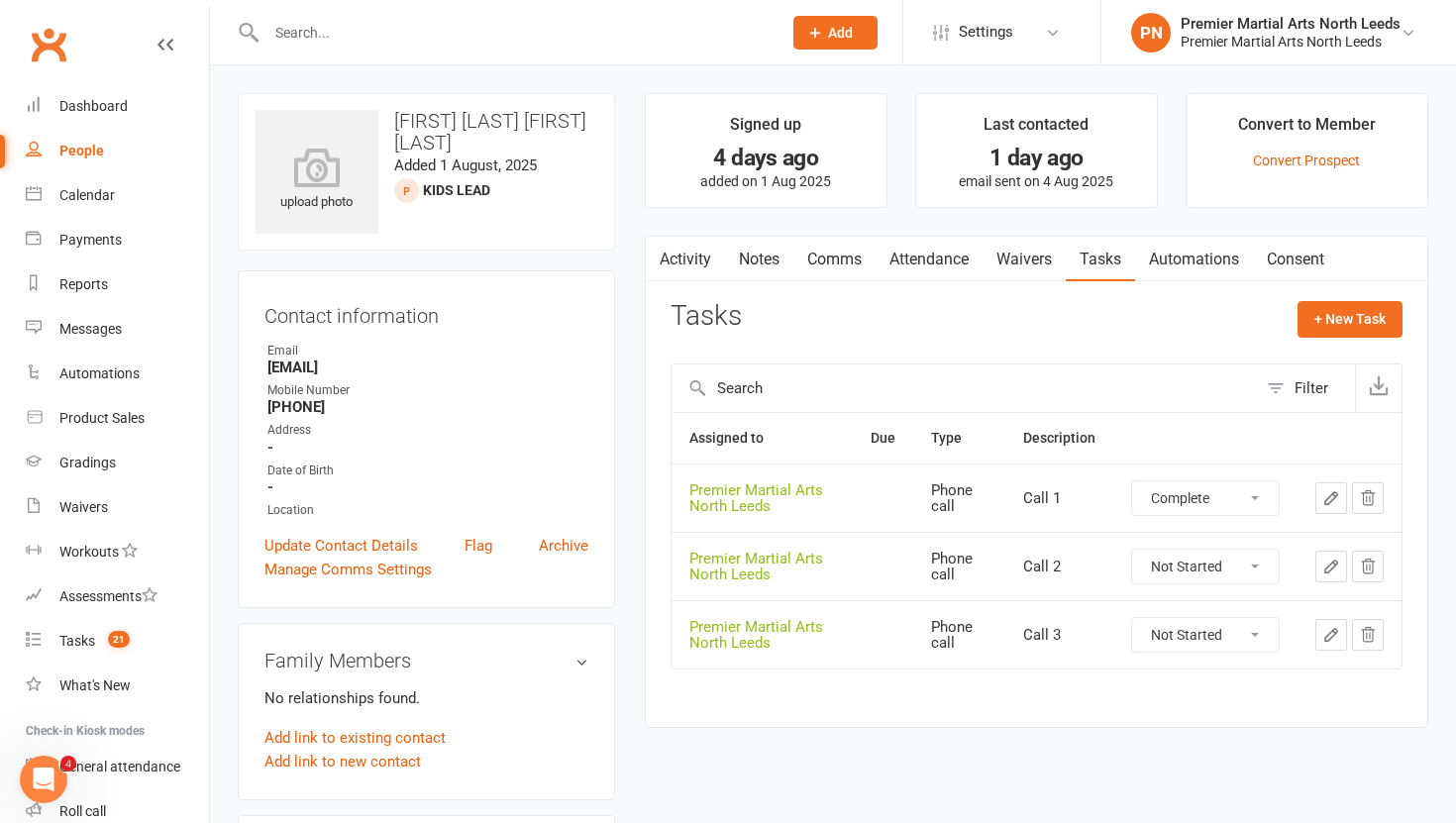 select on "unstarted" 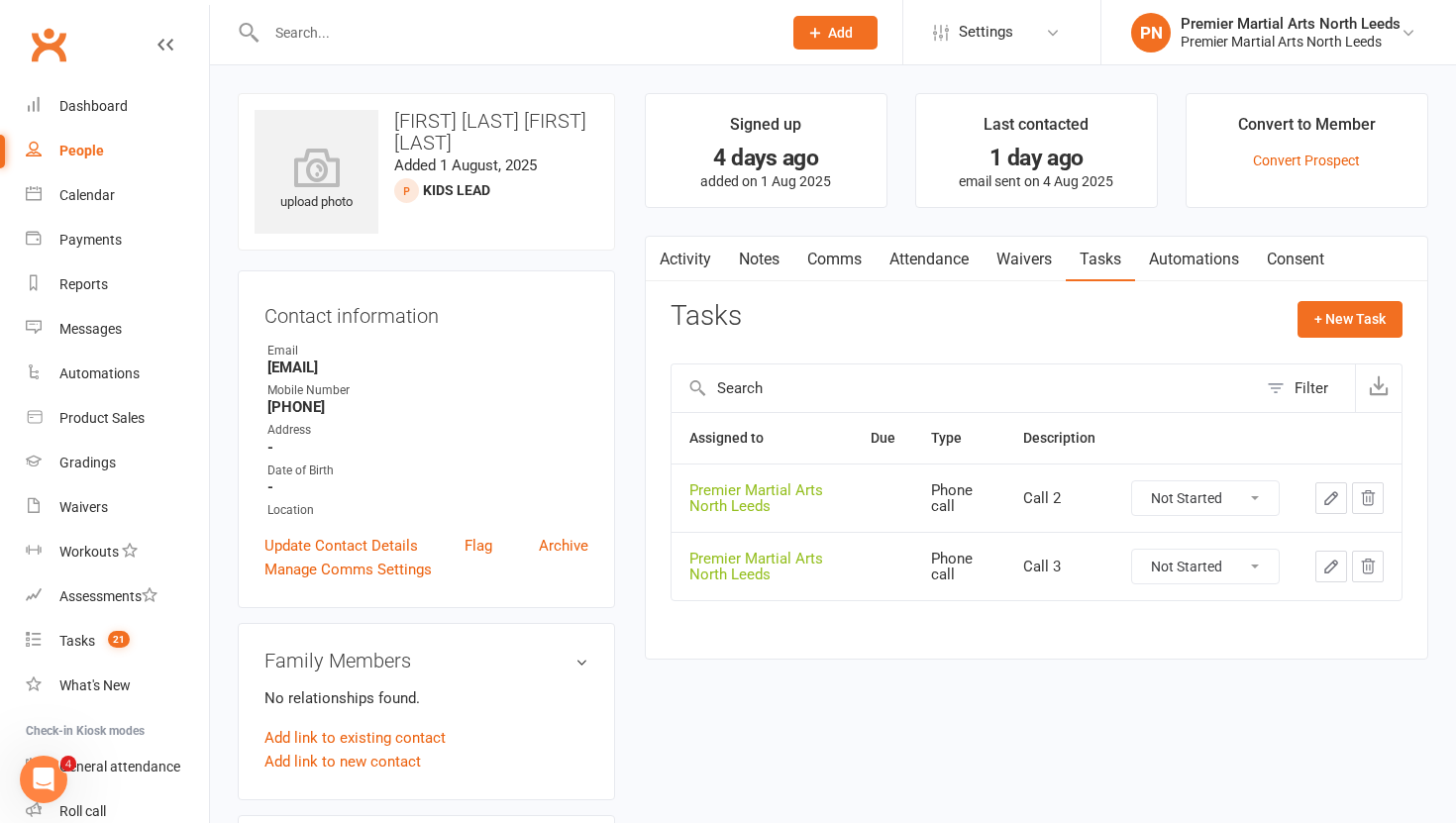 click on "Not Started In Progress Waiting Complete" at bounding box center [1205, 498] 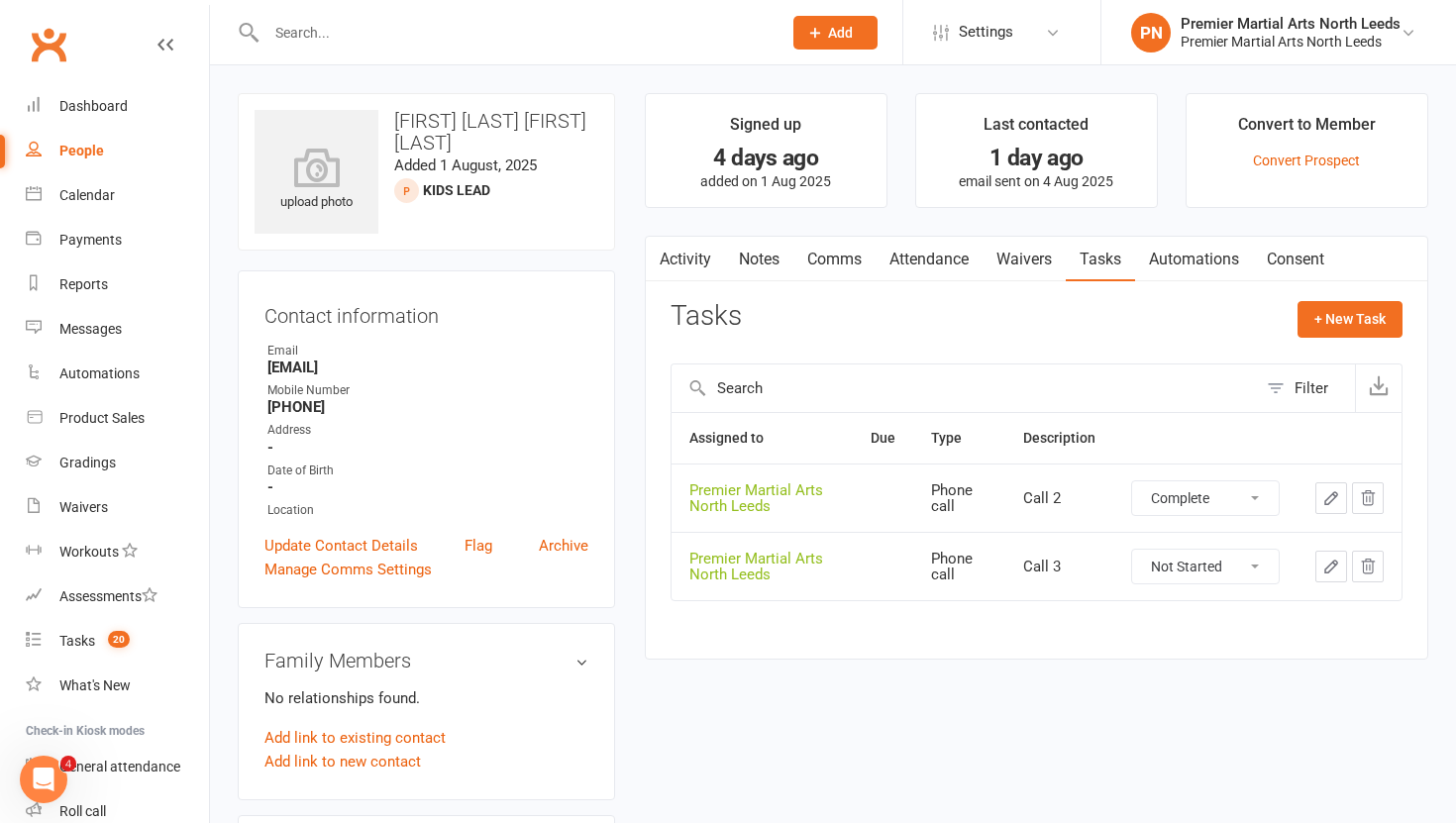 select on "unstarted" 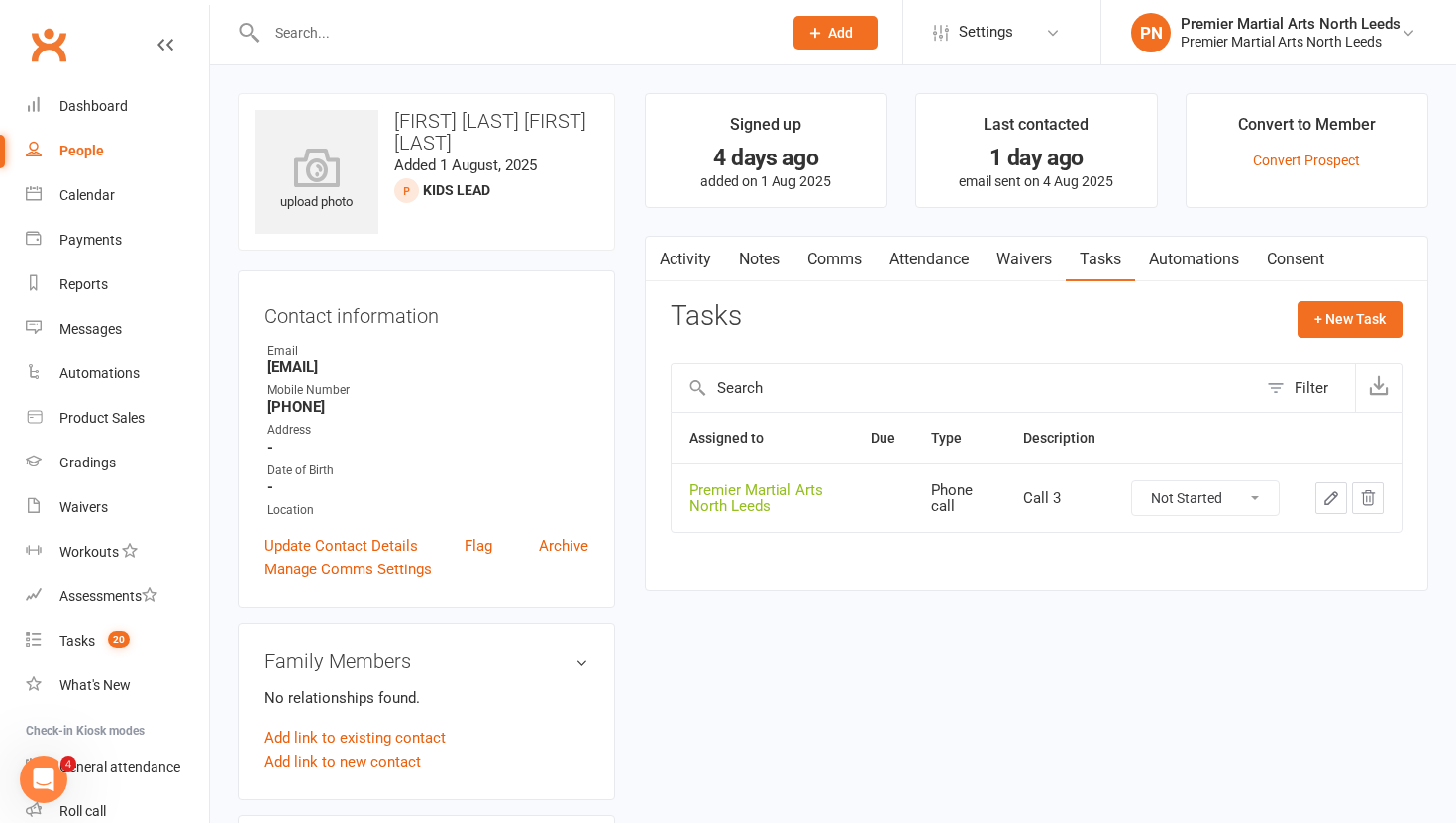 click on "Not Started In Progress Waiting Complete" at bounding box center [1205, 498] 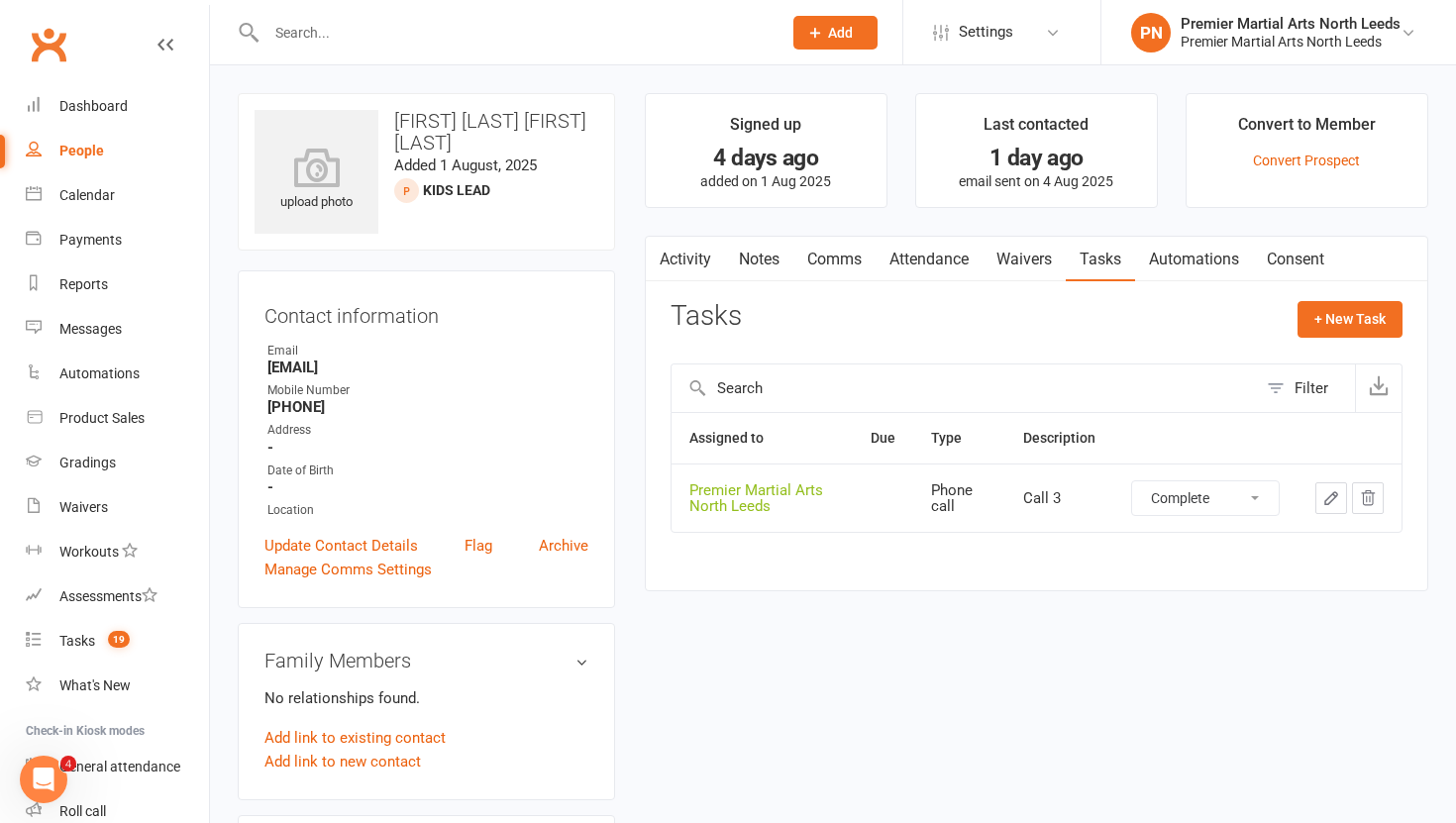 select on "unstarted" 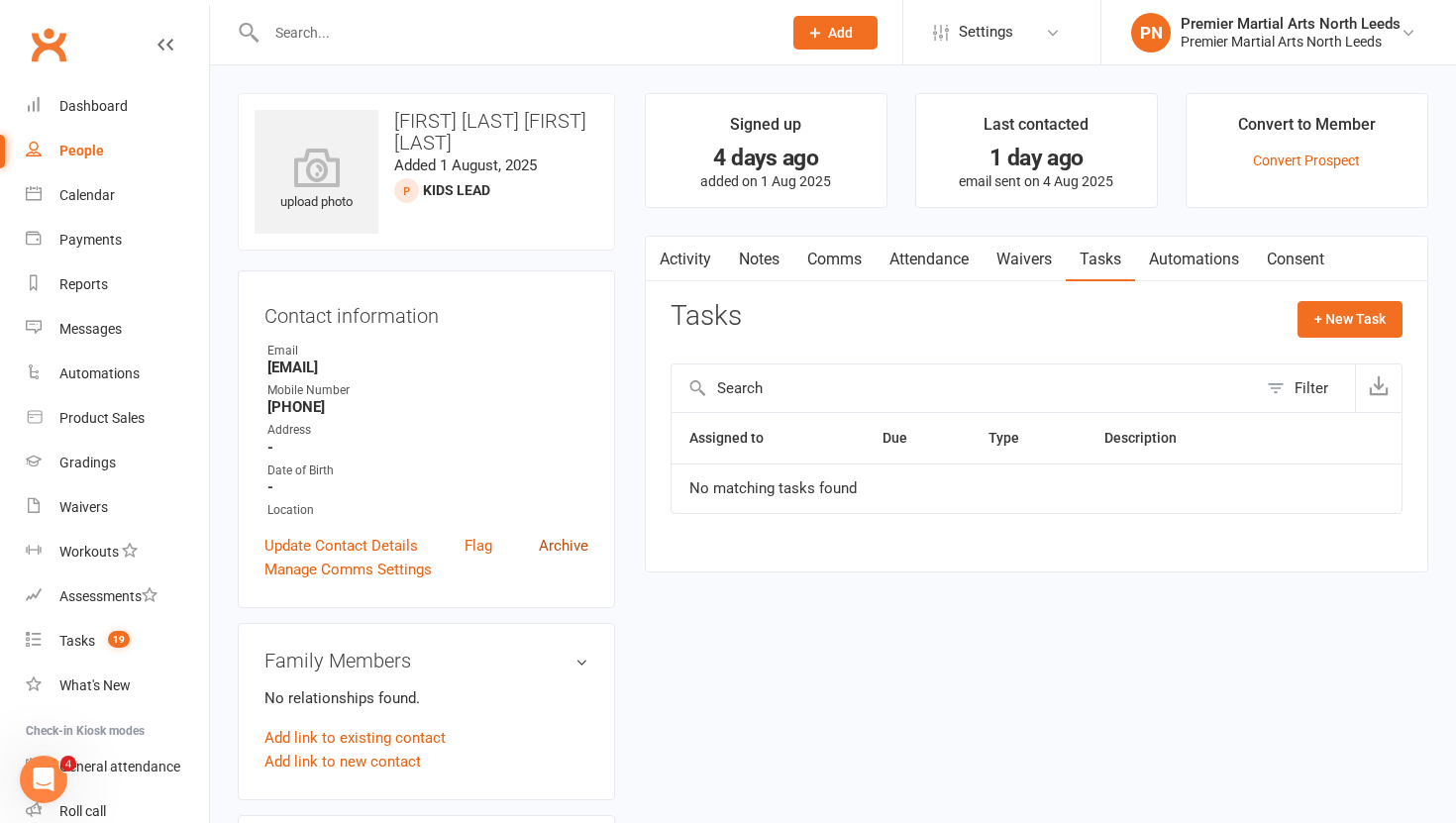 click on "Archive" at bounding box center (564, 546) 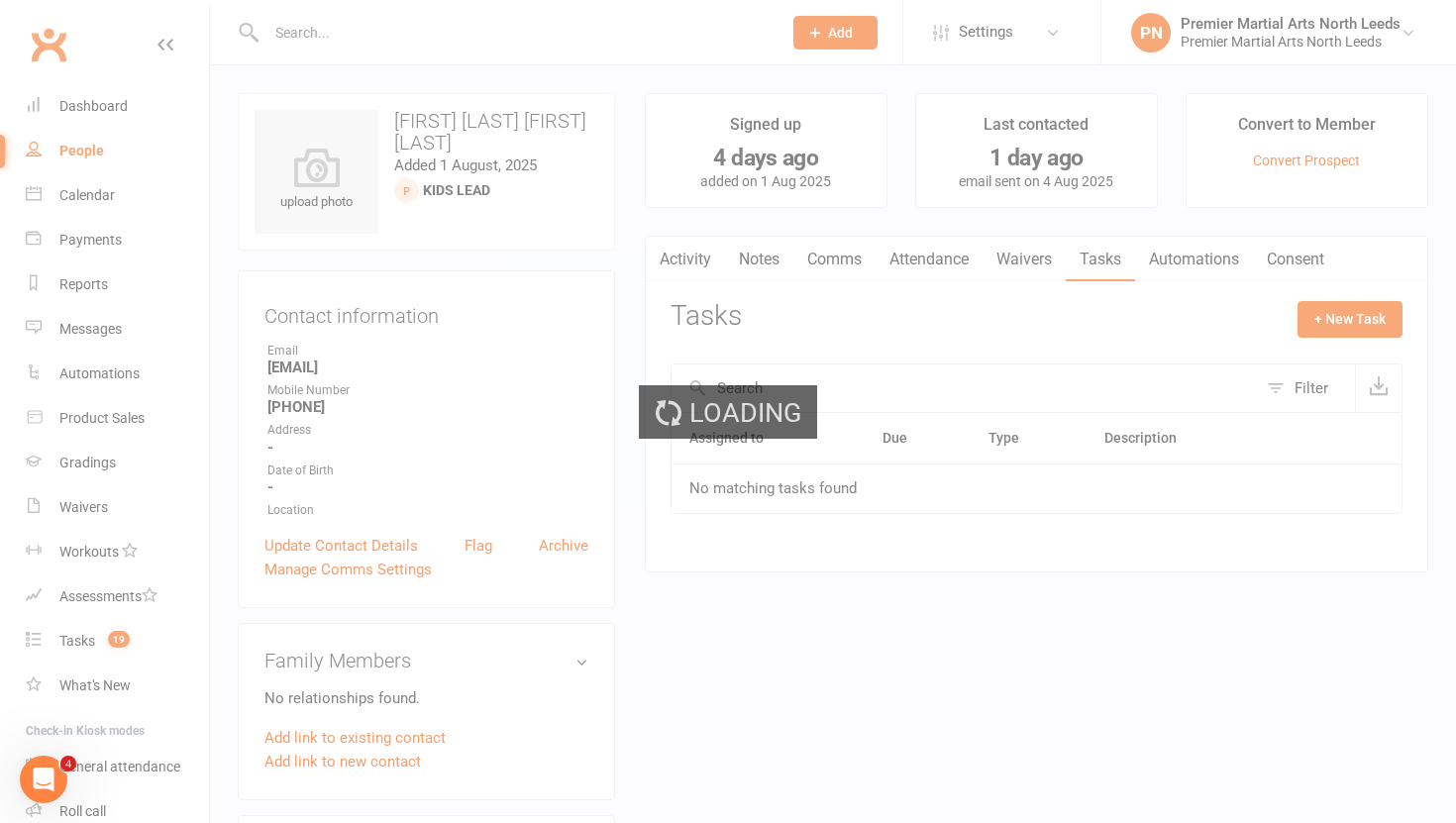 select on "100" 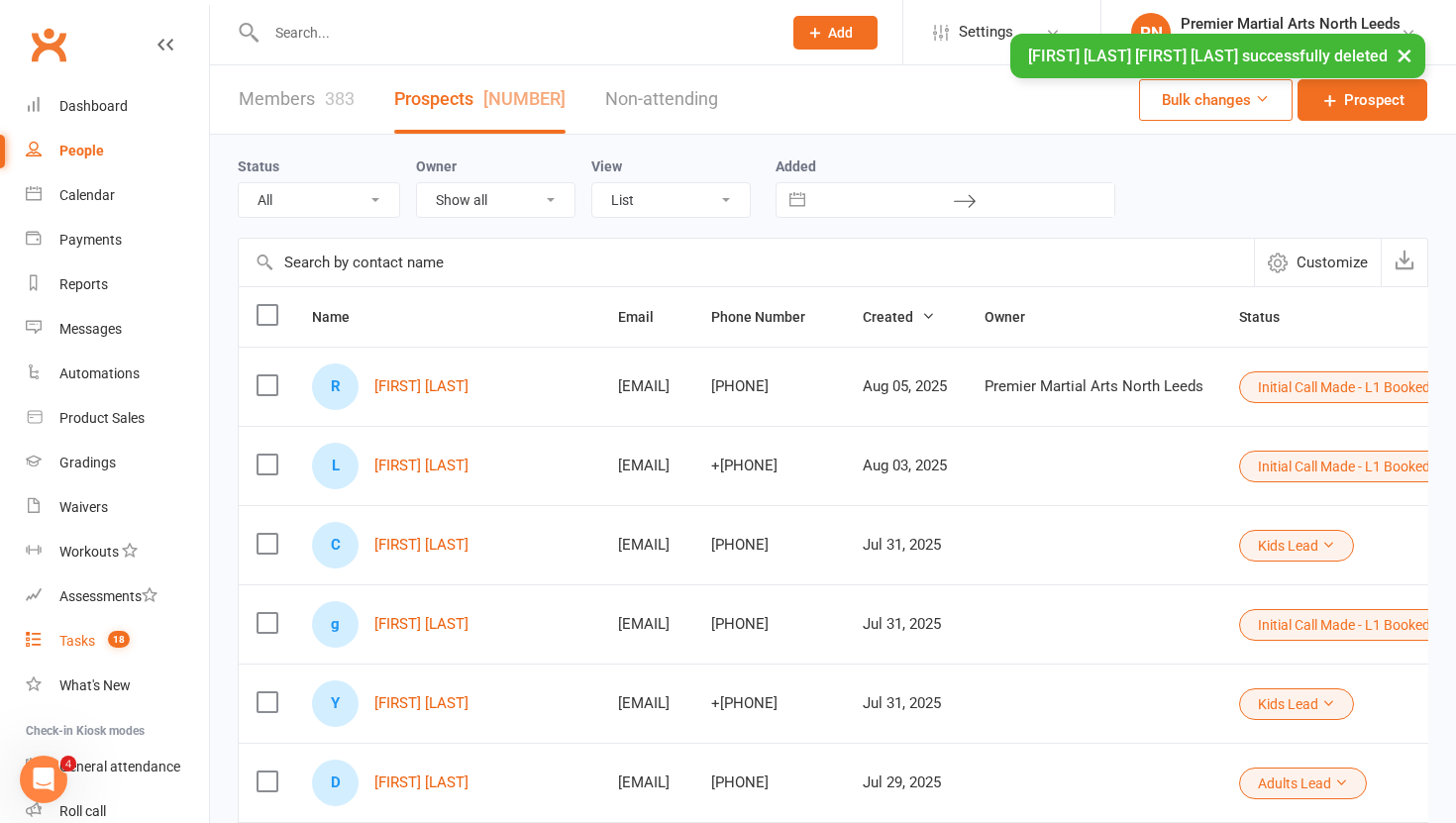 click on "Tasks" at bounding box center (77, 641) 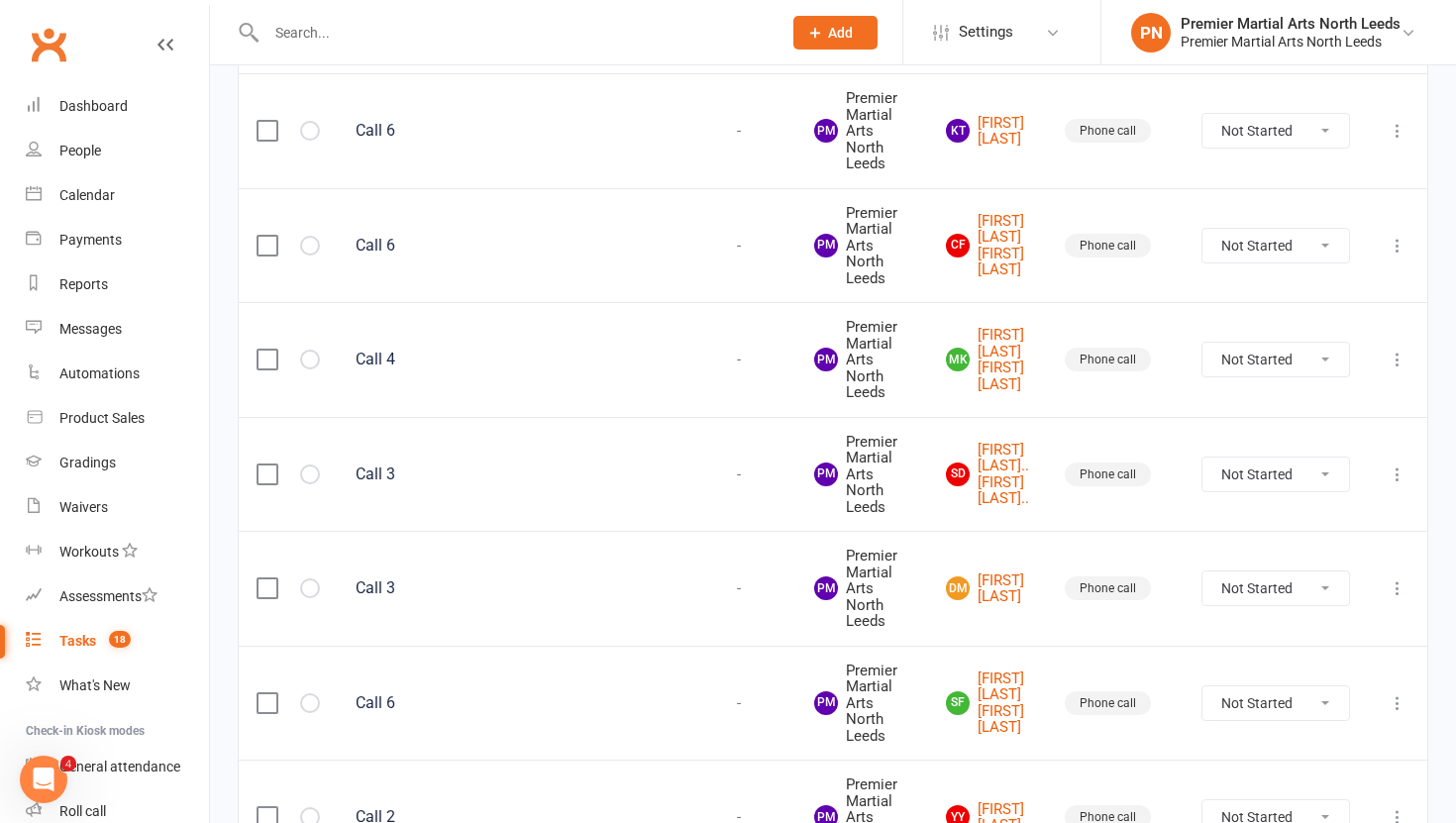 scroll, scrollTop: 1694, scrollLeft: 0, axis: vertical 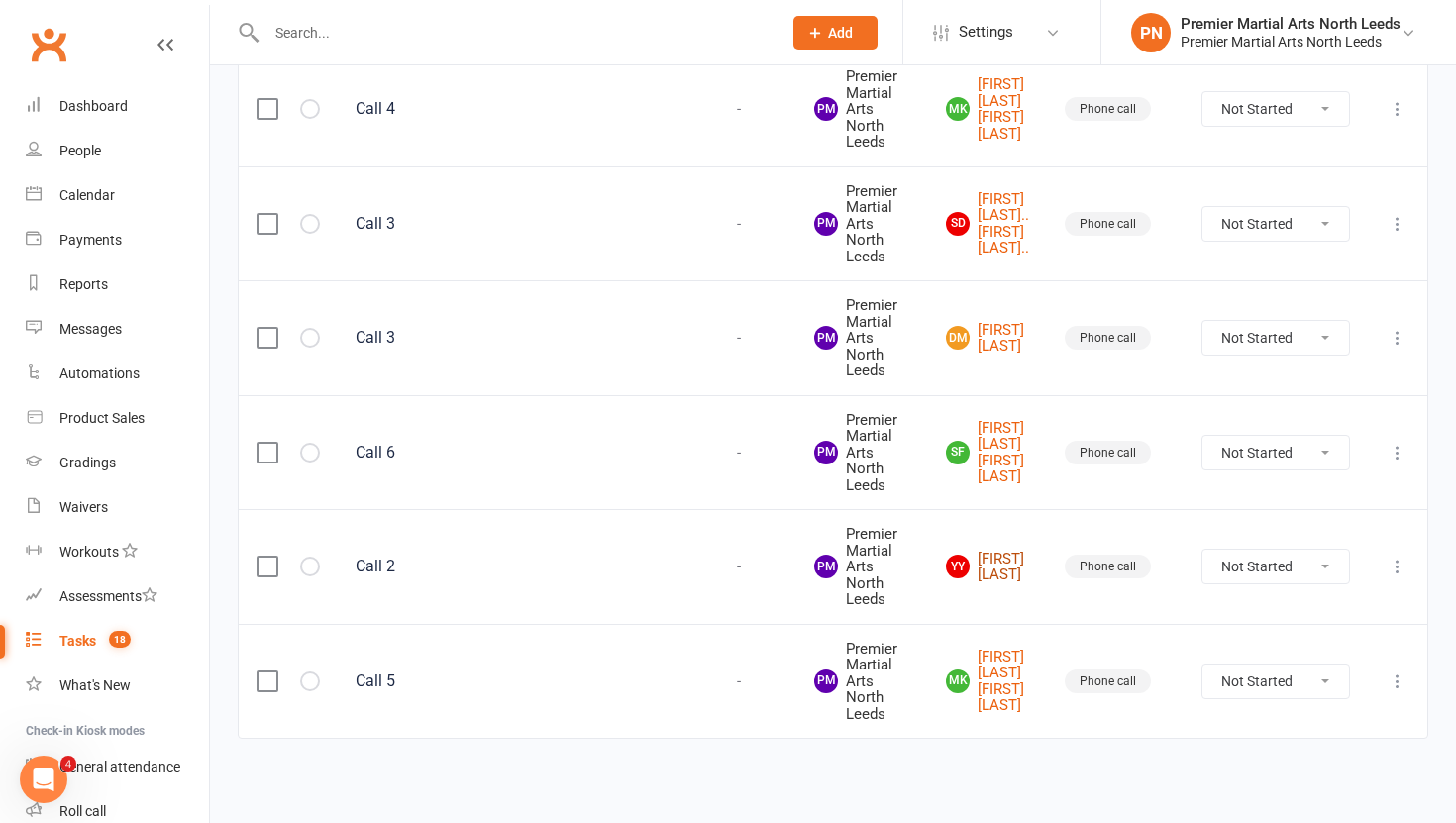 click on "[FIRST] [LAST] [FIRST]" at bounding box center [988, 566] 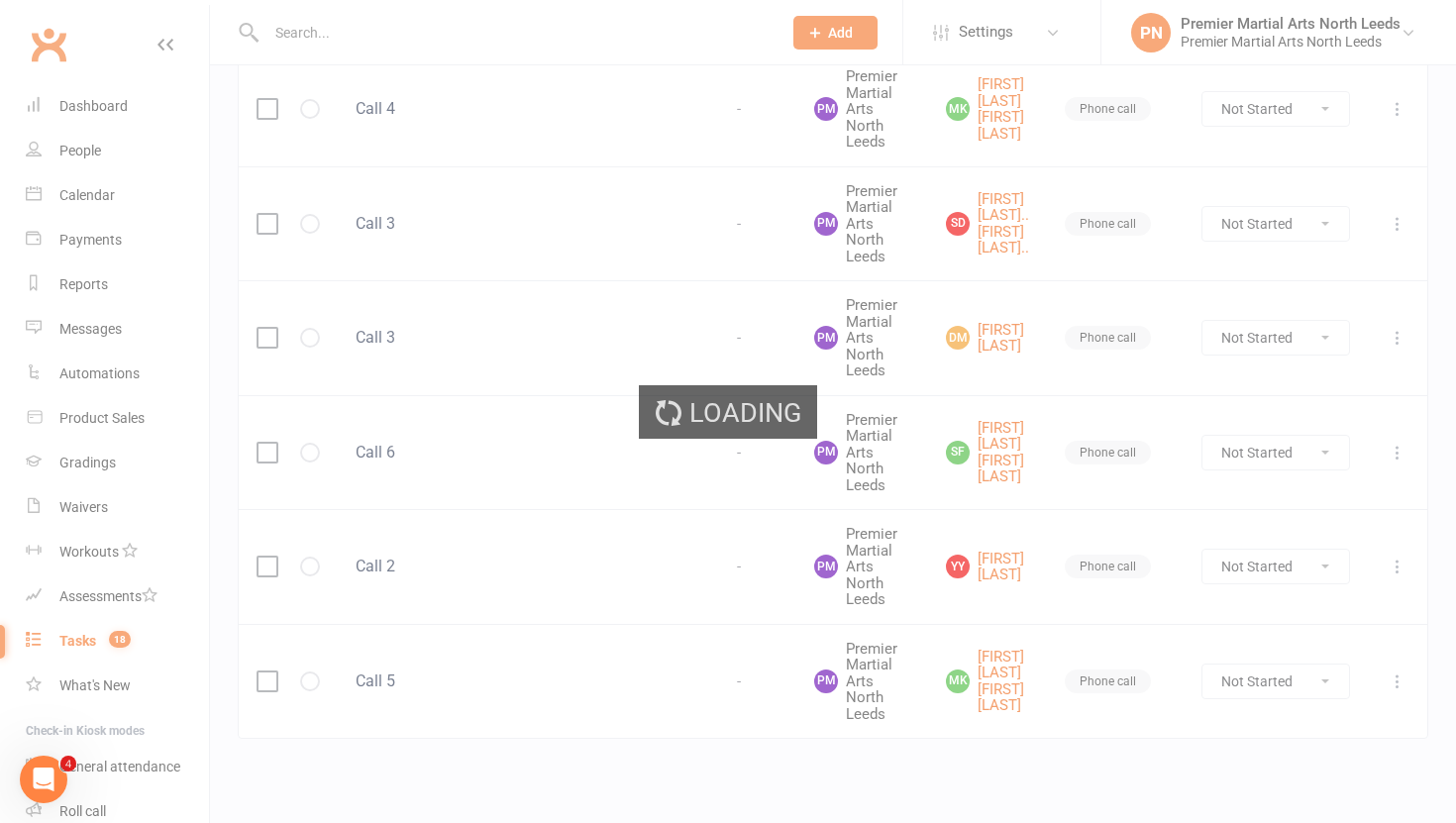 scroll, scrollTop: 0, scrollLeft: 0, axis: both 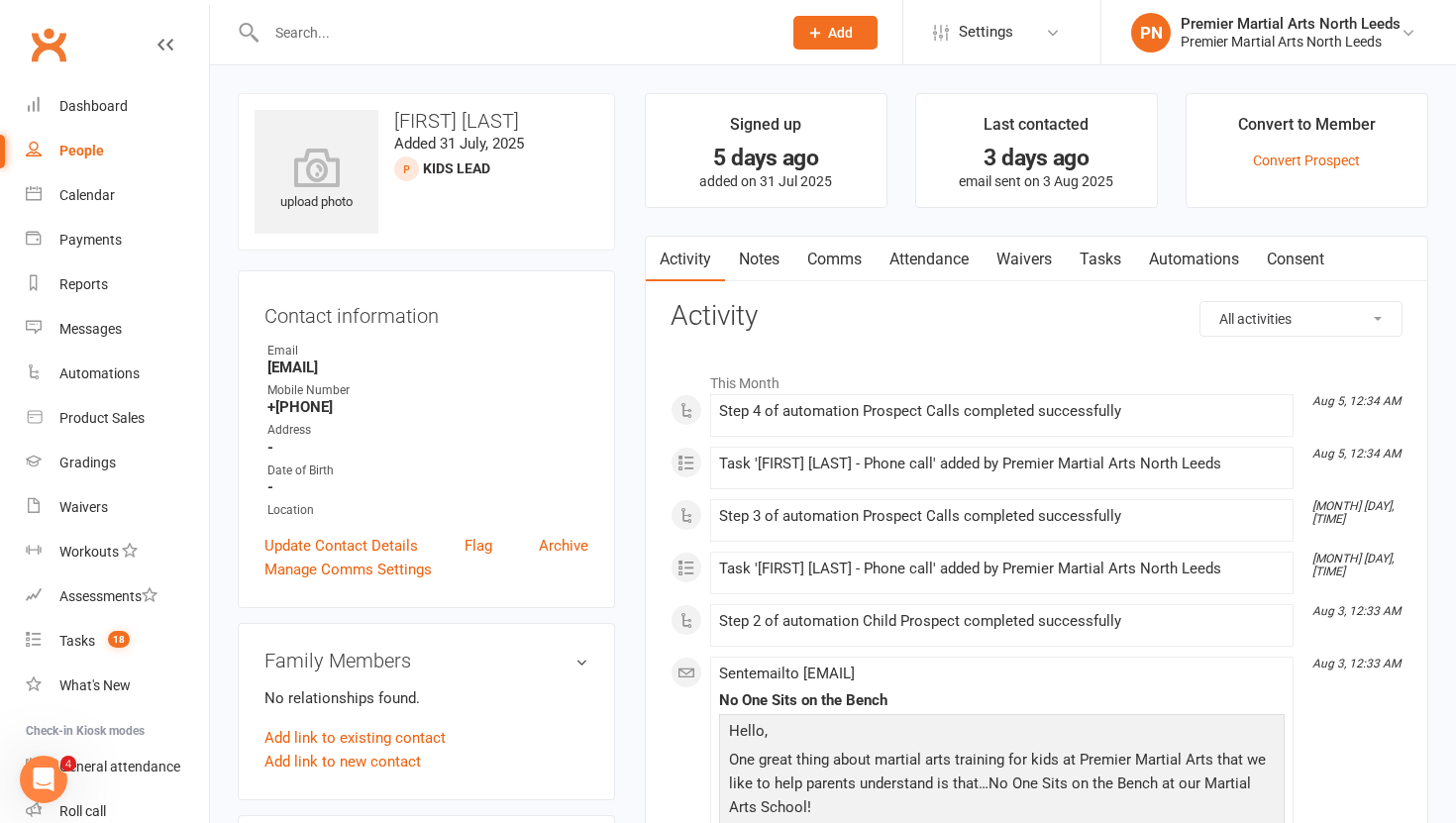 click on "Tasks" at bounding box center [1100, 259] 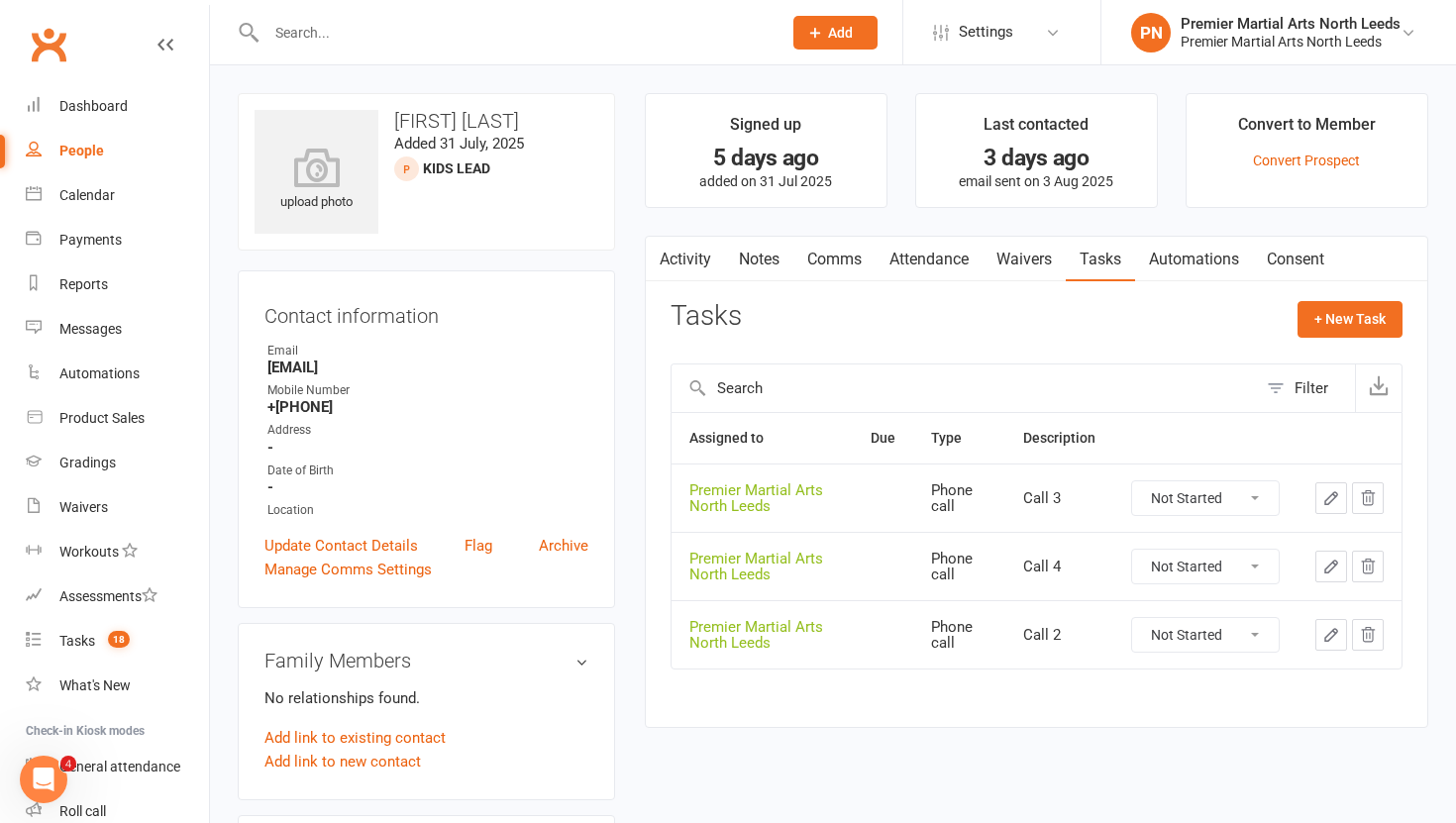 click on "Not Started In Progress Waiting Complete" at bounding box center (1205, 635) 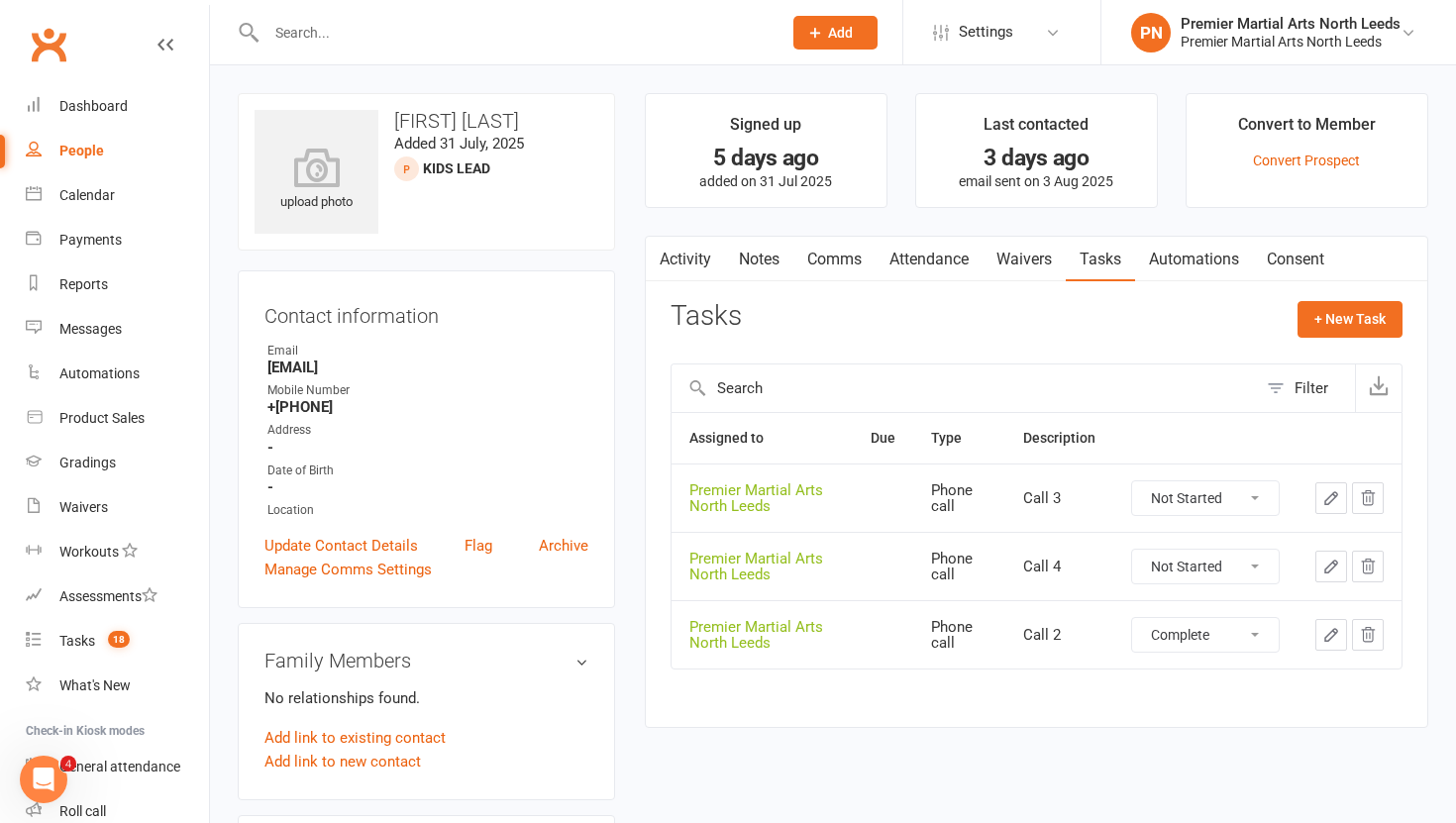 select on "unstarted" 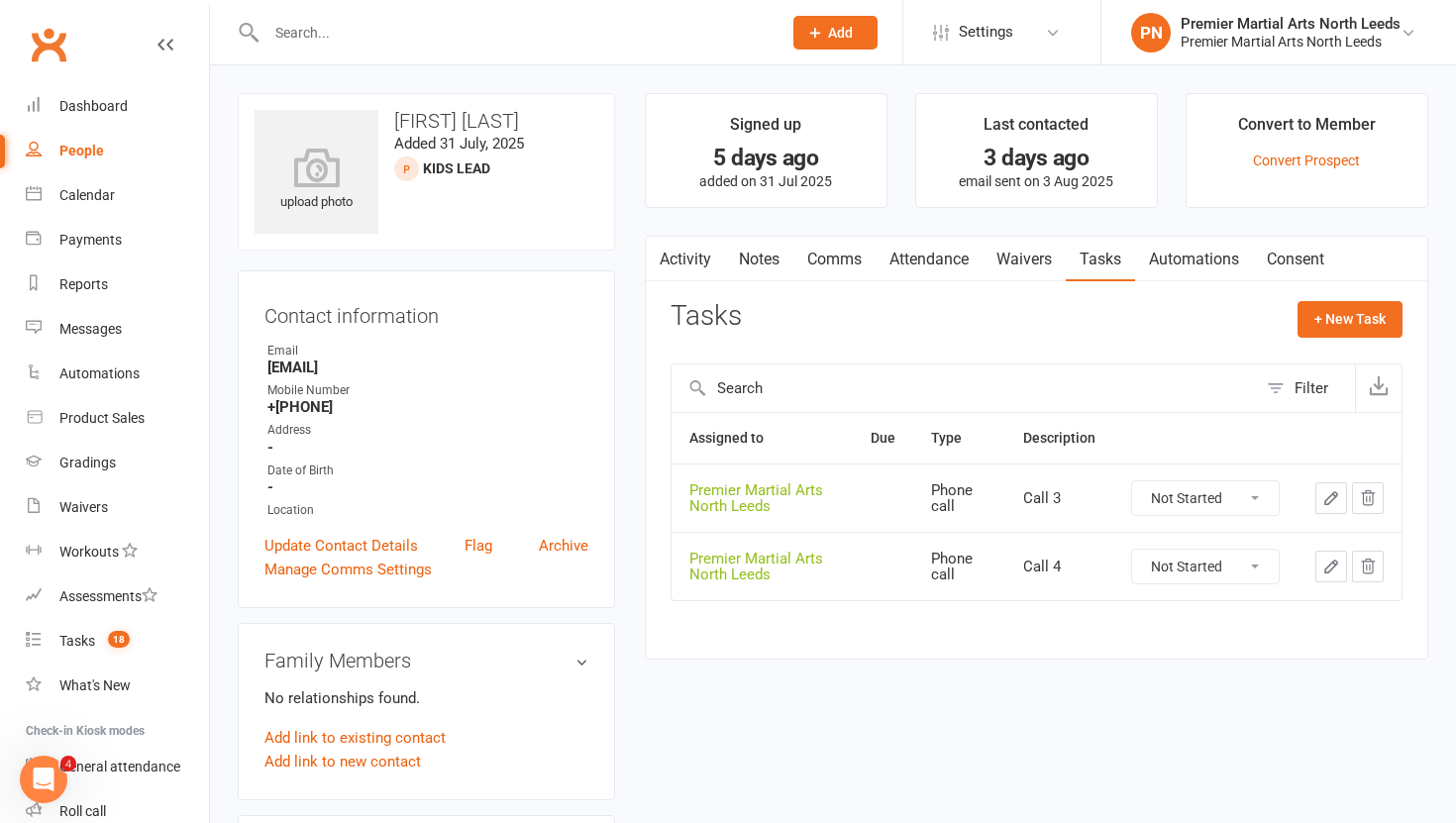 click on "Not Started In Progress Waiting Complete" at bounding box center (1205, 498) 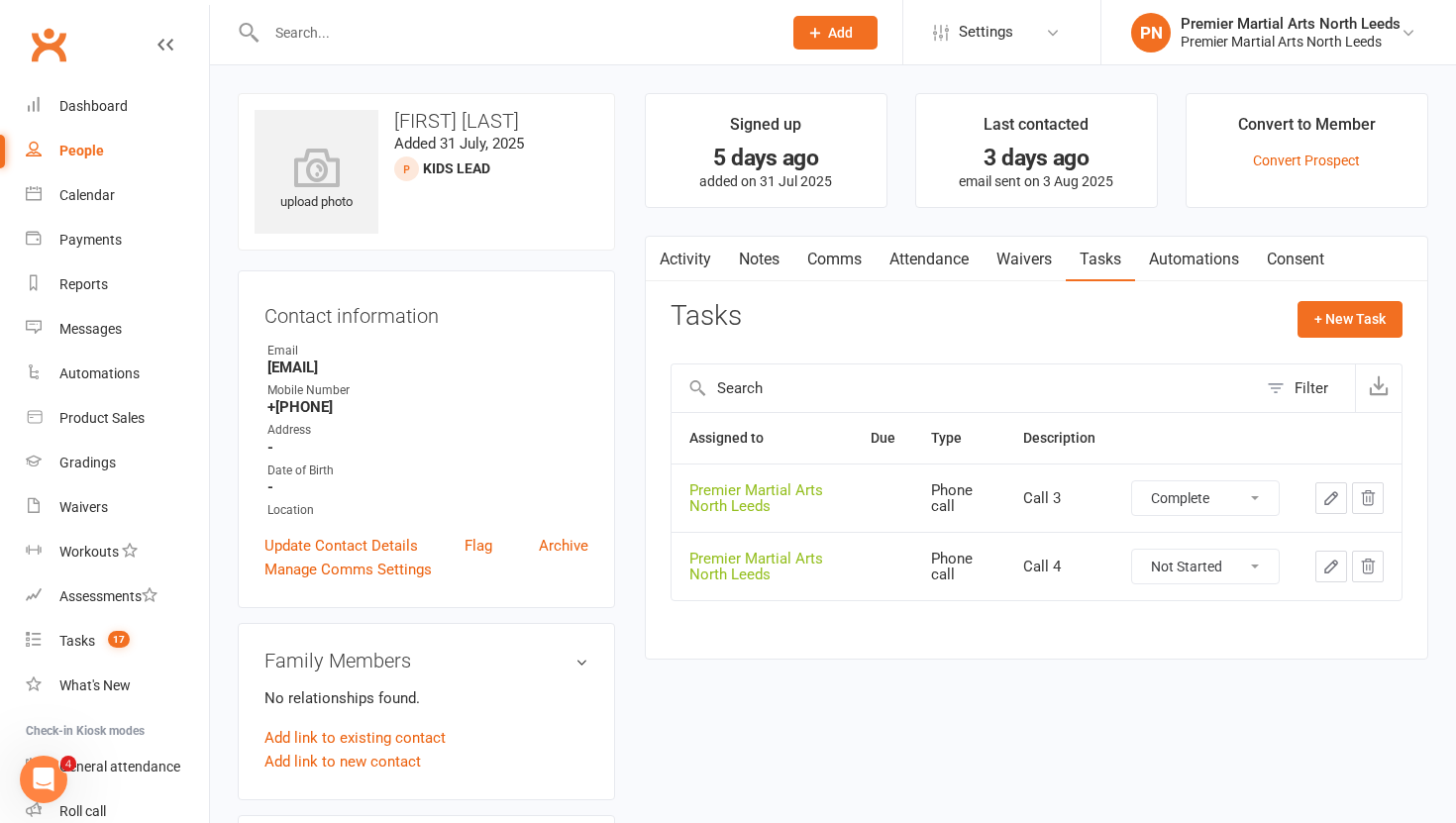 select on "unstarted" 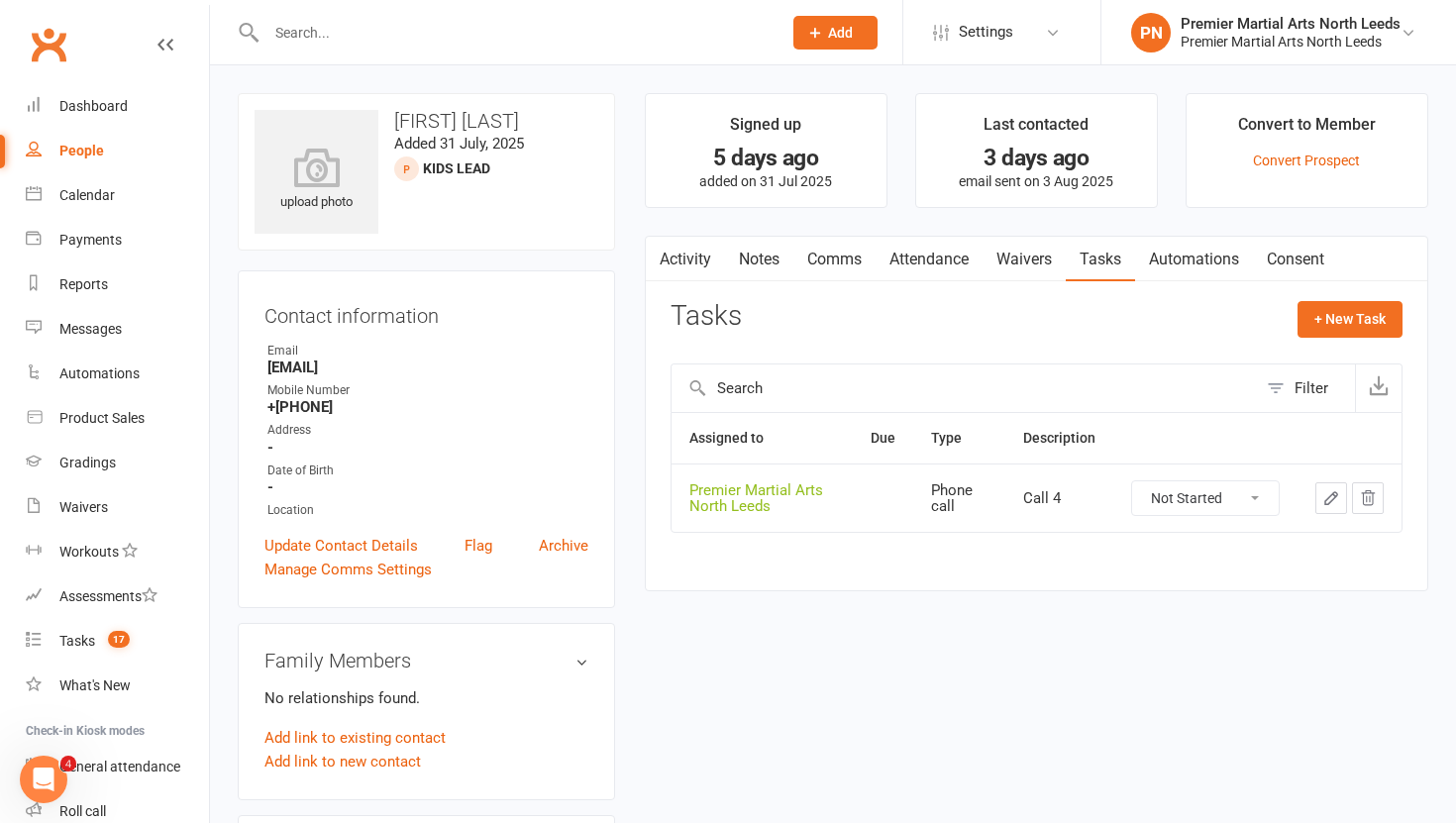 click on "Not Started In Progress Waiting Complete" at bounding box center (1205, 498) 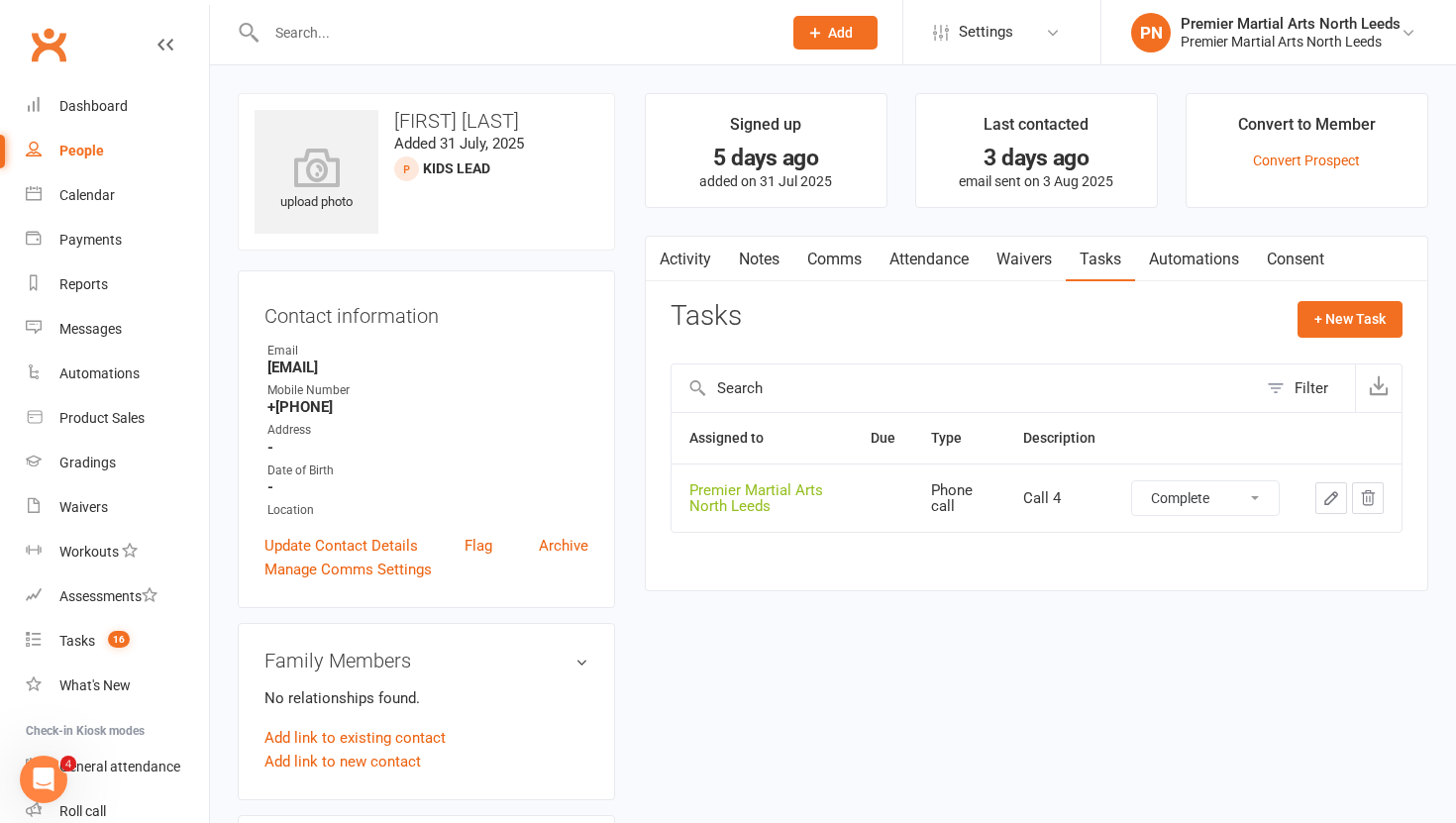 select on "unstarted" 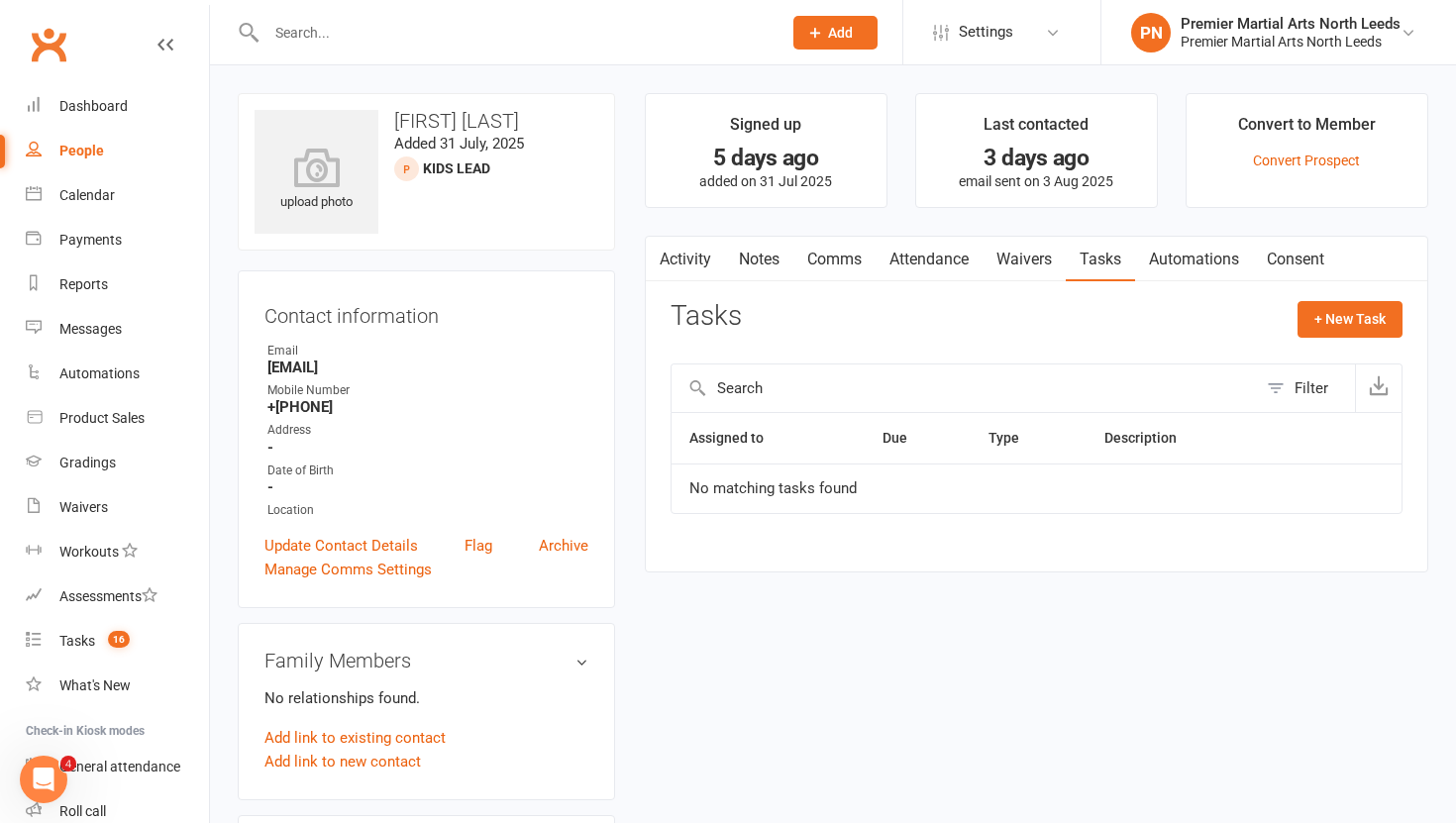 click on "Notes" at bounding box center [759, 259] 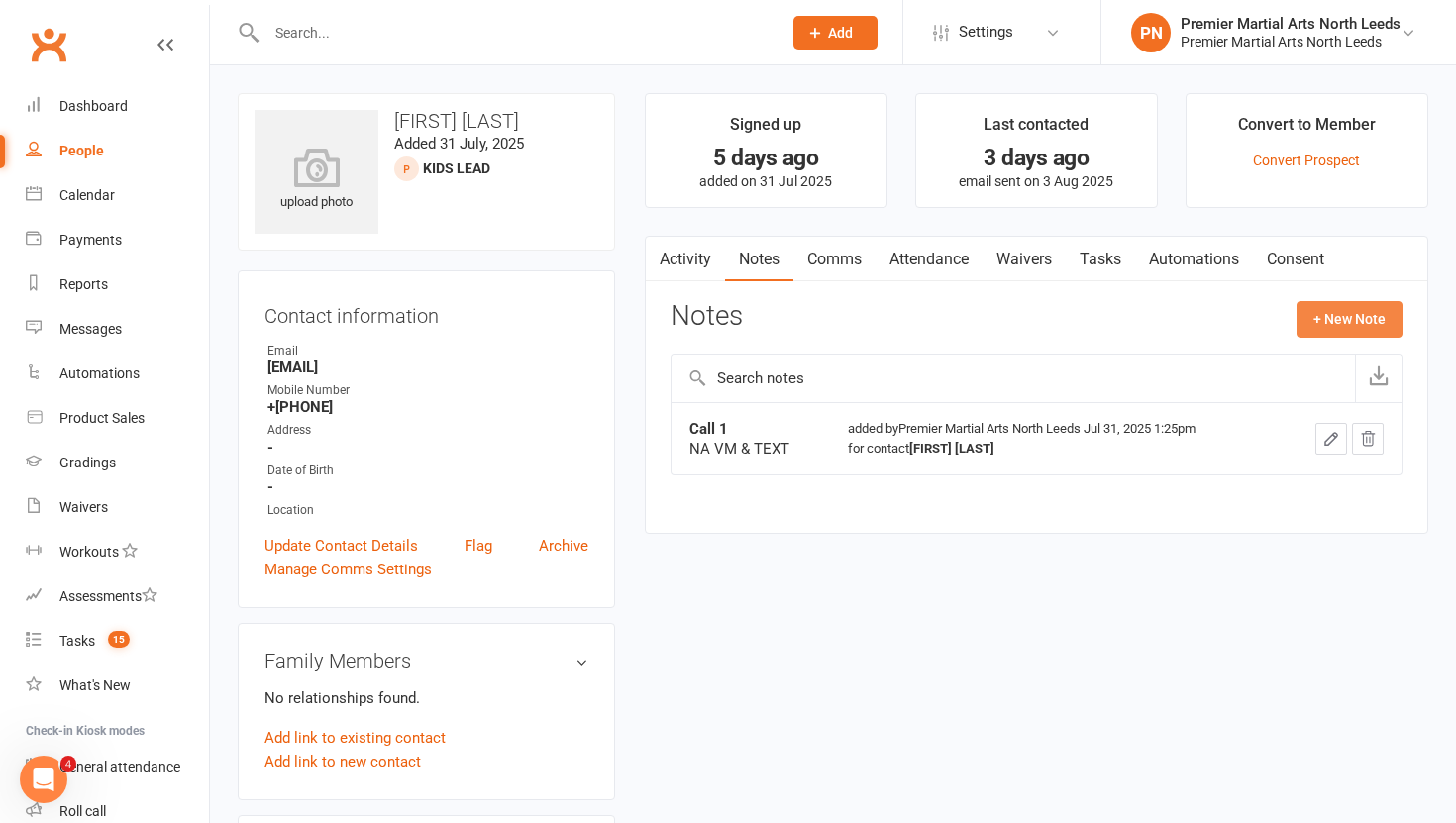 click on "+ New Note" at bounding box center (1349, 319) 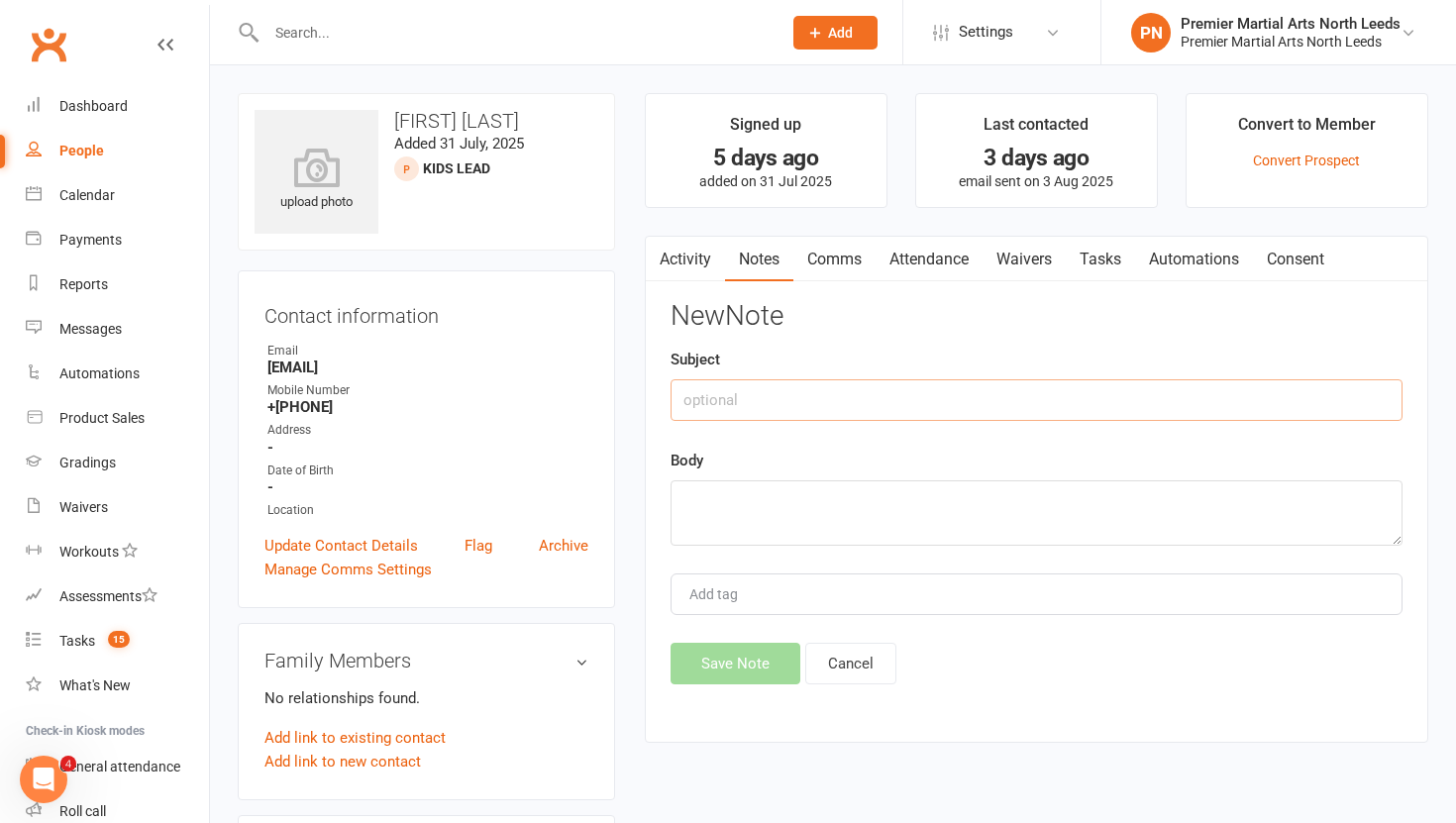click at bounding box center [1036, 400] 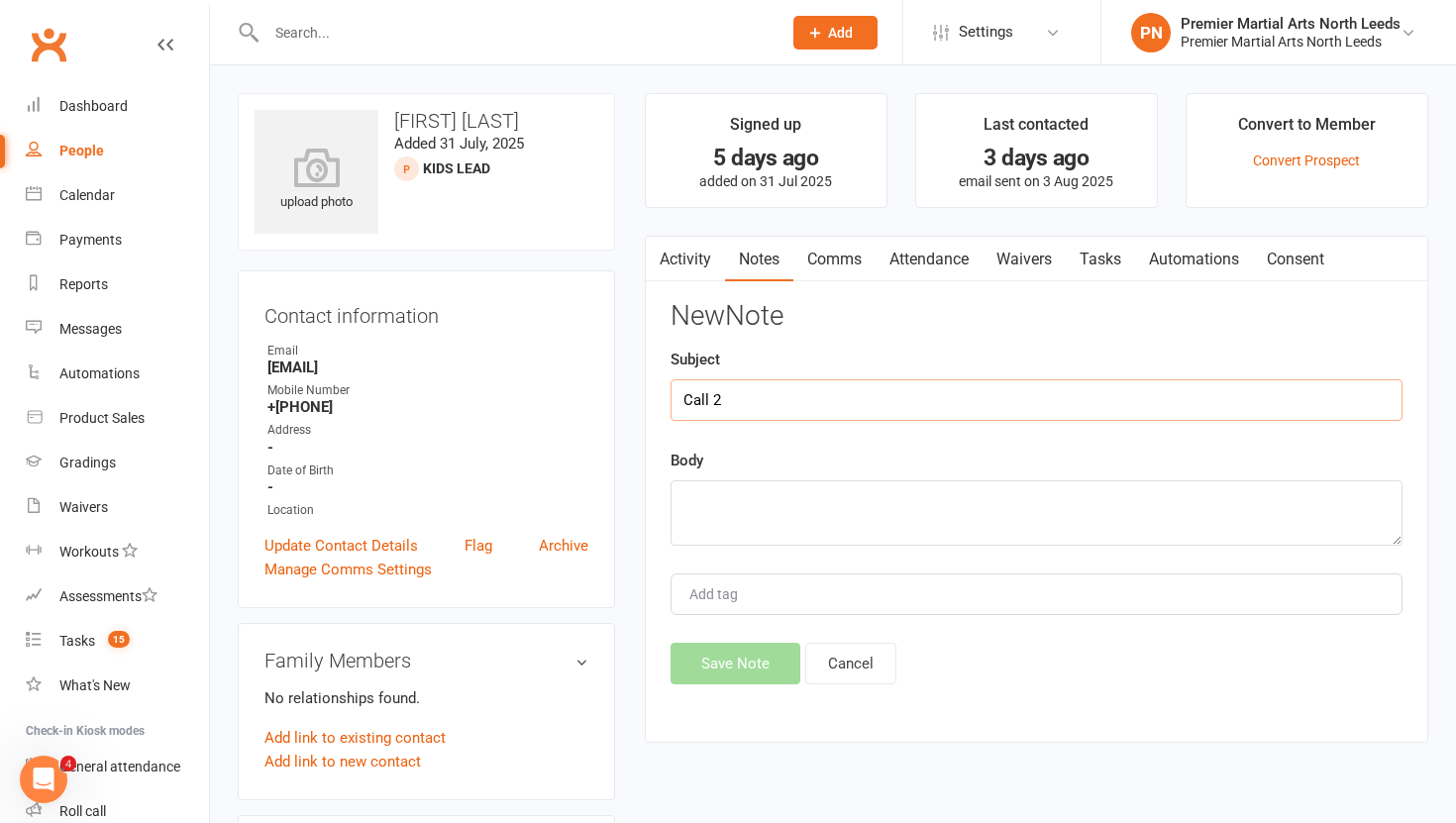 type on "Call 2" 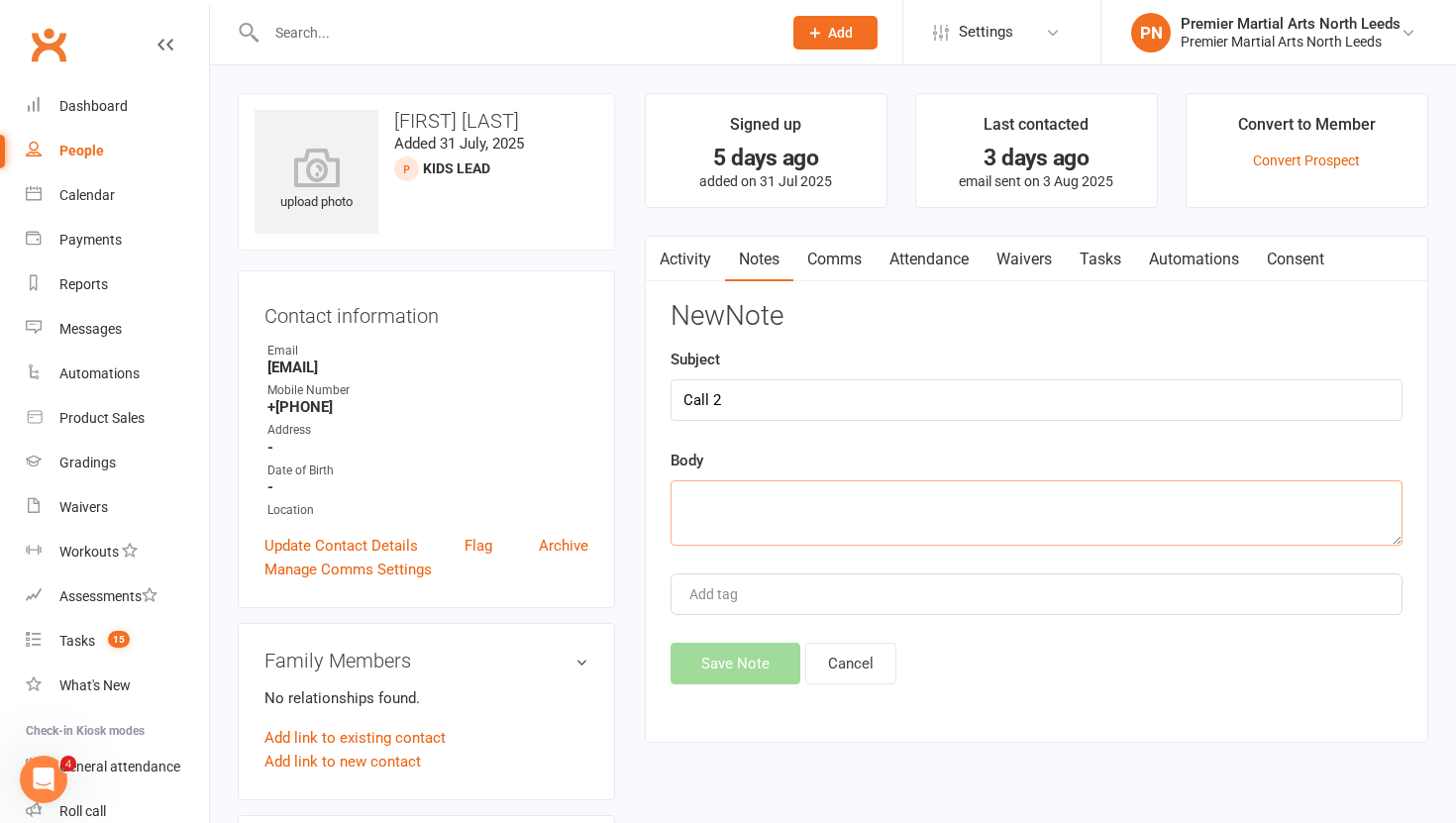 click at bounding box center [1036, 513] 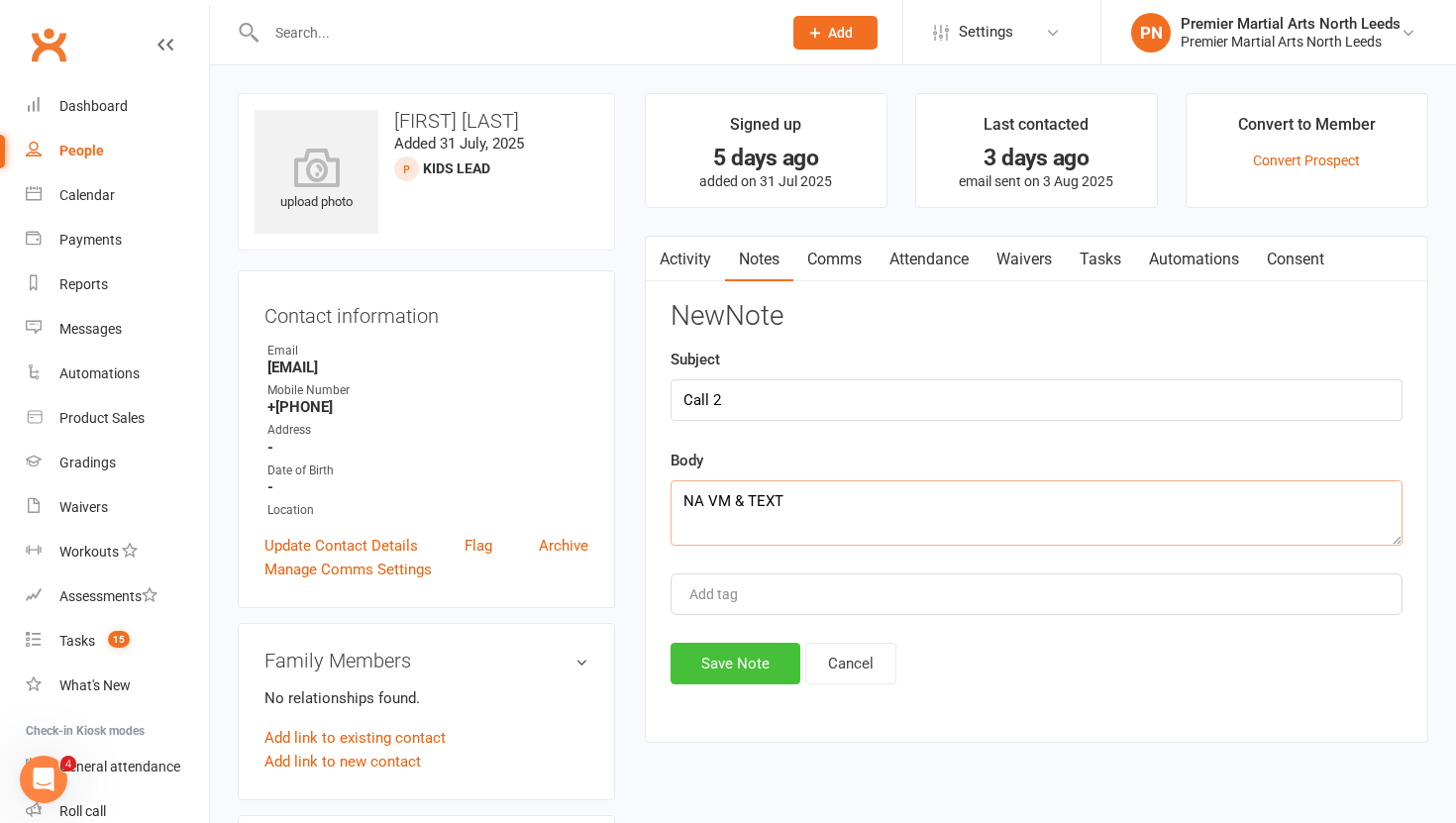 type on "NA VM & TEXT" 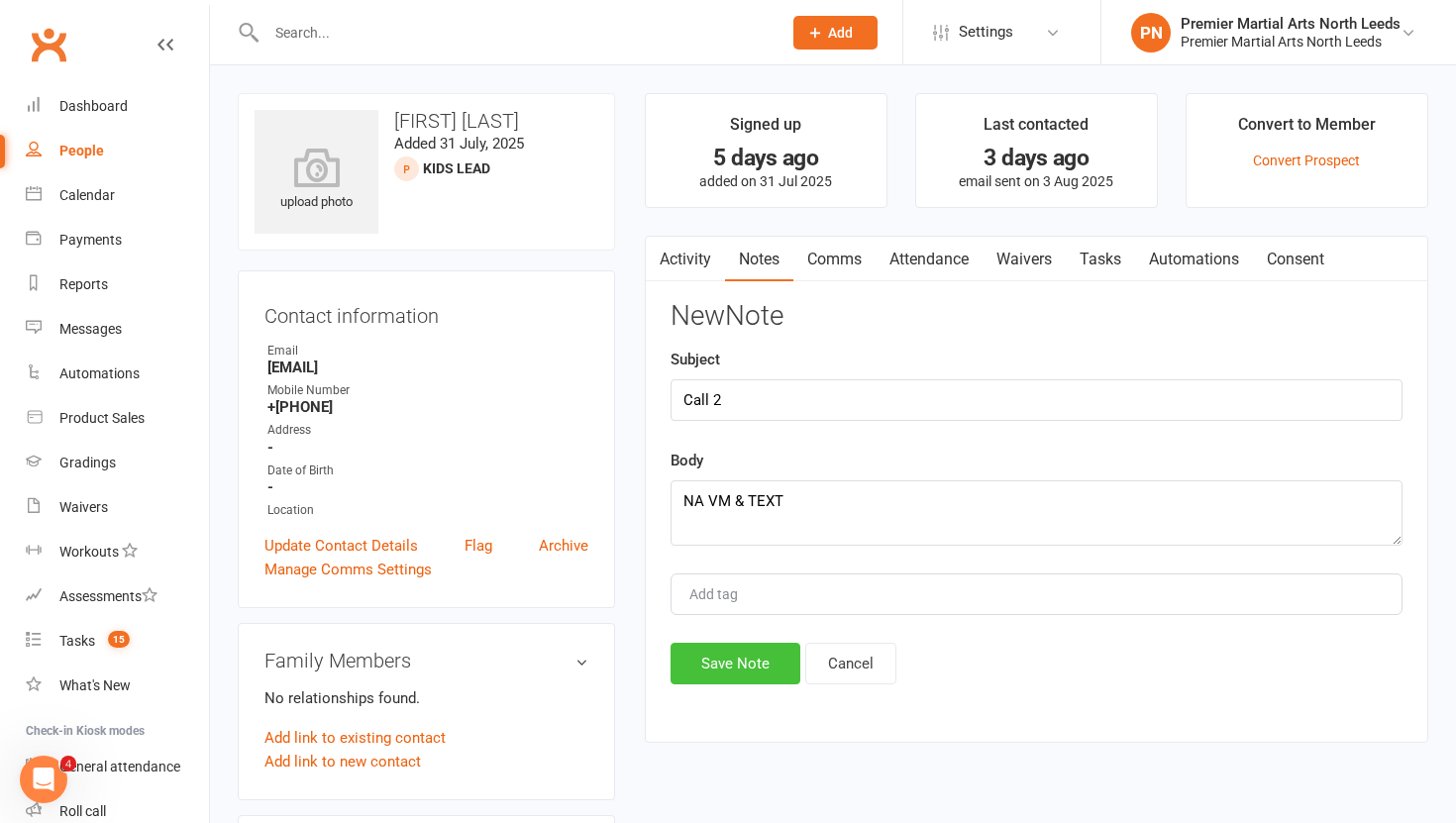 click on "Save Note" at bounding box center [735, 664] 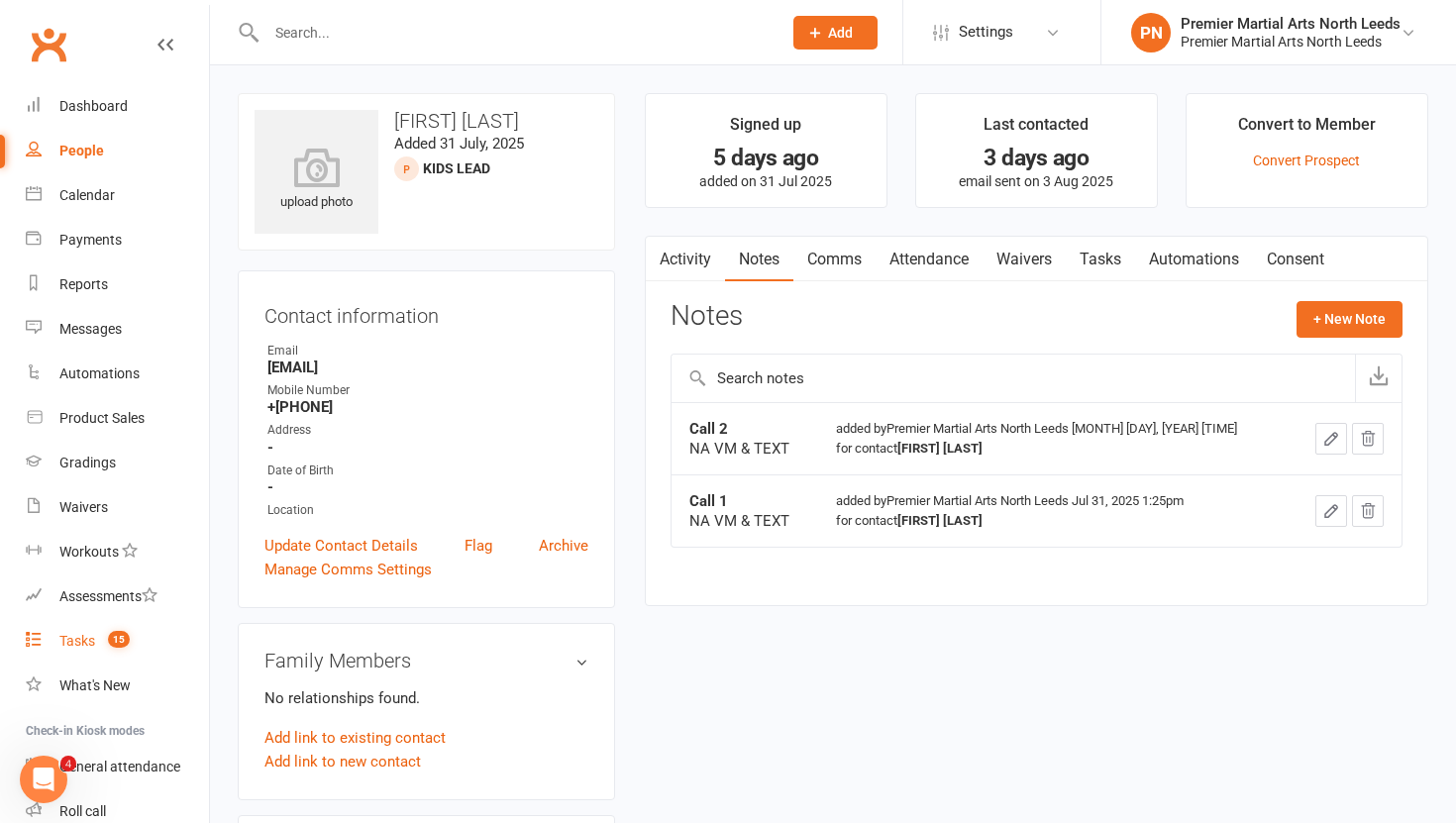 click on "Tasks" at bounding box center (77, 641) 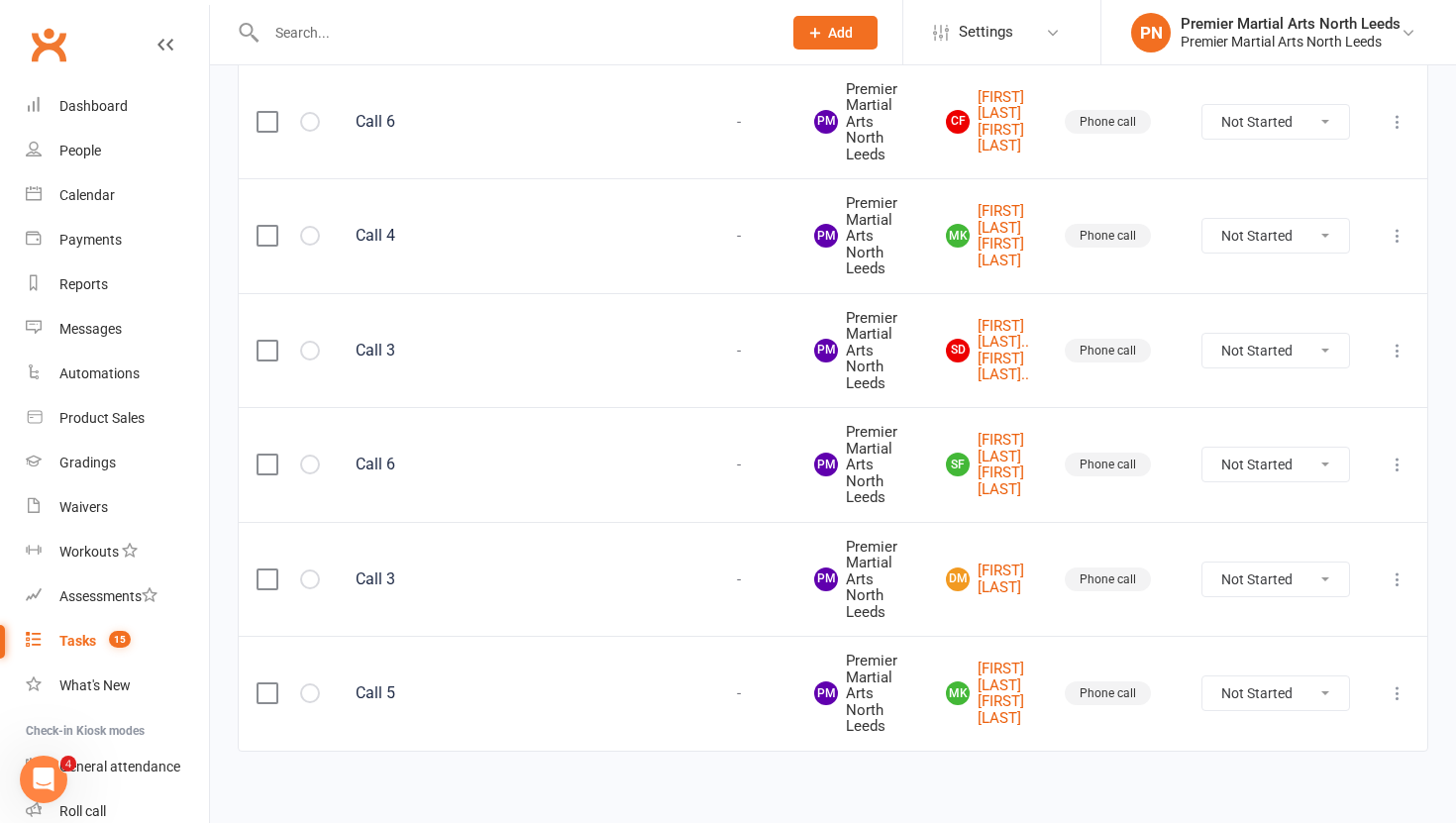 scroll, scrollTop: 1350, scrollLeft: 0, axis: vertical 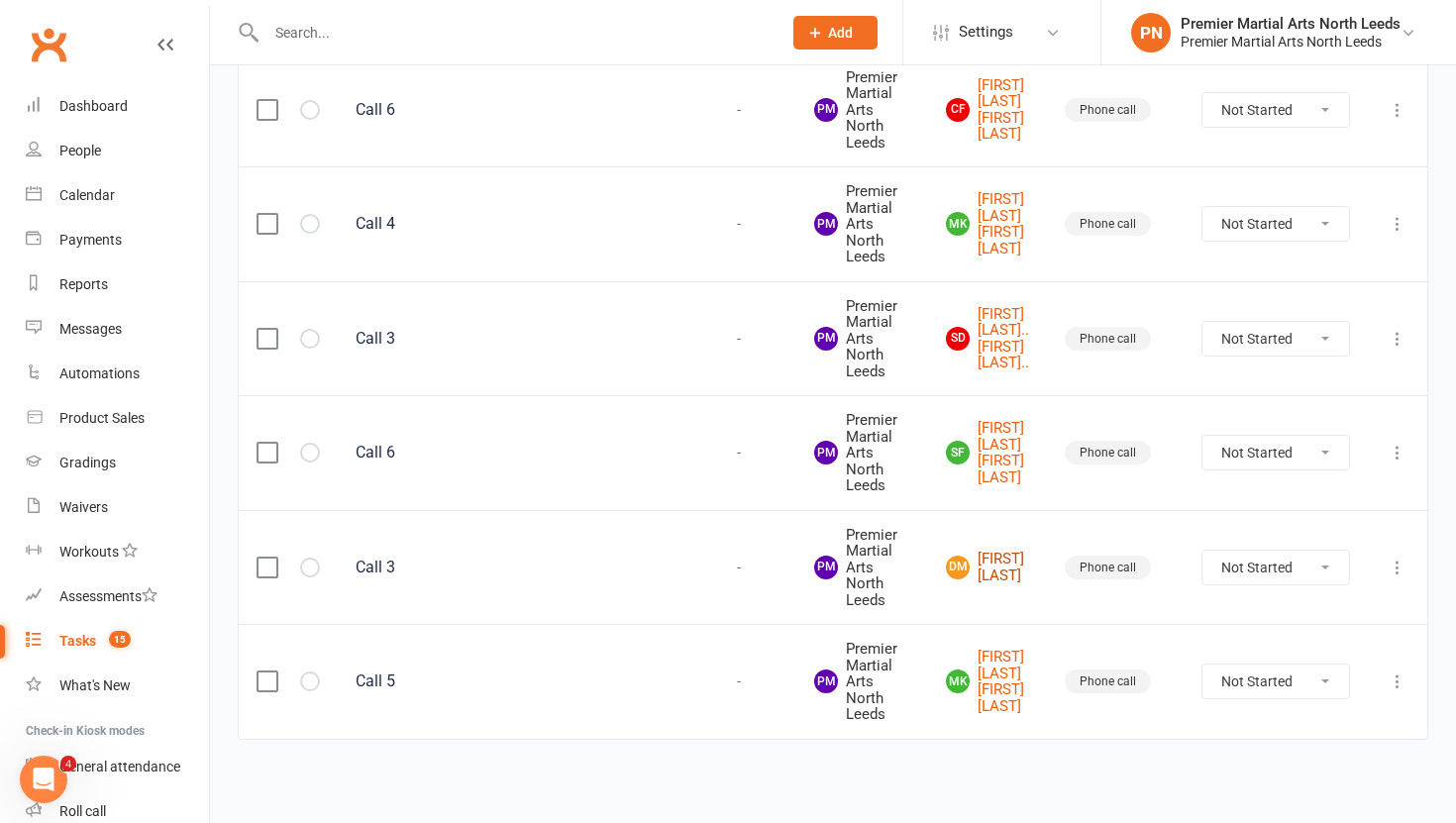 click on "[FIRST] [LAST]" at bounding box center (988, 566) 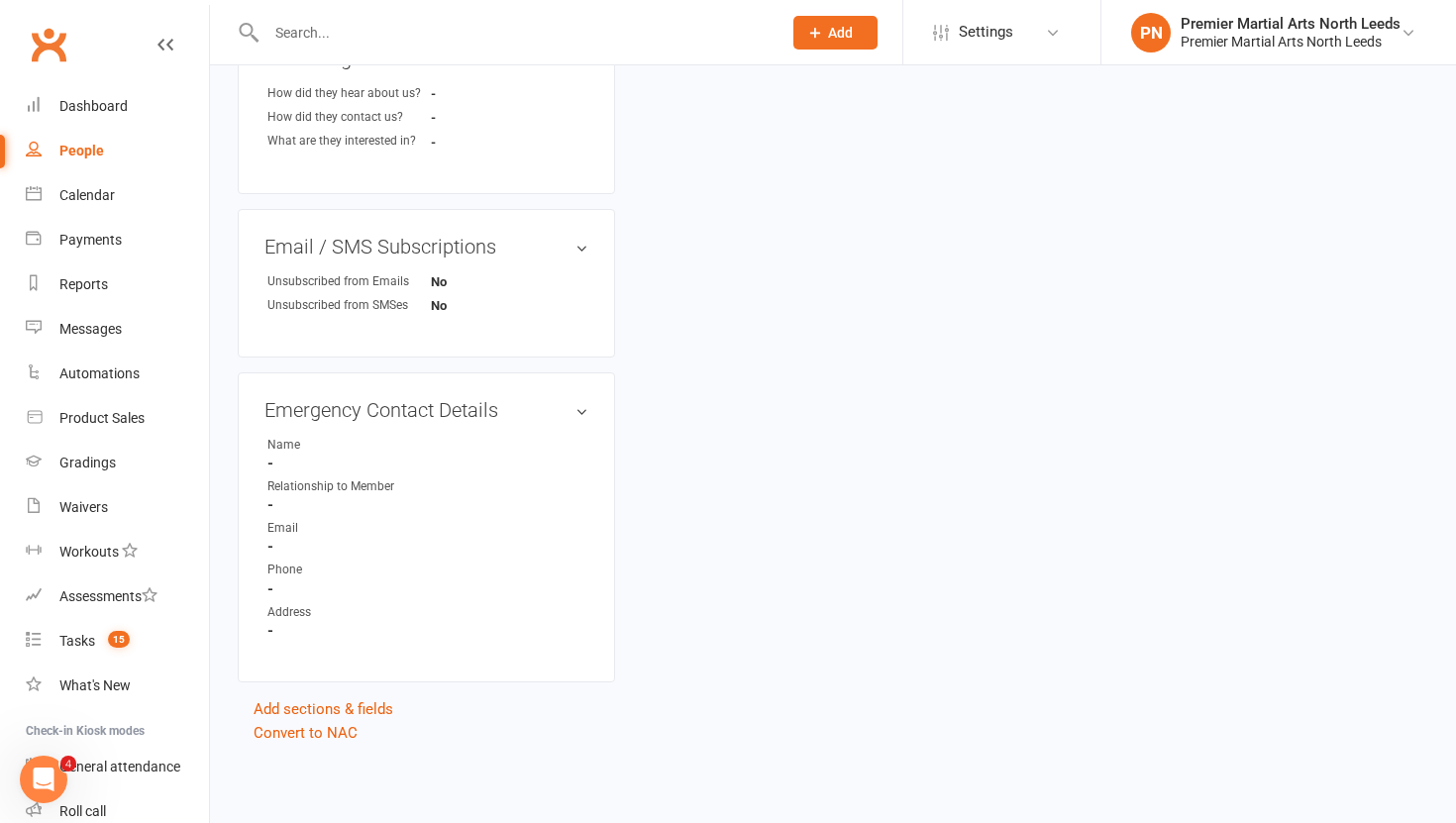scroll, scrollTop: 0, scrollLeft: 0, axis: both 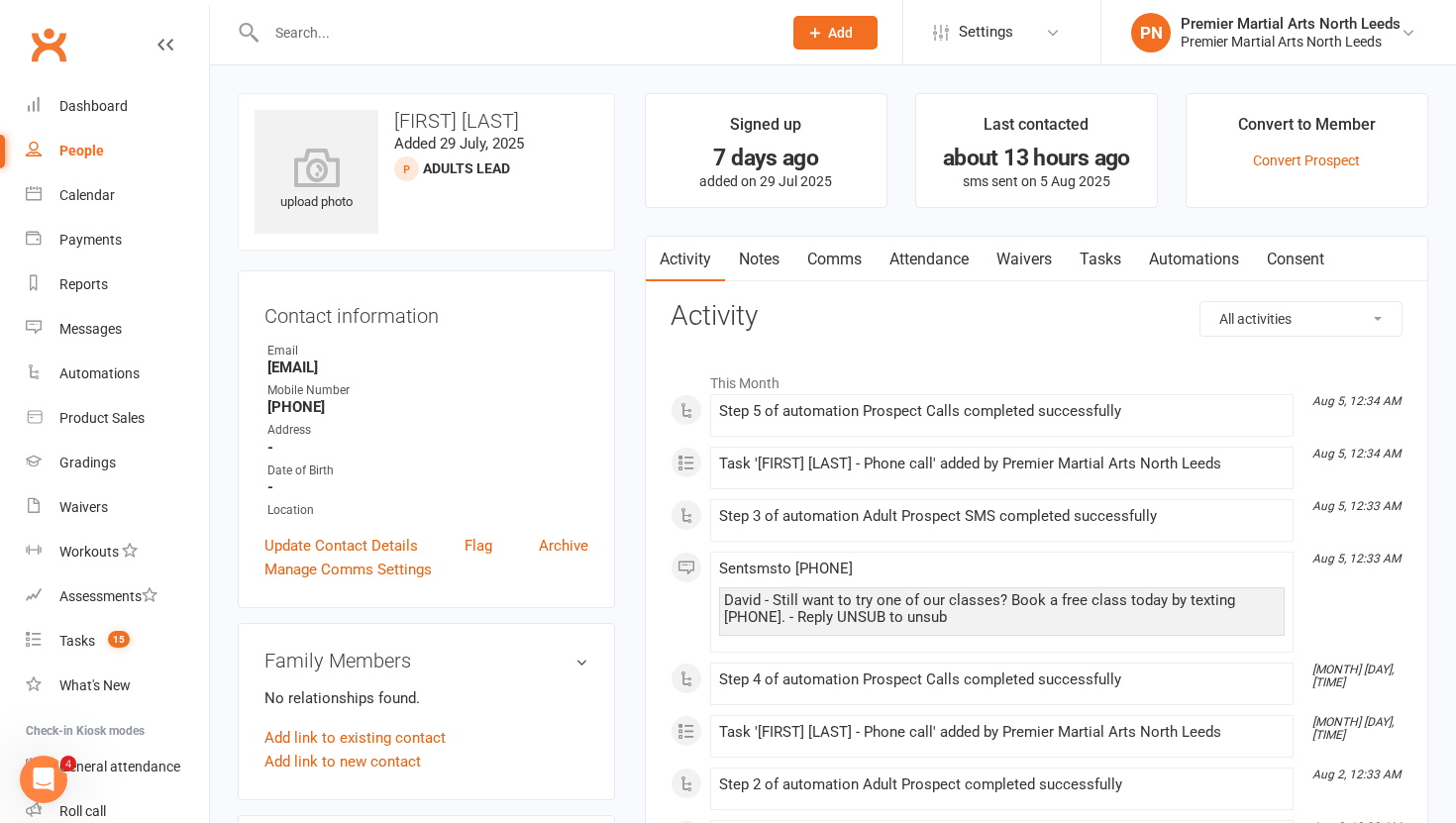 click on "Tasks" at bounding box center [1100, 259] 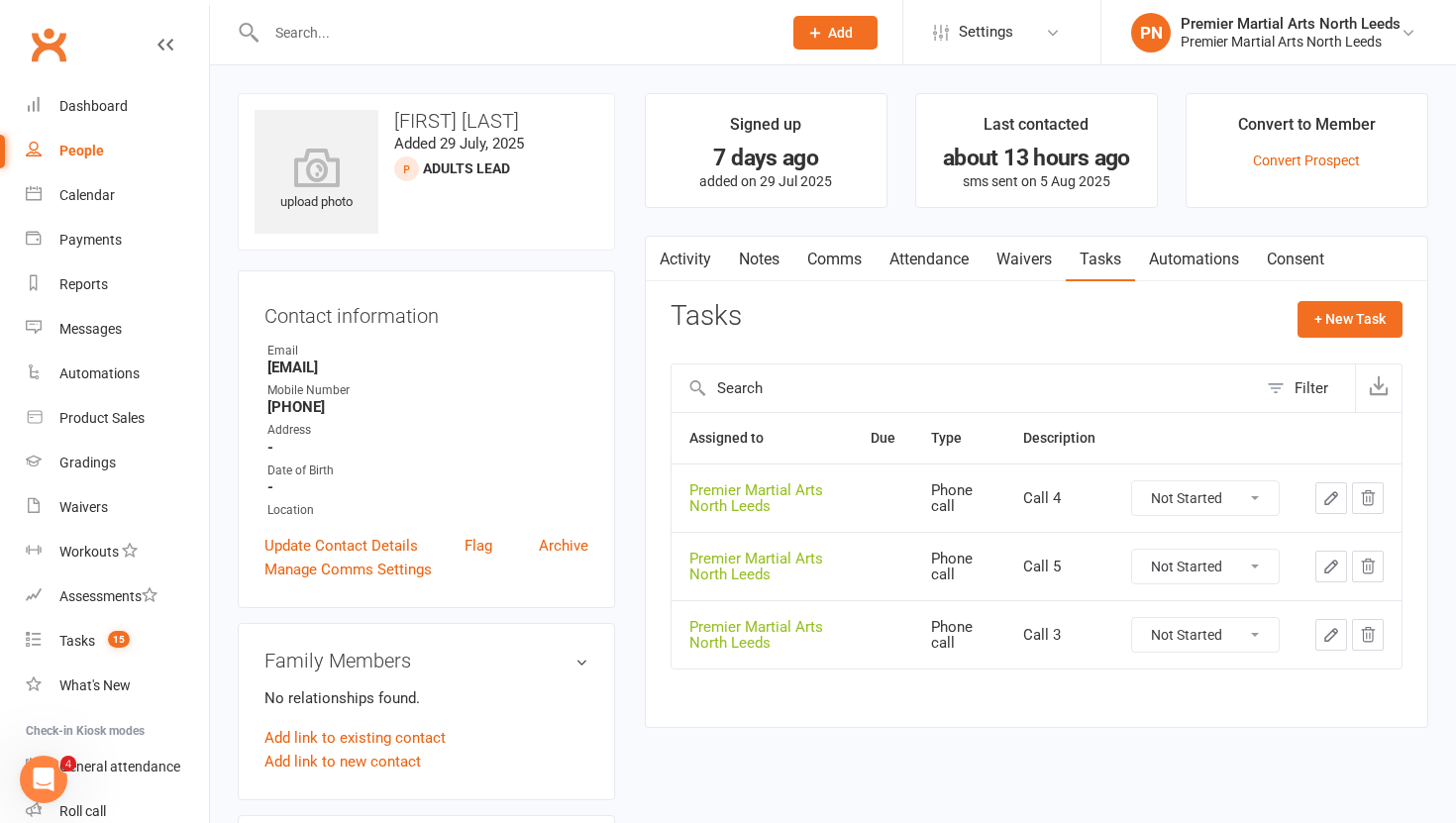 click on "Not Started In Progress Waiting Complete" at bounding box center [1205, 635] 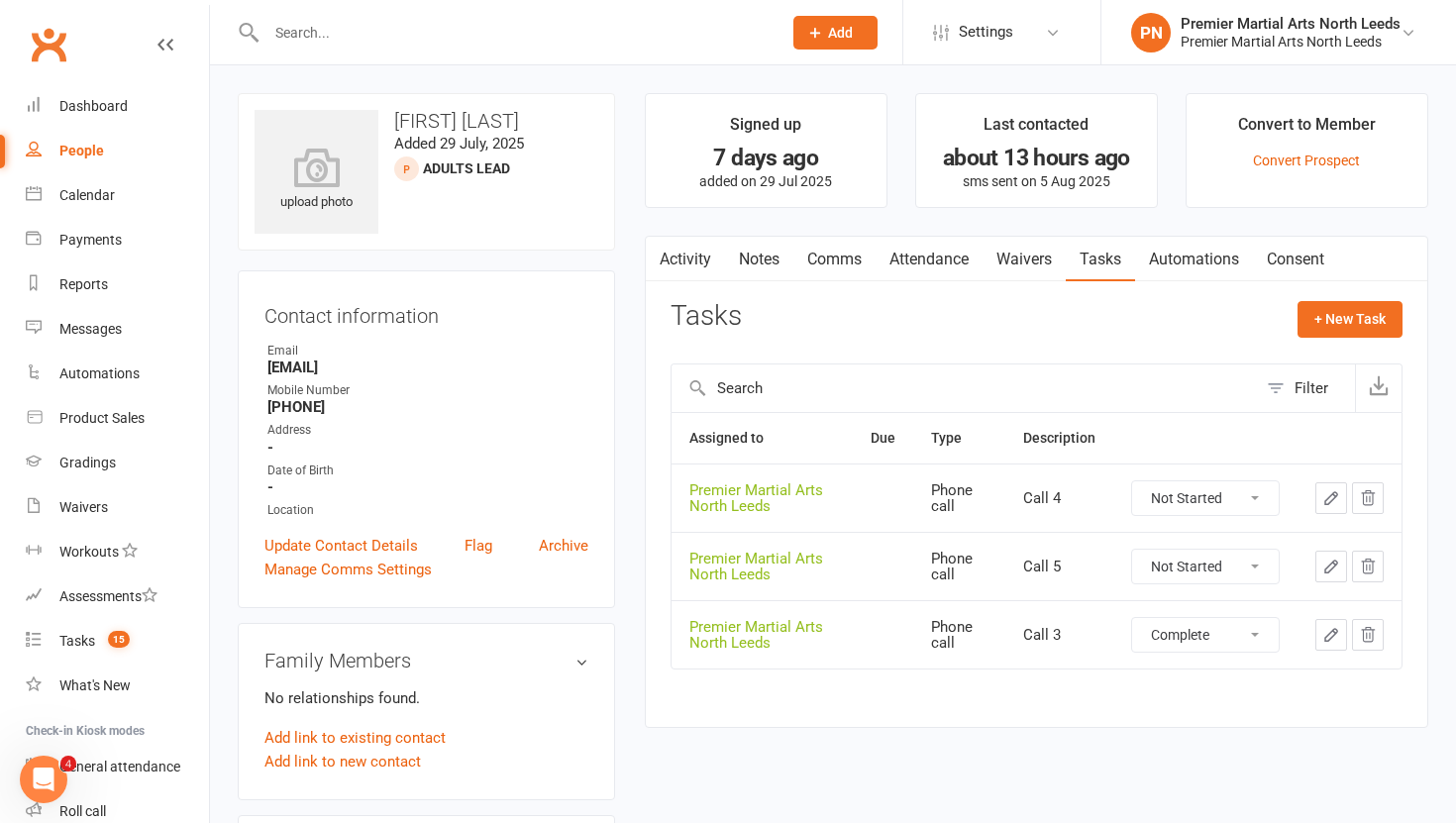select on "unstarted" 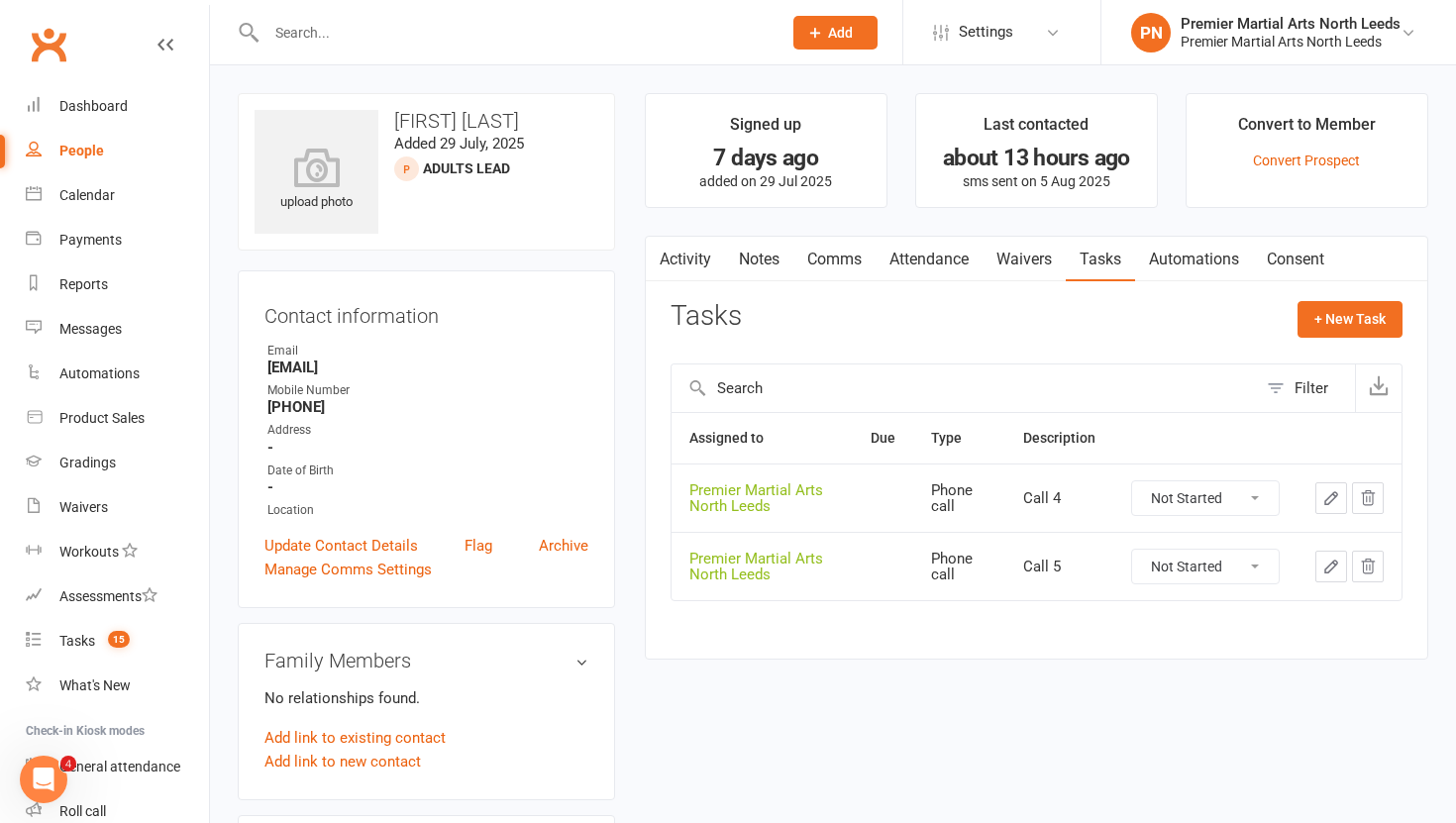 click on "Not Started In Progress Waiting Complete" at bounding box center [1205, 498] 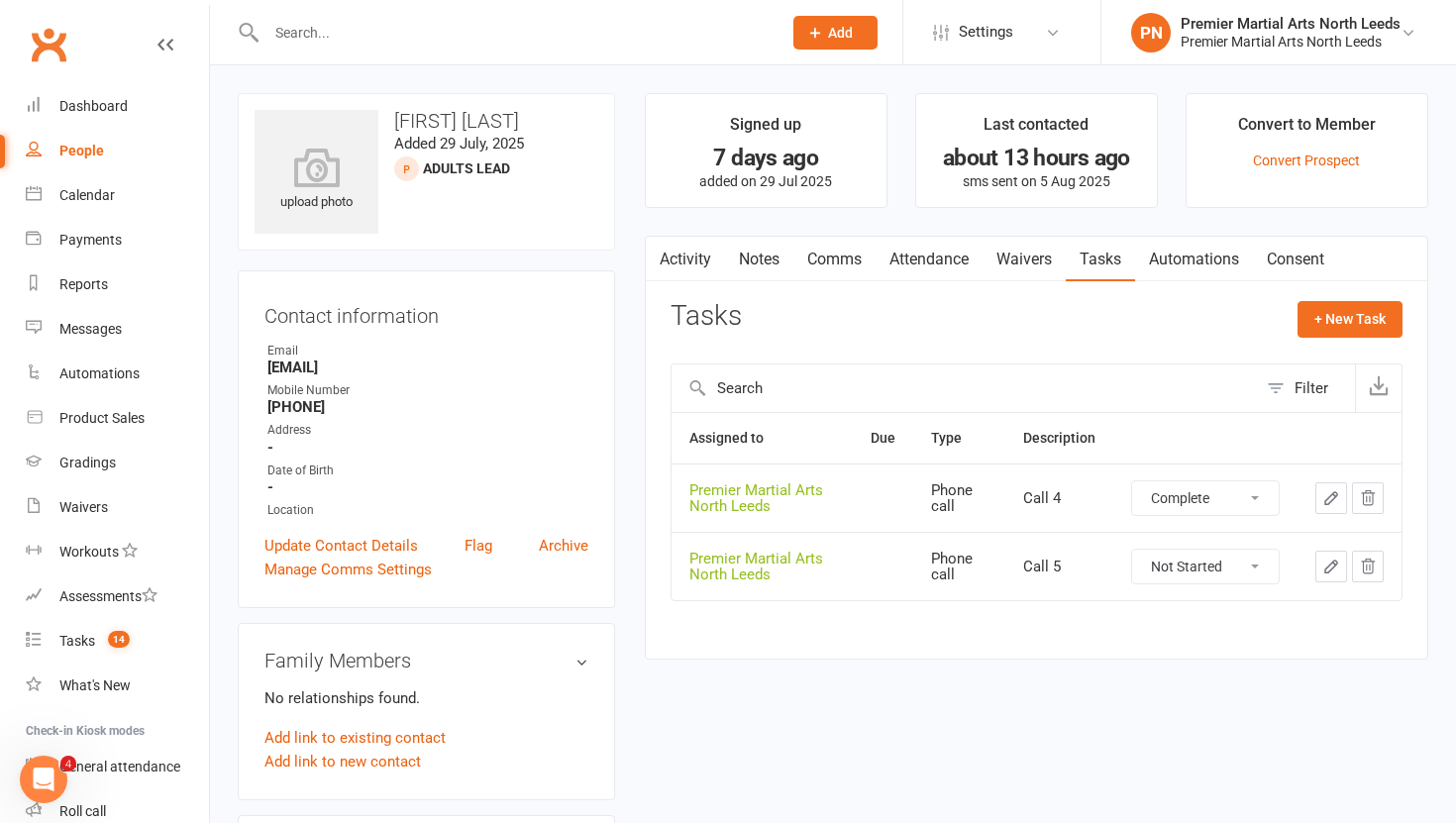 select on "unstarted" 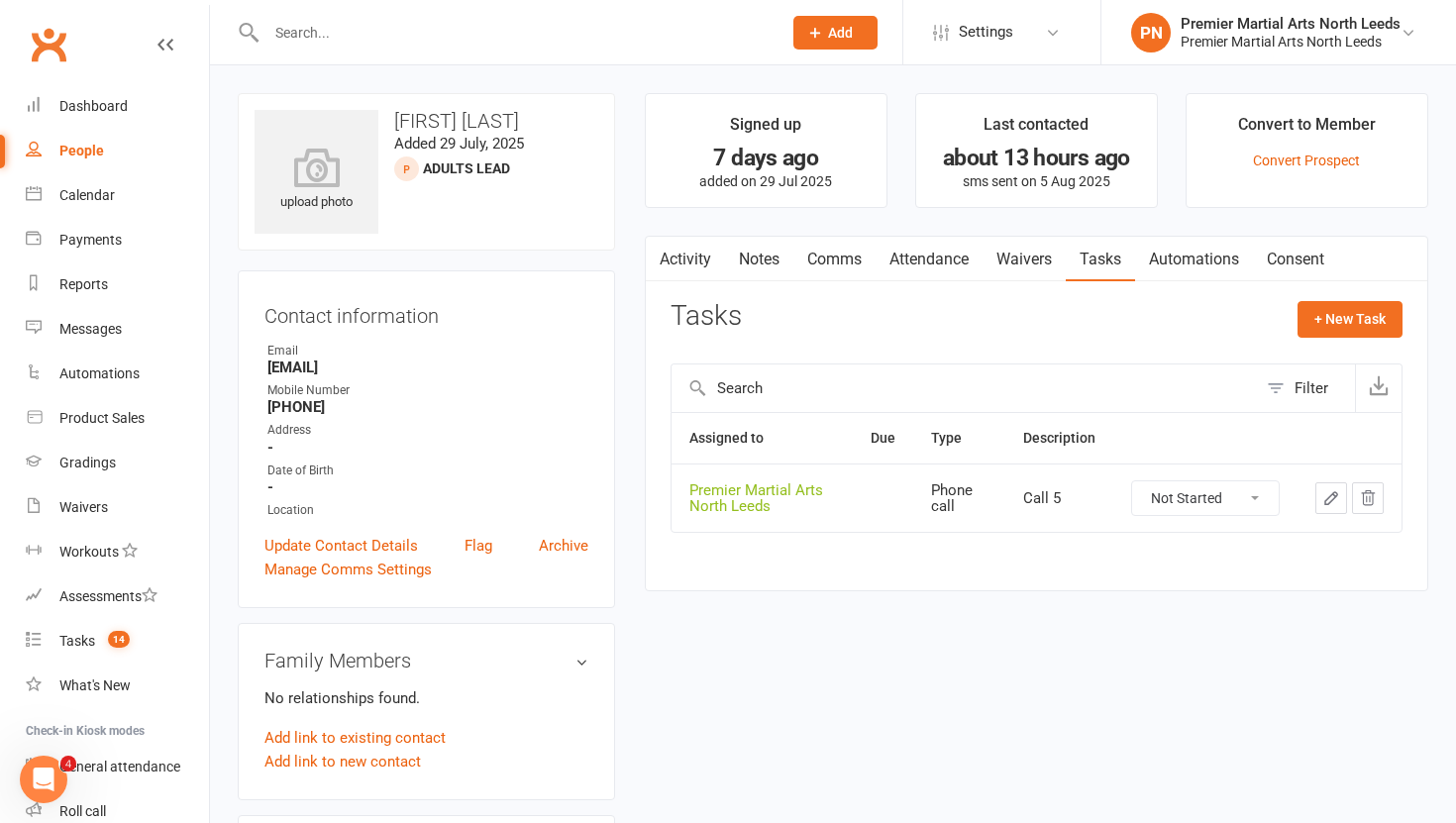 click on "Not Started In Progress Waiting Complete" at bounding box center [1205, 498] 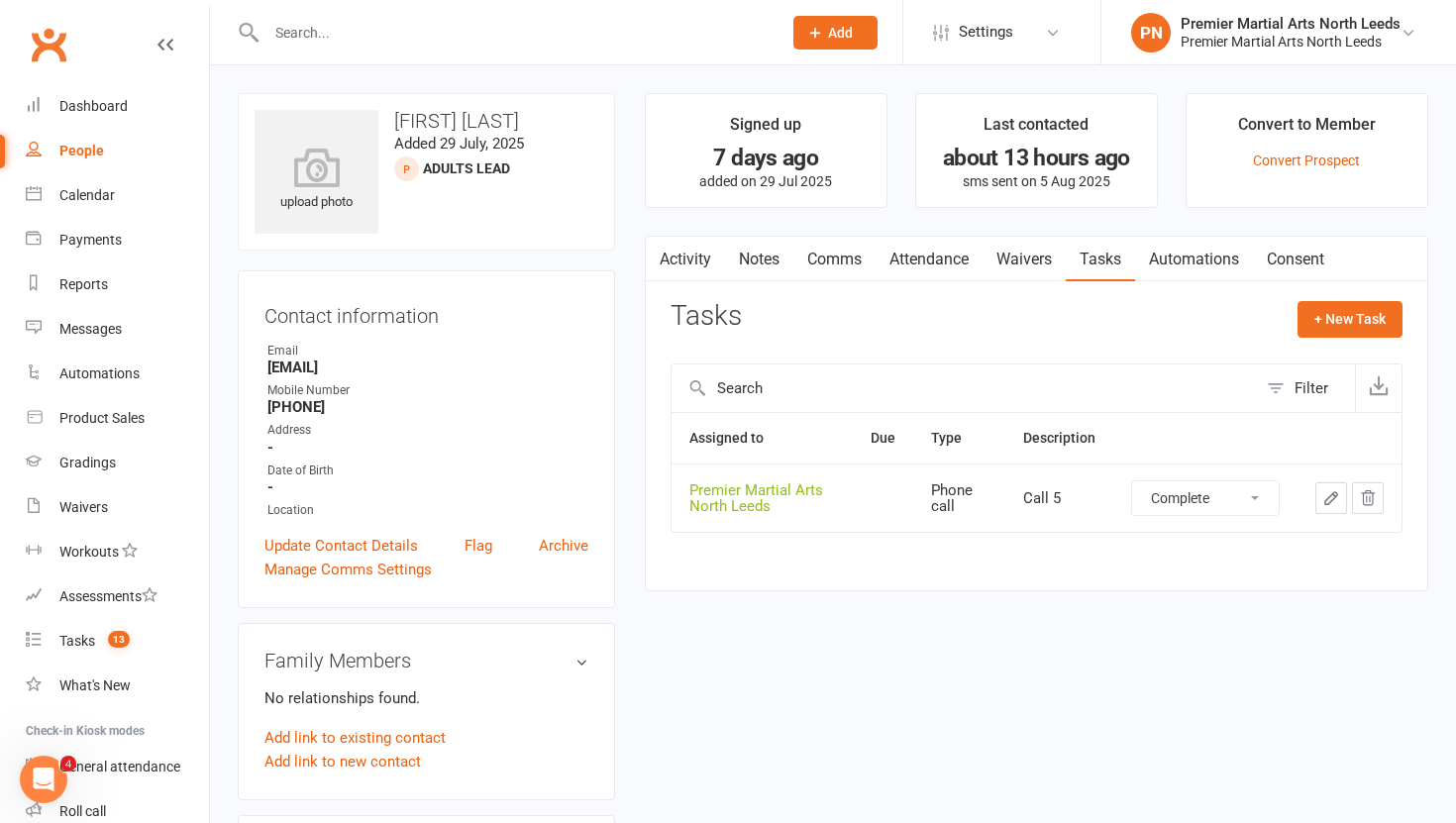 select on "unstarted" 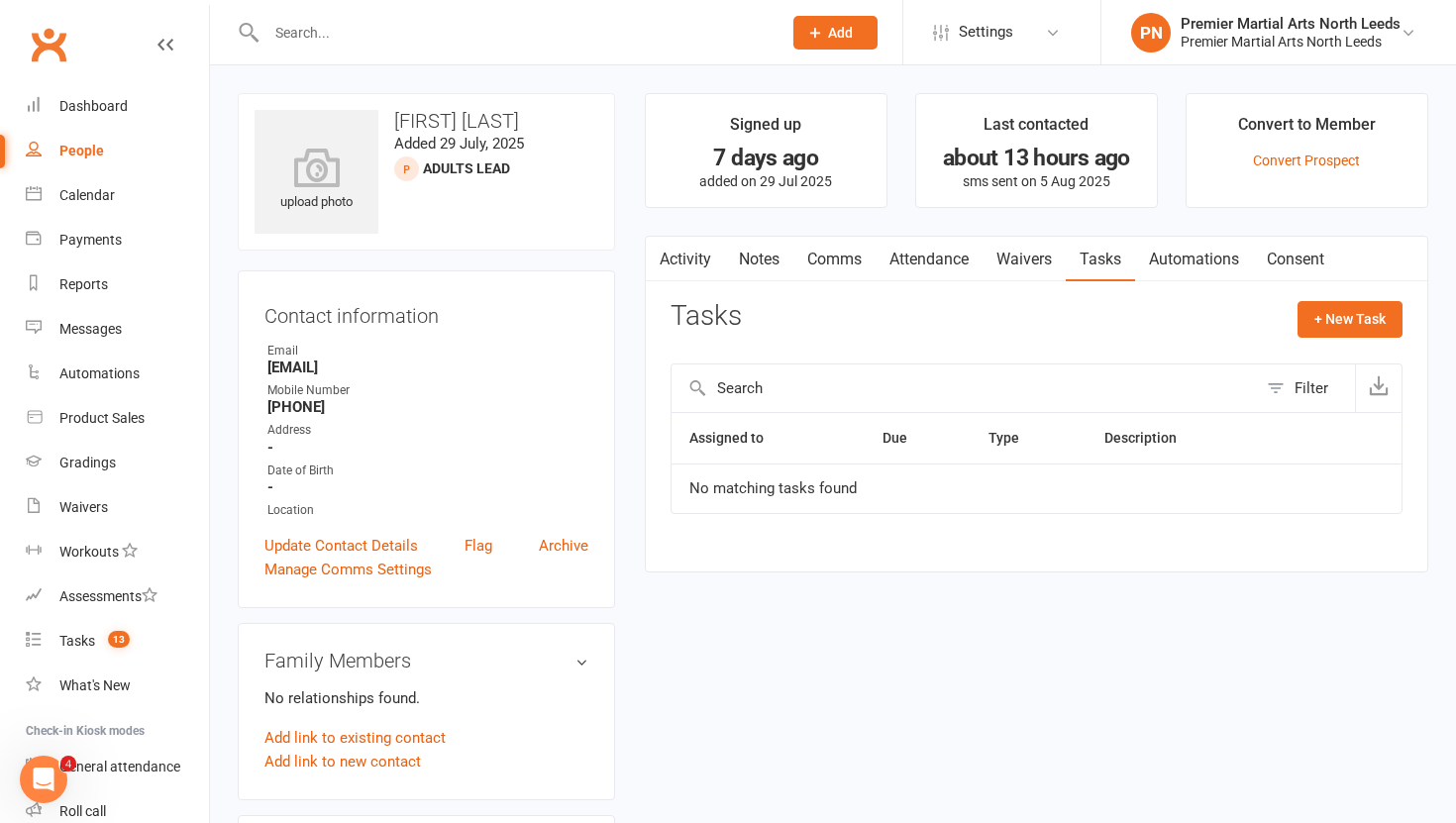 click on "Notes" at bounding box center (759, 259) 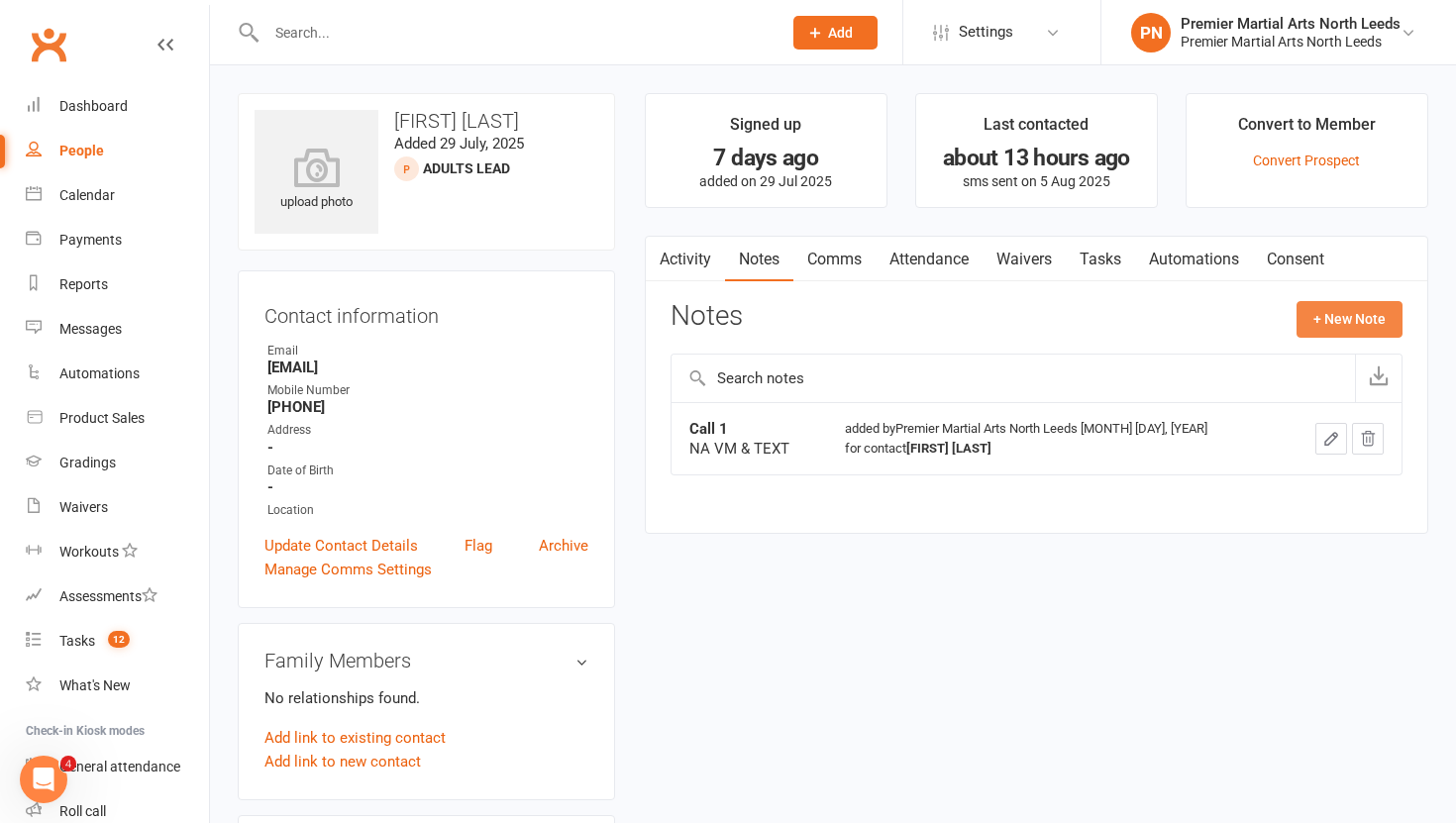 click on "+ New Note" at bounding box center (1349, 319) 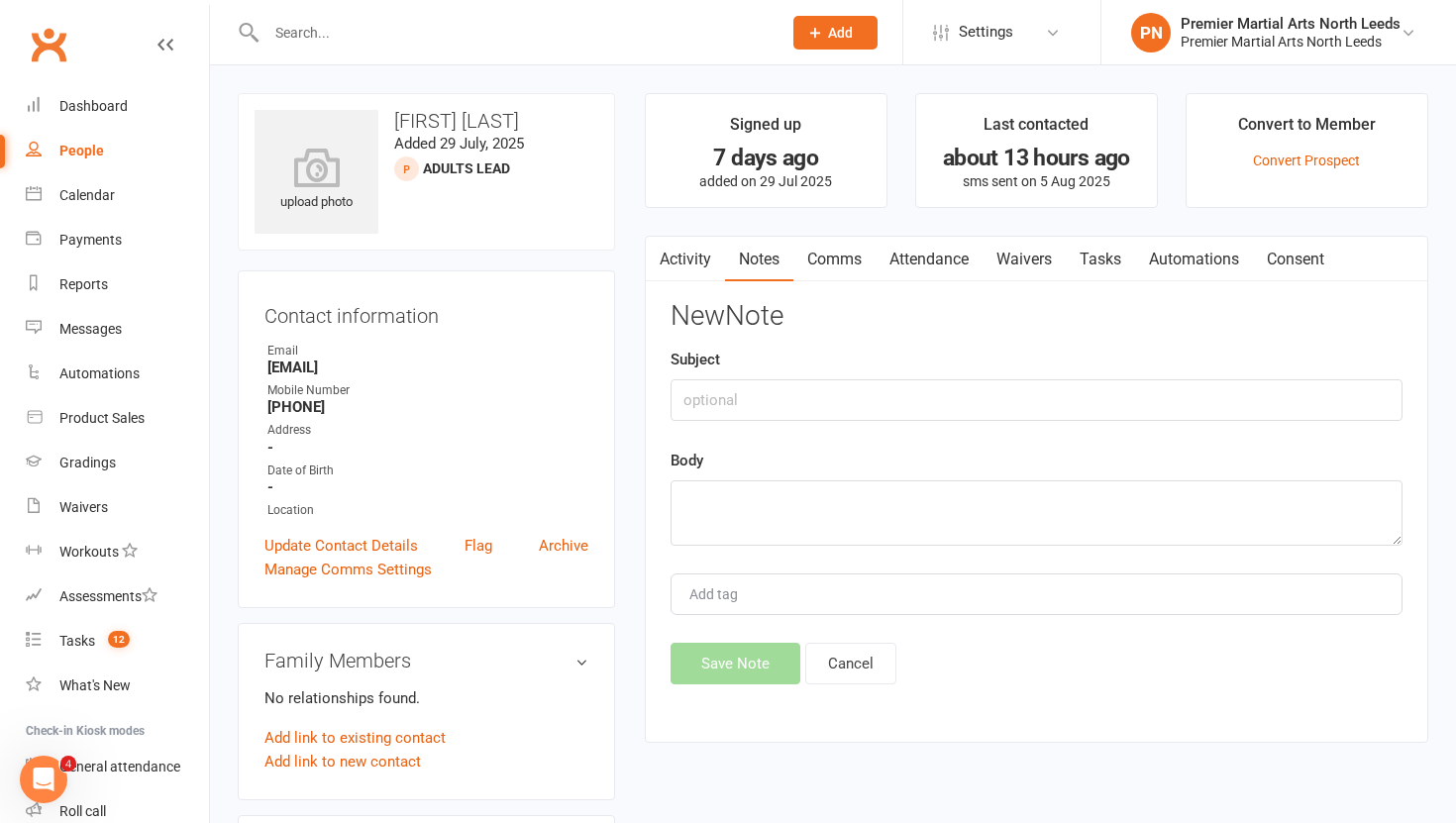 click on "Comms" at bounding box center [834, 259] 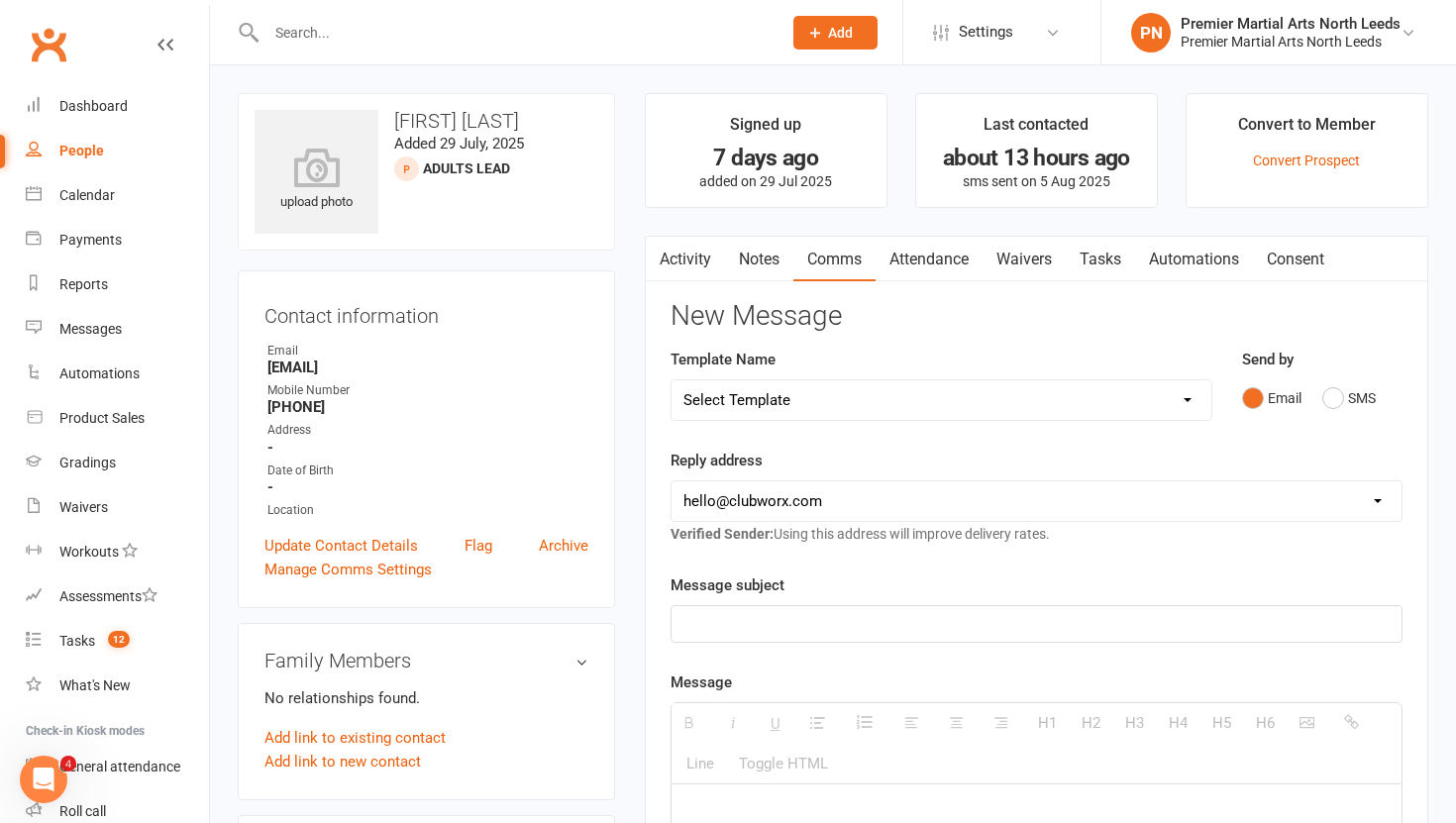 click on "Notes" at bounding box center [759, 259] 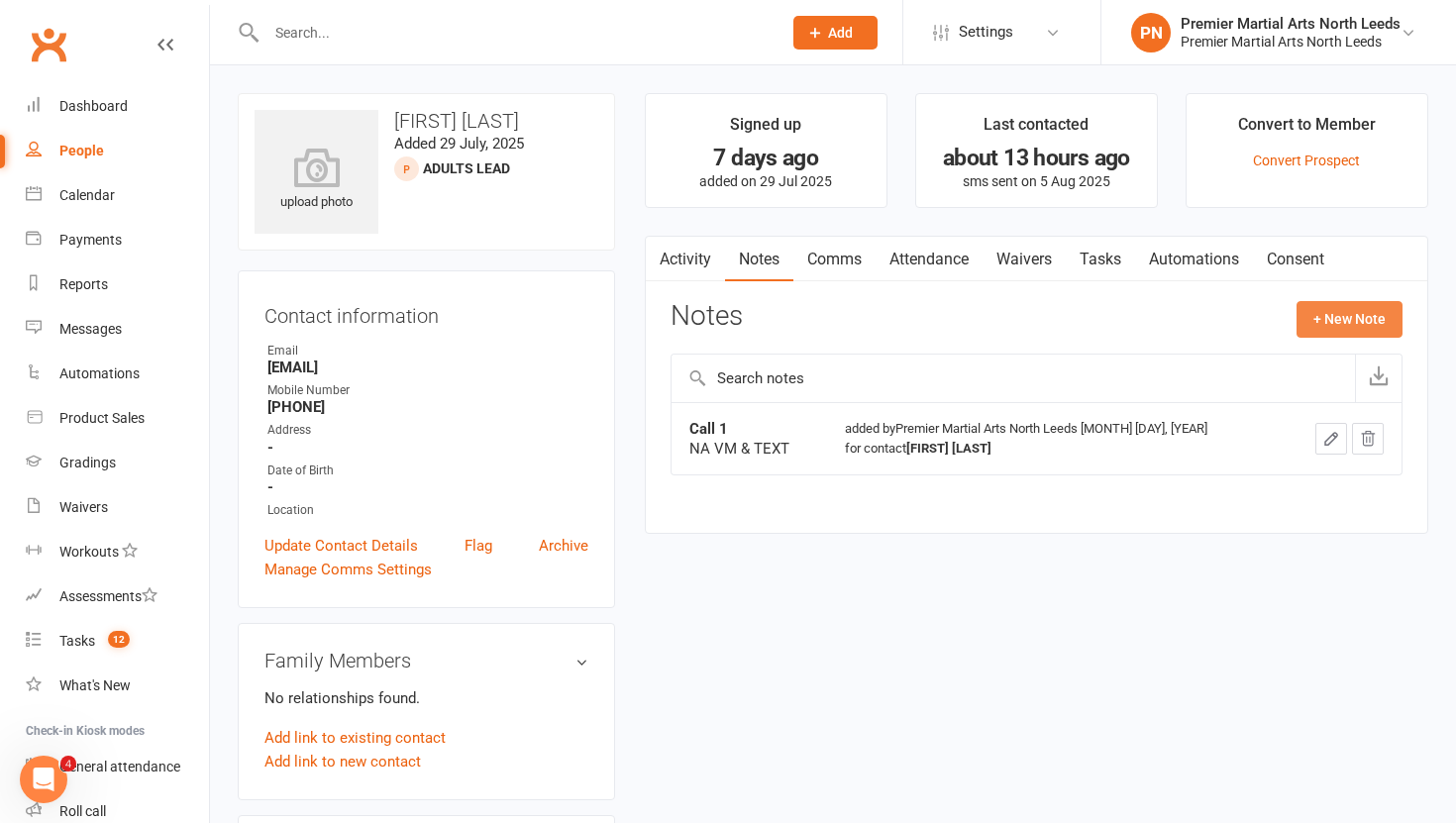 click on "+ New Note" at bounding box center (1349, 319) 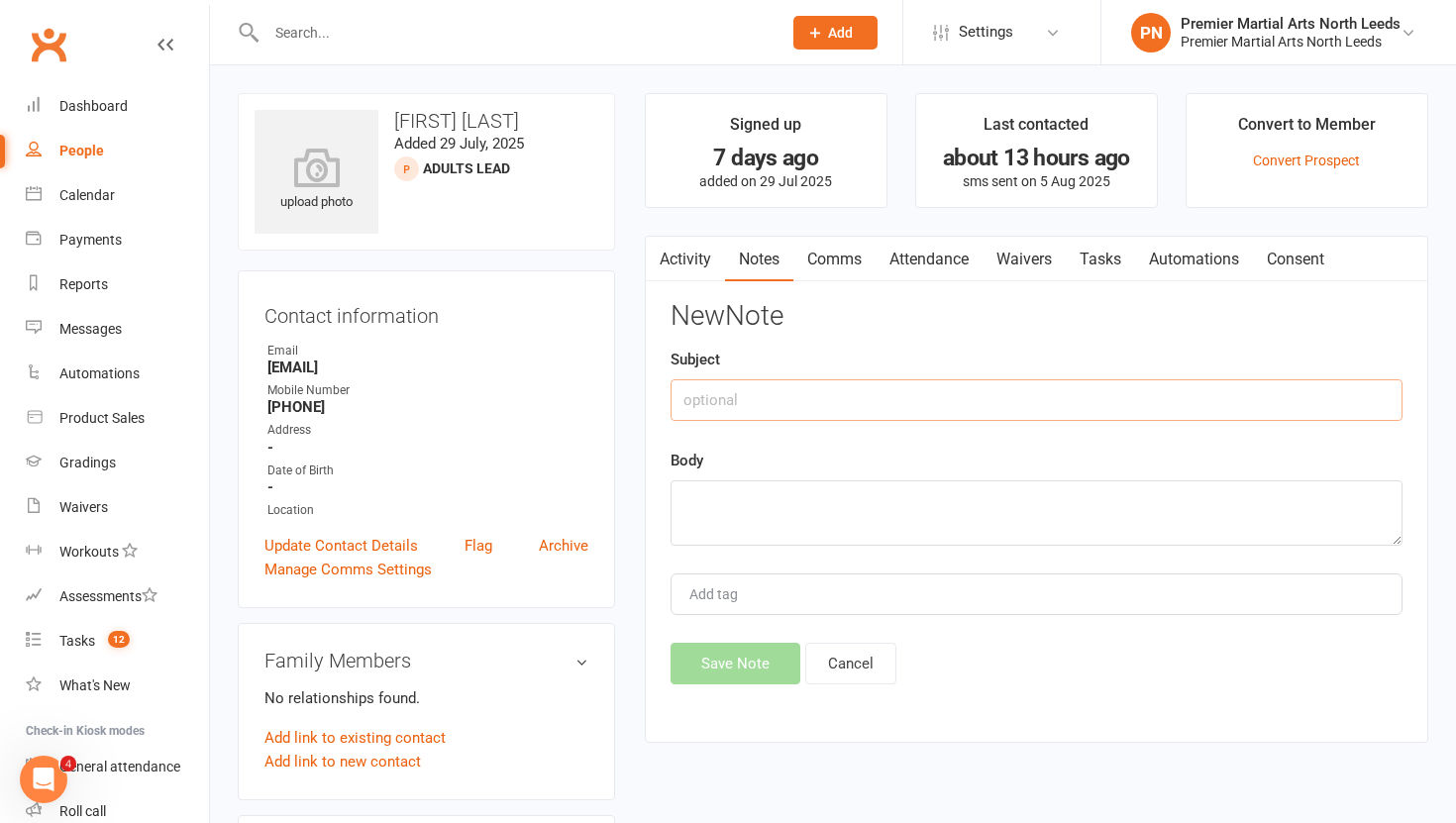 click at bounding box center [1036, 400] 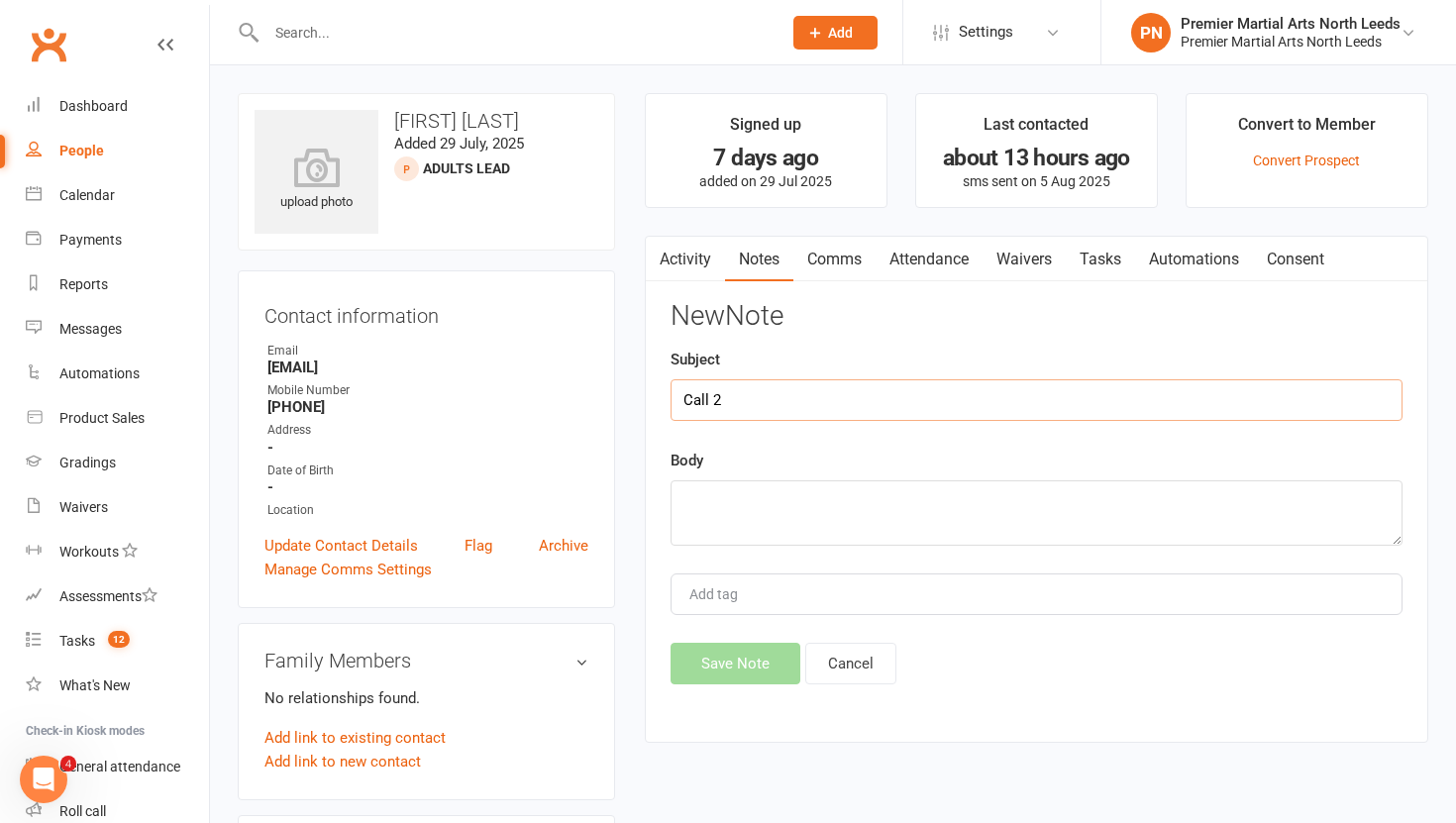 type on "Call 2" 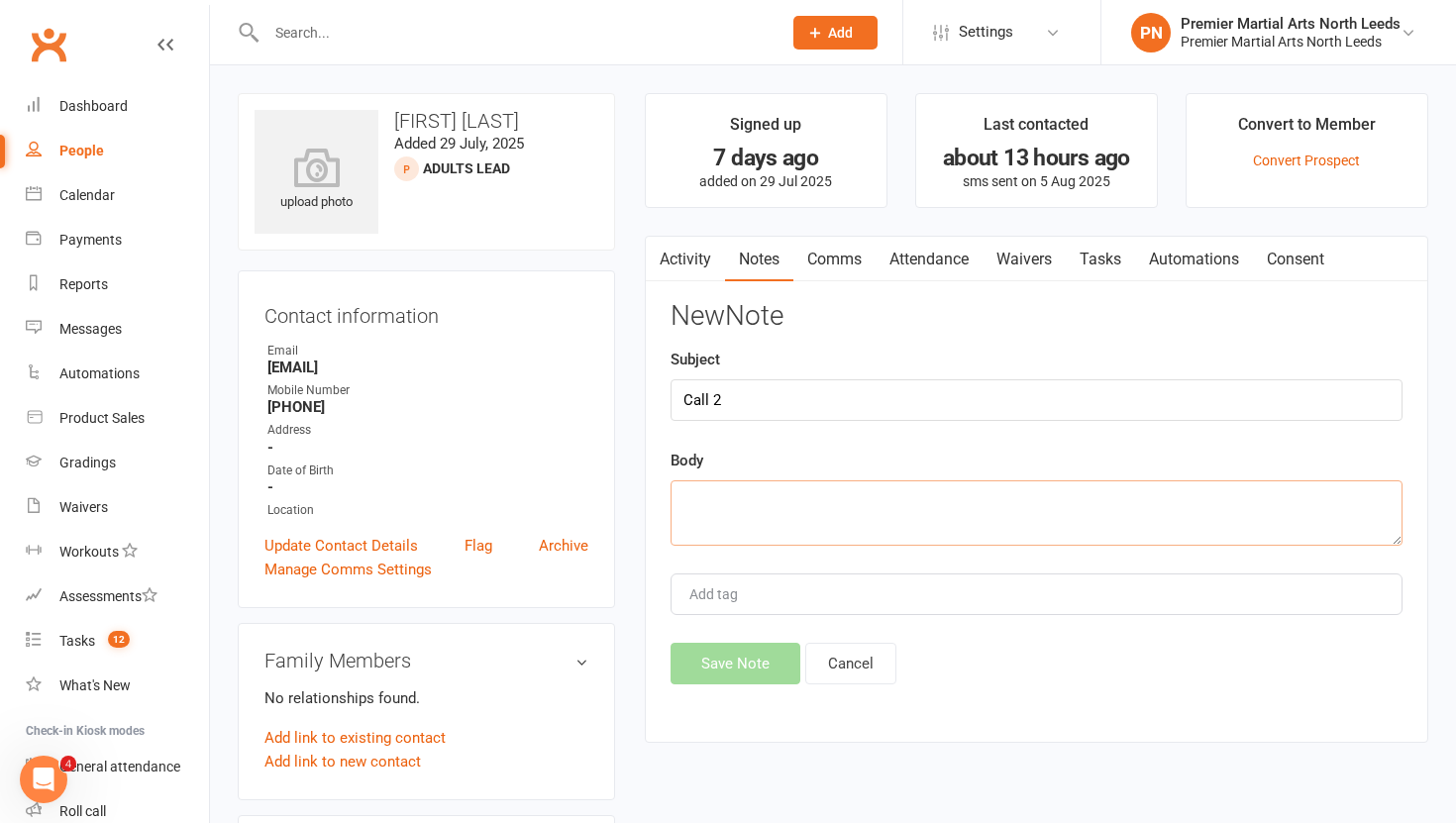 click at bounding box center (1036, 513) 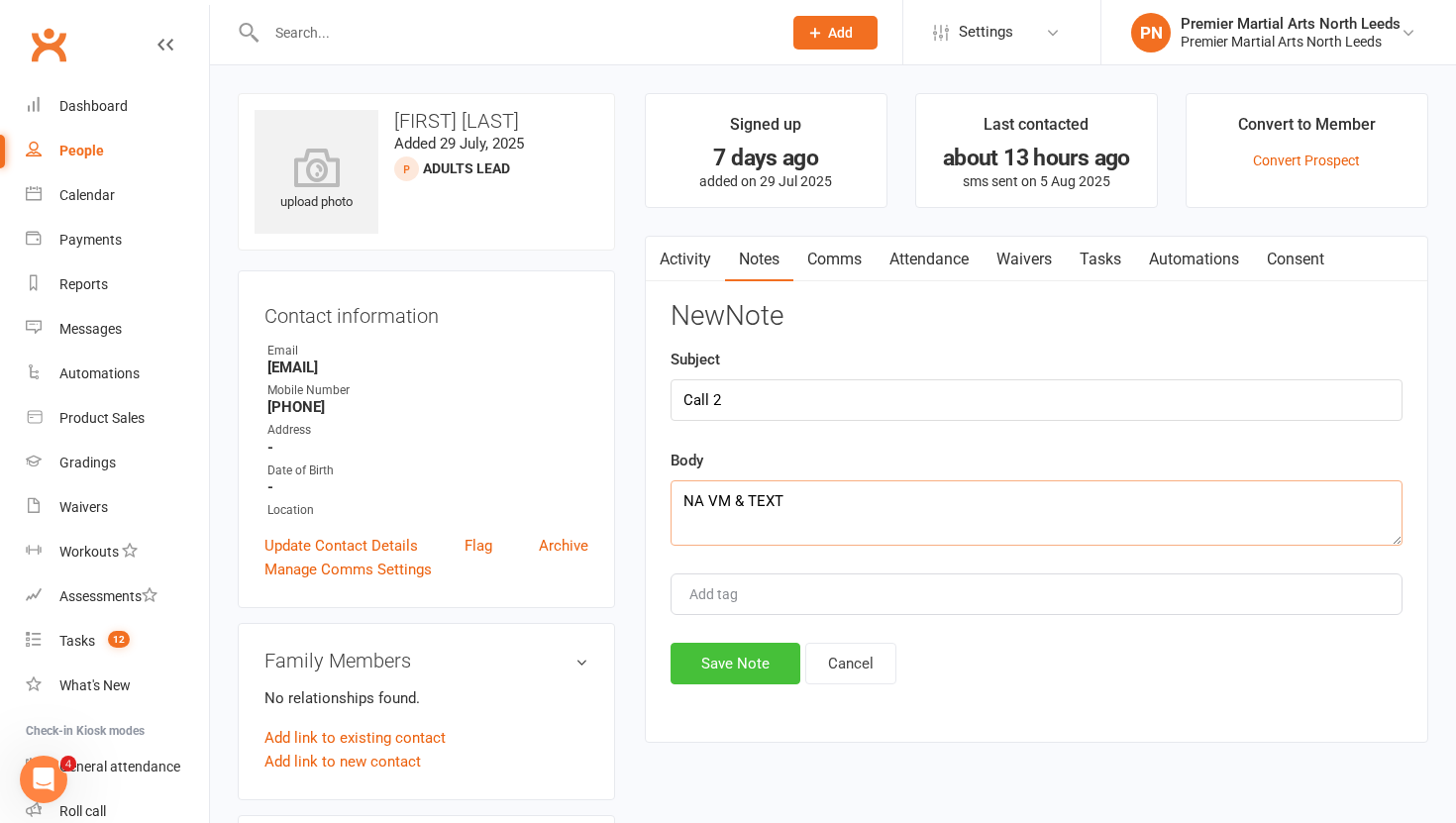 type on "NA VM & TEXT" 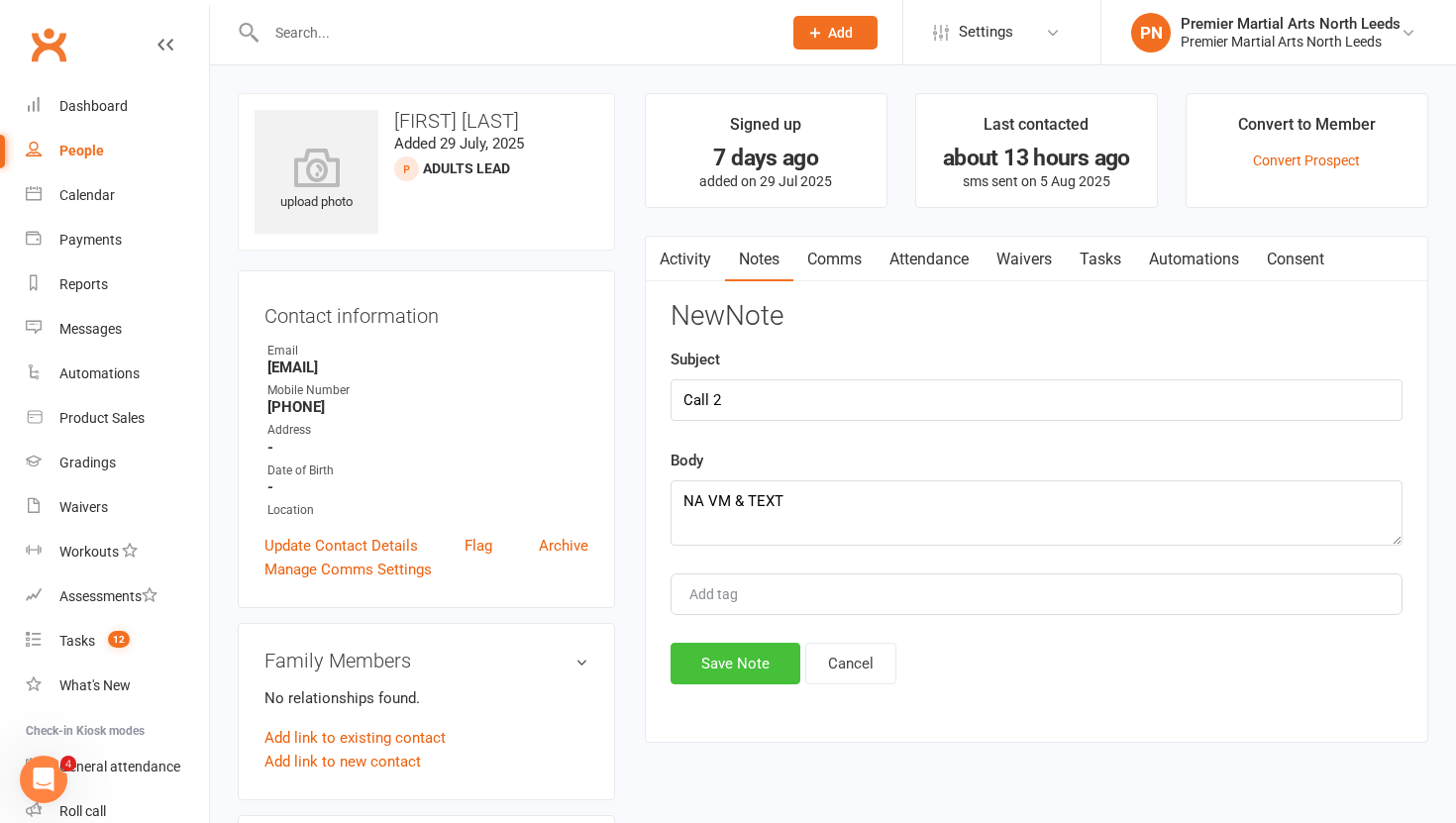 click on "Save Note" at bounding box center (735, 664) 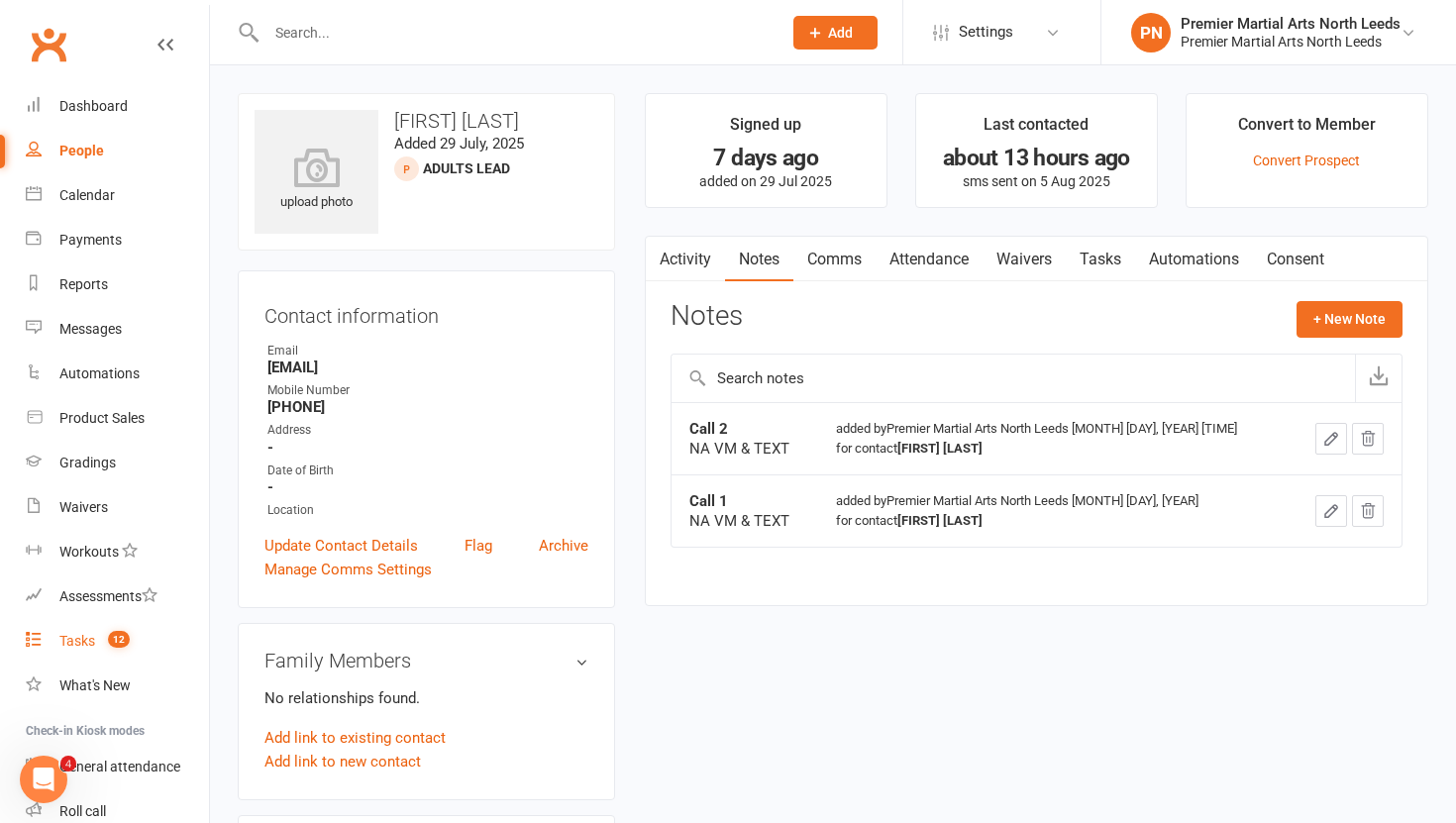 click on "Tasks   12" at bounding box center (117, 641) 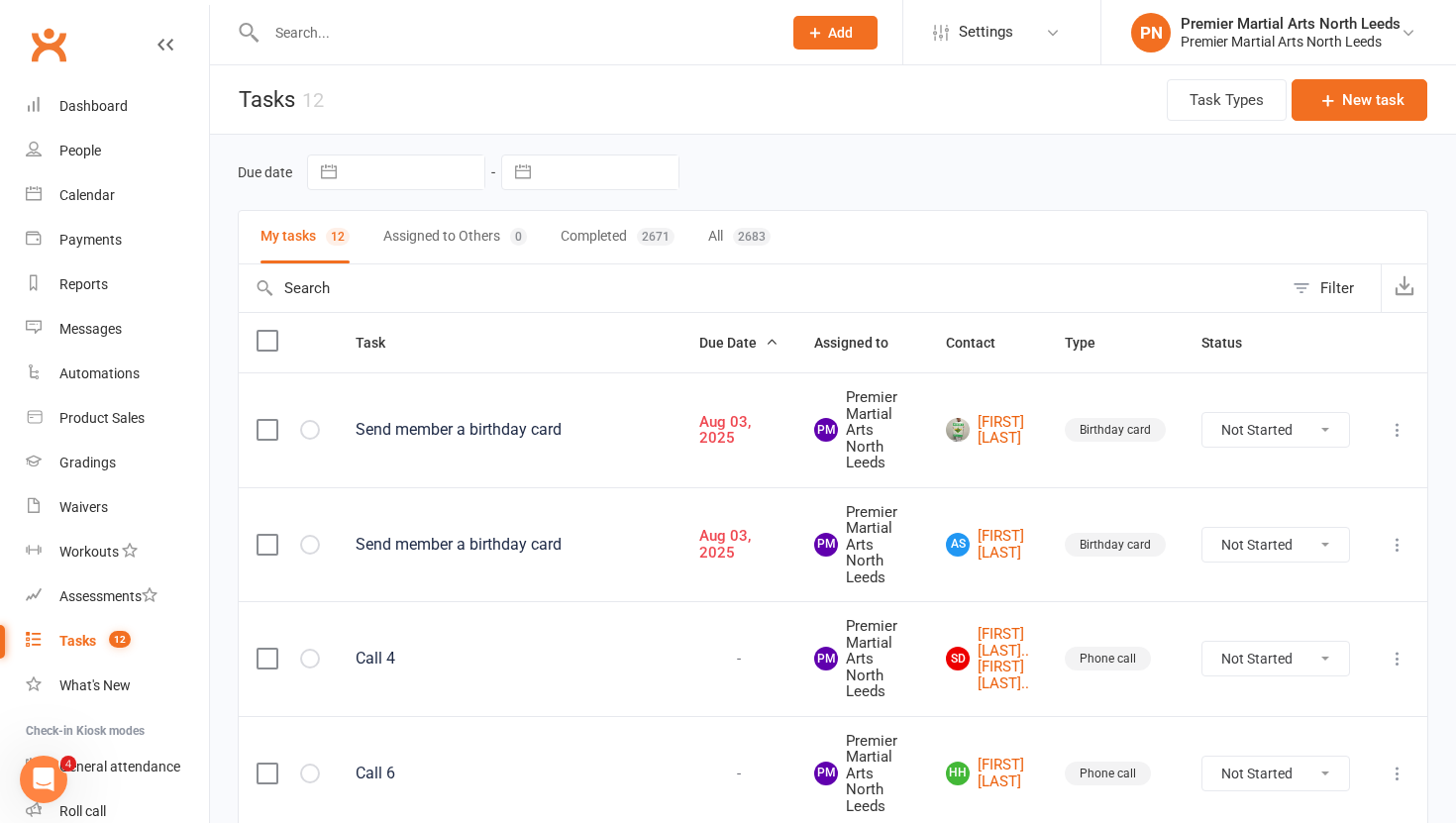 scroll, scrollTop: 1007, scrollLeft: 0, axis: vertical 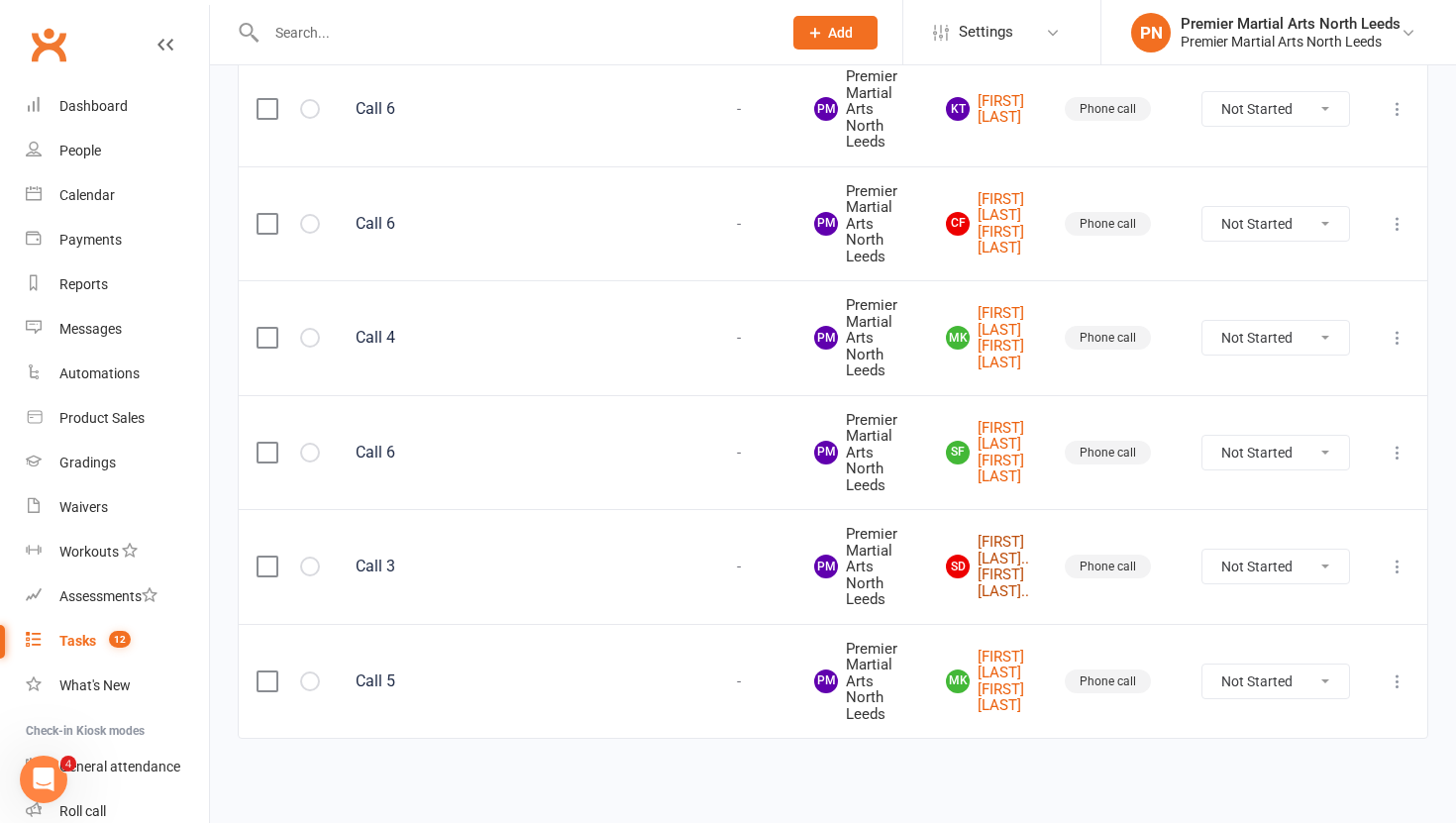 click on "Sd [FIRST] [LAST].. [FIRST] [LAST].." at bounding box center (988, 566) 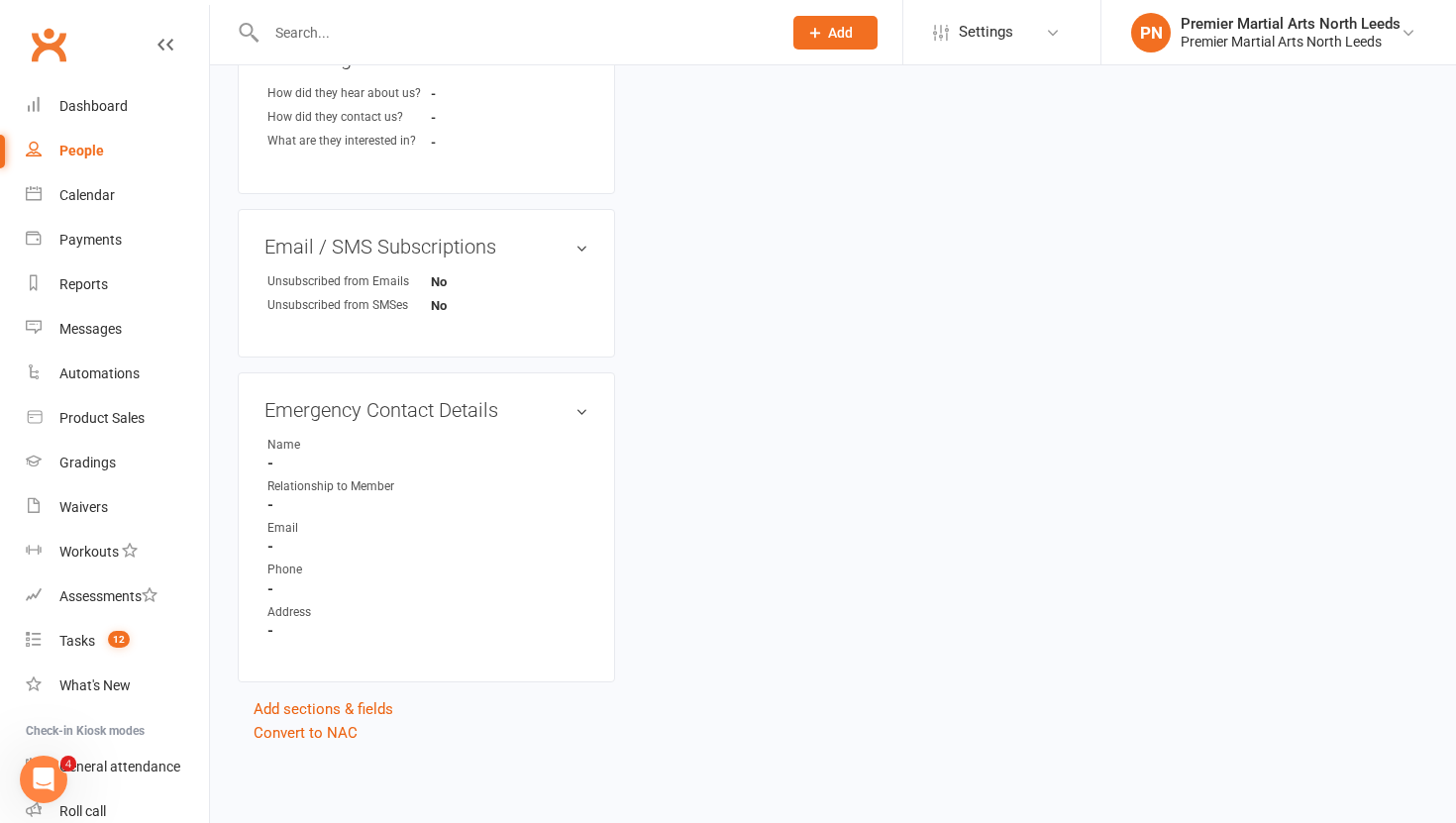 scroll, scrollTop: 0, scrollLeft: 0, axis: both 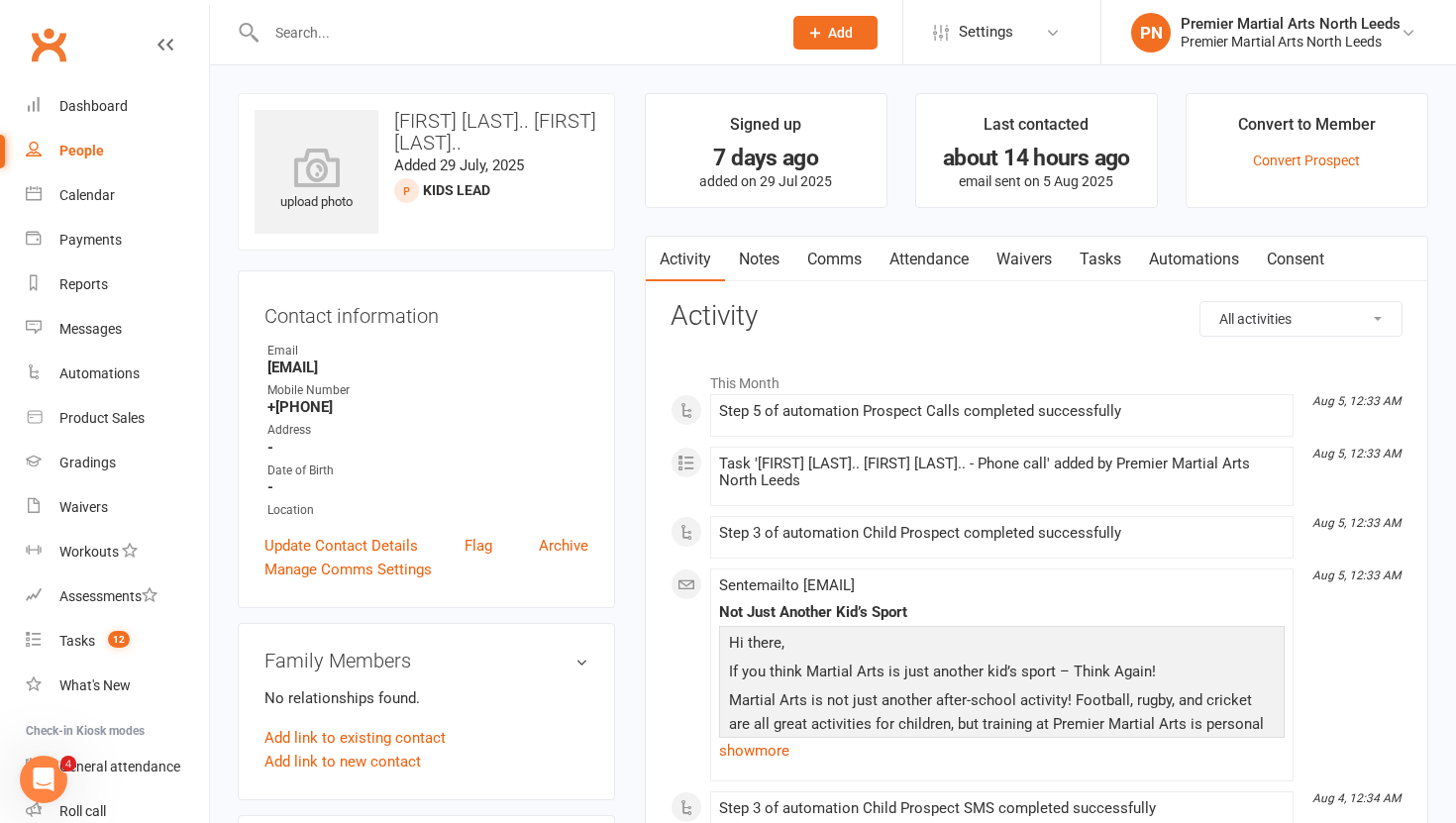 click on "Tasks" at bounding box center (1100, 259) 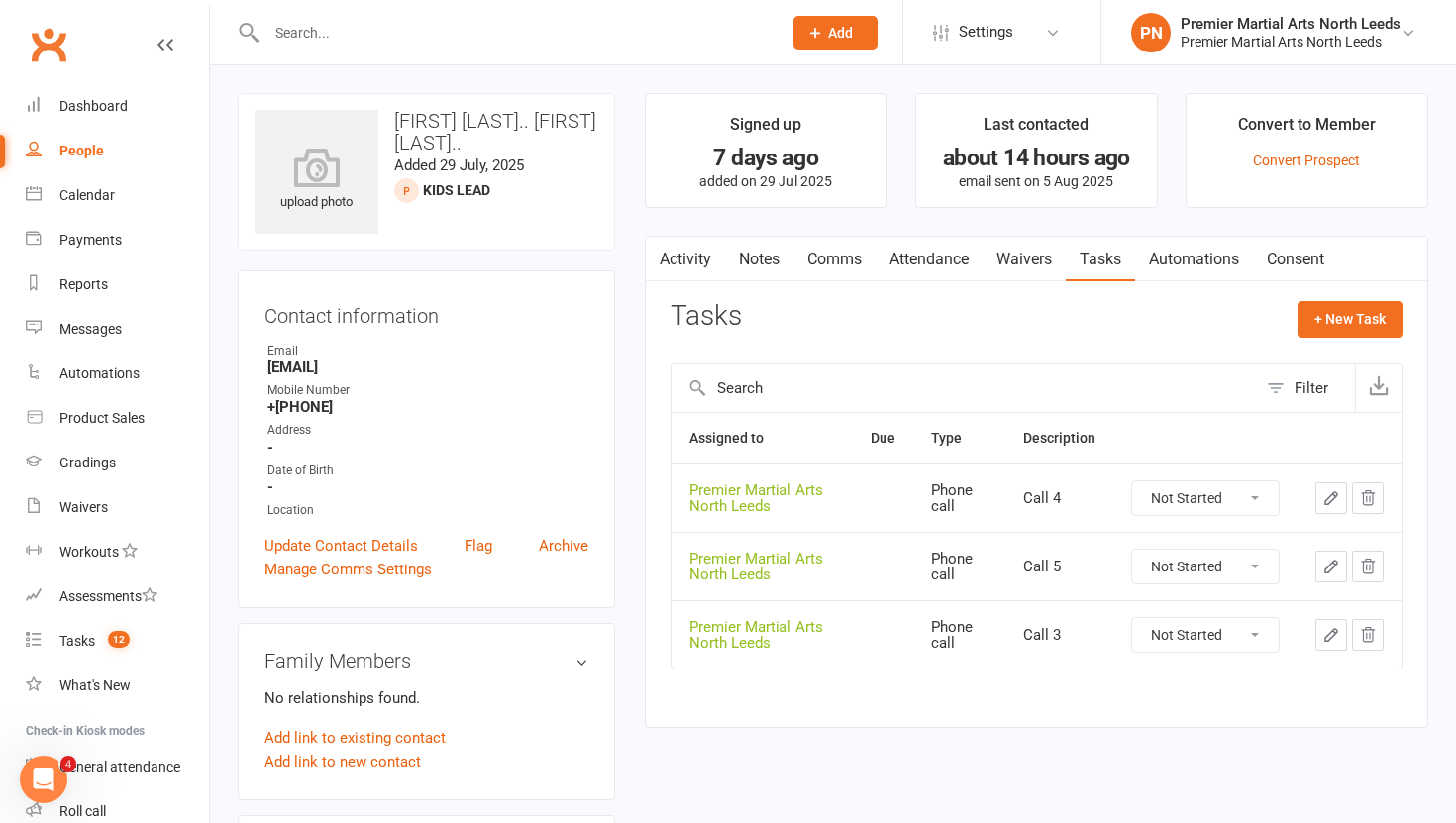 click on "Not Started In Progress Waiting Complete" at bounding box center [1205, 635] 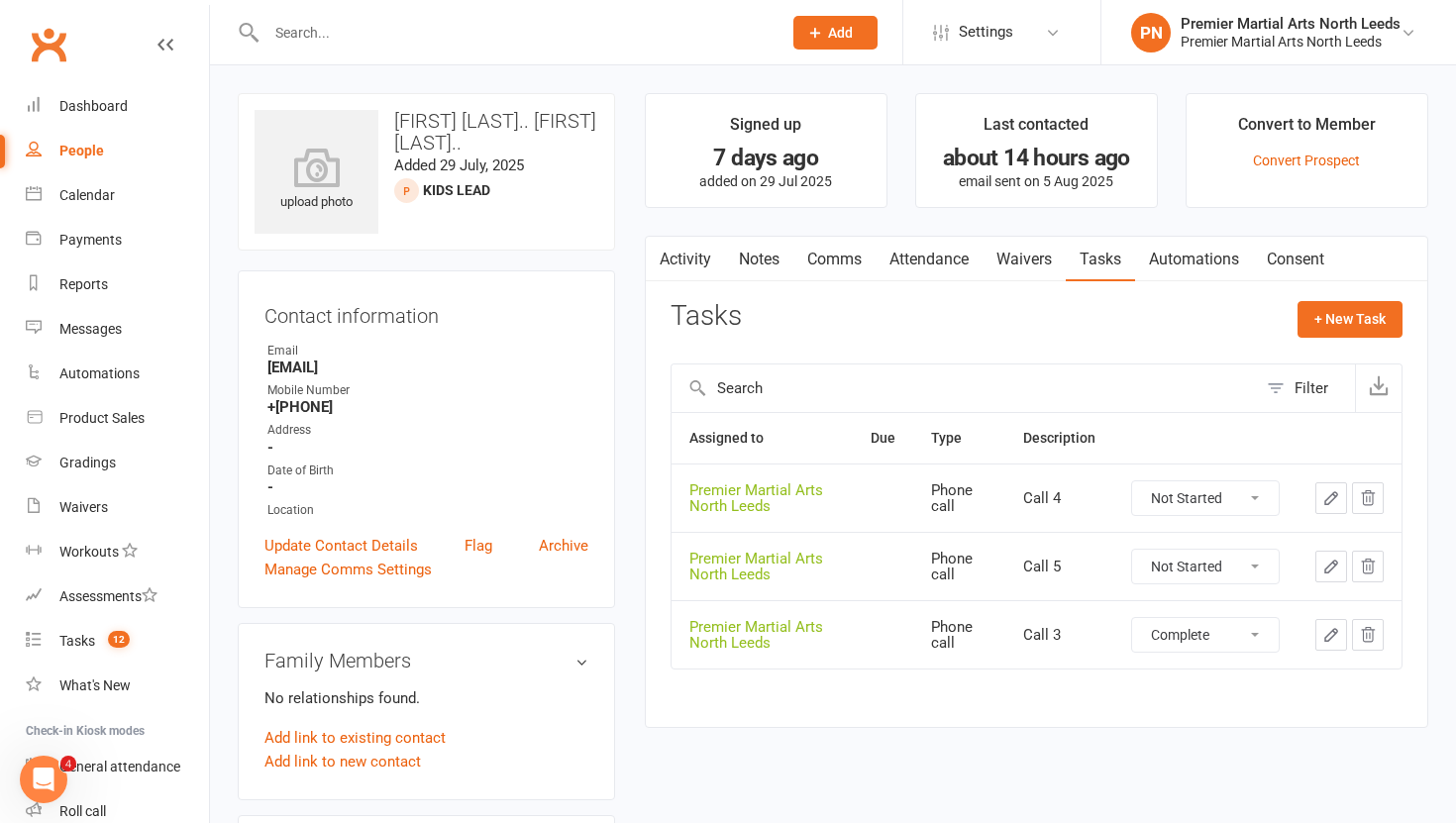 select on "unstarted" 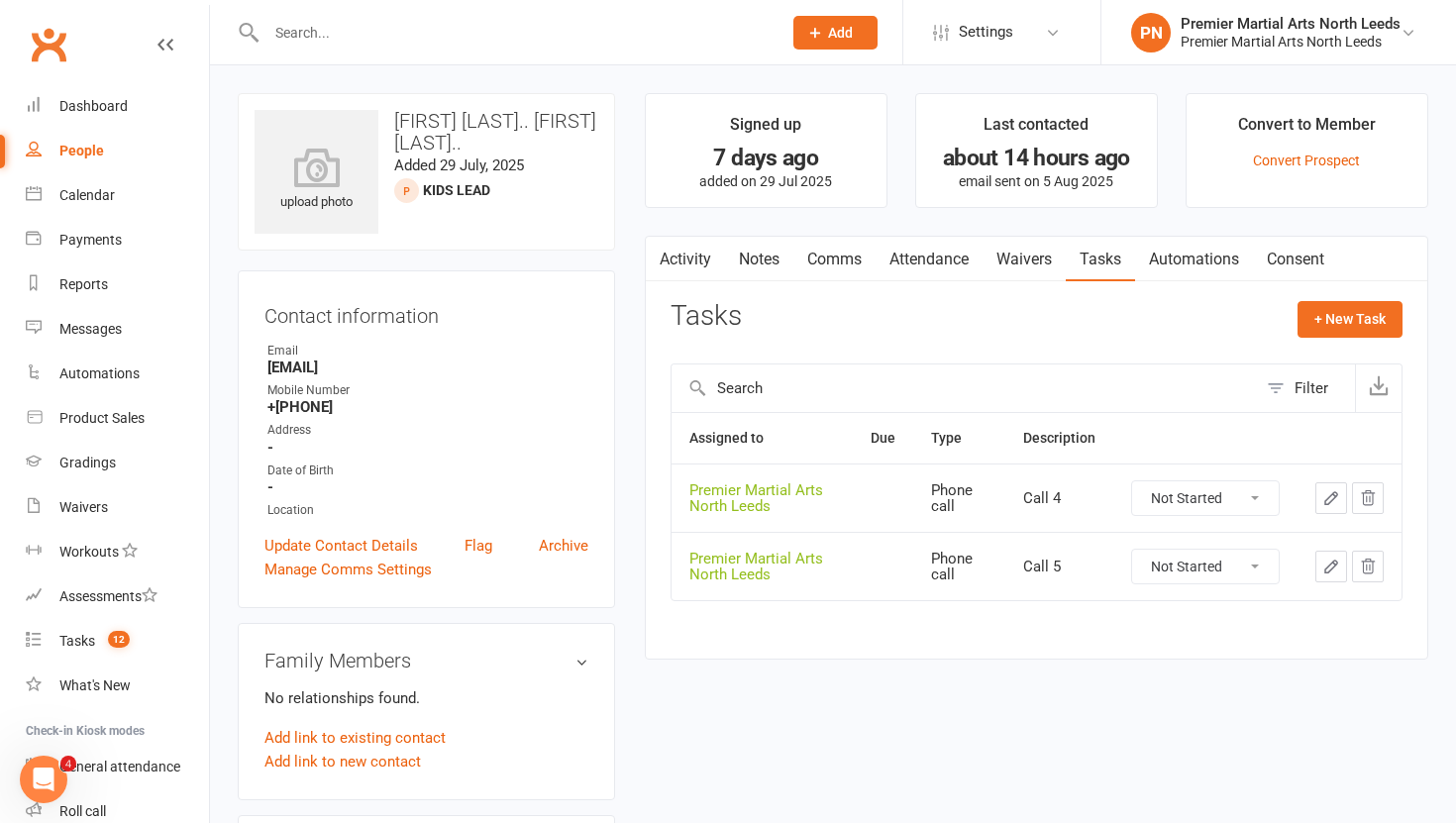 click on "Not Started In Progress Waiting Complete" at bounding box center (1205, 498) 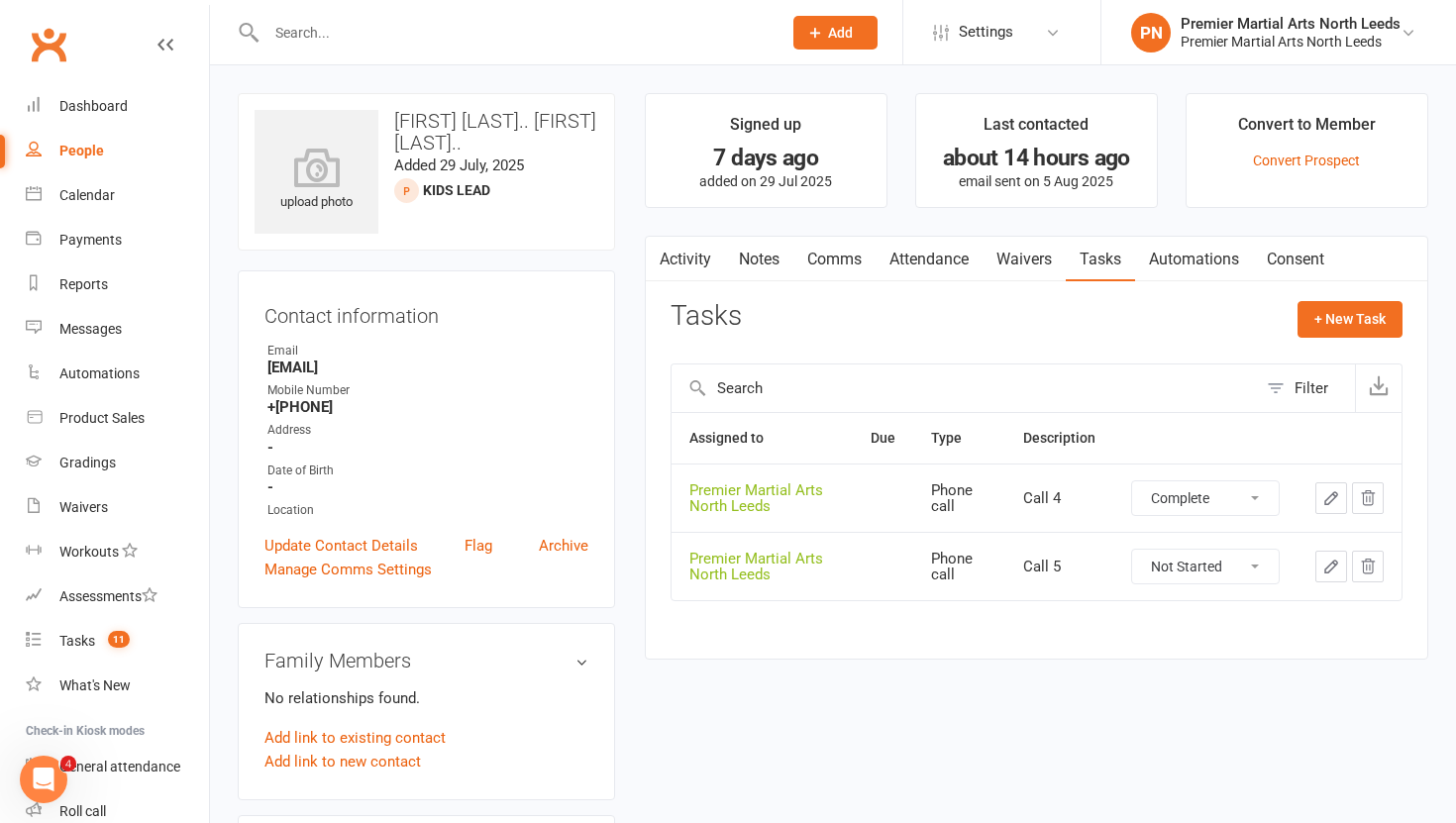 select on "unstarted" 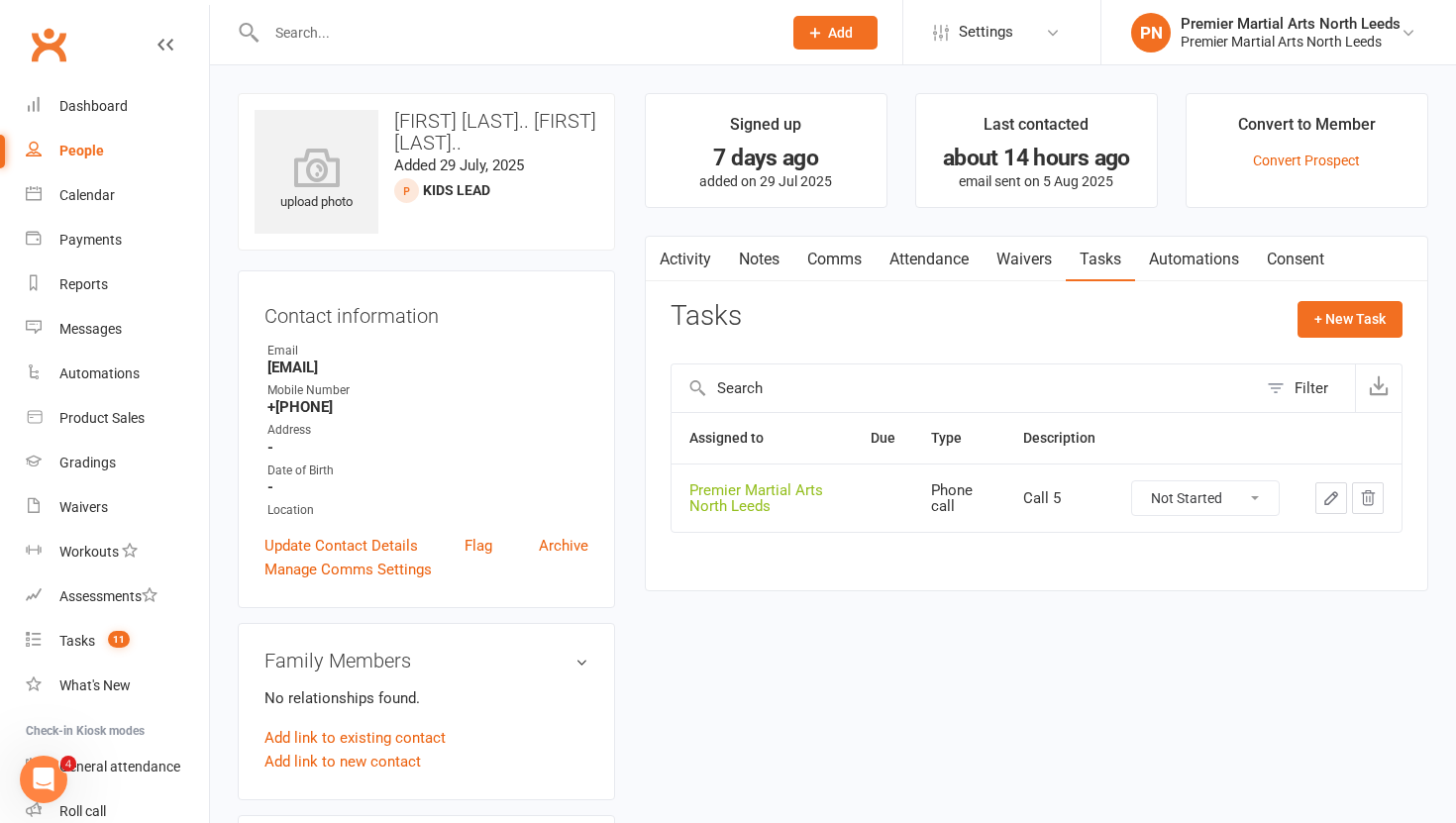 click on "Not Started In Progress Waiting Complete" at bounding box center (1205, 498) 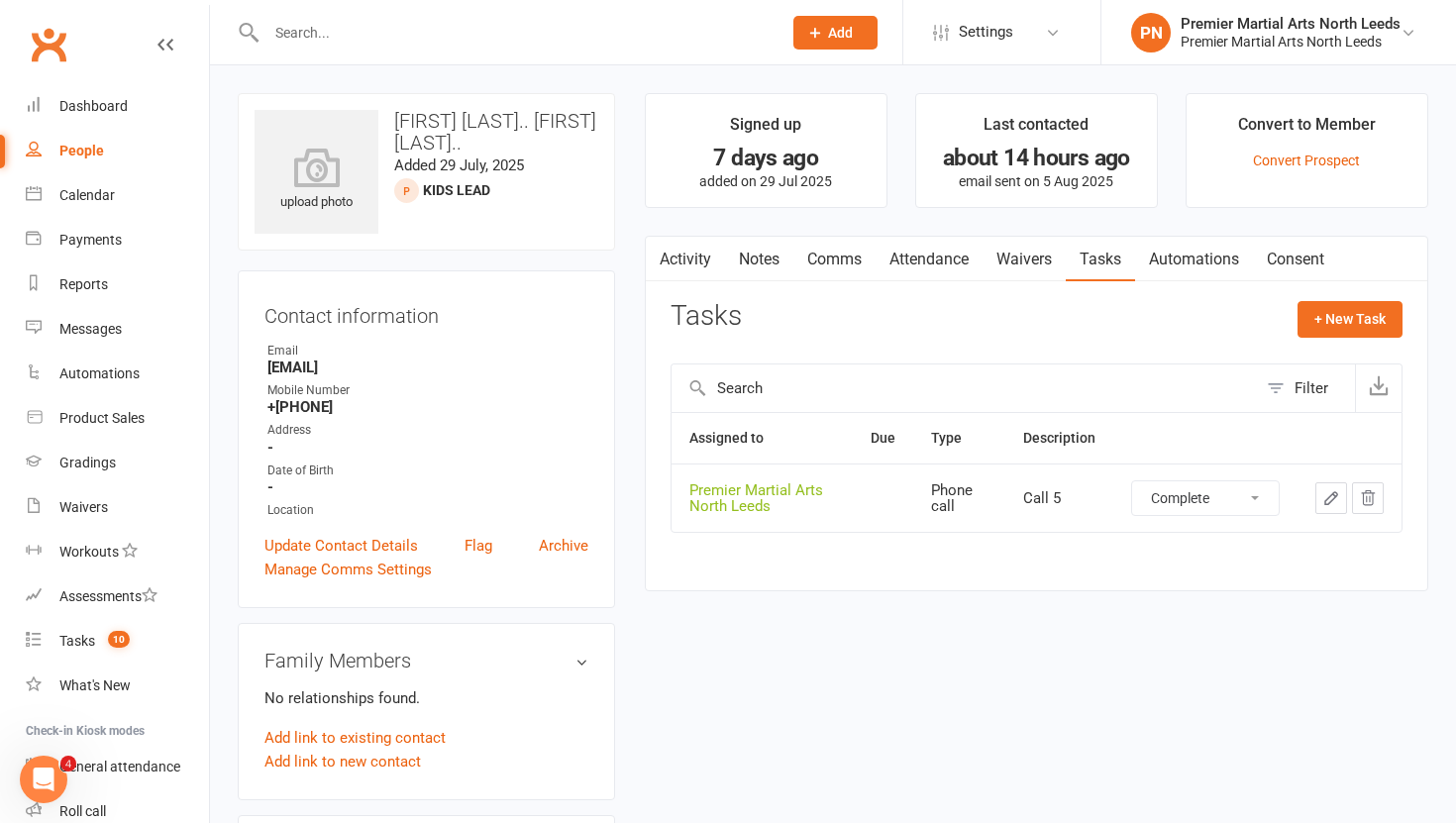 select on "unstarted" 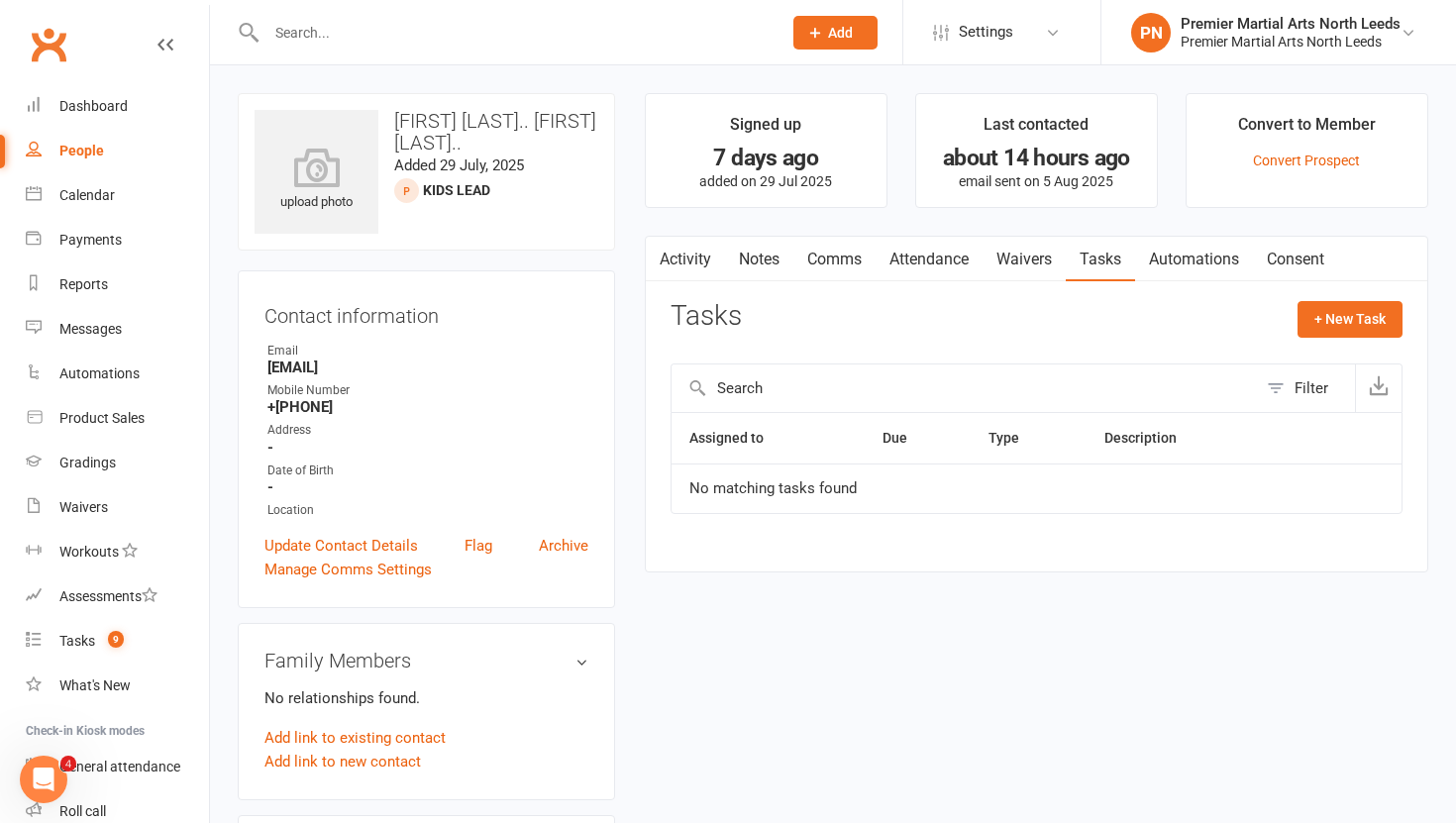 click on "Notes" at bounding box center (759, 259) 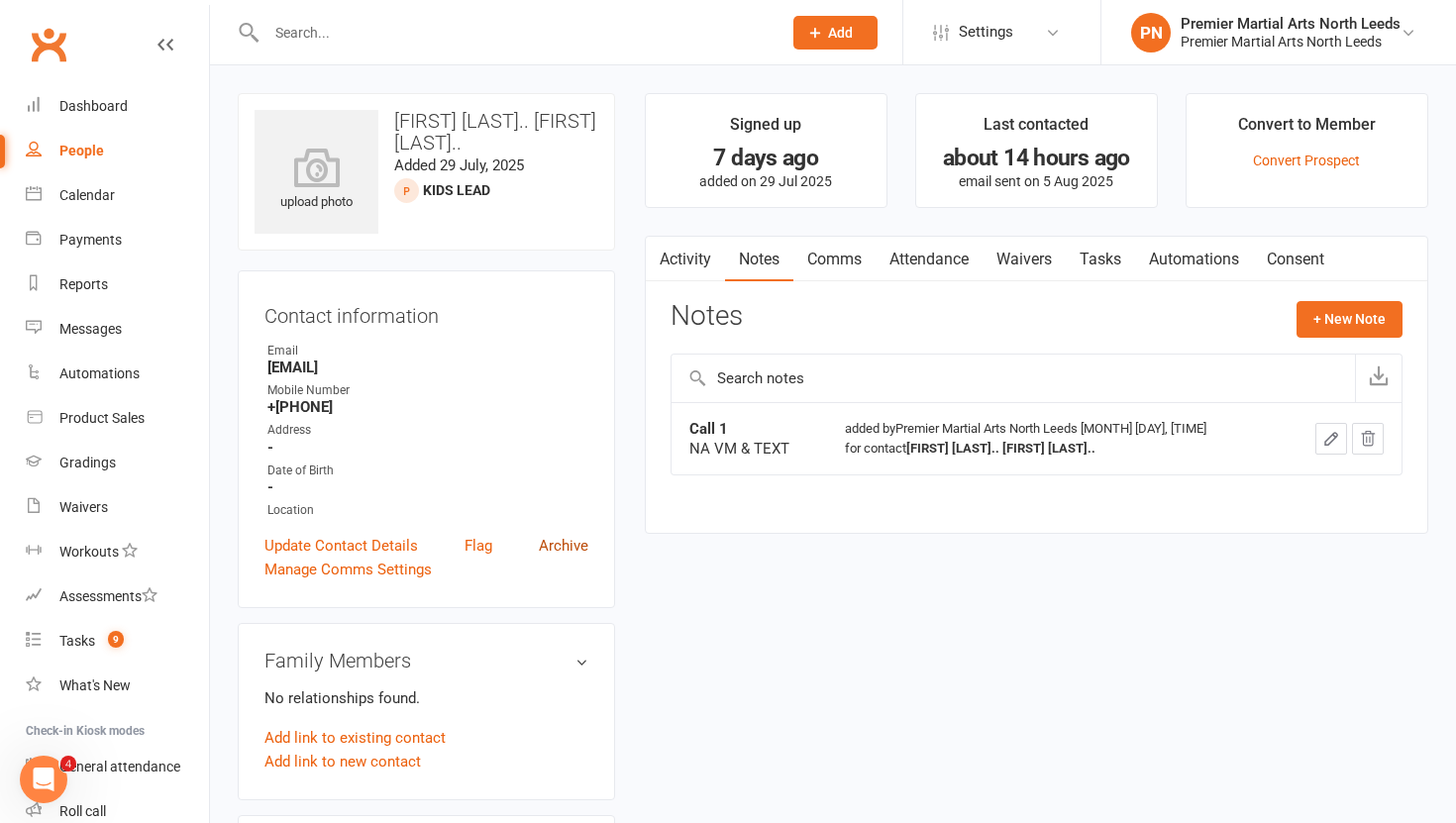 click on "Archive" at bounding box center (564, 546) 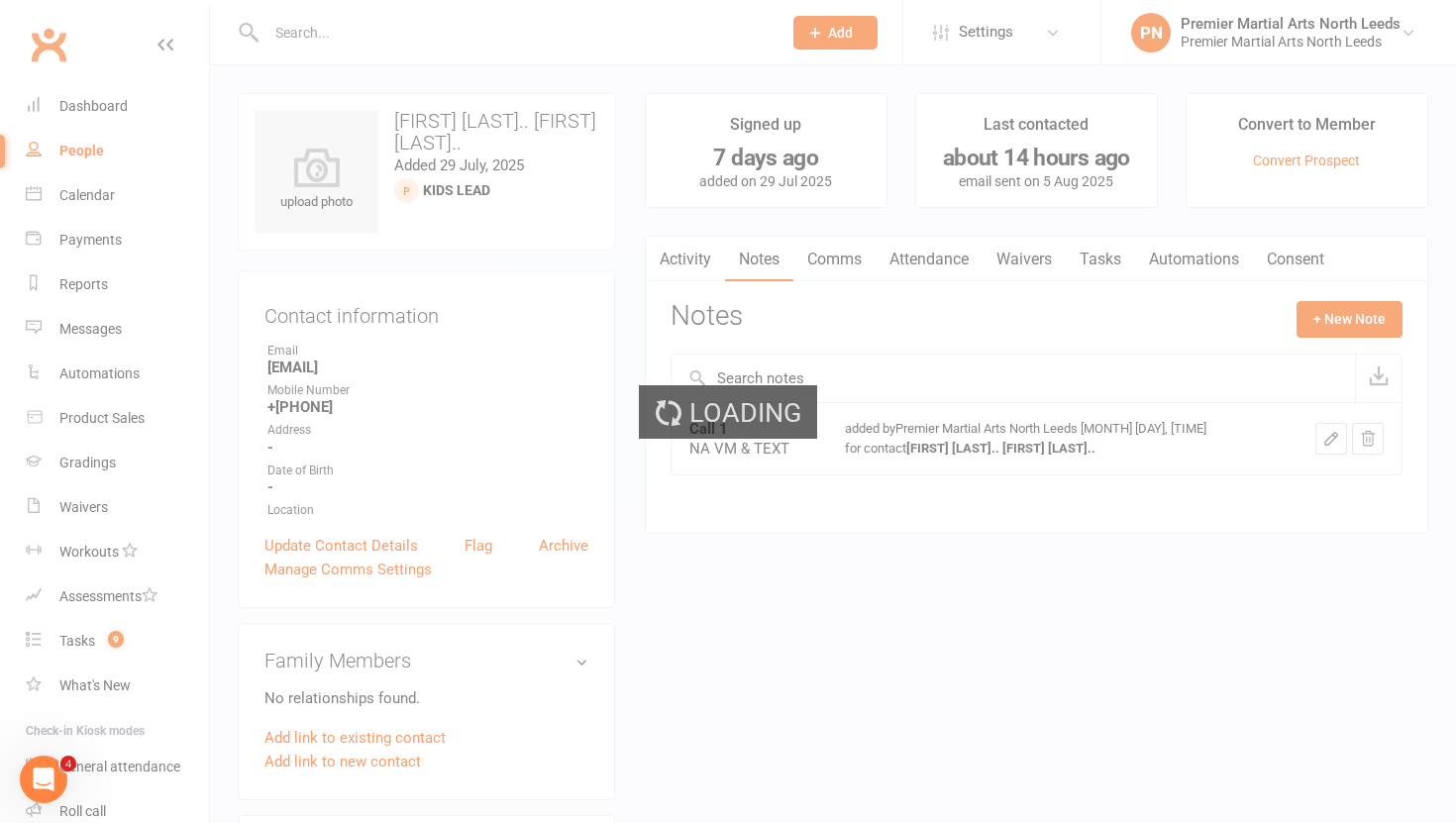 select on "100" 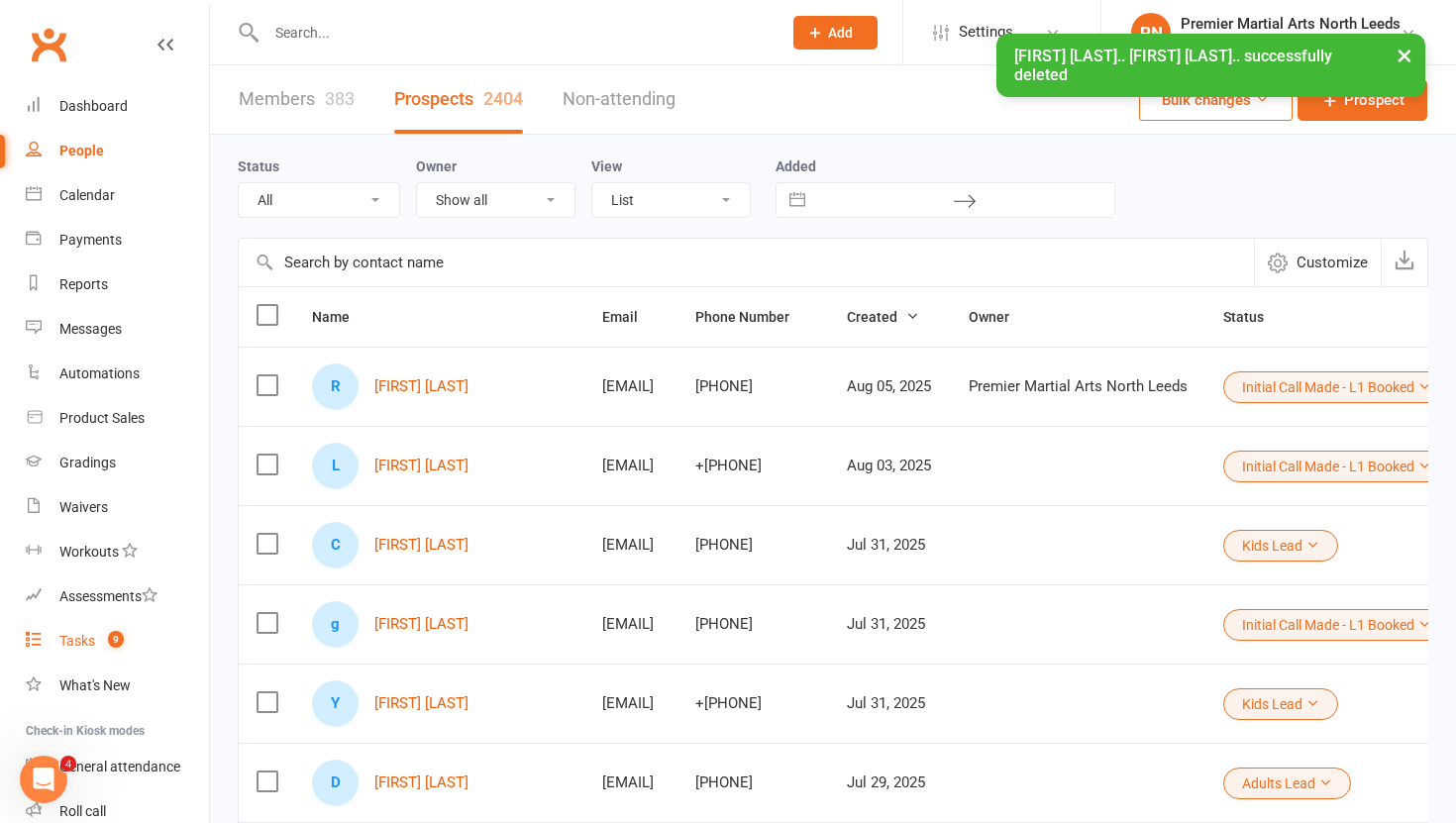 click on "Tasks" at bounding box center (77, 641) 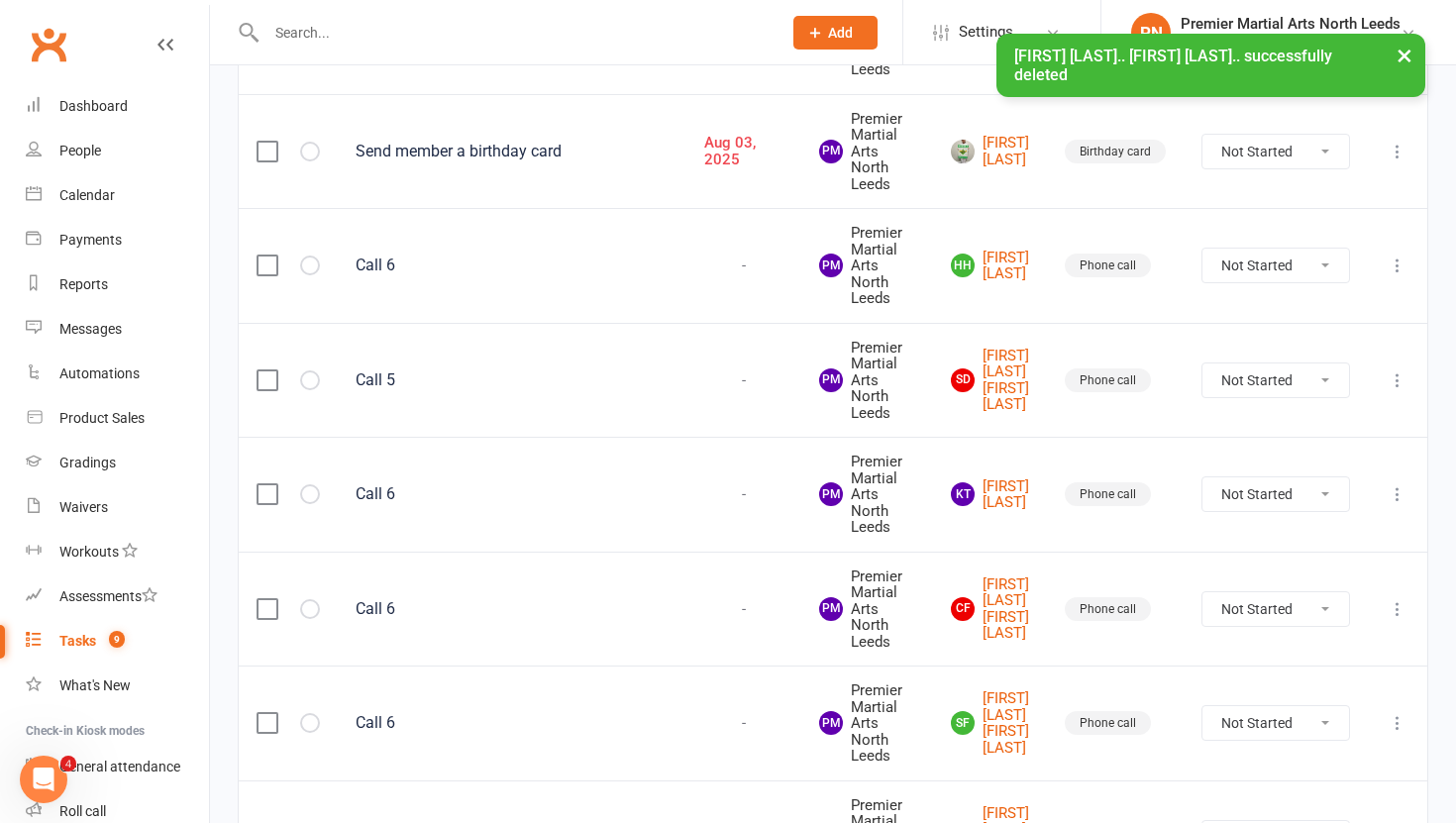scroll, scrollTop: 664, scrollLeft: 0, axis: vertical 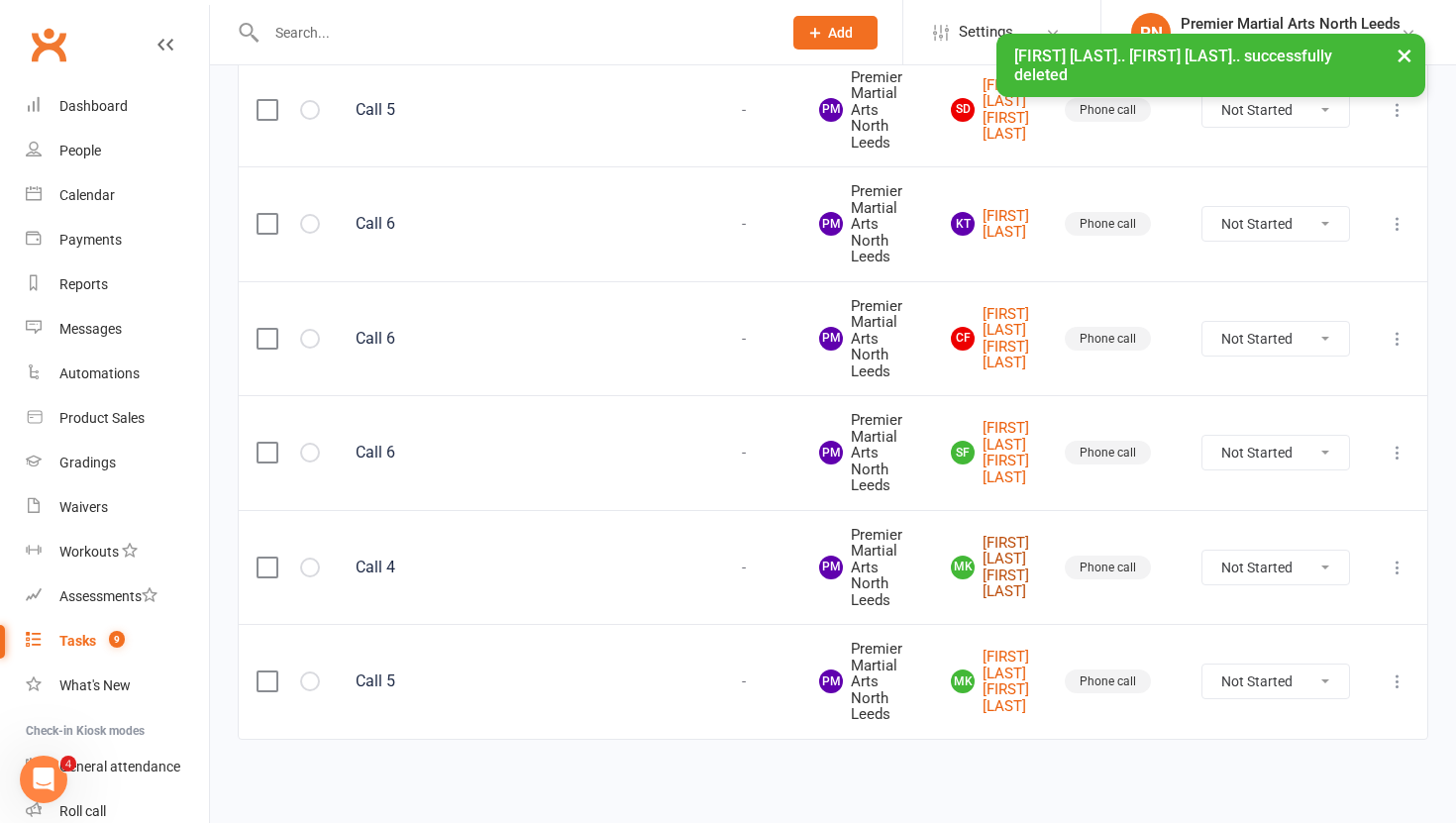 click on "[FIRST] [LAST] [FIRST] [LAST]" at bounding box center (989, 567) 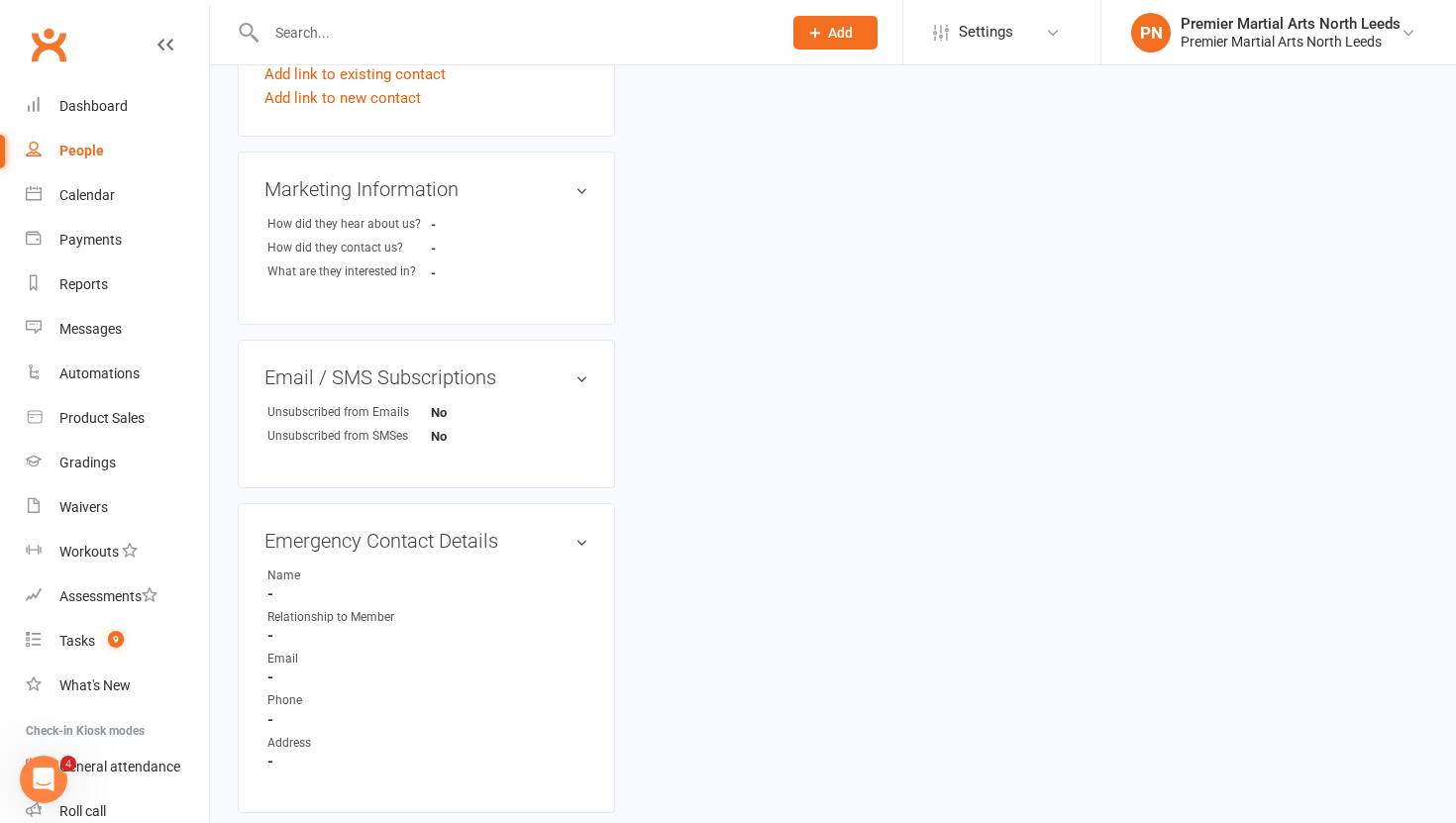 scroll, scrollTop: 0, scrollLeft: 0, axis: both 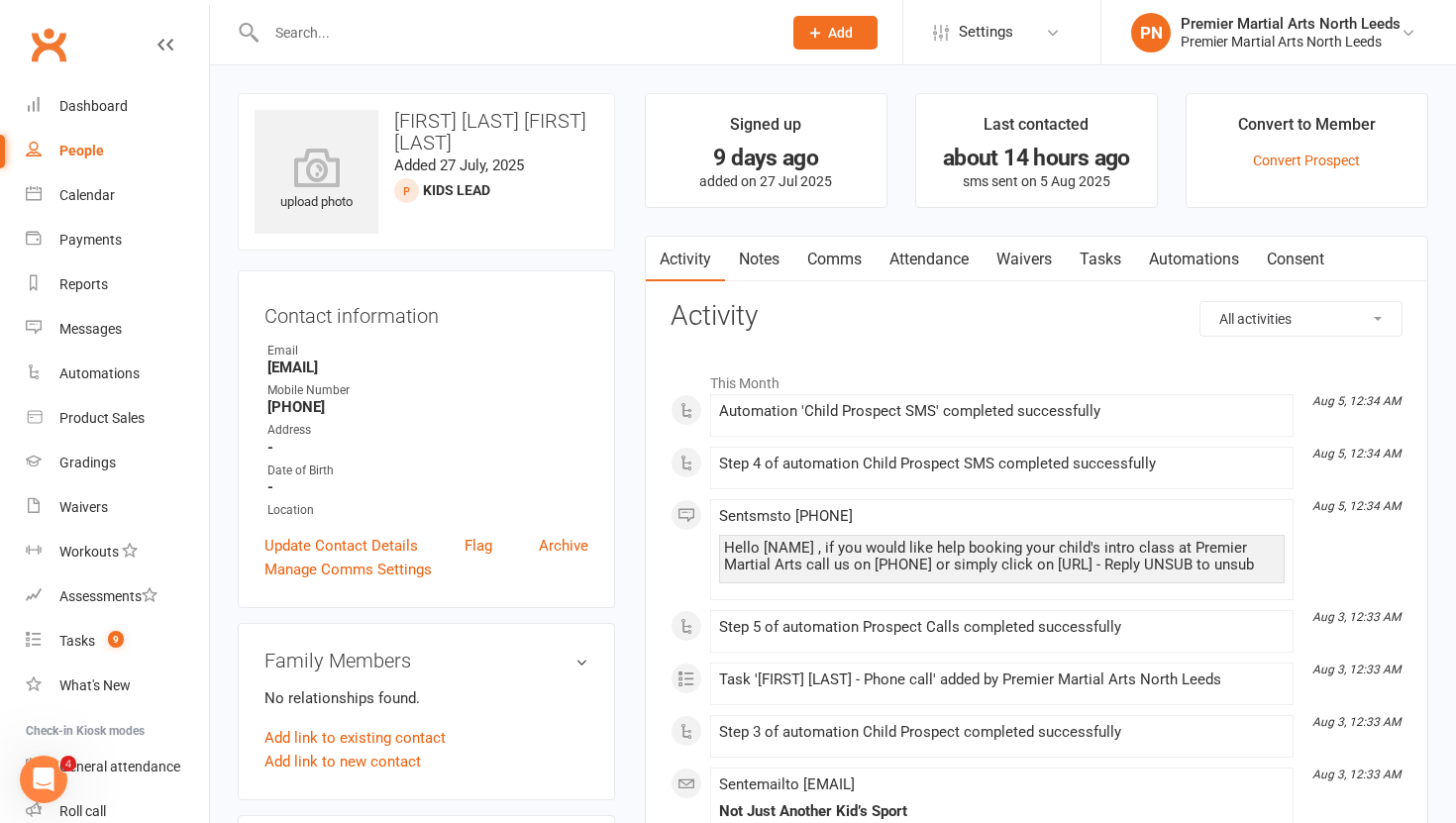 click on "Tasks" at bounding box center (1100, 259) 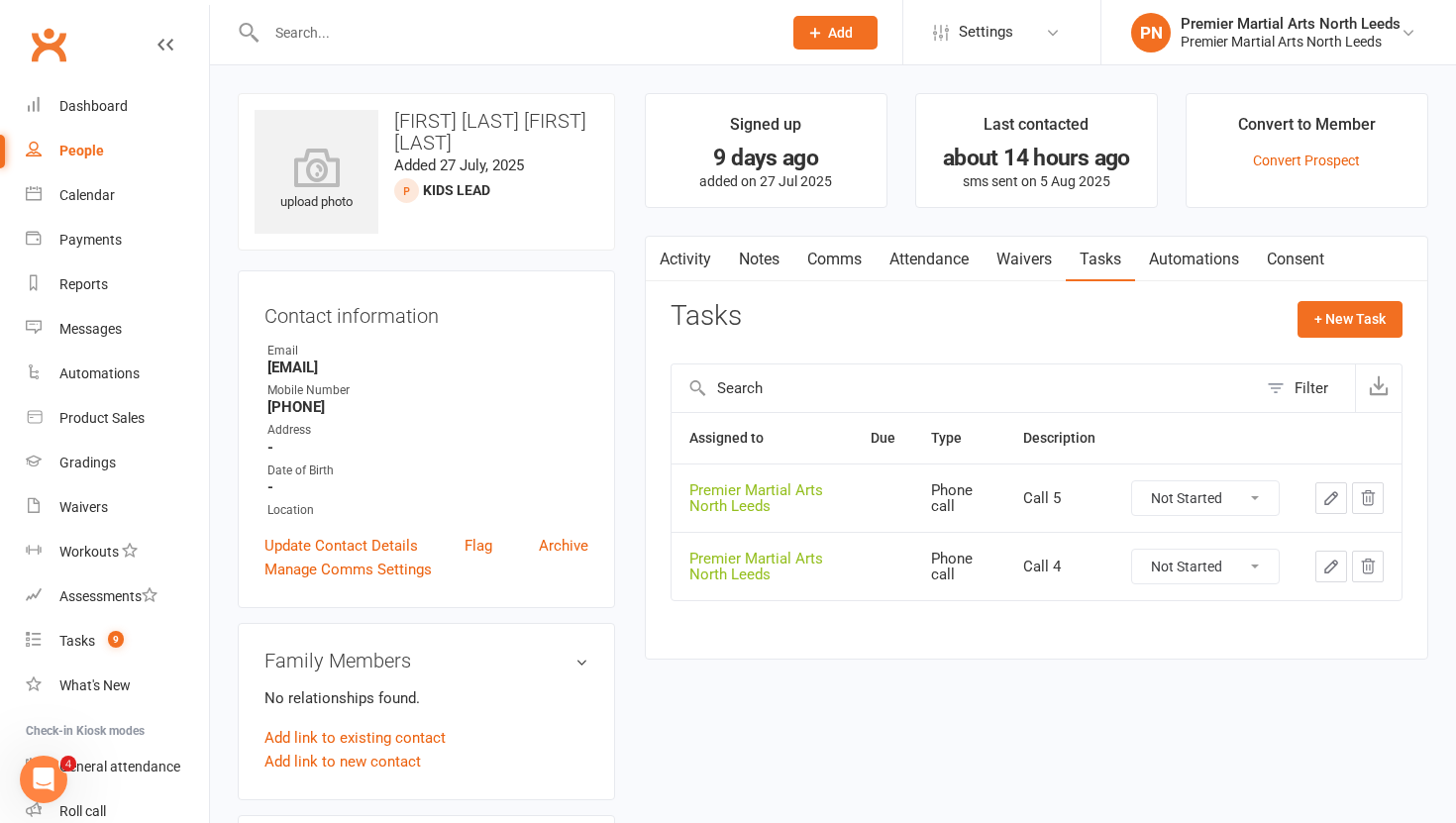 click on "Not Started In Progress Waiting Complete" at bounding box center [1205, 566] 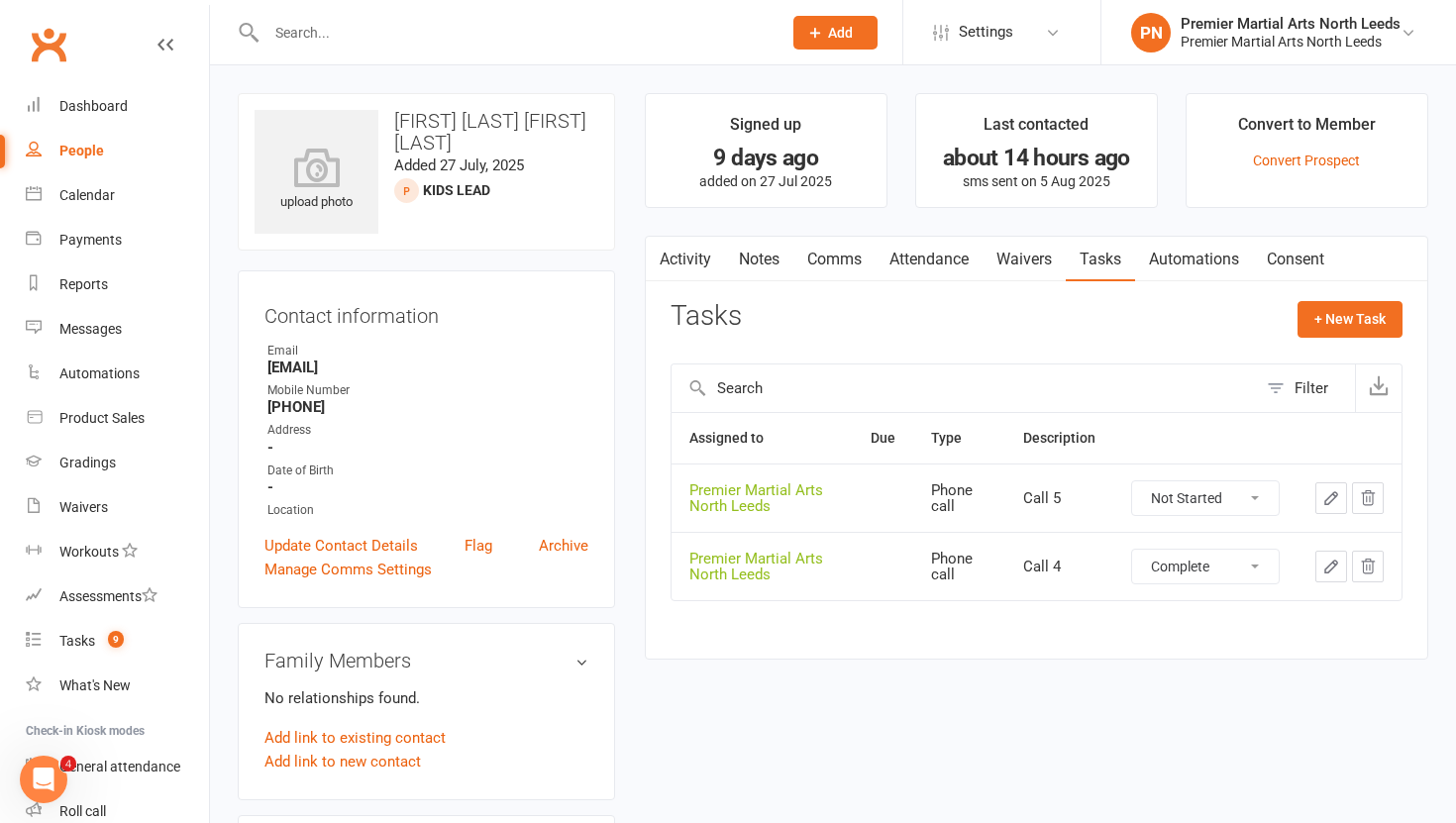 select on "unstarted" 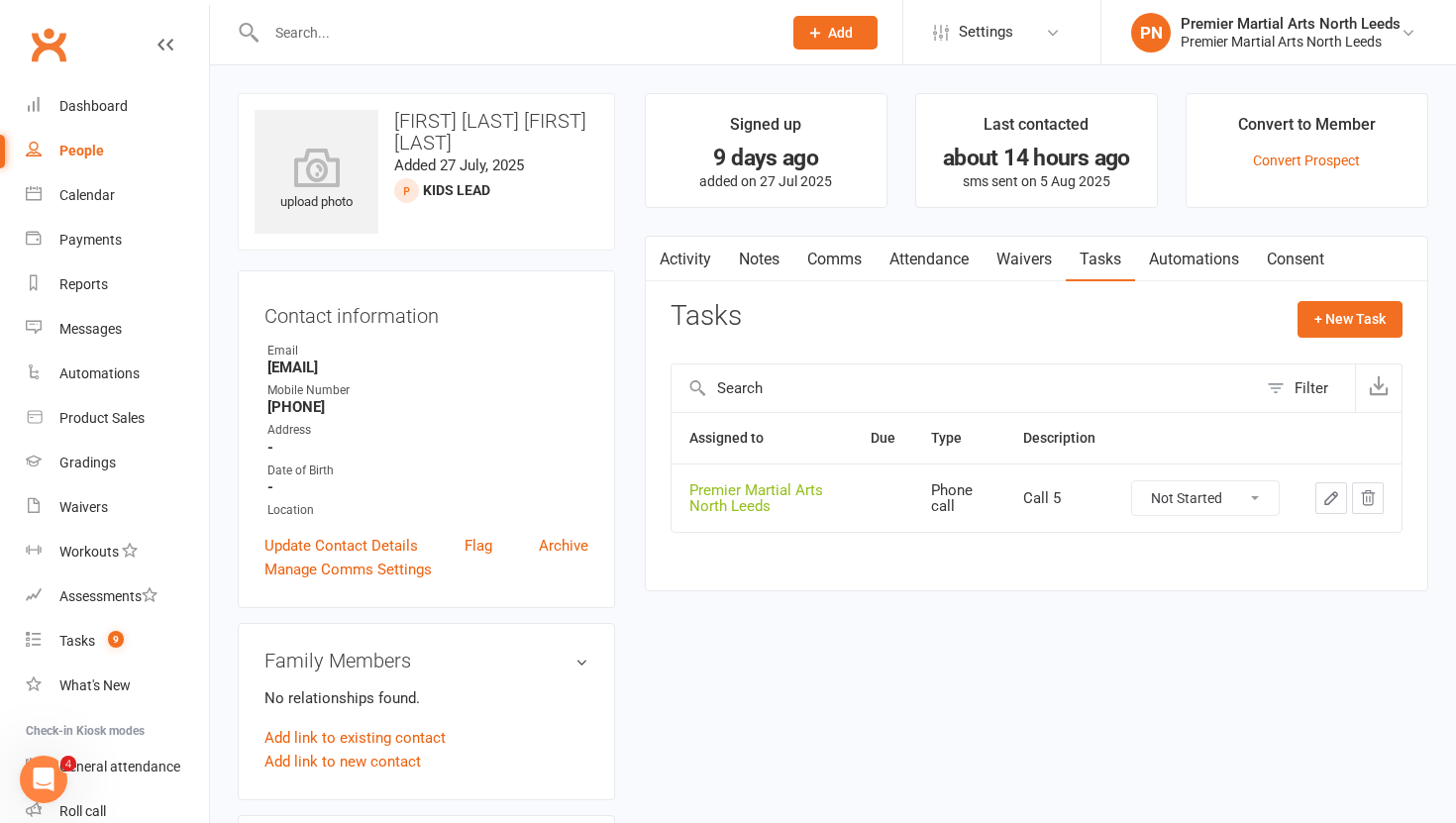 click on "Not Started In Progress Waiting Complete" at bounding box center [1205, 498] 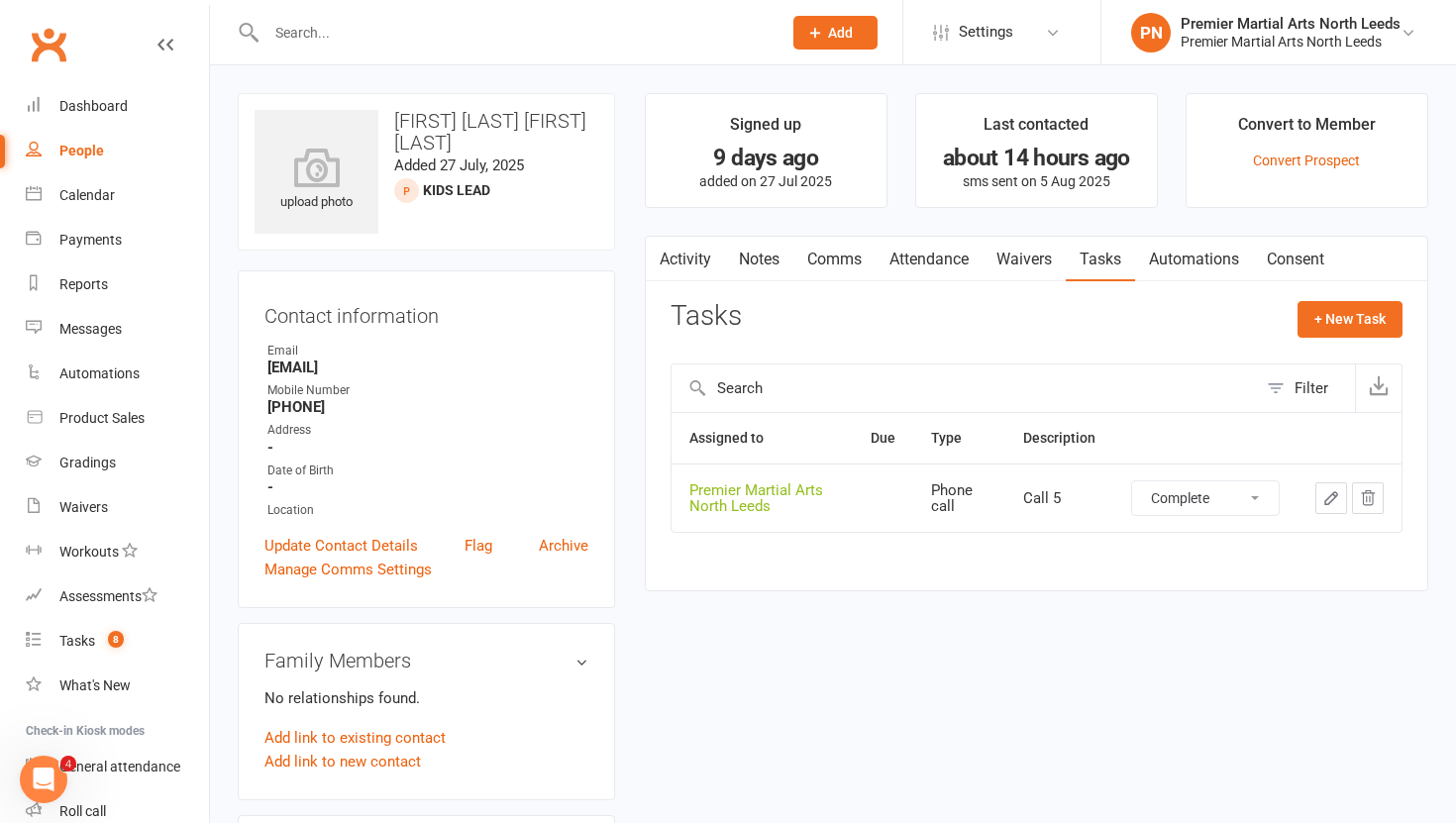 select on "unstarted" 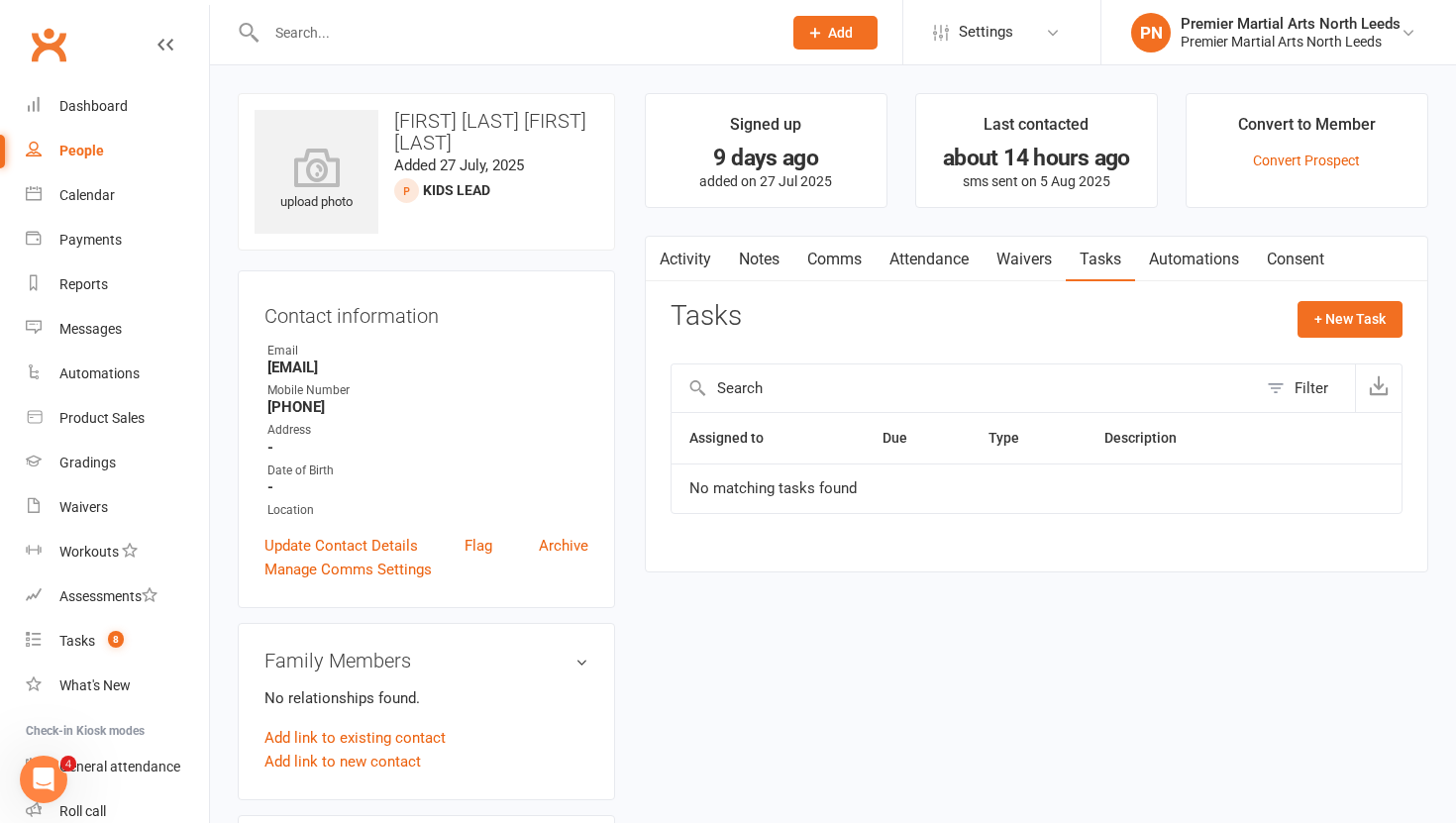 click on "Notes" at bounding box center (759, 259) 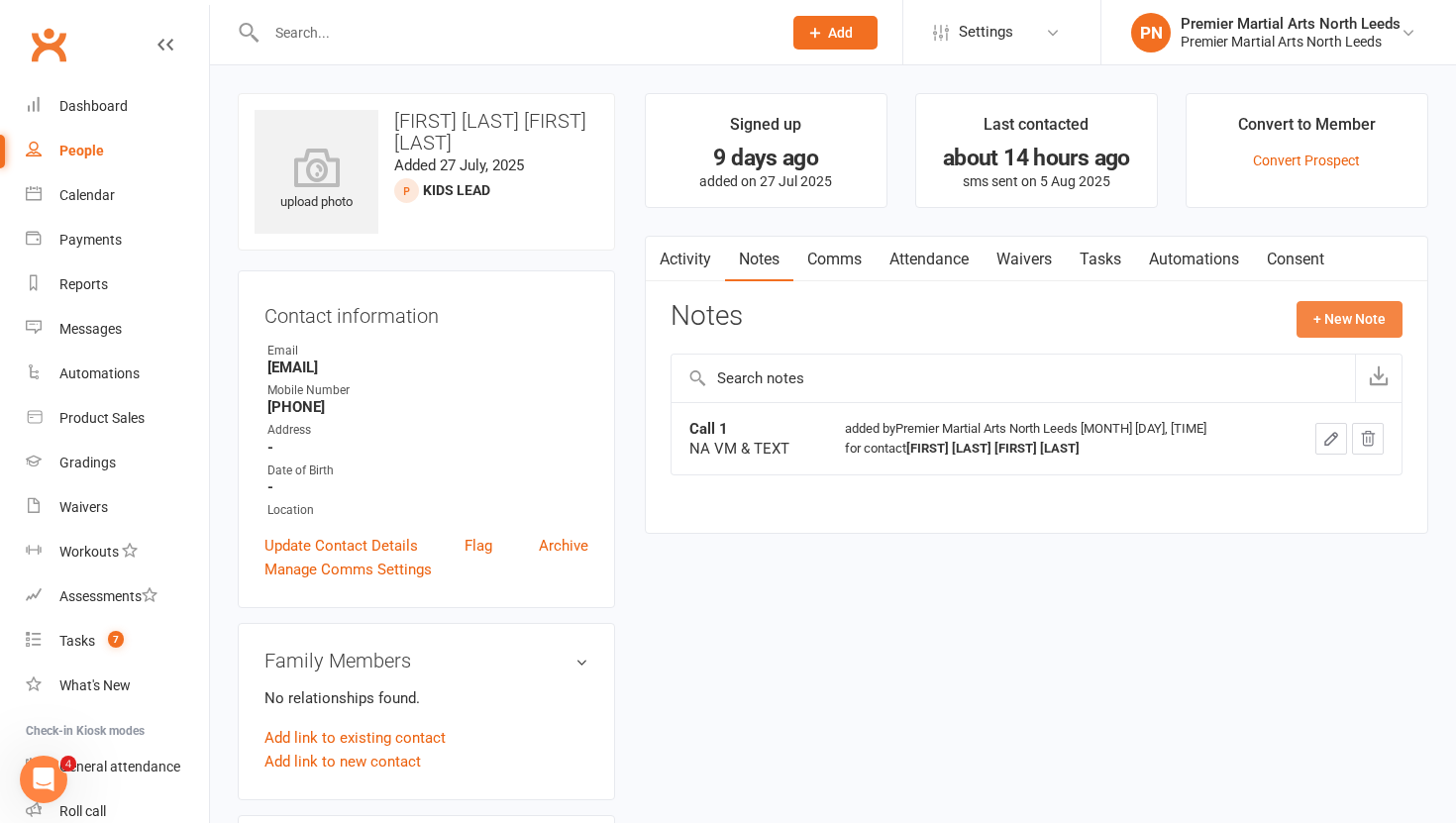 click on "+ New Note" at bounding box center [1349, 319] 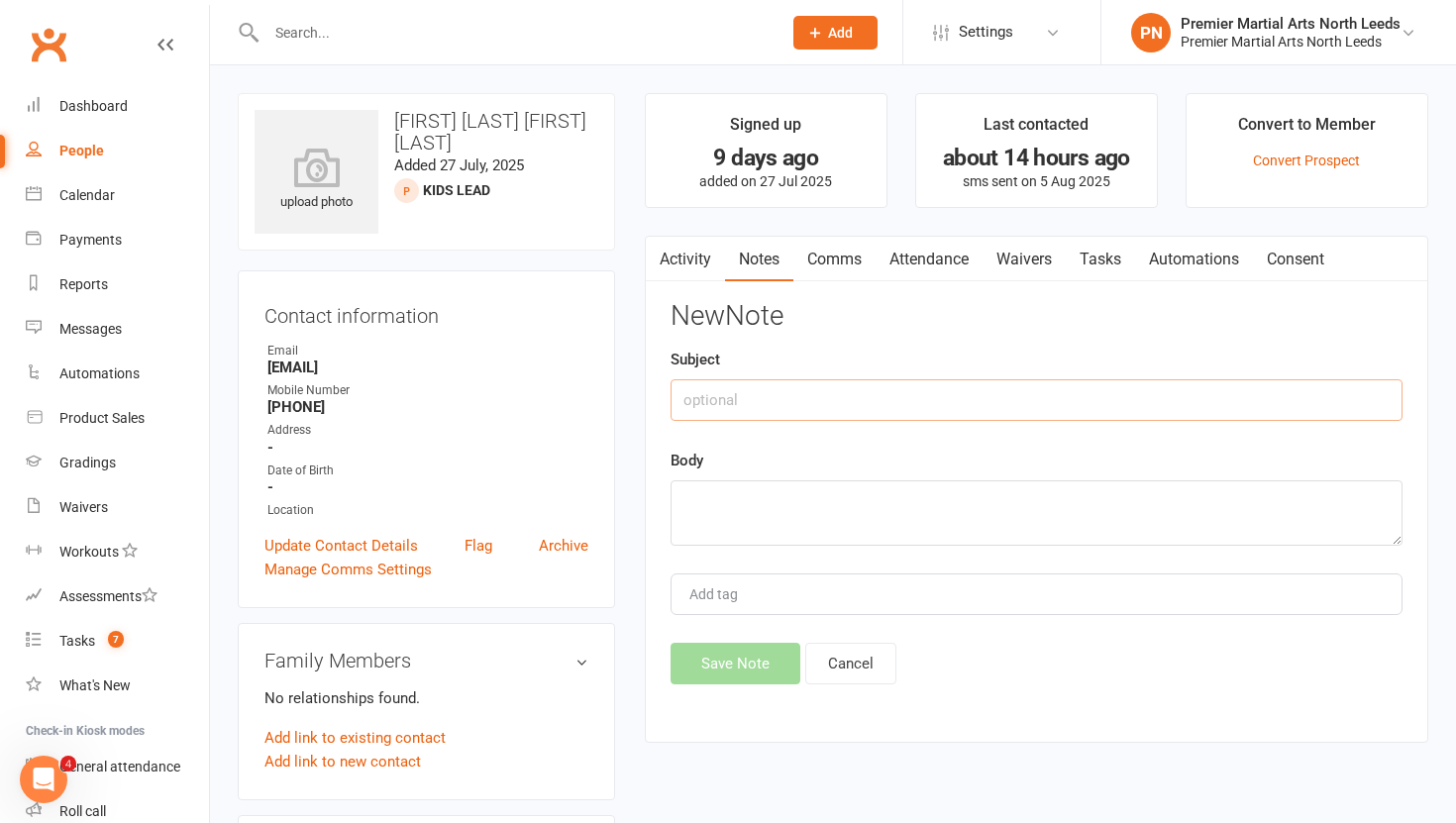 click at bounding box center (1036, 400) 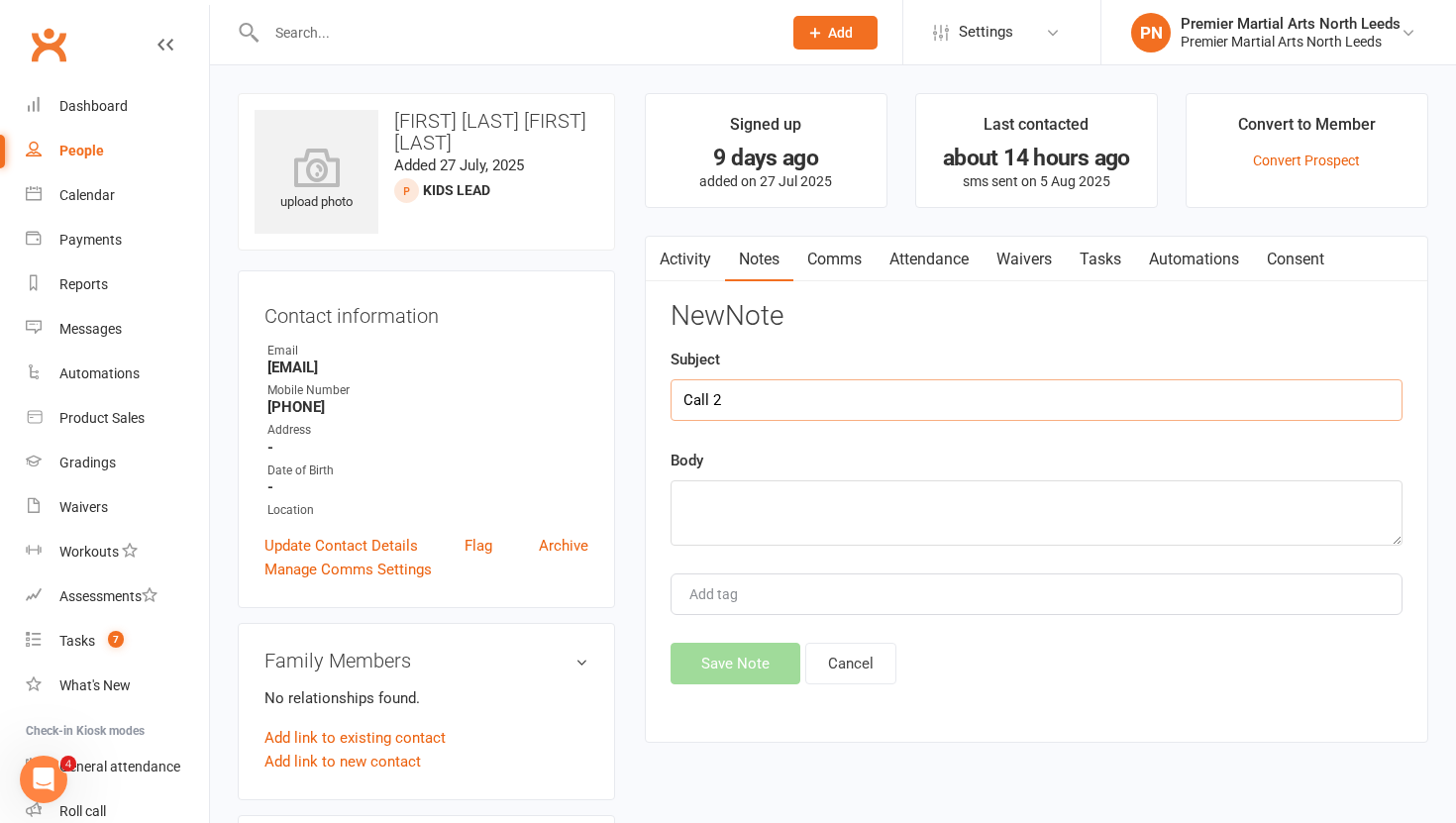 type on "Call 2" 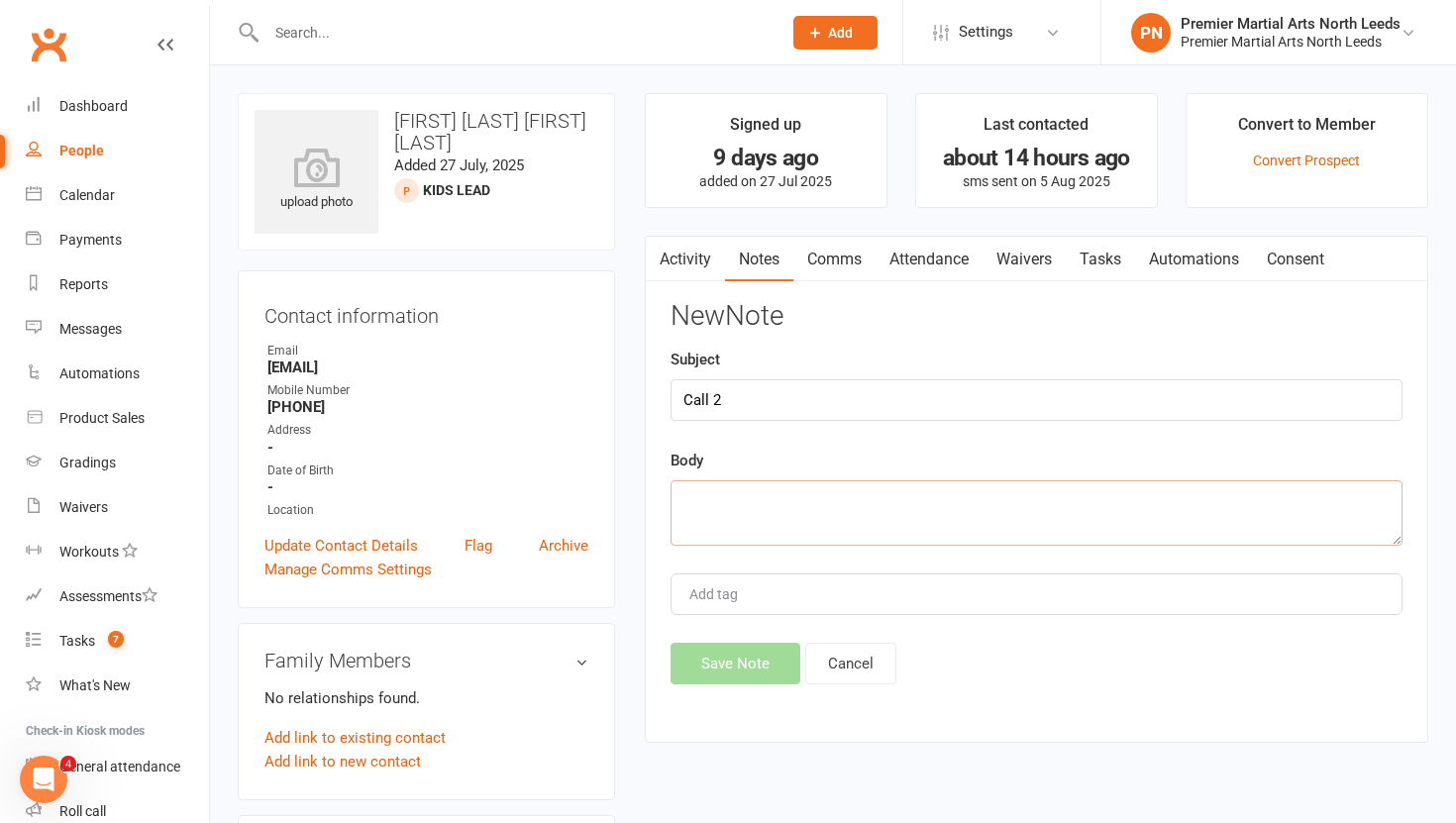 click at bounding box center [1036, 513] 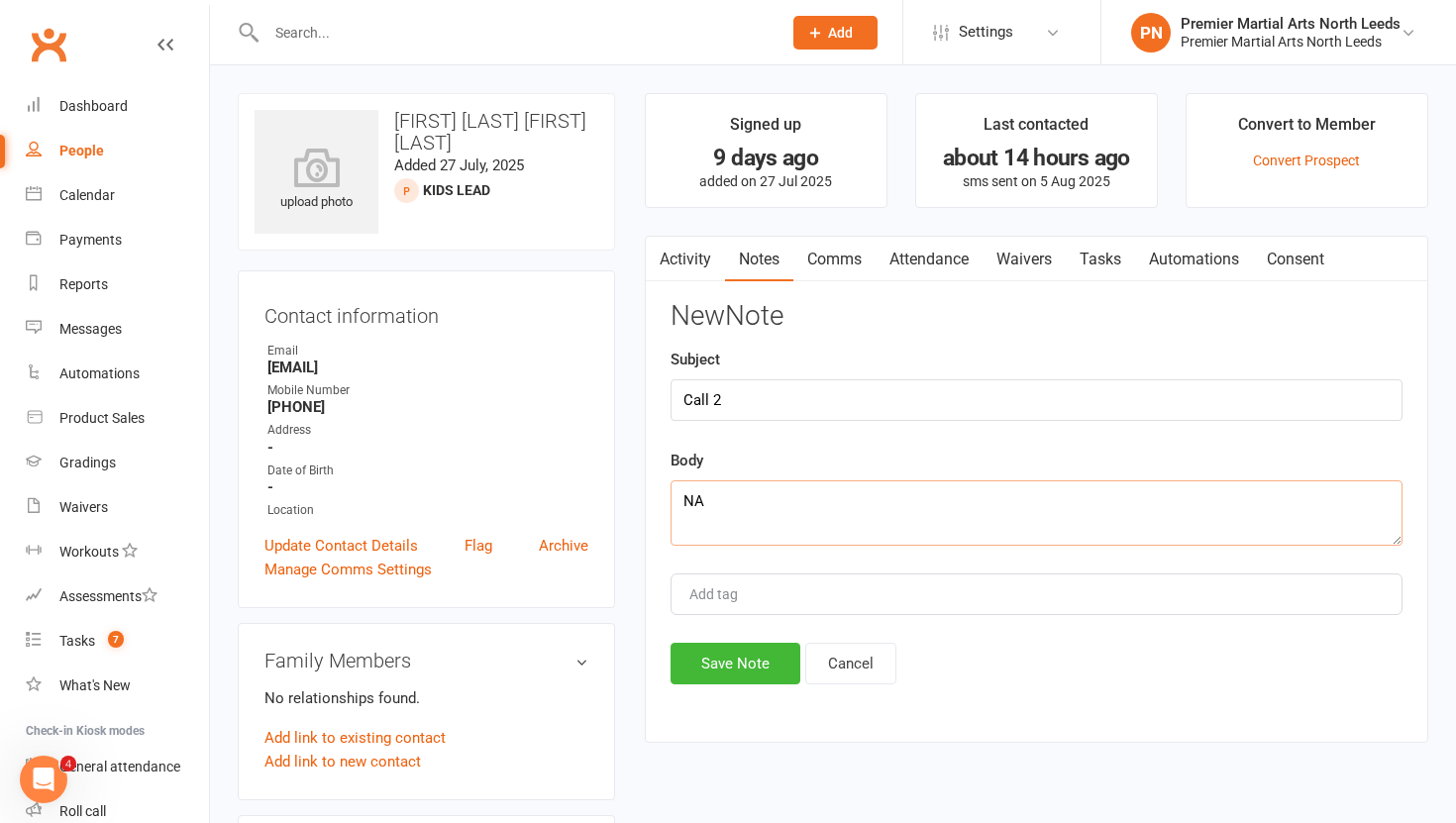 type on "N" 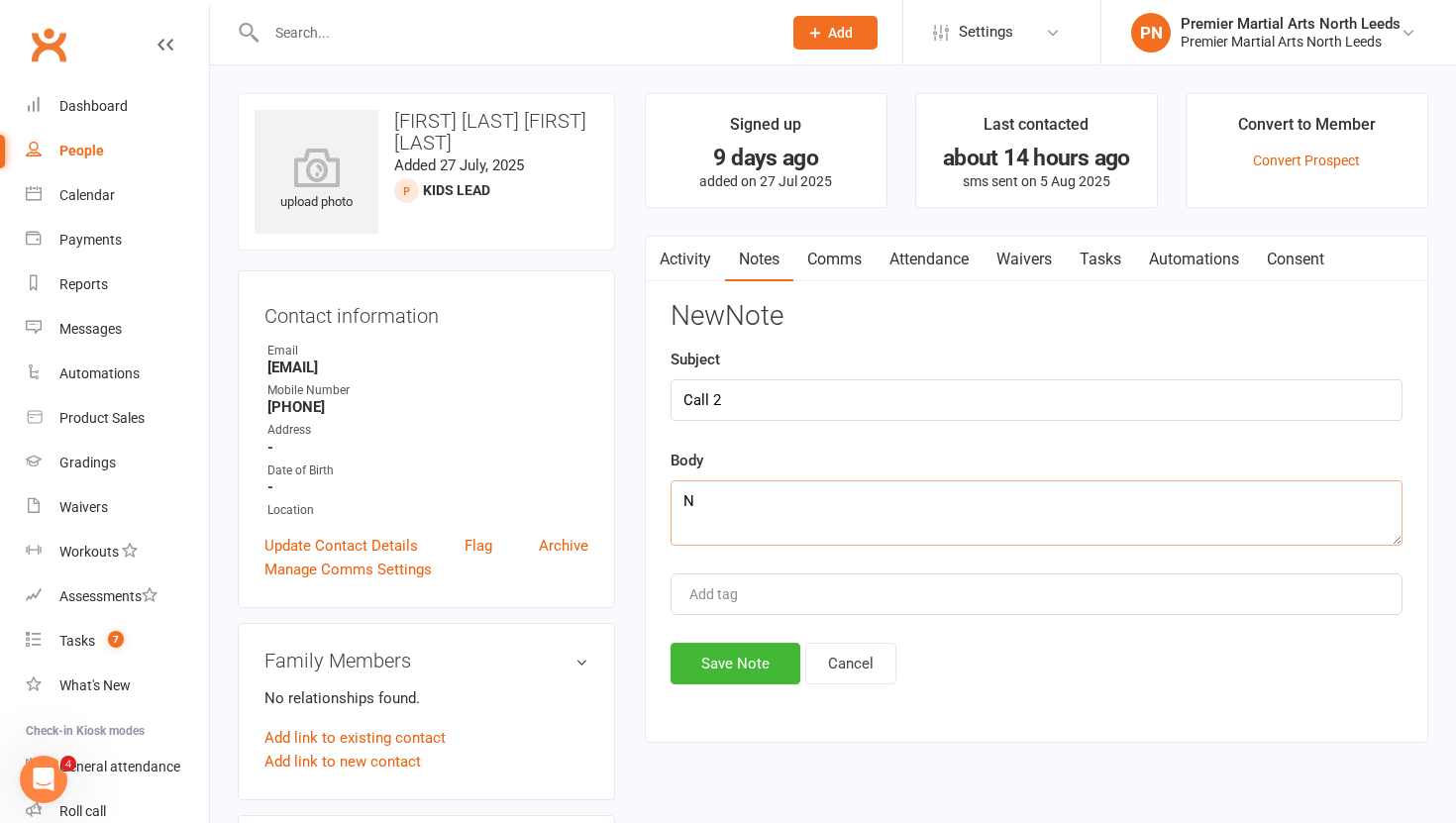 type 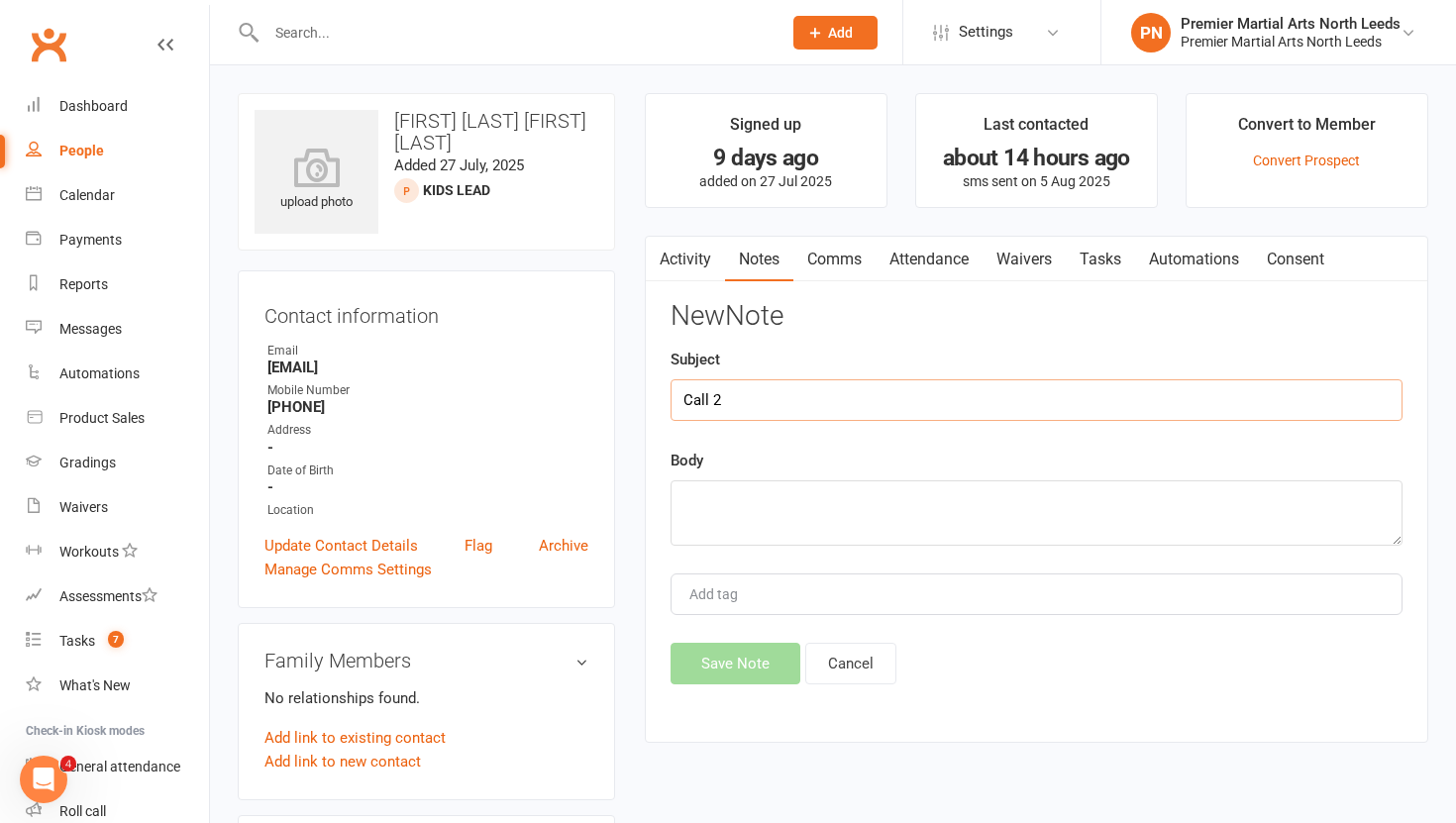 click on "Call 2" at bounding box center (1036, 400) 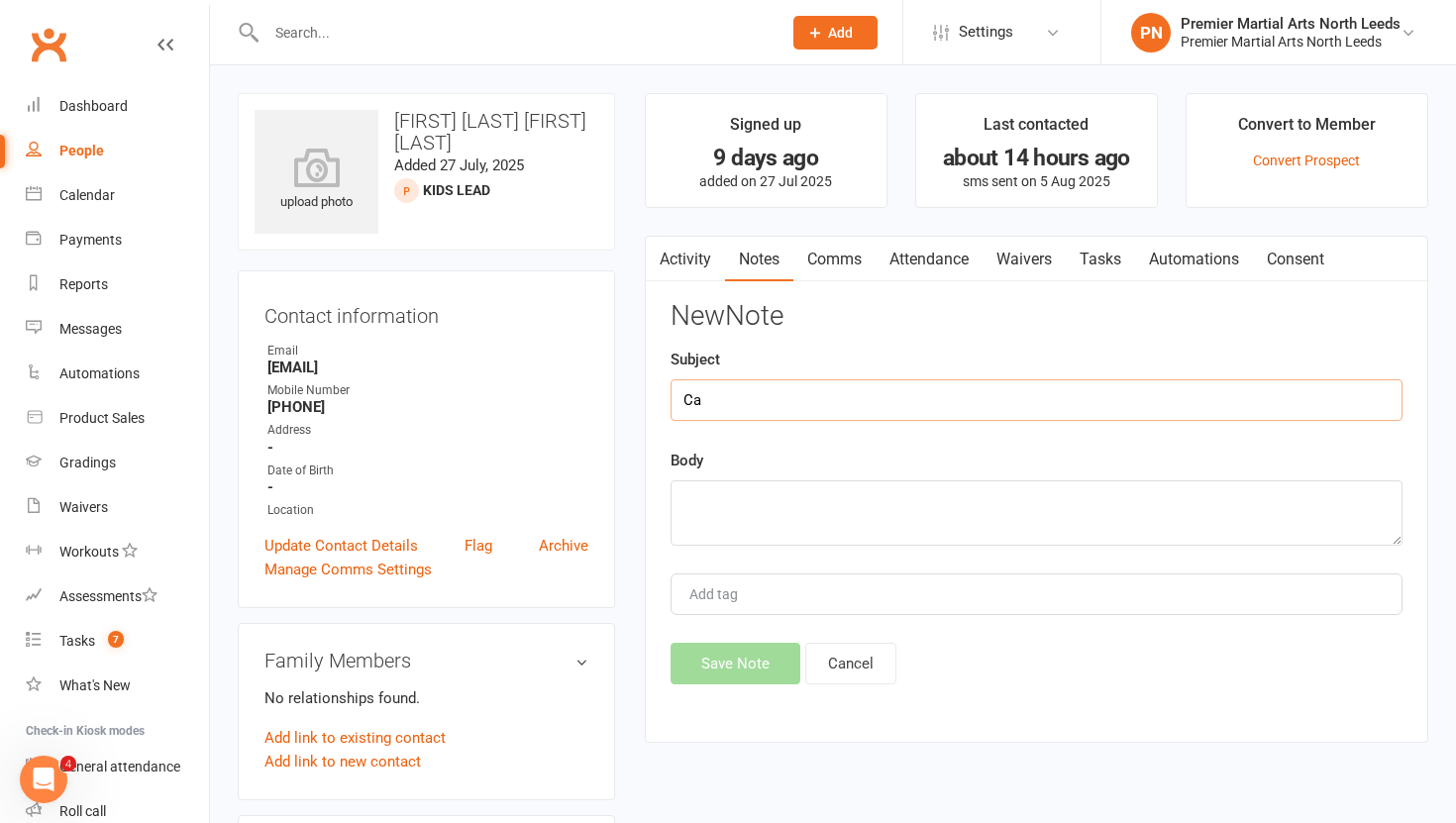 type on "C" 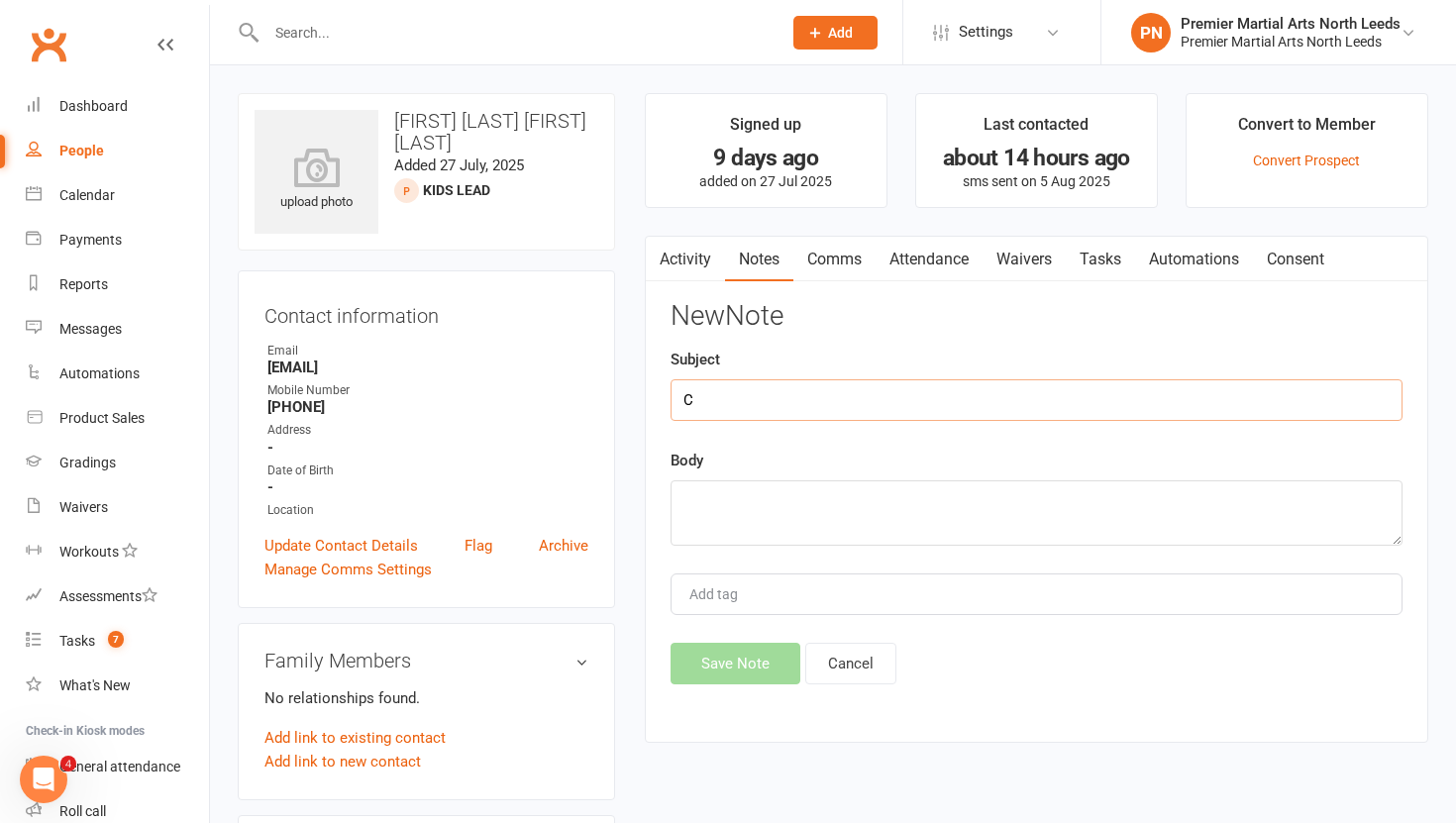 type 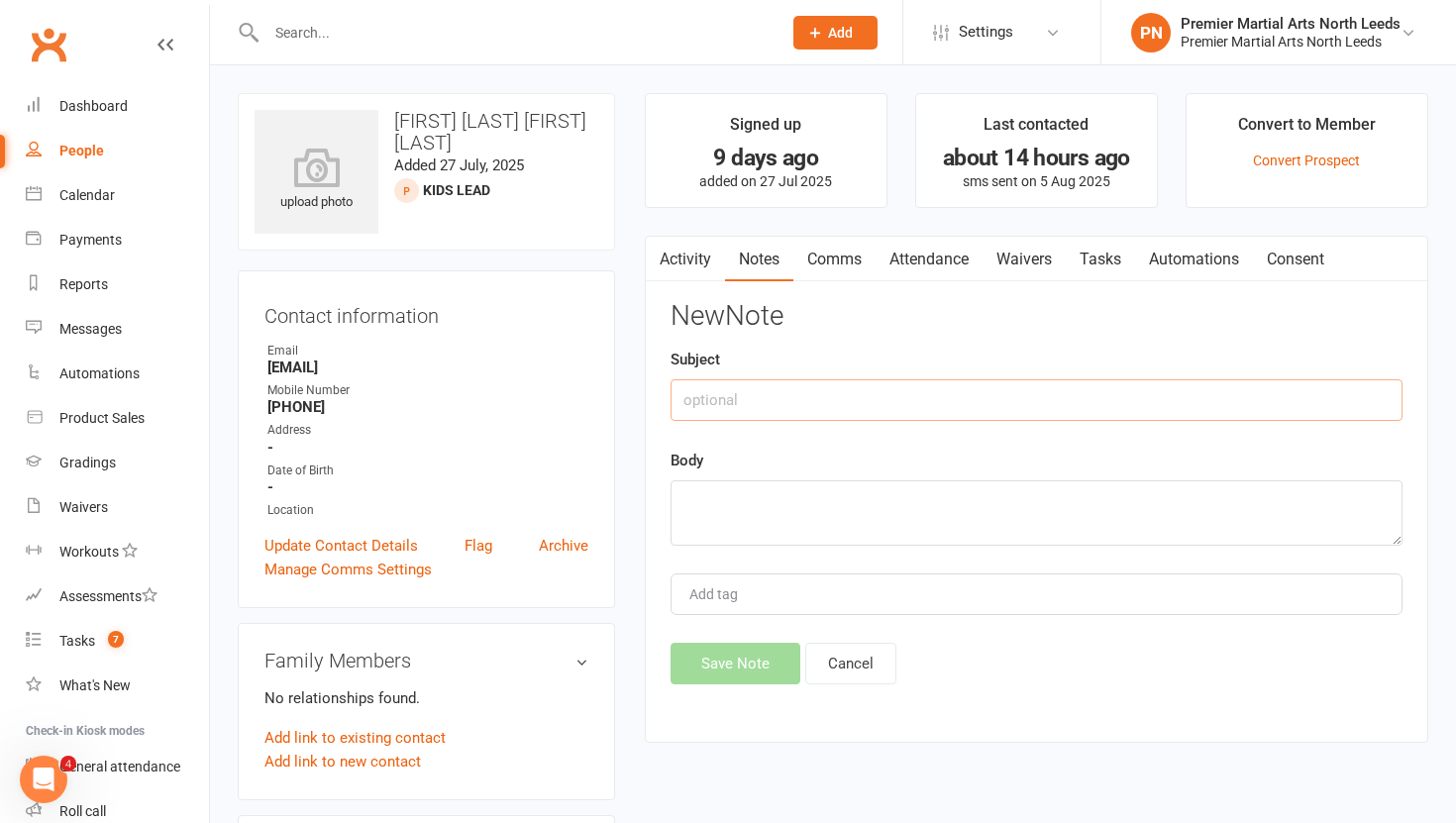 click on "Tasks" at bounding box center (1100, 259) 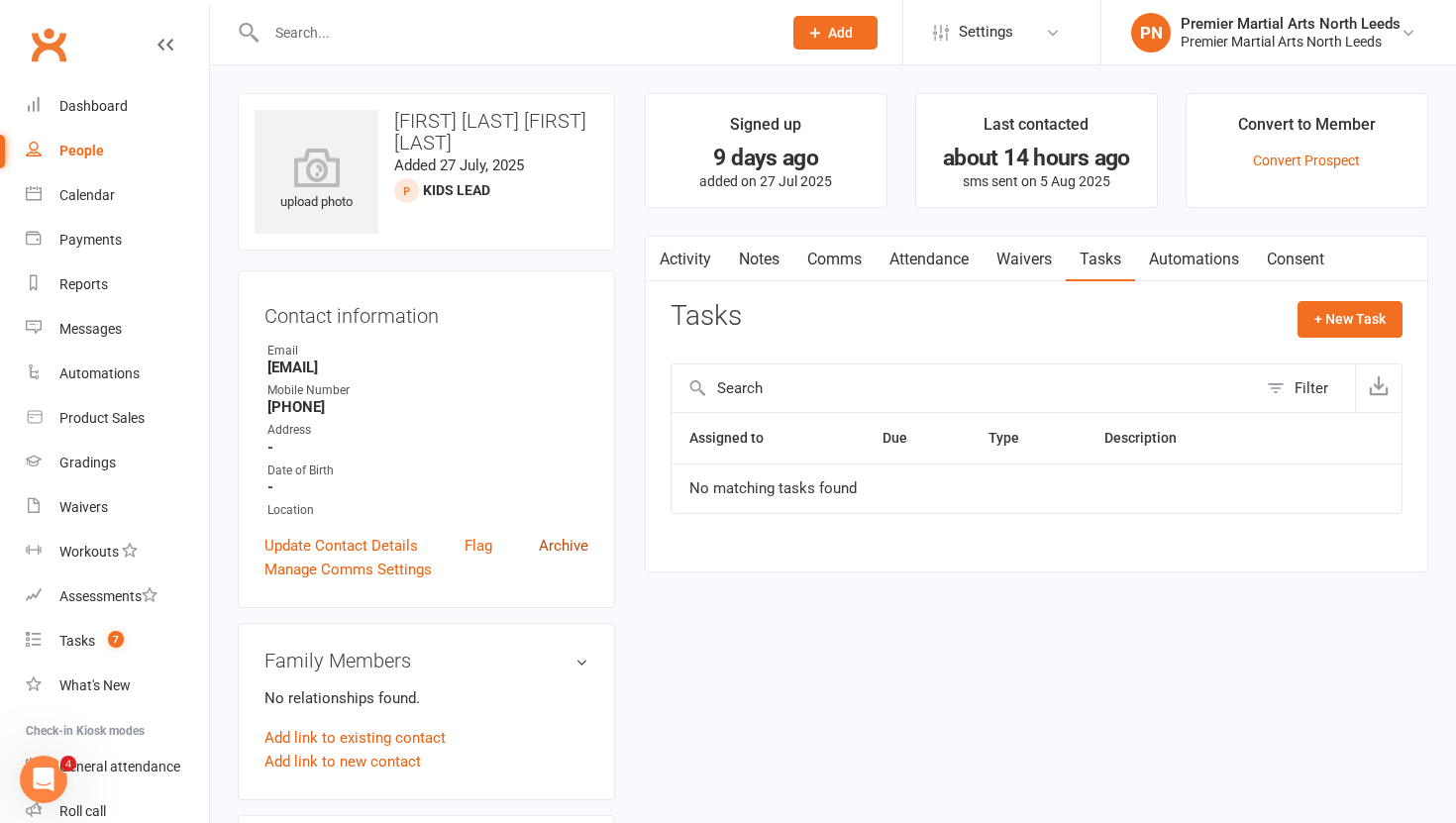 click on "Archive" at bounding box center [564, 546] 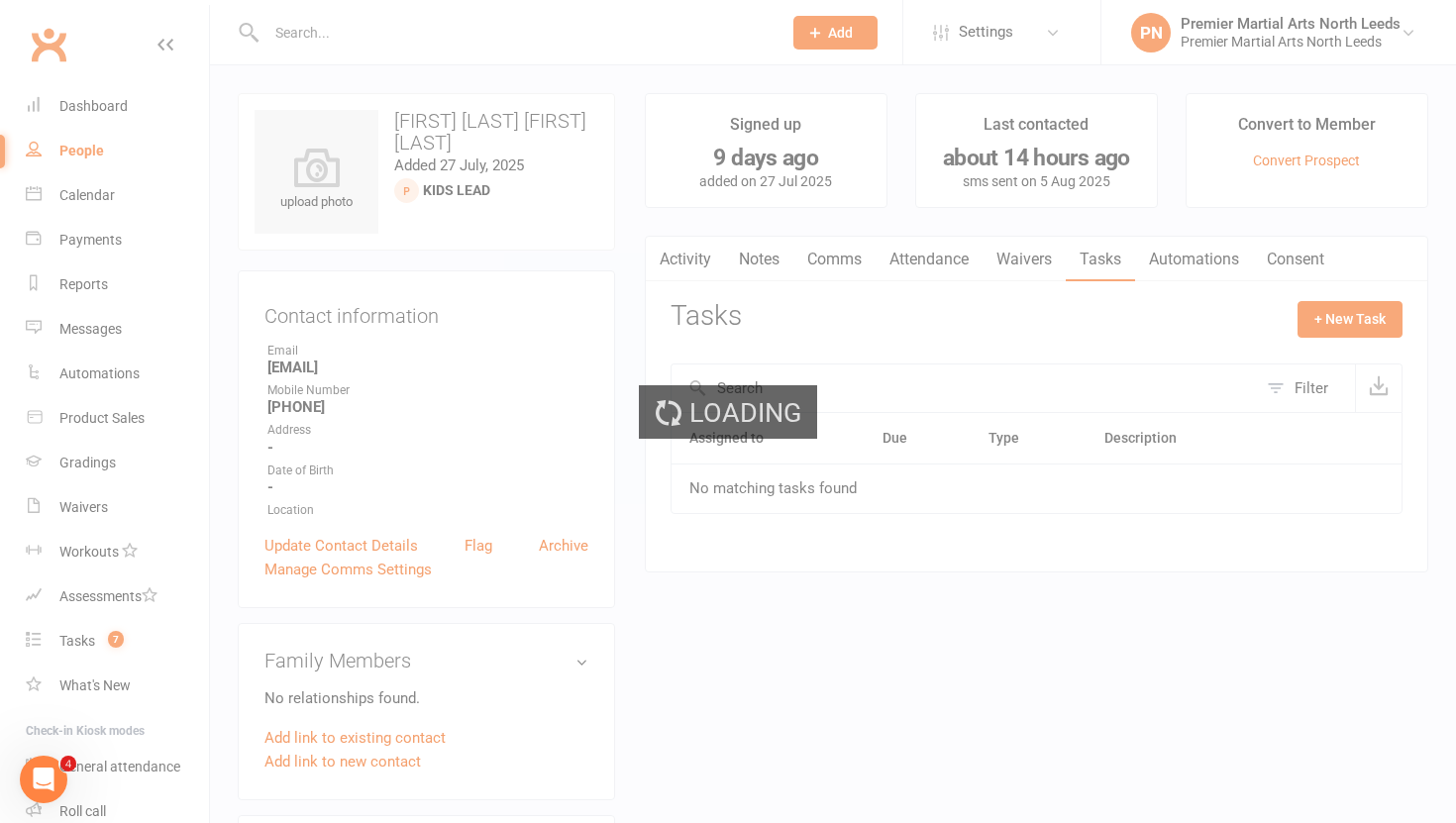 select on "100" 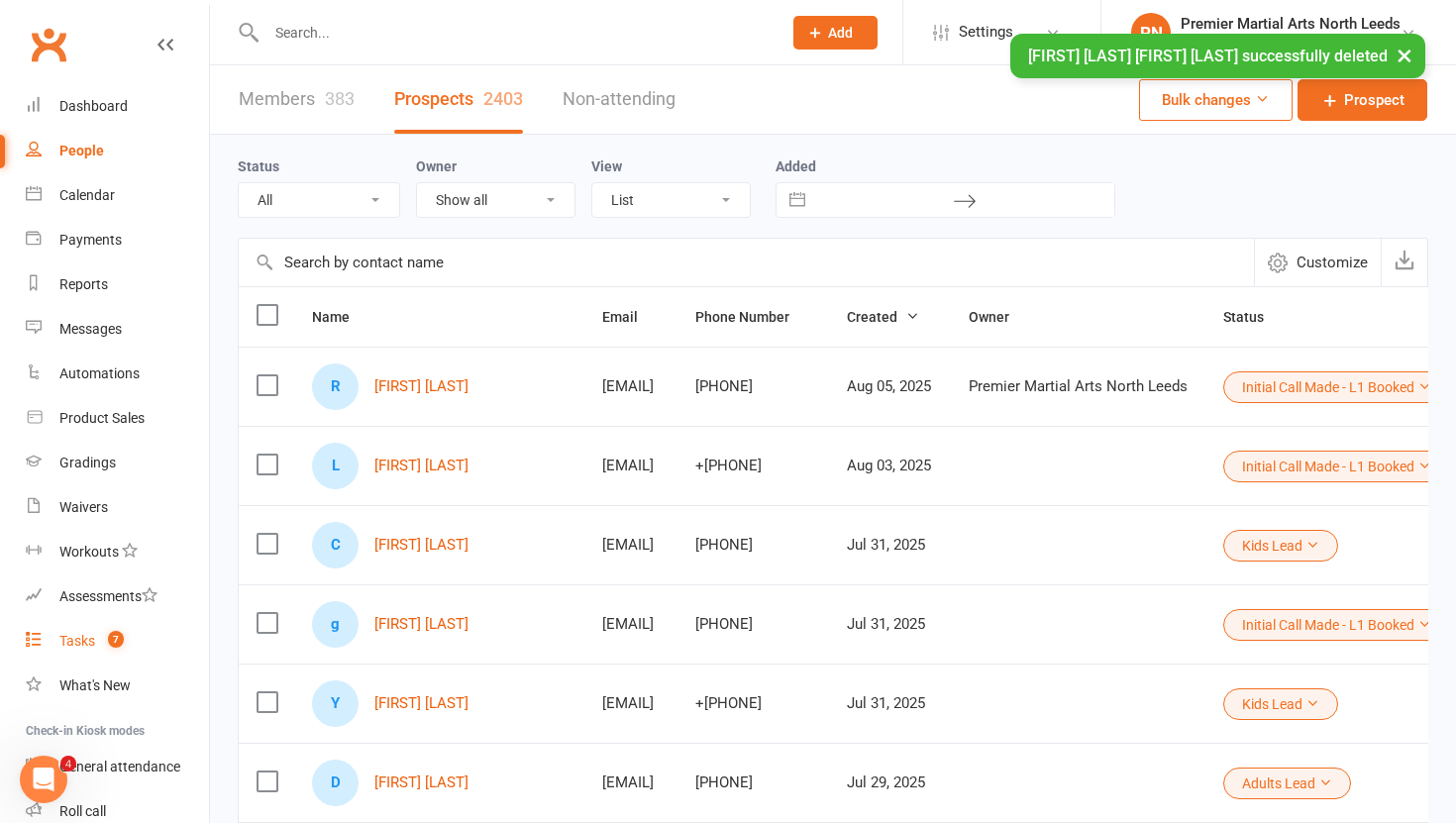 click on "Tasks" at bounding box center [77, 641] 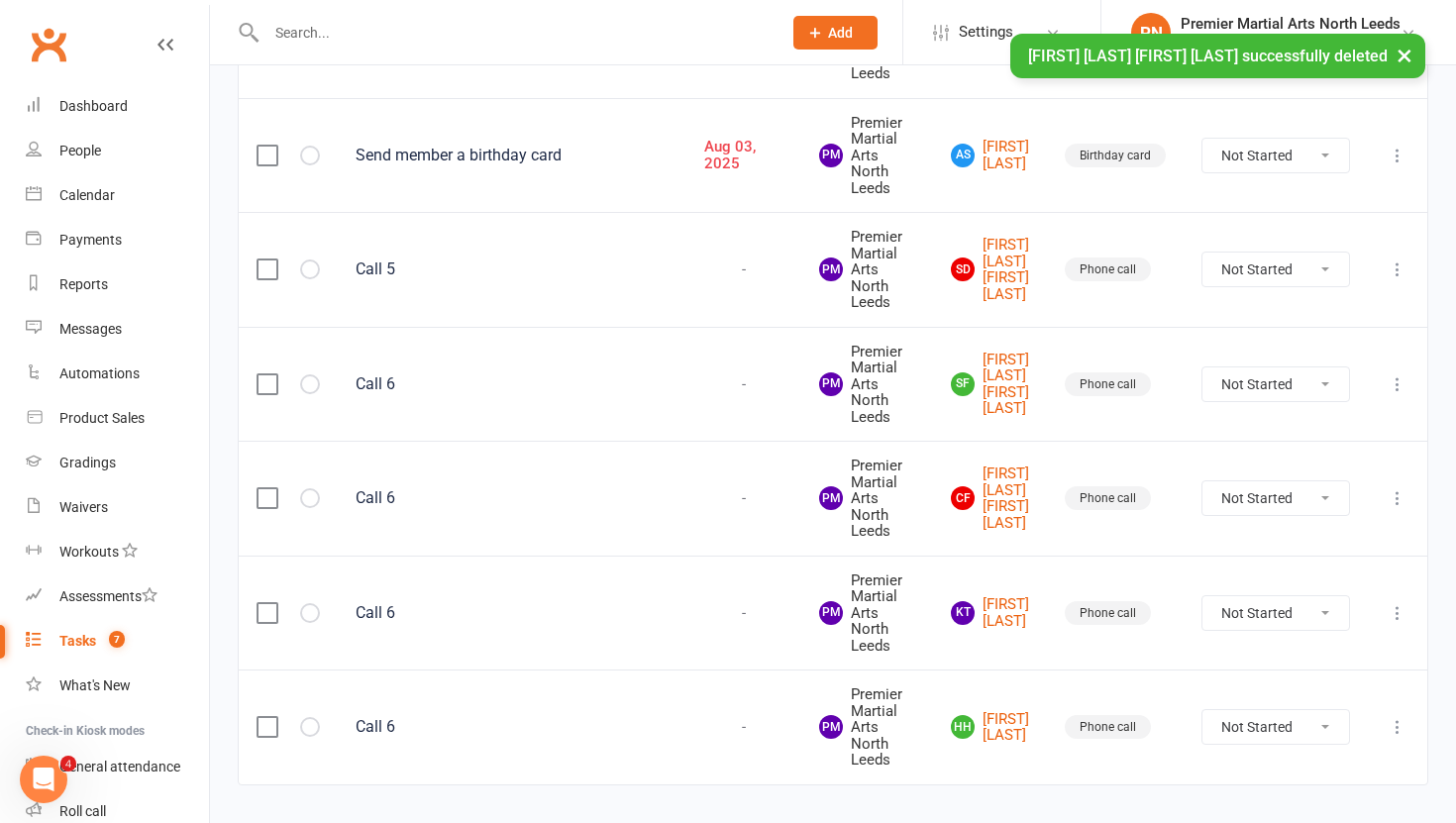 scroll, scrollTop: 392, scrollLeft: 0, axis: vertical 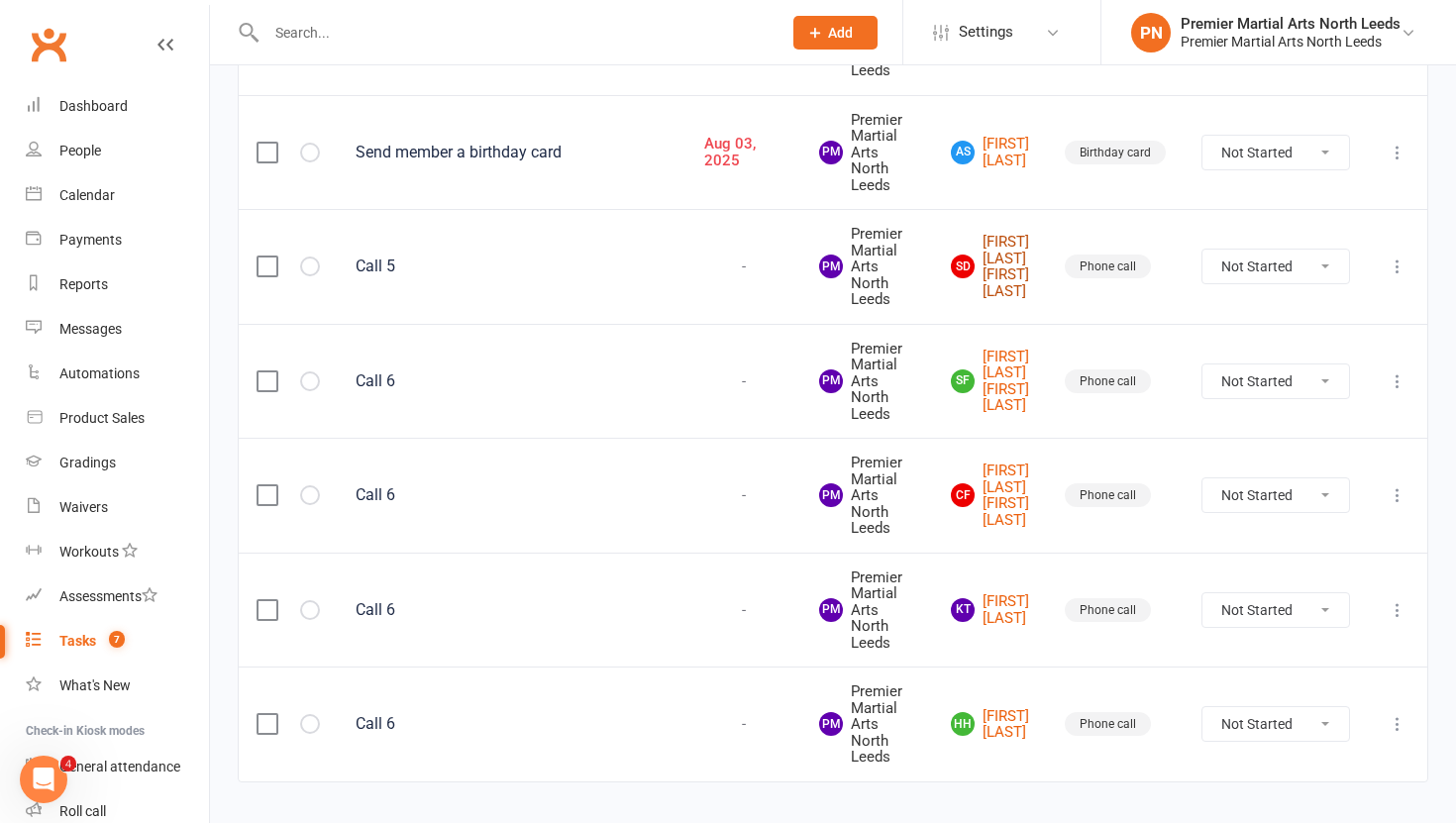 click on "[FIRST] [LAST] [FIRST] [LAST]" at bounding box center [989, 266] 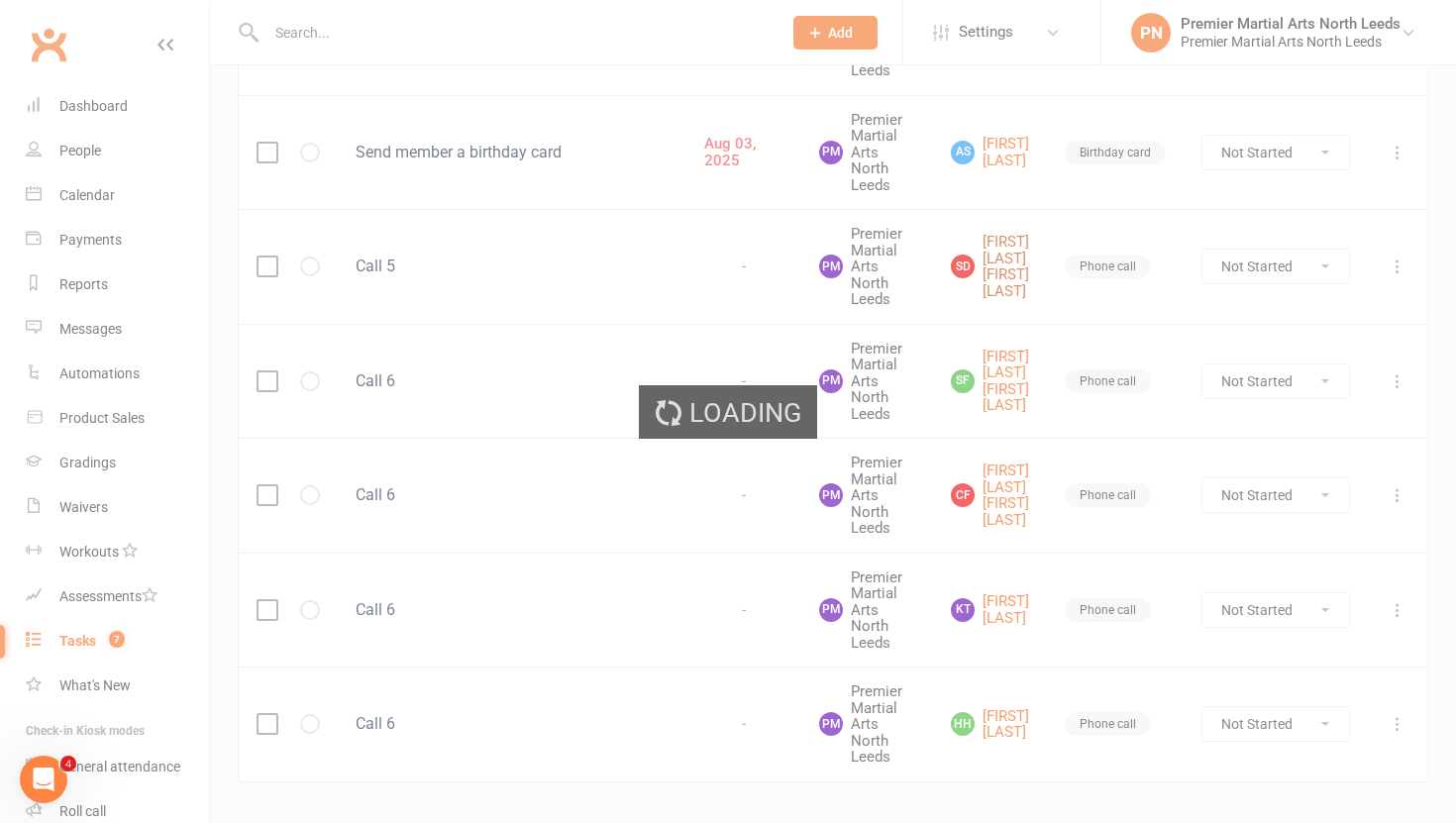 scroll, scrollTop: 0, scrollLeft: 0, axis: both 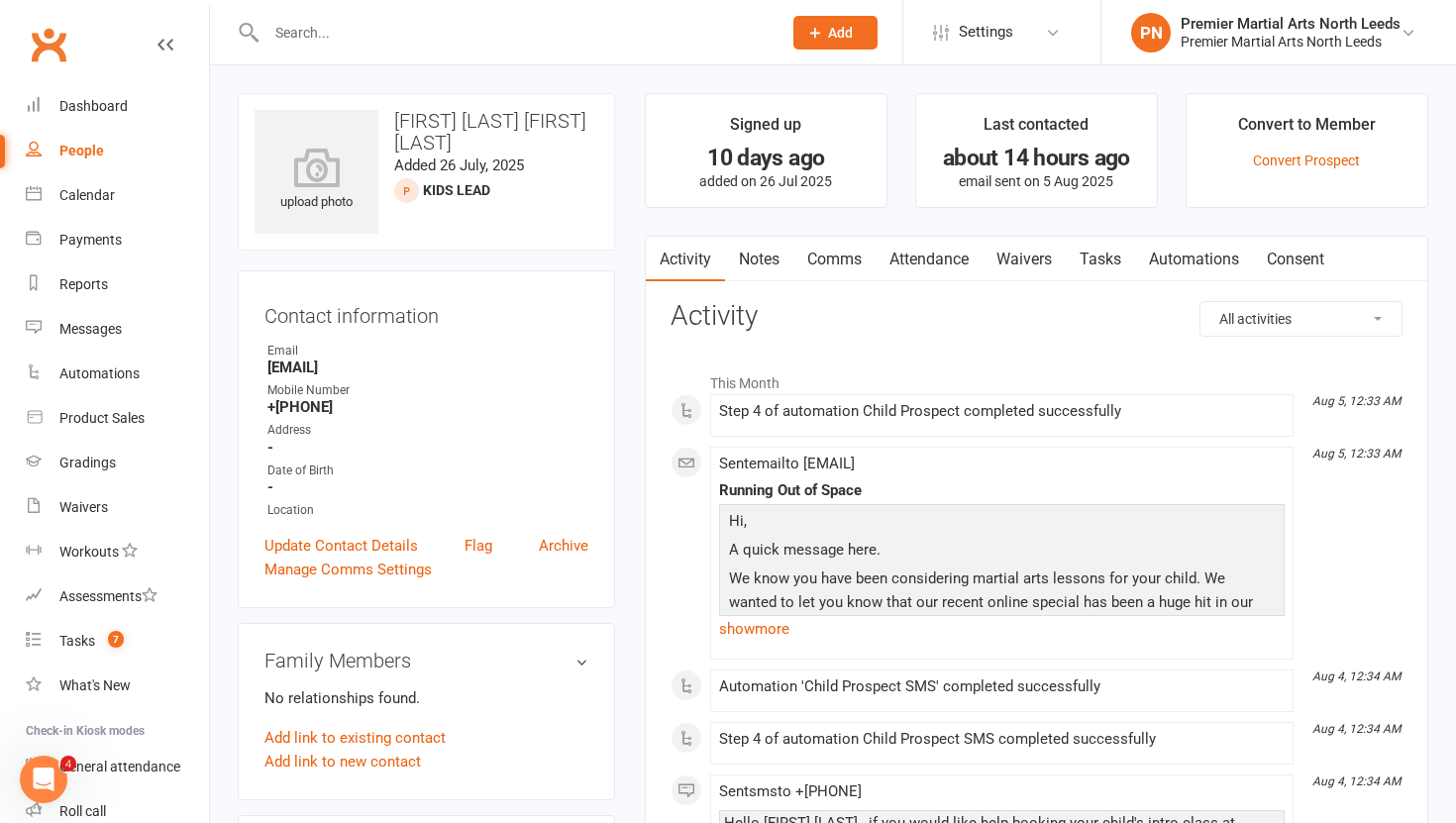 click on "Tasks" at bounding box center [1100, 259] 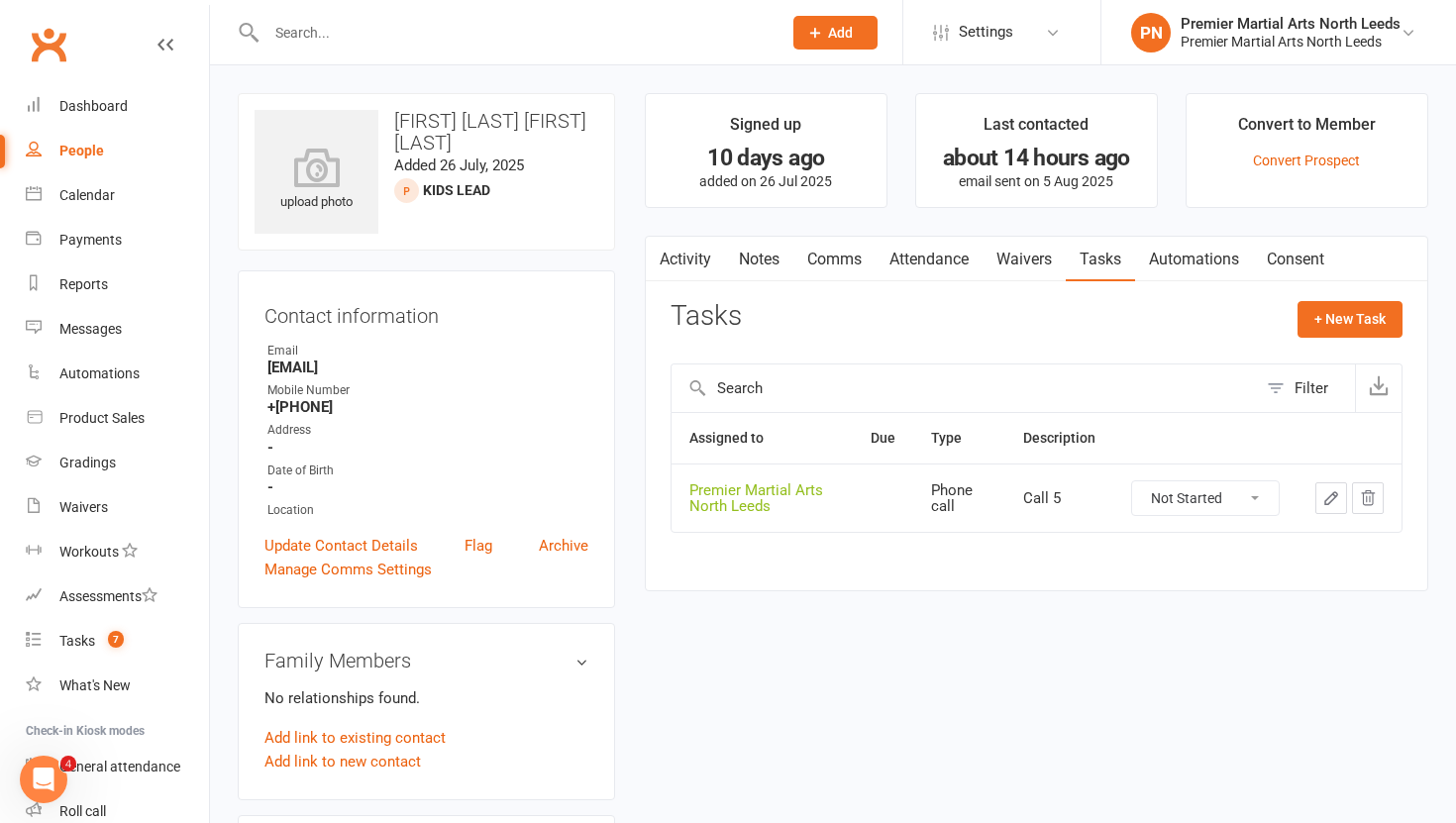 click on "Not Started In Progress Waiting Complete" at bounding box center [1205, 498] 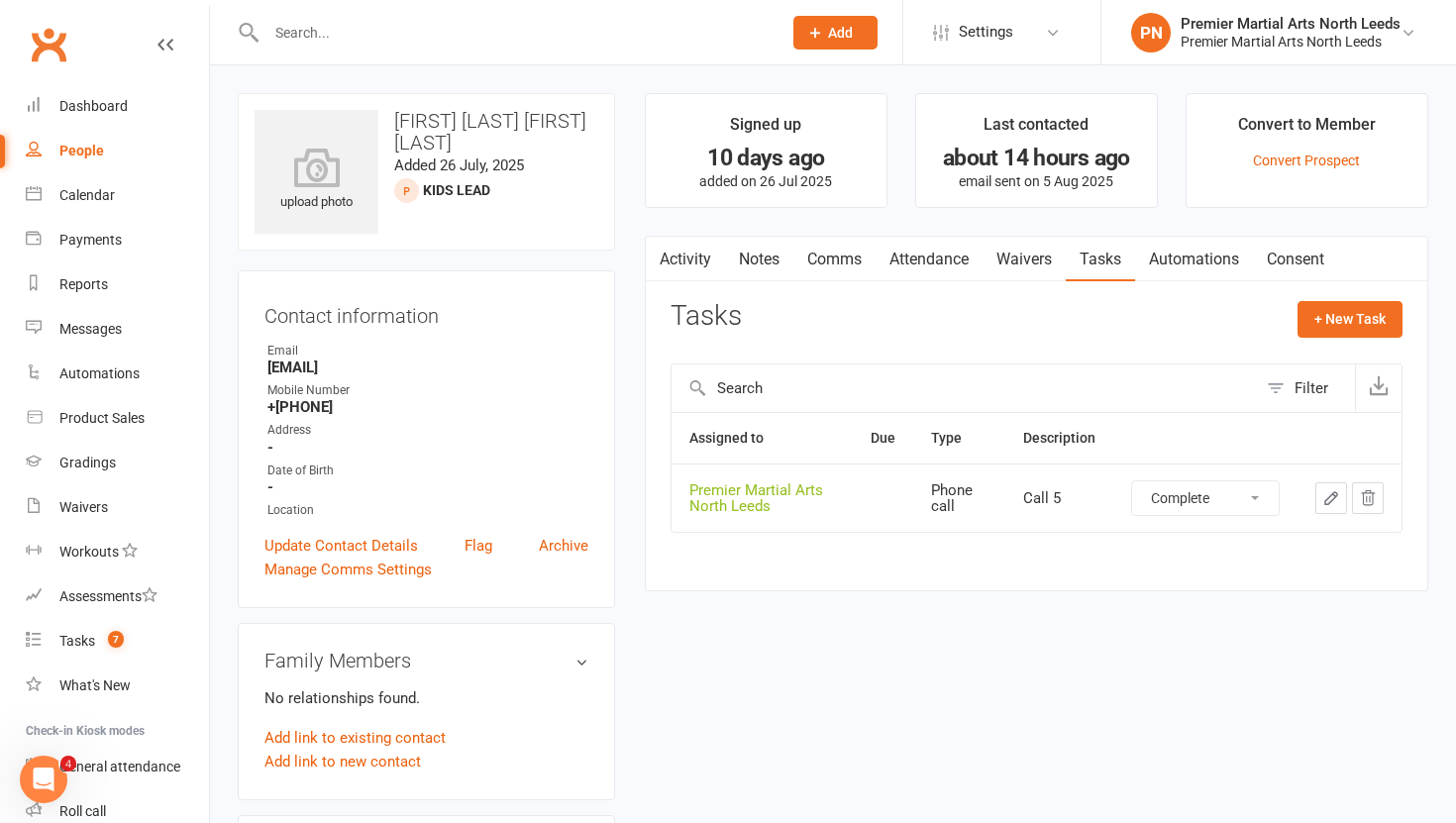 select on "unstarted" 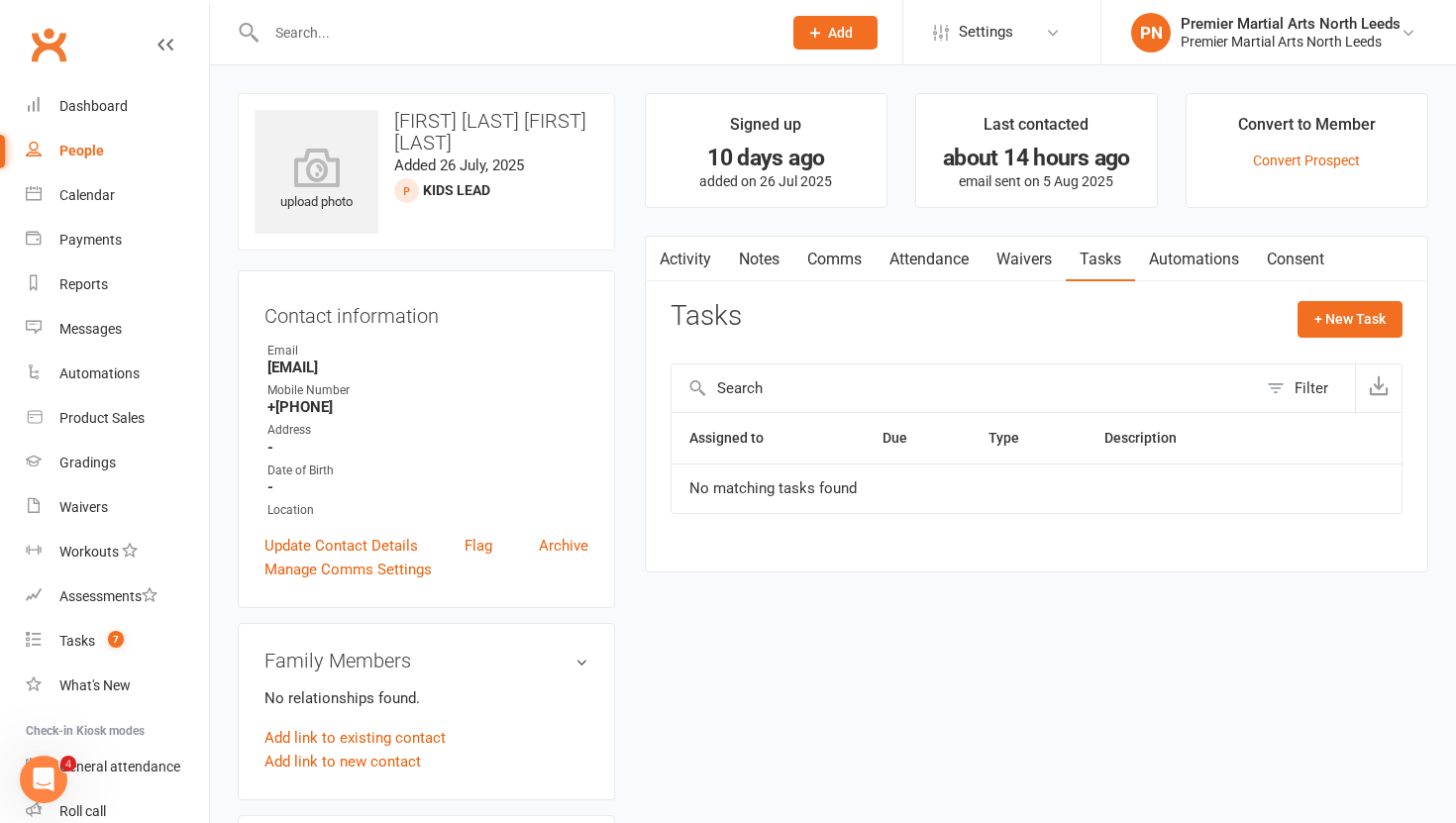 click on "Notes" at bounding box center (759, 259) 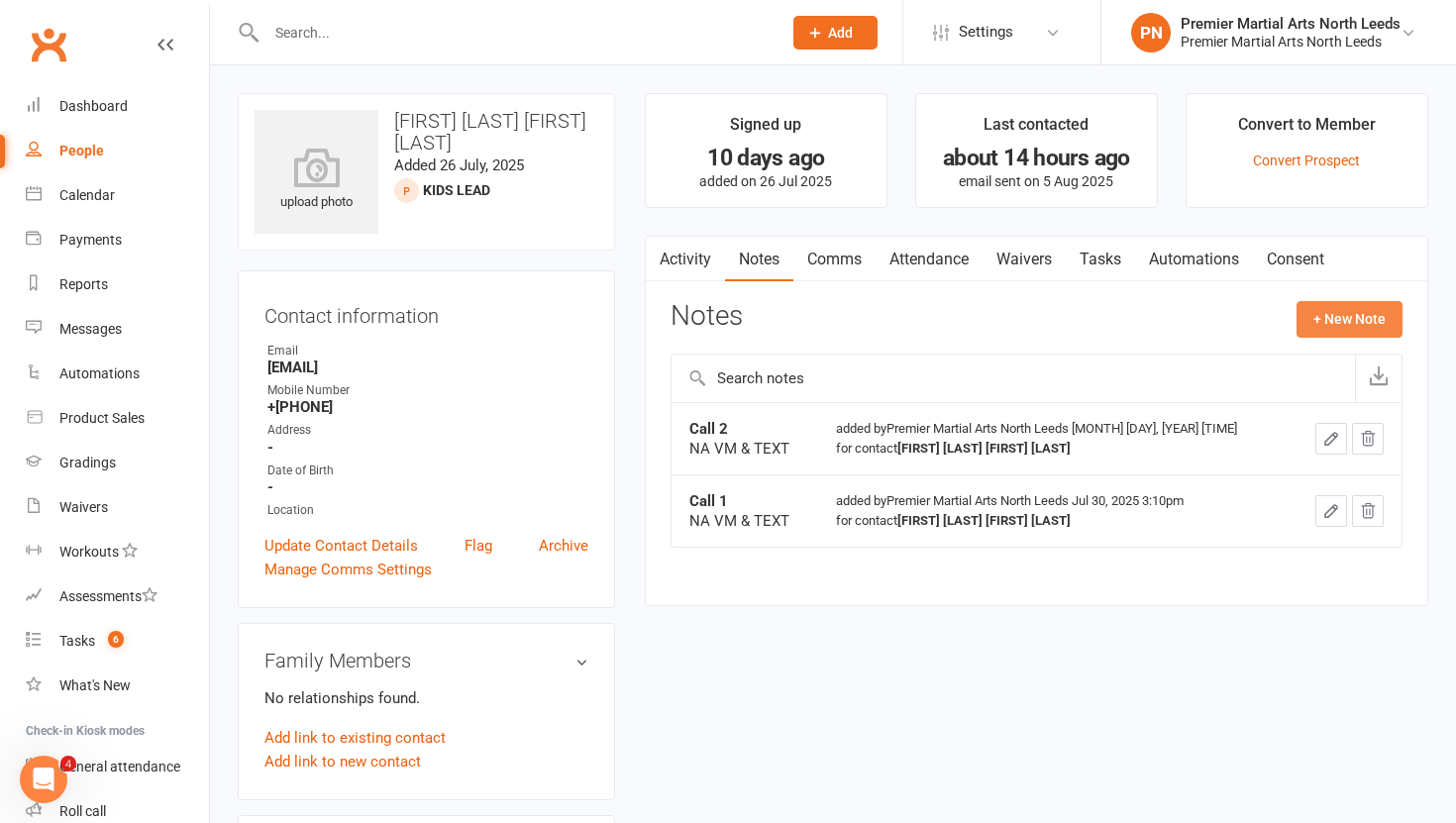click on "+ New Note" at bounding box center [1349, 319] 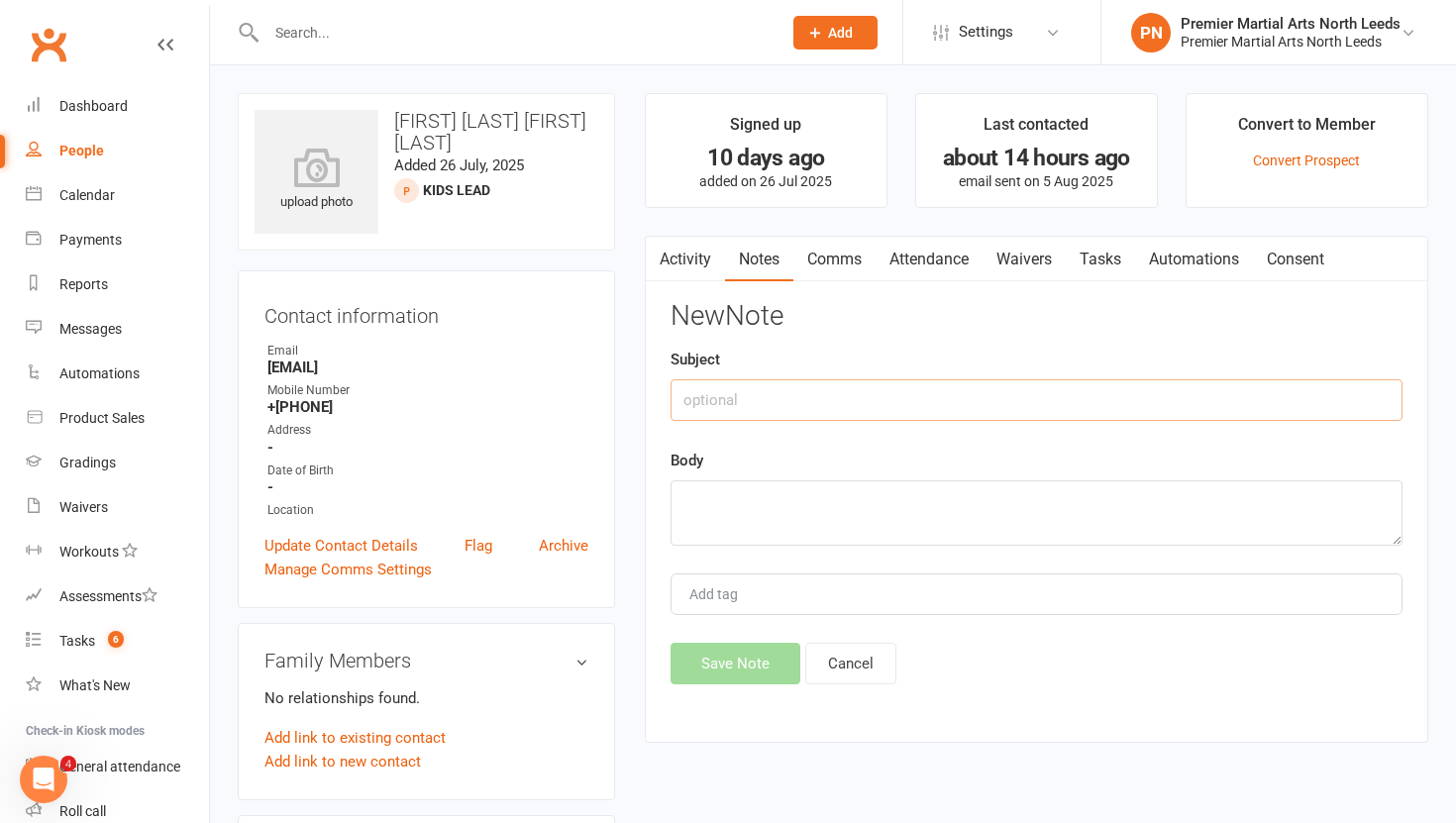 click at bounding box center (1036, 400) 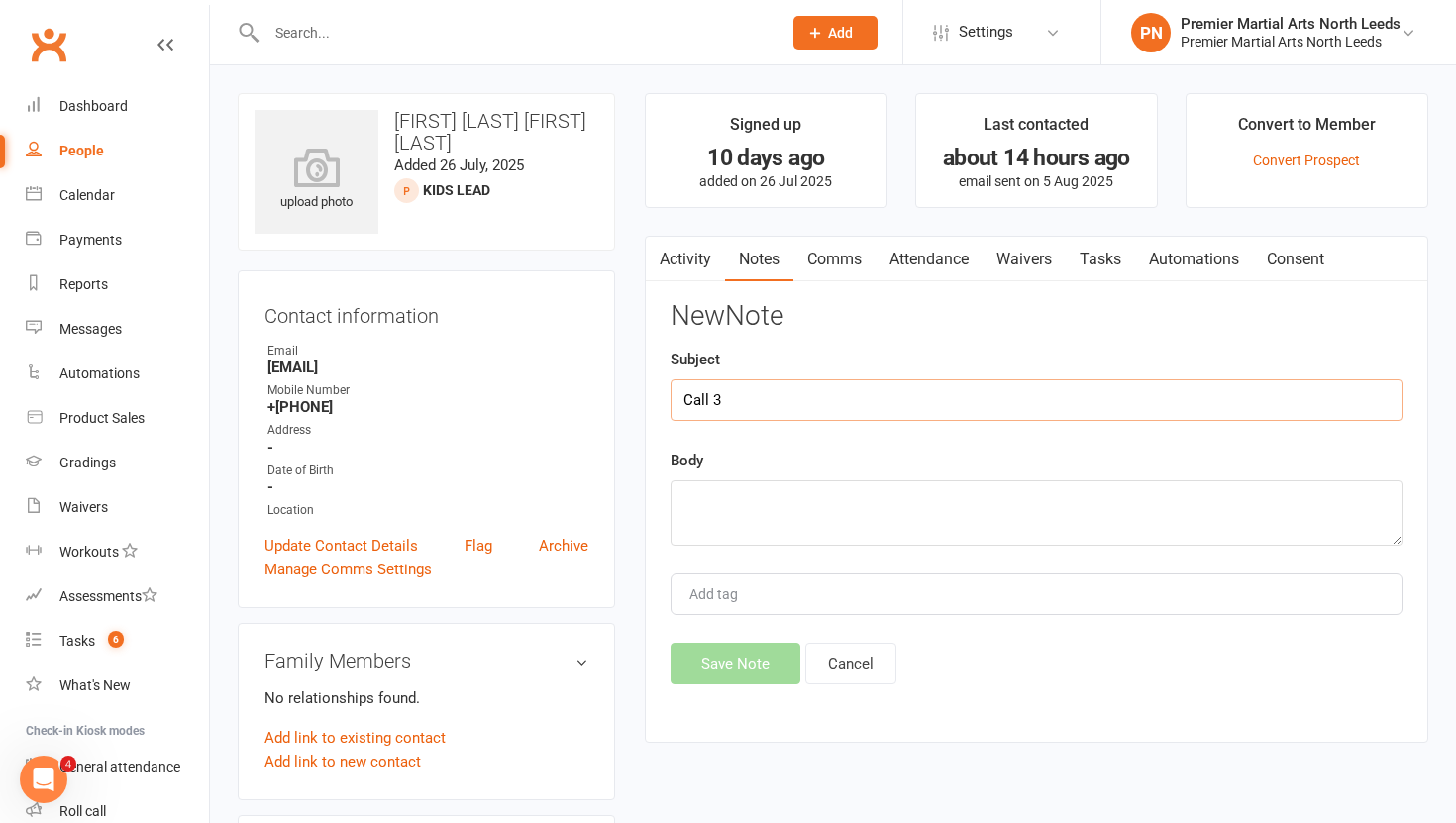 type on "Call 3" 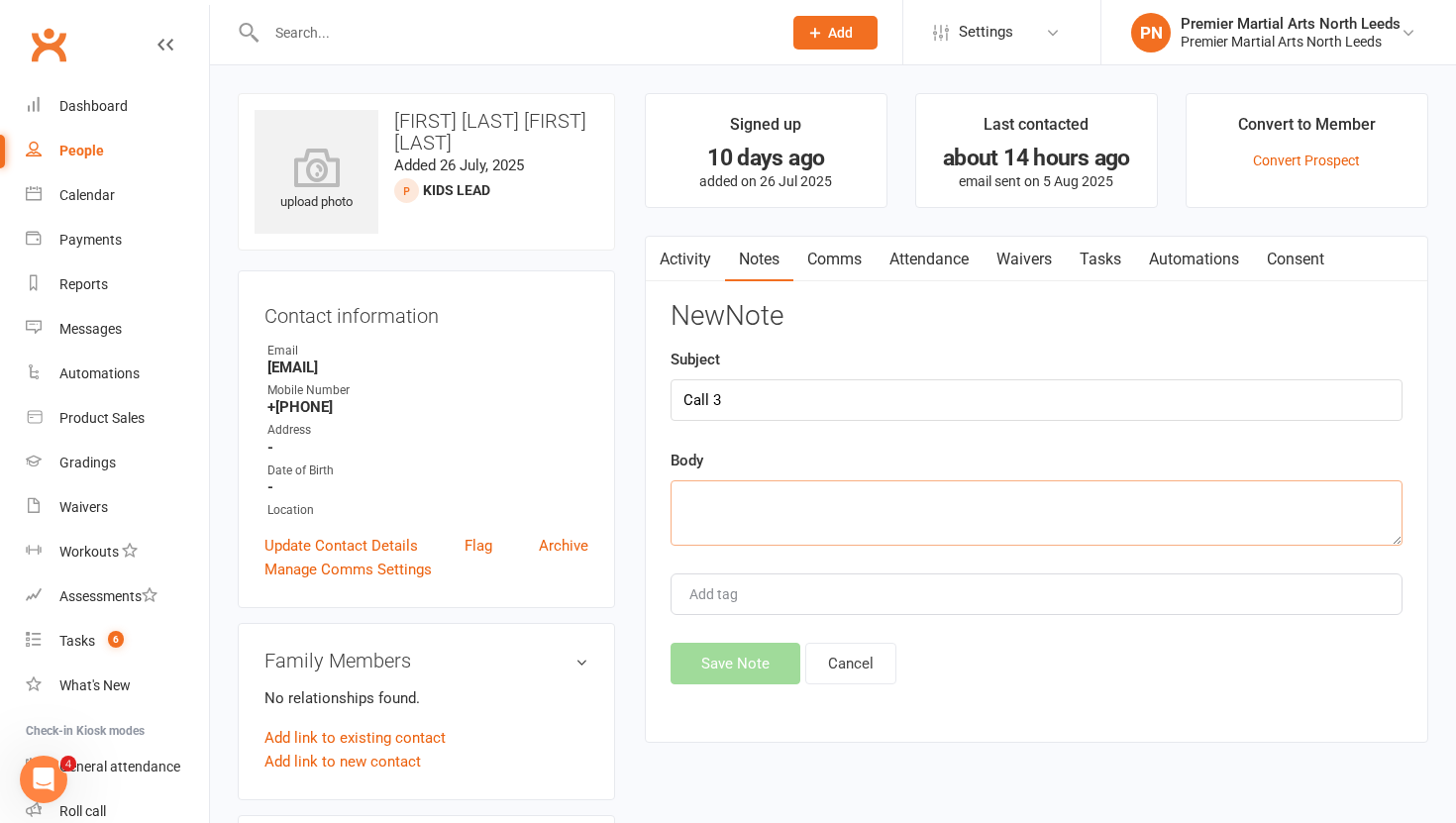 click at bounding box center [1036, 513] 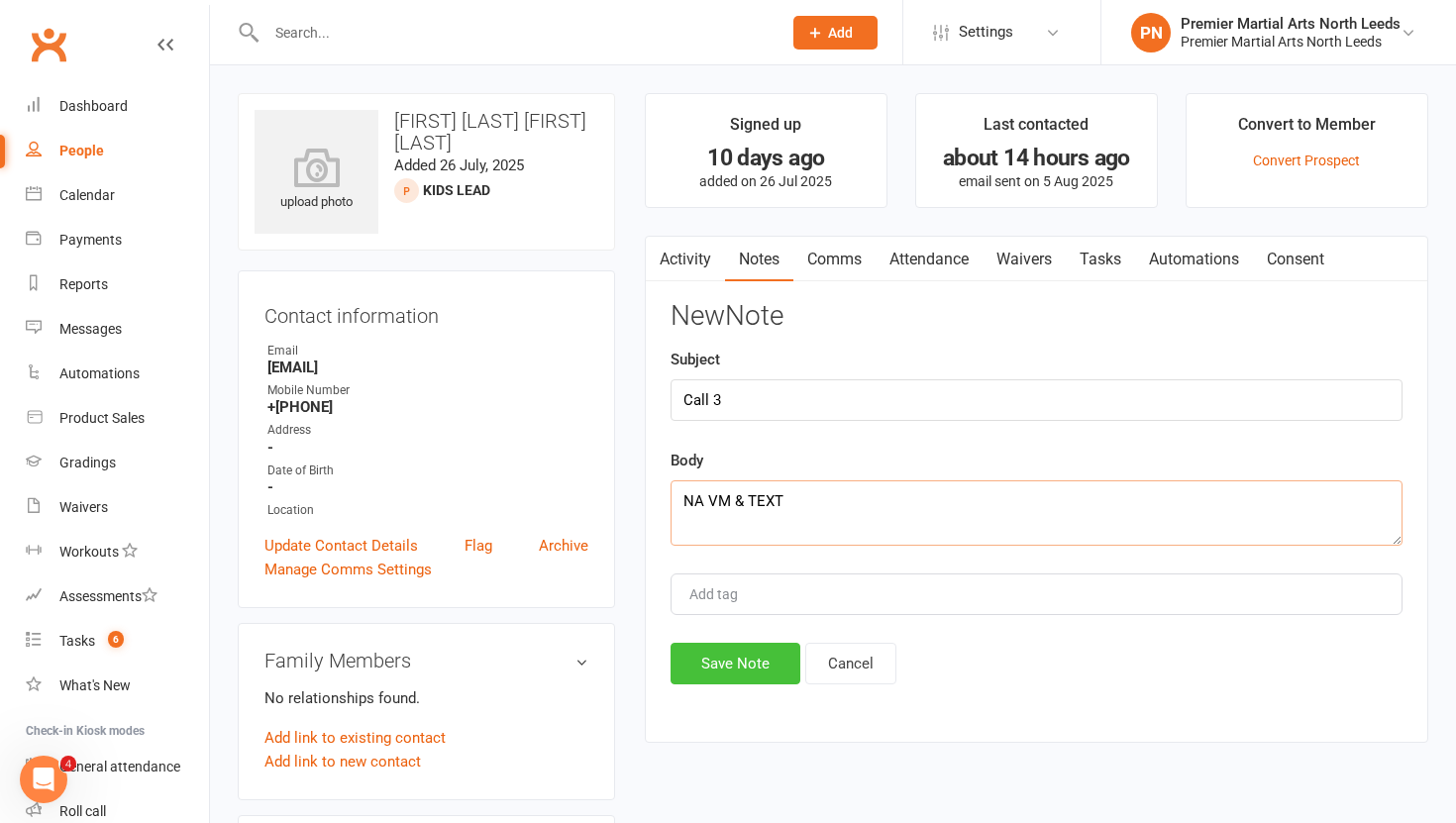 type on "NA VM & TEXT" 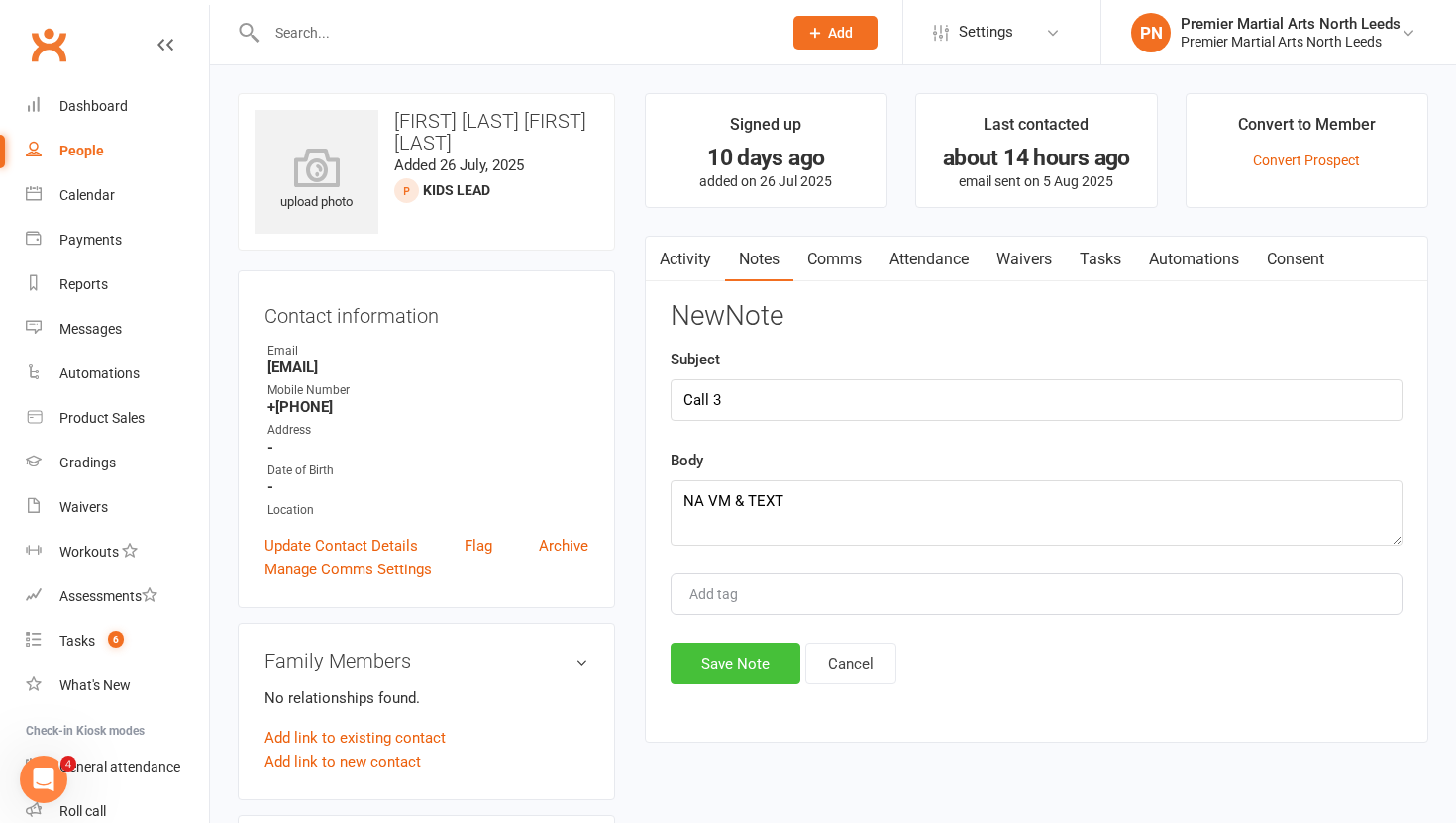 click on "Save Note" at bounding box center [735, 664] 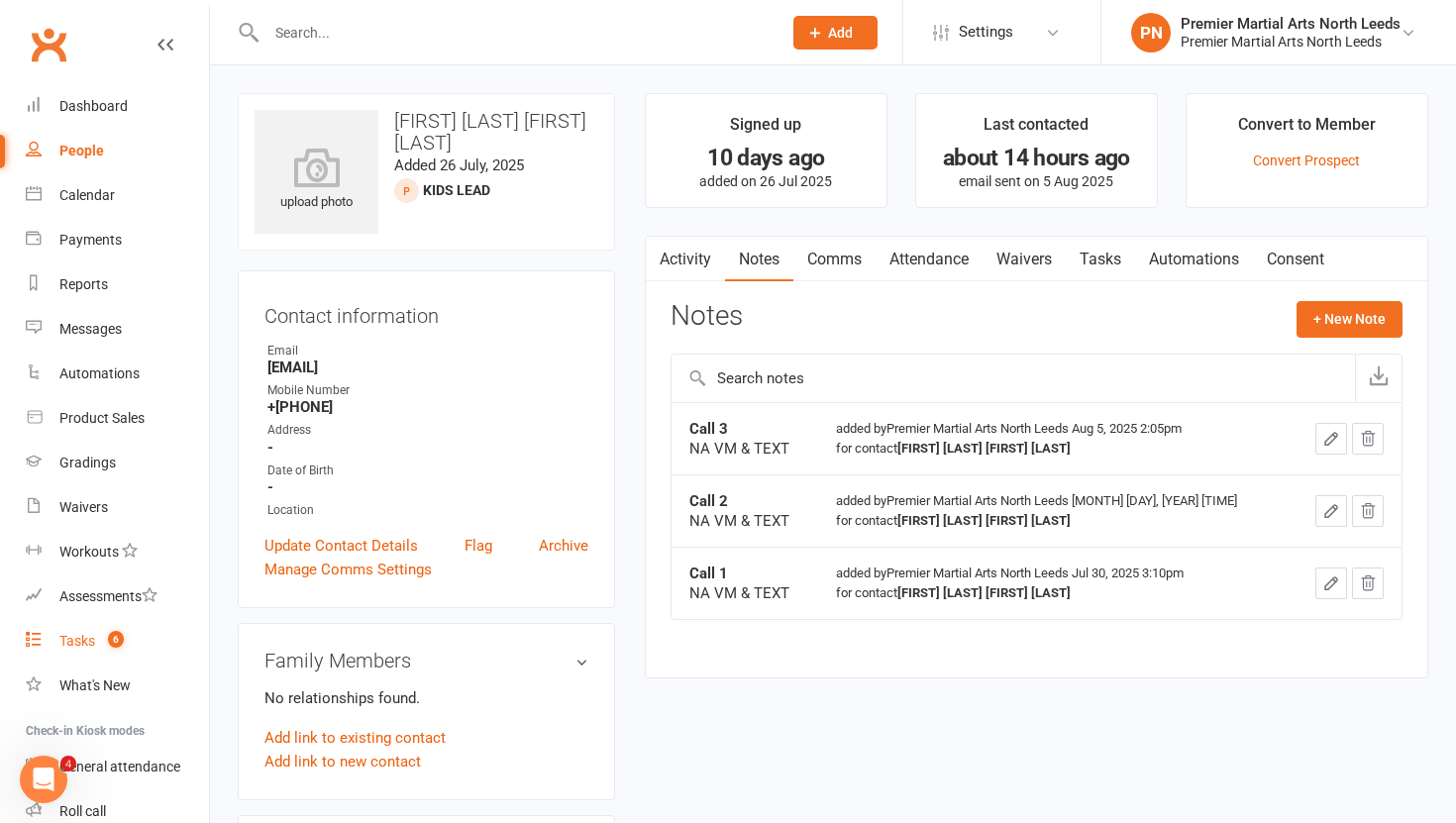 click on "Tasks" at bounding box center [77, 641] 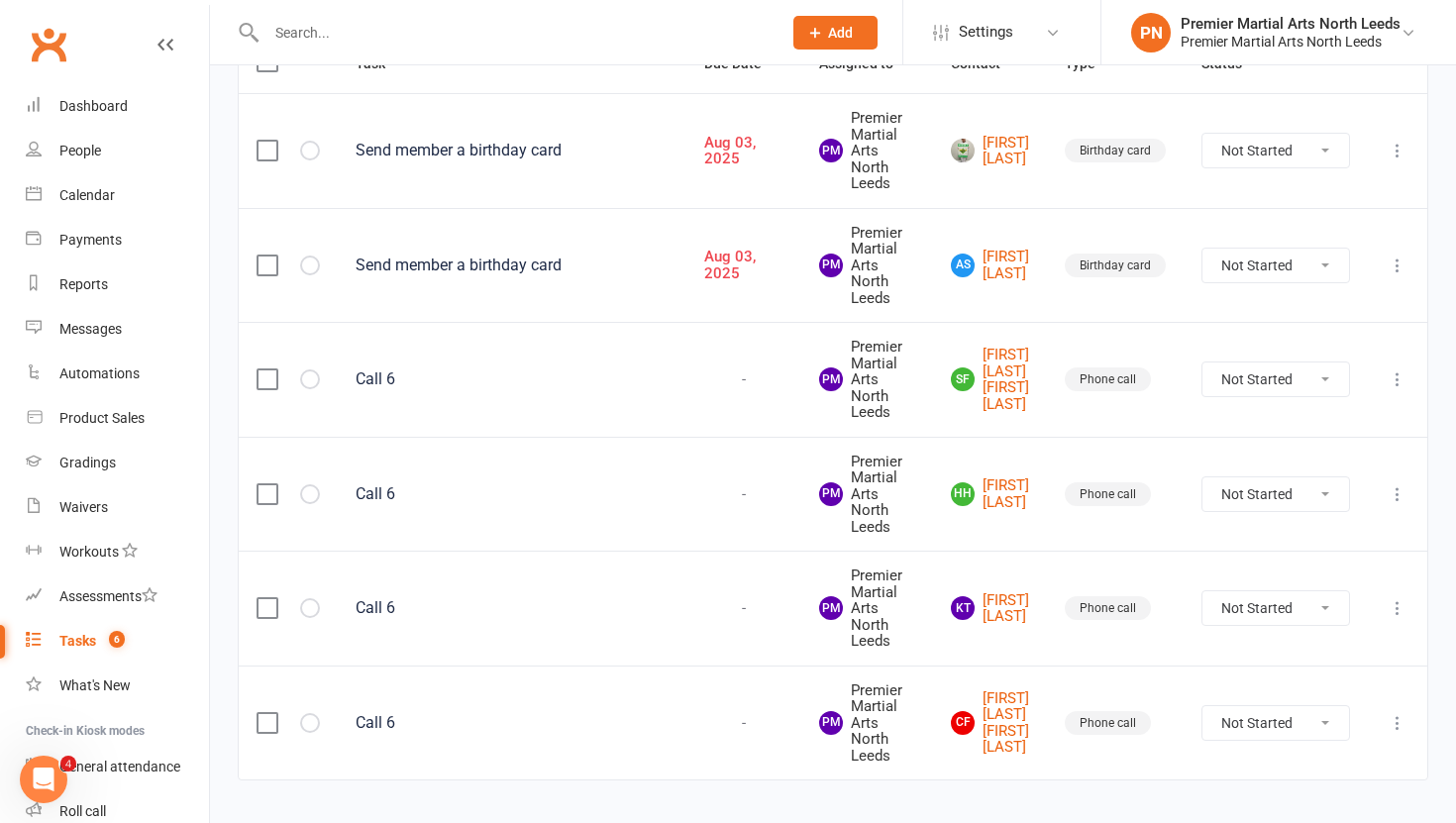 scroll, scrollTop: 321, scrollLeft: 0, axis: vertical 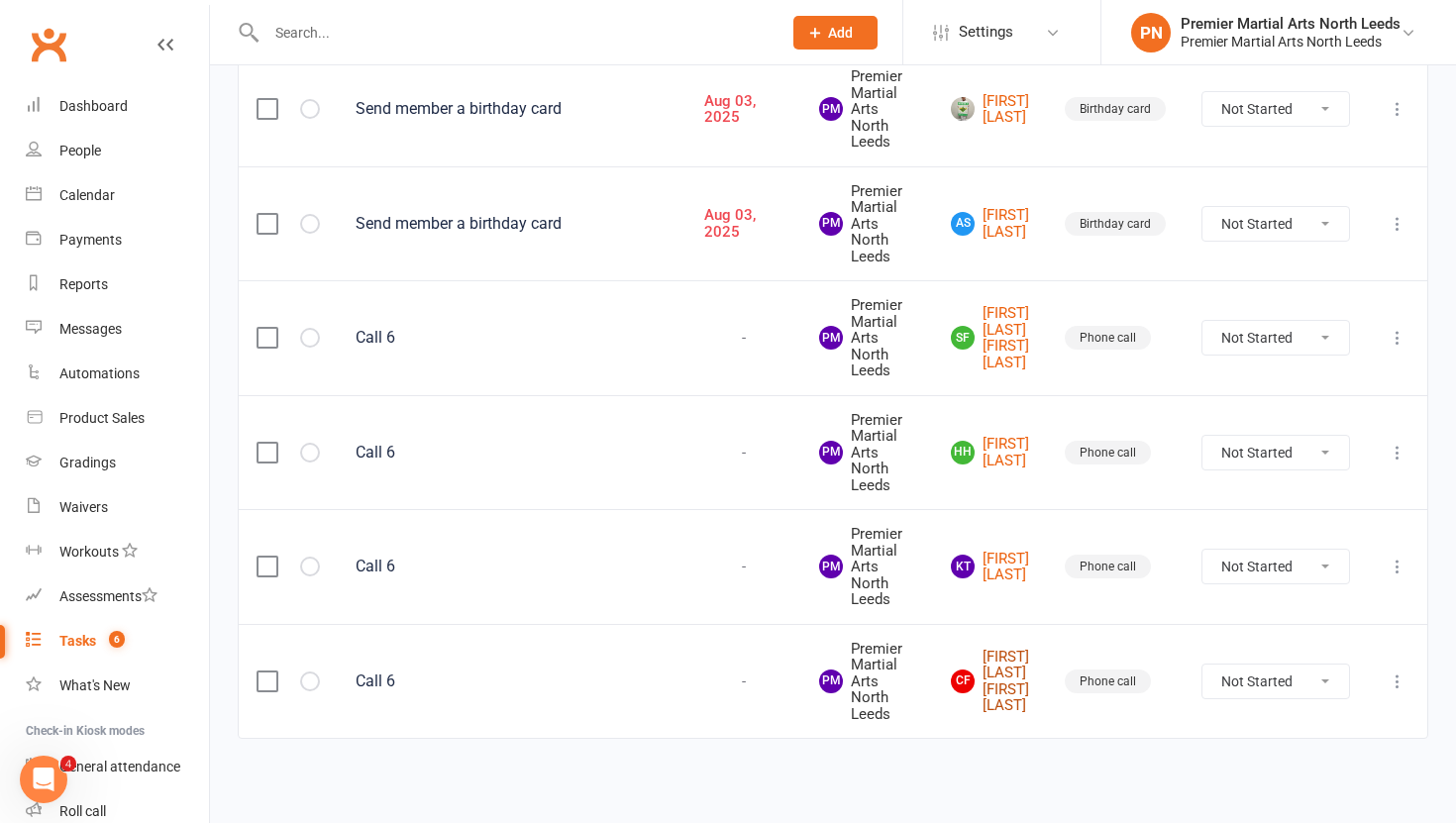 click on "[FIRST] [LAST] [FIRST] [LAST]" at bounding box center (989, 681) 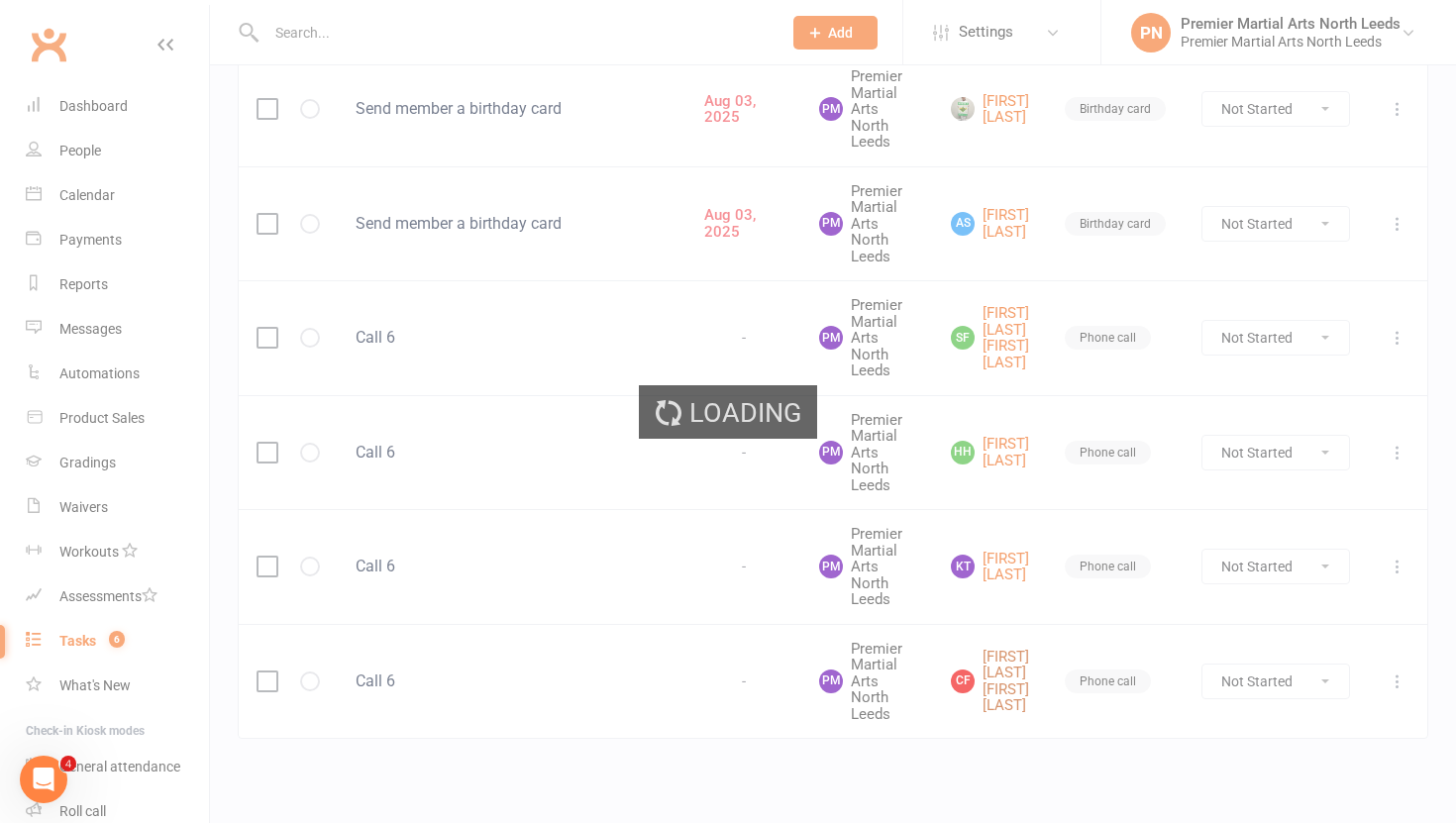 scroll, scrollTop: 0, scrollLeft: 0, axis: both 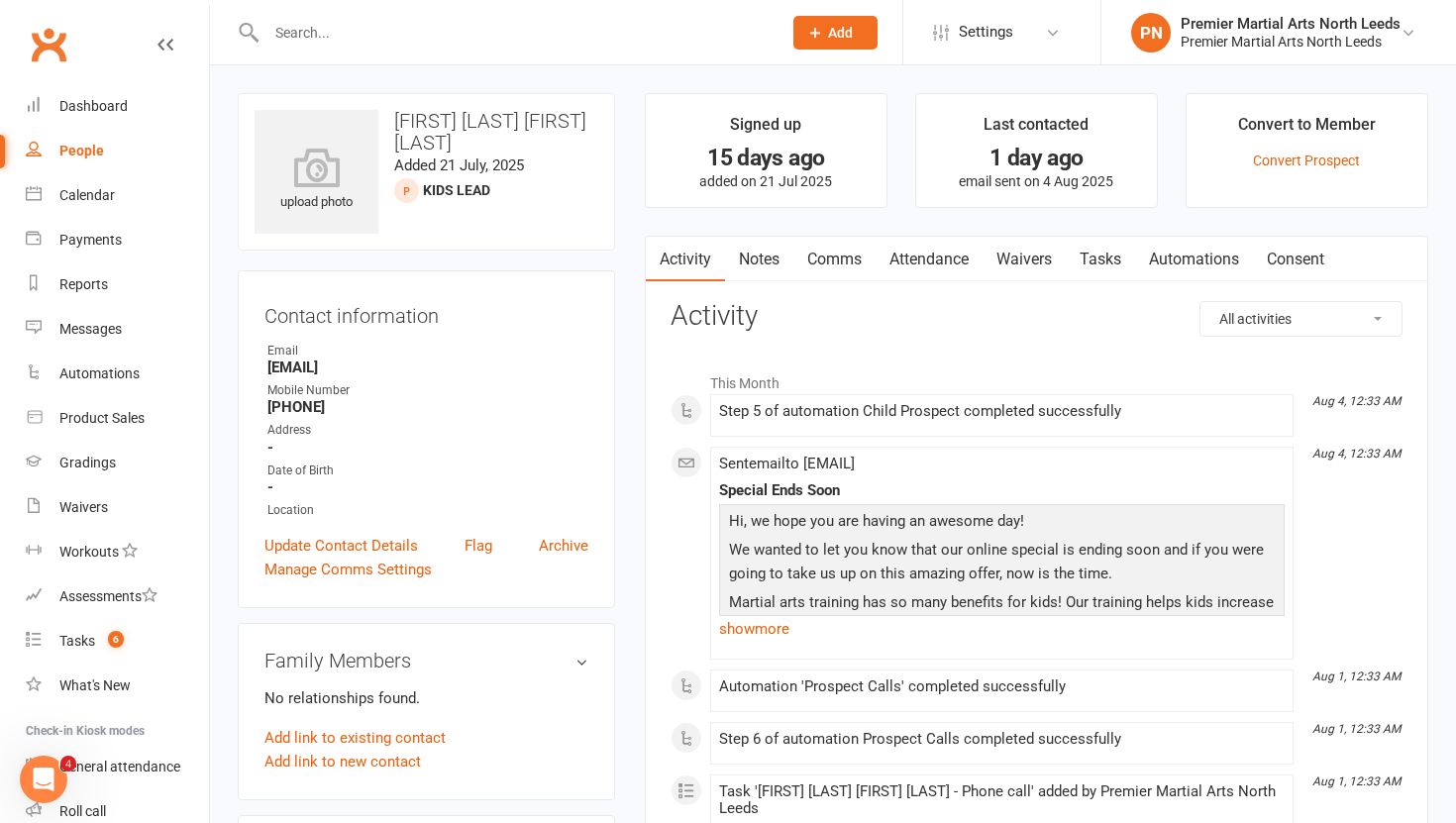 click on "Tasks" at bounding box center (1100, 259) 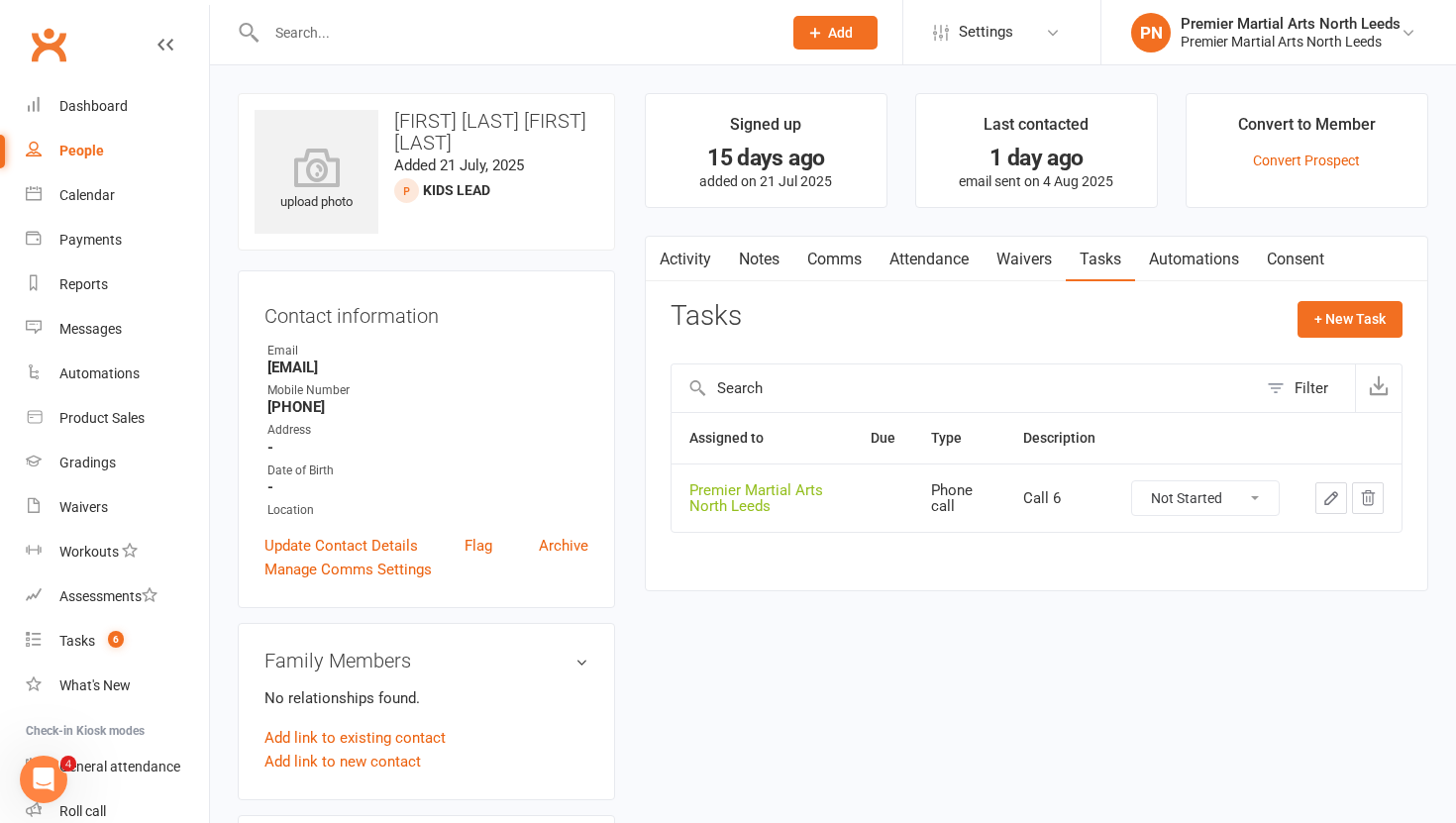 click on "Not Started In Progress Waiting Complete" at bounding box center [1205, 498] 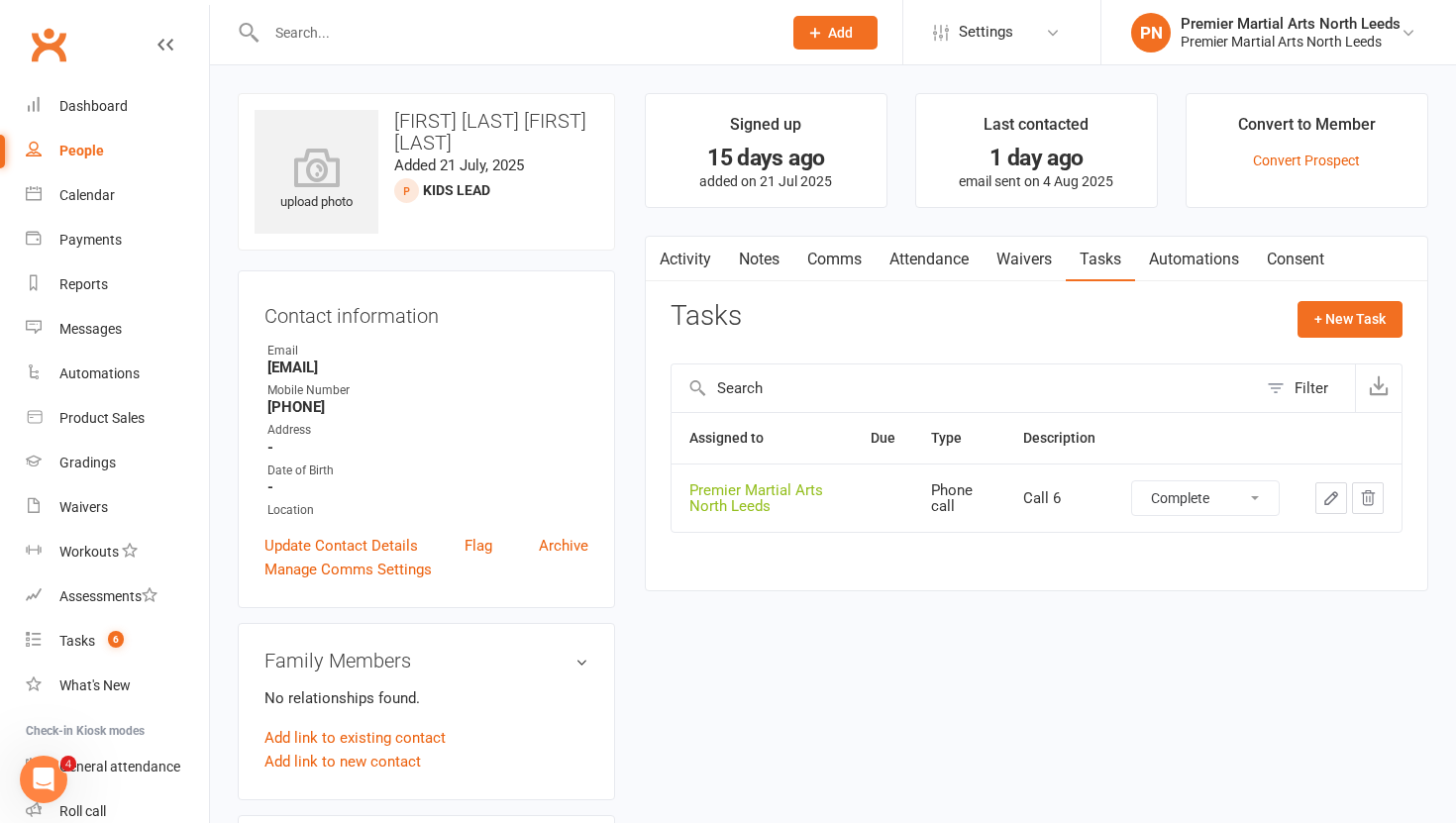select on "unstarted" 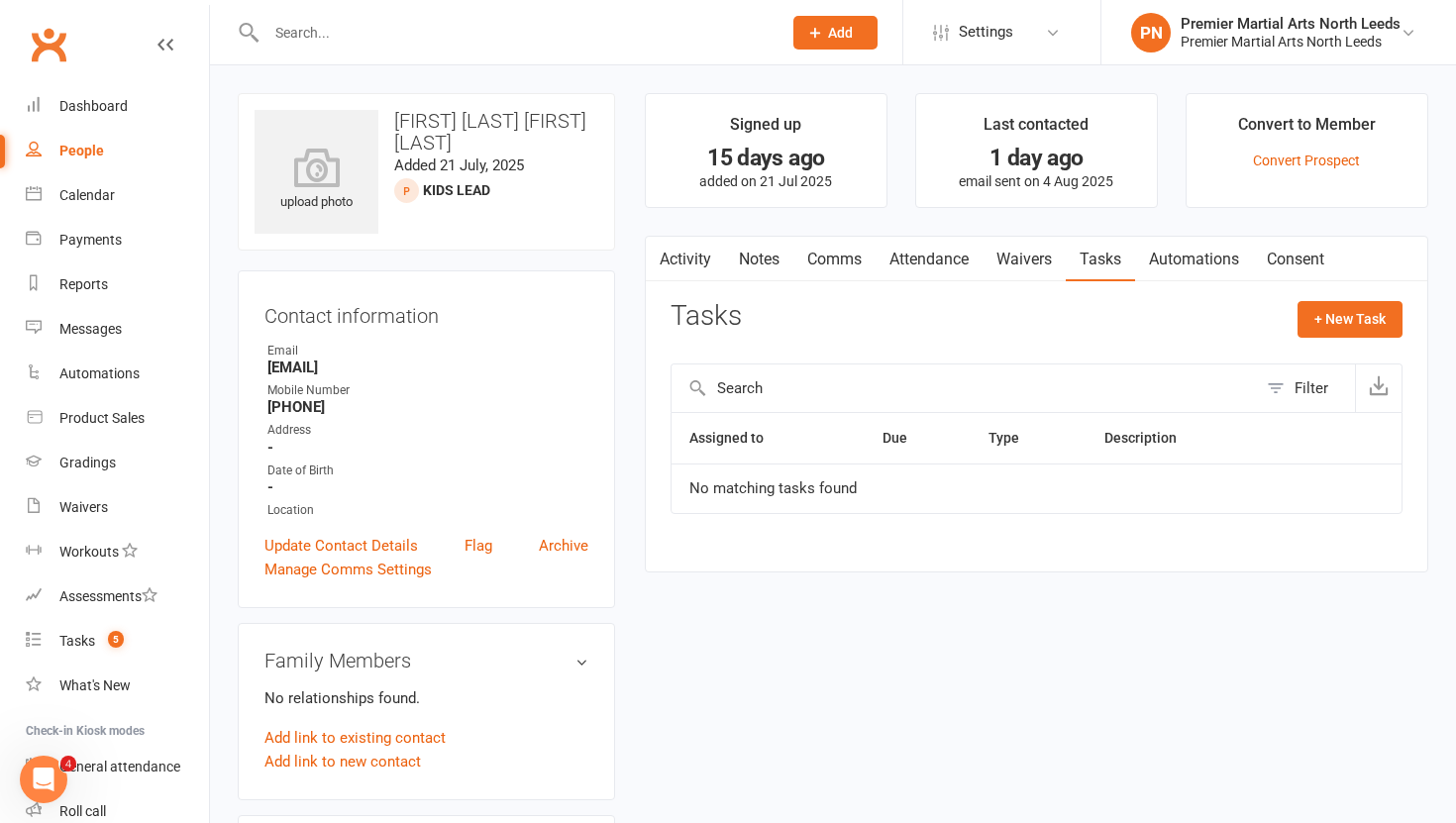 click on "Notes" at bounding box center [759, 259] 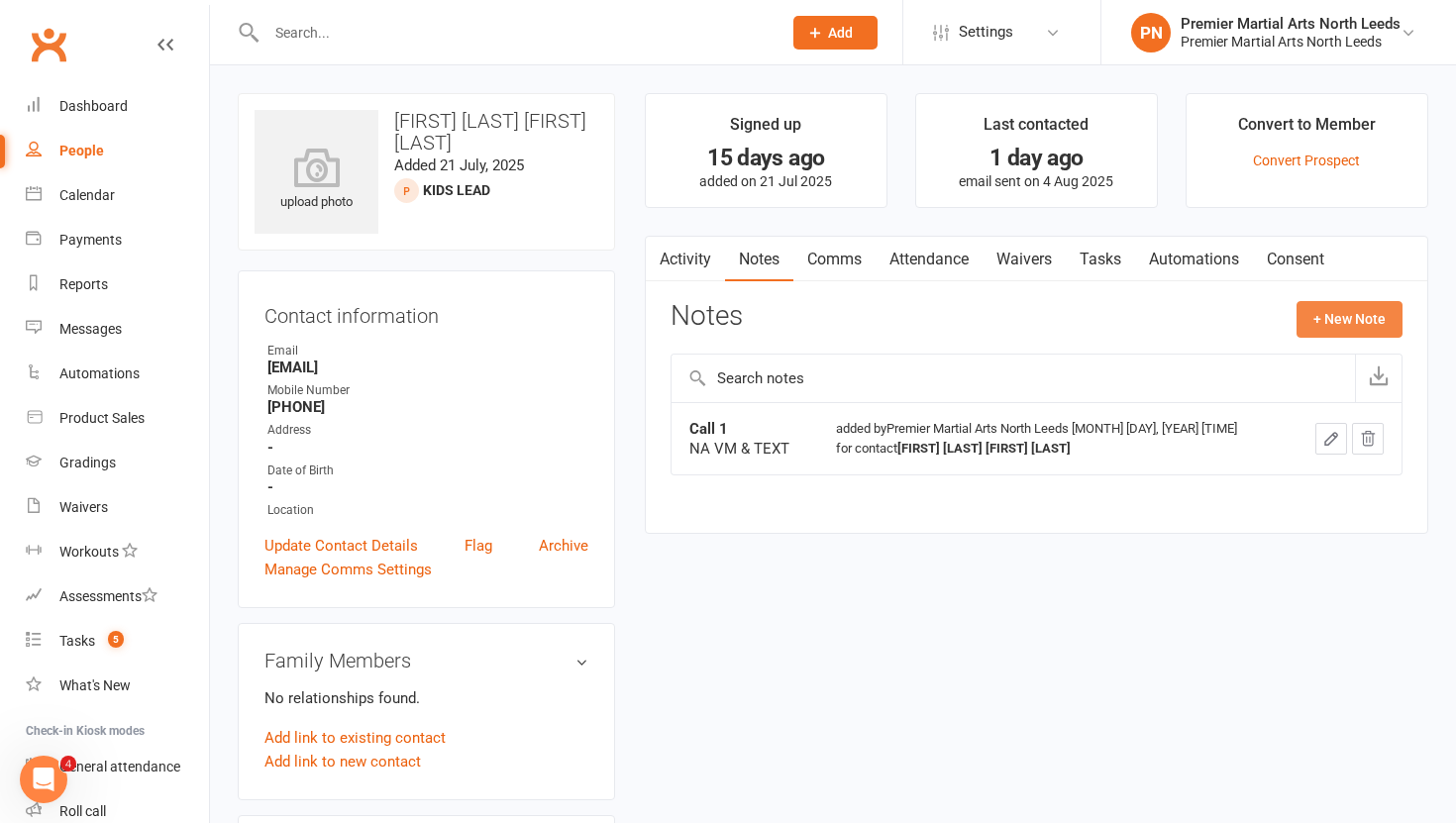 click on "+ New Note" at bounding box center [1349, 319] 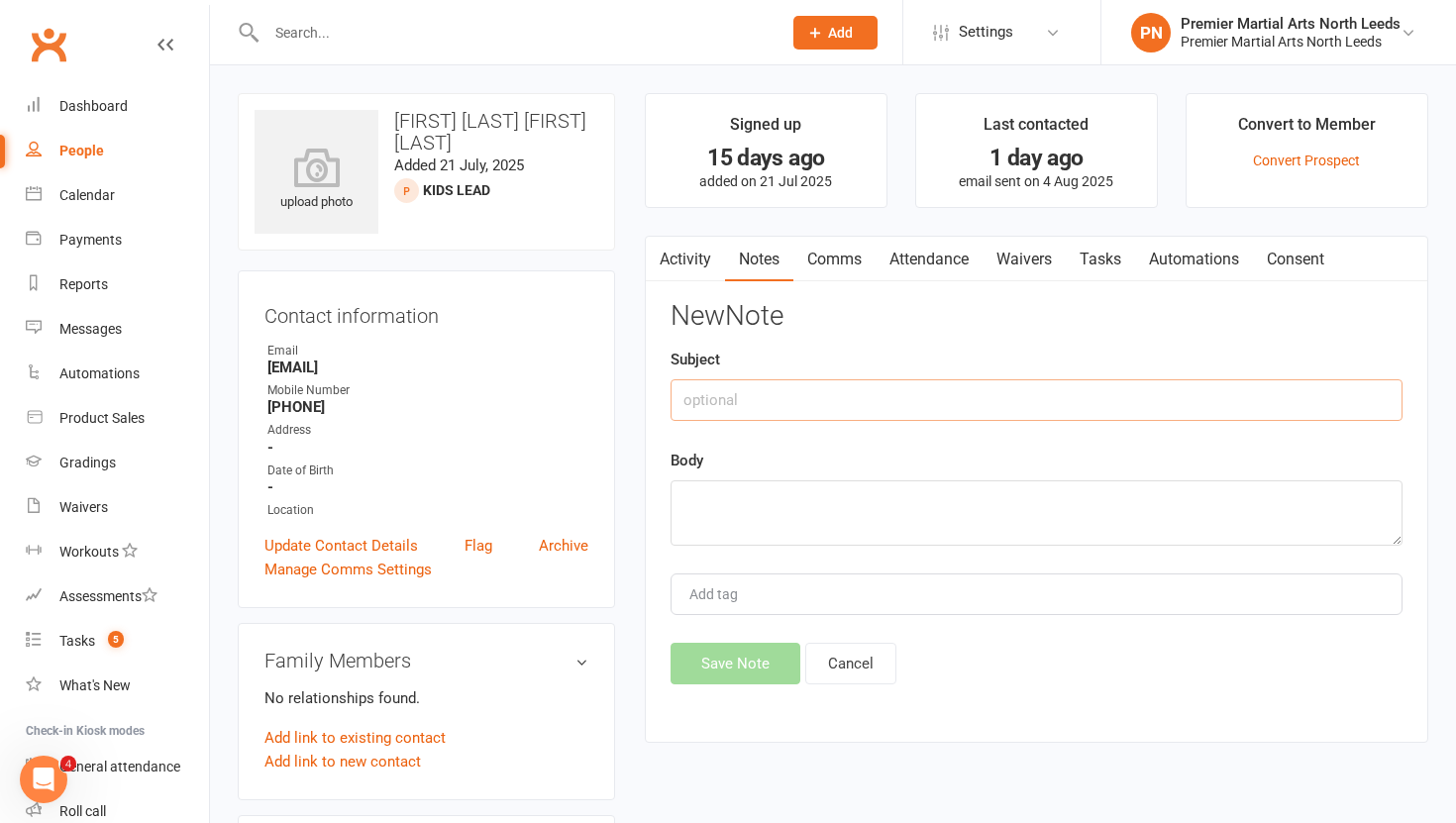 click at bounding box center (1036, 400) 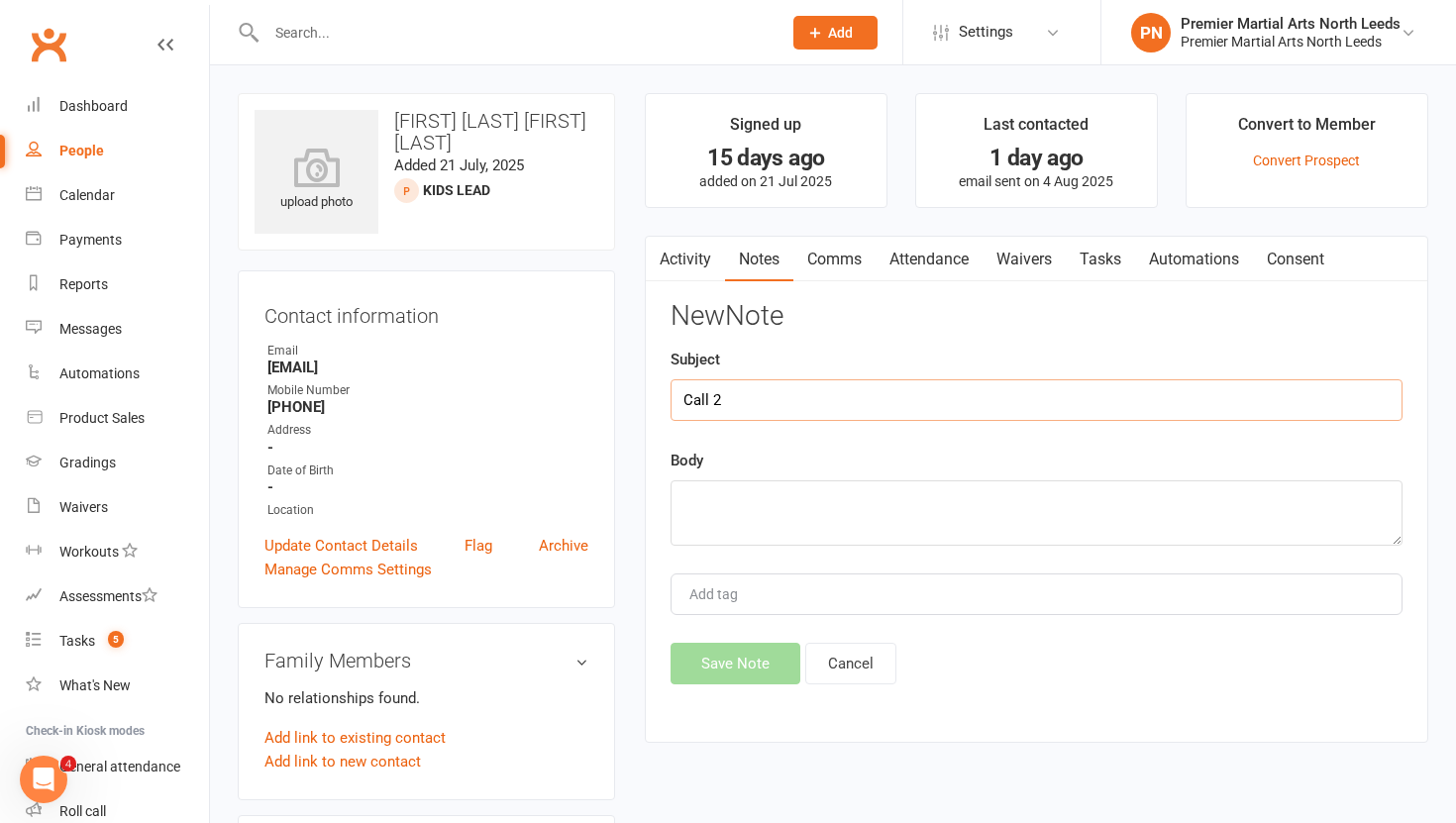 type on "Call 2" 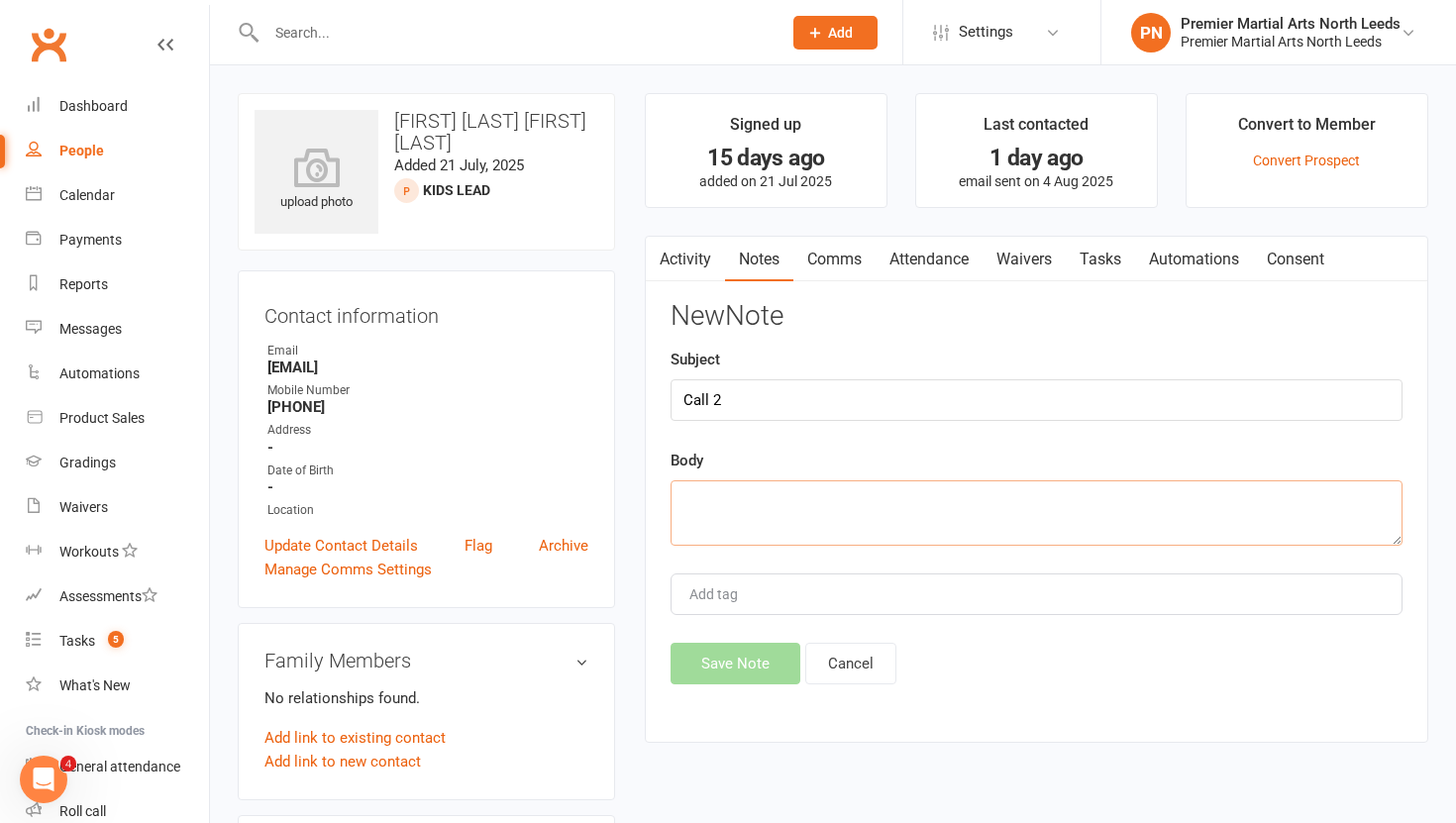 click at bounding box center (1036, 513) 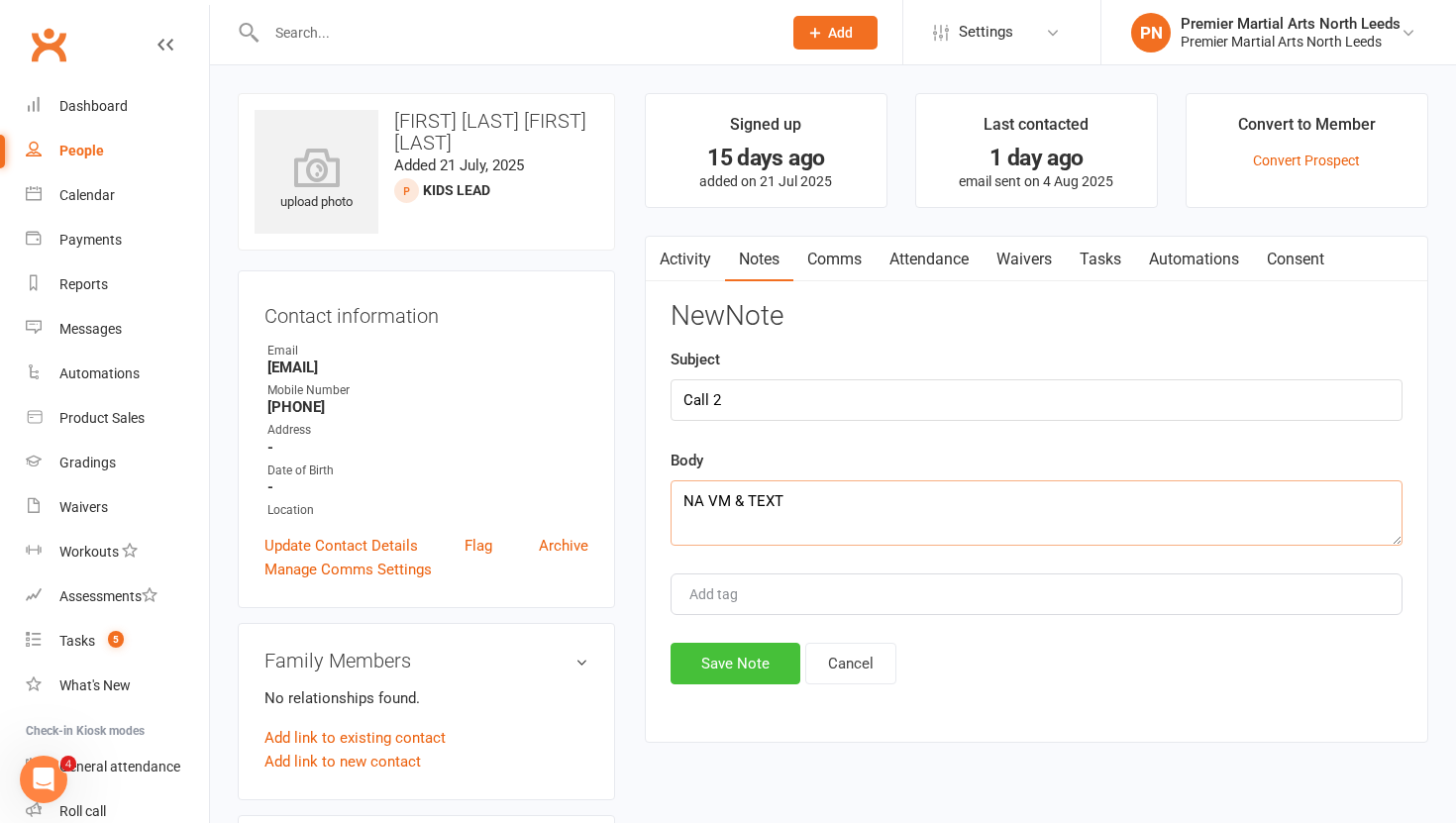 type on "NA VM & TEXT" 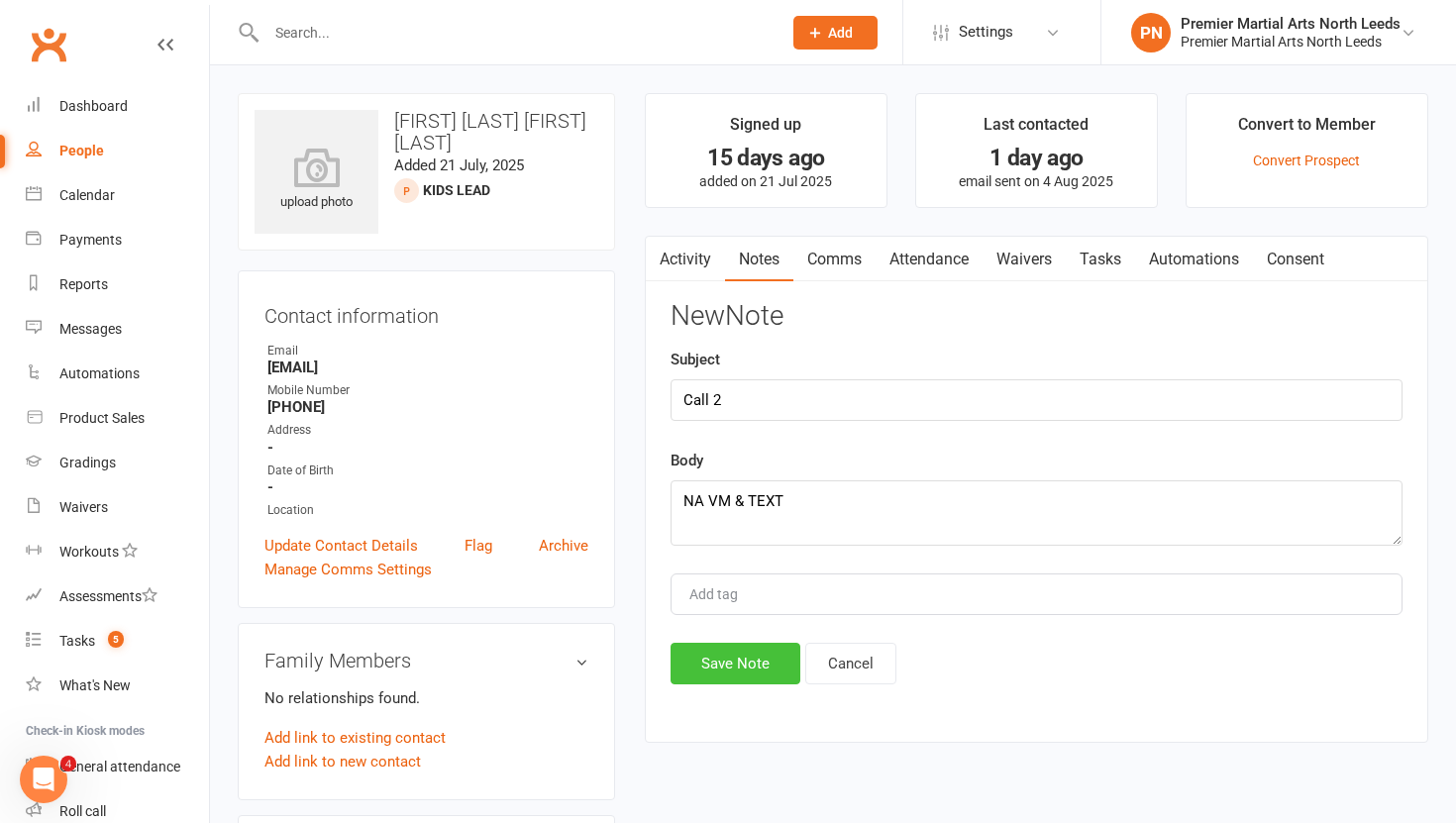 click on "Save Note" at bounding box center [735, 664] 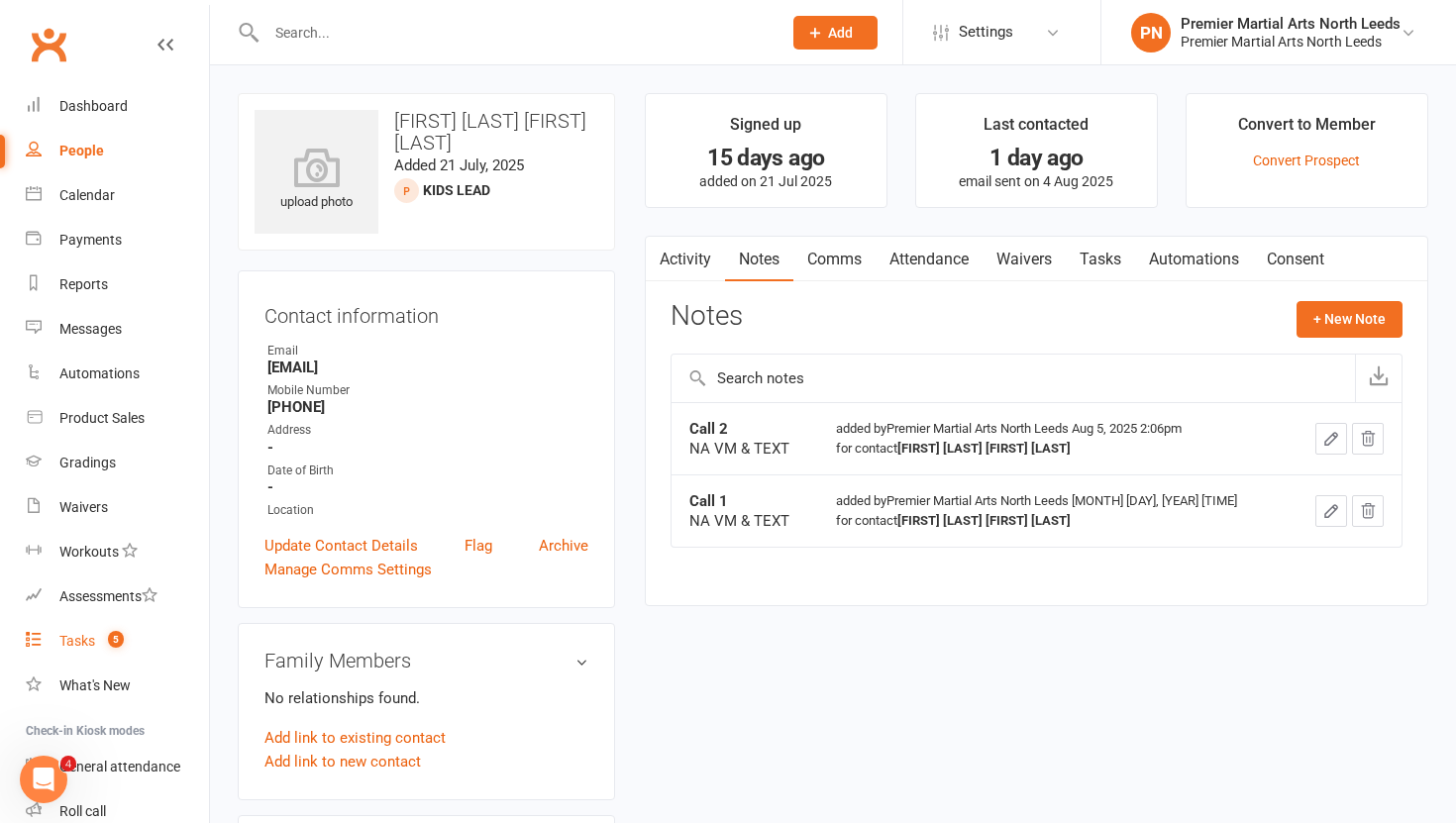 click on "Tasks   5" at bounding box center [117, 641] 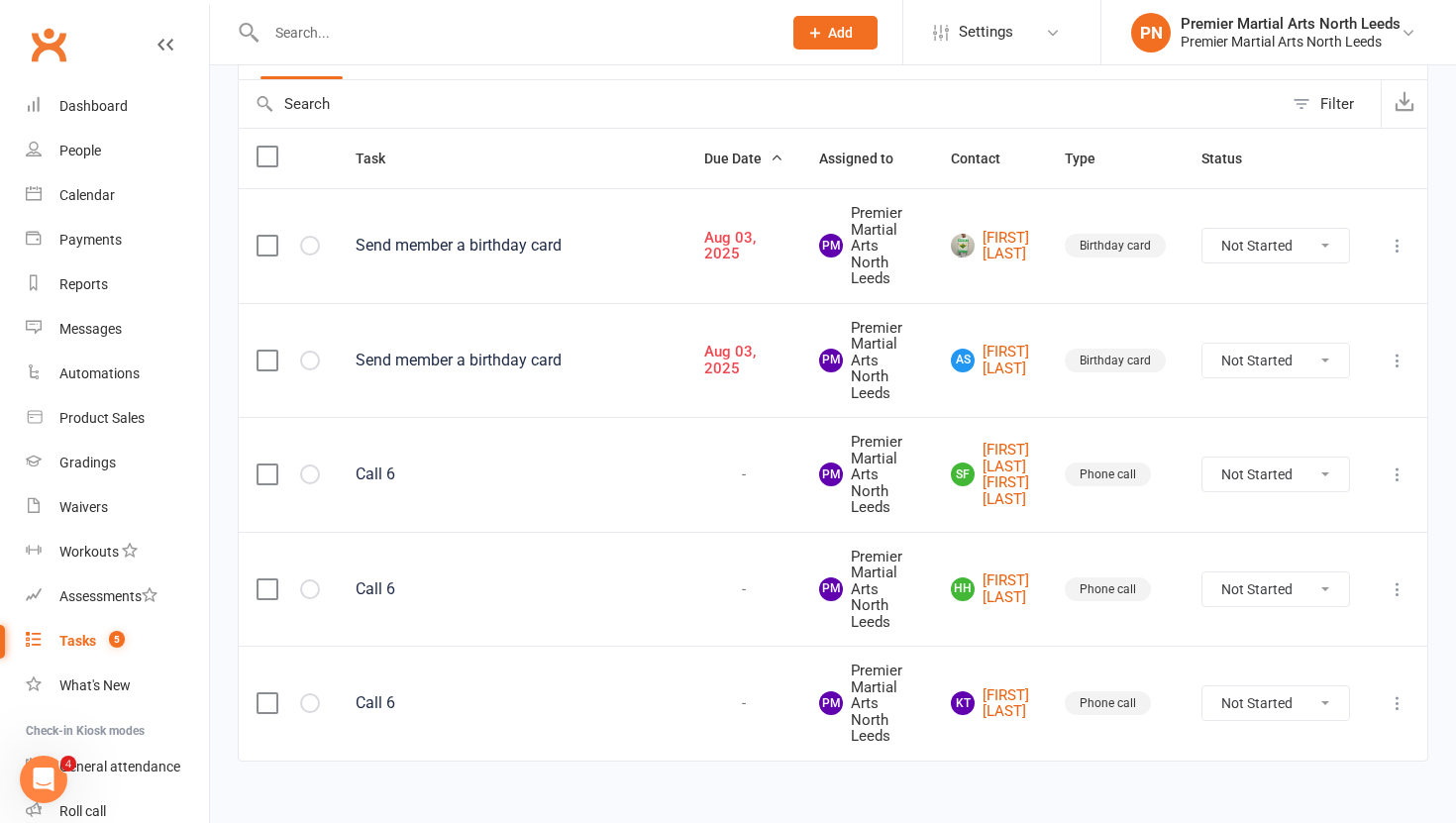scroll, scrollTop: 206, scrollLeft: 0, axis: vertical 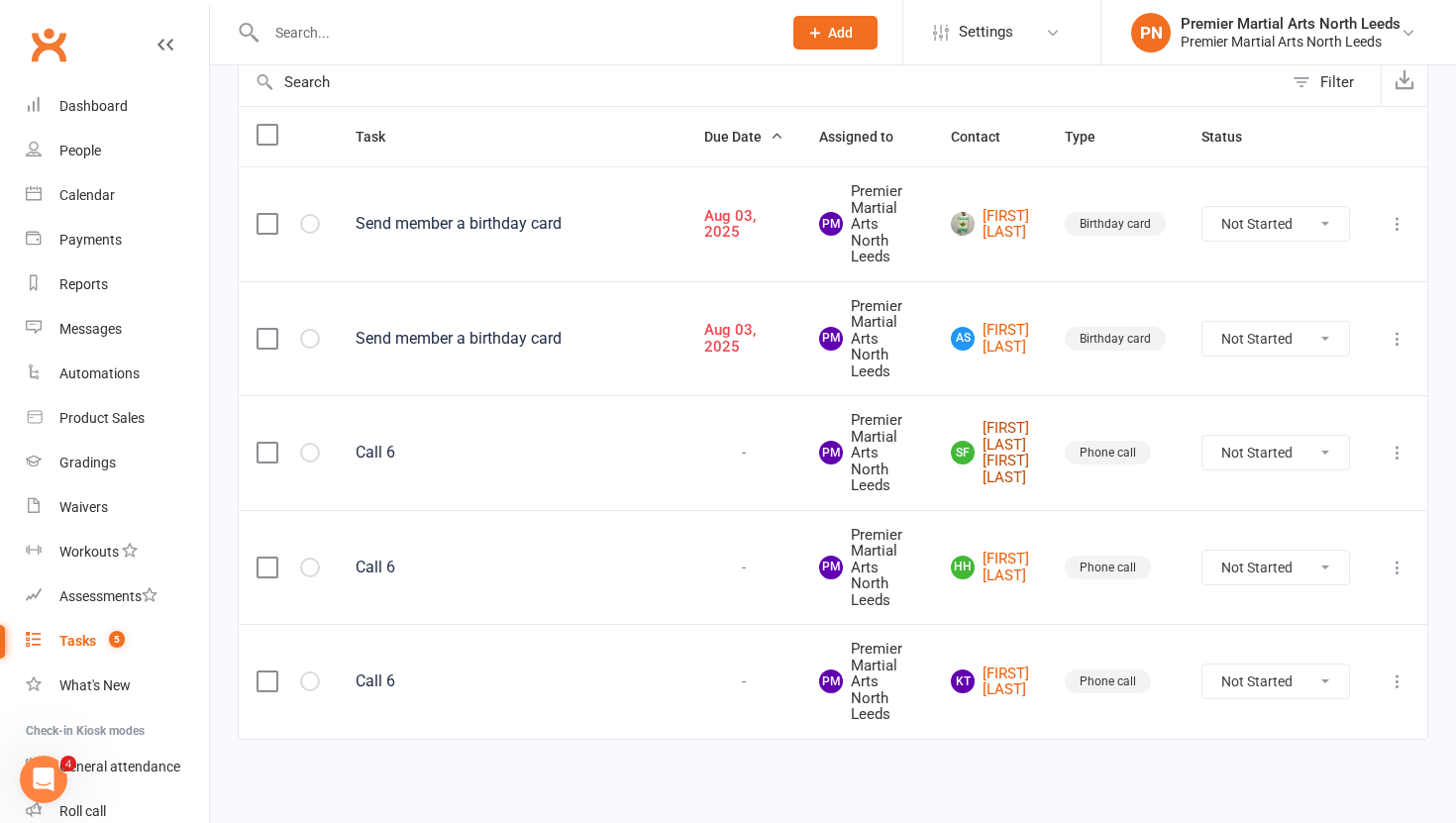 click on "[FIRST] [LAST] [FIRST] [LAST]" at bounding box center [989, 453] 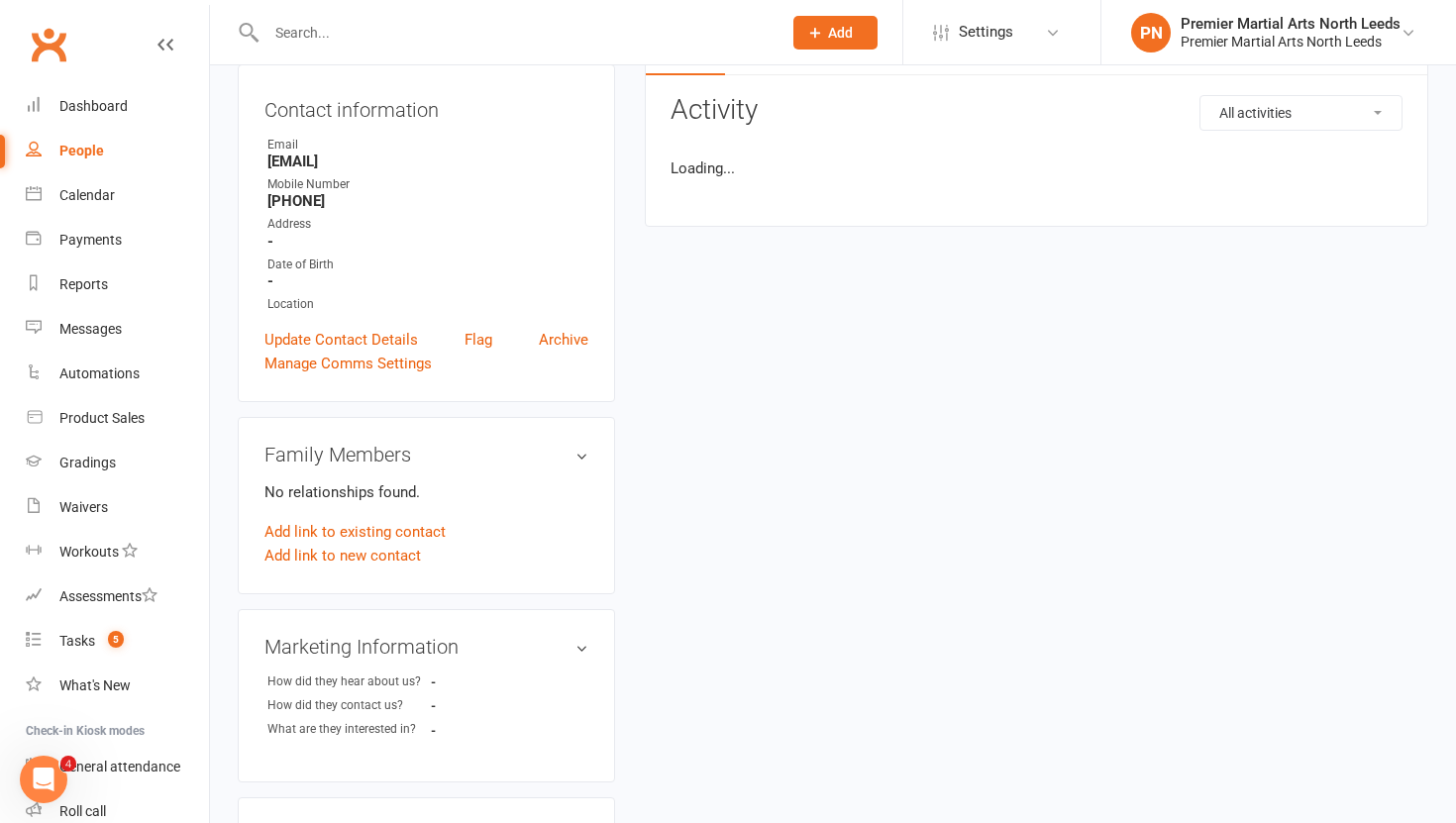 scroll, scrollTop: 0, scrollLeft: 0, axis: both 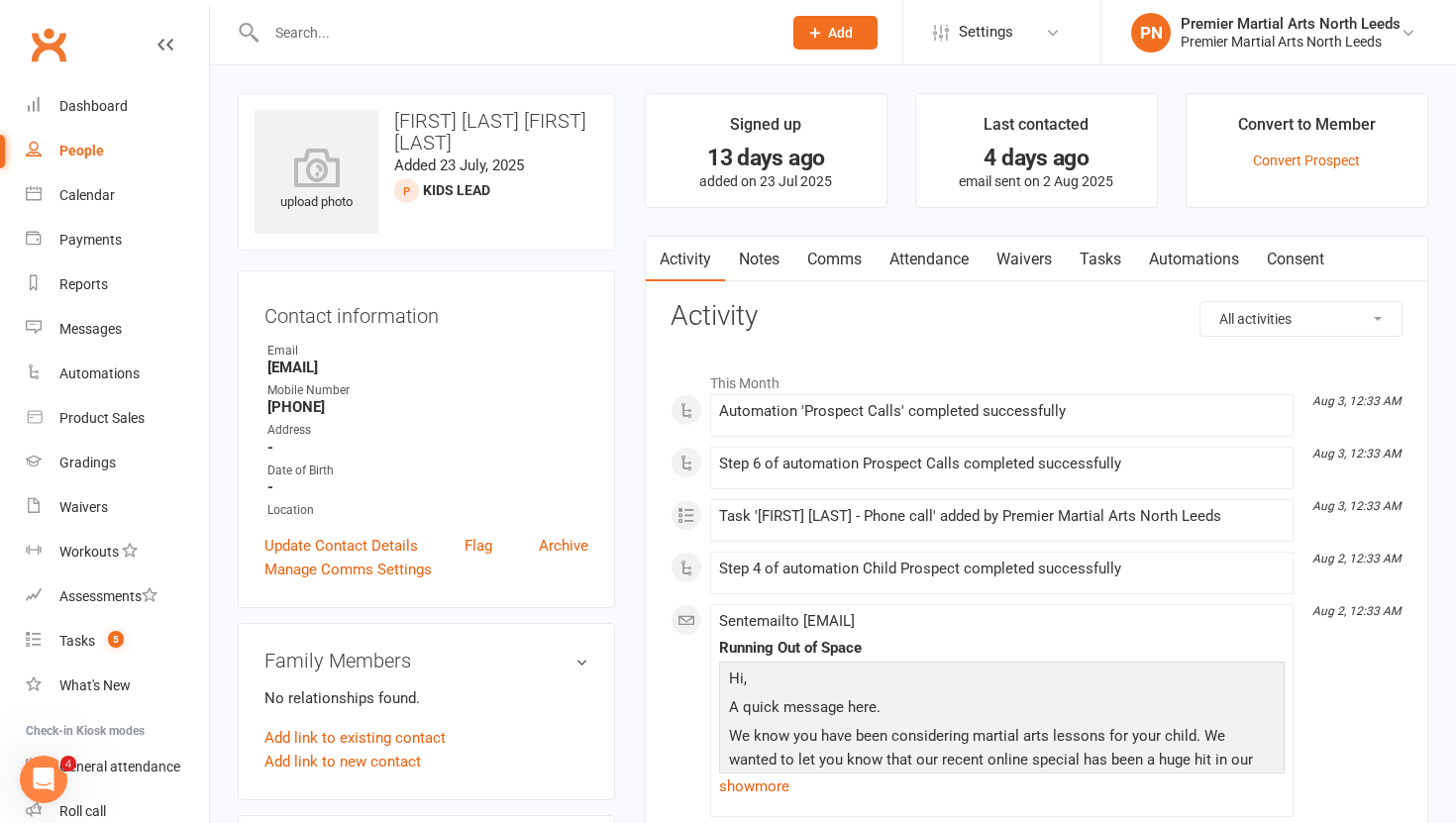 click on "Tasks" at bounding box center (1100, 259) 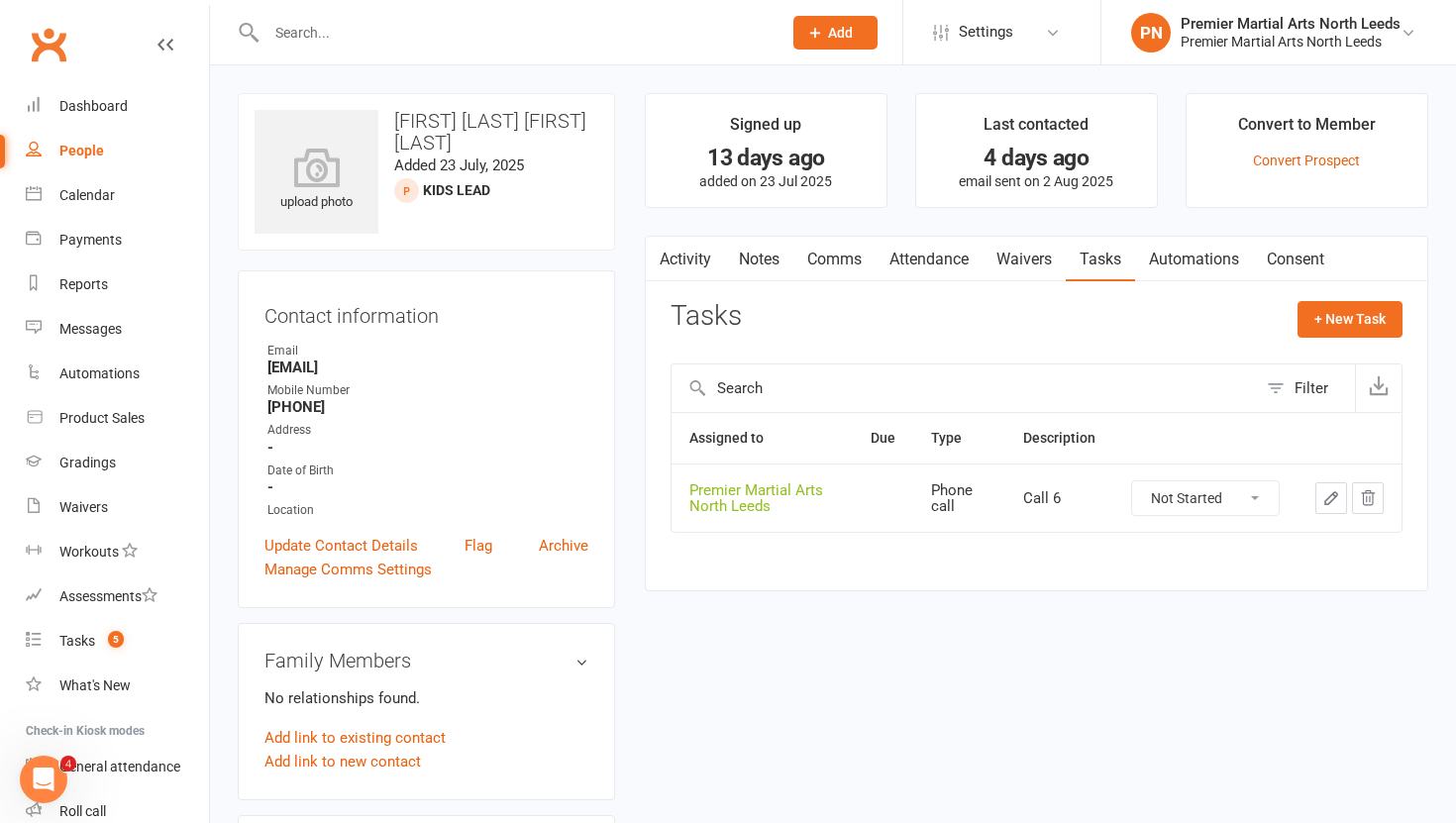 click on "Not Started In Progress Waiting Complete" at bounding box center [1205, 498] 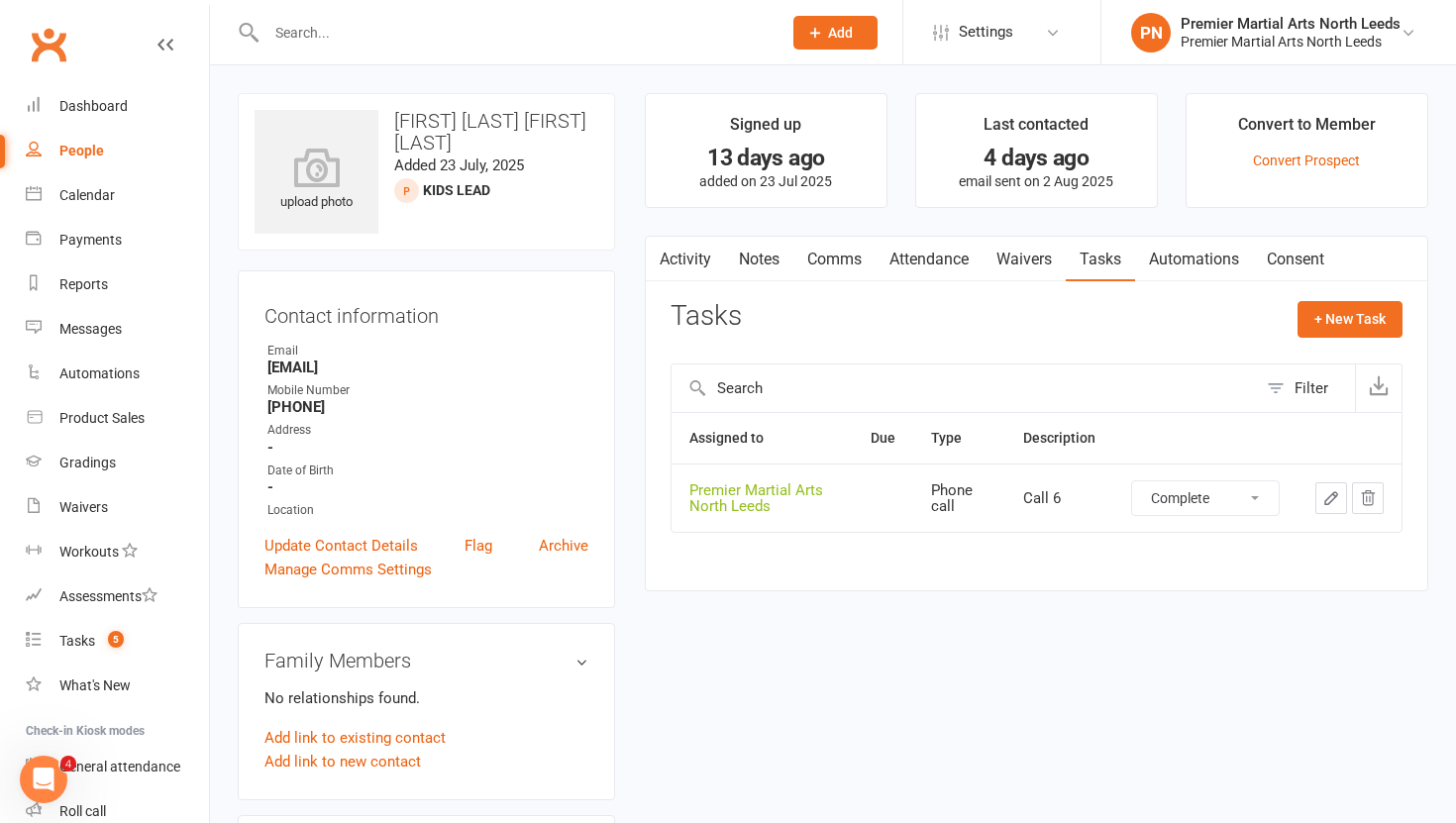 select on "unstarted" 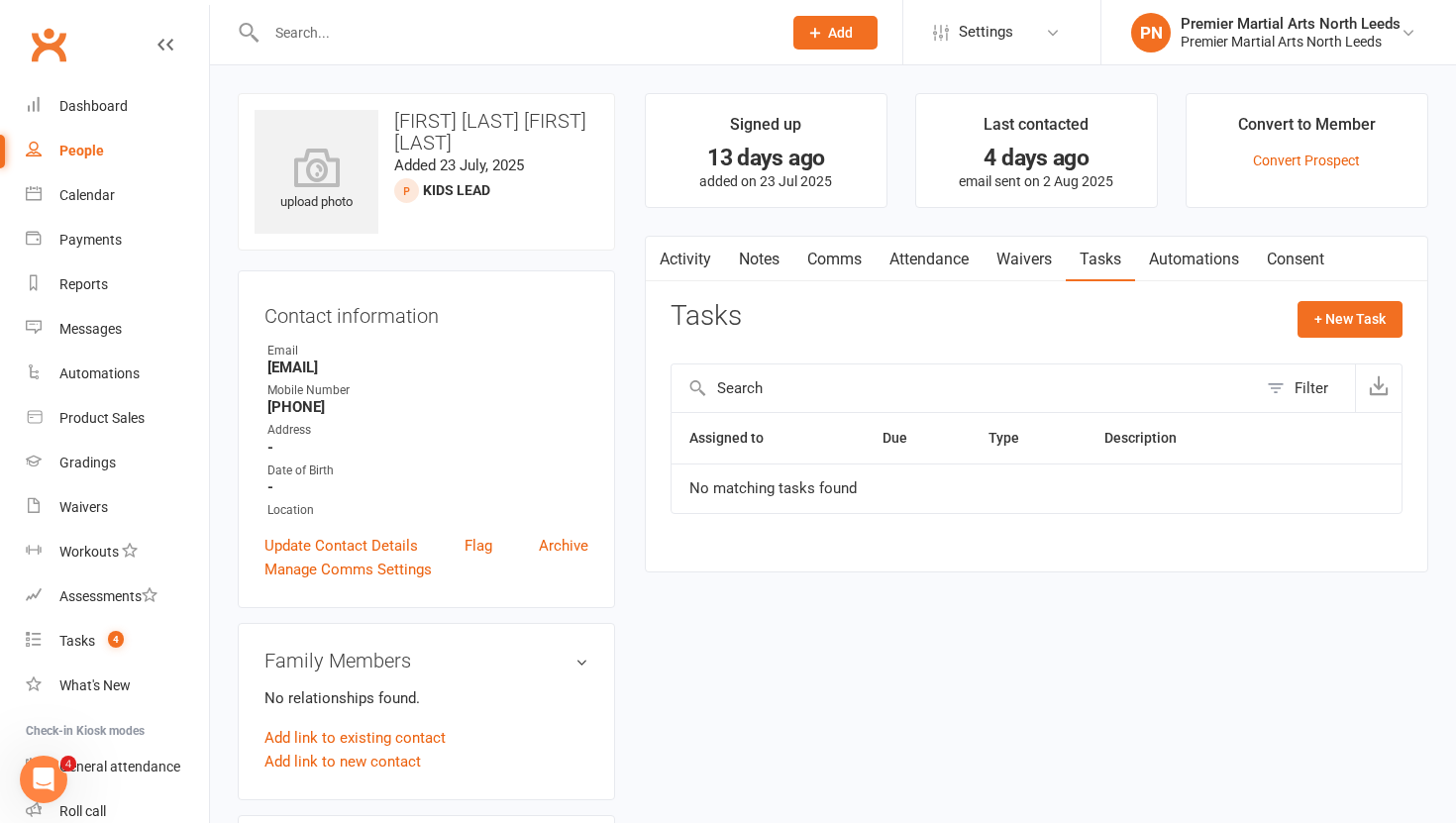 click on "Notes" at bounding box center [759, 259] 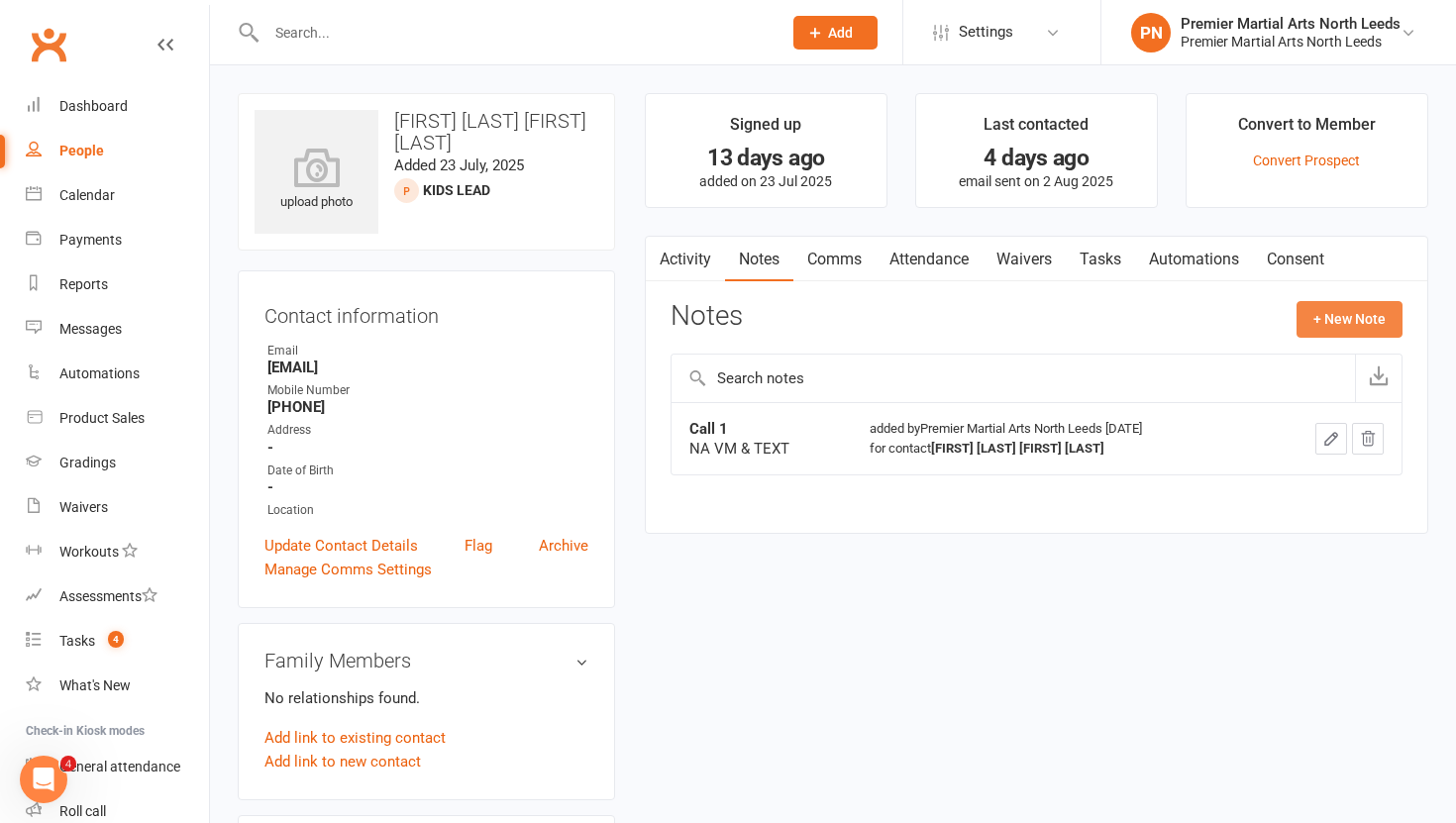 click on "+ New Note" at bounding box center [1349, 319] 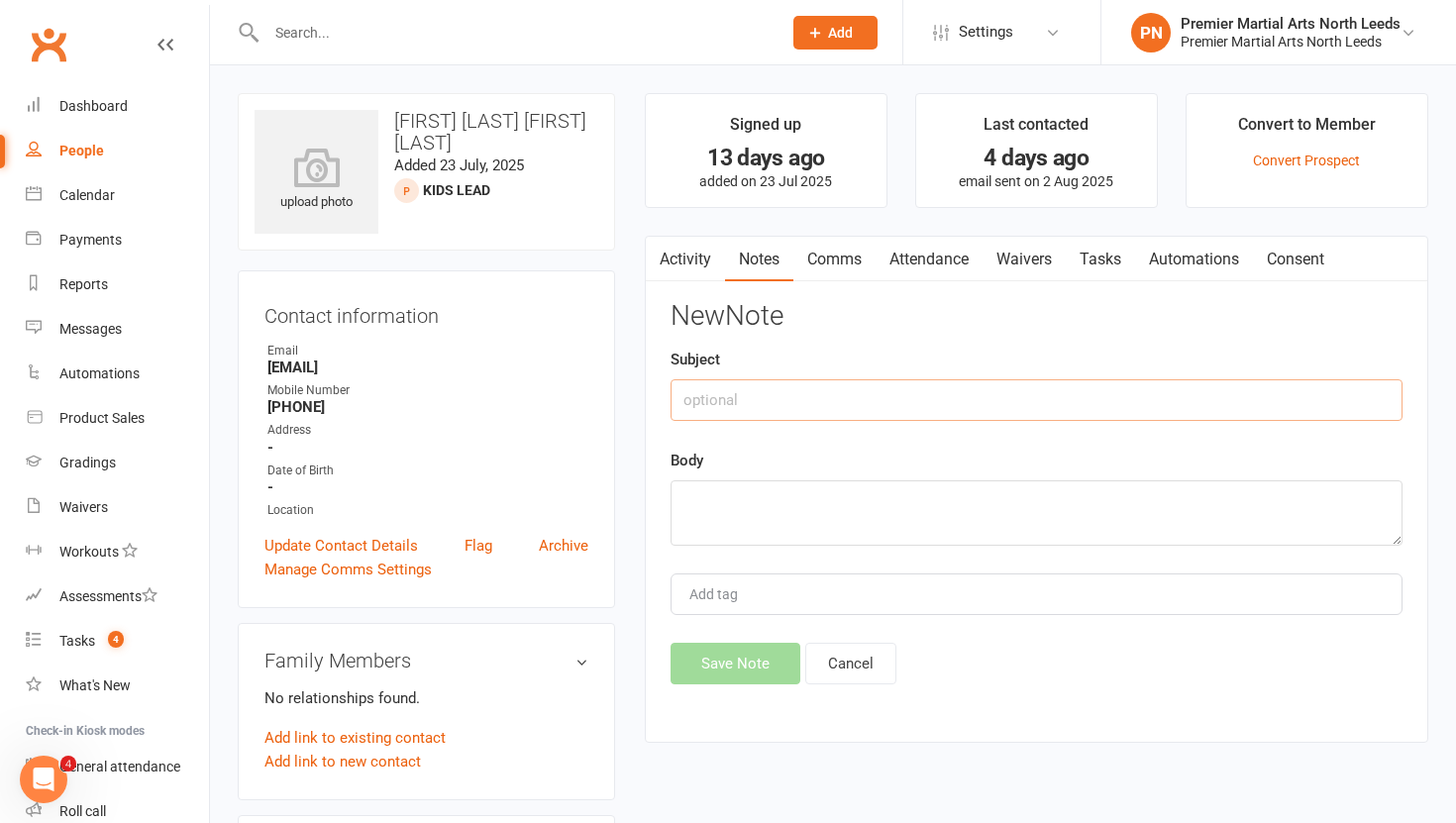 click at bounding box center [1036, 400] 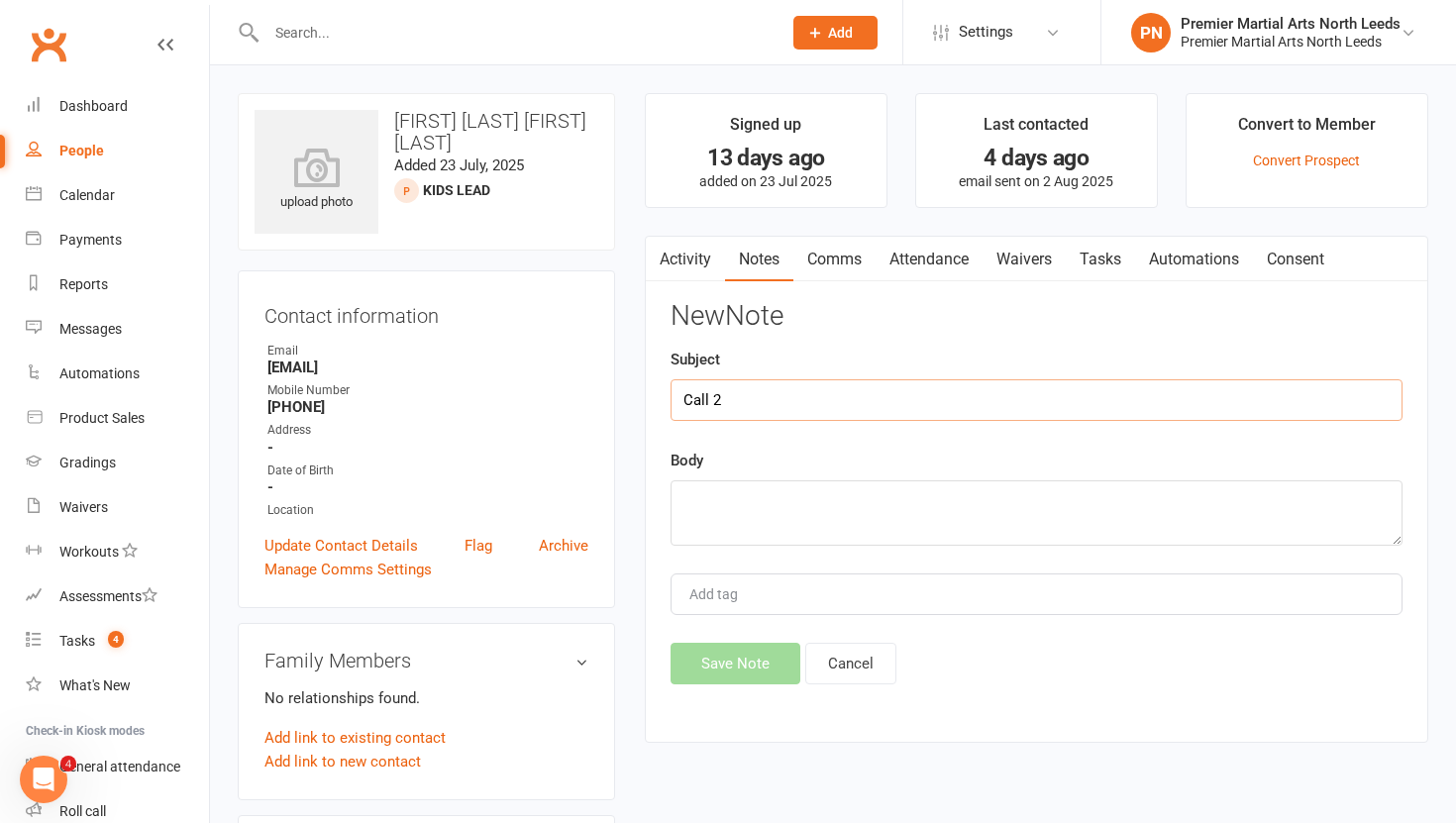 type on "Call 2" 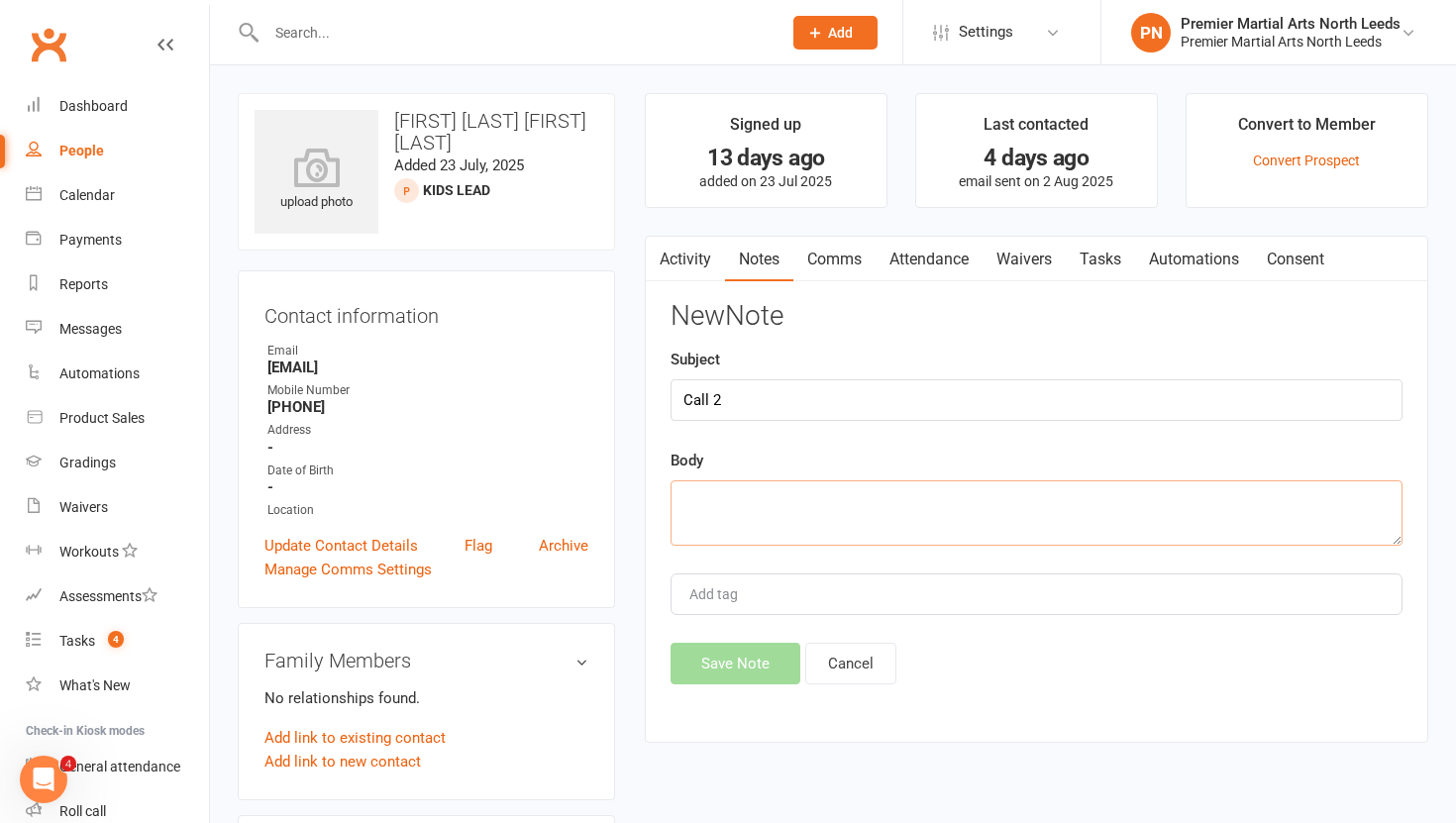 click at bounding box center [1036, 513] 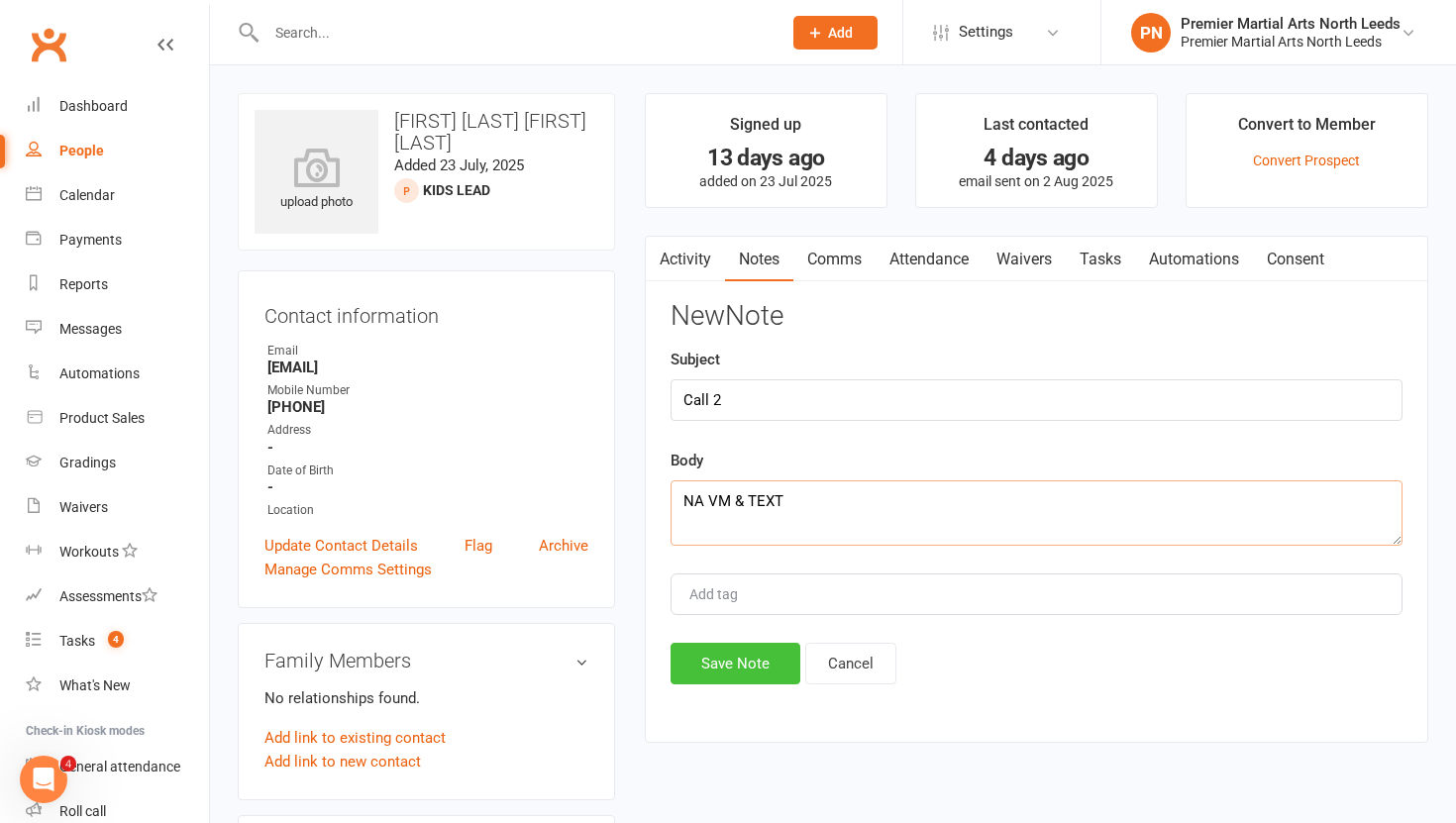 type on "NA VM & TEXT" 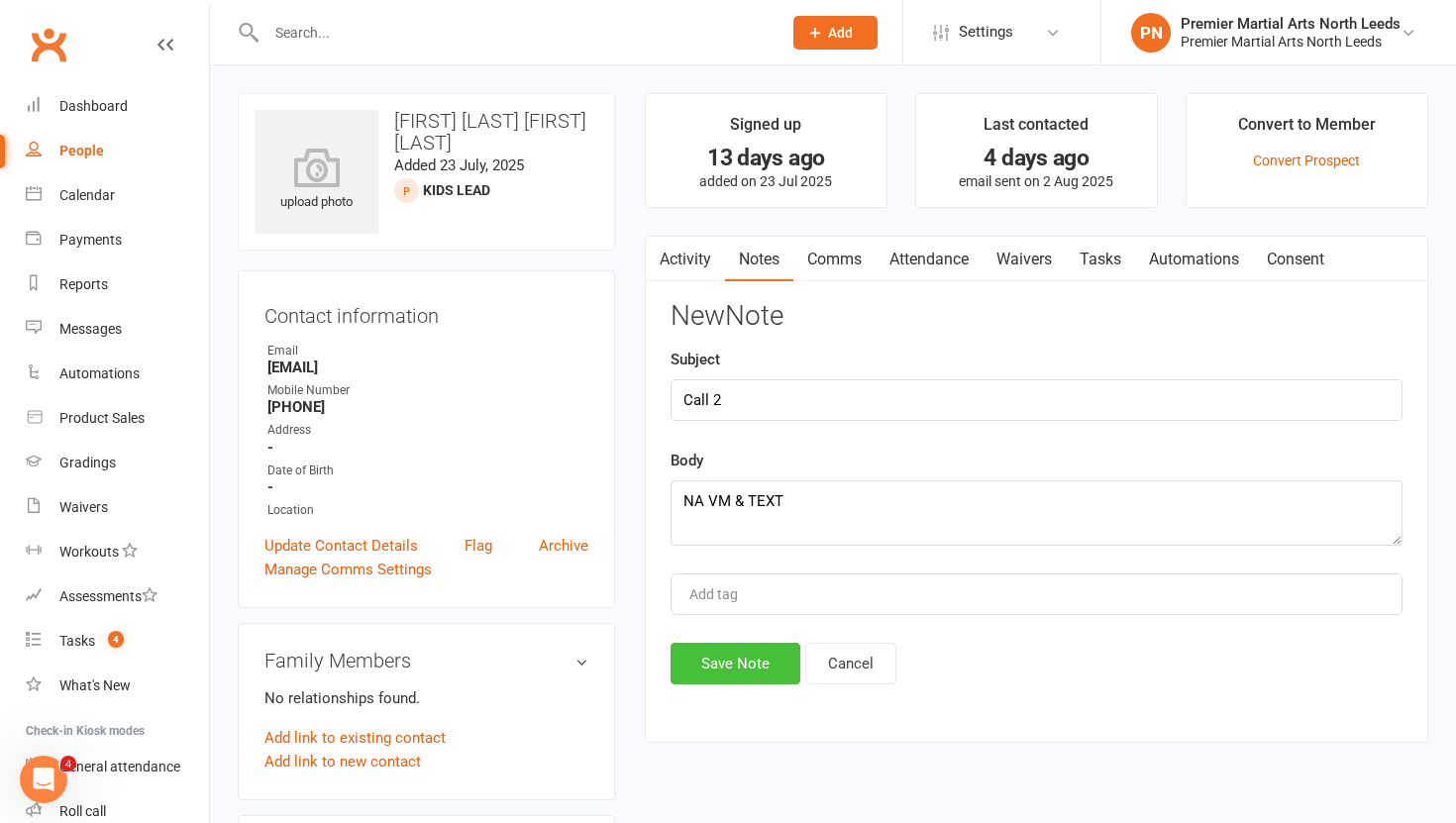 click on "Save Note" at bounding box center [735, 664] 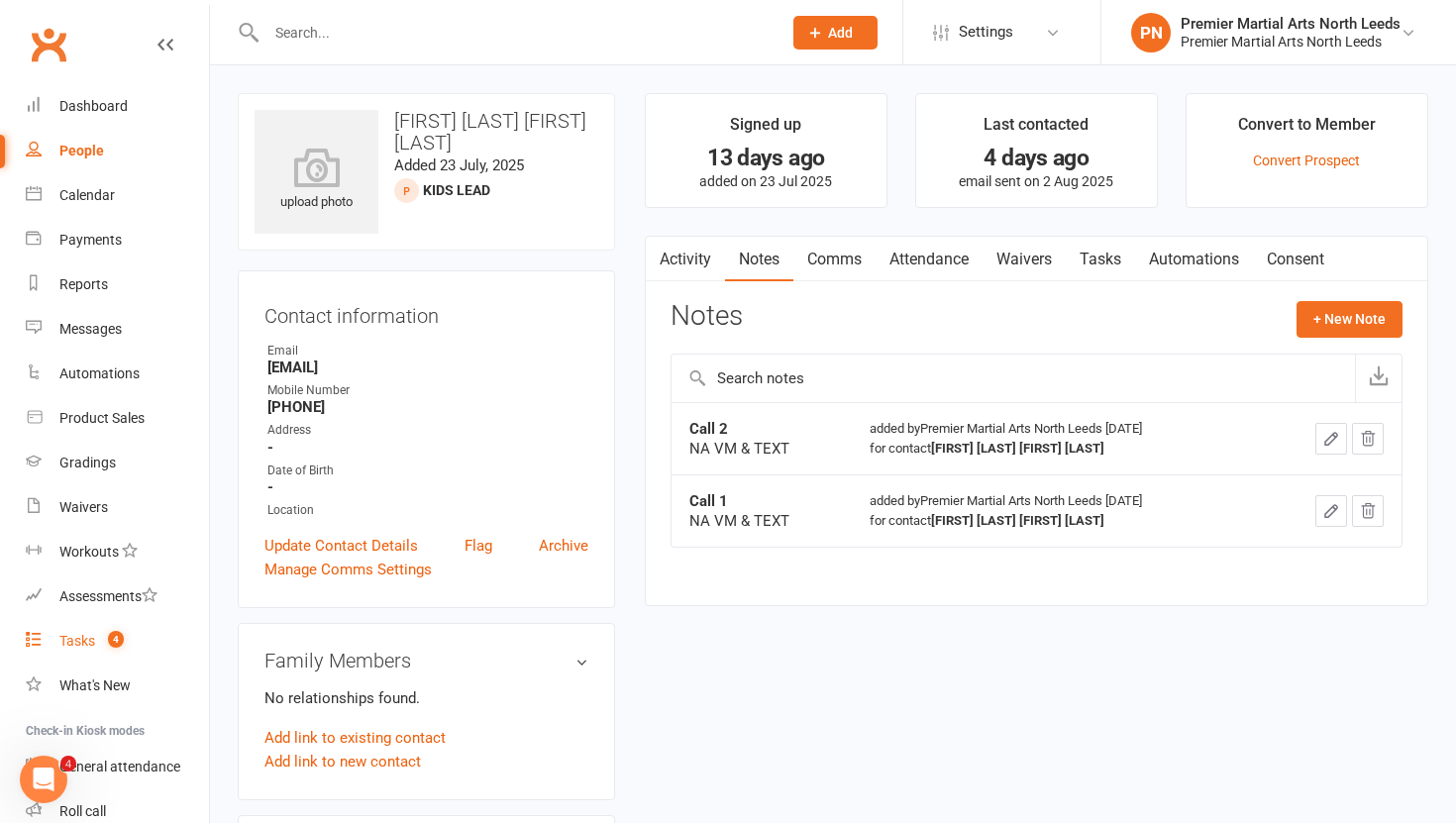 click on "Tasks" at bounding box center (77, 641) 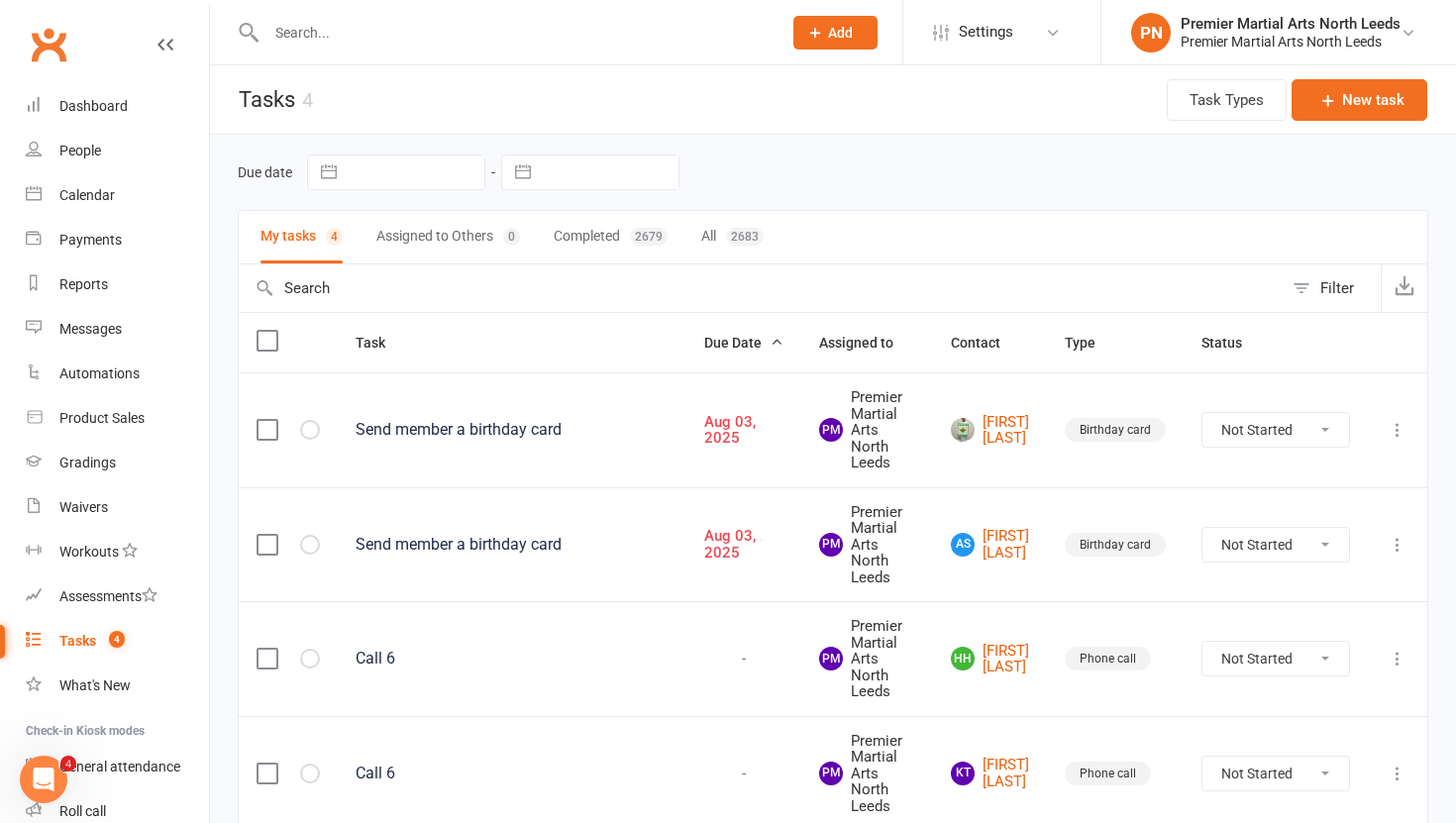 scroll, scrollTop: 92, scrollLeft: 0, axis: vertical 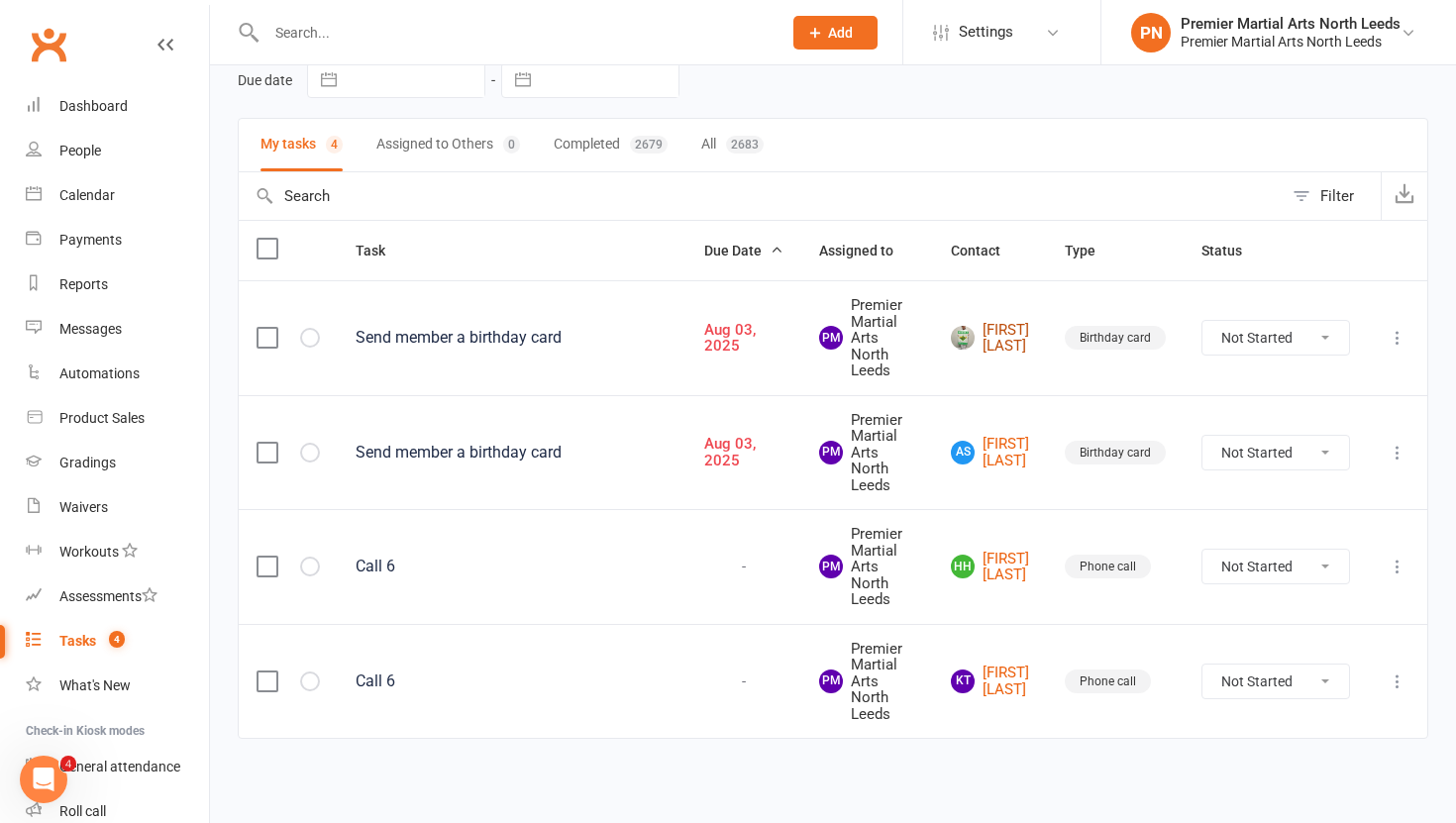 click on "[FIRST] [LAST]" at bounding box center (989, 338) 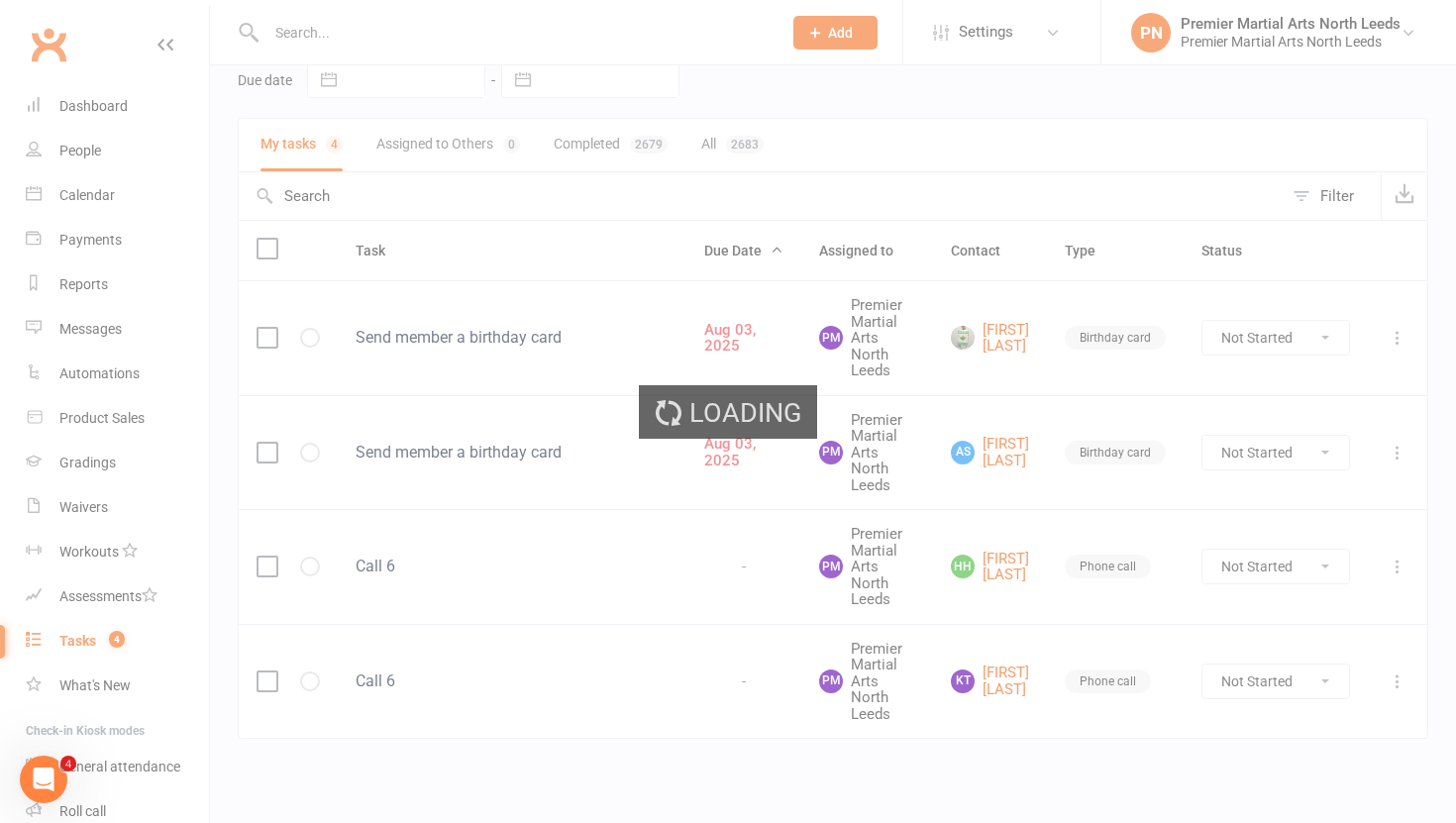 scroll, scrollTop: 0, scrollLeft: 0, axis: both 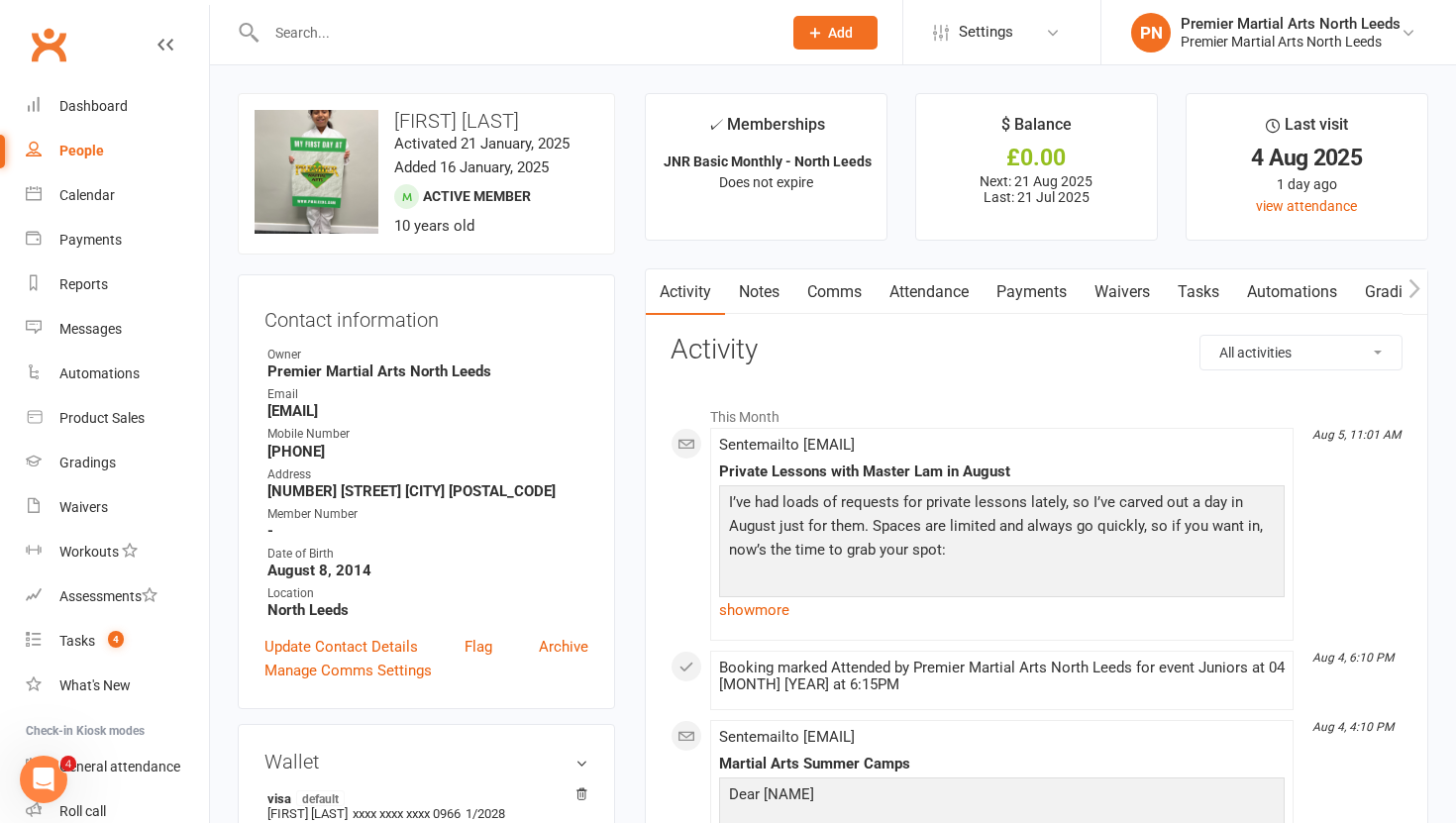 click on "Tasks" at bounding box center (1198, 292) 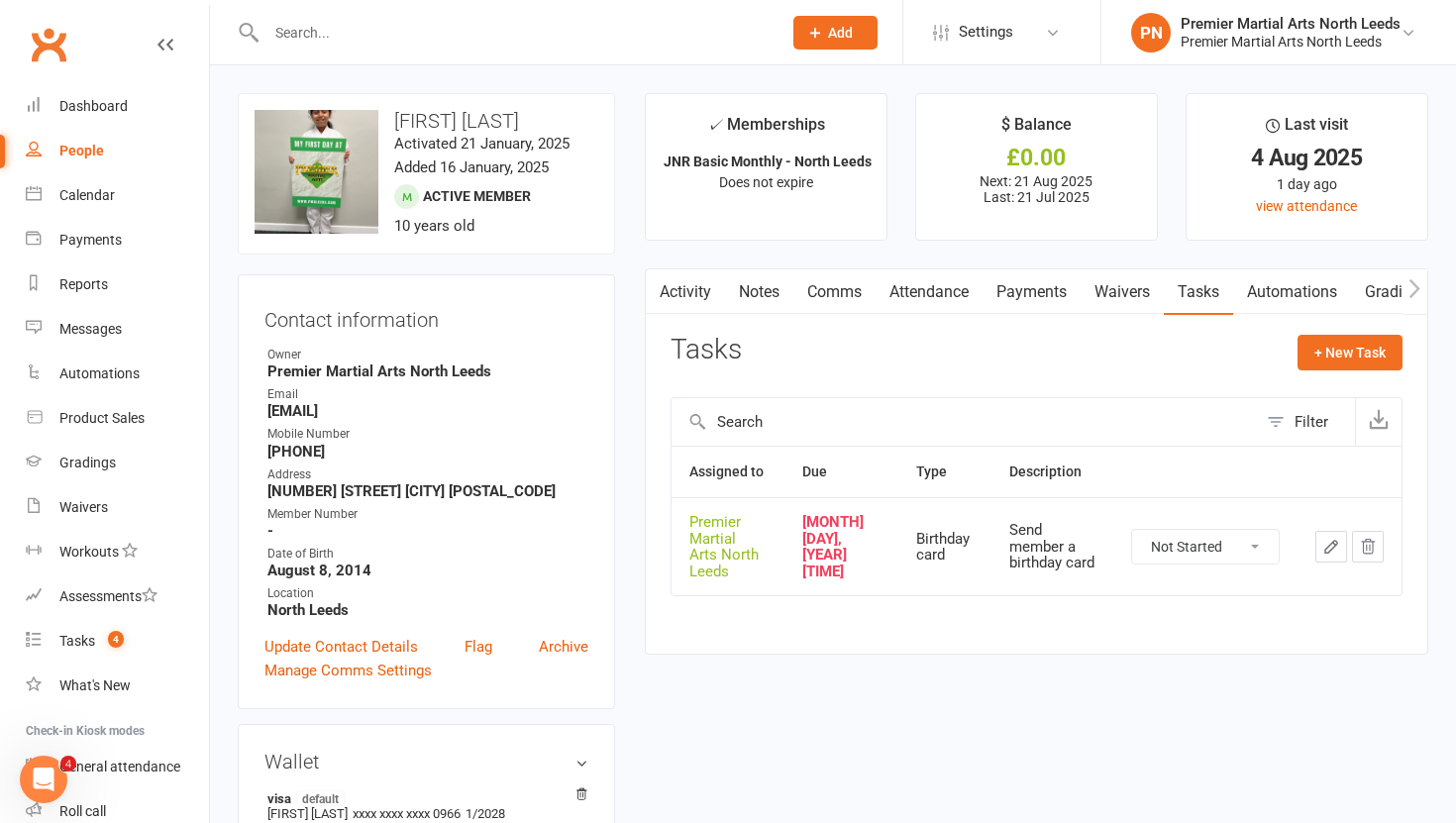 click on "Not Started In Progress Waiting Complete" at bounding box center [1205, 547] 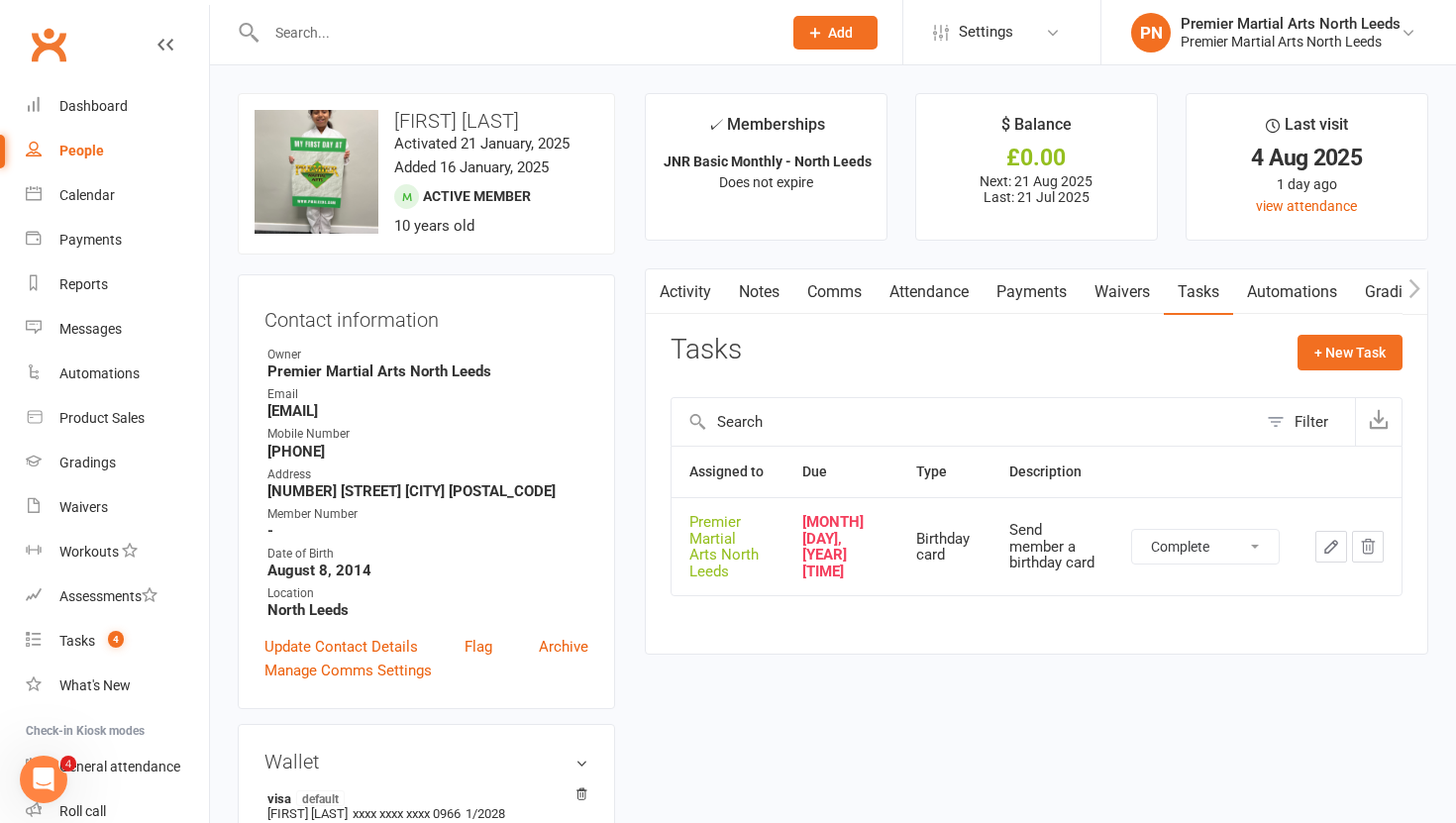 select on "unstarted" 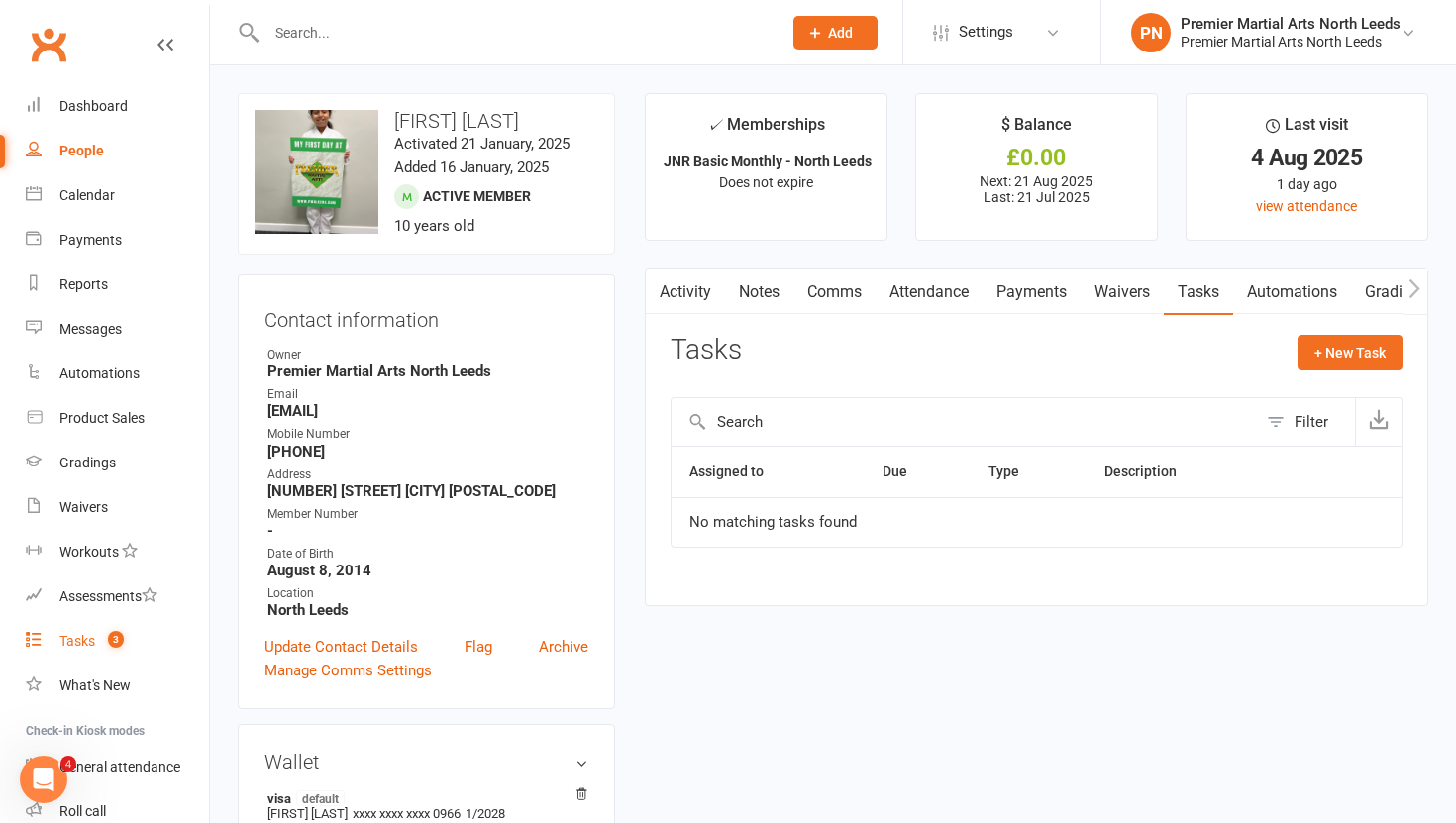 click on "Tasks" at bounding box center [77, 641] 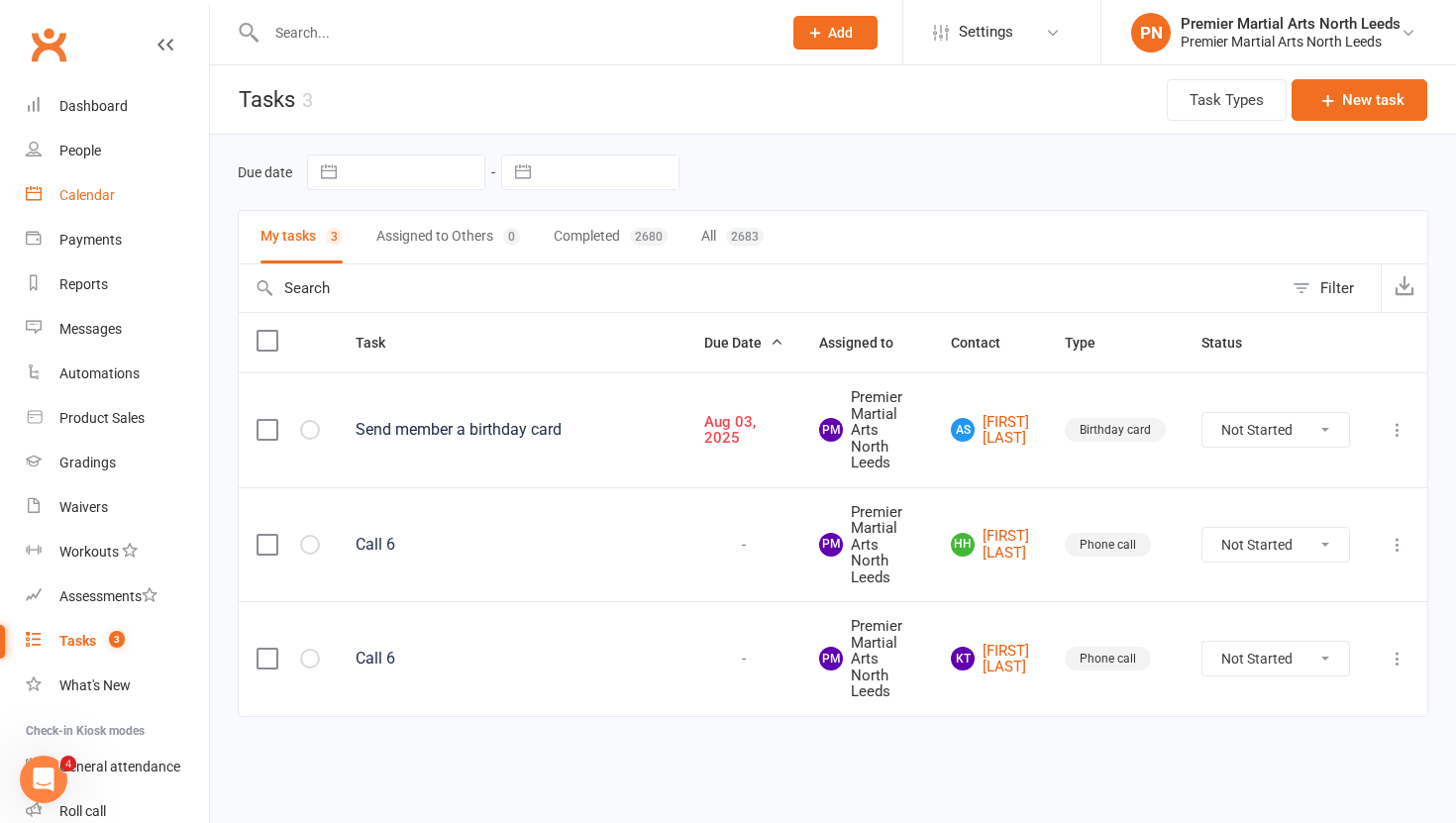 click on "Calendar" at bounding box center (117, 195) 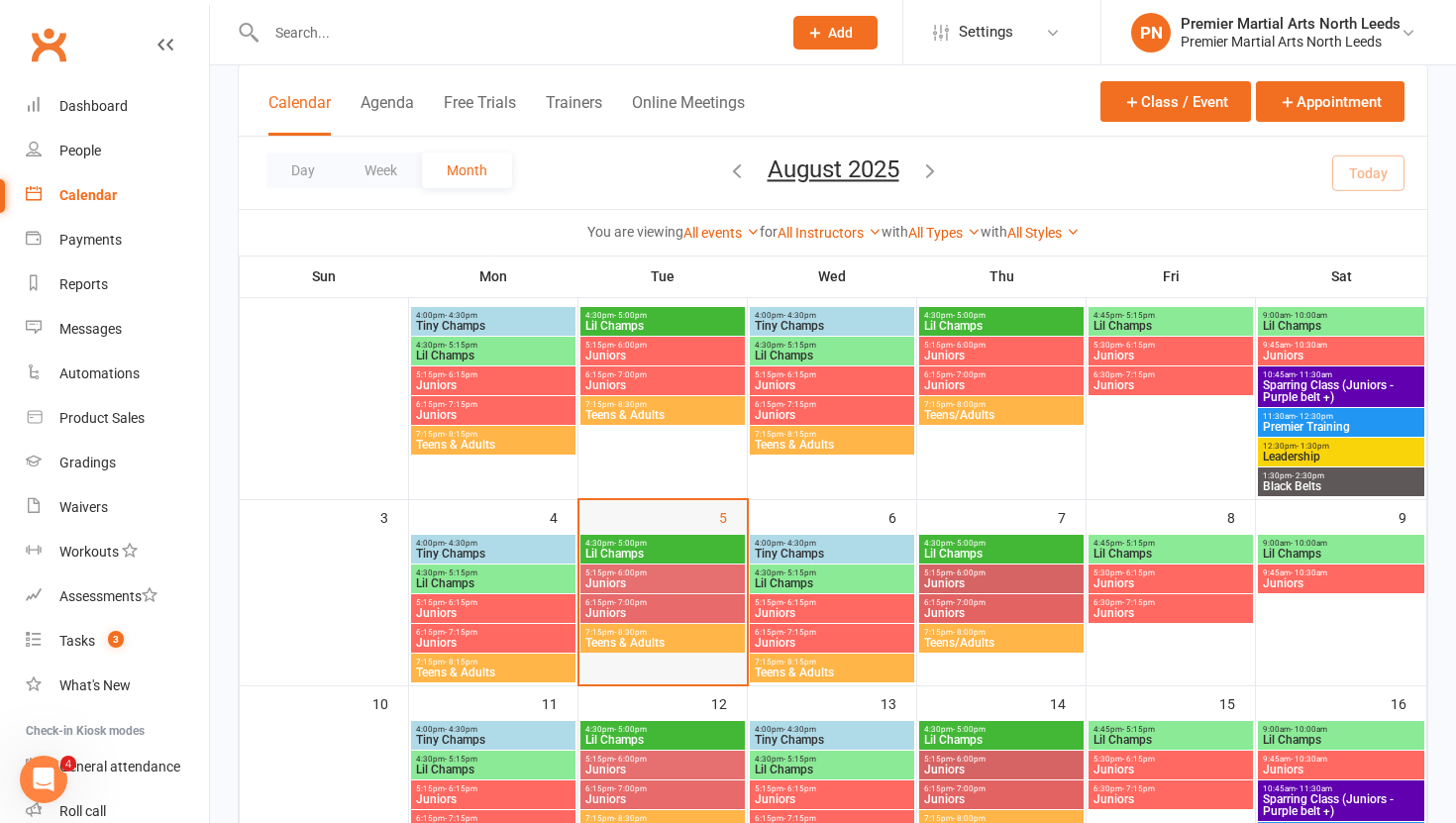 scroll, scrollTop: 154, scrollLeft: 0, axis: vertical 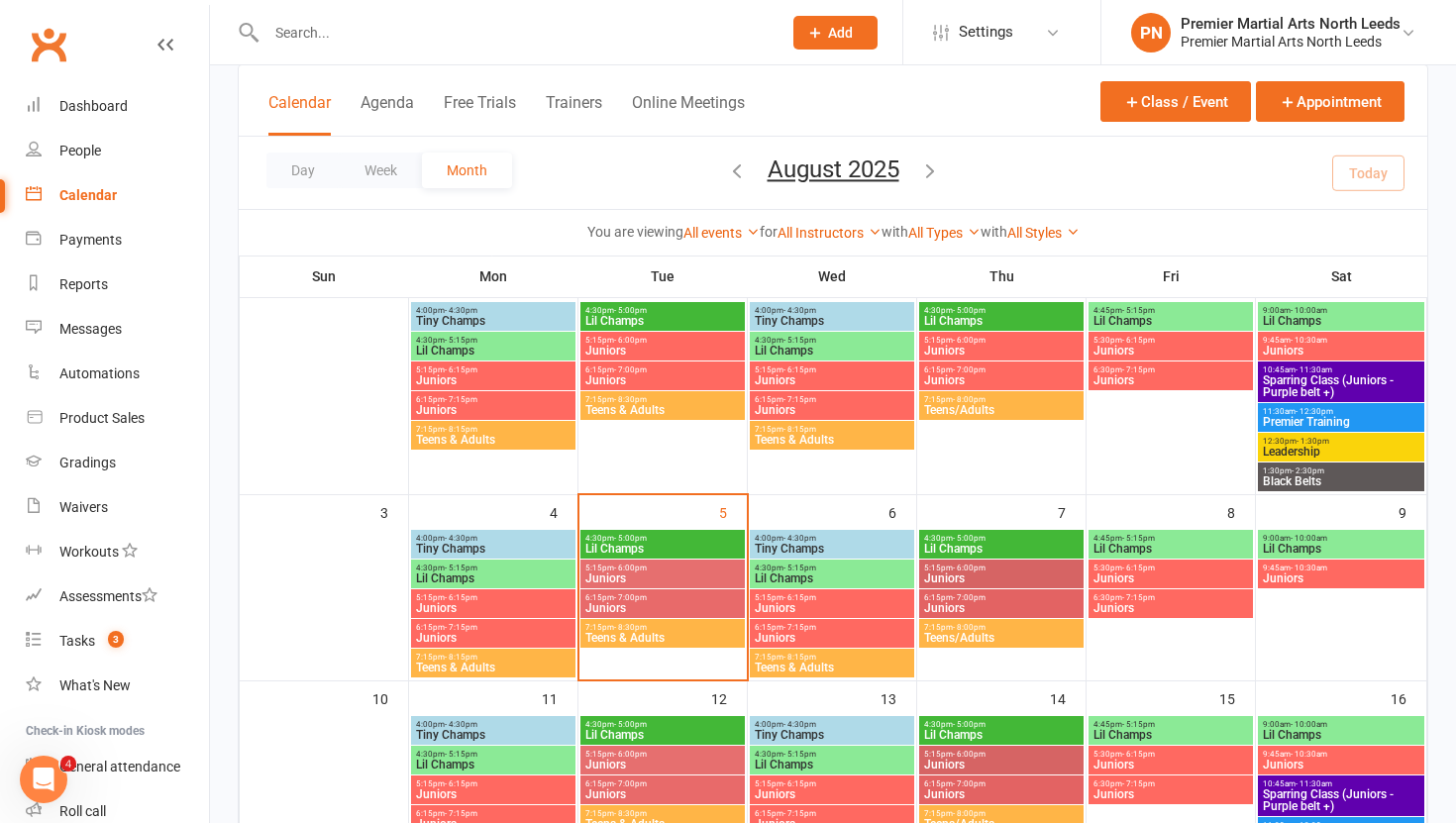 click on "Teens & Adults" at bounding box center [493, 668] 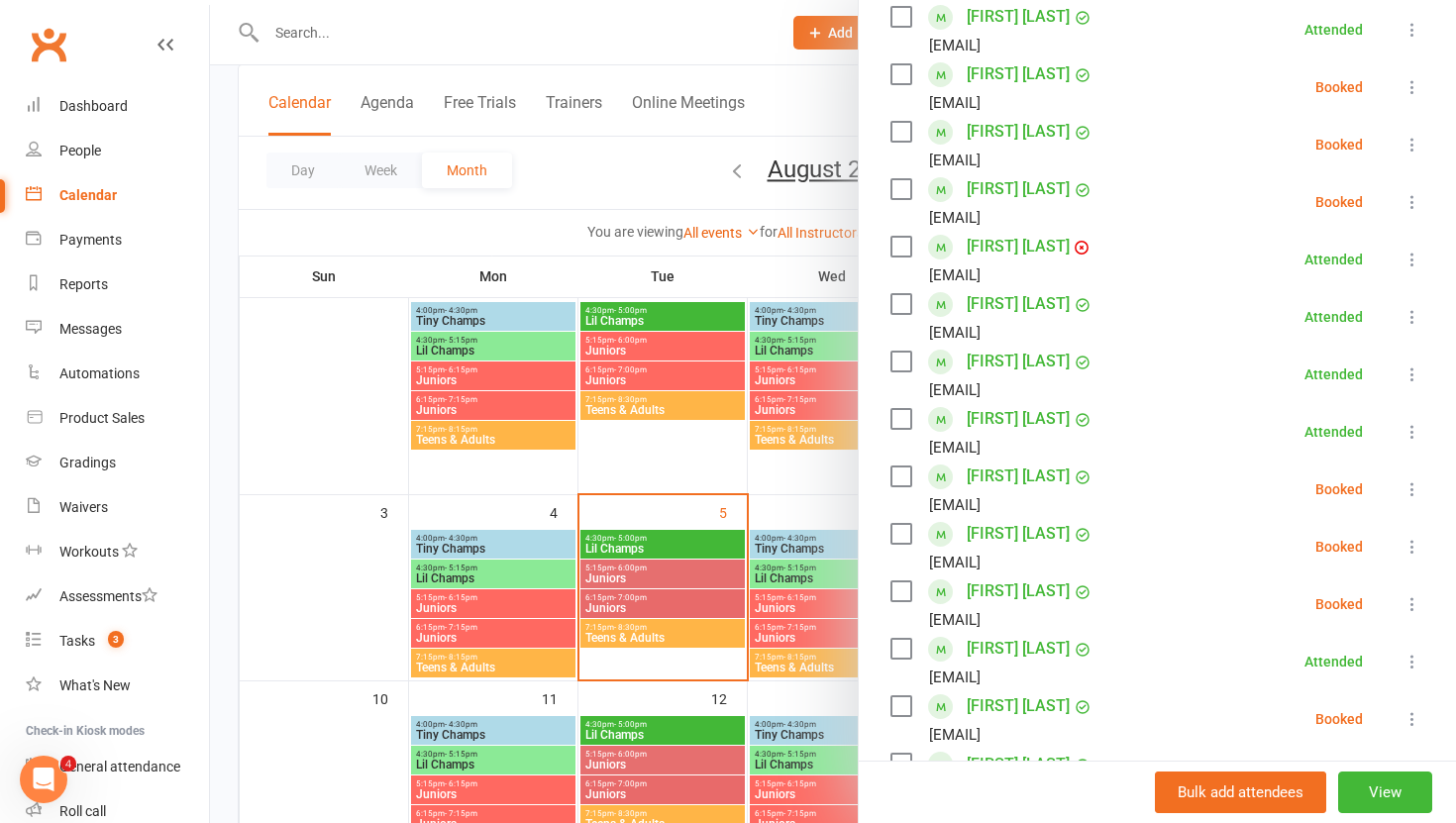 scroll, scrollTop: 483, scrollLeft: 0, axis: vertical 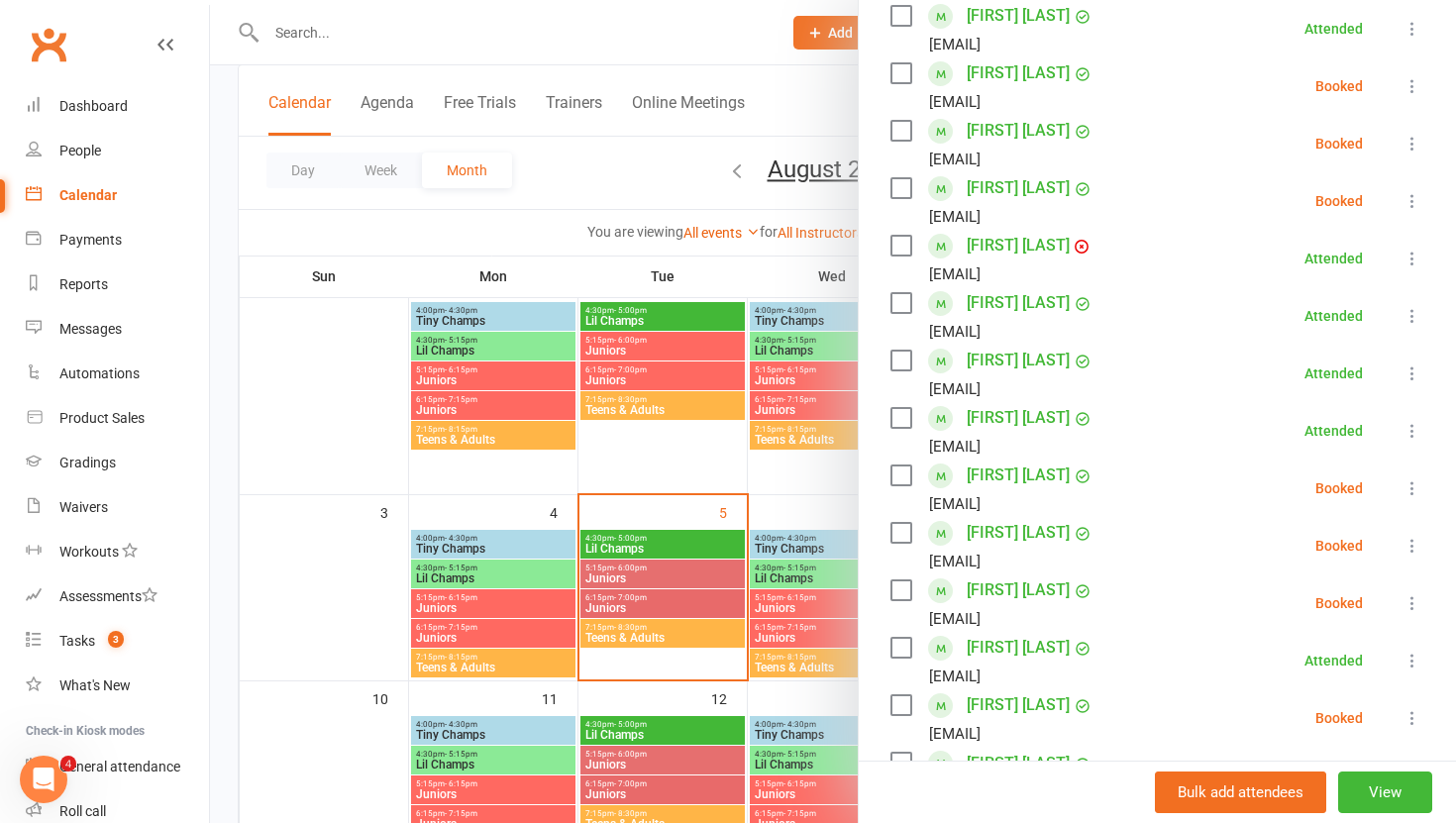 click at bounding box center [1412, 488] 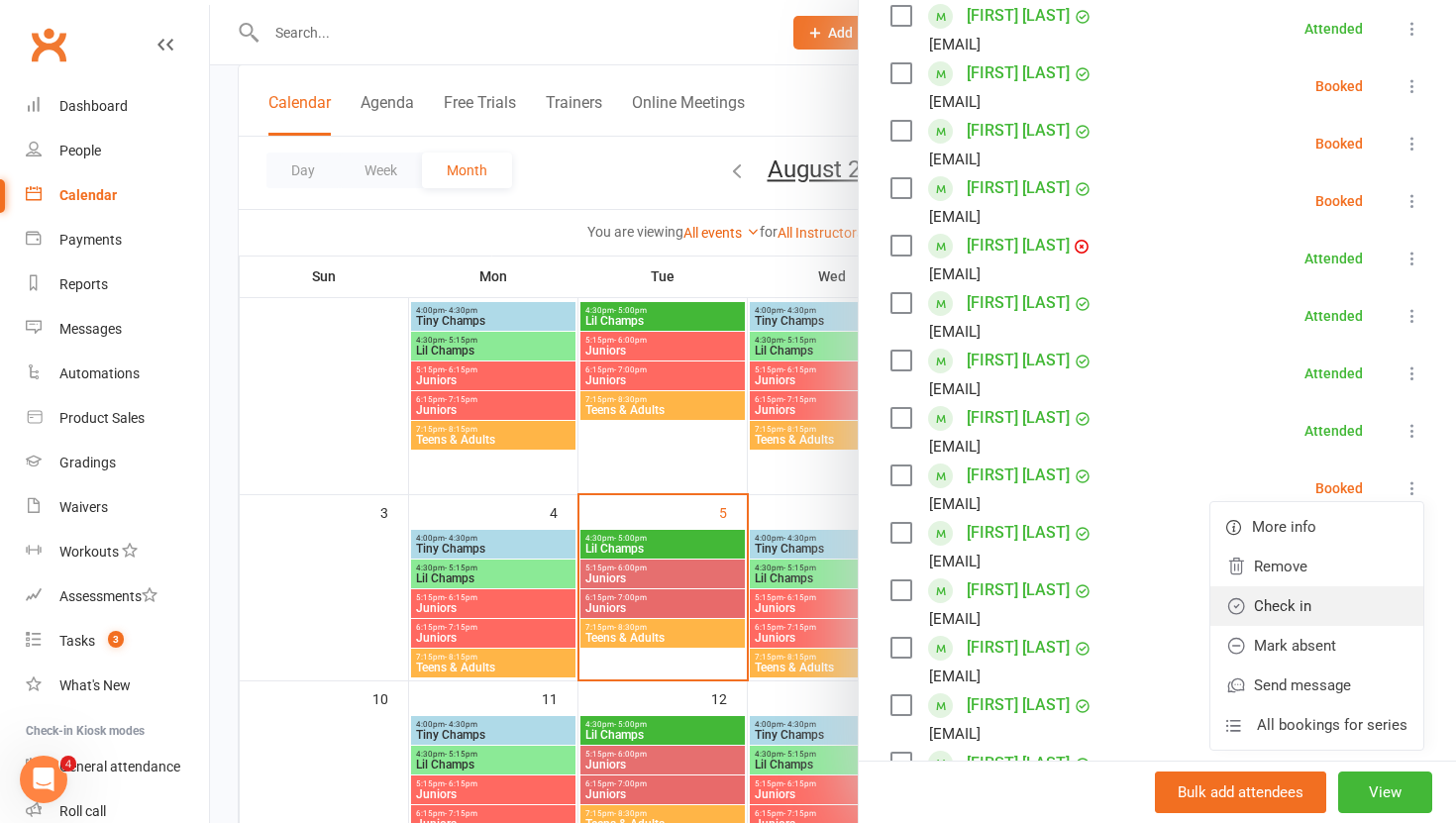 click on "Check in" at bounding box center (1316, 606) 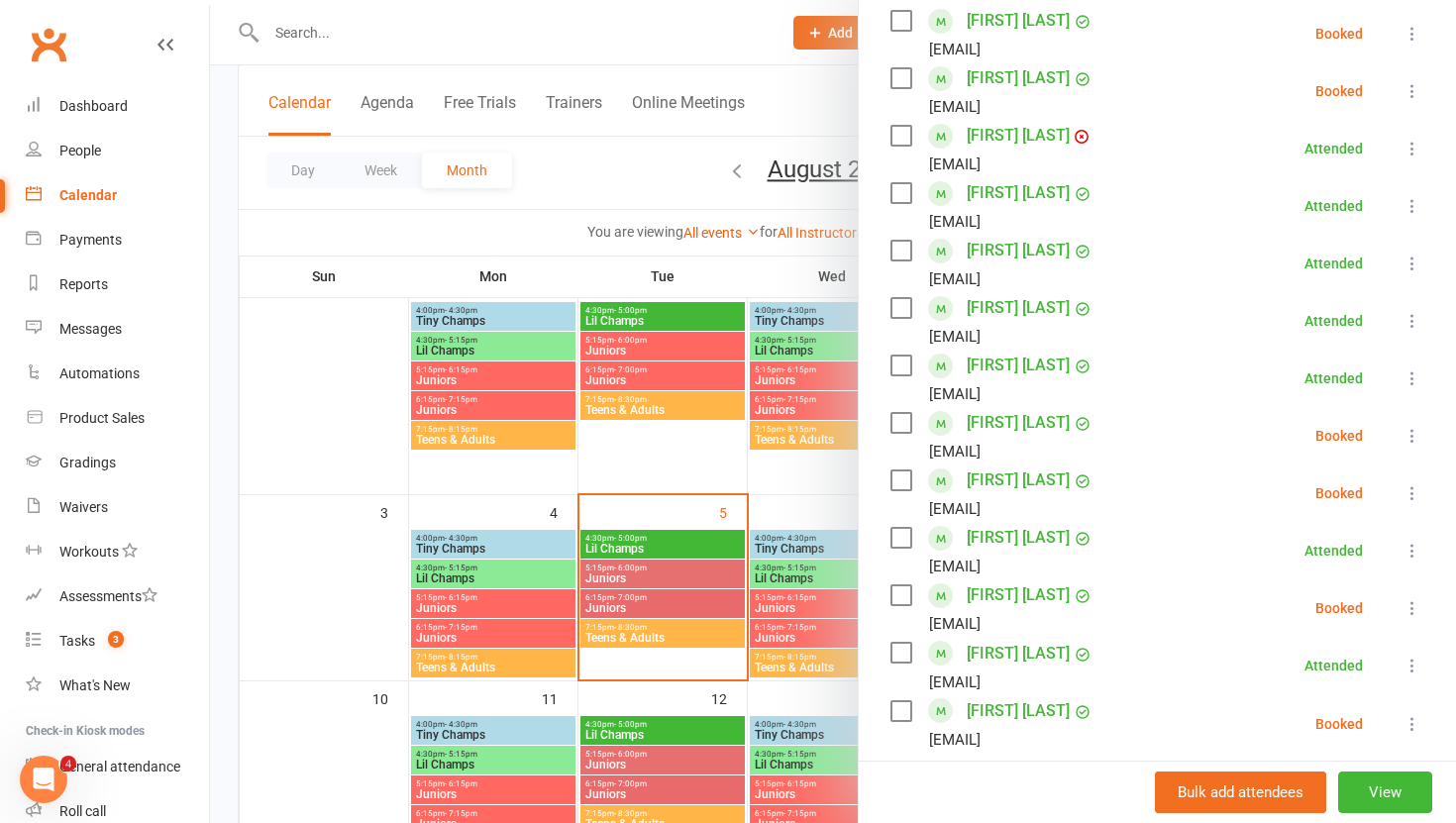 scroll, scrollTop: 594, scrollLeft: 0, axis: vertical 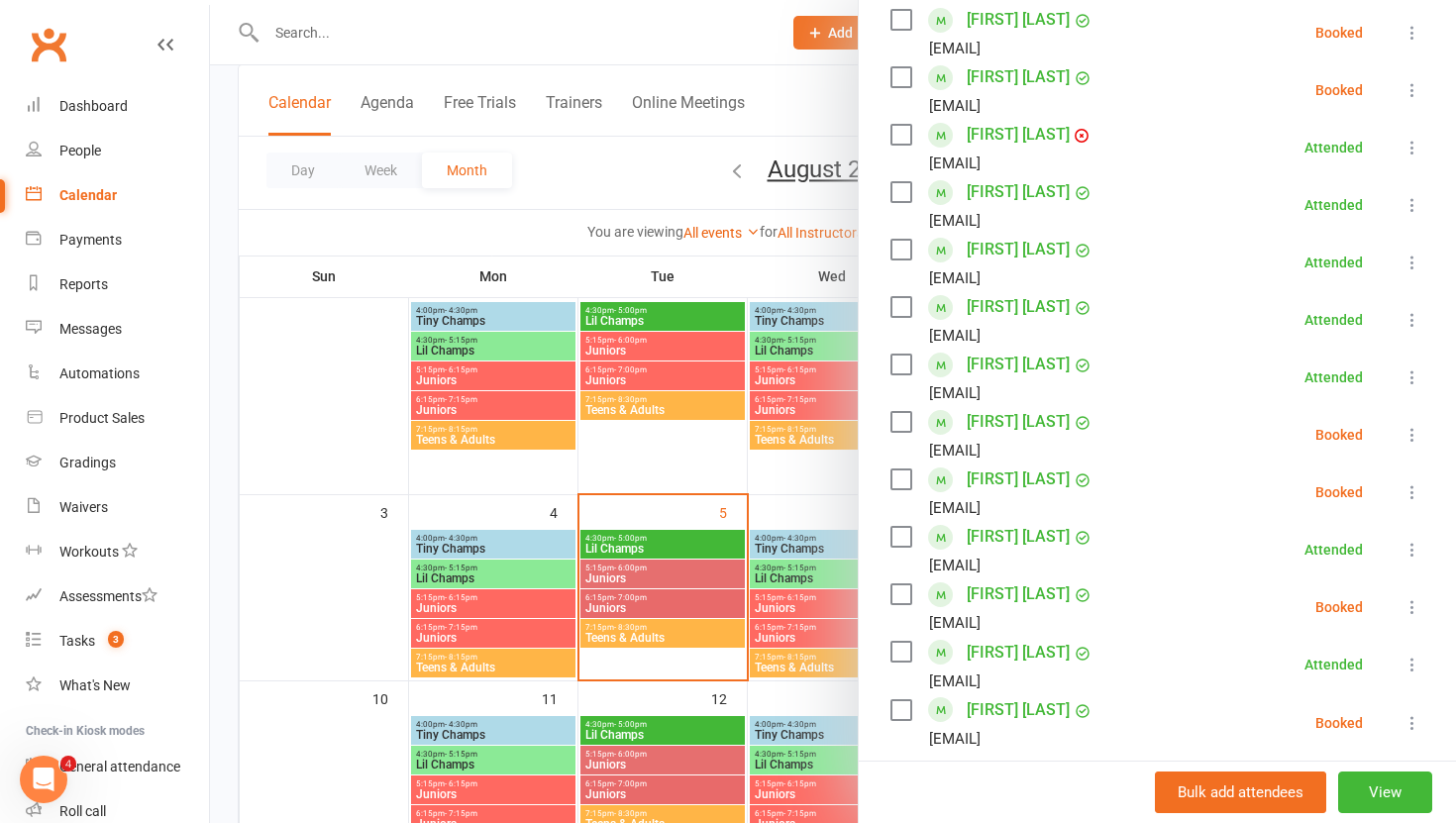 click at bounding box center (1412, 607) 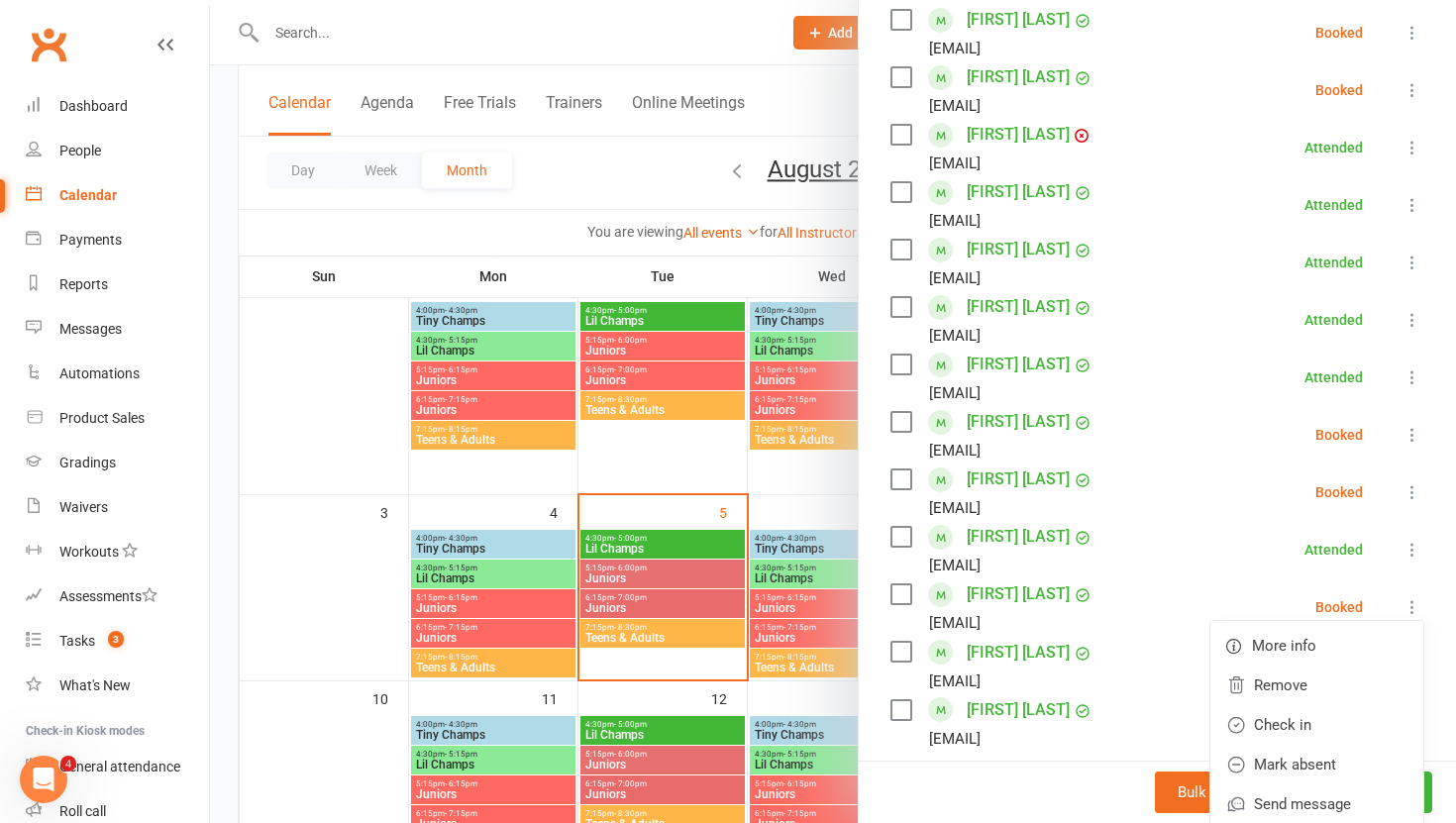click on "Class kiosk mode  Roll call  7:15 PM - 8:15 PM, Monday, August, 4, 2025 with Premier Martial Arts North Leeds  at  North Leeds  Attendees  17  places booked 13  places available Sort by  Last name  First name  Booking created    [FIRST] [LAST]  [EMAIL] Attended More info  Remove  Mark absent  Undo check-in  Send message  All bookings for series    [FIRST] [LAST]  [EMAIL] Attended More info  Remove  Mark absent  Undo check-in  Send message  All bookings for series    [FIRST] [LAST]  [EMAIL] Attended More info  Remove  Mark absent  Undo check-in  Send message  All bookings for series    [FIRST] [LAST]  [EMAIL] Booked More info  Remove  Check in  Mark absent  Send message  All bookings for series    [FIRST] [LAST]  [EMAIL] Booked More info  Remove  Check in  Mark absent  Send message  All bookings for series    [FIRST] [LAST]  [EMAIL] Booked More info  Remove  Check in  Mark absent  Send message    [FIRST] [LAST]  Attended" at bounding box center (1157, 298) 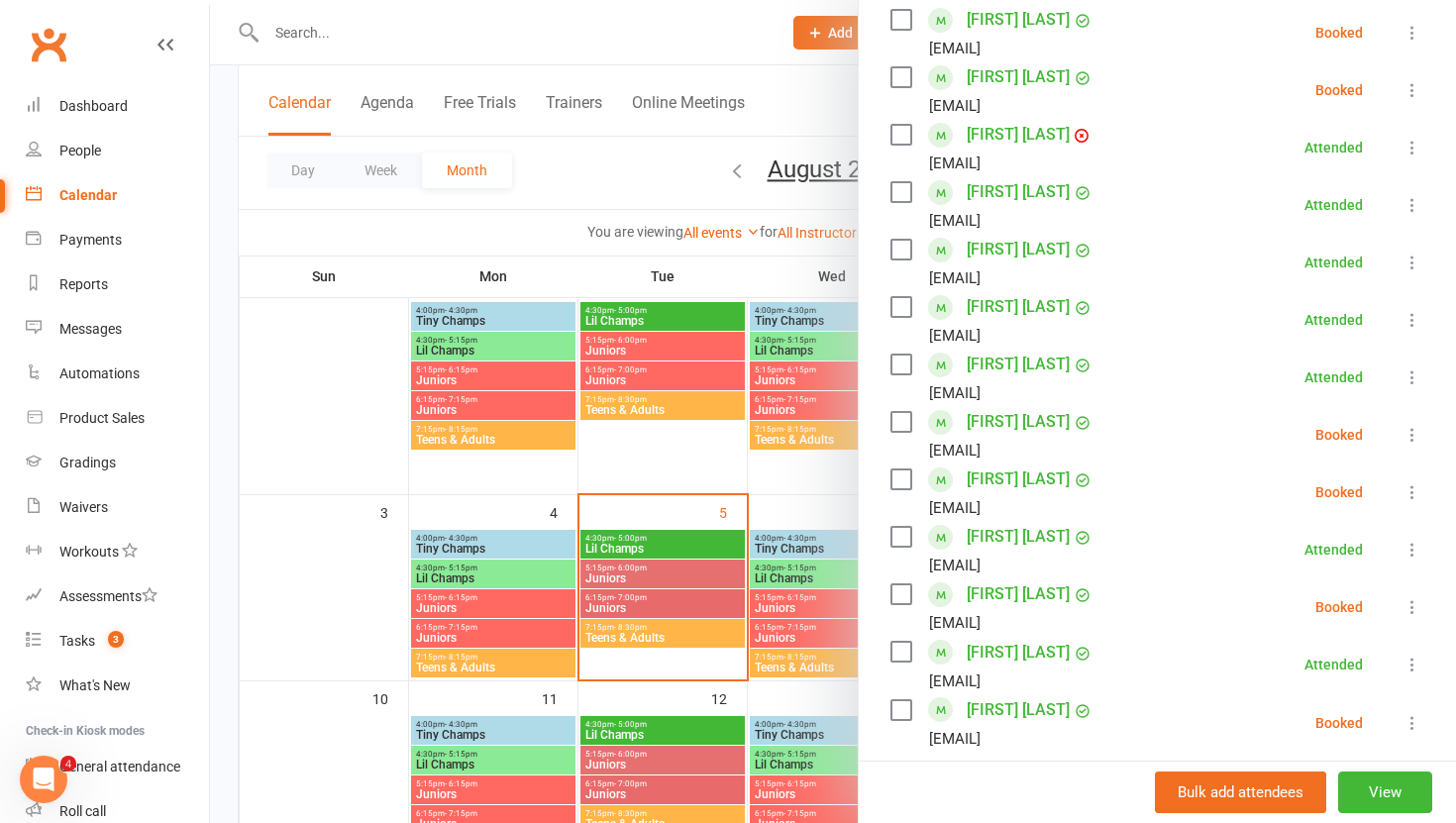 click at bounding box center (1412, 607) 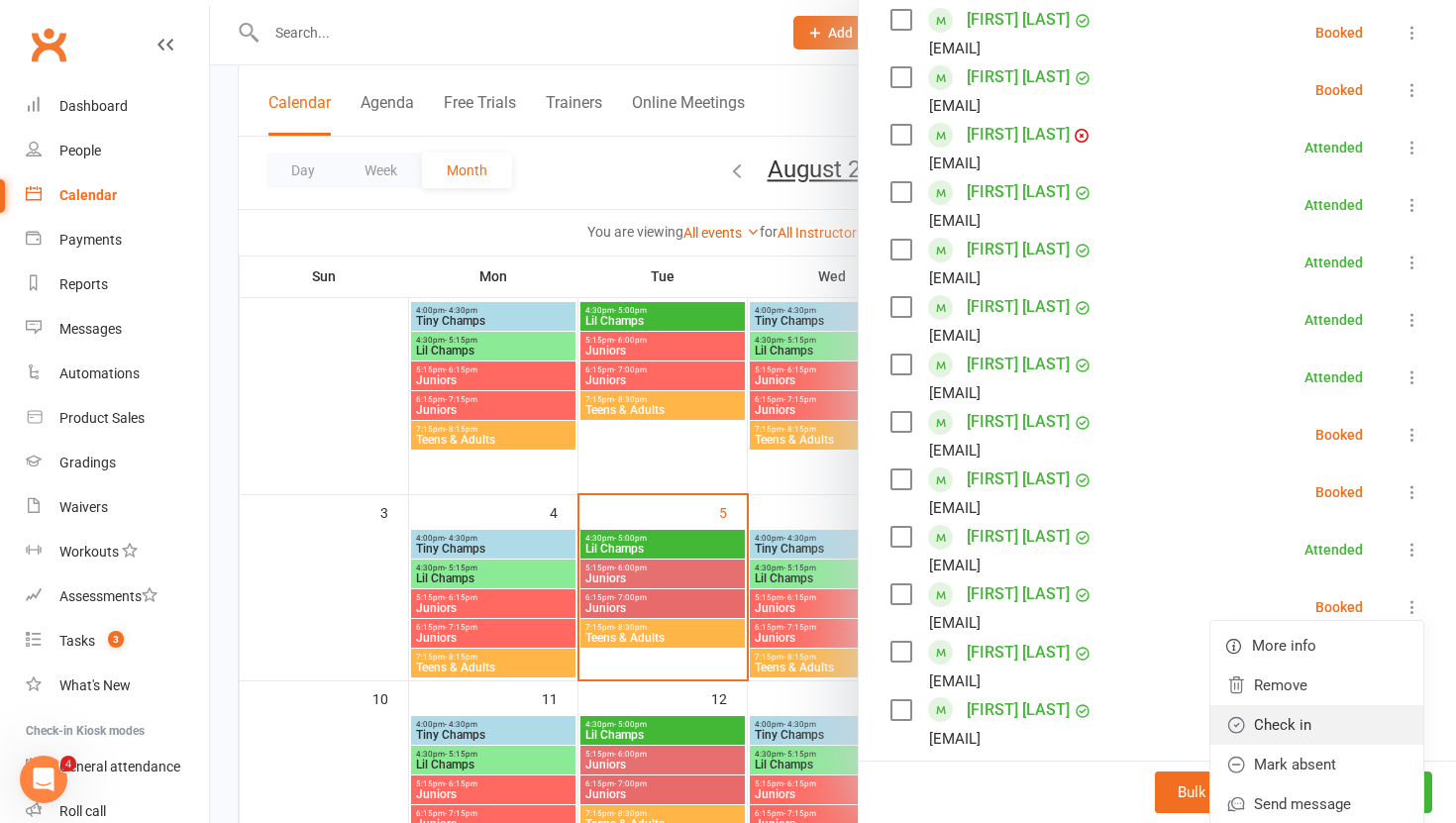 click on "Check in" at bounding box center [1316, 725] 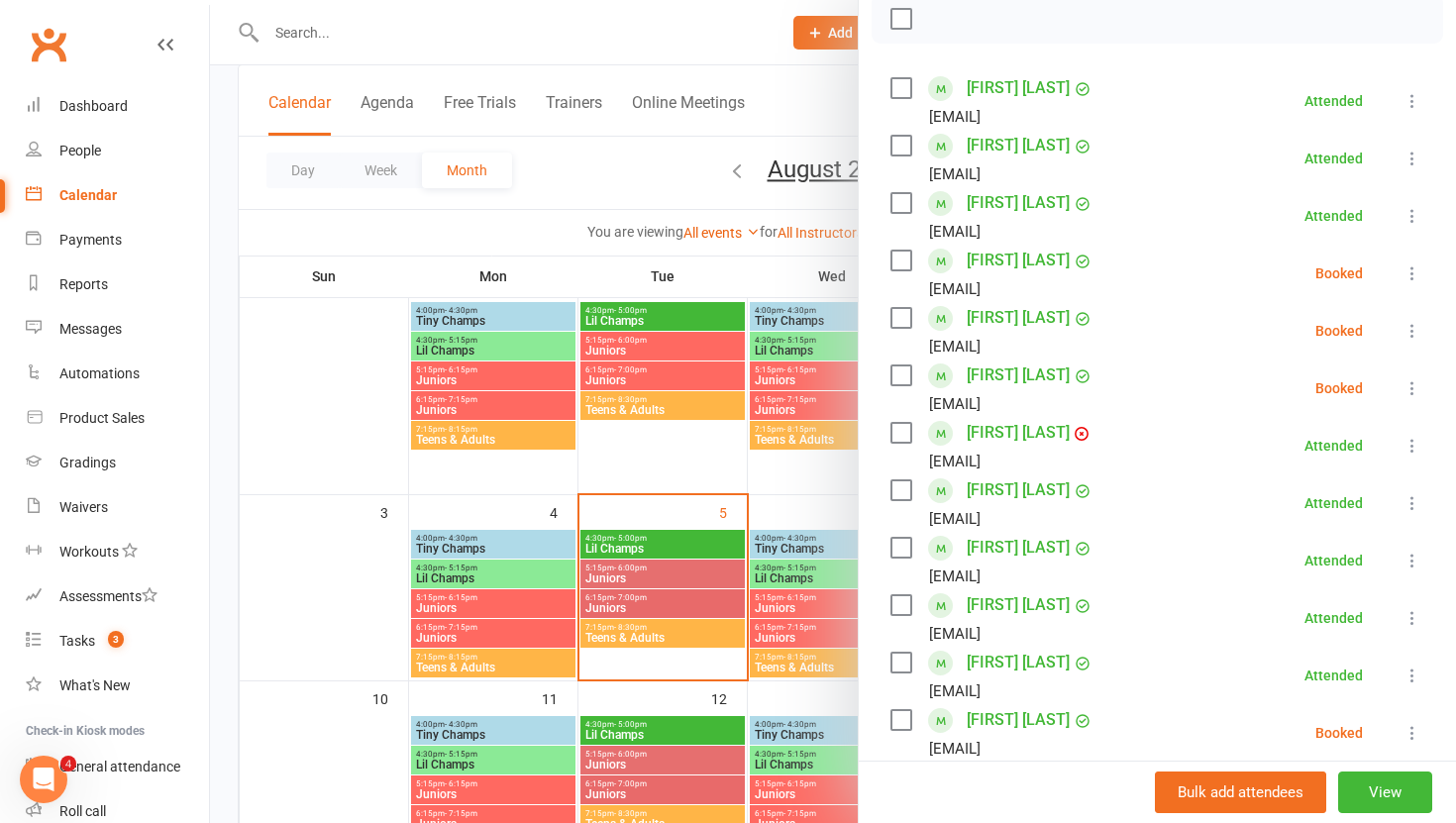 scroll, scrollTop: 0, scrollLeft: 0, axis: both 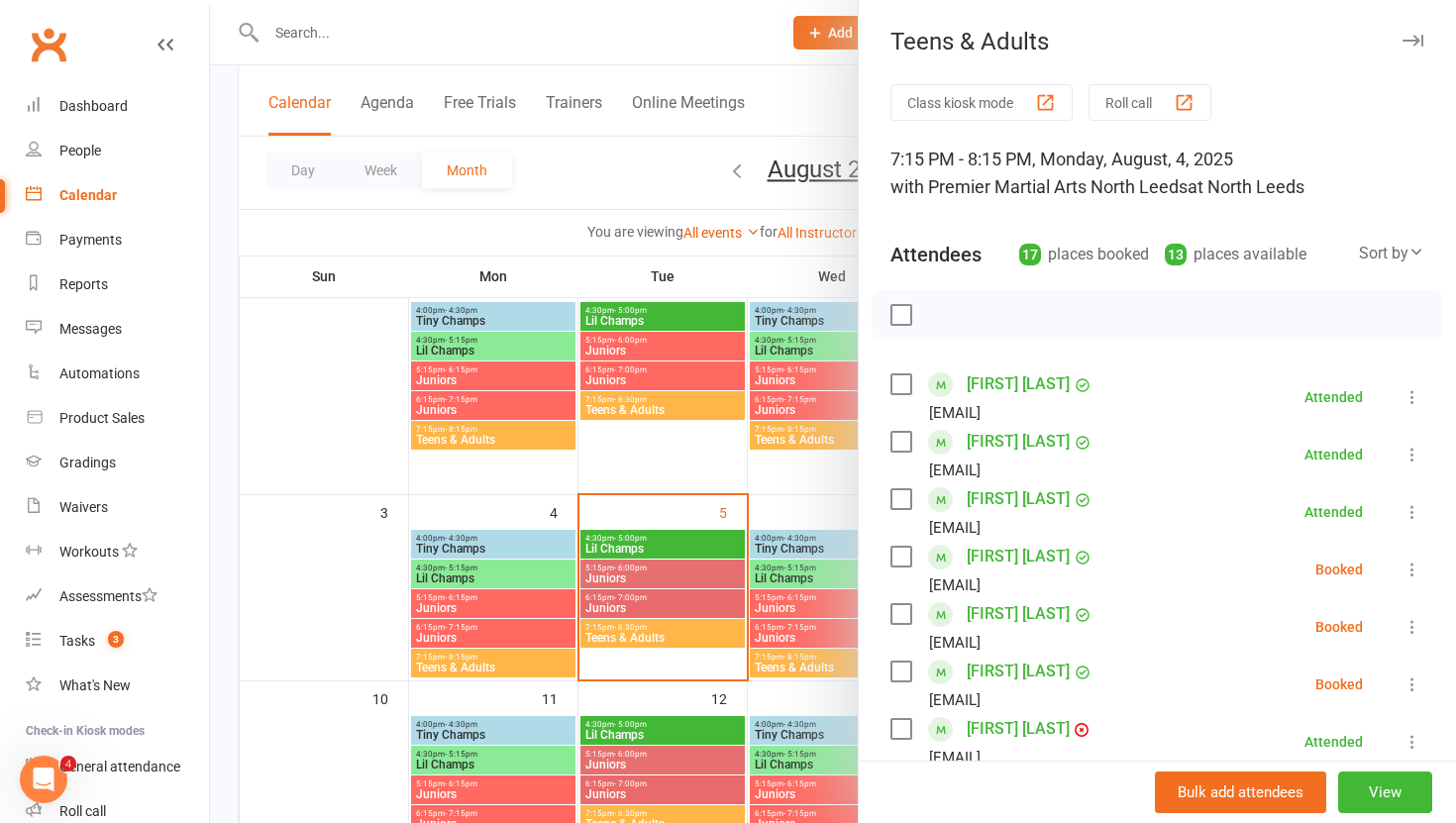 click at bounding box center (833, 411) 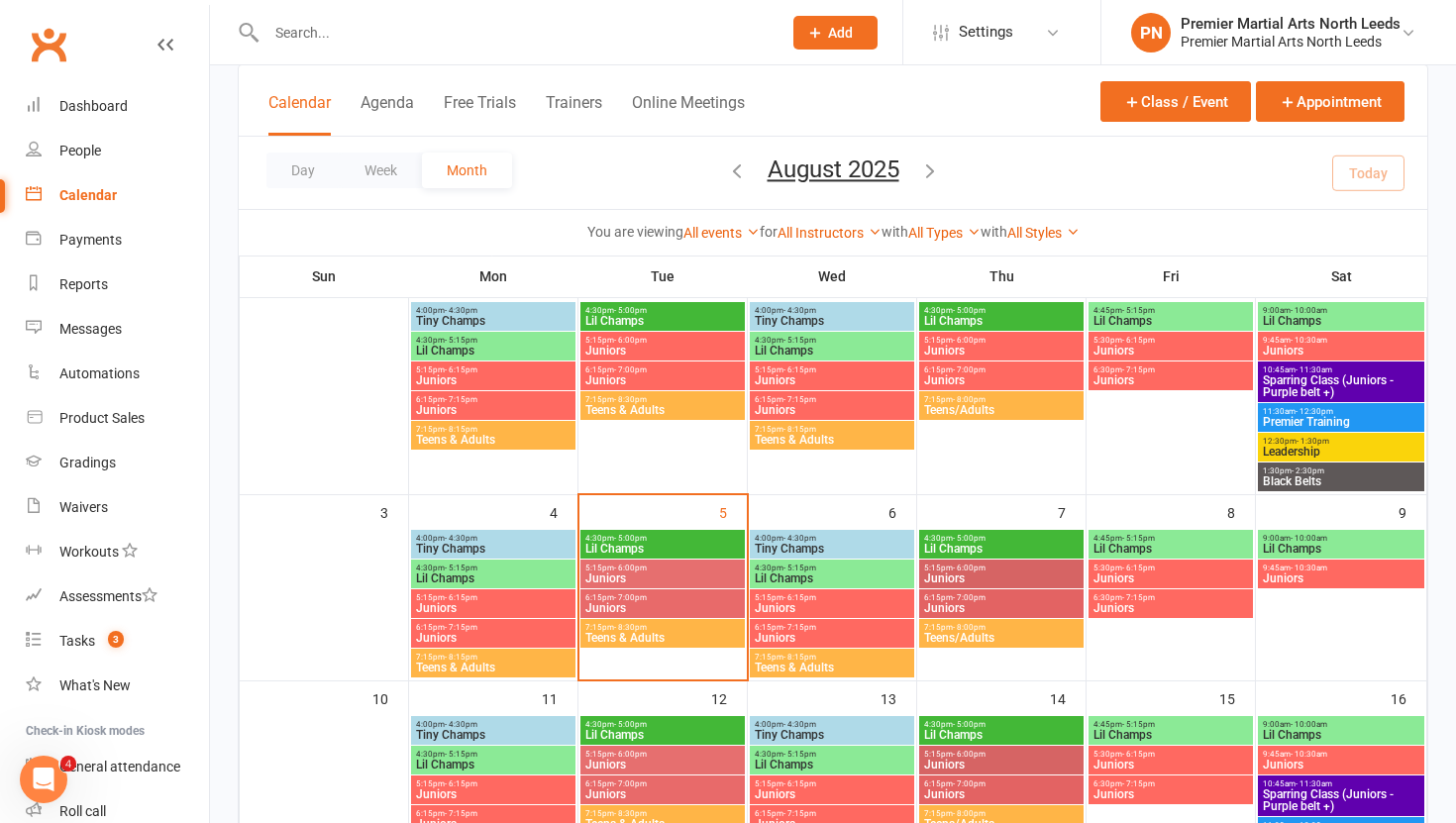 click on "Juniors" at bounding box center [663, 608] 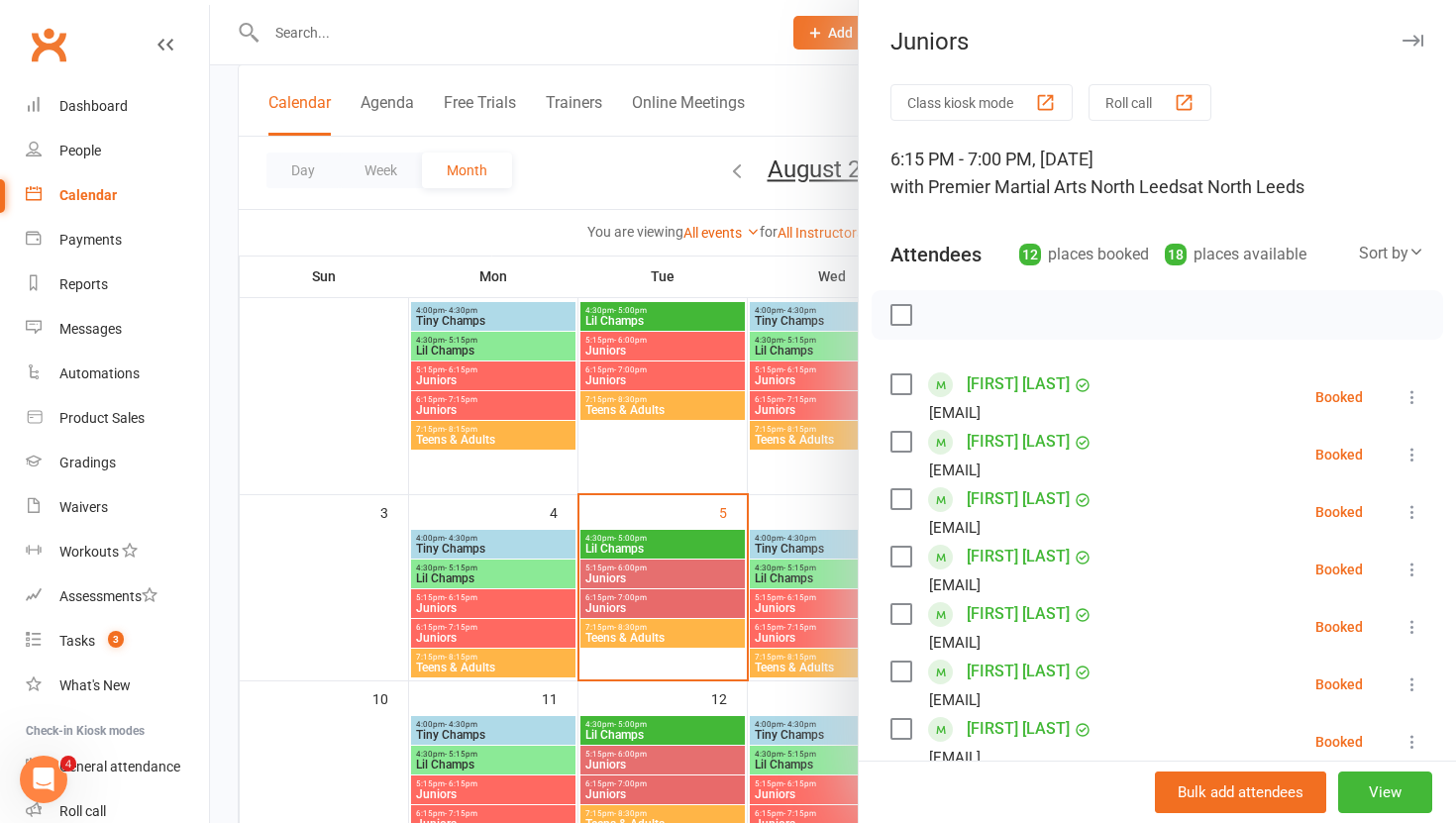 click at bounding box center [833, 411] 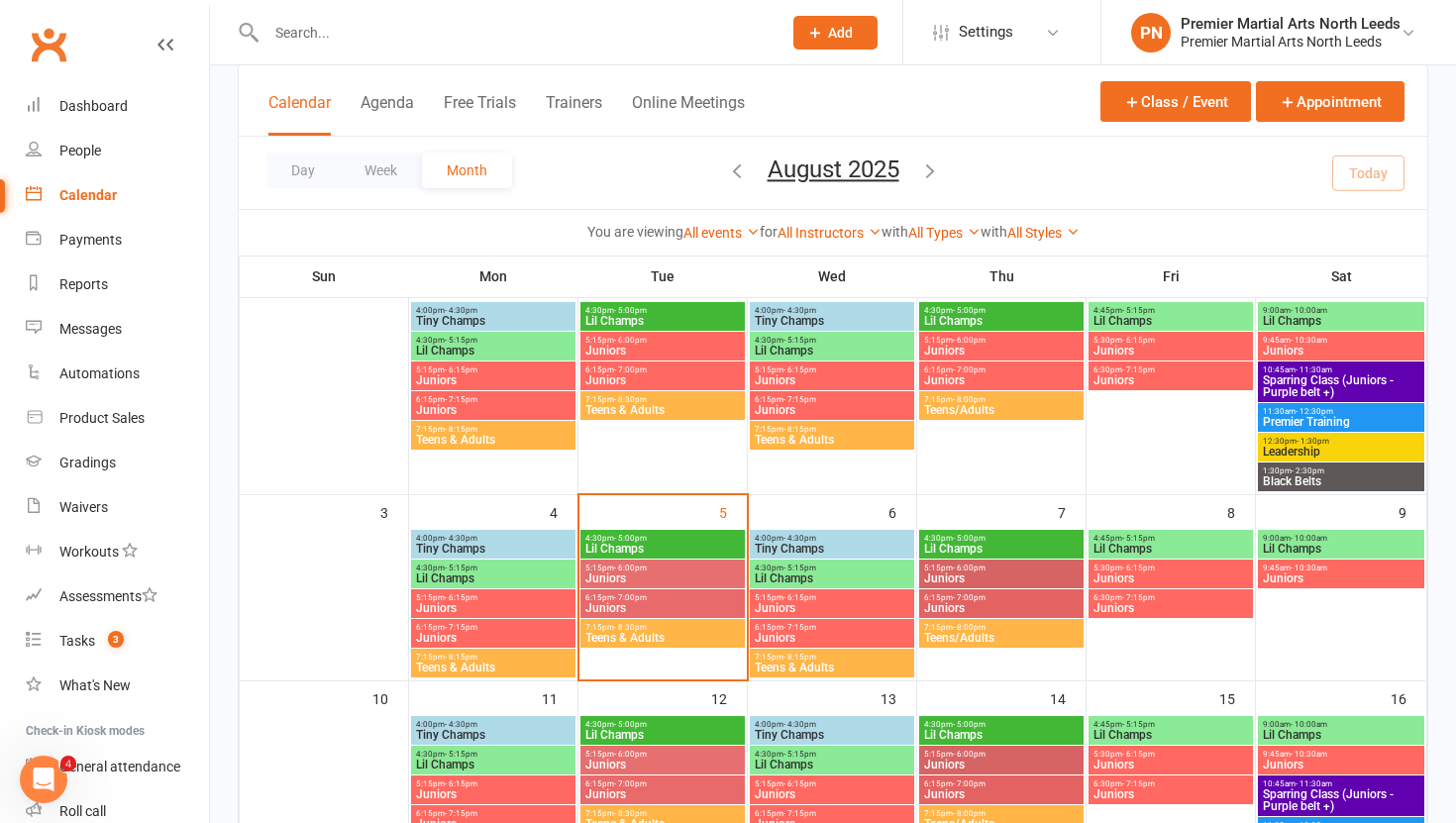 click on "Teens & Adults" at bounding box center [663, 638] 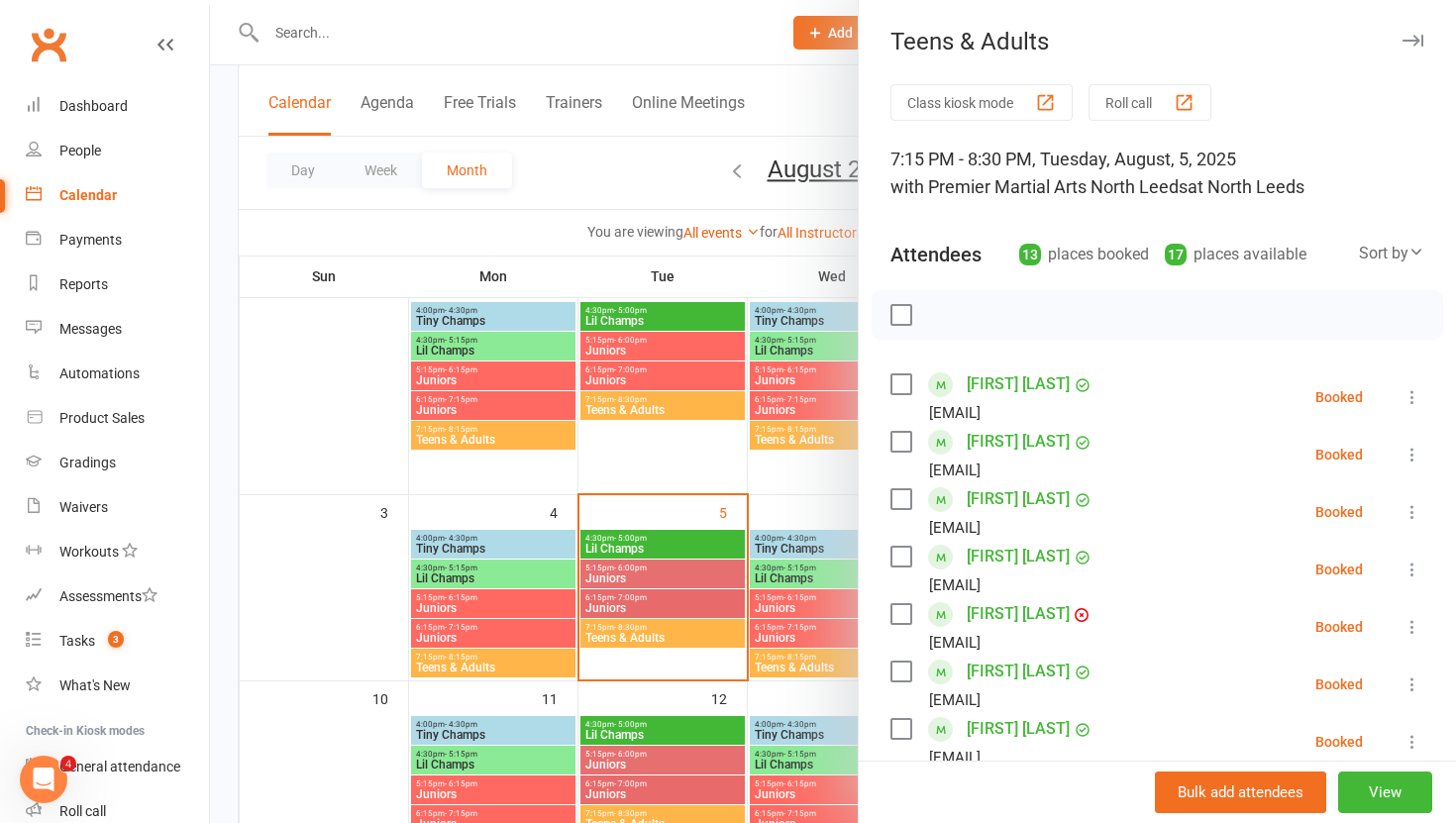 click at bounding box center [833, 411] 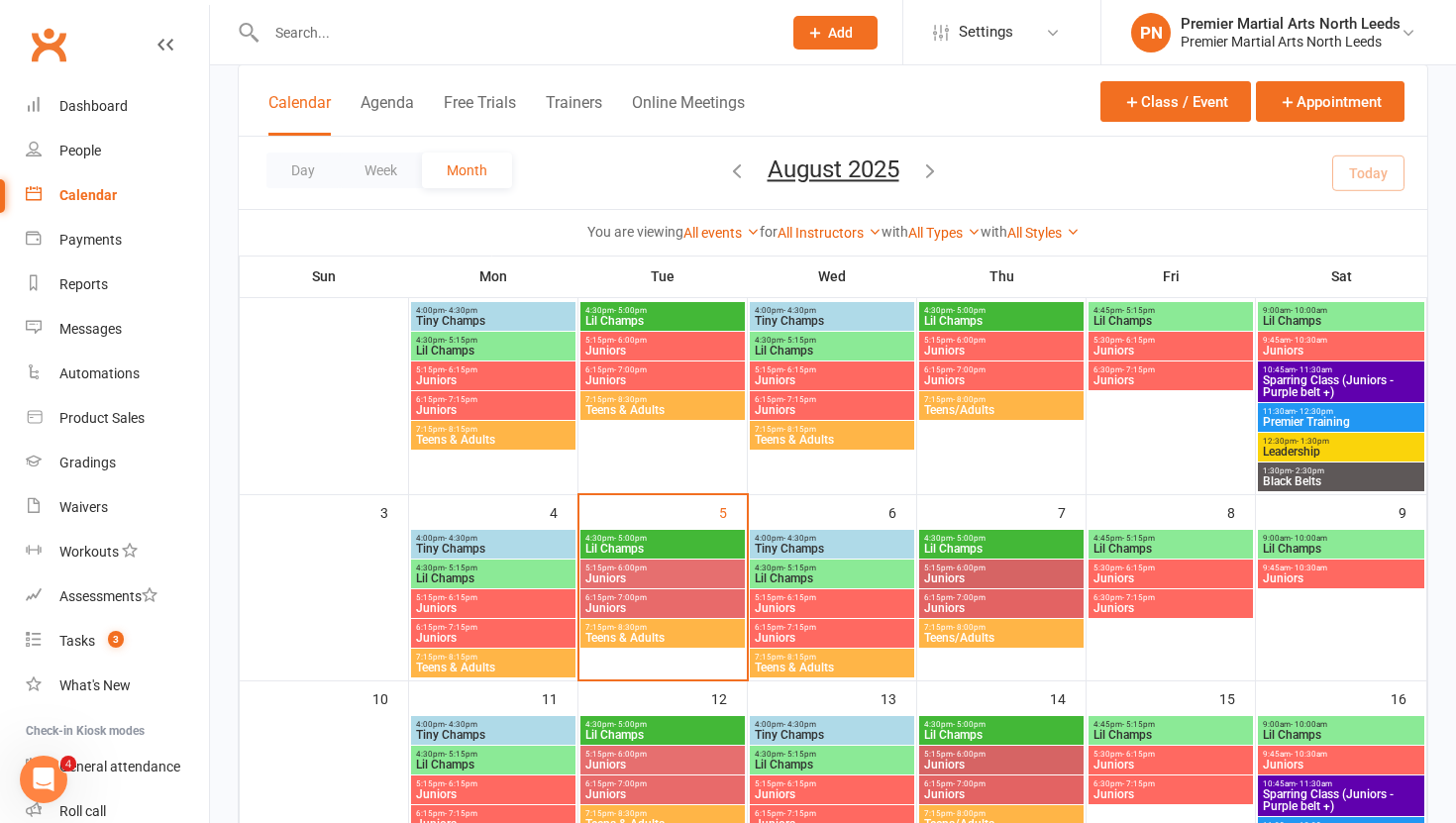 click on "6:15pm  - 7:15pm" at bounding box center (493, 627) 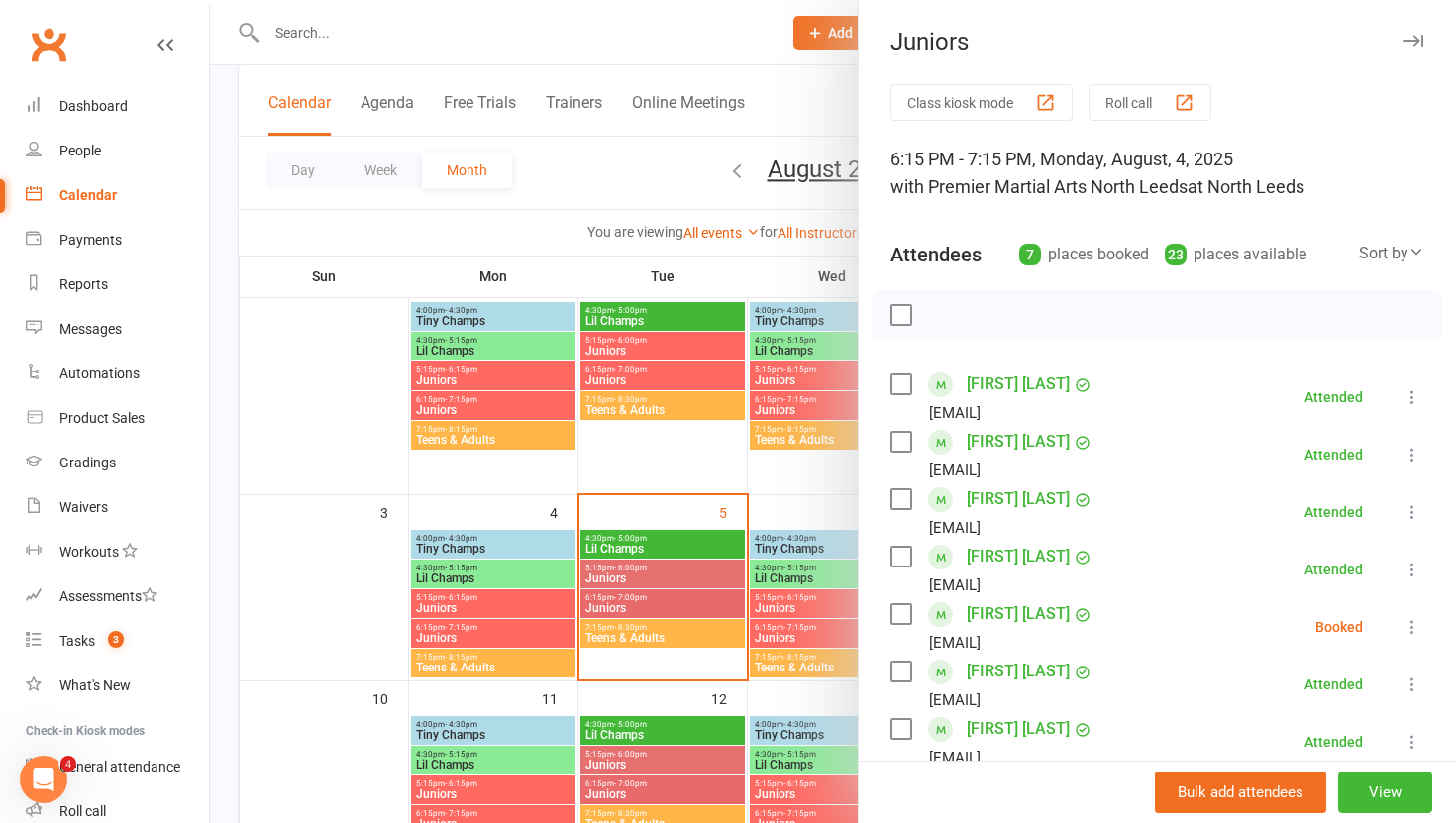 click at bounding box center [833, 411] 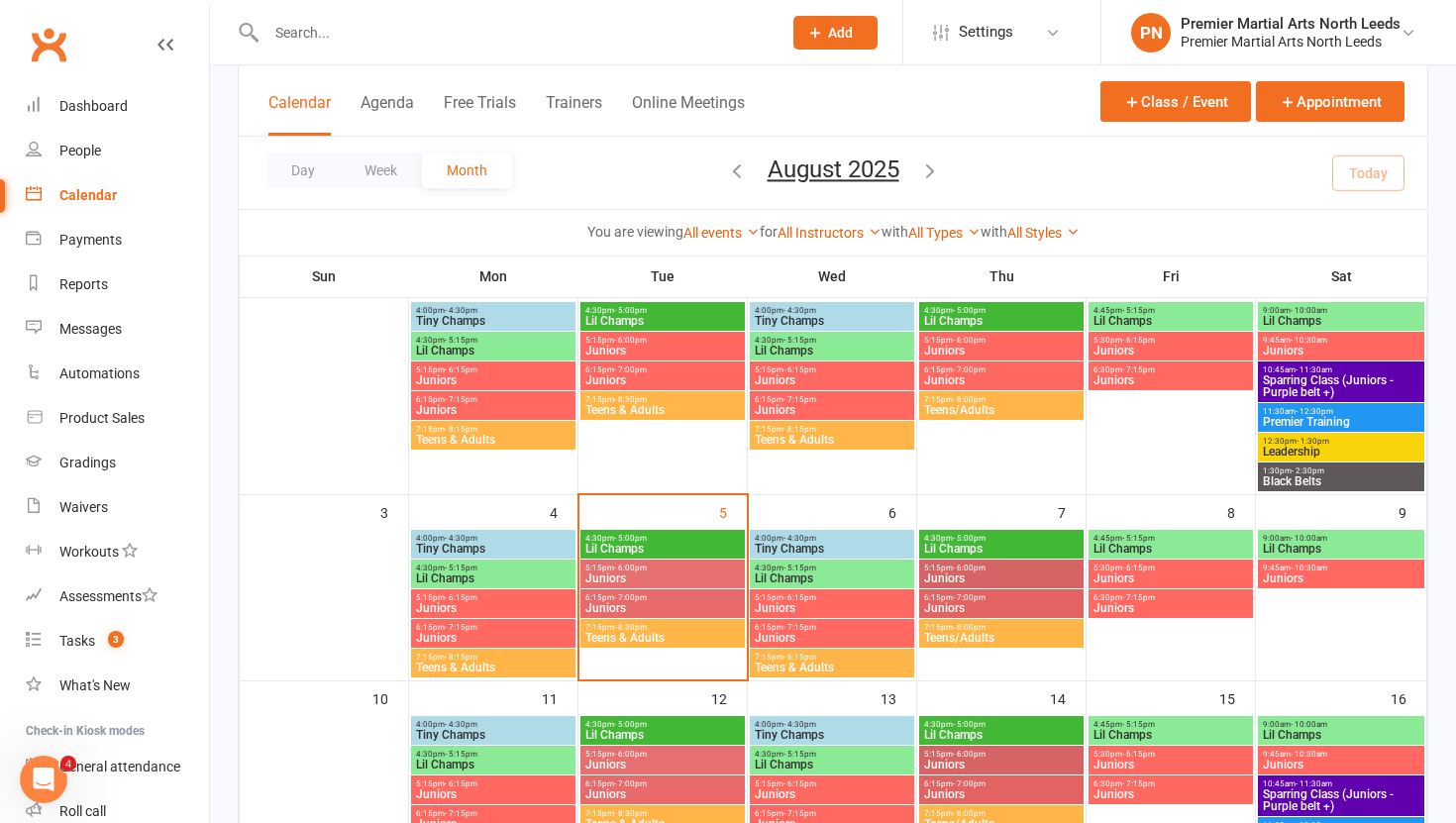 click on "Tiny Champs" at bounding box center [493, 549] 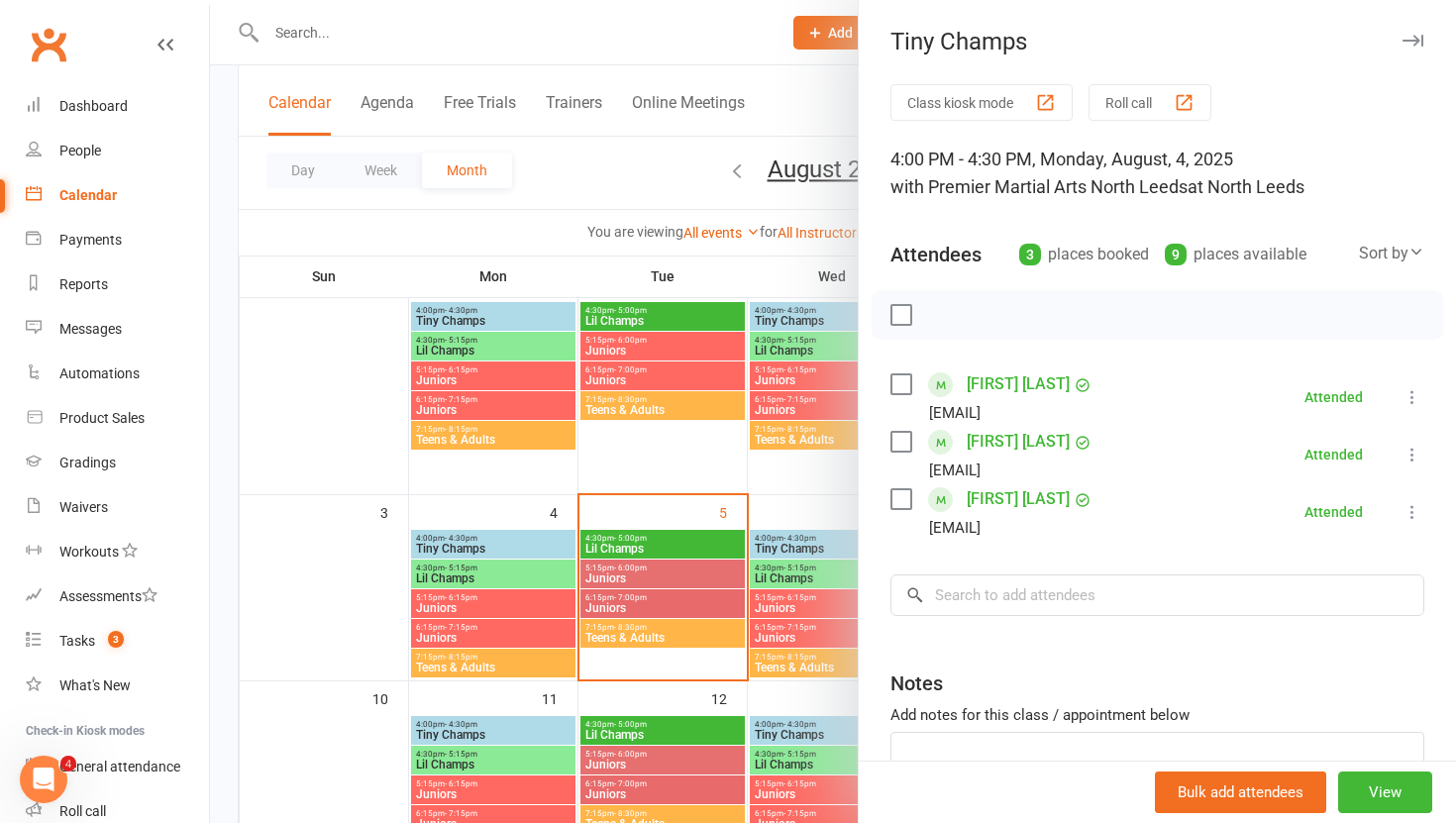 click at bounding box center [833, 411] 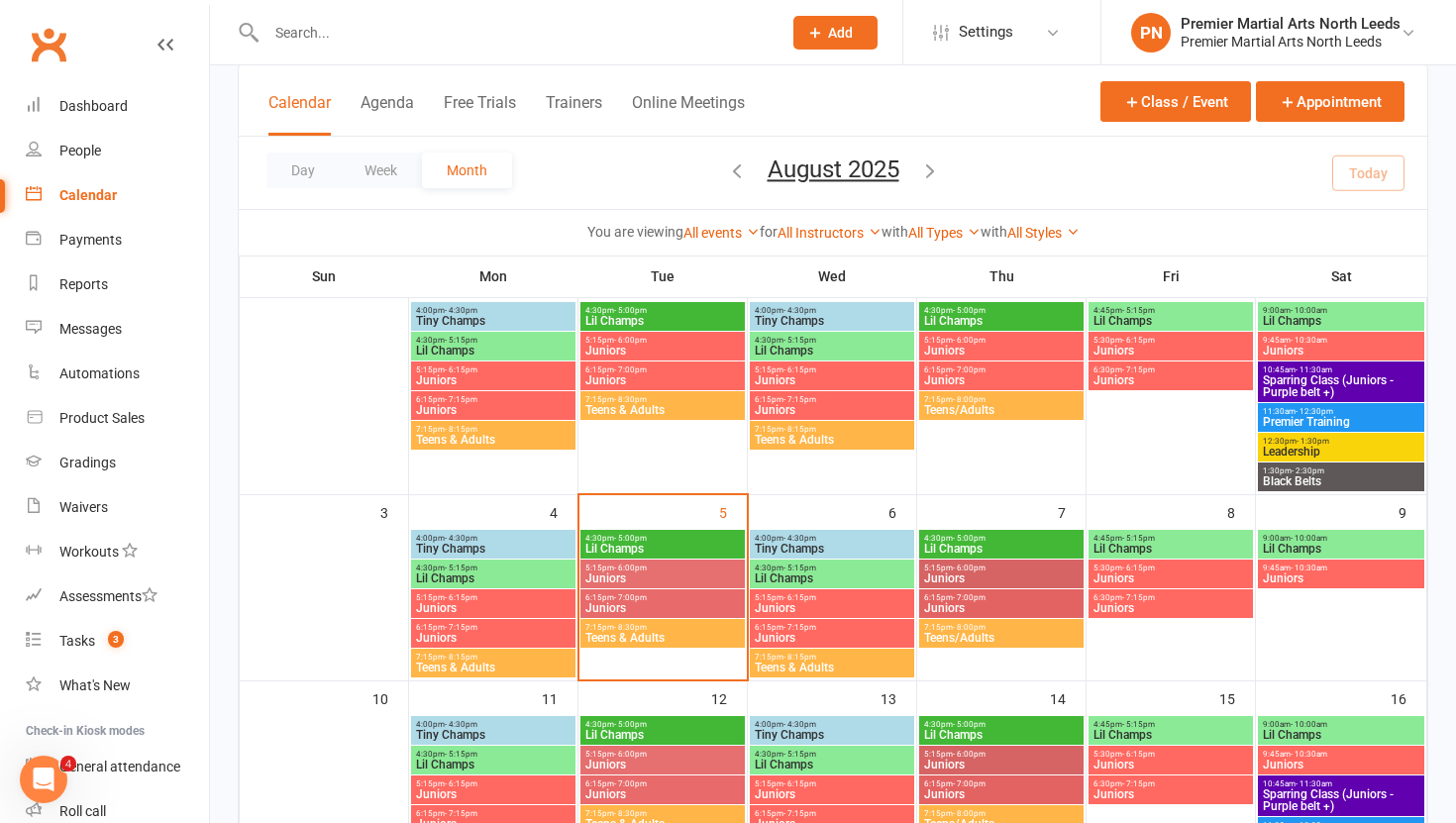 click on "Lil Champs" at bounding box center [493, 578] 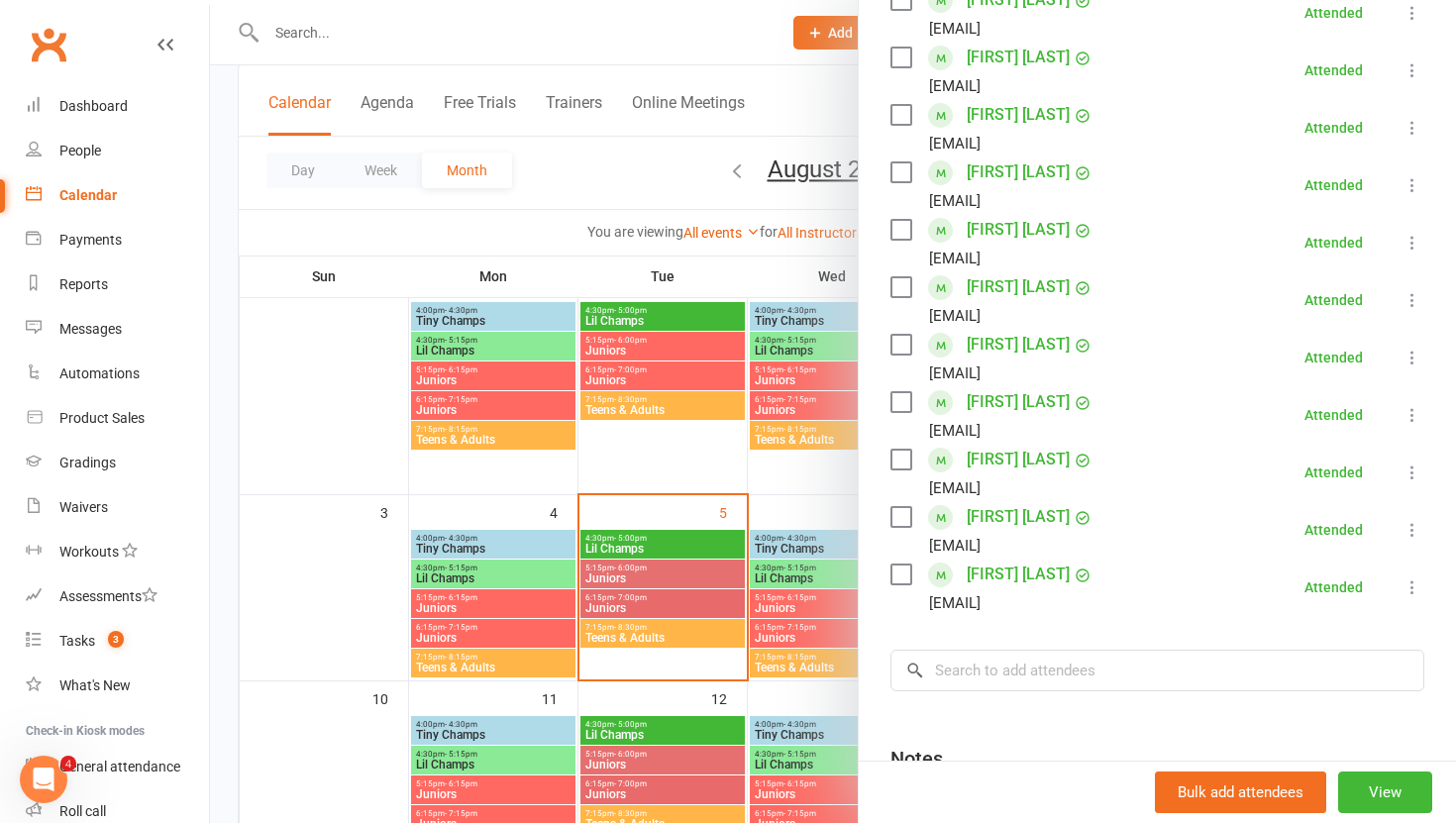 scroll, scrollTop: 415, scrollLeft: 0, axis: vertical 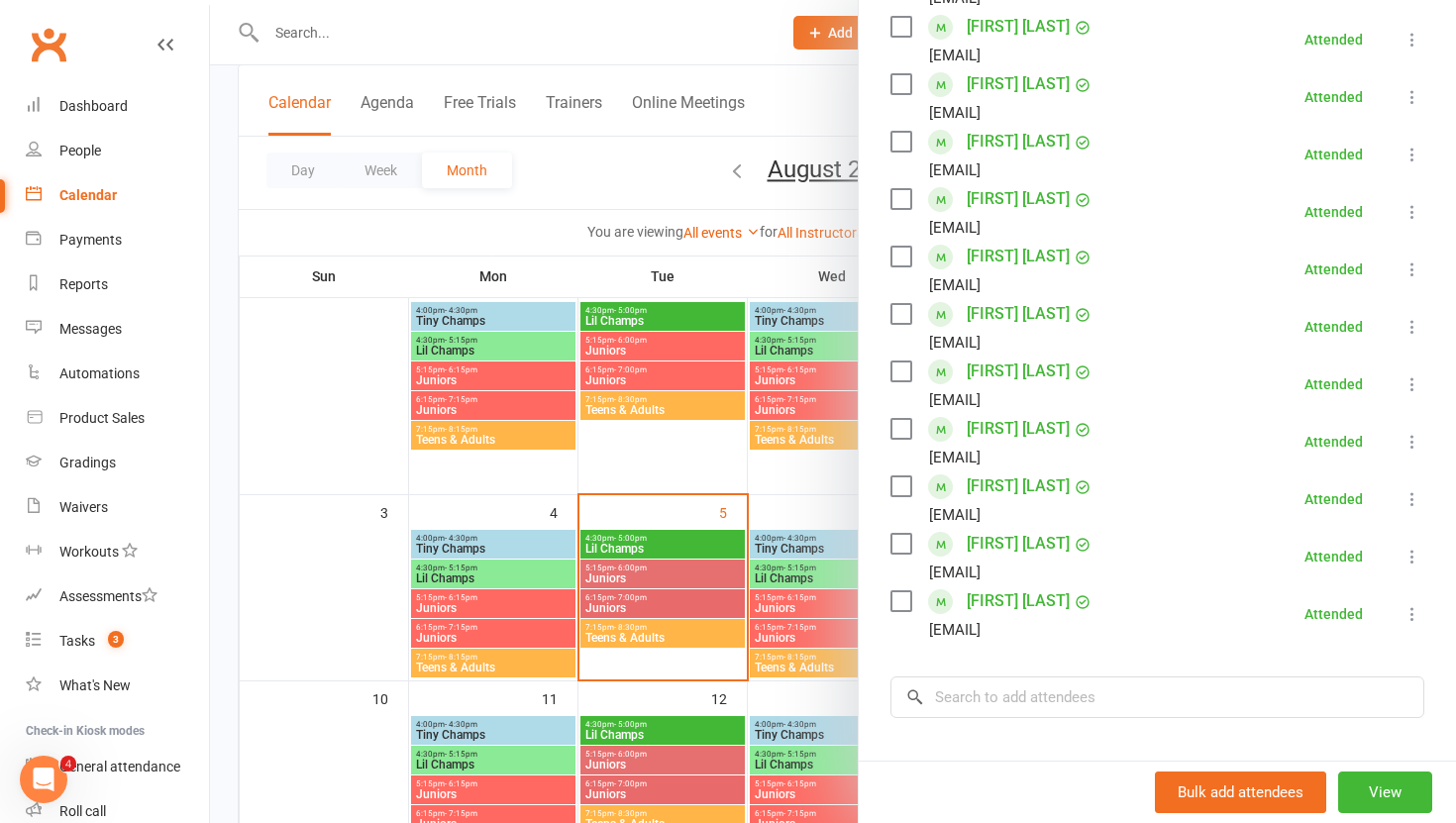 click at bounding box center [833, 411] 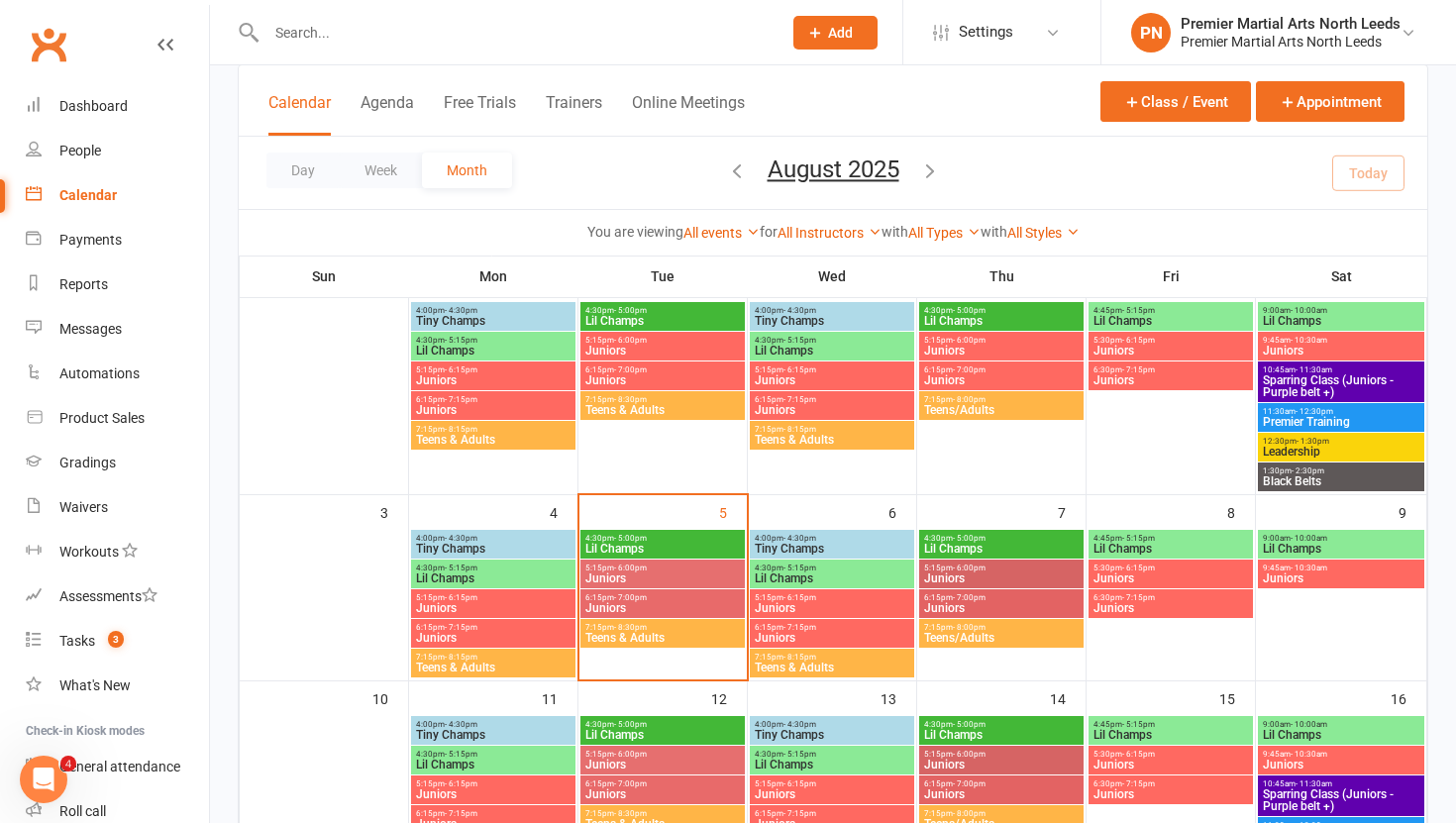 click on "Juniors" at bounding box center [493, 608] 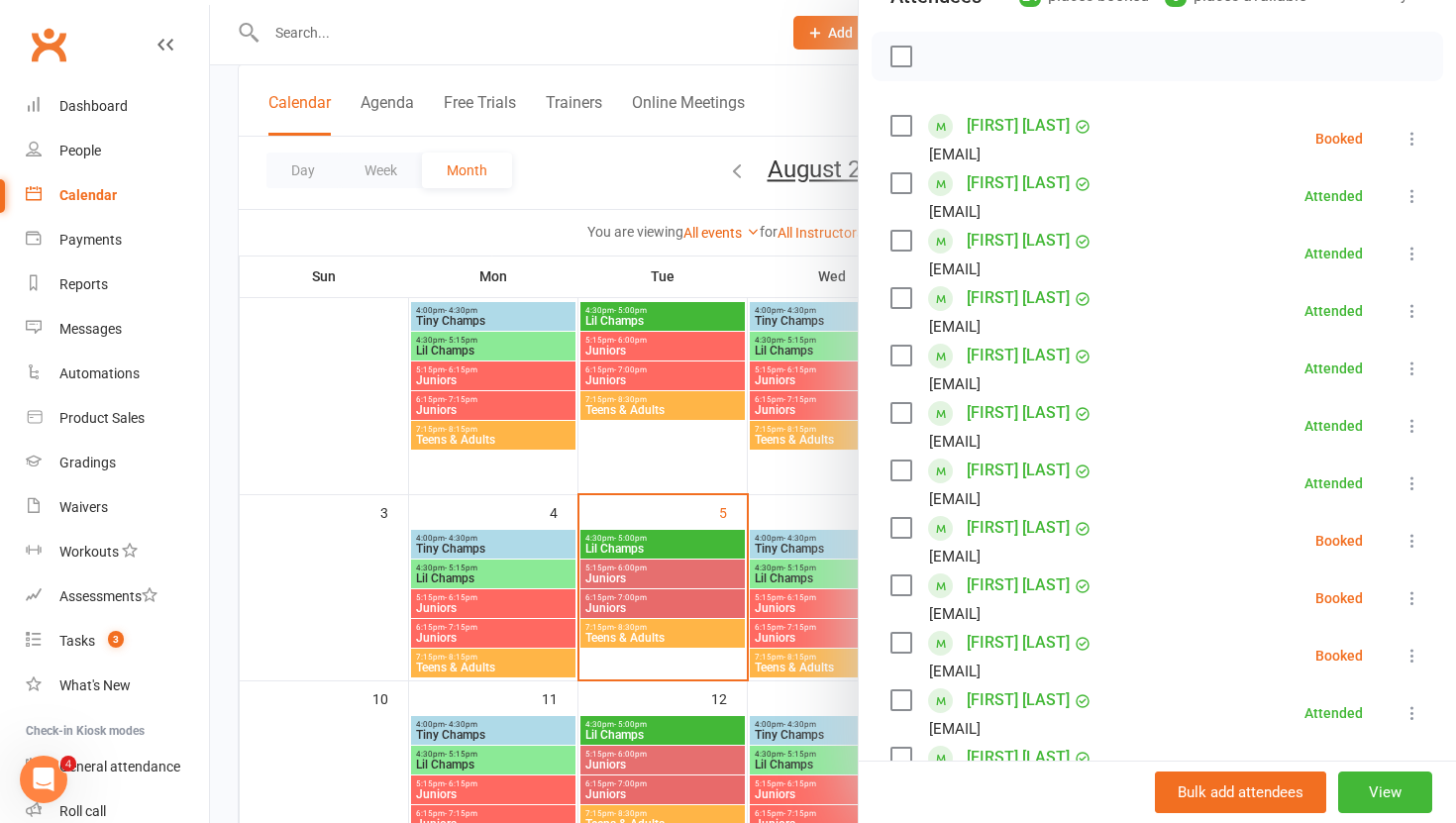 scroll, scrollTop: 253, scrollLeft: 0, axis: vertical 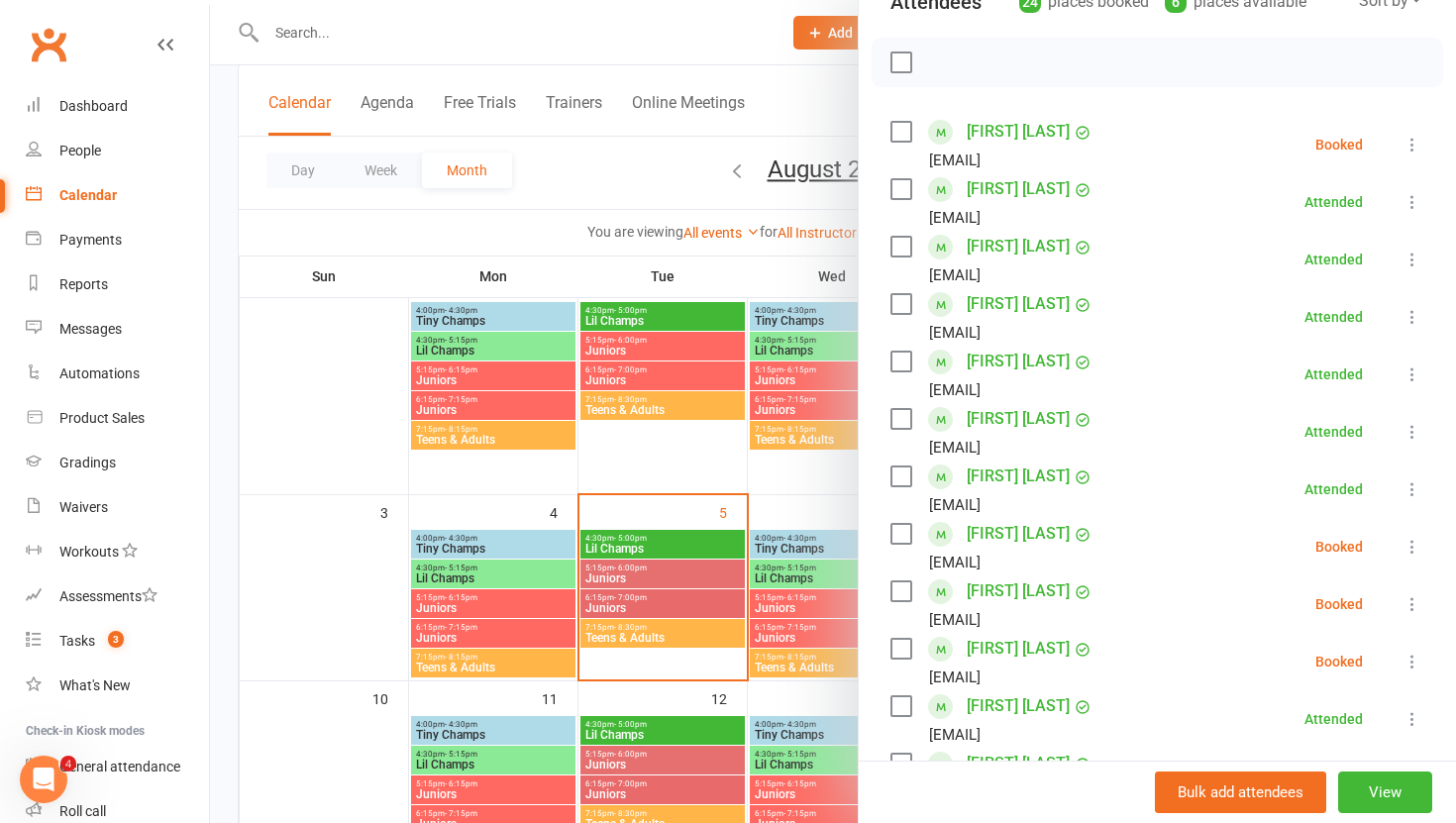 click at bounding box center (833, 411) 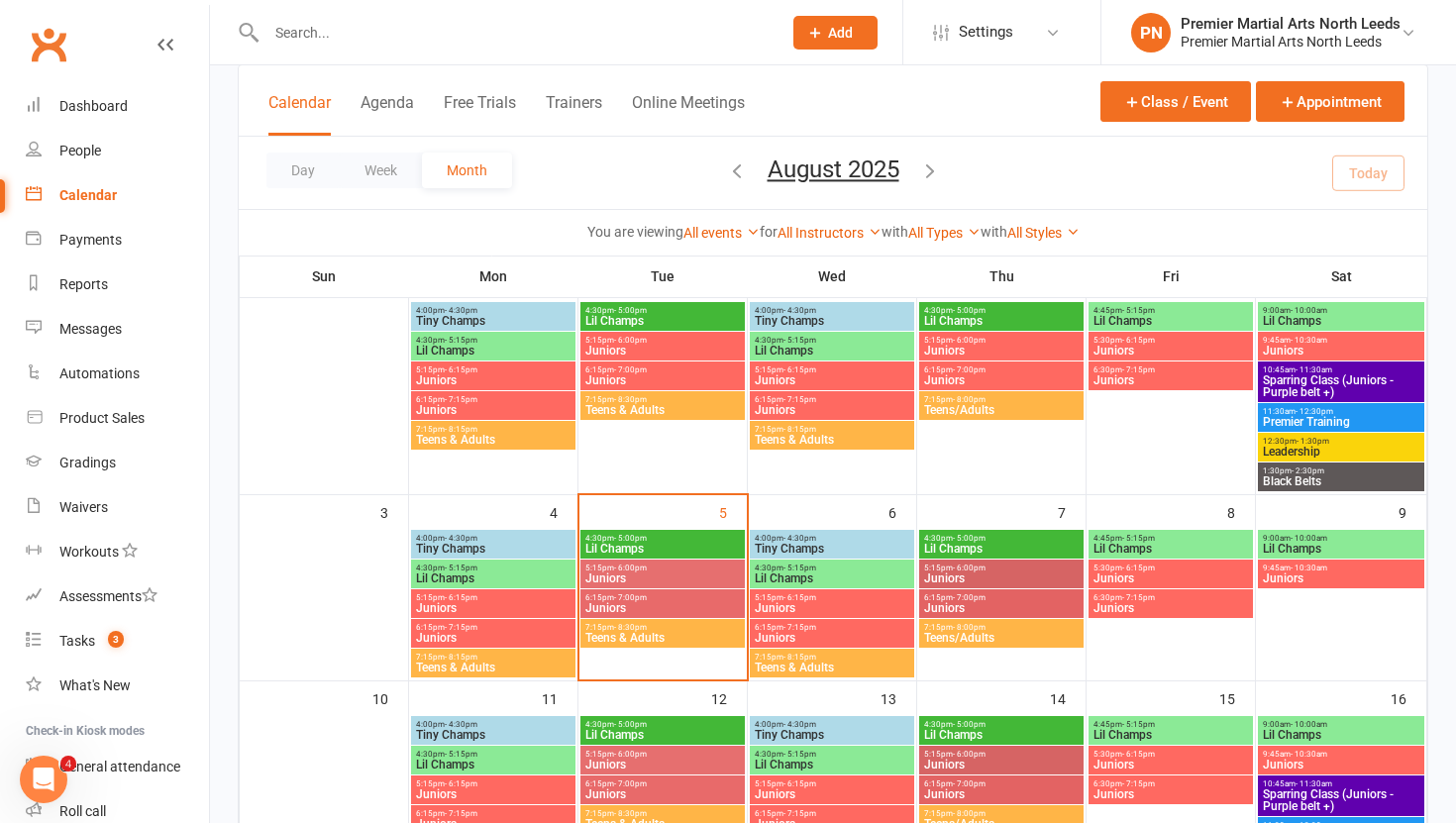 click on "Juniors" at bounding box center [493, 638] 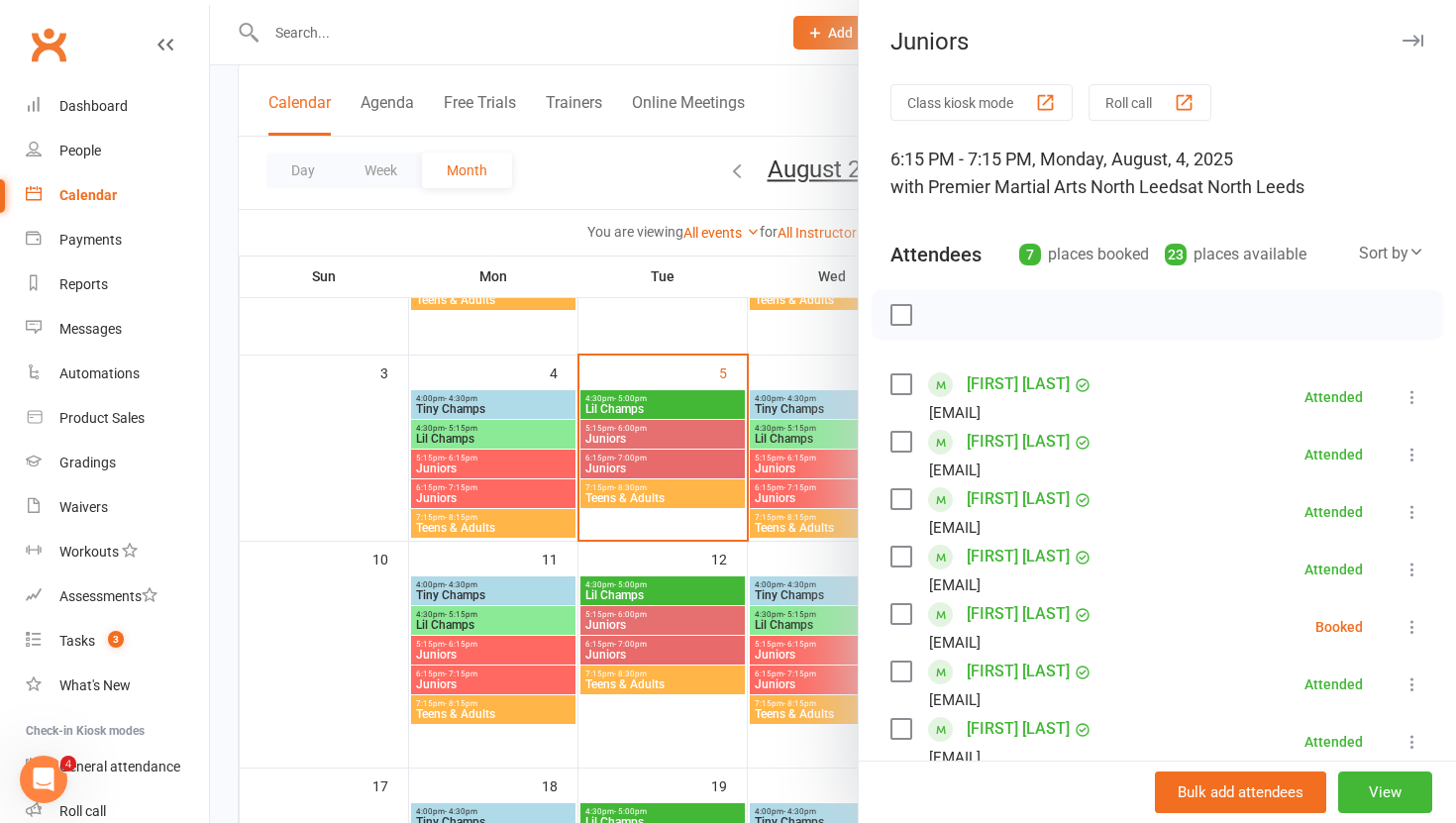 scroll, scrollTop: 296, scrollLeft: 0, axis: vertical 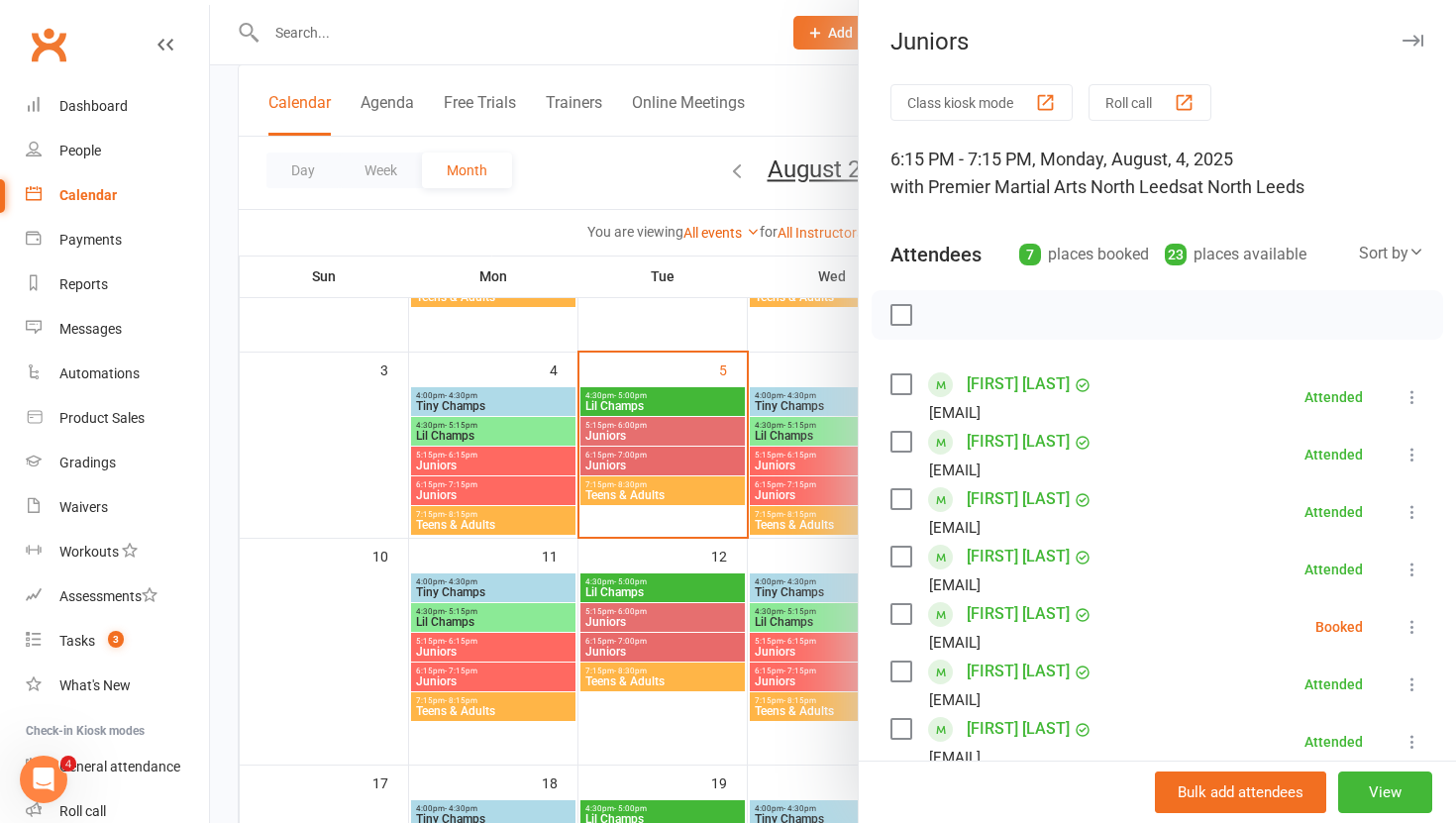 click at bounding box center (833, 411) 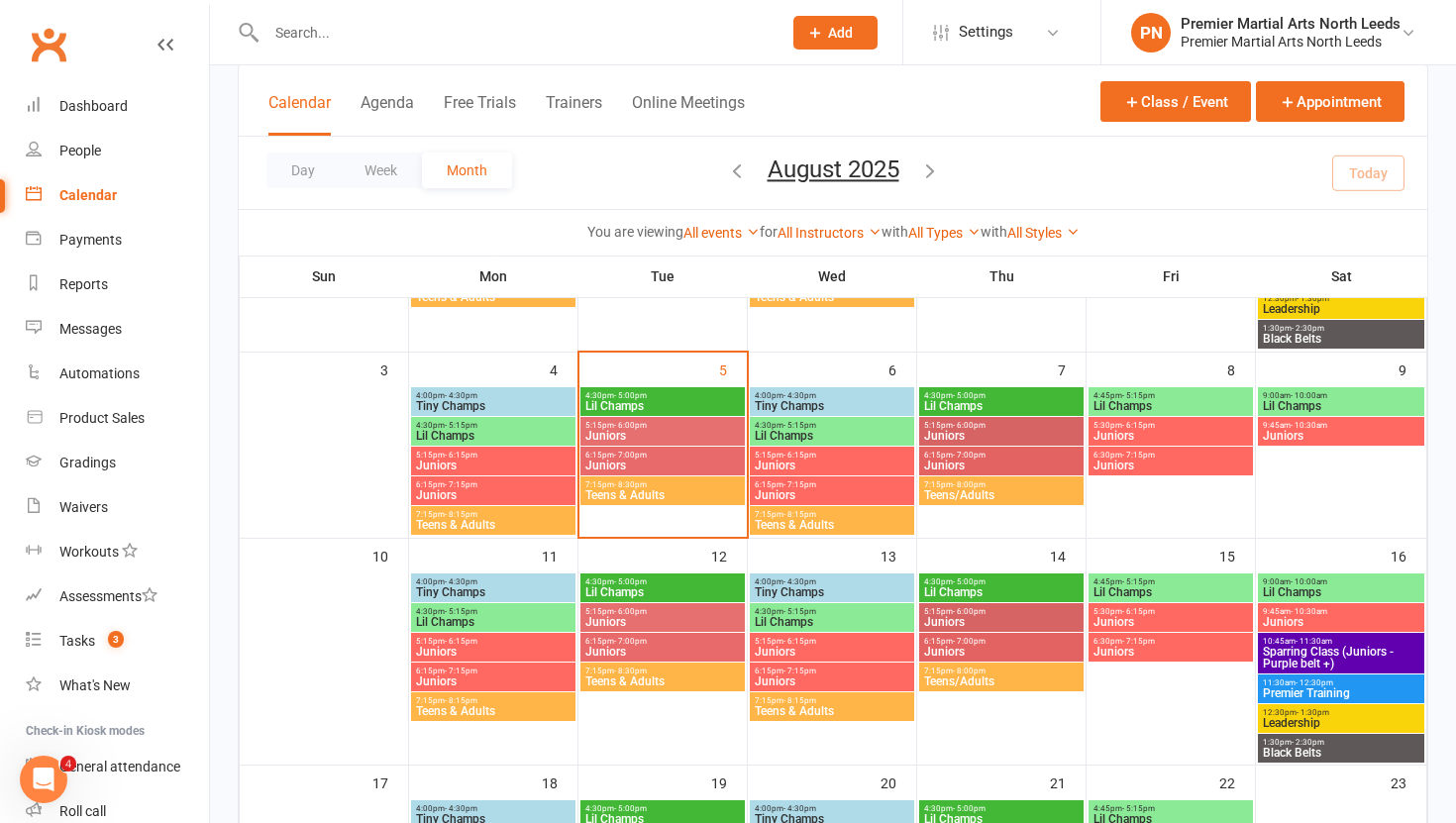 click on "Lil Champs" at bounding box center (663, 406) 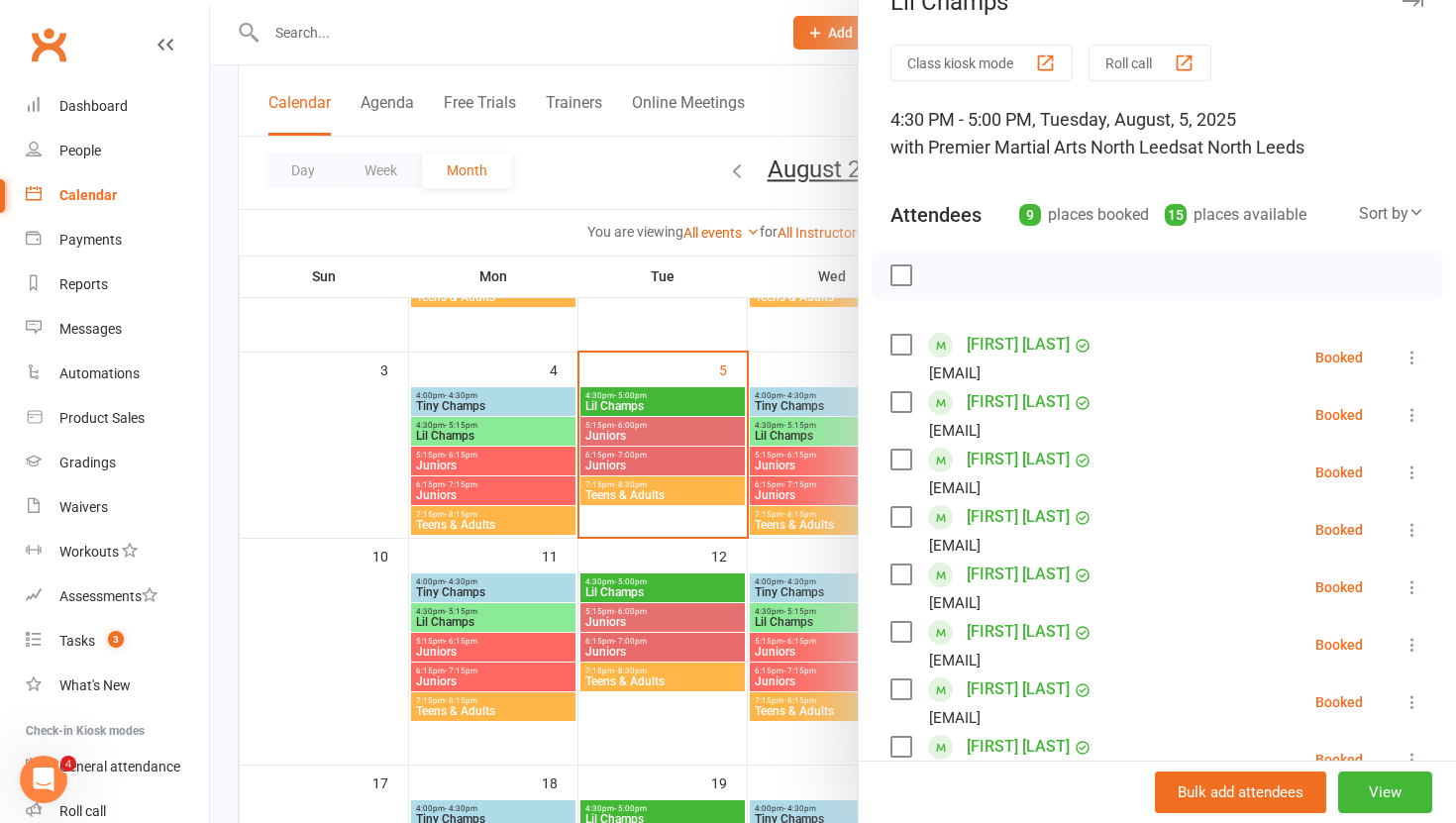 scroll, scrollTop: 49, scrollLeft: 0, axis: vertical 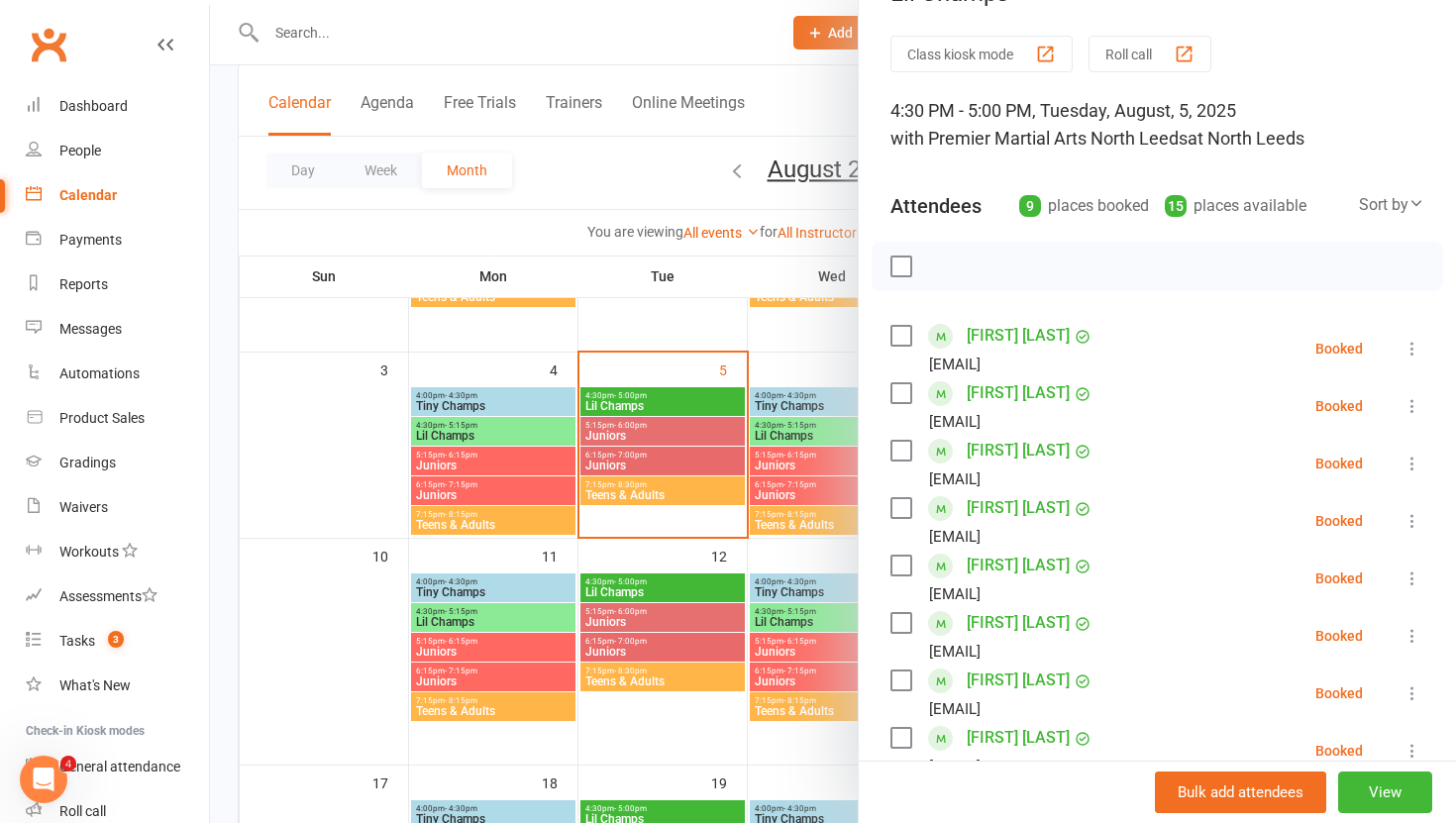 click at bounding box center (833, 411) 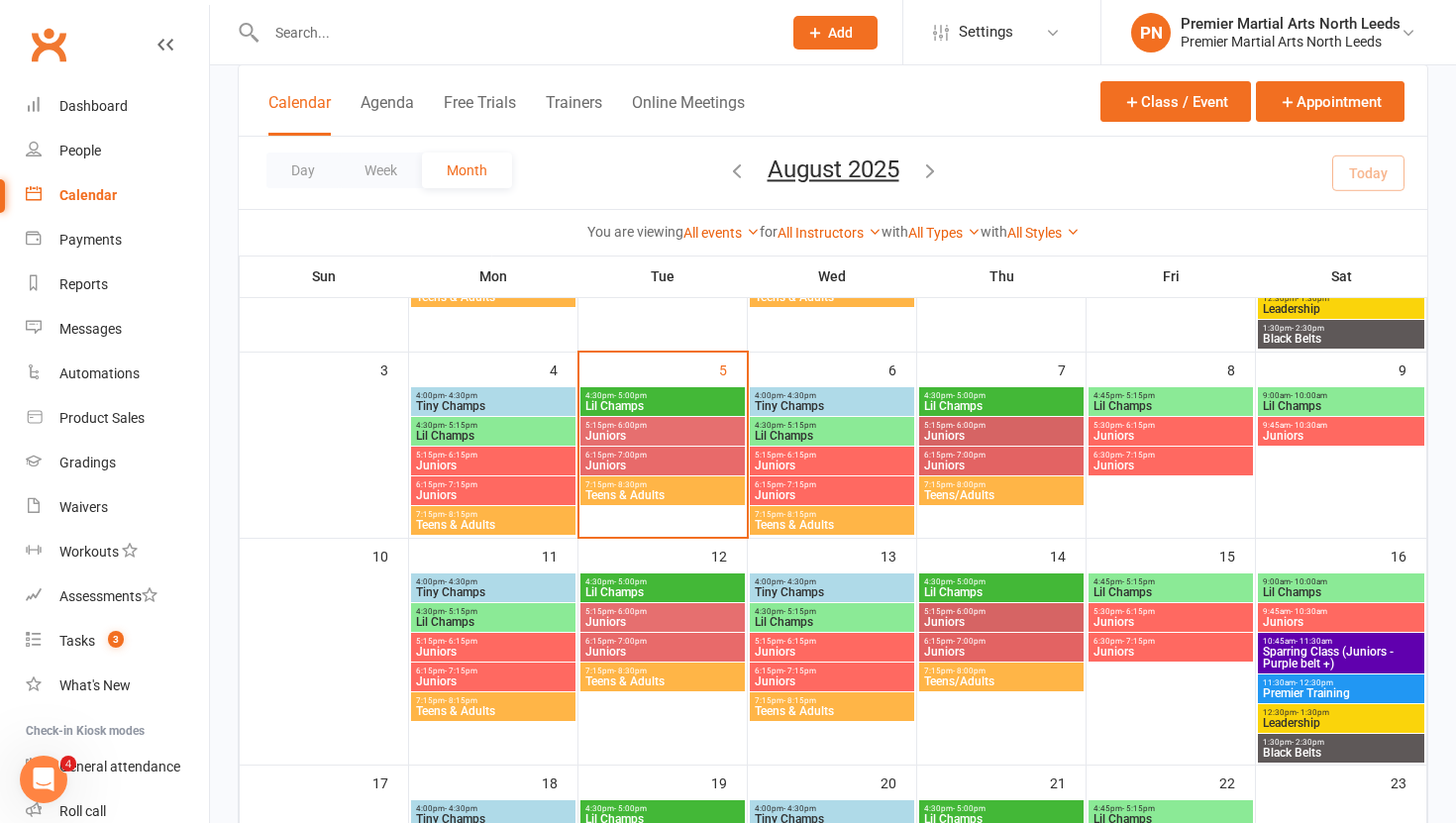 click on "Juniors" at bounding box center [663, 436] 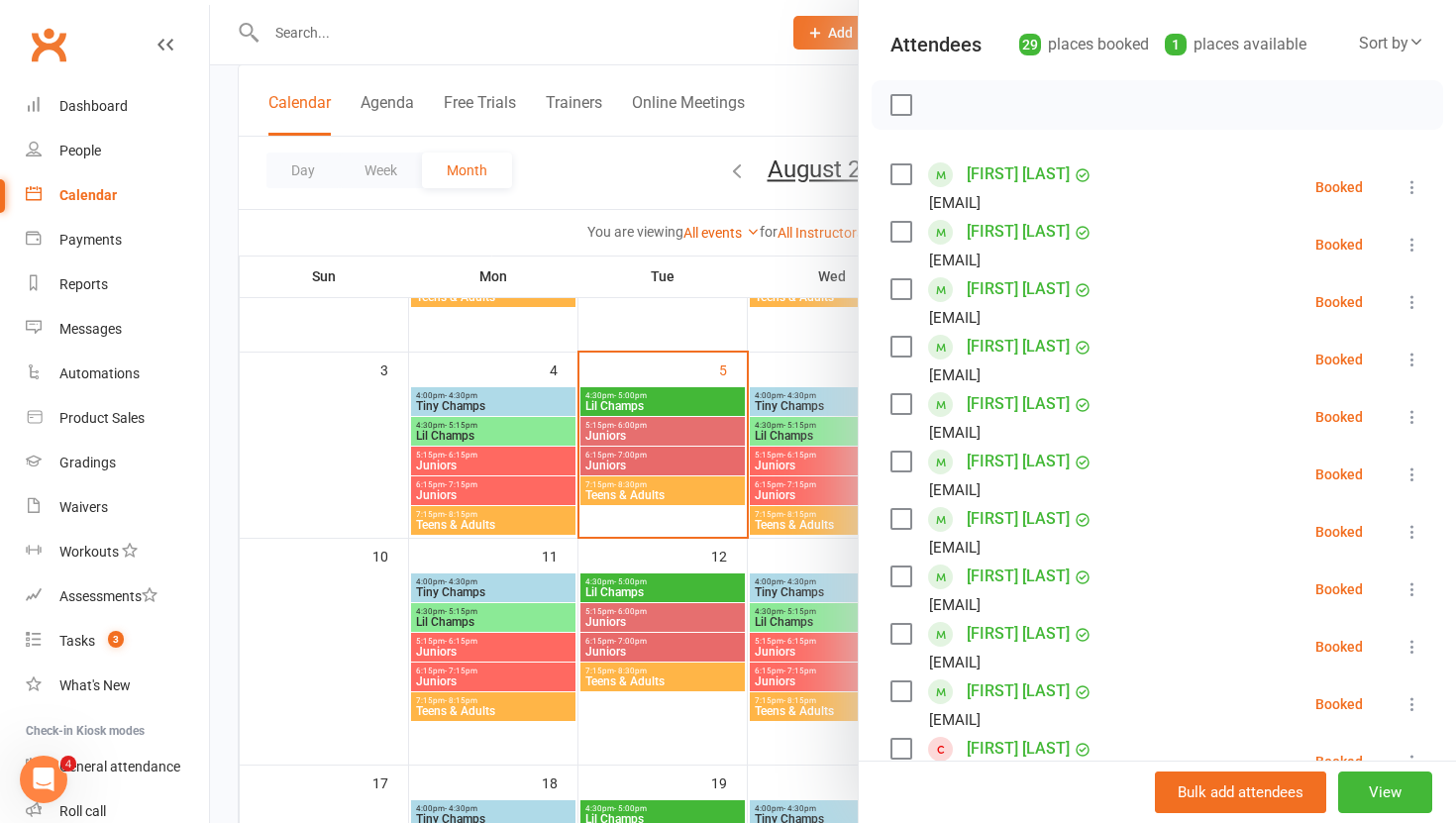 scroll, scrollTop: 0, scrollLeft: 0, axis: both 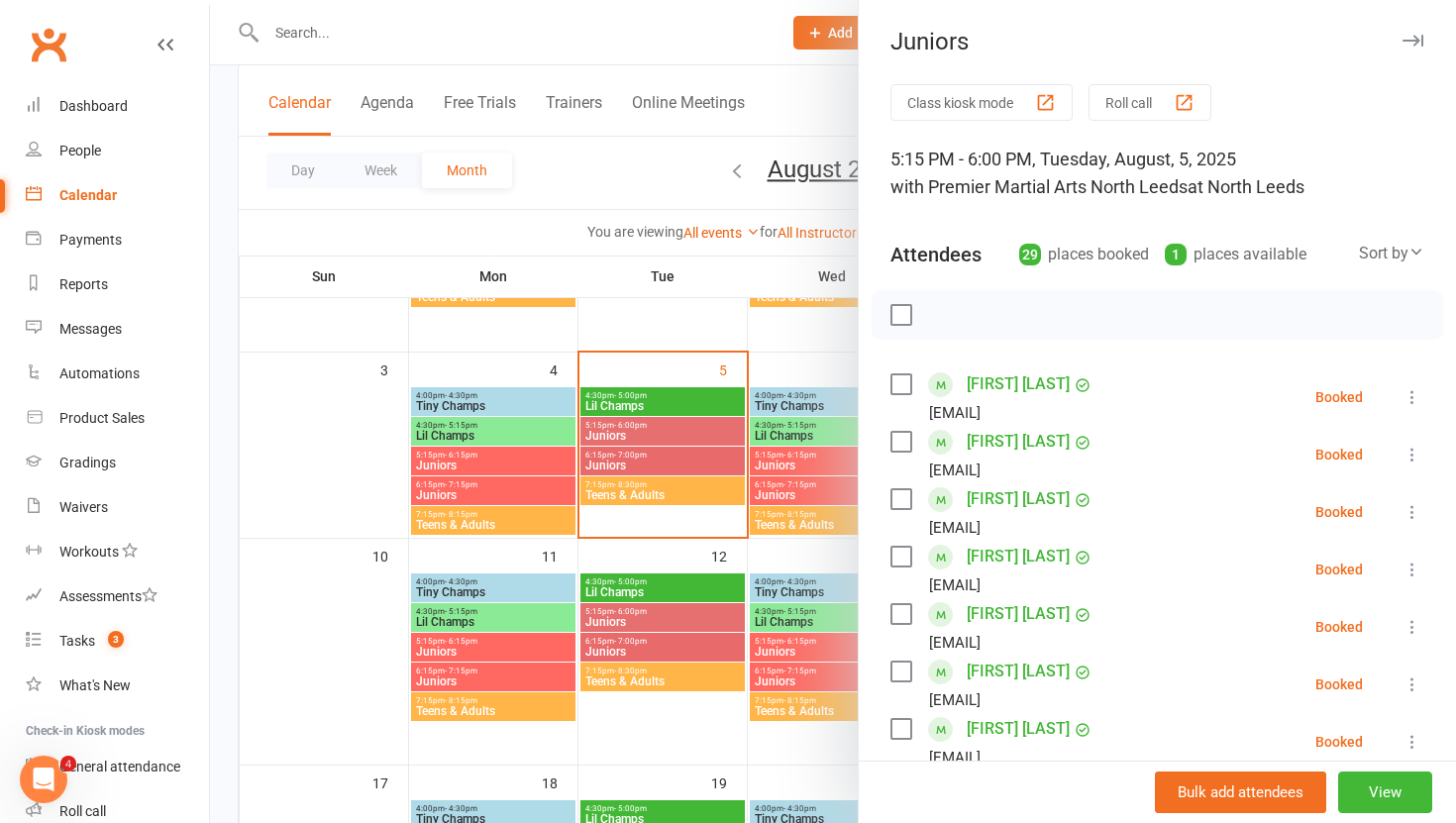 click at bounding box center (833, 411) 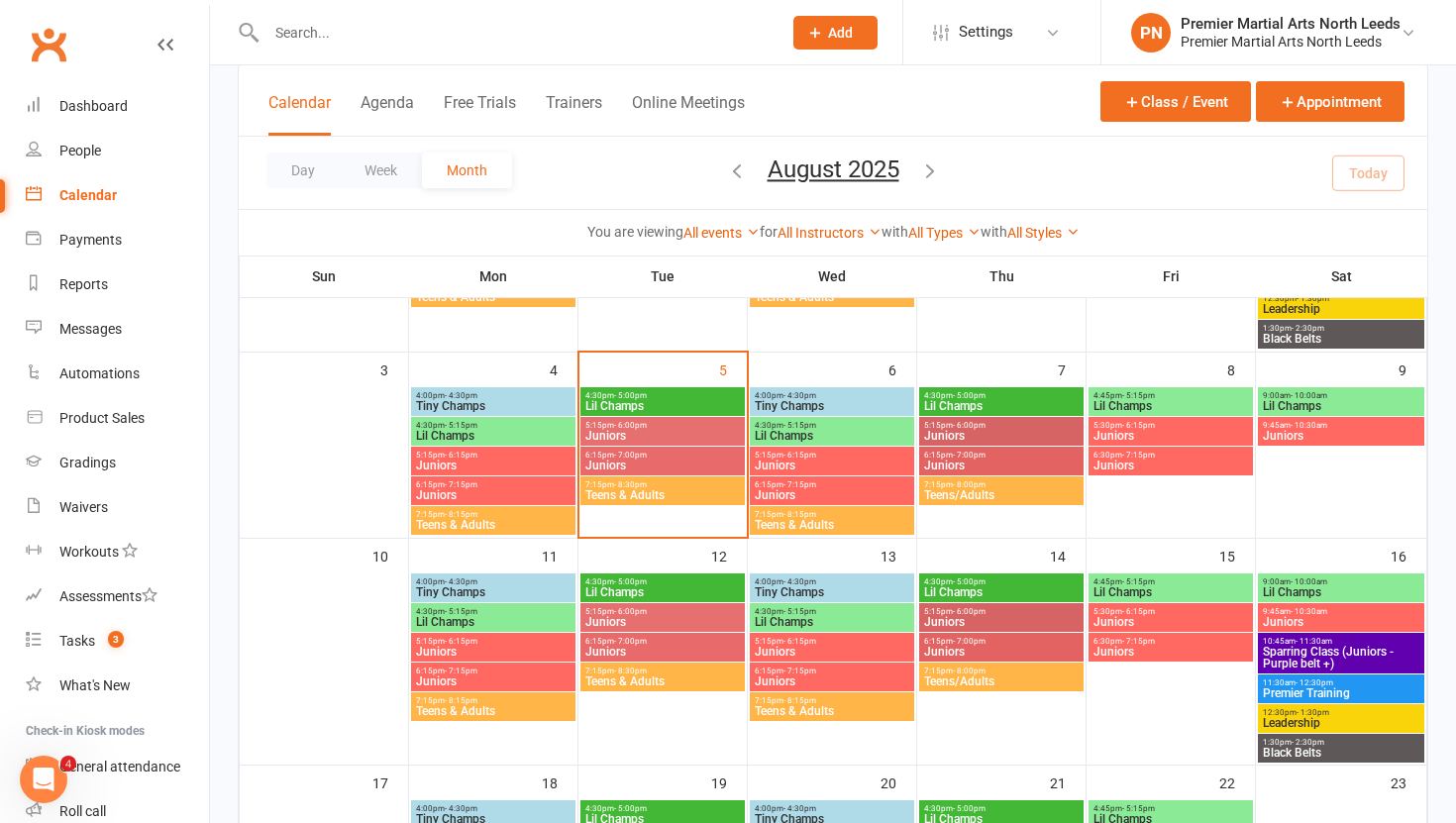 click on "Juniors" at bounding box center [663, 465] 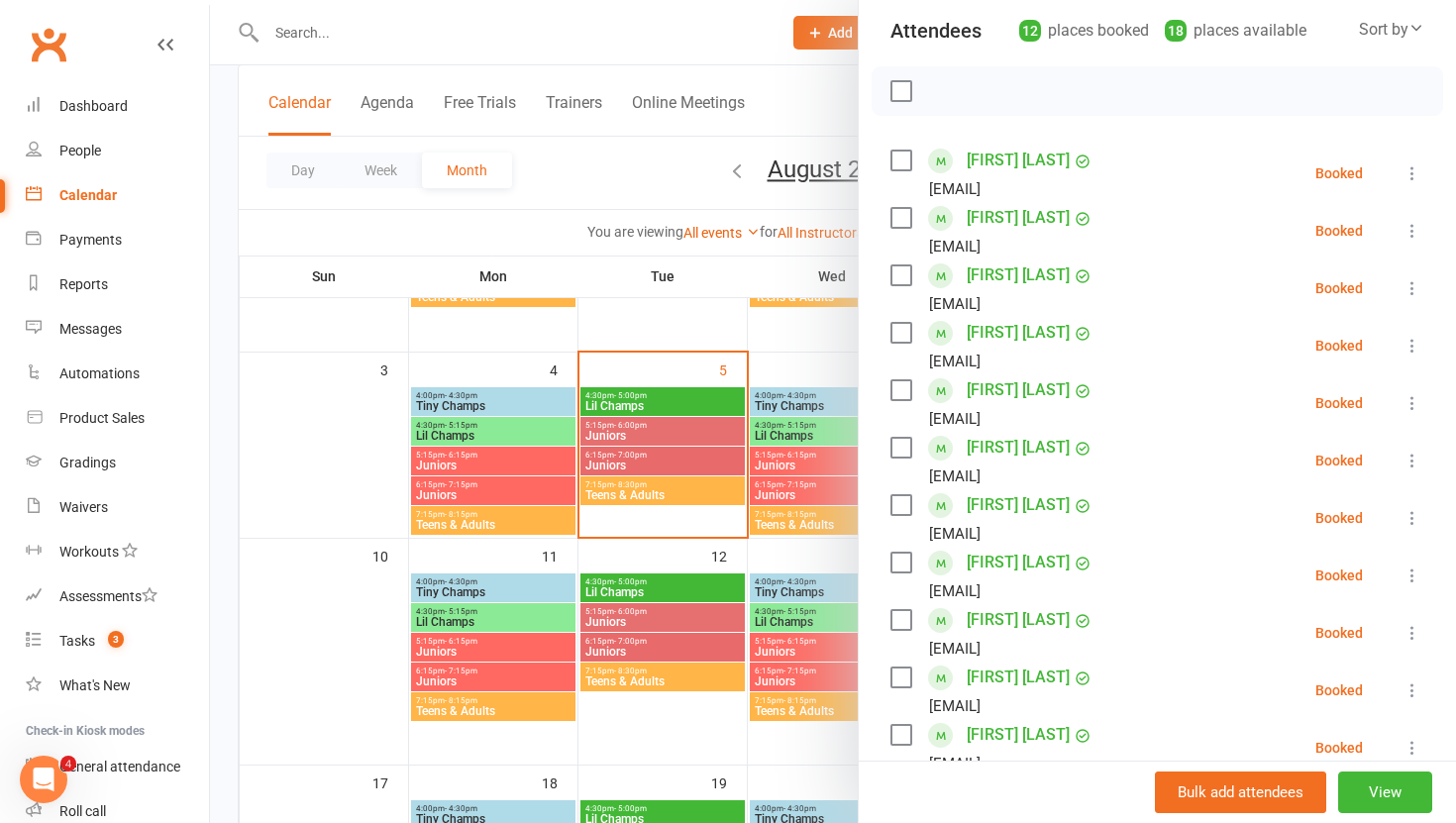 scroll, scrollTop: 0, scrollLeft: 0, axis: both 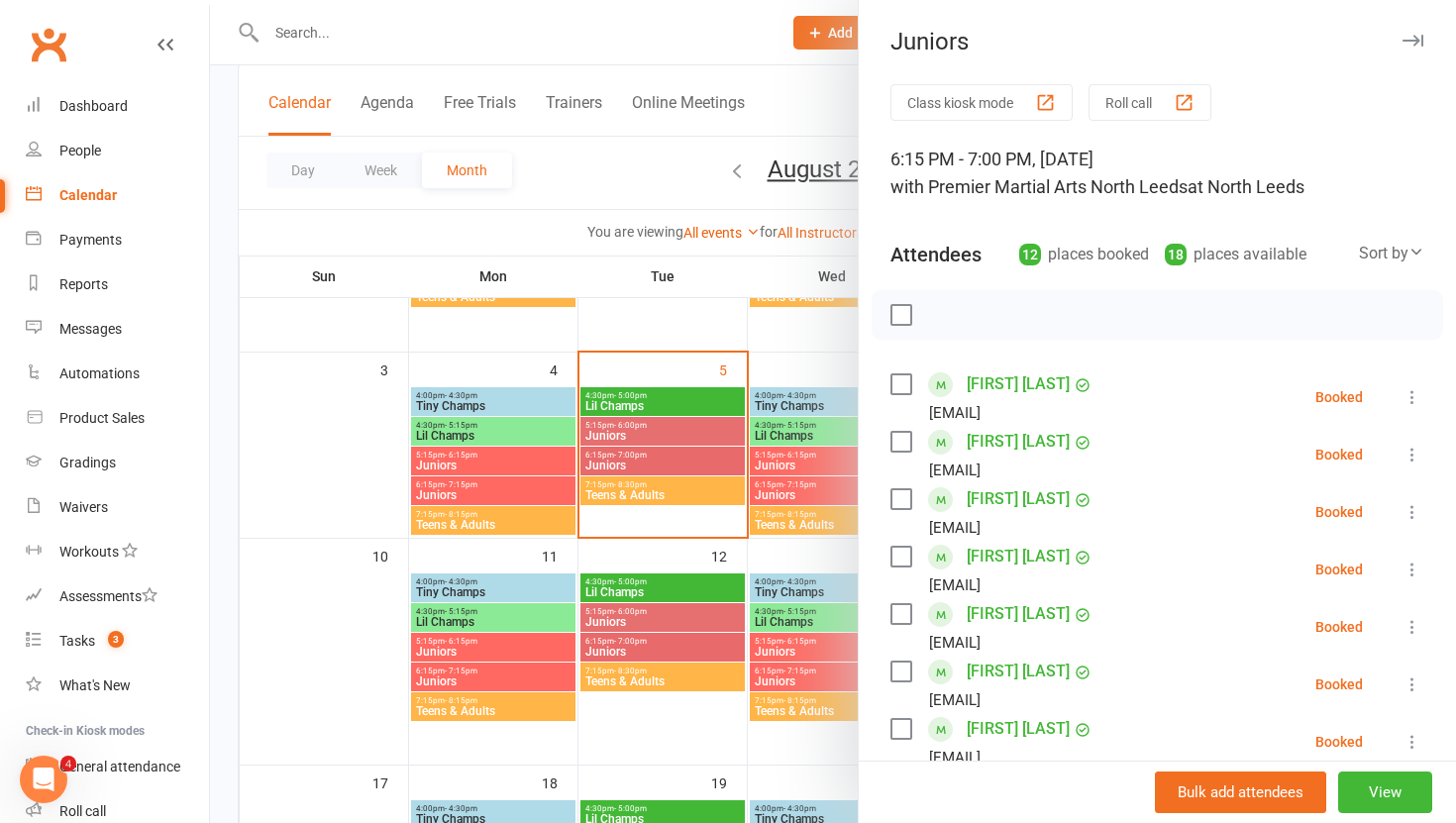 click at bounding box center [833, 411] 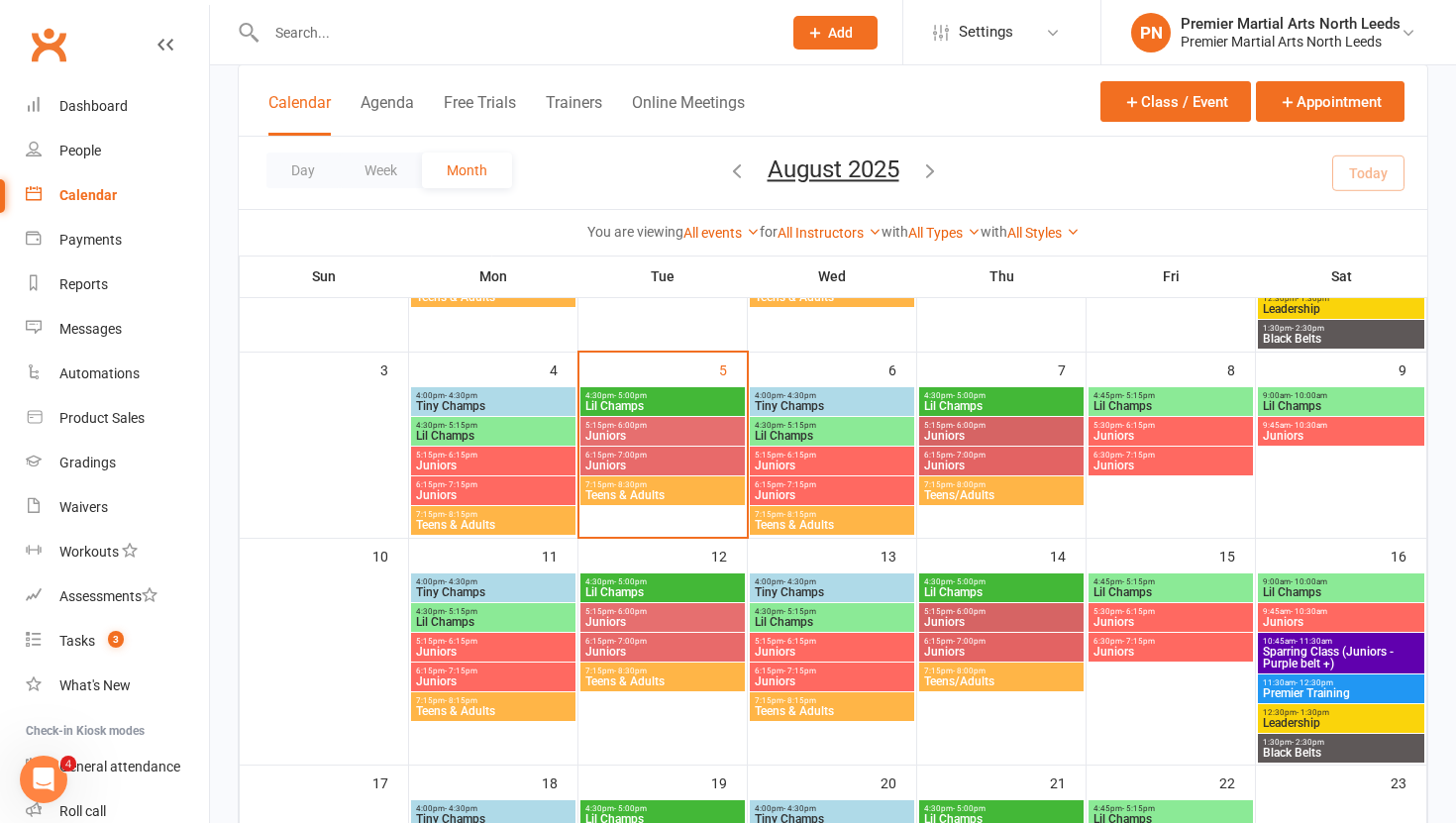 click on "- 8:30pm" at bounding box center (630, 484) 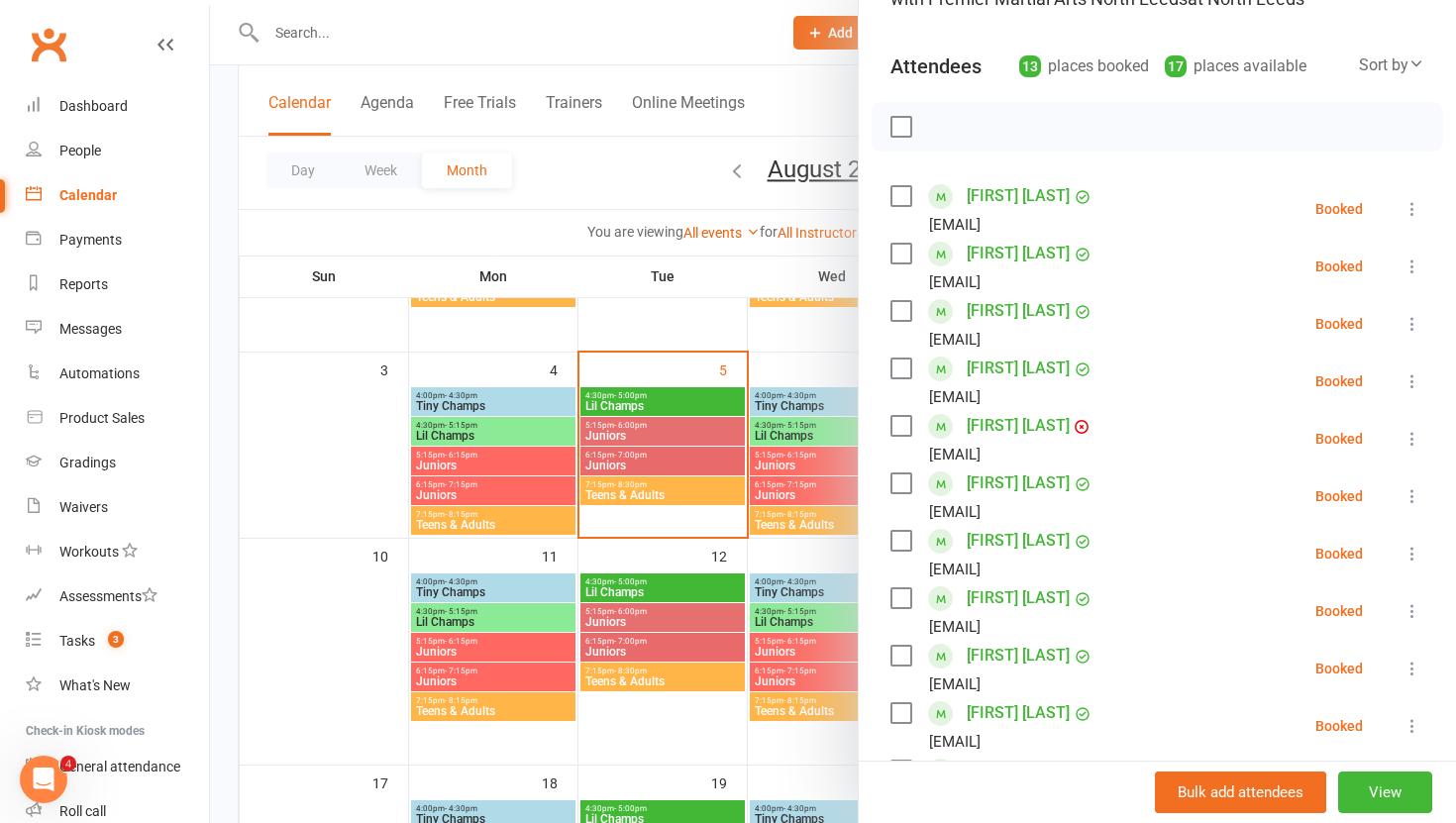 scroll, scrollTop: 0, scrollLeft: 0, axis: both 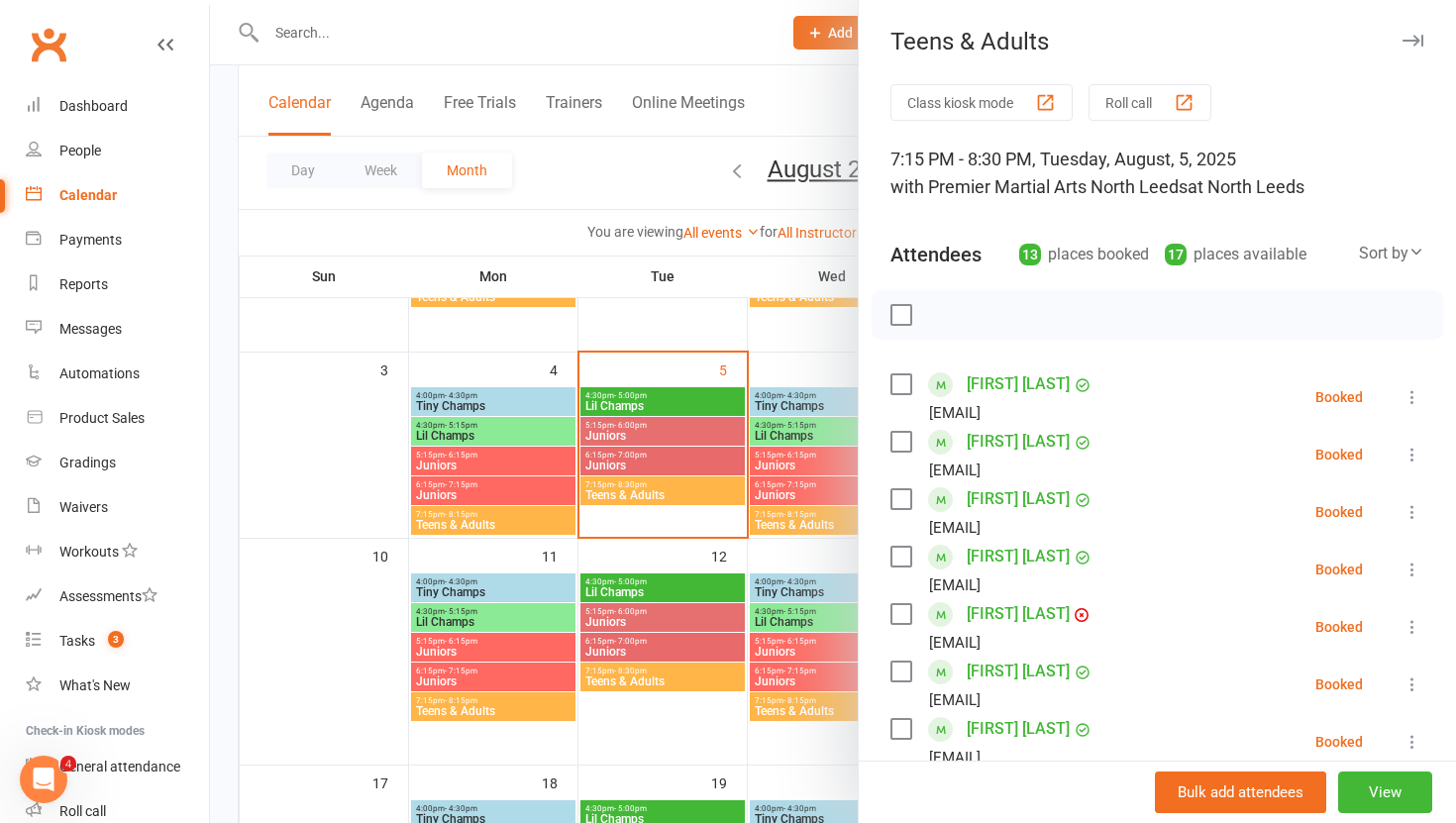 click at bounding box center (833, 411) 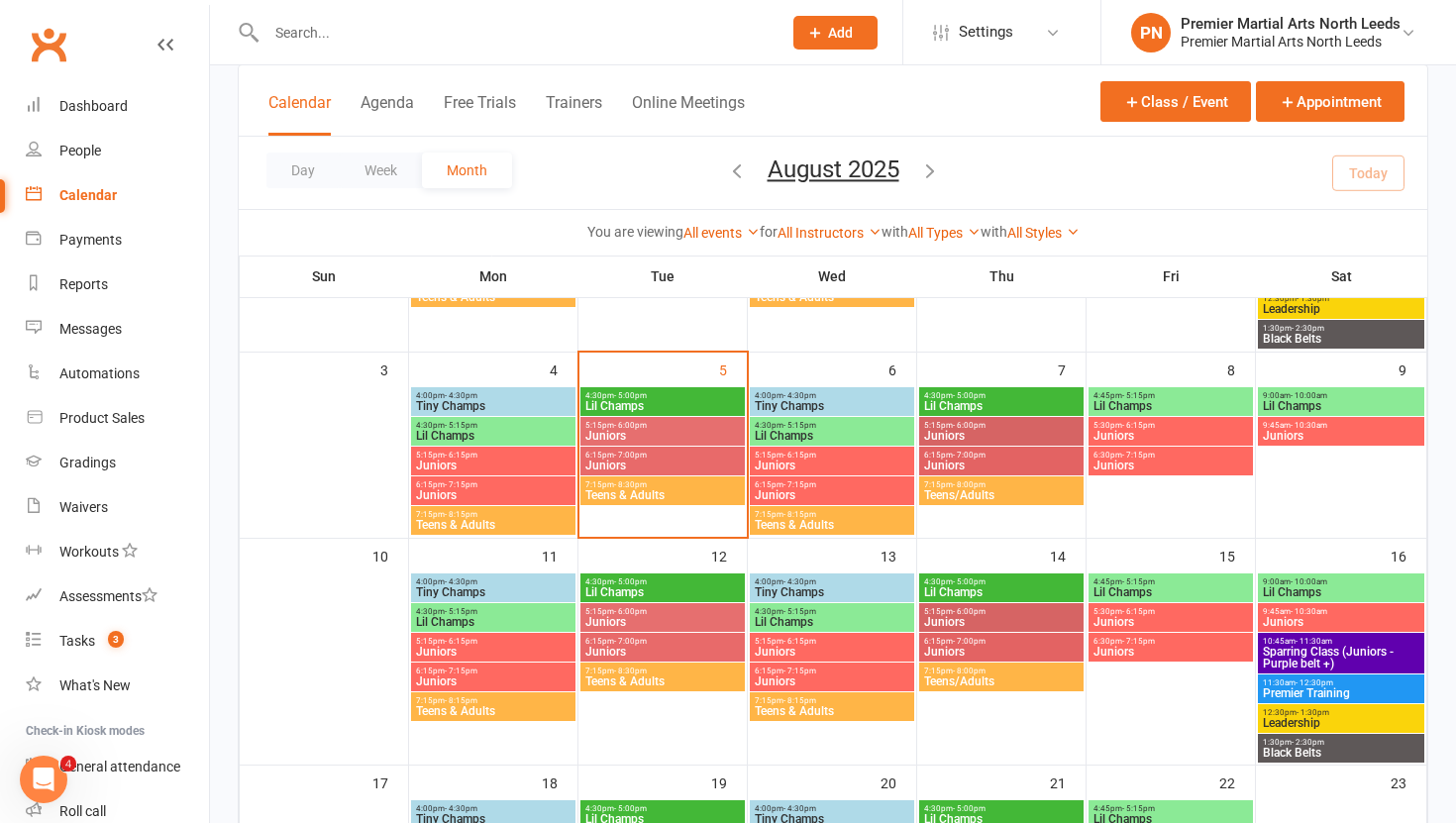 click on "Lil Champs" at bounding box center [663, 406] 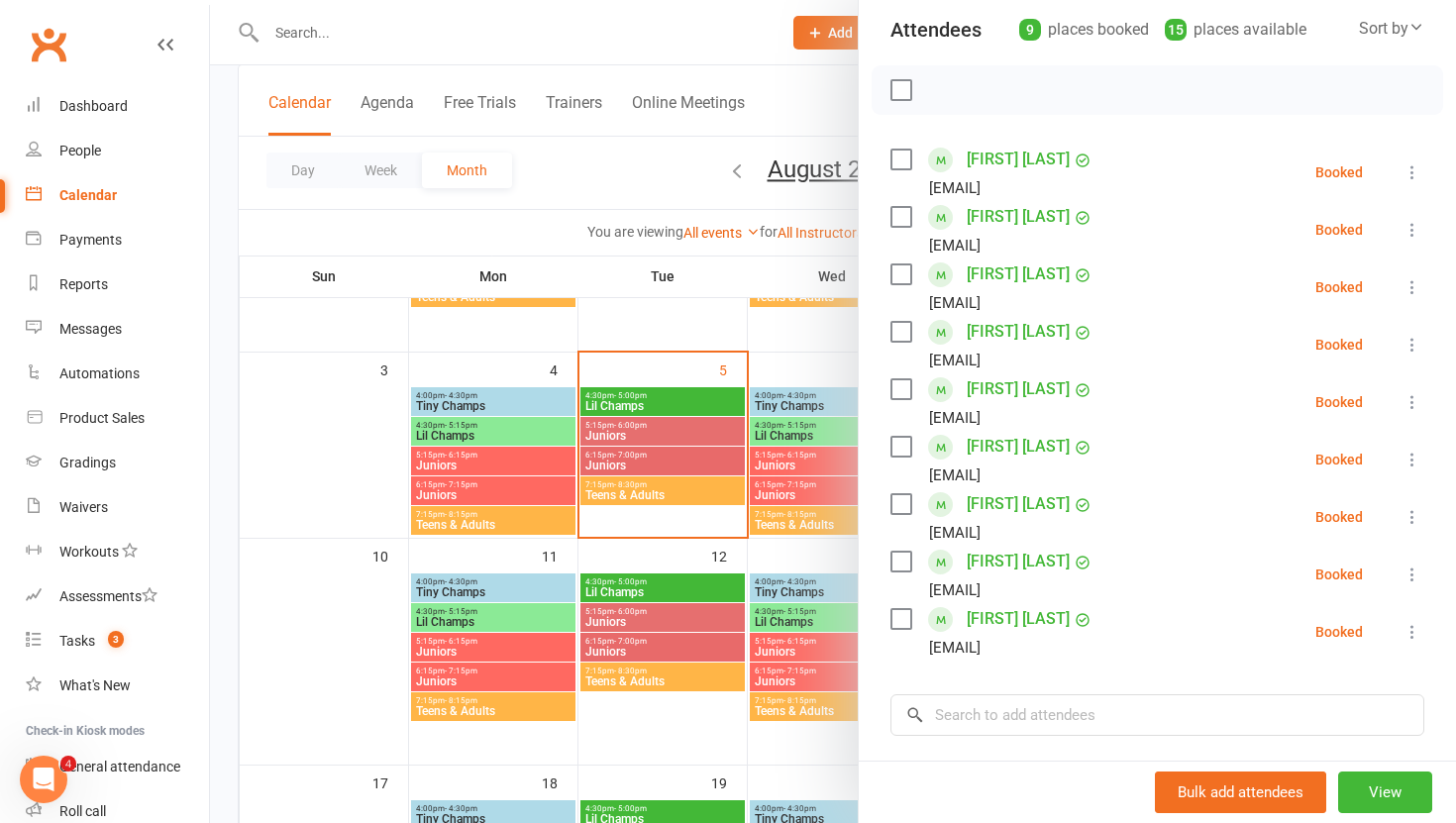 scroll, scrollTop: 246, scrollLeft: 0, axis: vertical 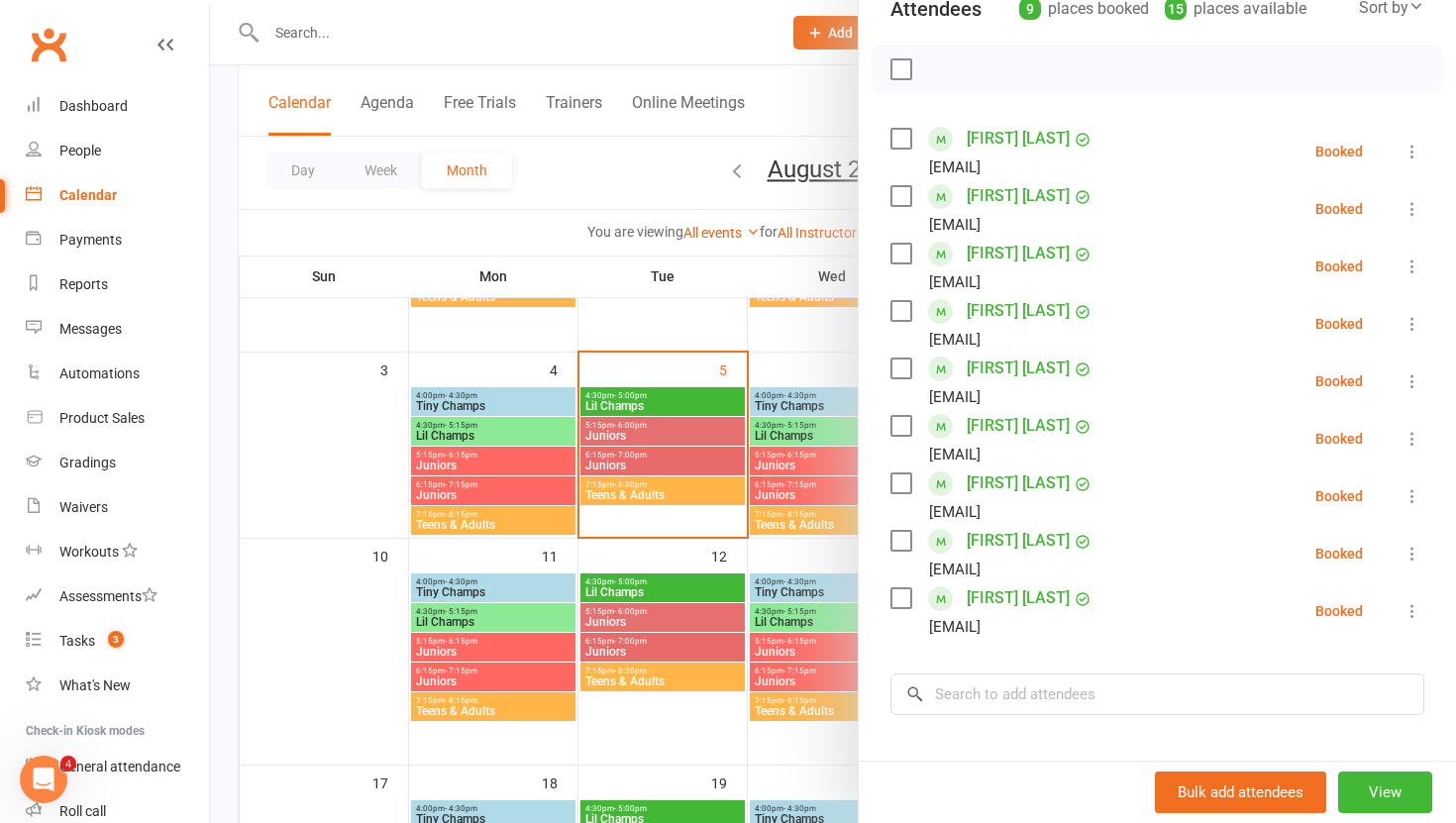click at bounding box center [833, 411] 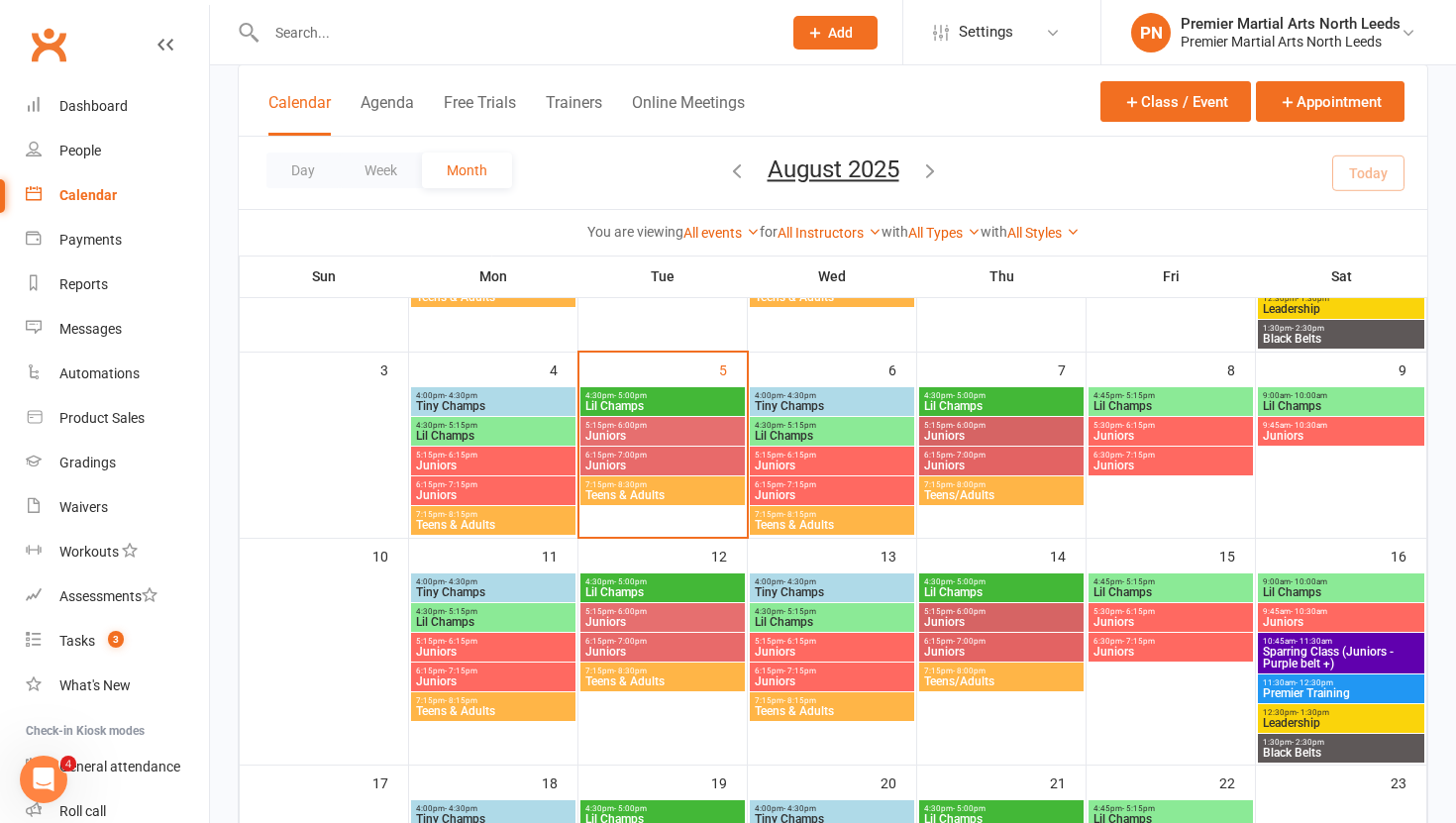 click on "Juniors" at bounding box center (663, 436) 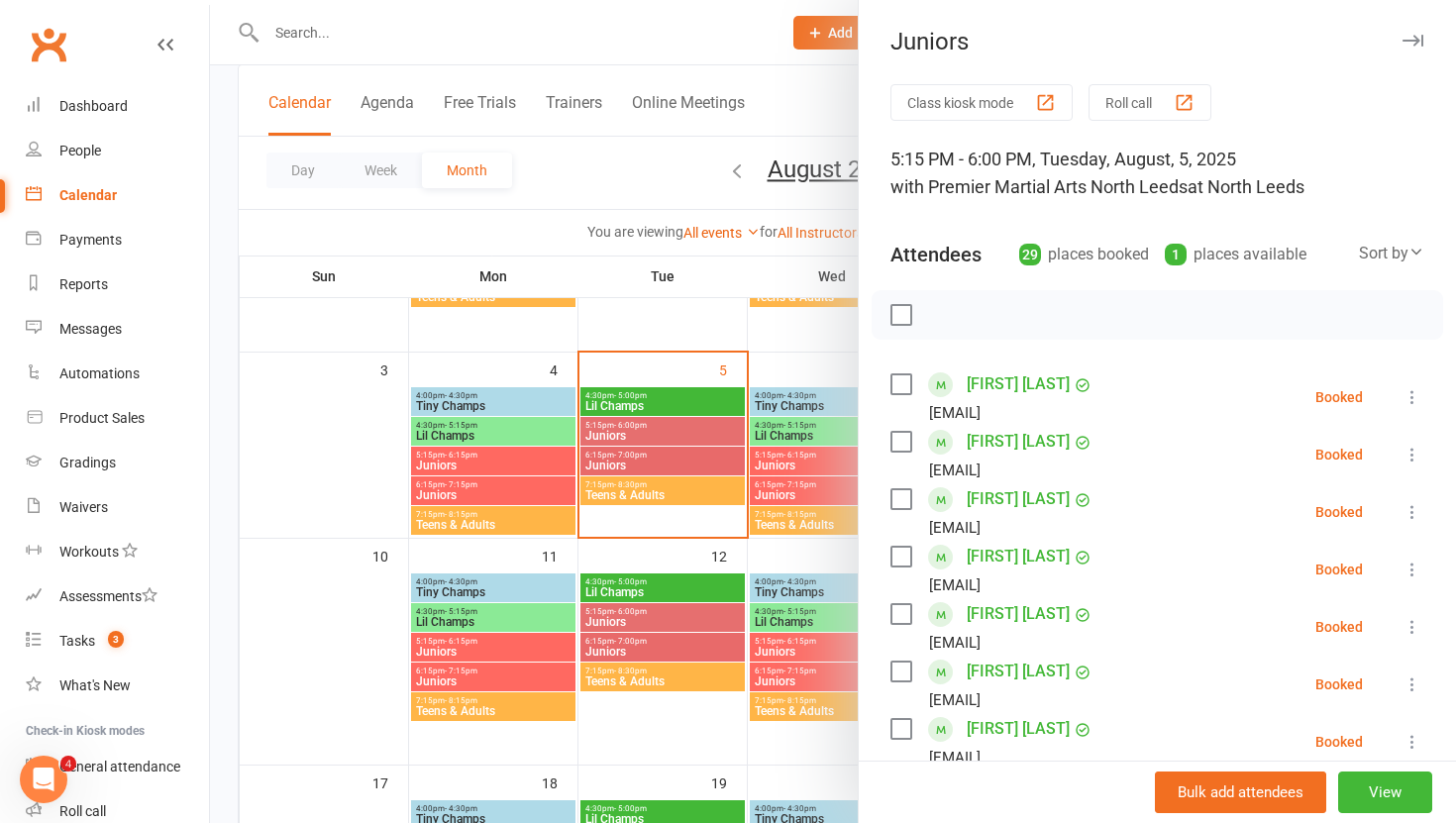 click at bounding box center (1412, 397) 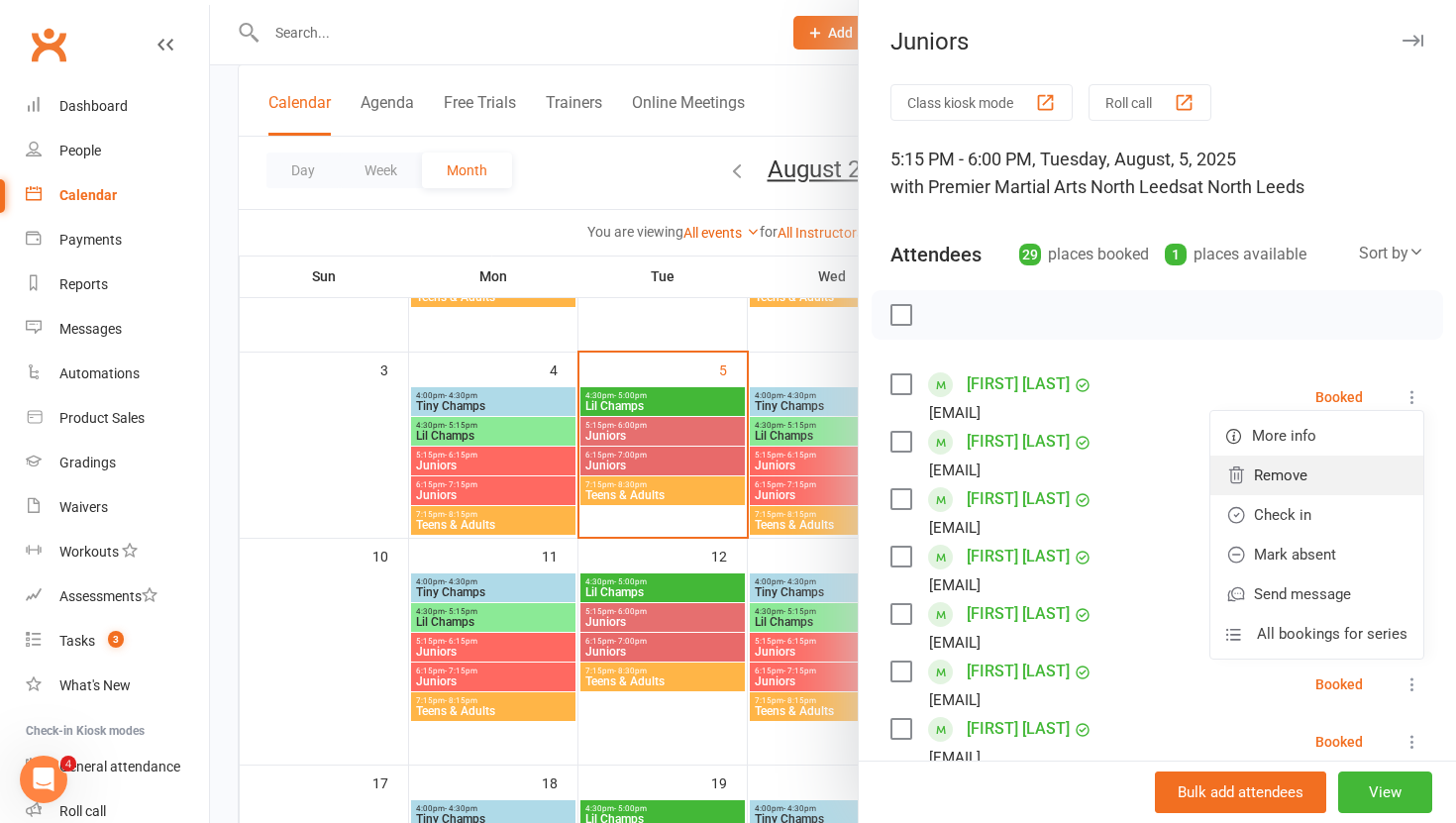 click on "Remove" at bounding box center (1316, 475) 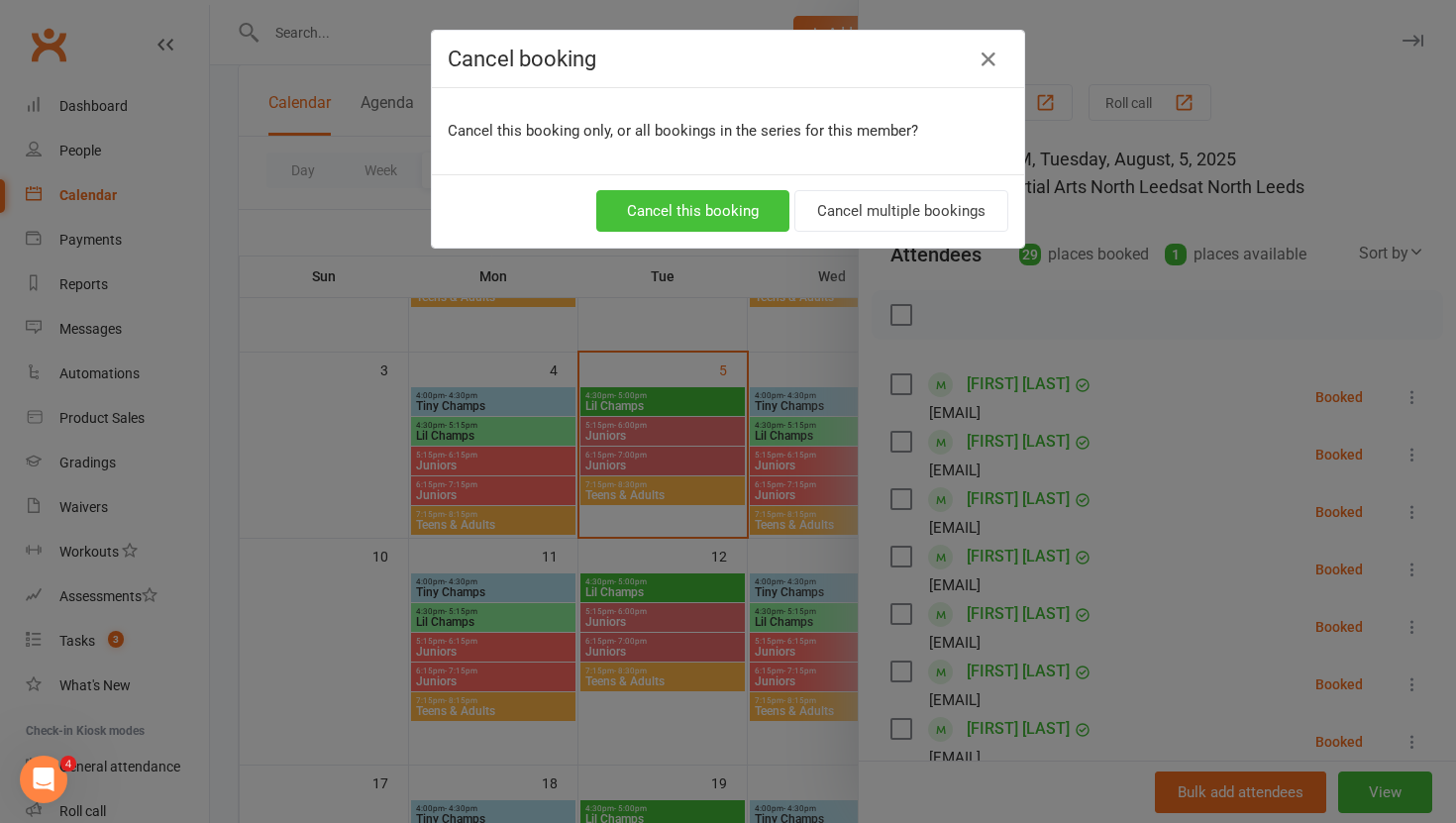 click on "Cancel this booking" at bounding box center [692, 211] 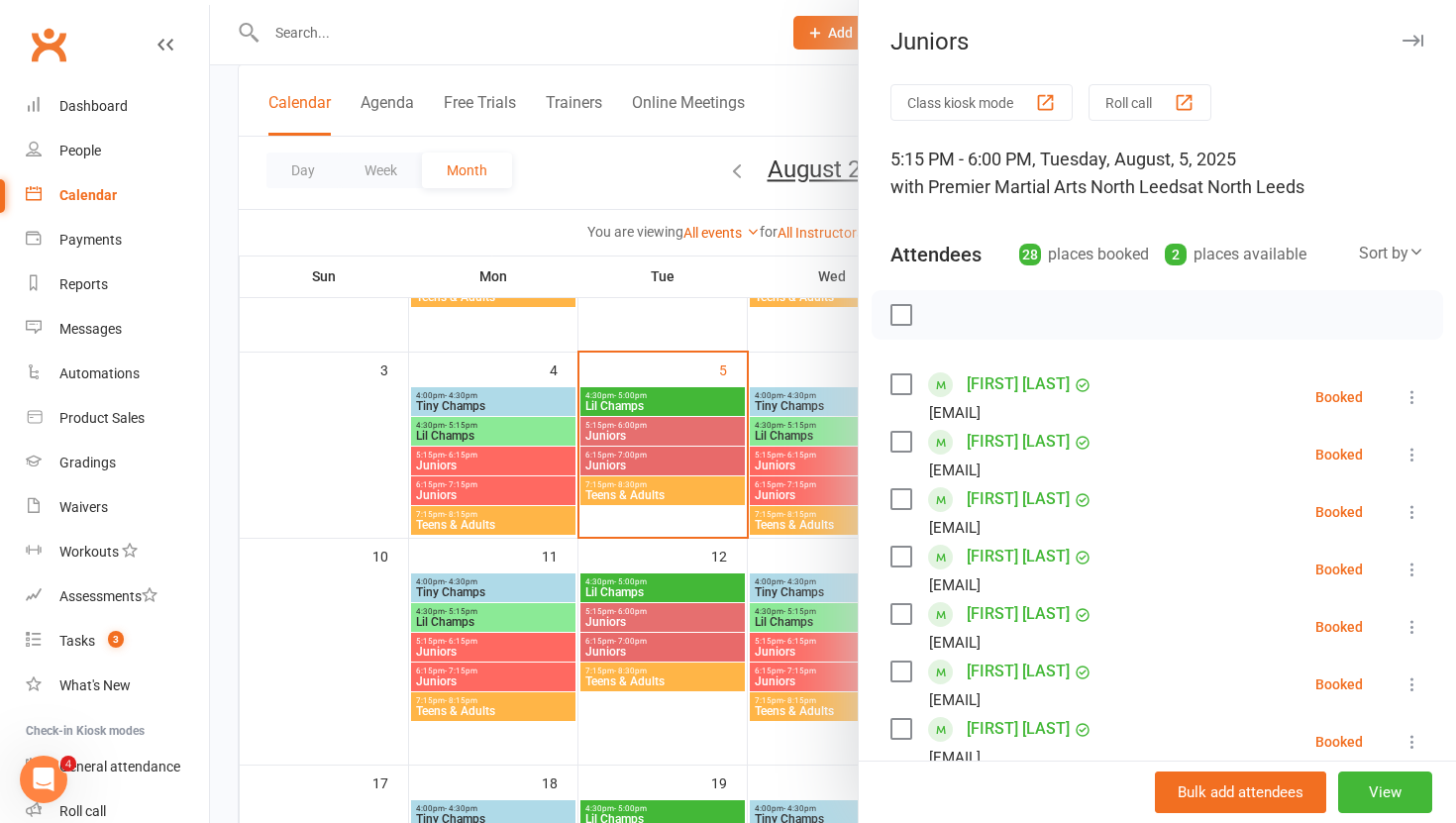 click at bounding box center [1412, 397] 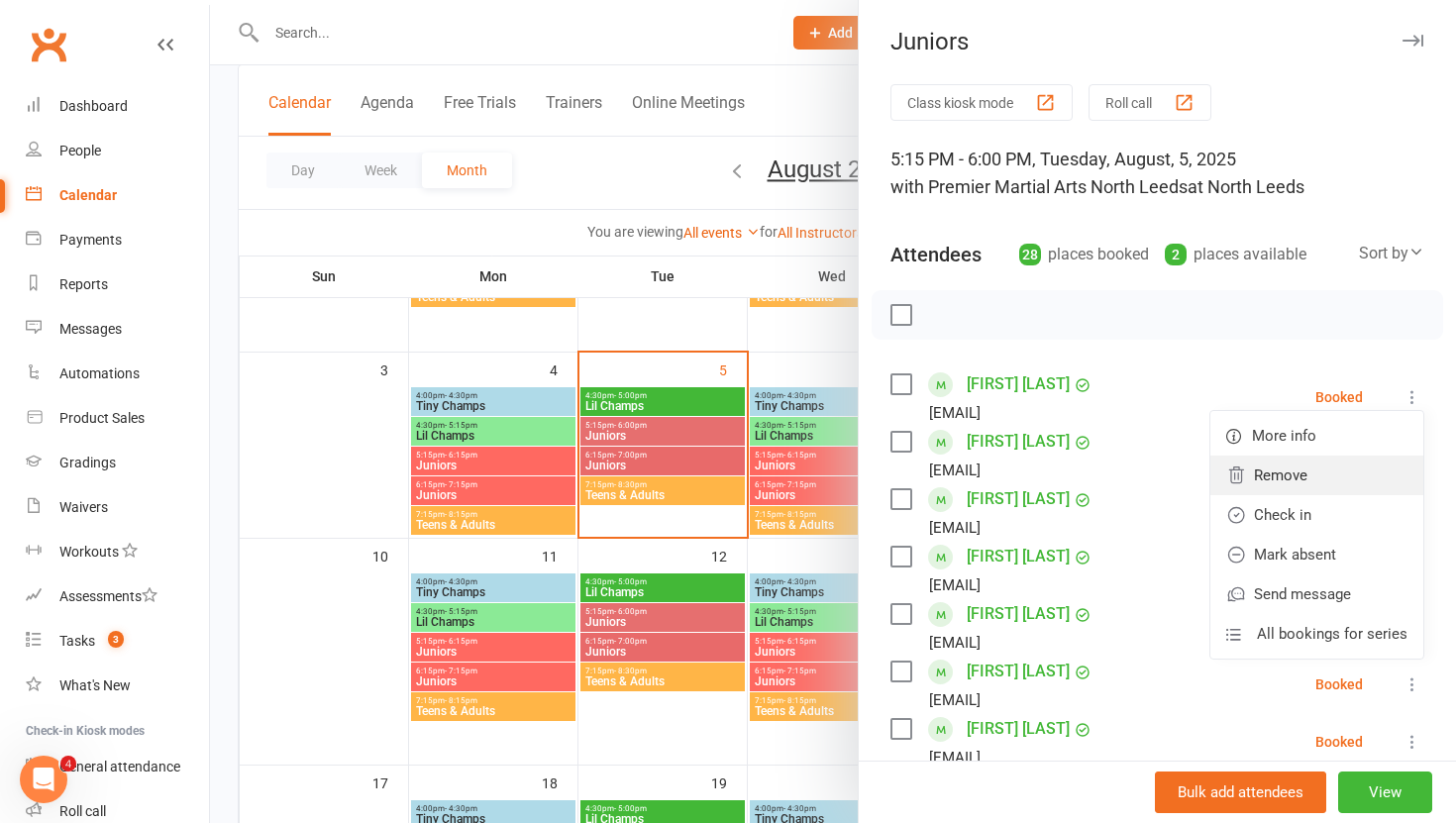 click on "Remove" at bounding box center (1316, 475) 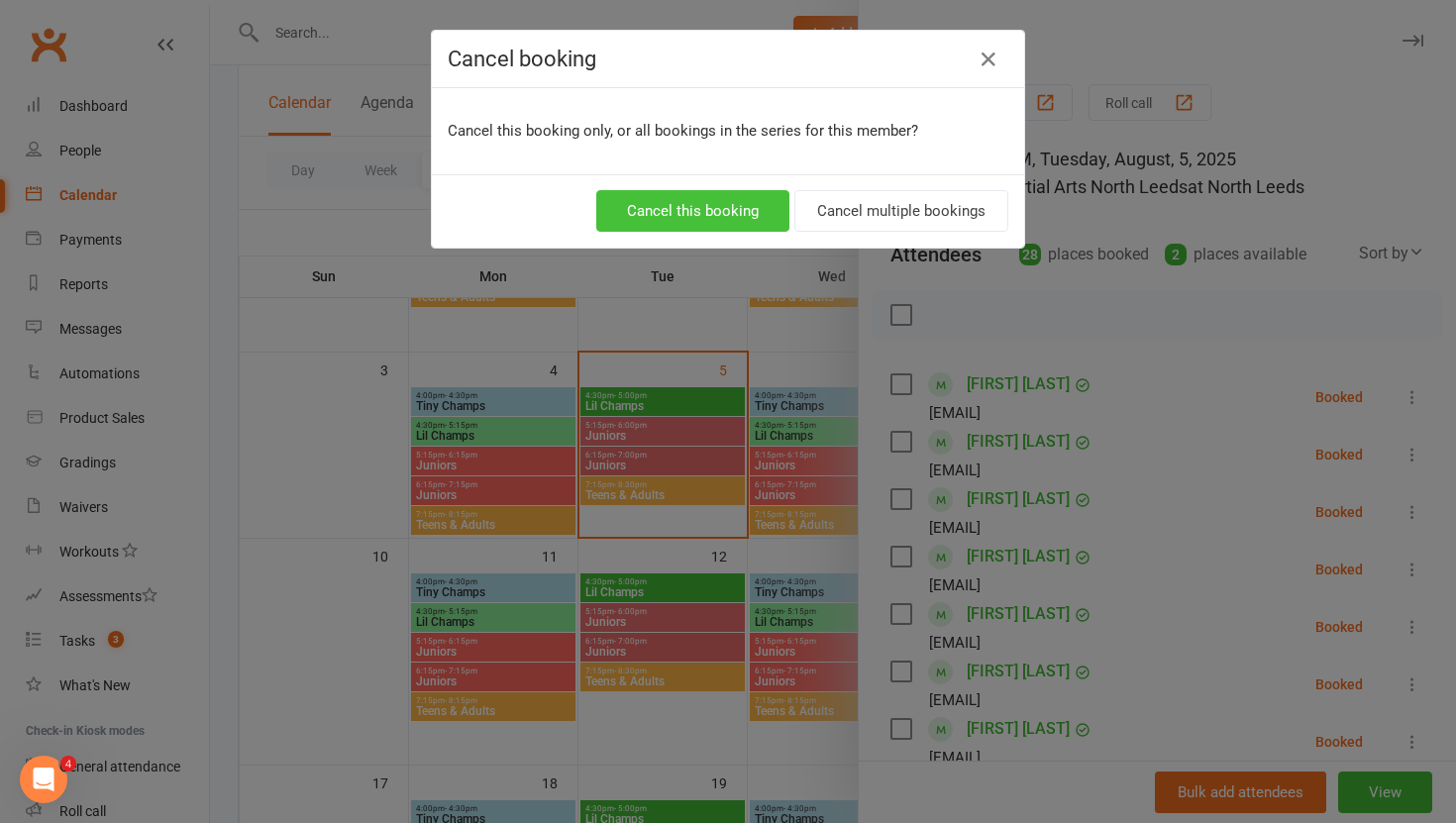 click on "Cancel this booking" at bounding box center [692, 211] 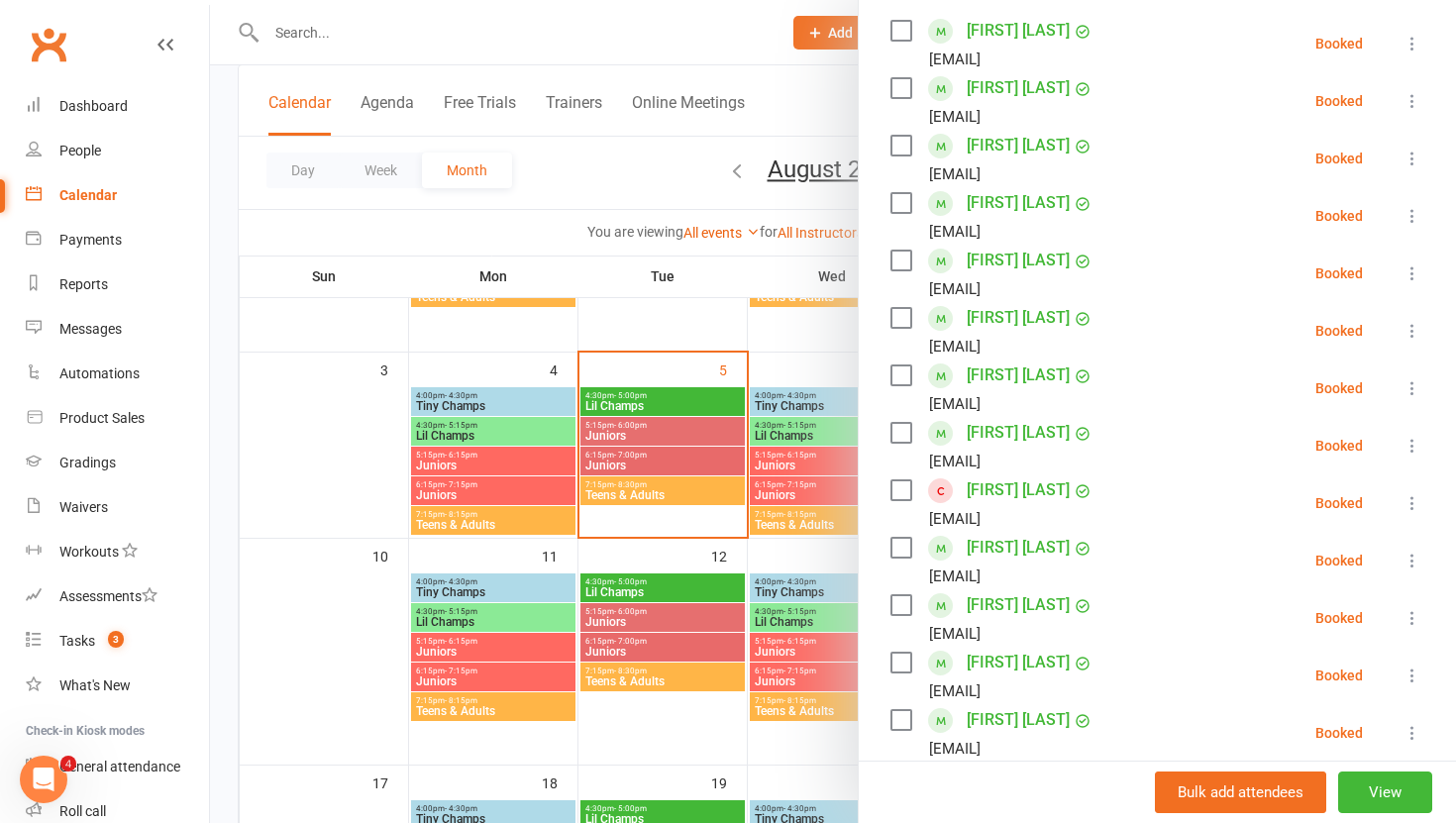 scroll, scrollTop: 357, scrollLeft: 0, axis: vertical 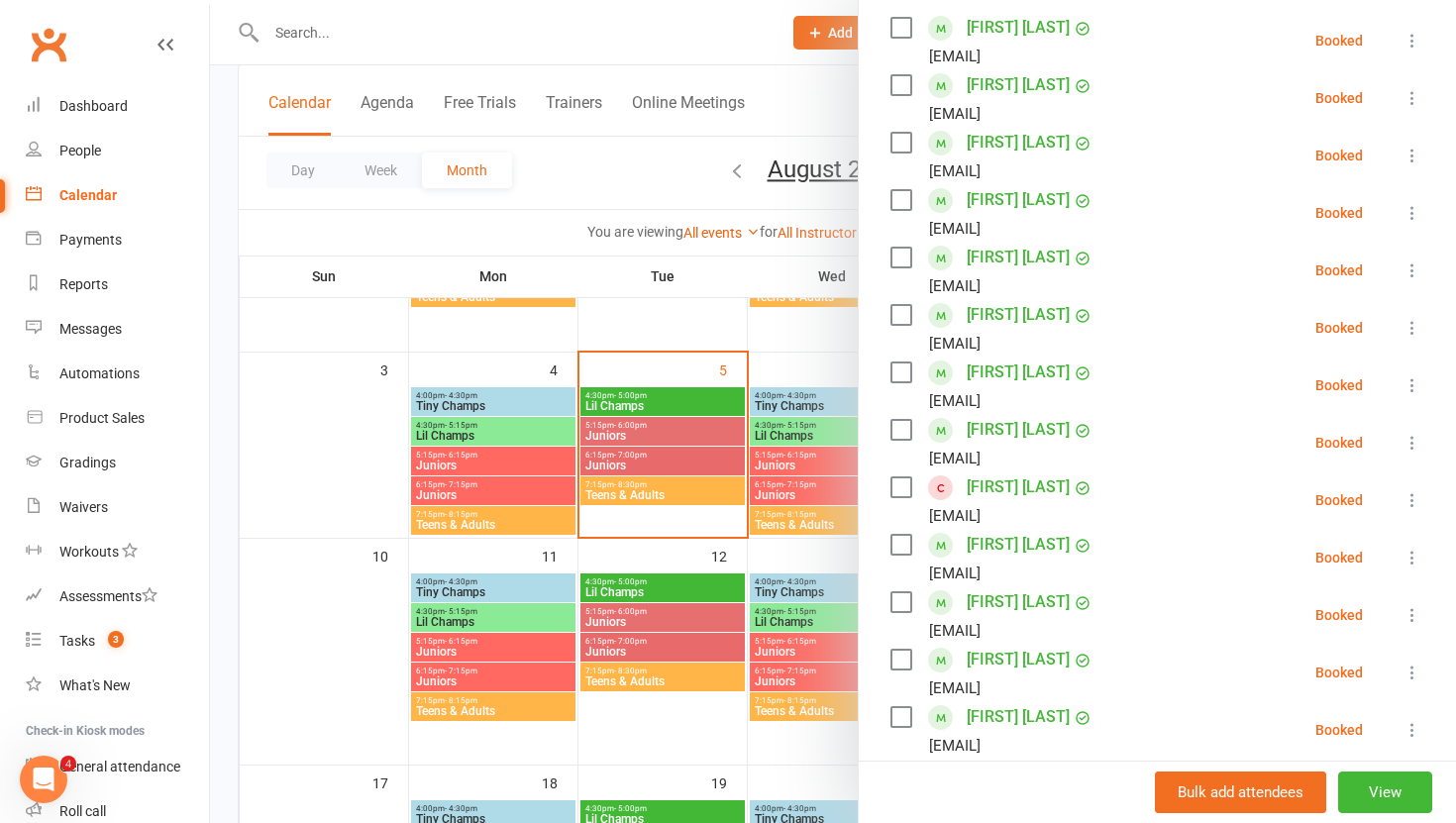 click at bounding box center (1412, 500) 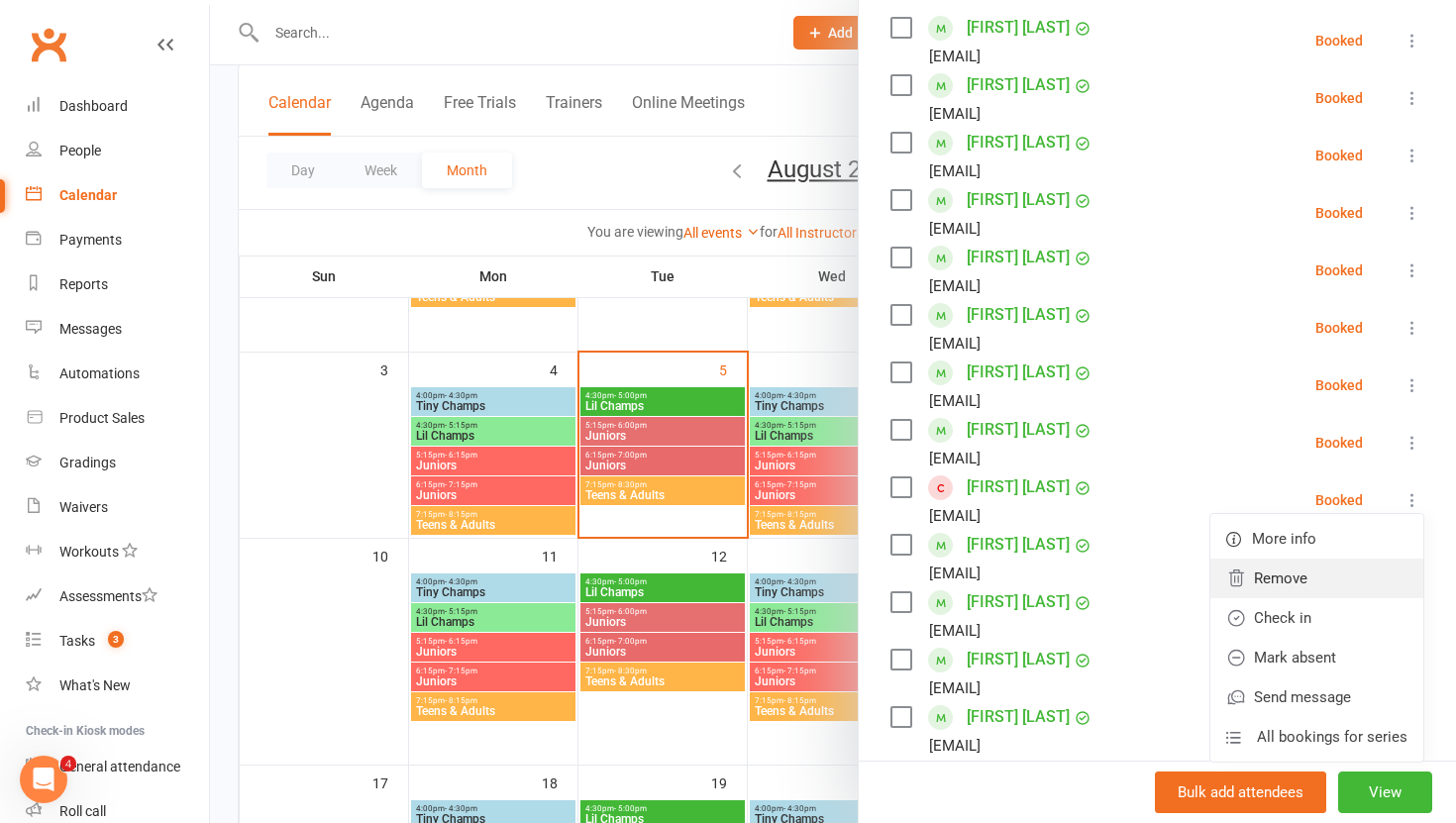 click on "Remove" at bounding box center (1316, 578) 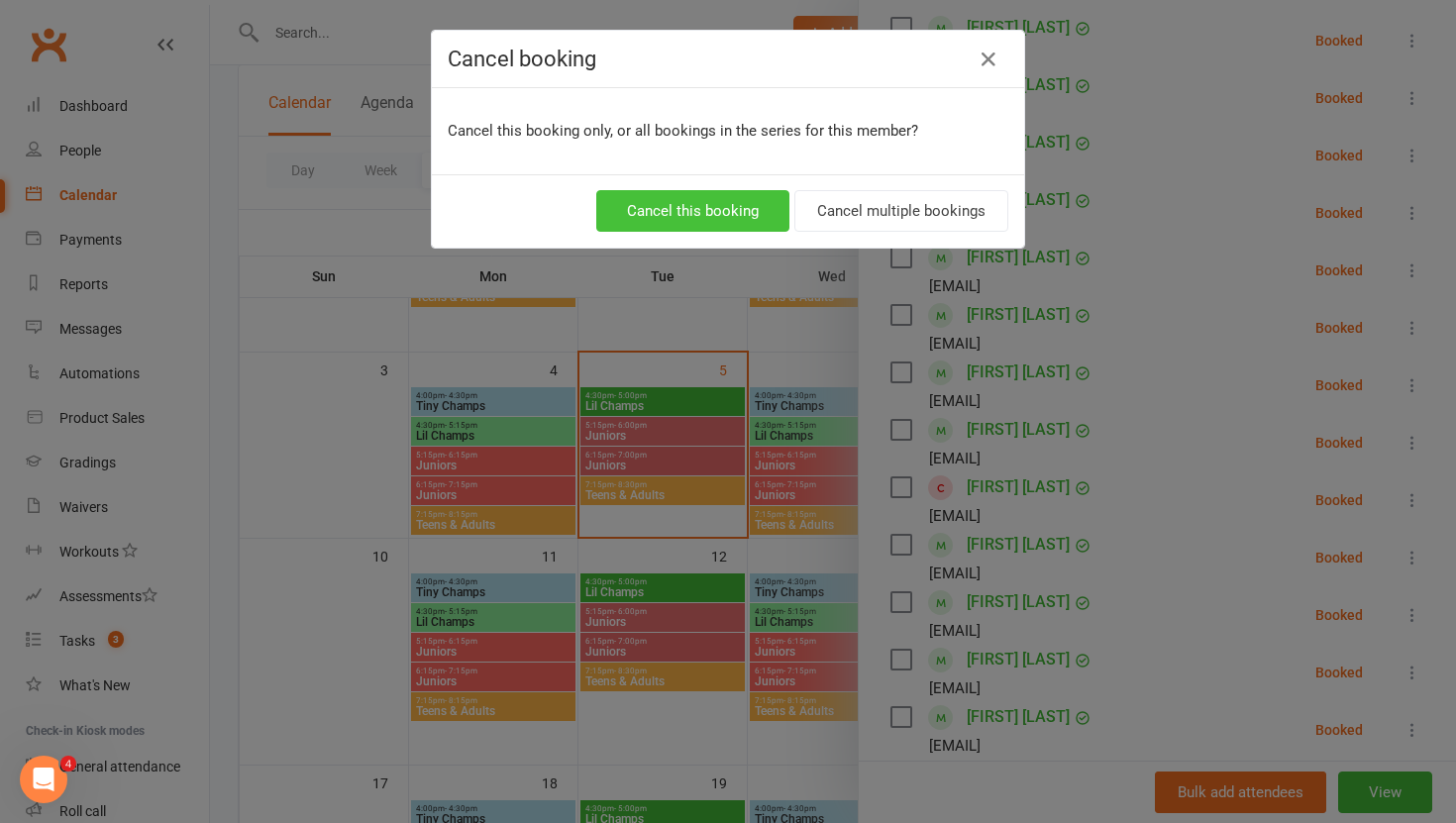 click on "Cancel this booking" at bounding box center (692, 211) 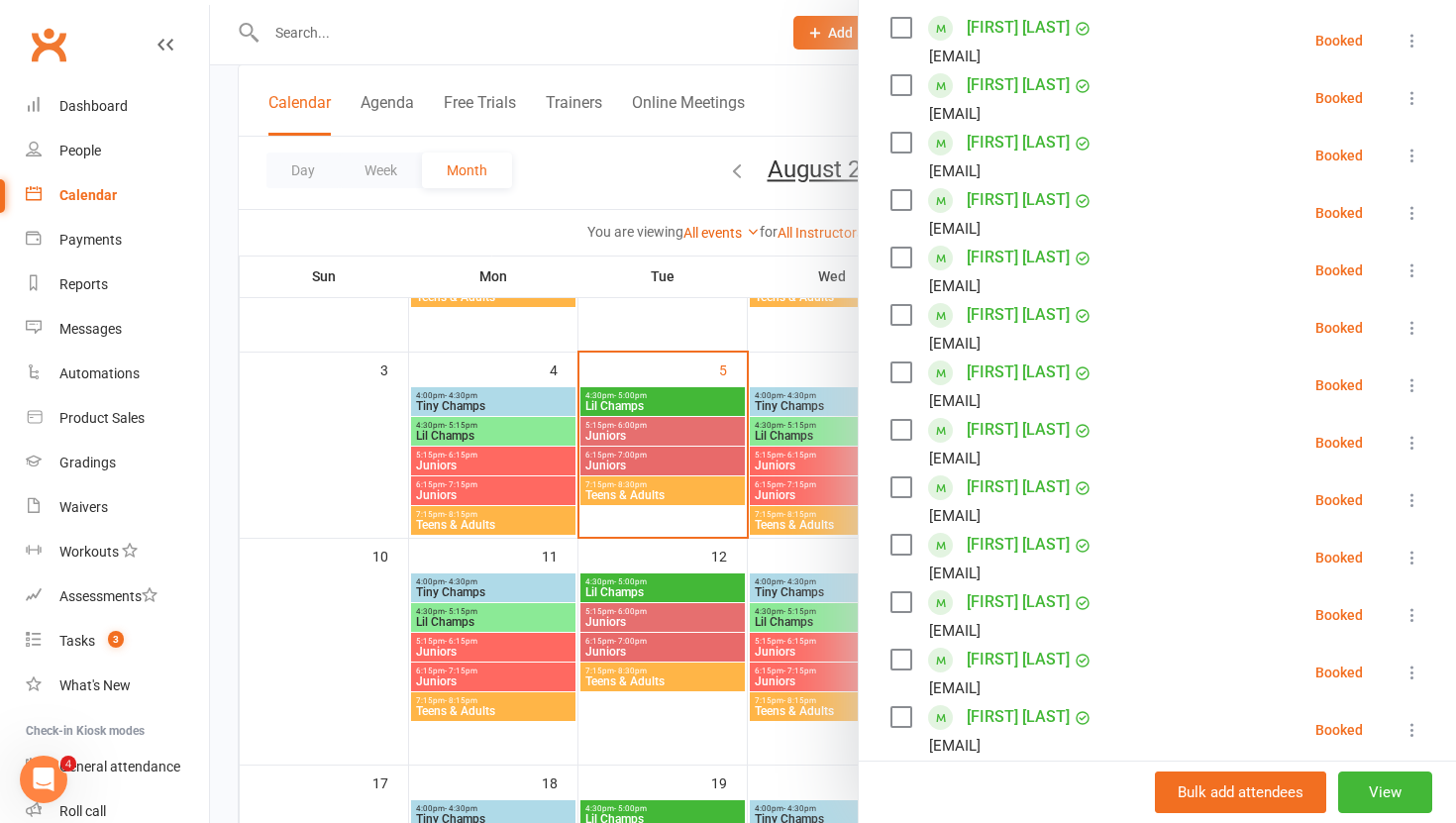 click at bounding box center (1412, 500) 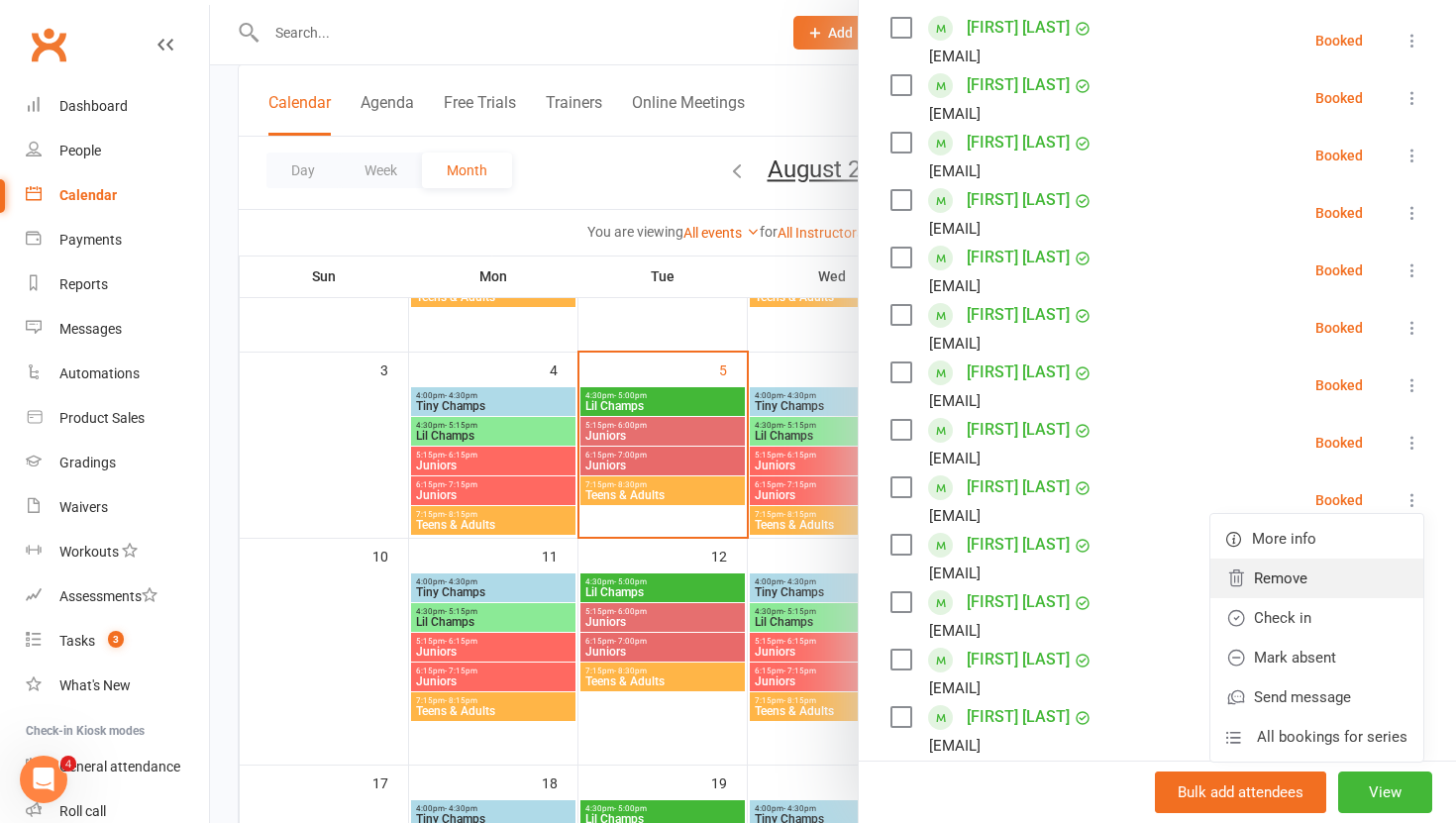 click on "Remove" at bounding box center [1316, 578] 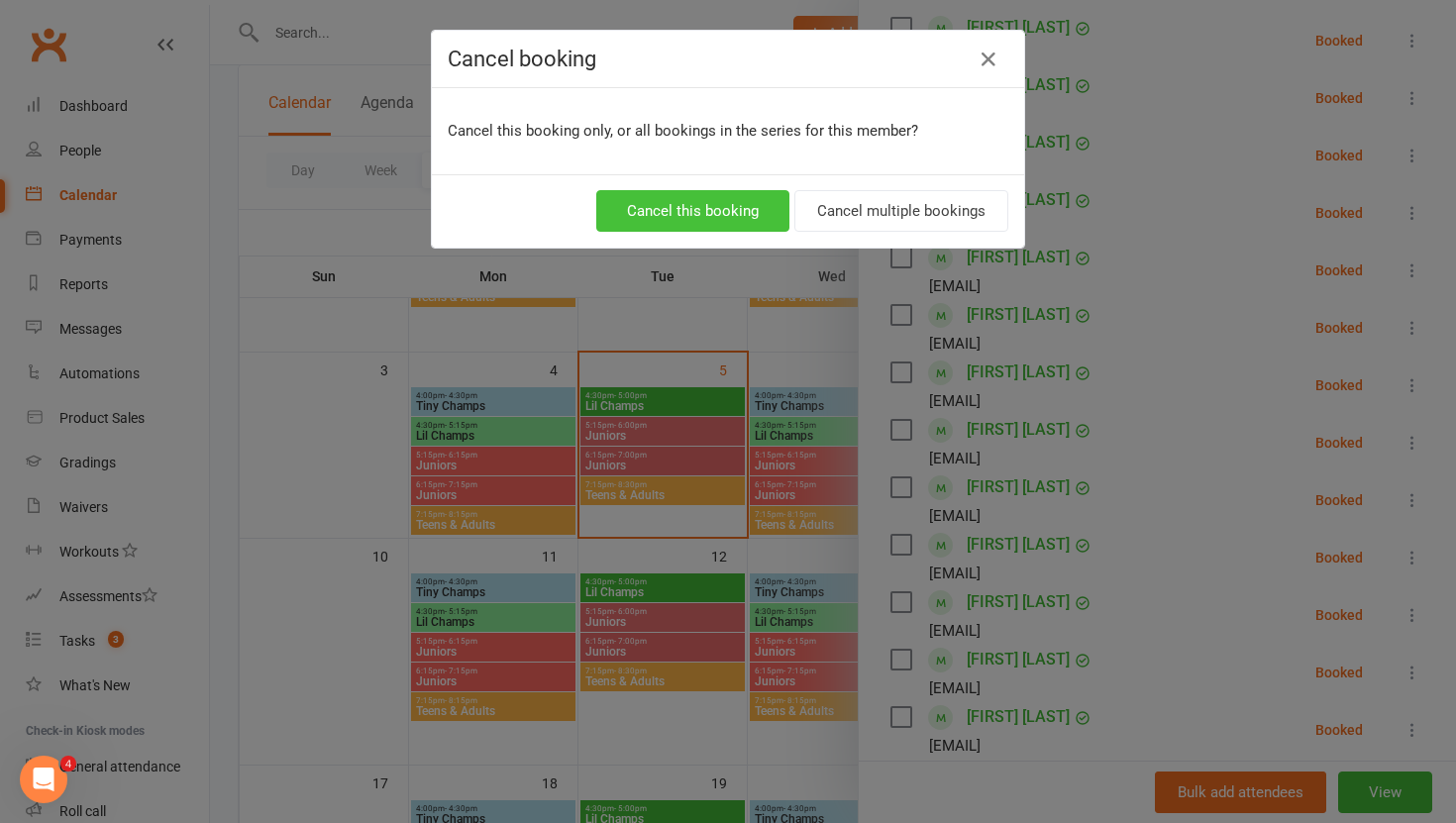click on "Cancel this booking" at bounding box center (692, 211) 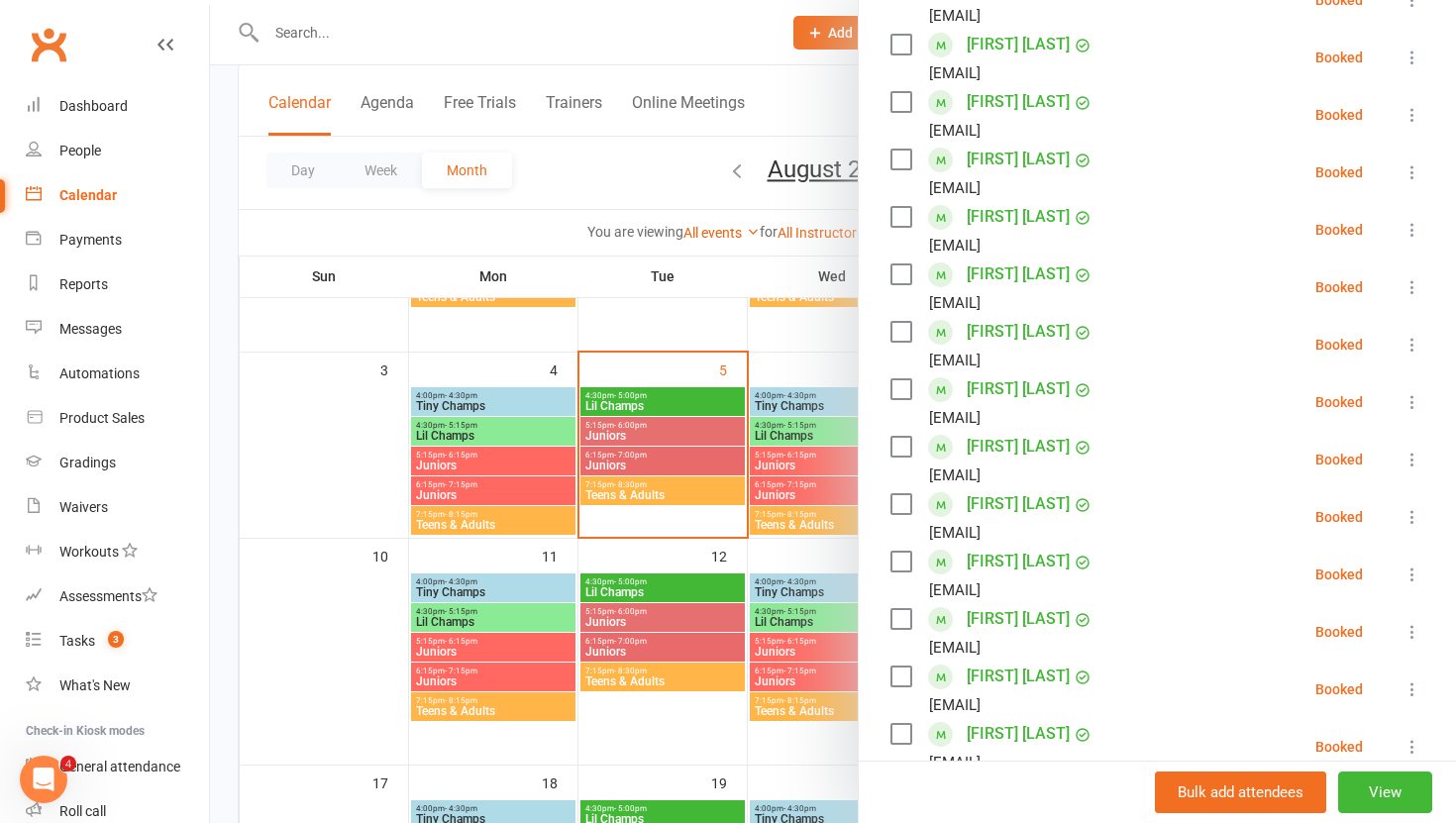 scroll, scrollTop: 396, scrollLeft: 0, axis: vertical 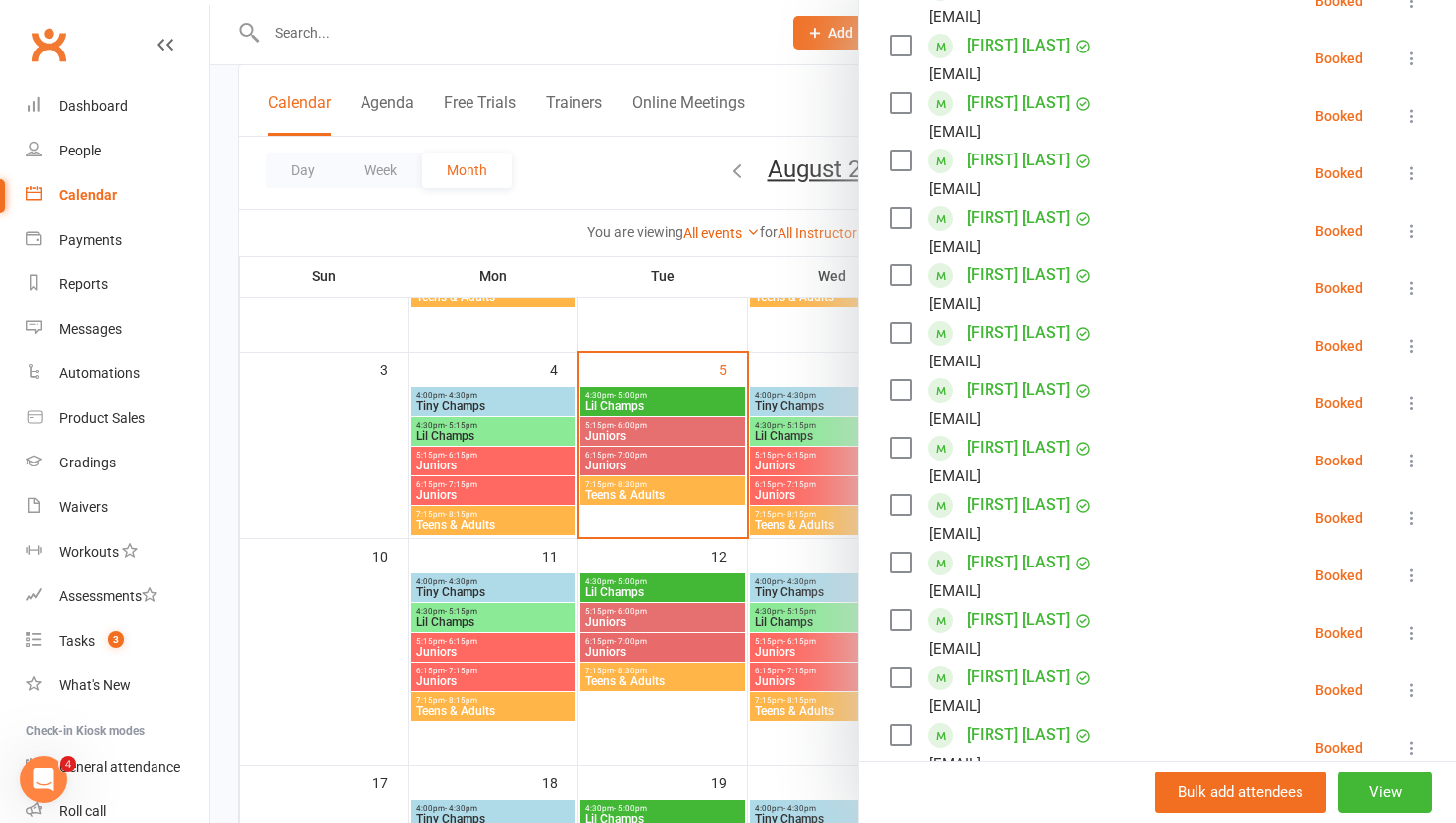 click at bounding box center [1412, 575] 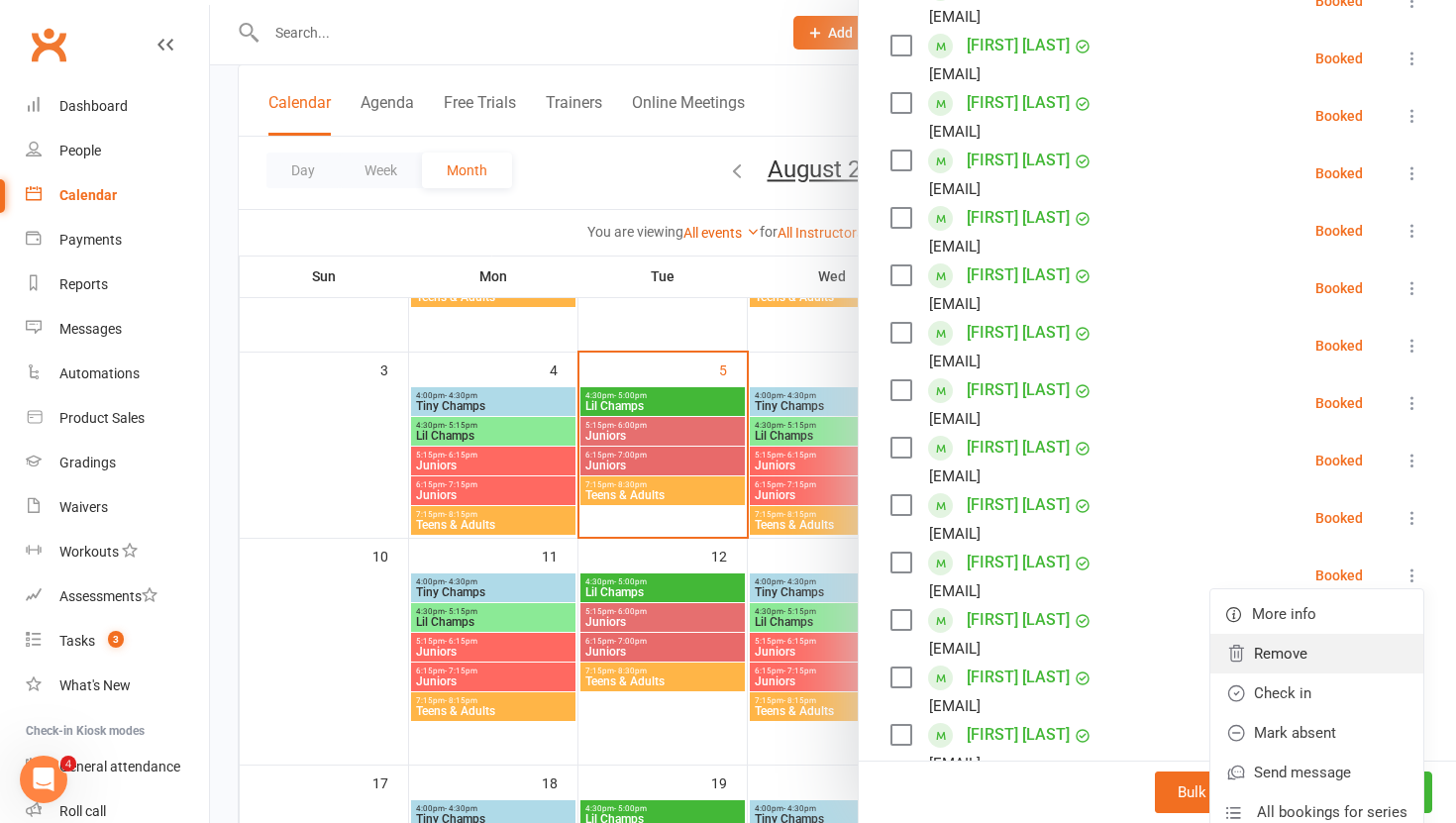 click on "Remove" at bounding box center (1316, 654) 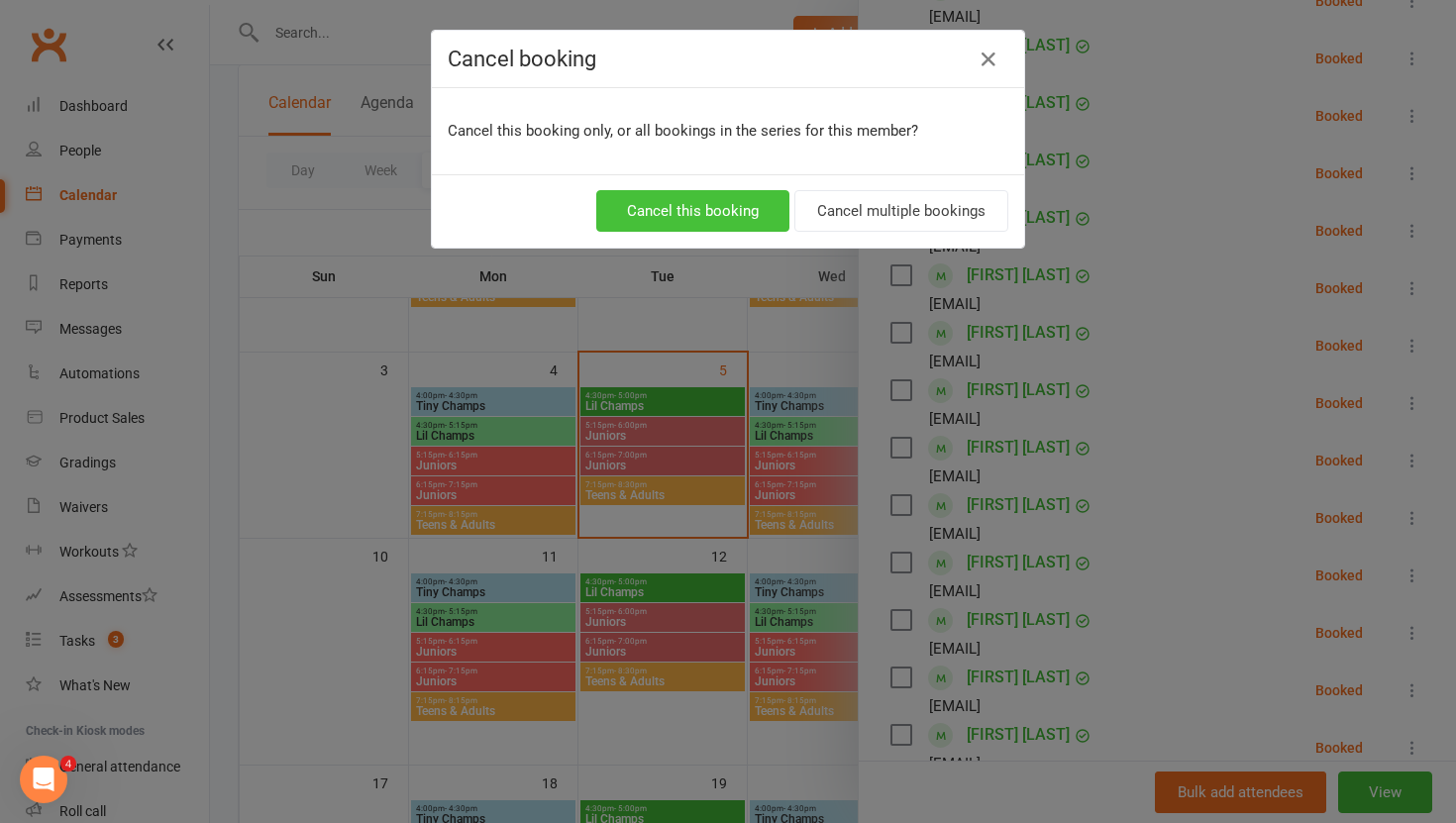click on "Cancel this booking" at bounding box center (692, 211) 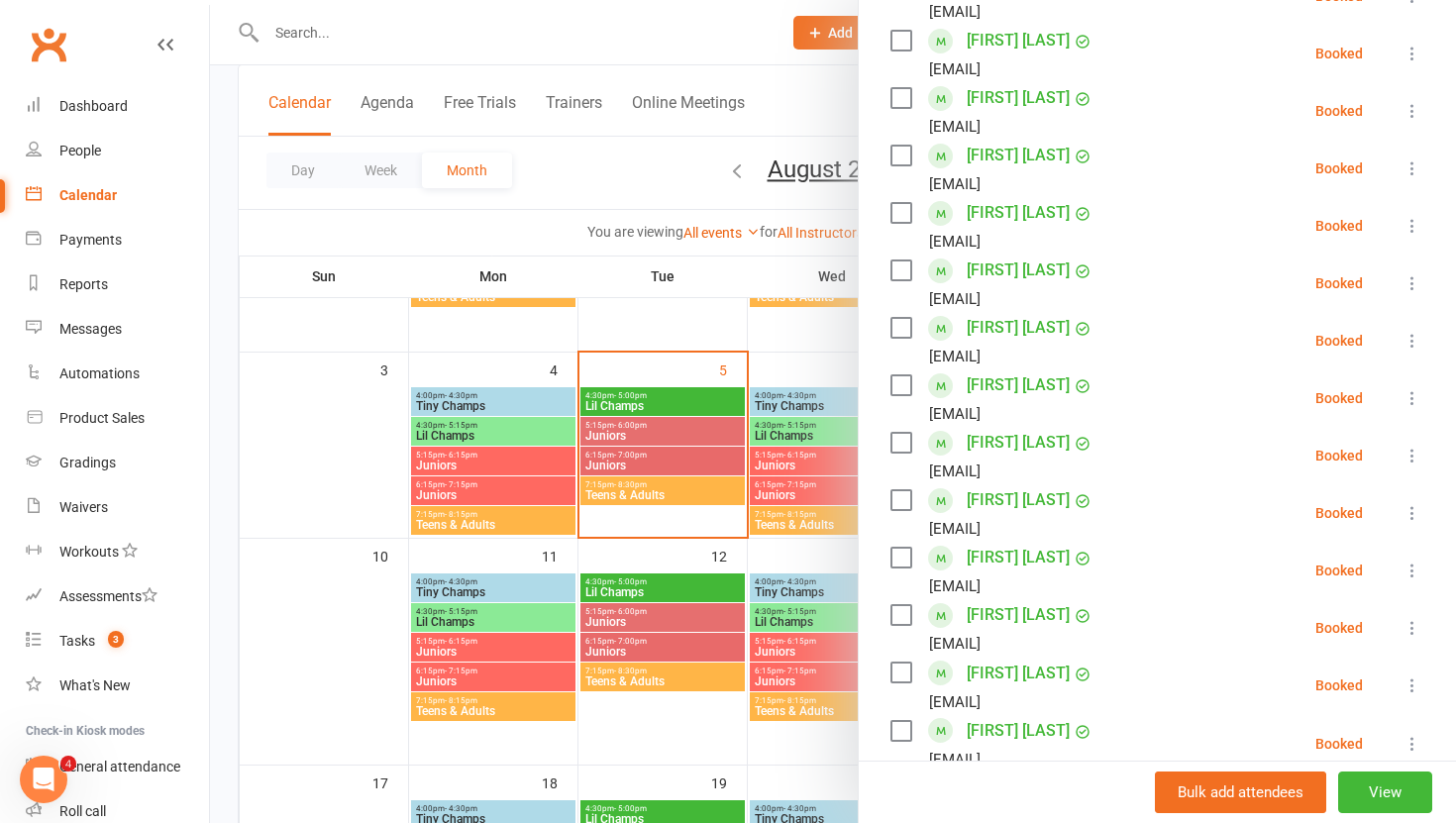 scroll, scrollTop: 576, scrollLeft: 0, axis: vertical 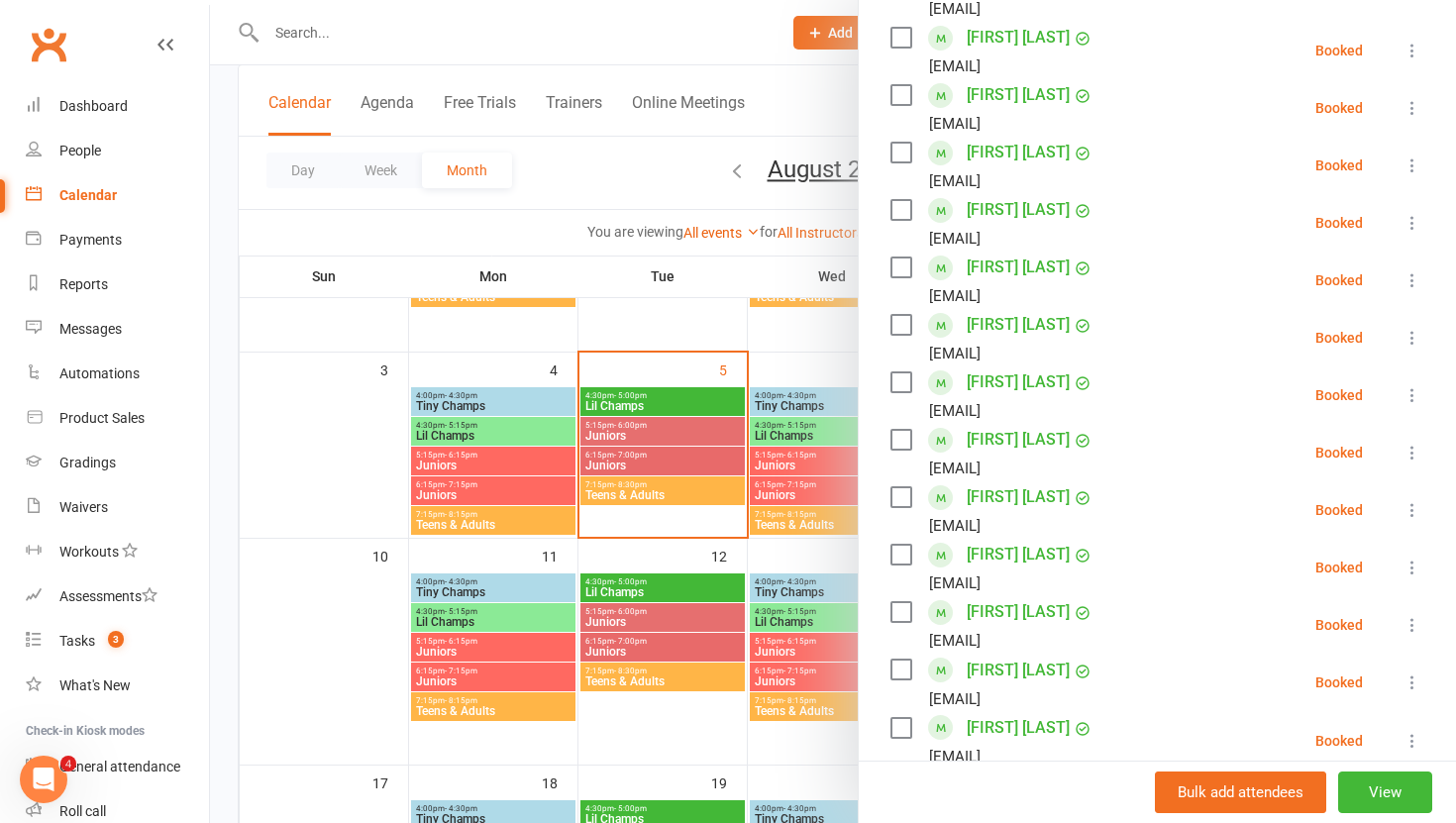 click at bounding box center (1412, 510) 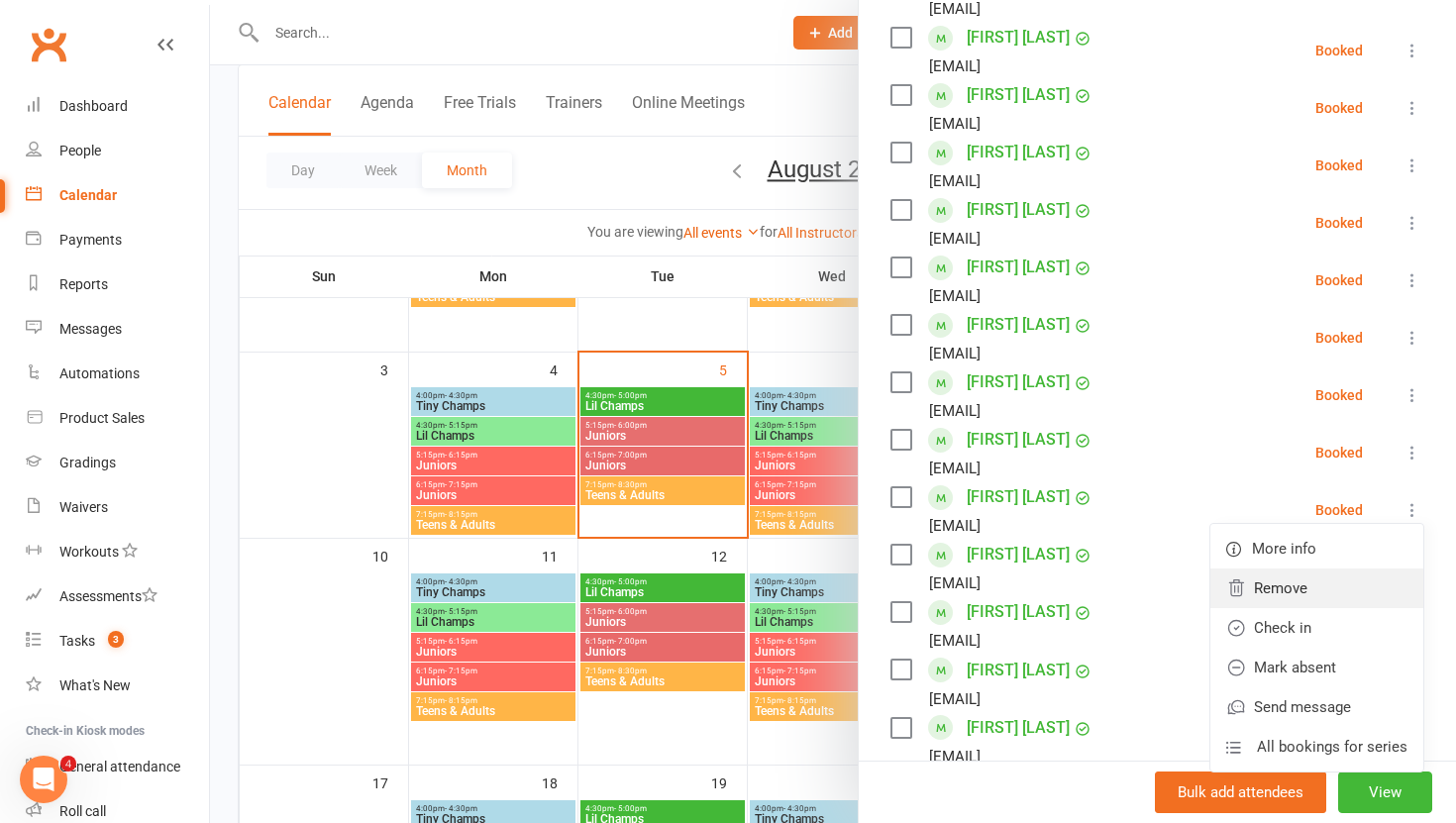 click on "Remove" at bounding box center [1316, 588] 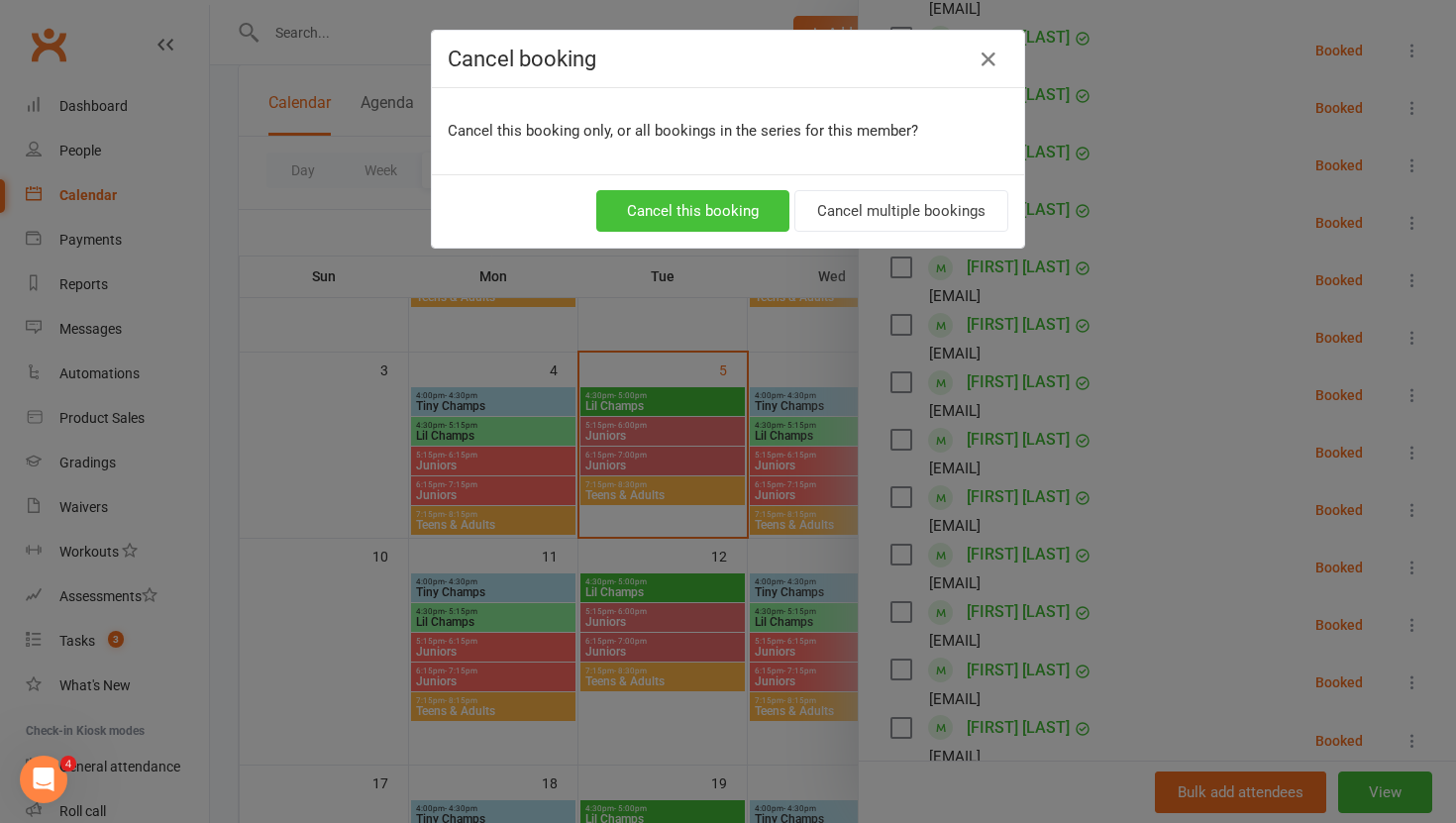 click on "Cancel this booking" at bounding box center [692, 211] 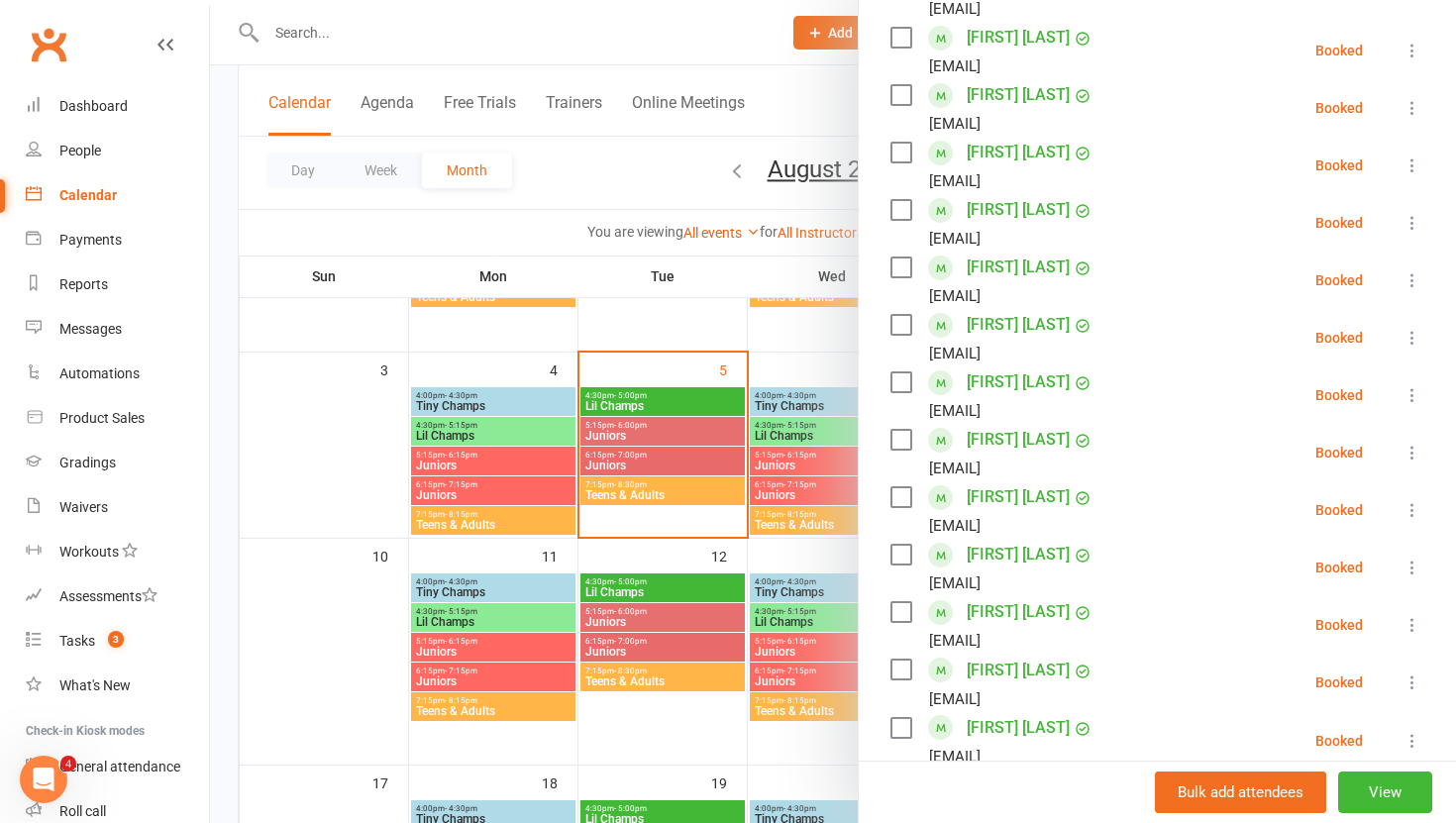 click at bounding box center (1412, 510) 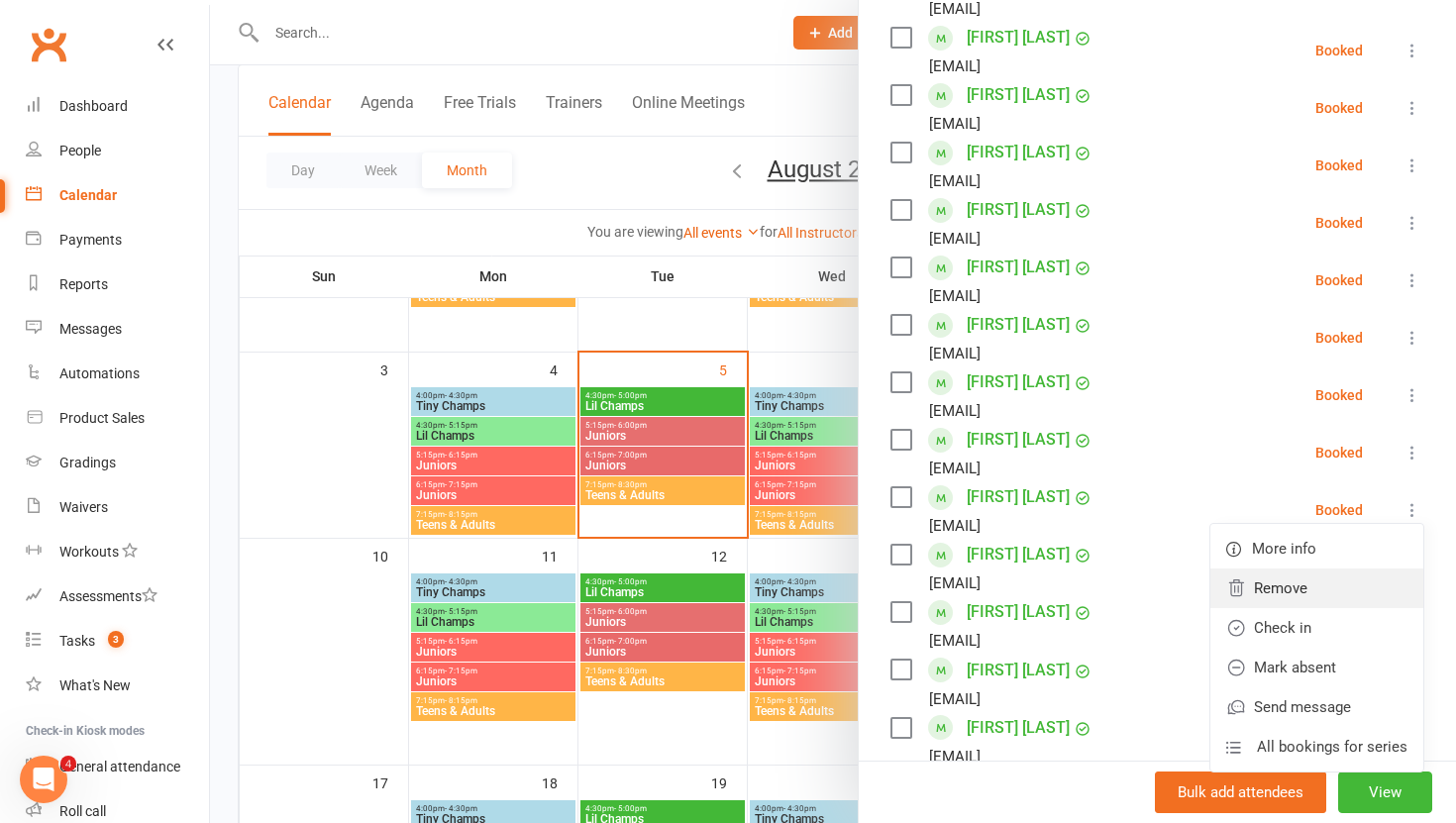 click on "Remove" at bounding box center [1316, 588] 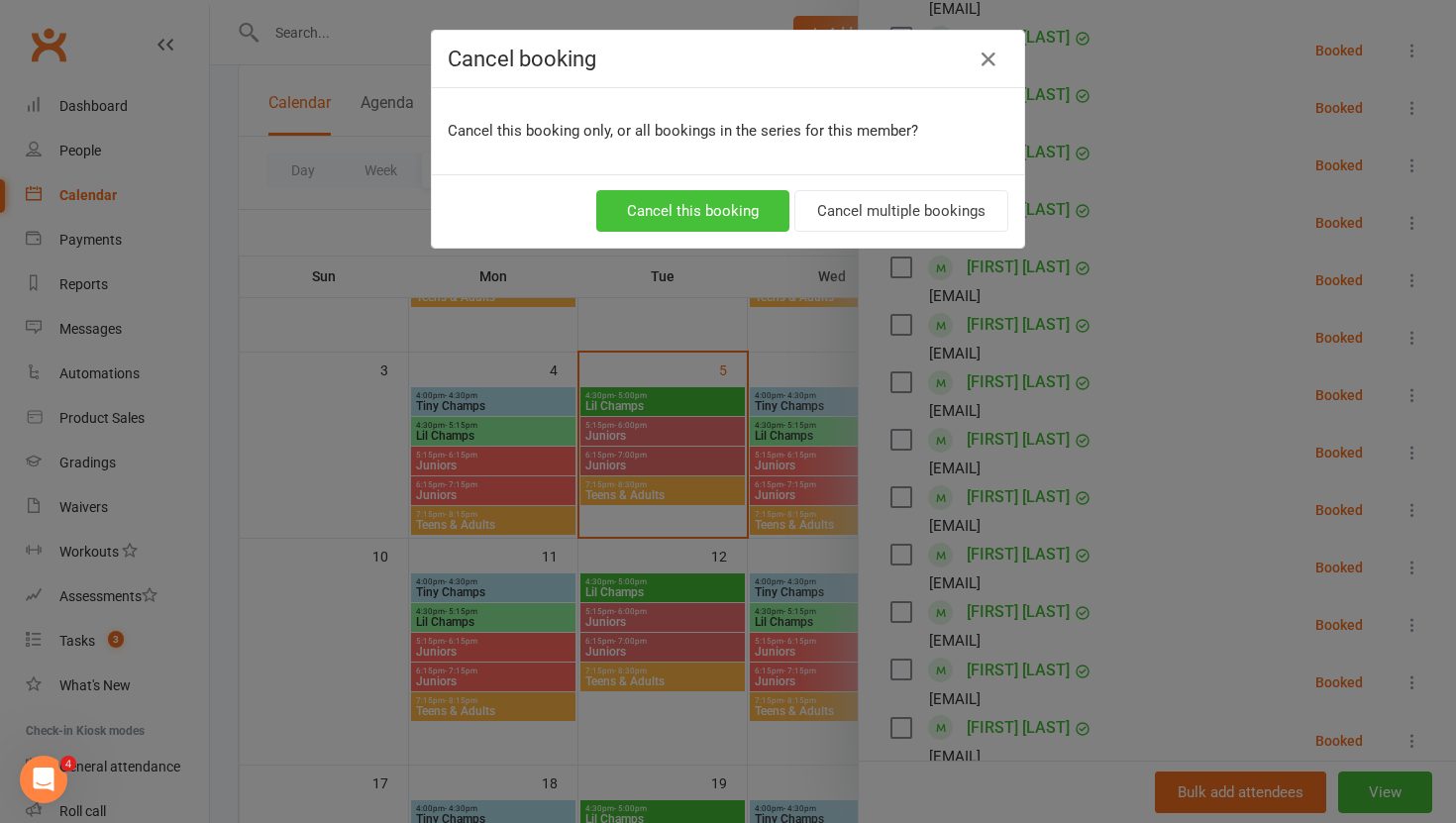 click on "Cancel this booking" at bounding box center [692, 211] 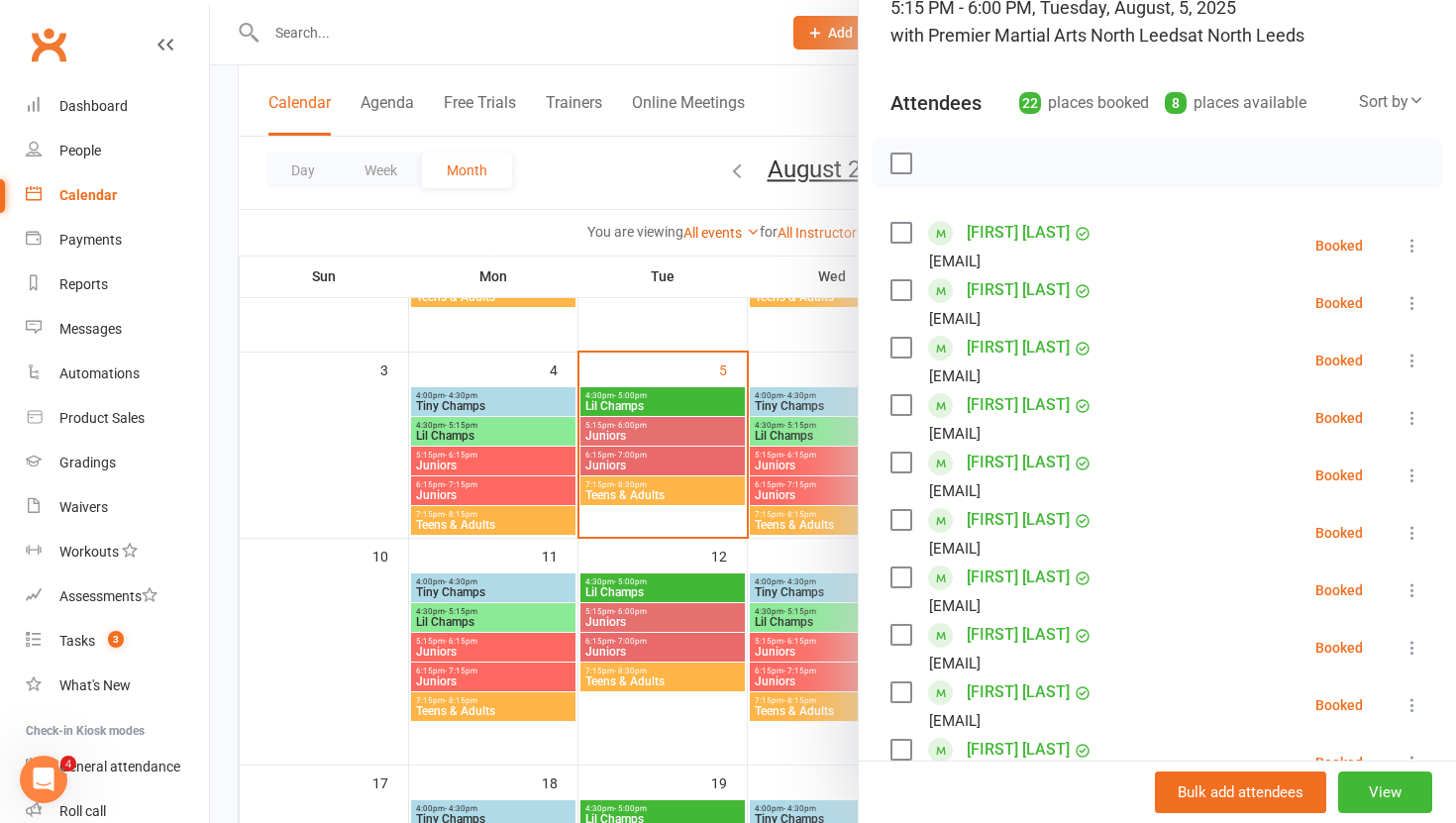 scroll, scrollTop: 0, scrollLeft: 0, axis: both 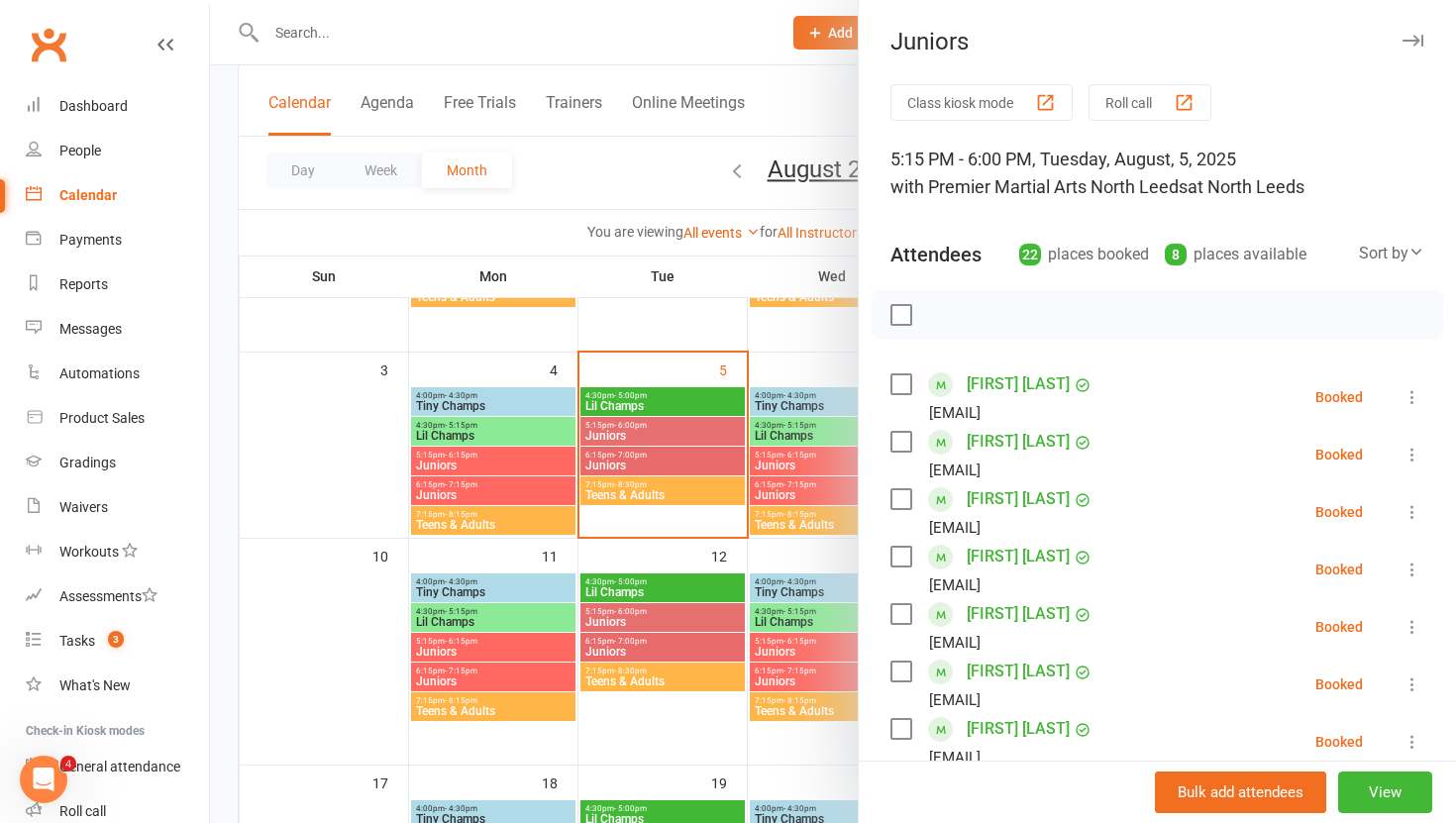 click at bounding box center [833, 411] 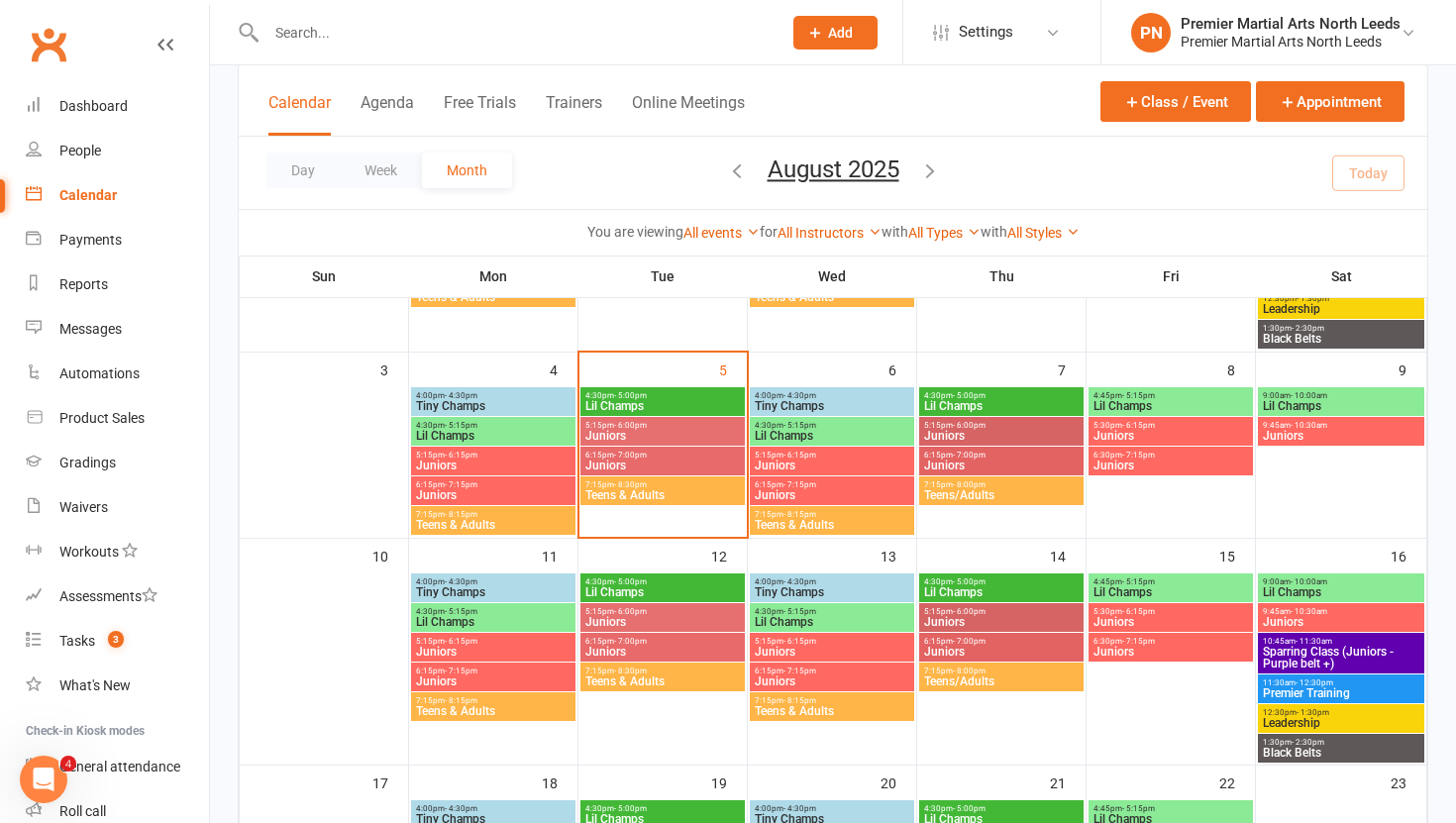 click on "Juniors" at bounding box center [663, 436] 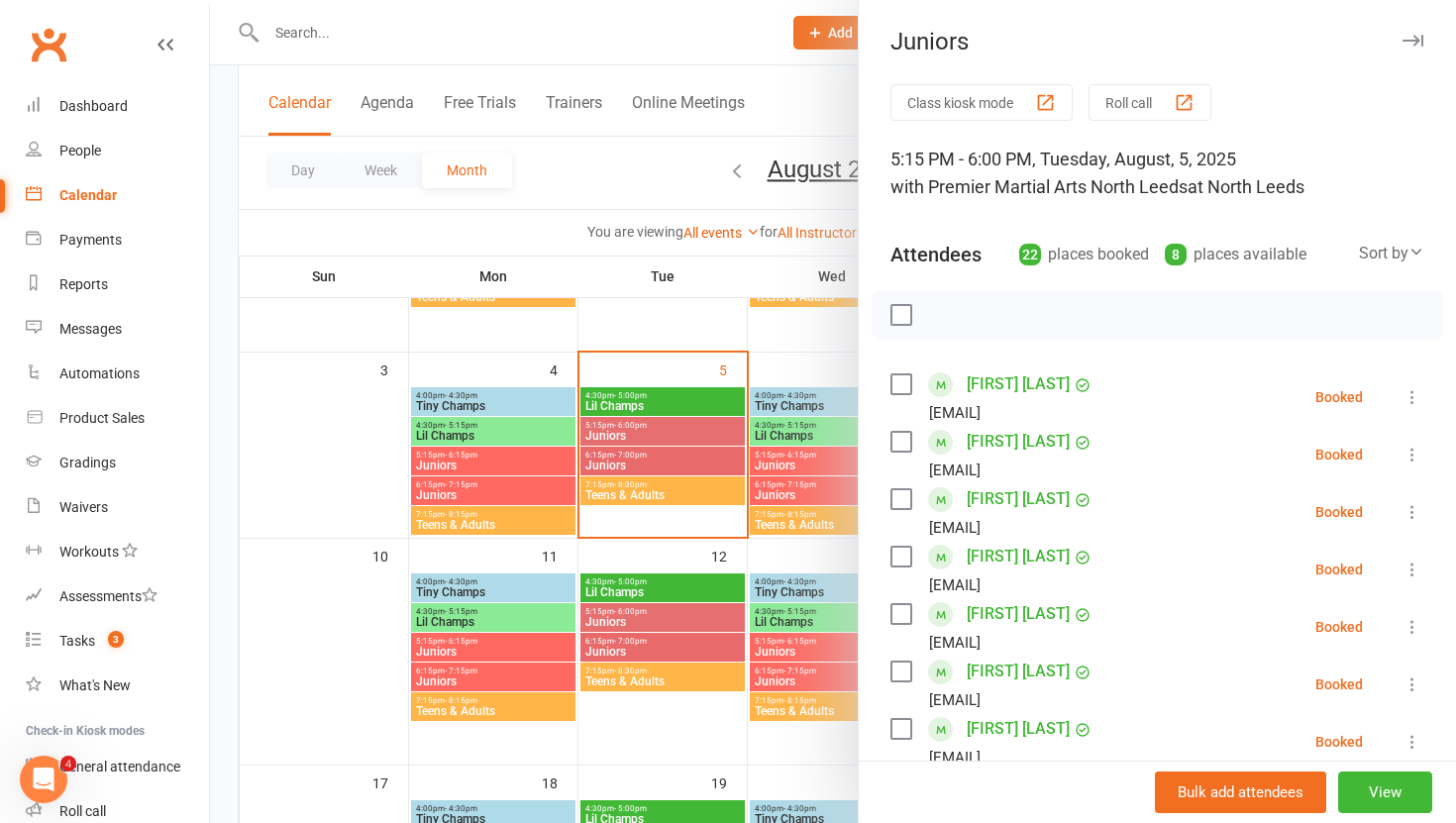 click at bounding box center (833, 411) 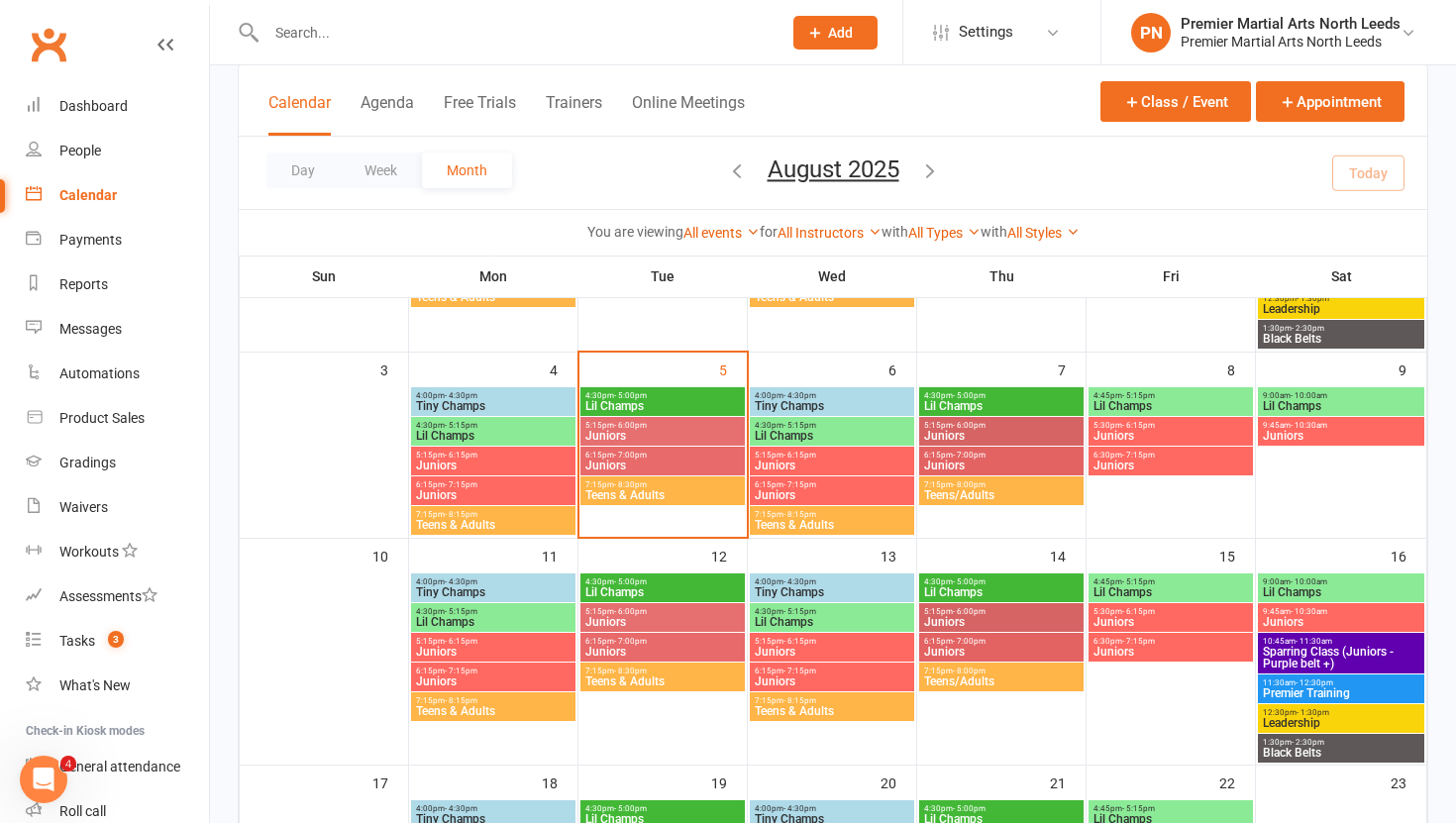 click on "Juniors" at bounding box center [663, 465] 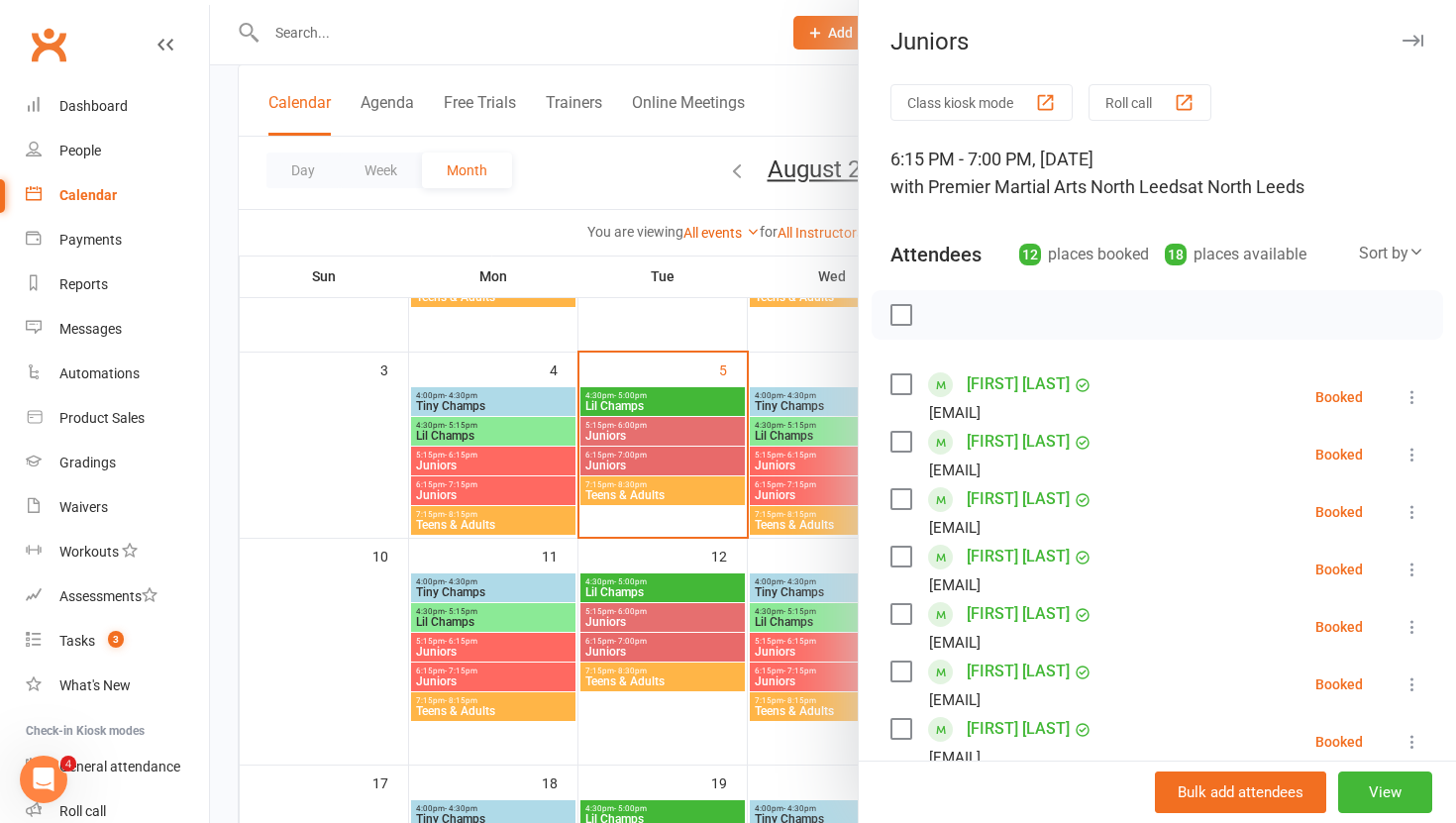 click at bounding box center (1412, 397) 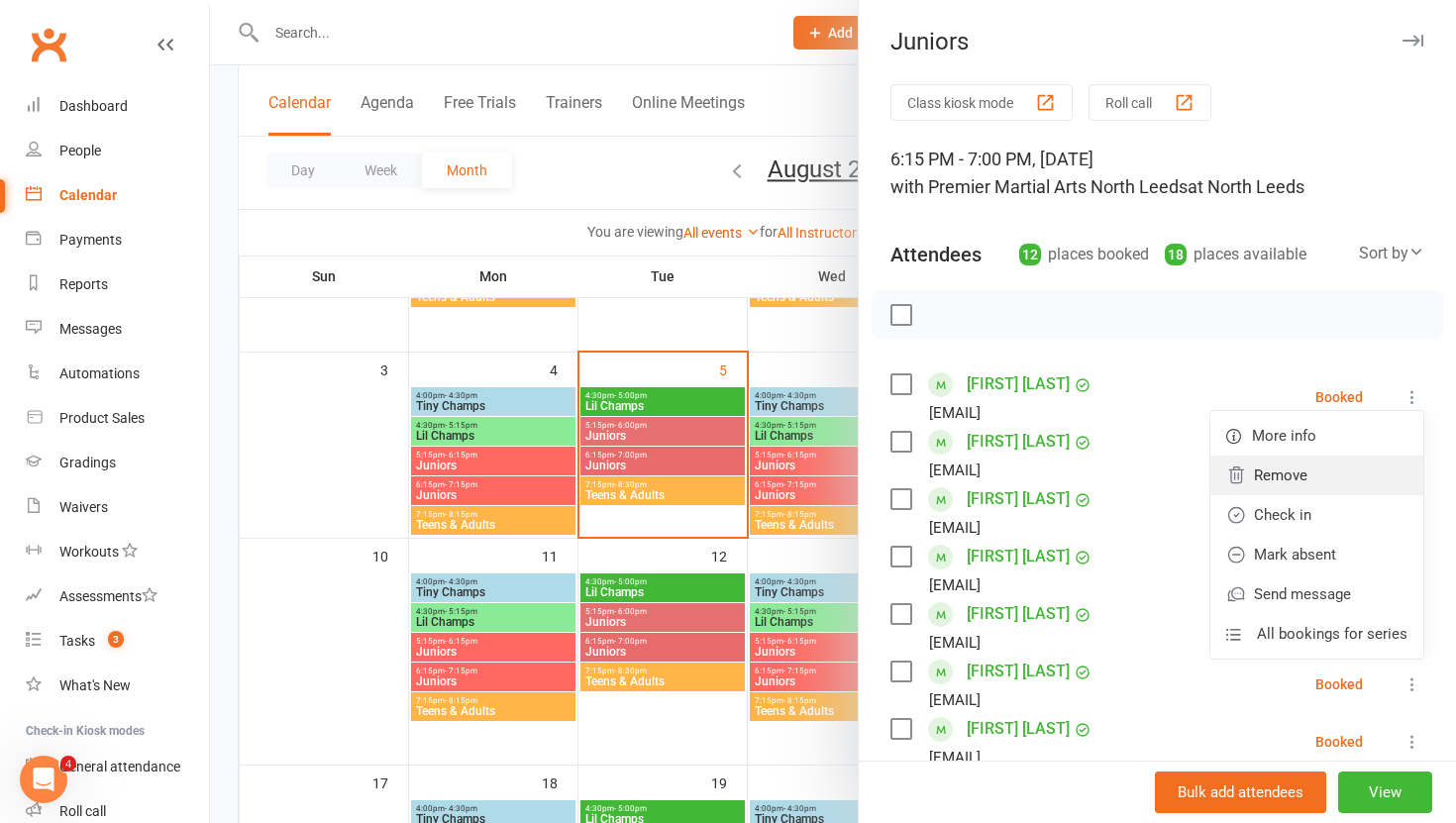 click on "Remove" at bounding box center (1316, 475) 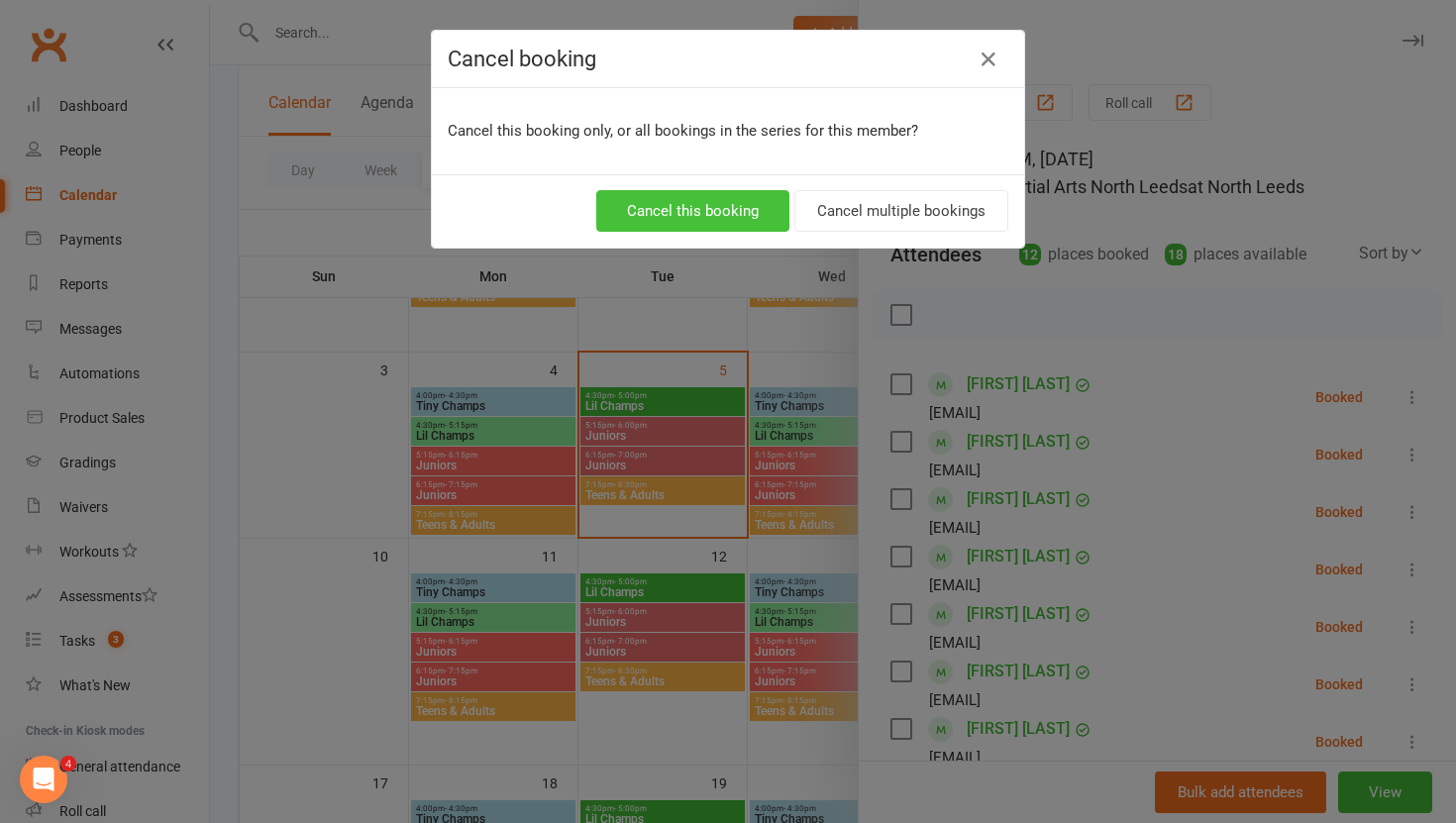 click on "Cancel this booking" at bounding box center [692, 211] 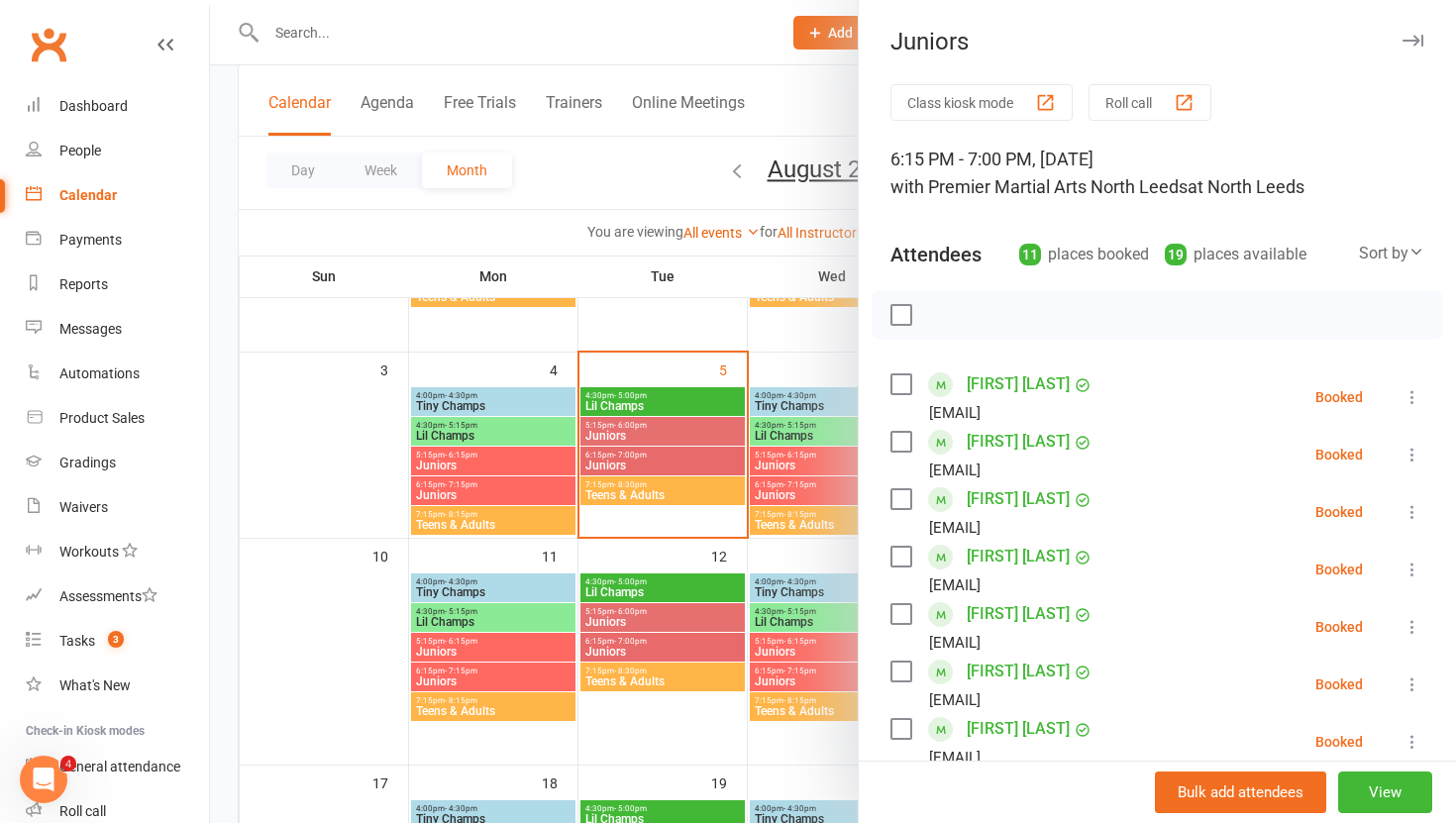 click at bounding box center (1412, 397) 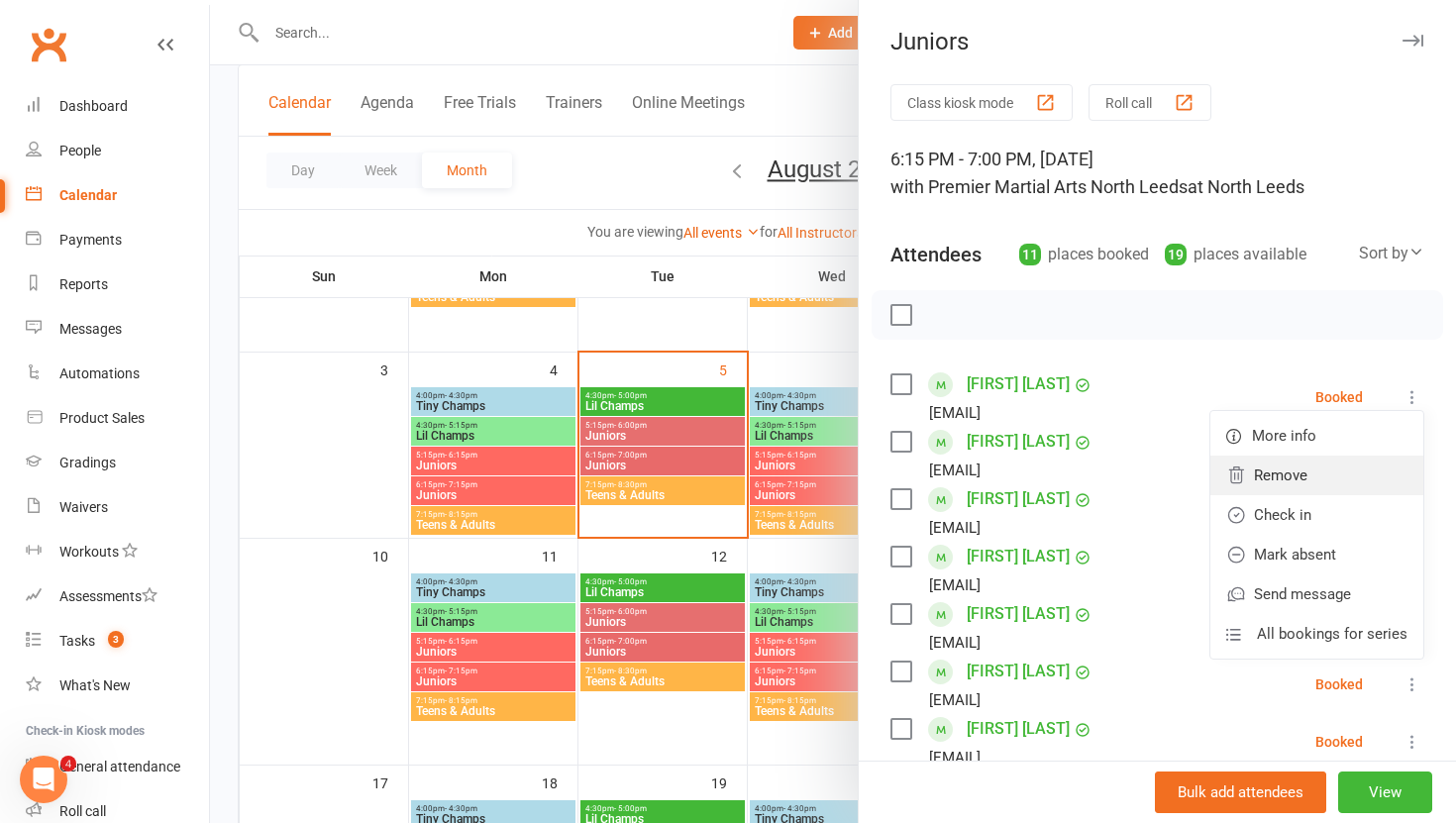 click on "Remove" at bounding box center [1316, 475] 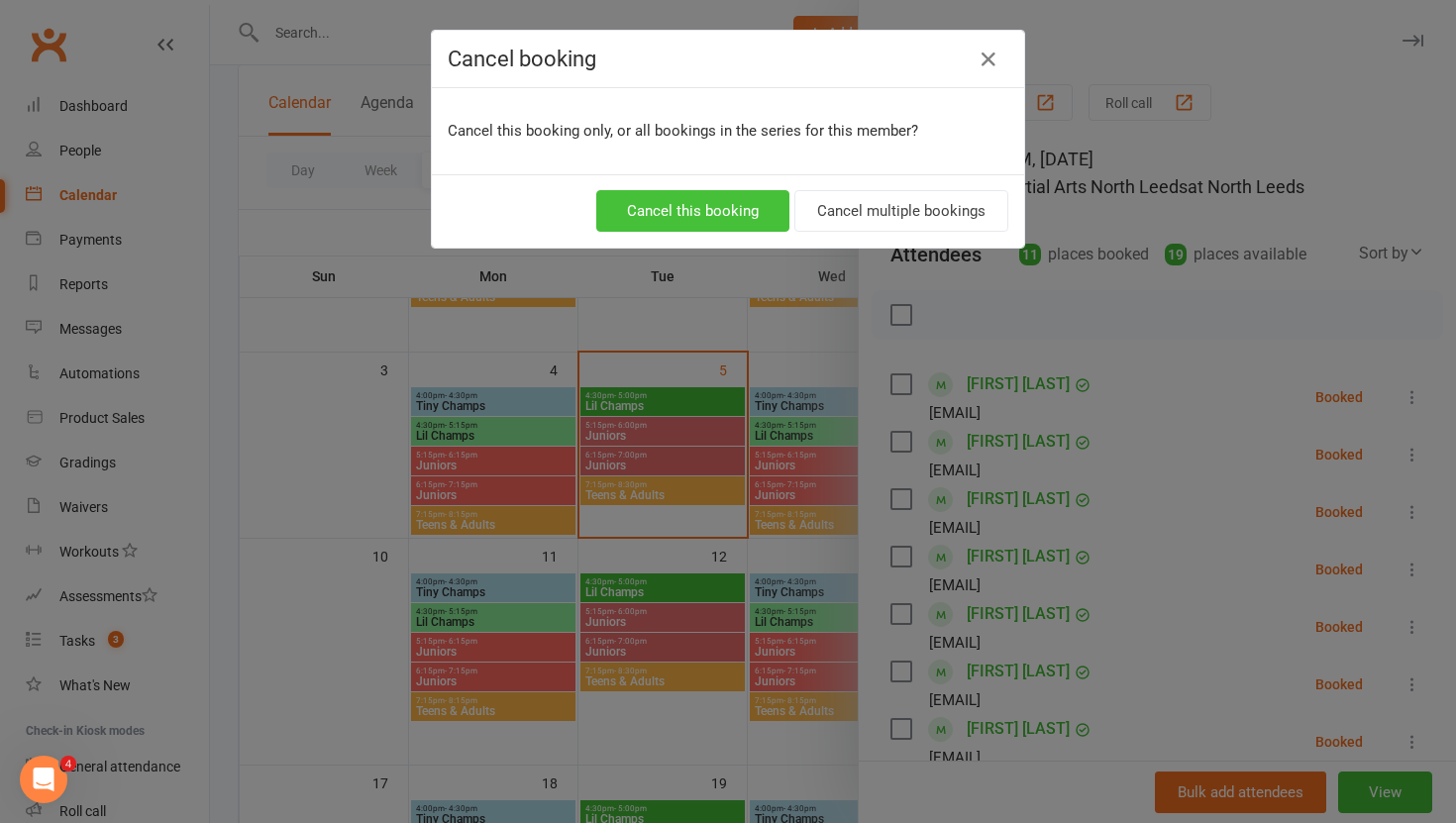 click on "Cancel this booking" at bounding box center [692, 211] 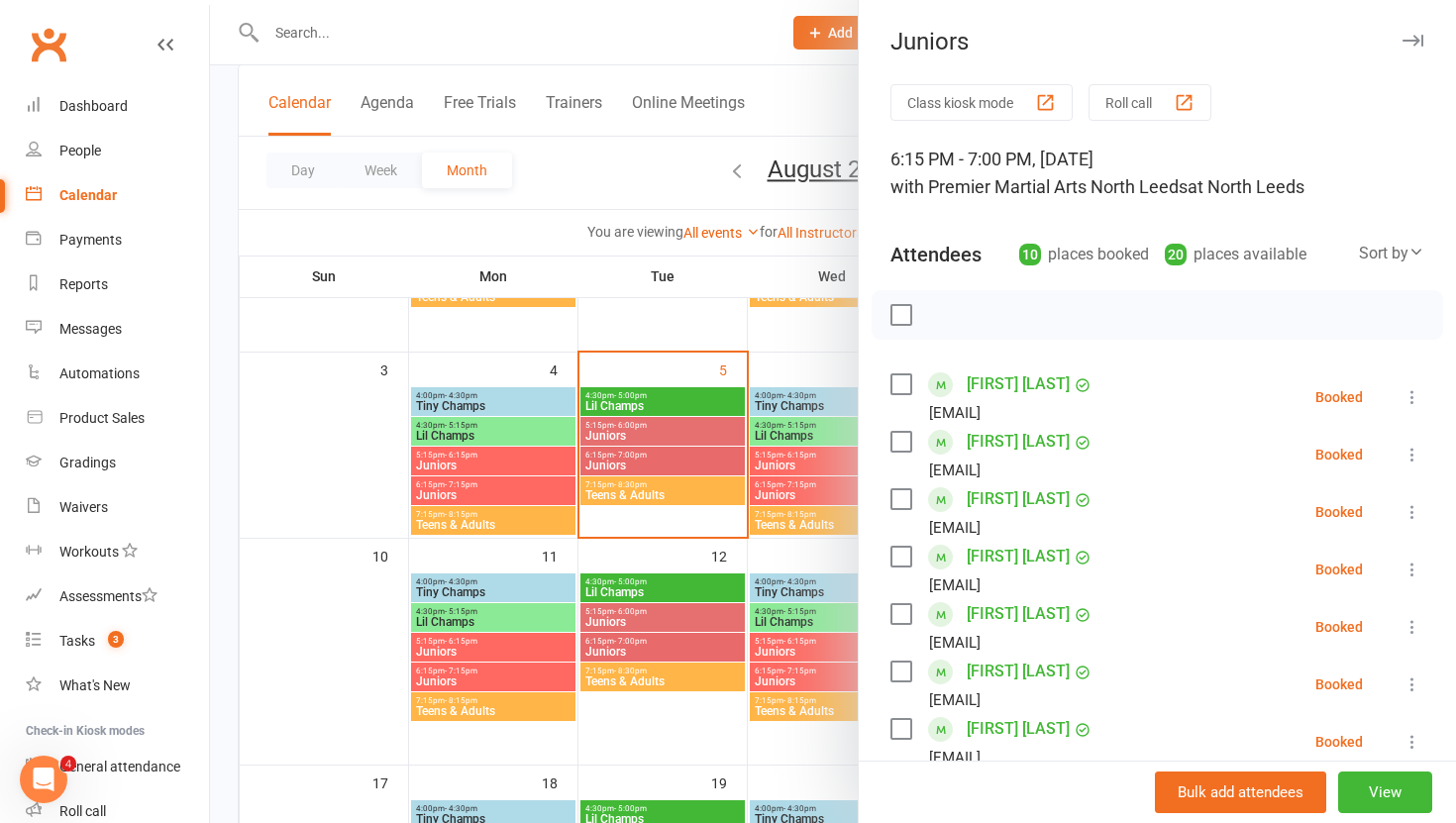 click at bounding box center (1412, 397) 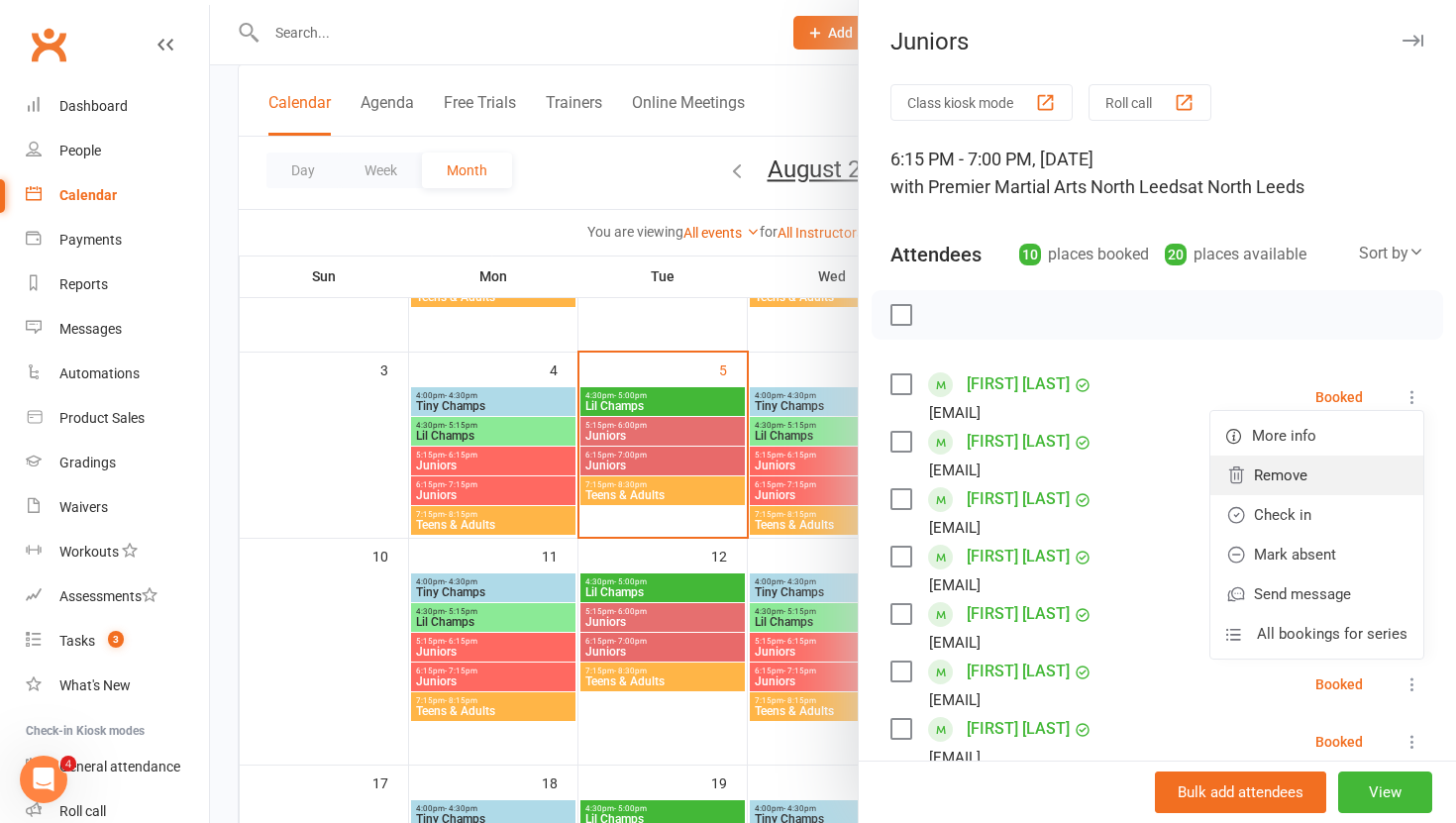 click on "Remove" at bounding box center (1316, 475) 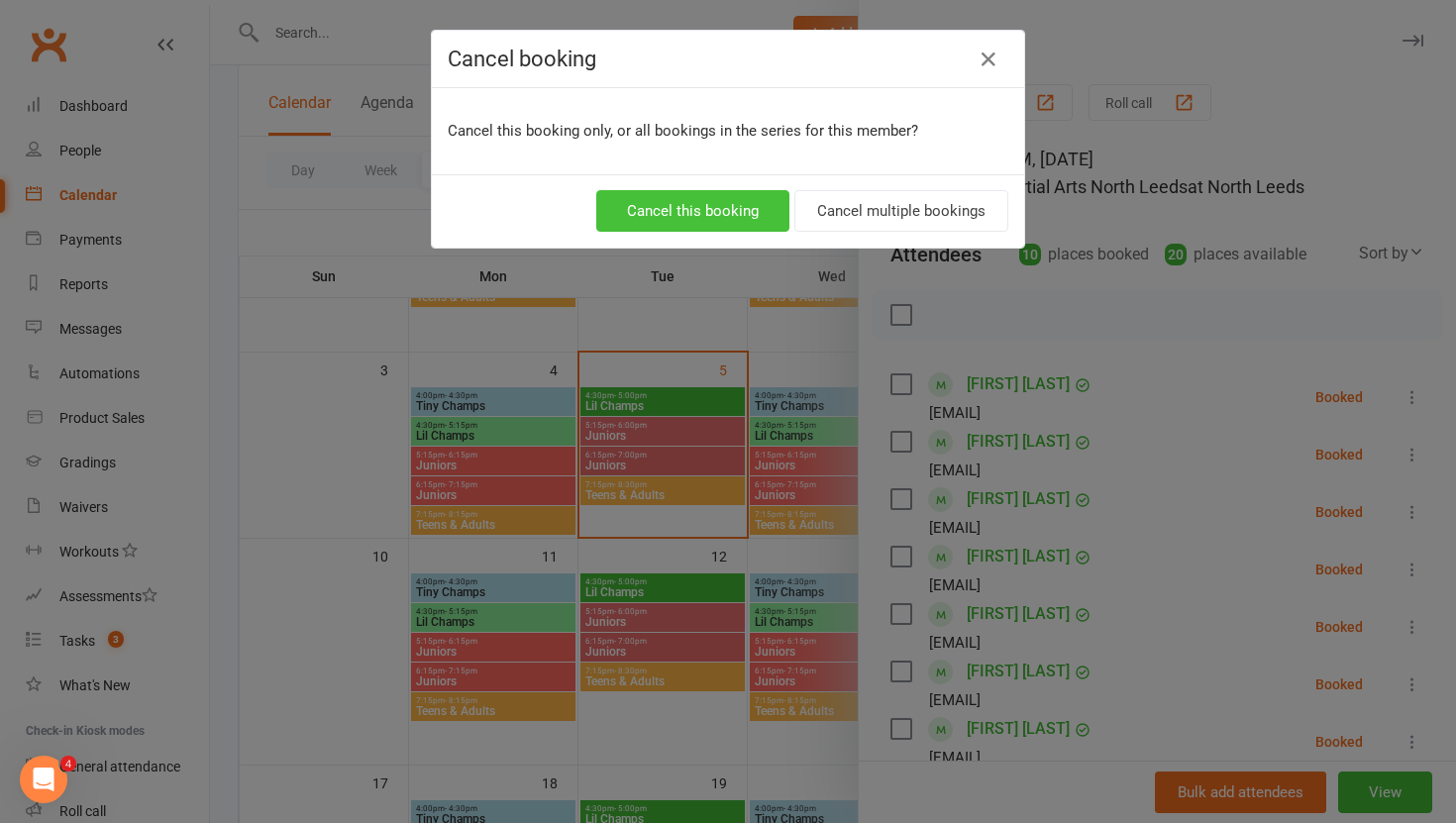 click on "Cancel this booking" at bounding box center (692, 211) 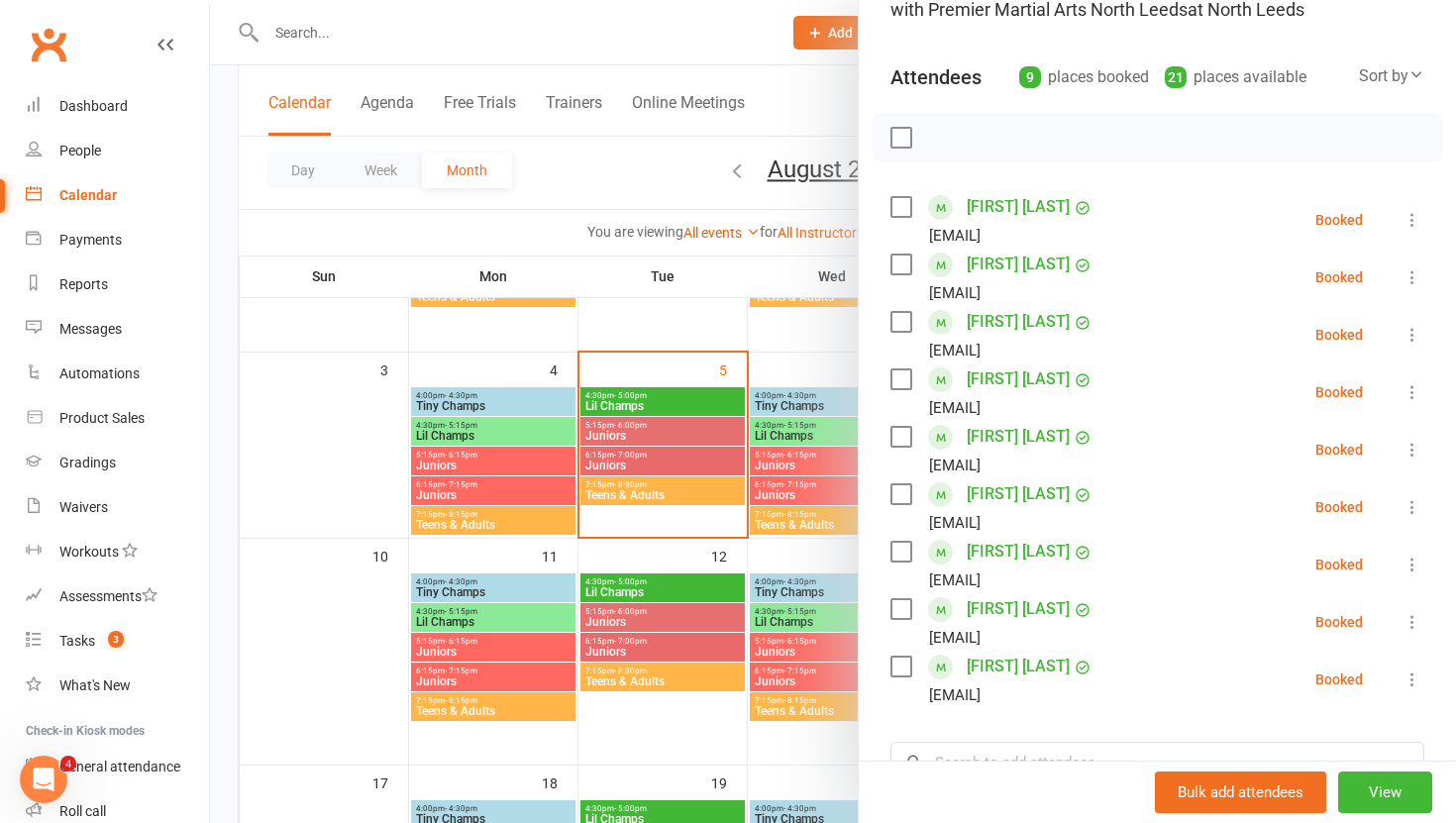 scroll, scrollTop: 223, scrollLeft: 0, axis: vertical 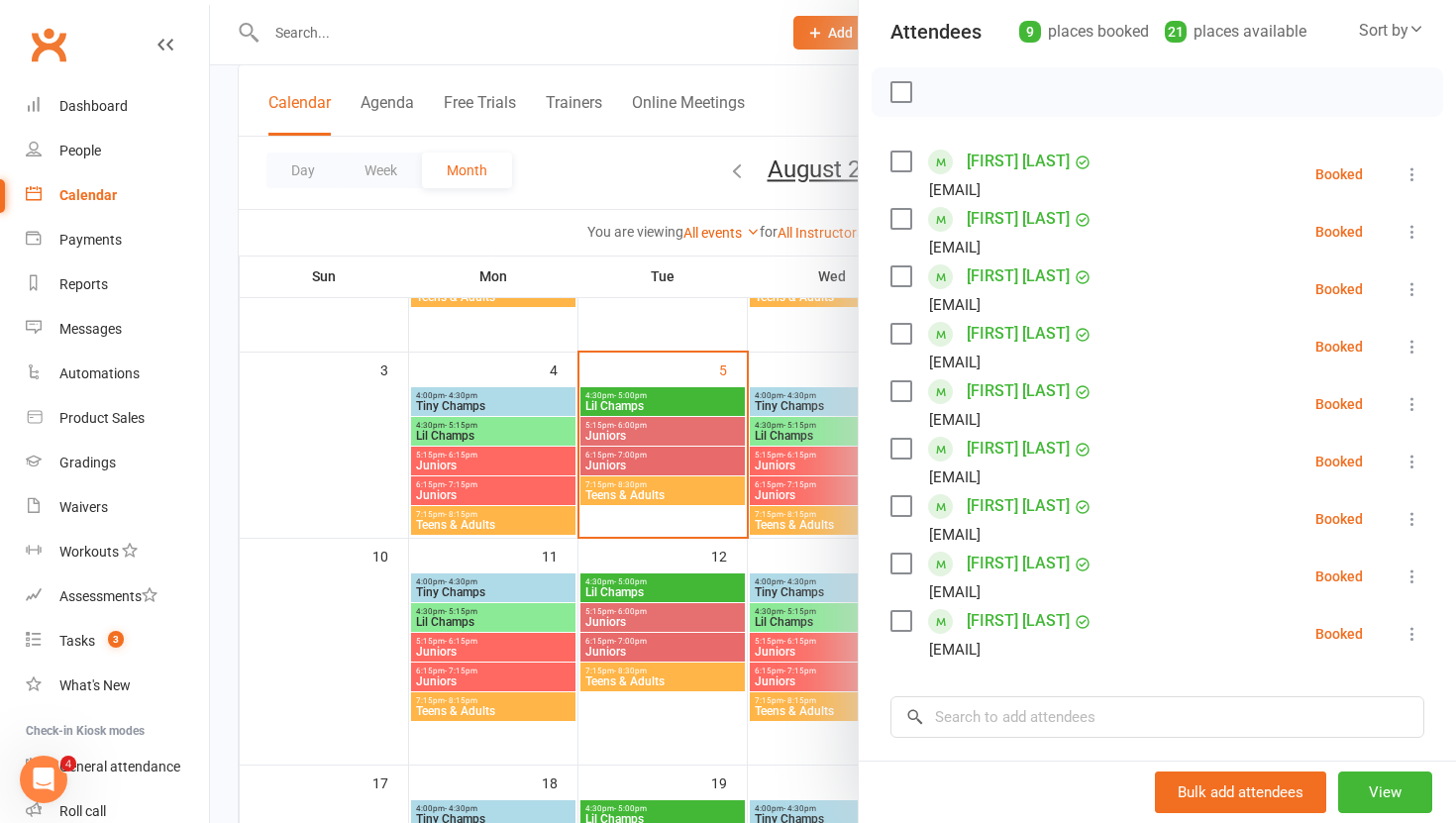 click at bounding box center [833, 411] 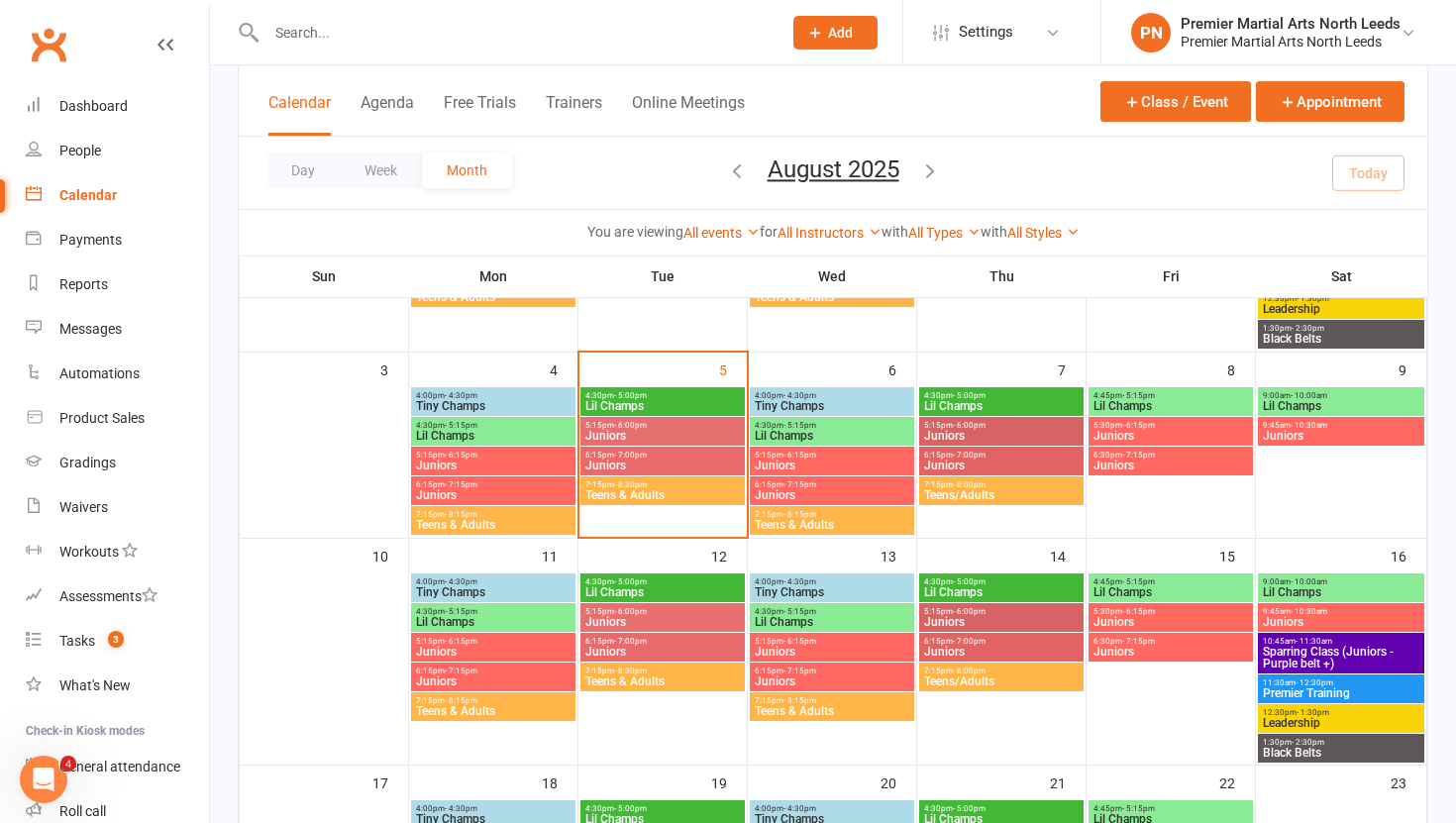 click on "- 8:30pm" at bounding box center [630, 484] 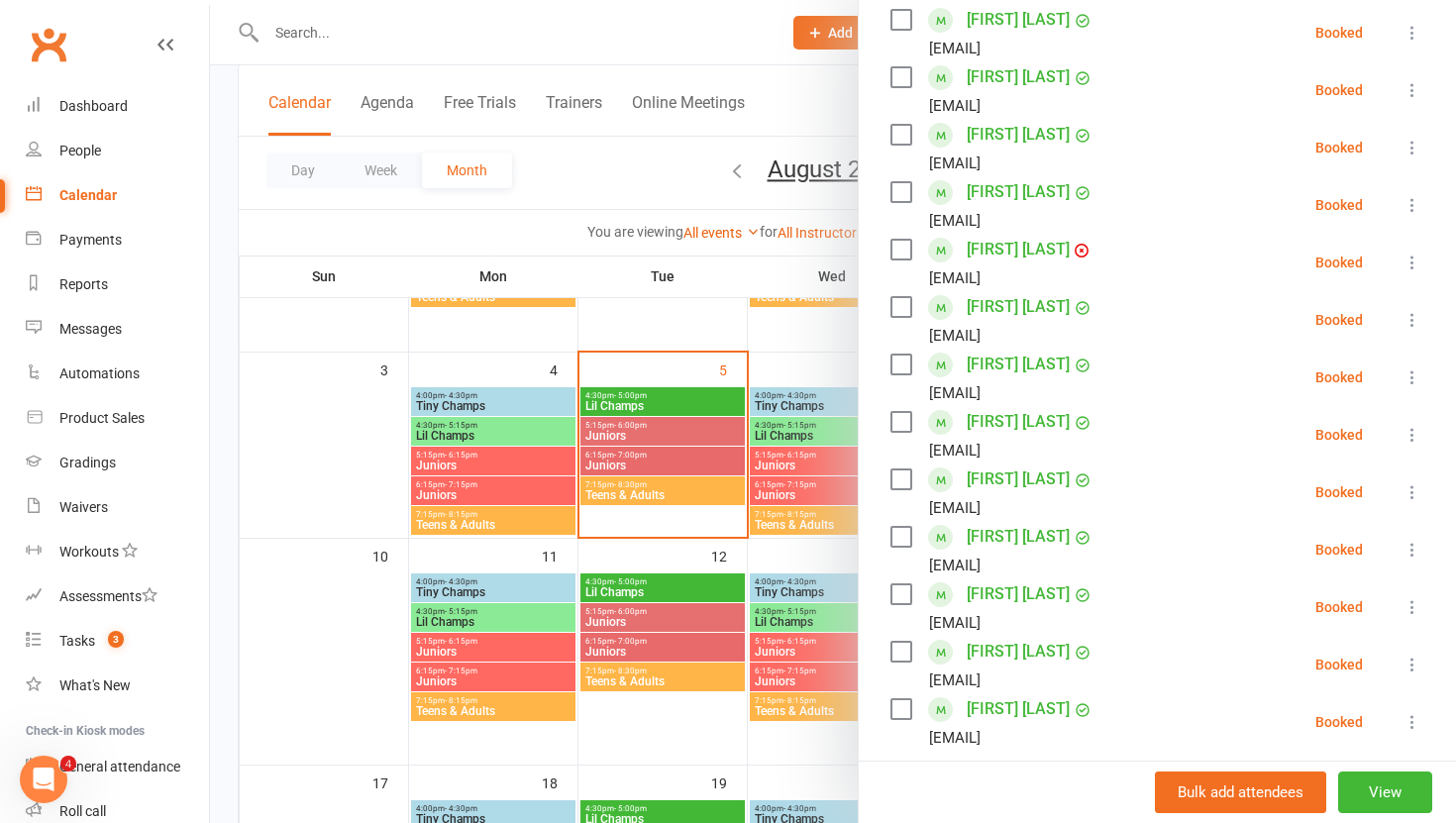 scroll, scrollTop: 379, scrollLeft: 0, axis: vertical 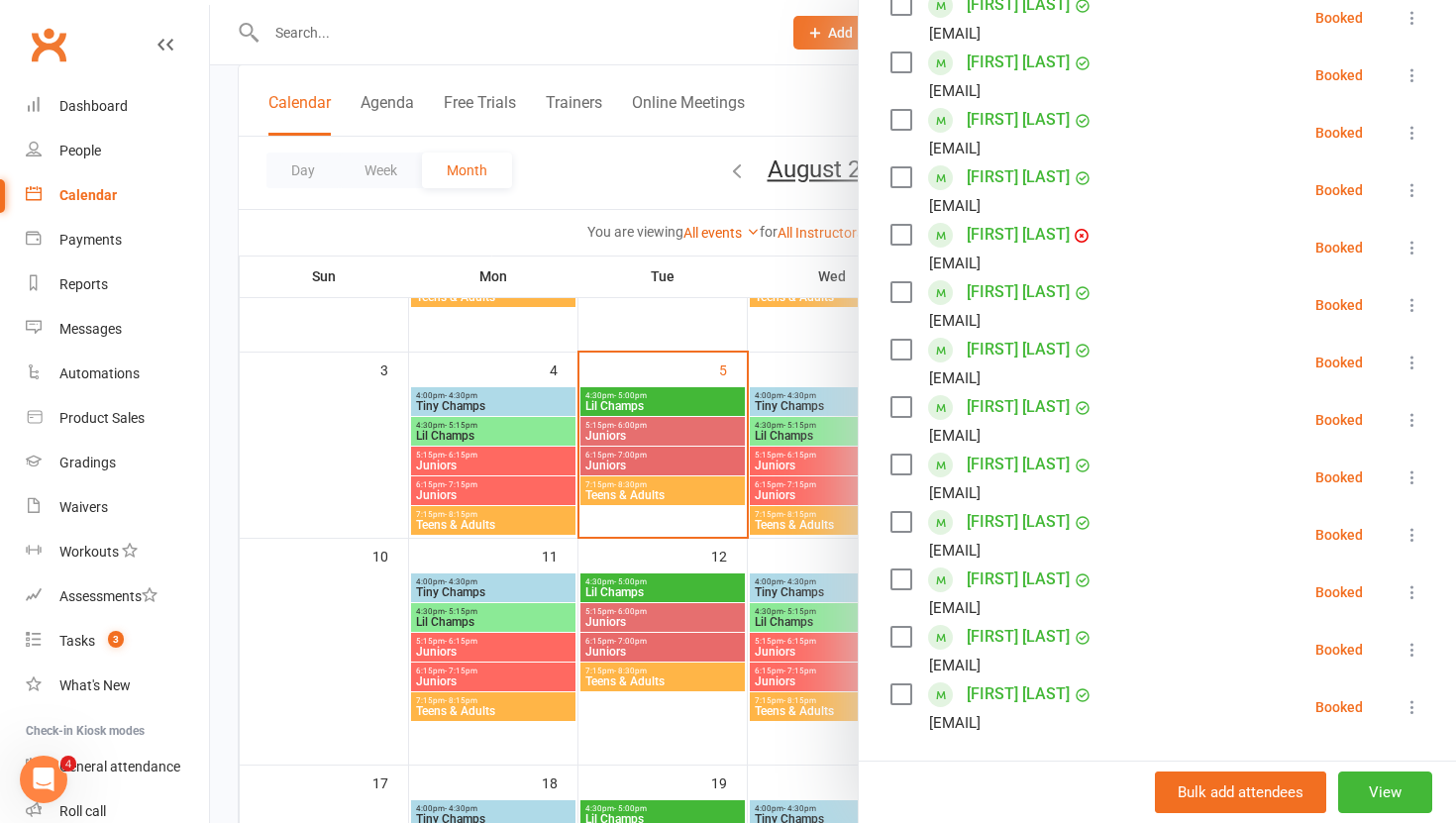 click at bounding box center [1412, 535] 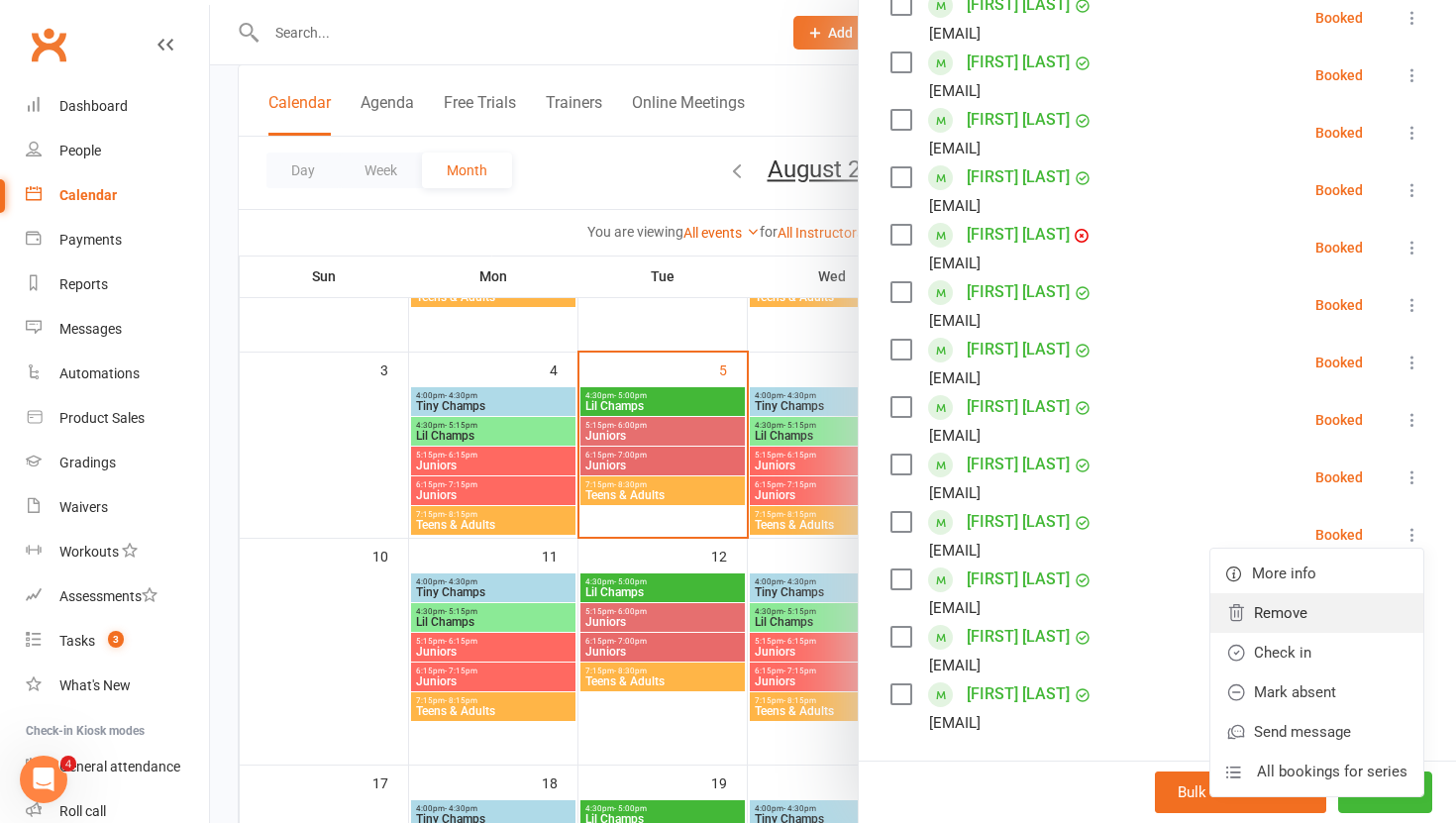 click on "Remove" at bounding box center (1316, 613) 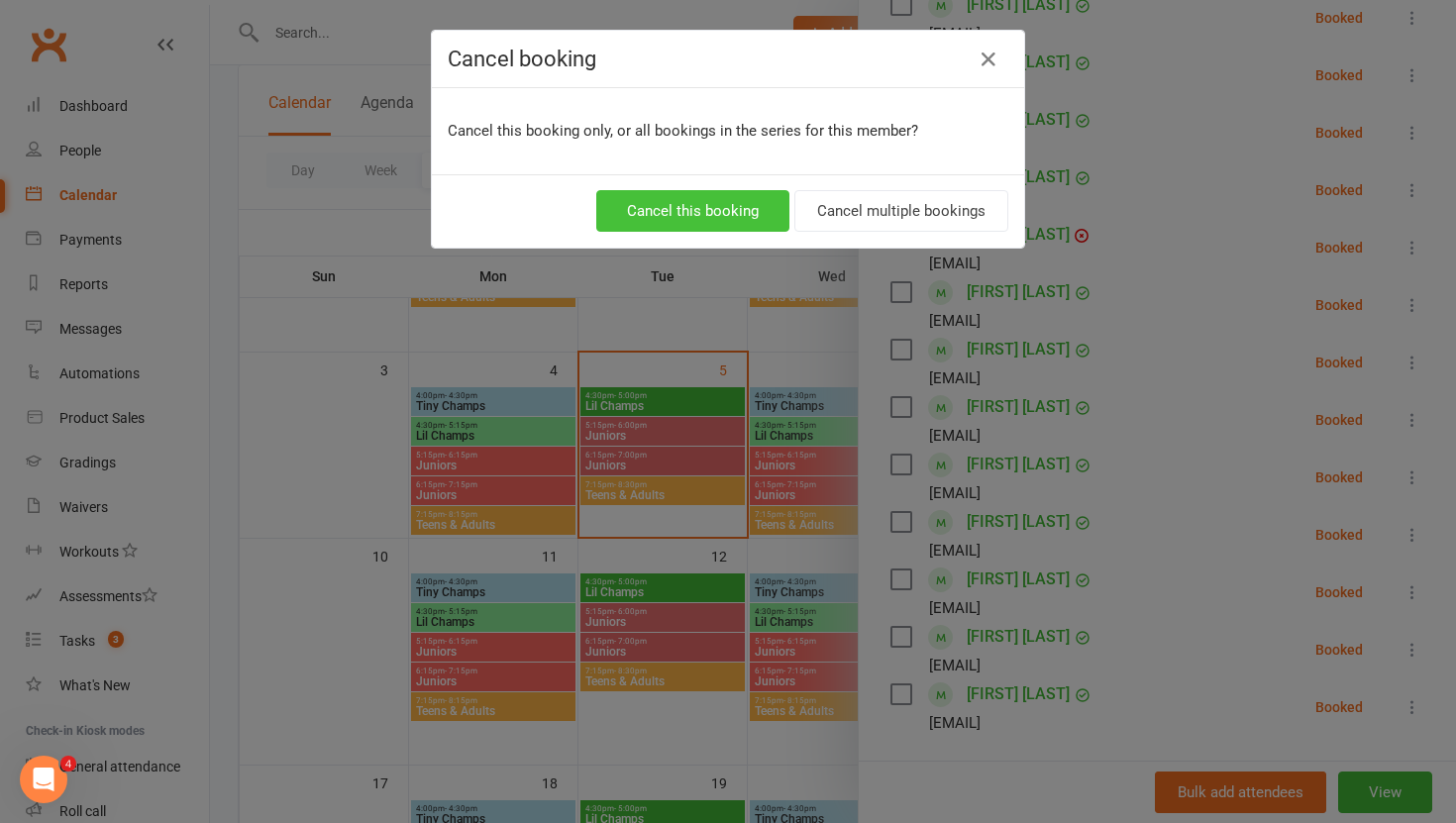 click on "Cancel this booking" at bounding box center [692, 211] 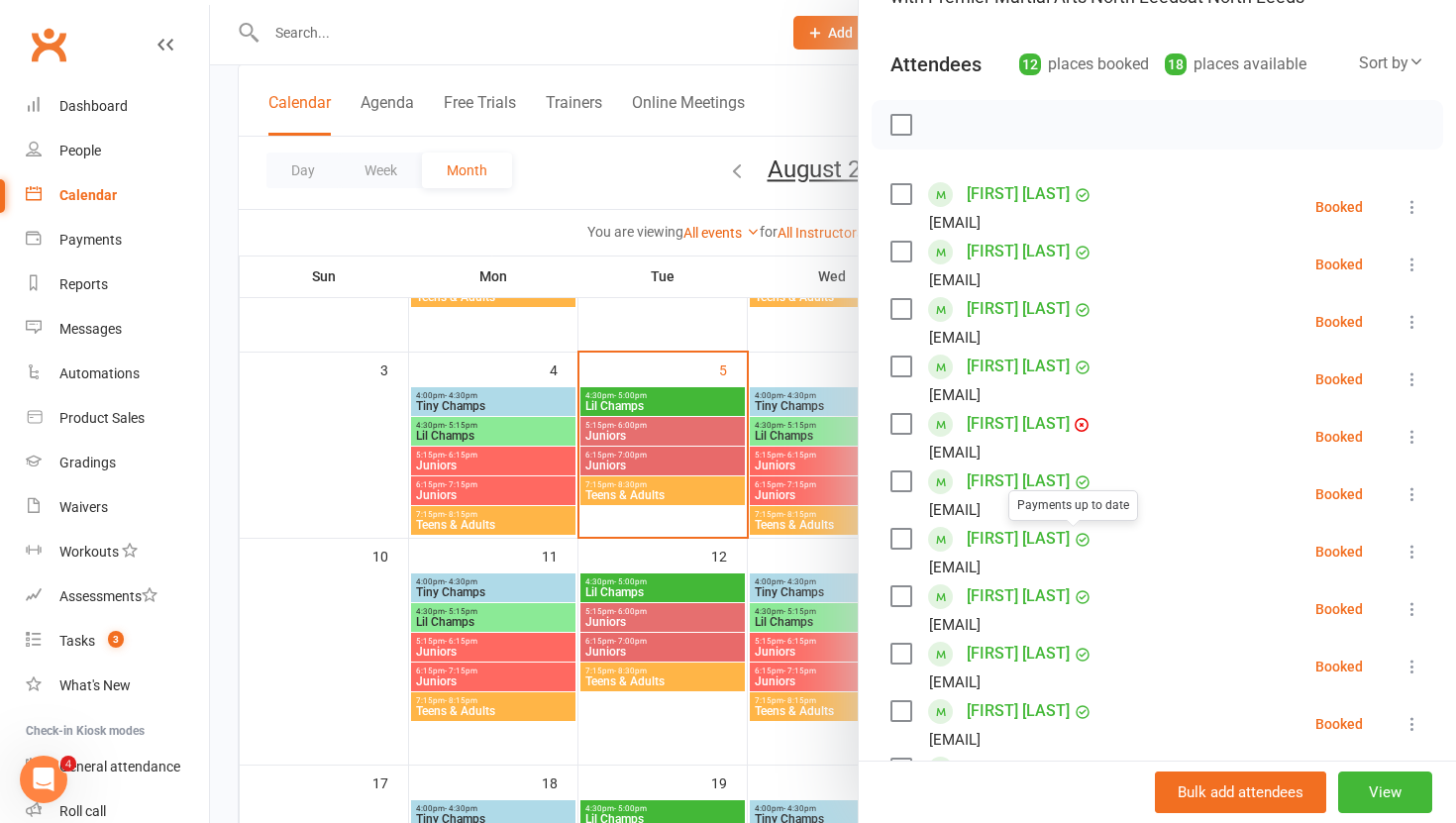 scroll, scrollTop: 0, scrollLeft: 0, axis: both 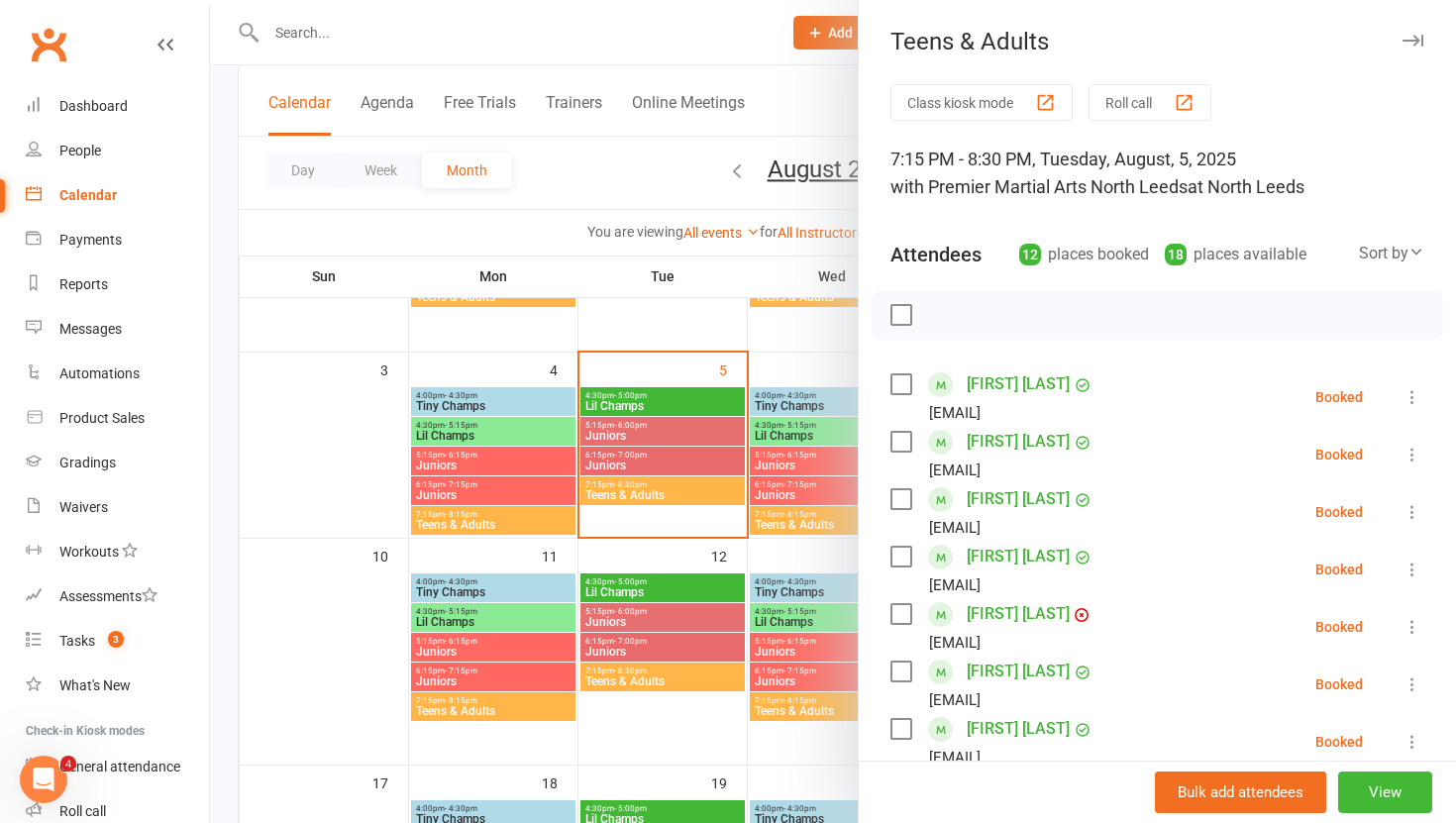 click at bounding box center (833, 411) 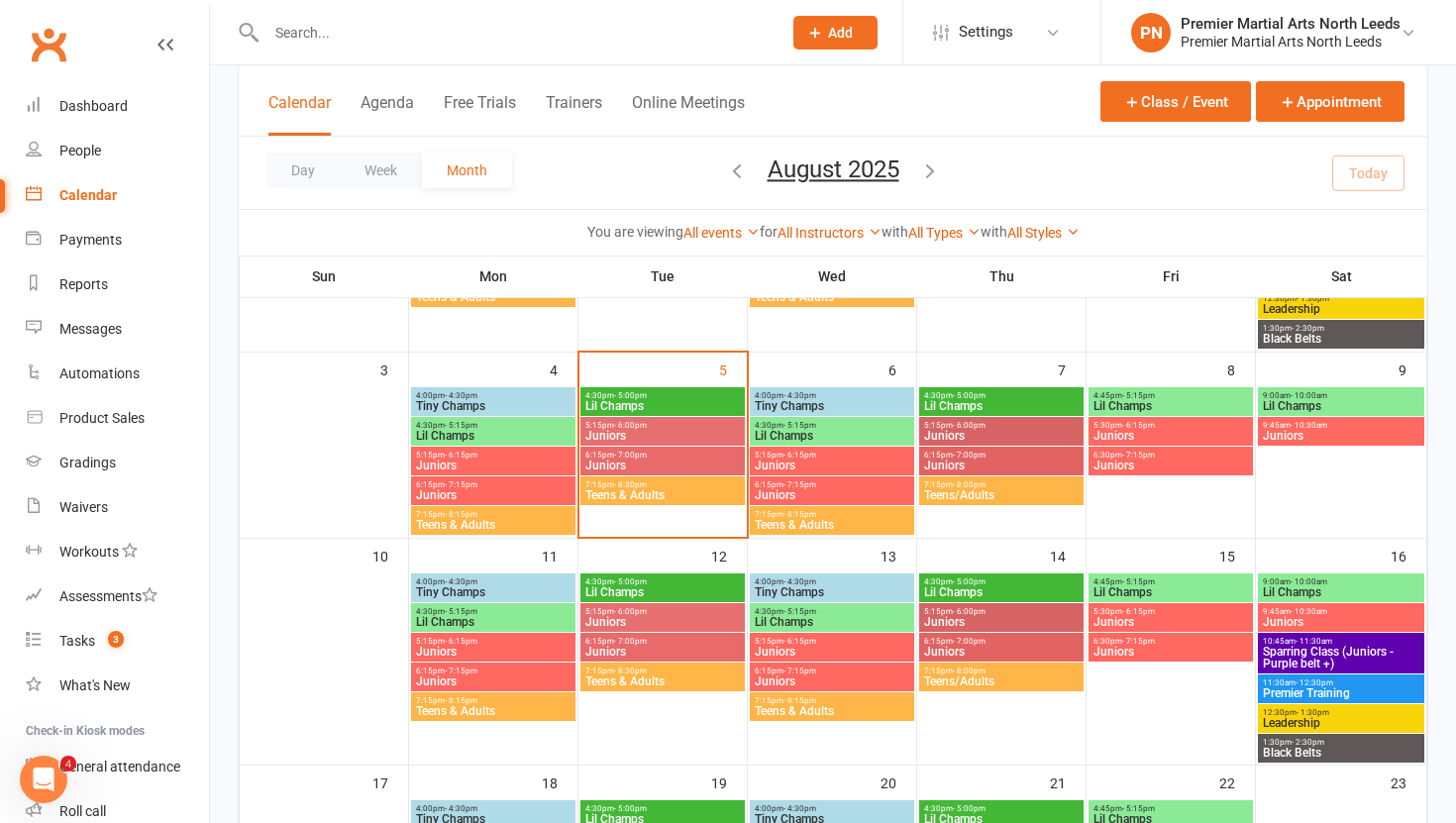 click on "4:30pm  - 5:00pm" at bounding box center [663, 395] 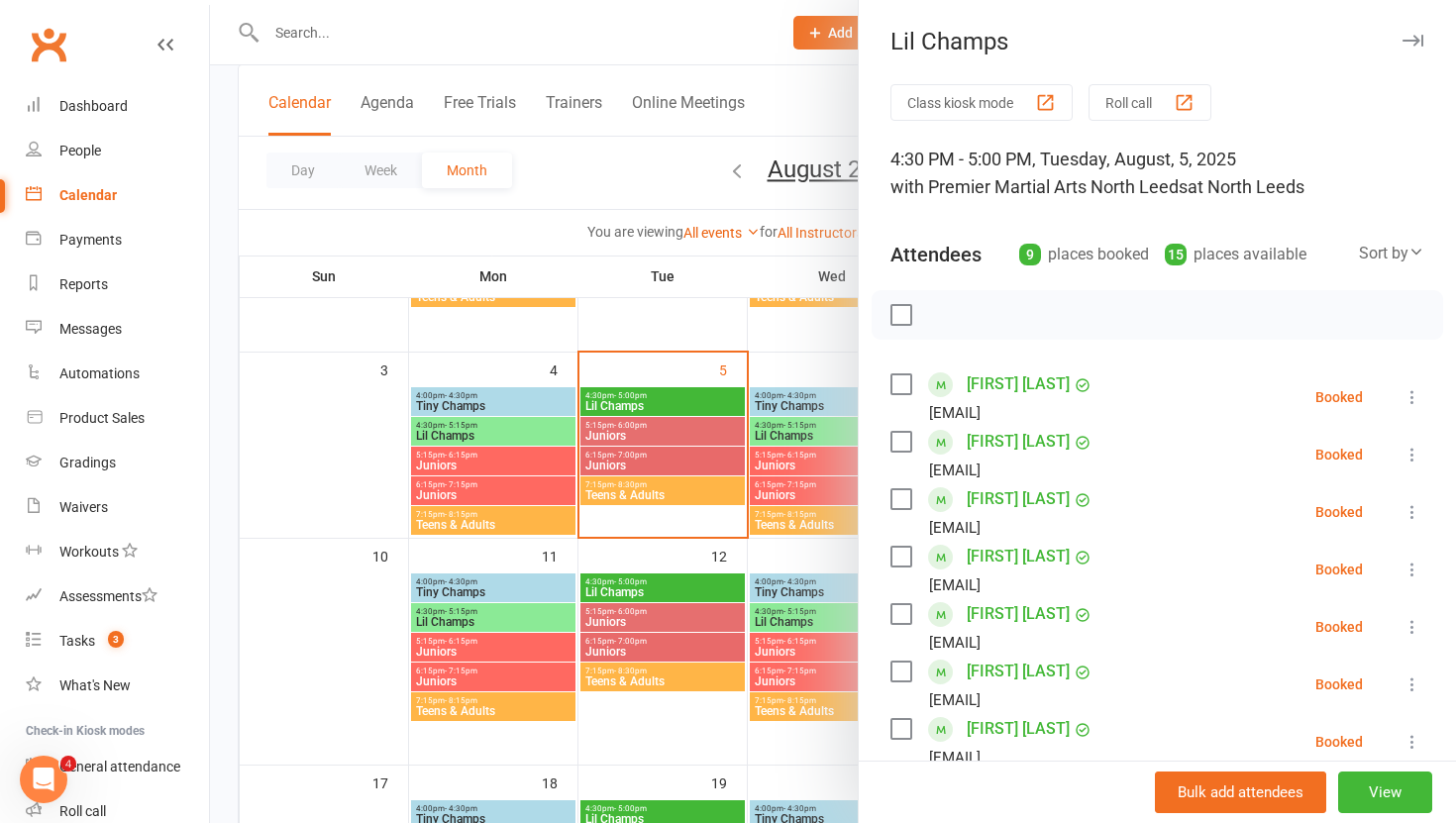 click at bounding box center [833, 411] 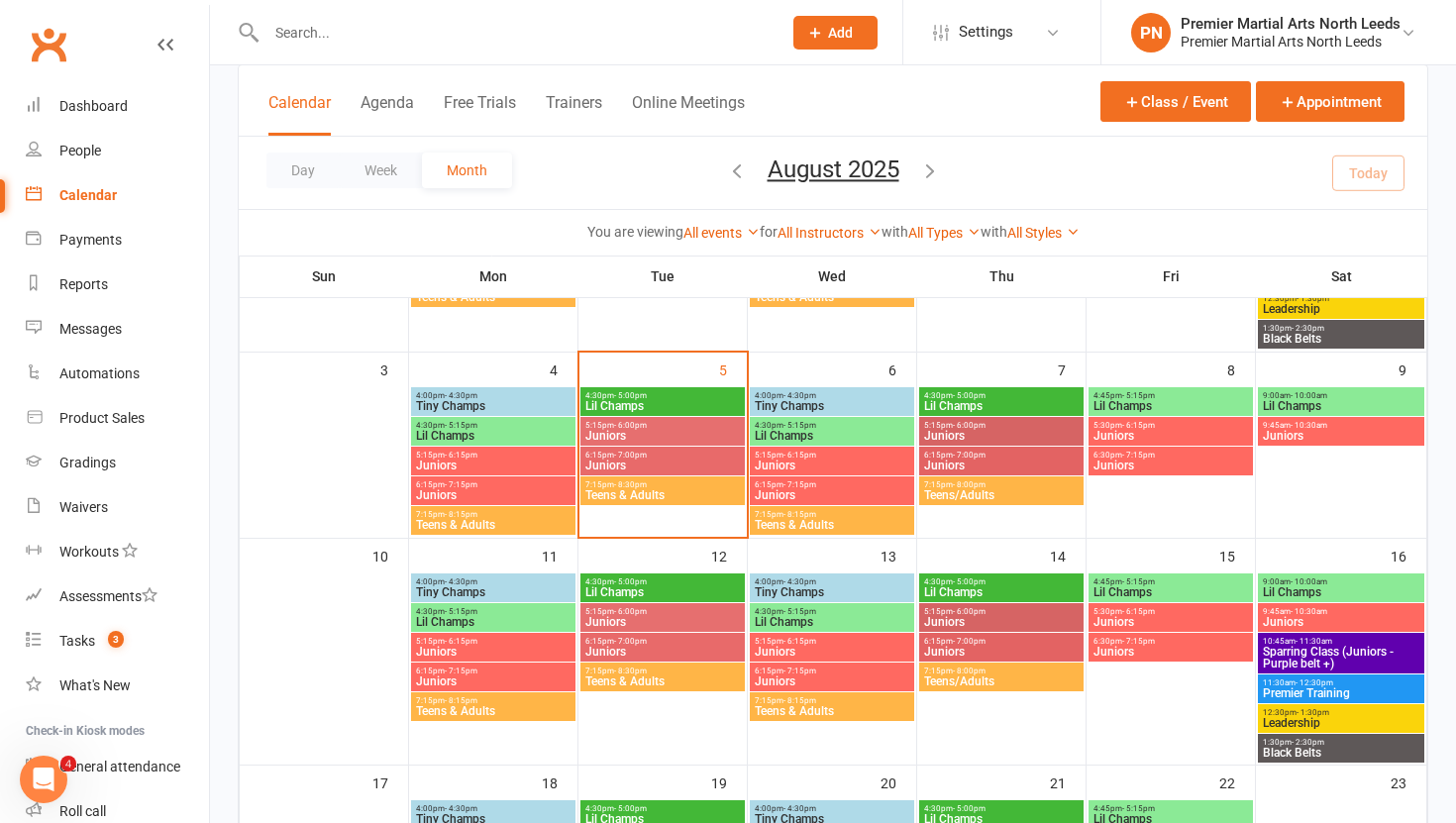click on "Teens & Adults" at bounding box center [663, 495] 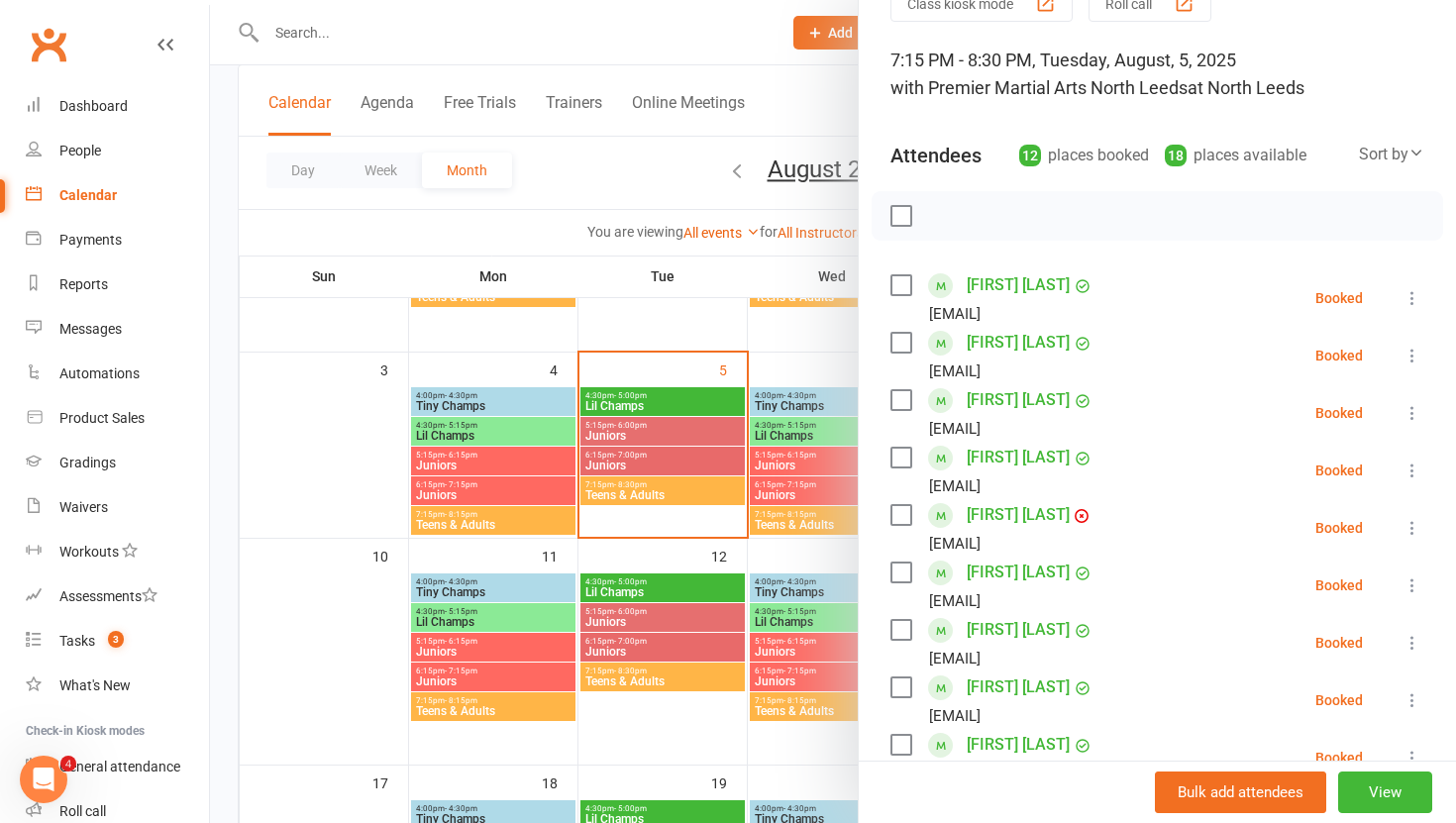 scroll, scrollTop: 60, scrollLeft: 0, axis: vertical 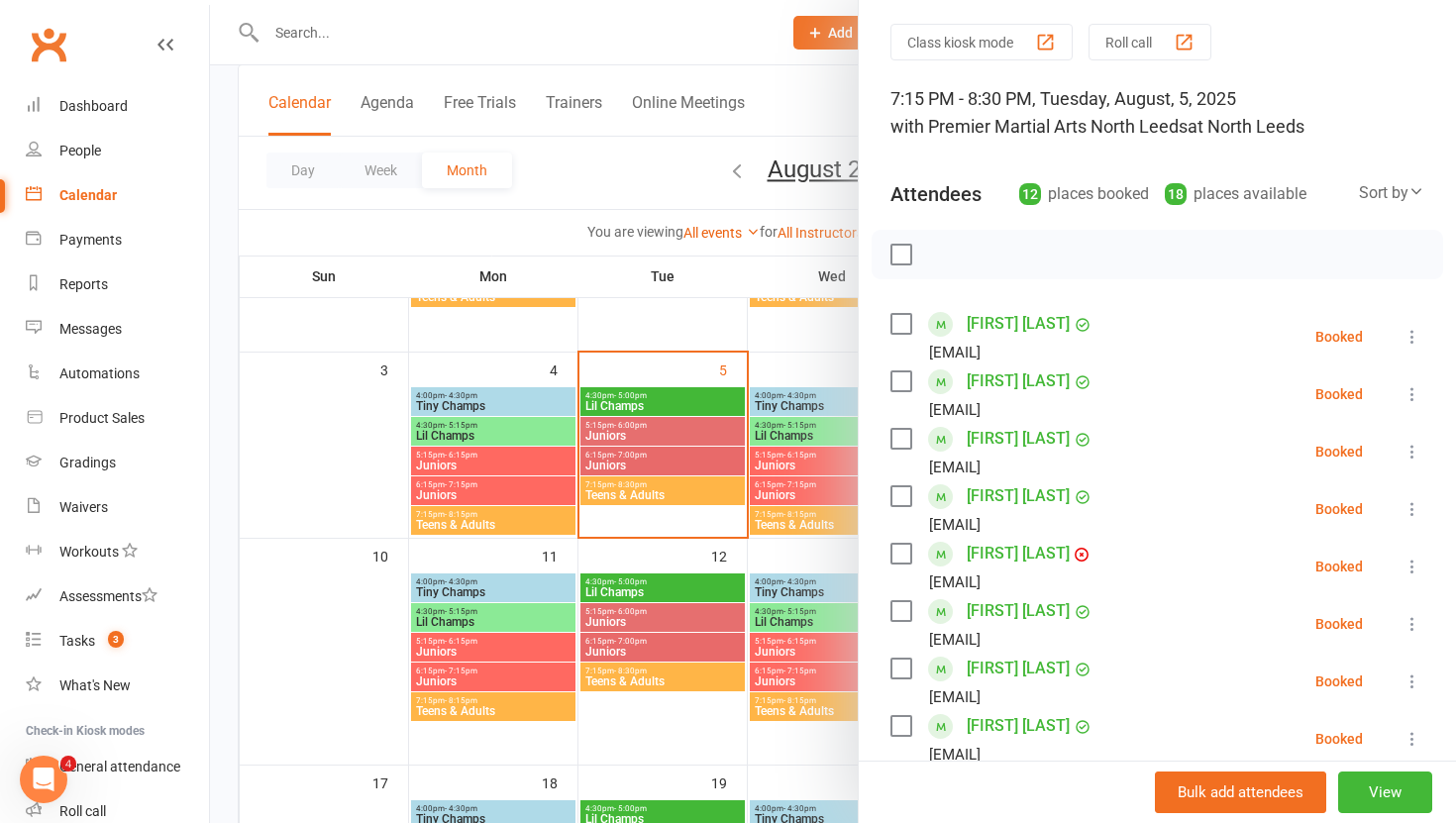 click at bounding box center (833, 411) 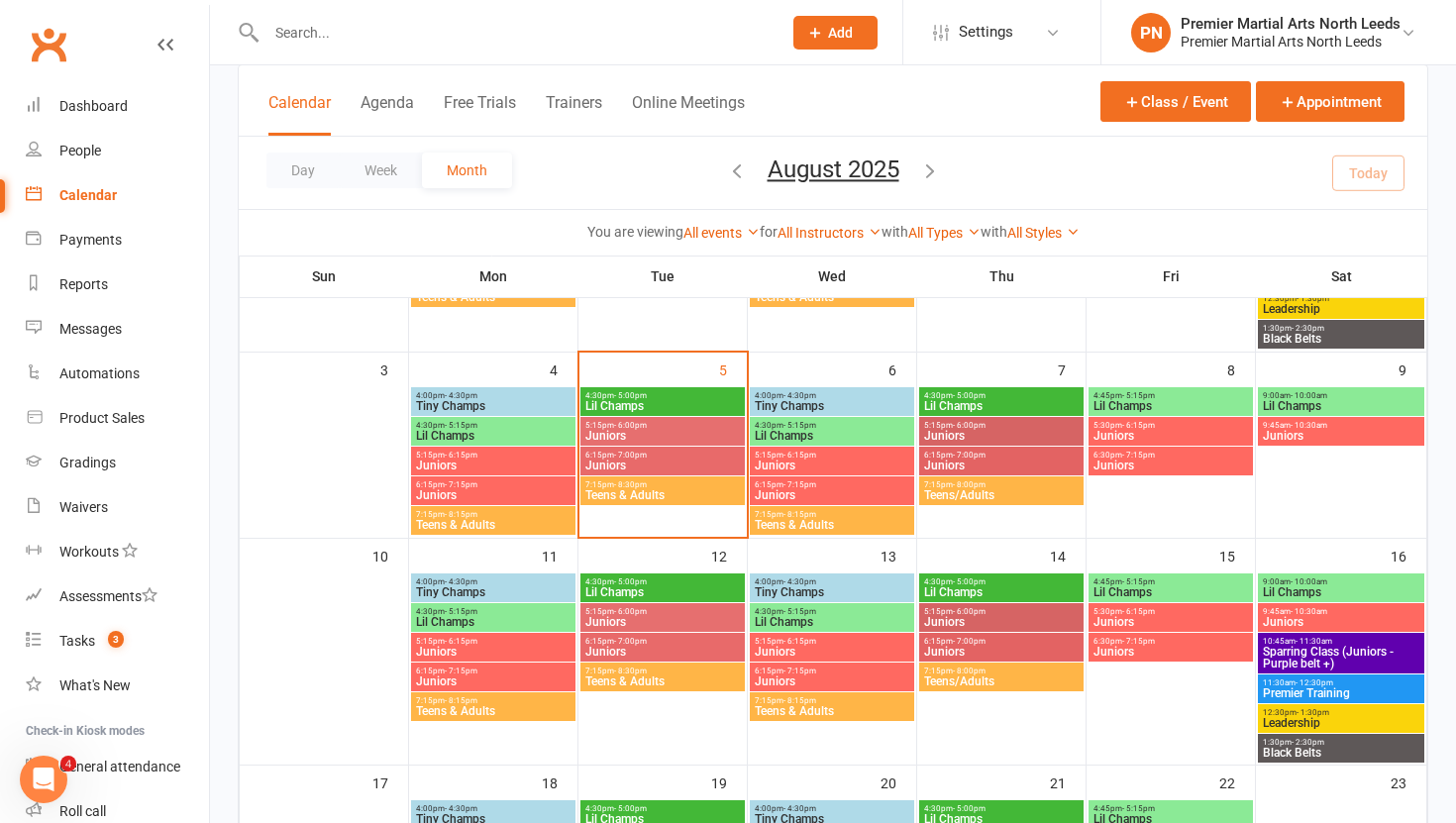 click on "6:15pm  - 7:00pm" at bounding box center (663, 455) 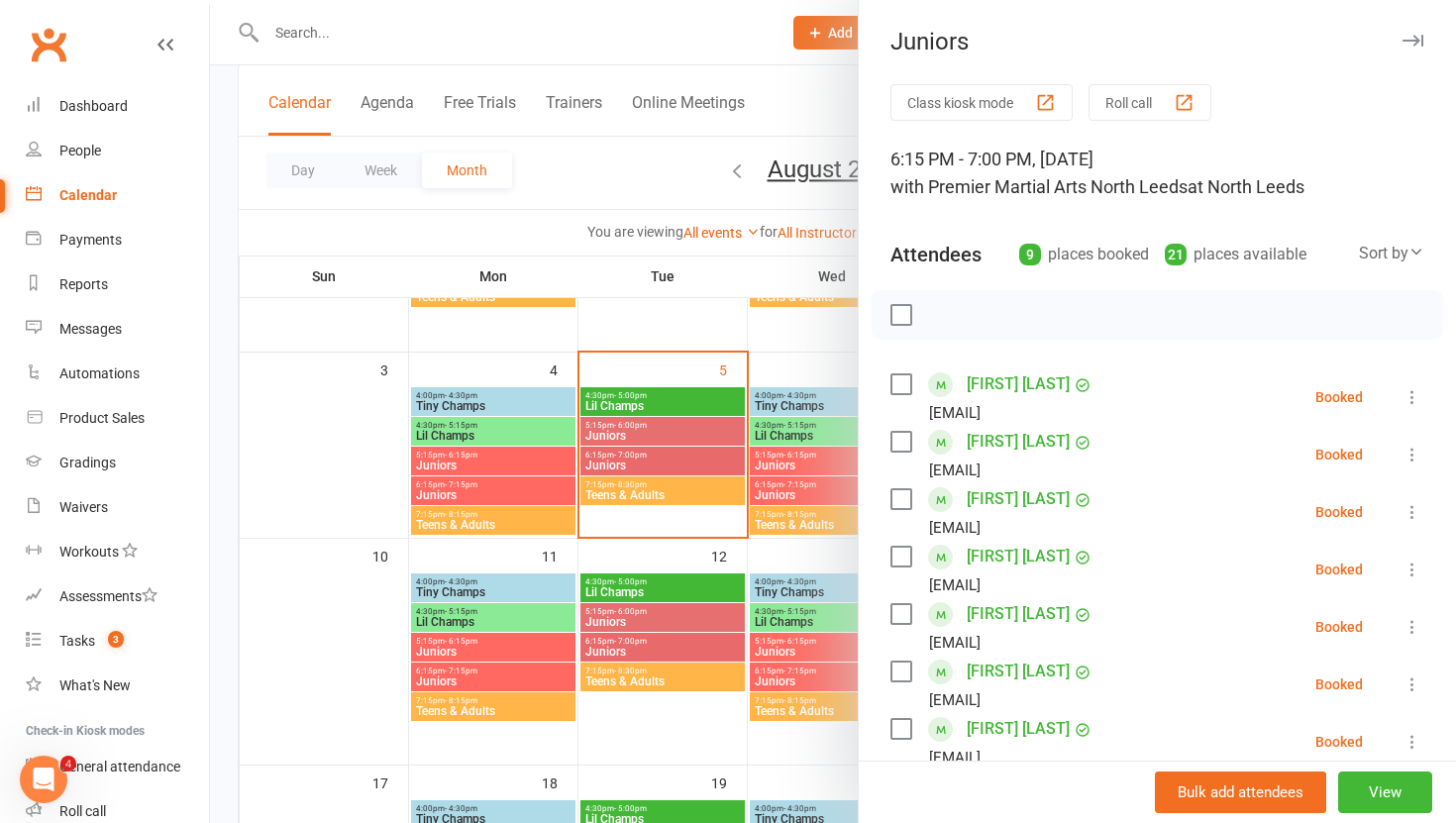 click at bounding box center (833, 411) 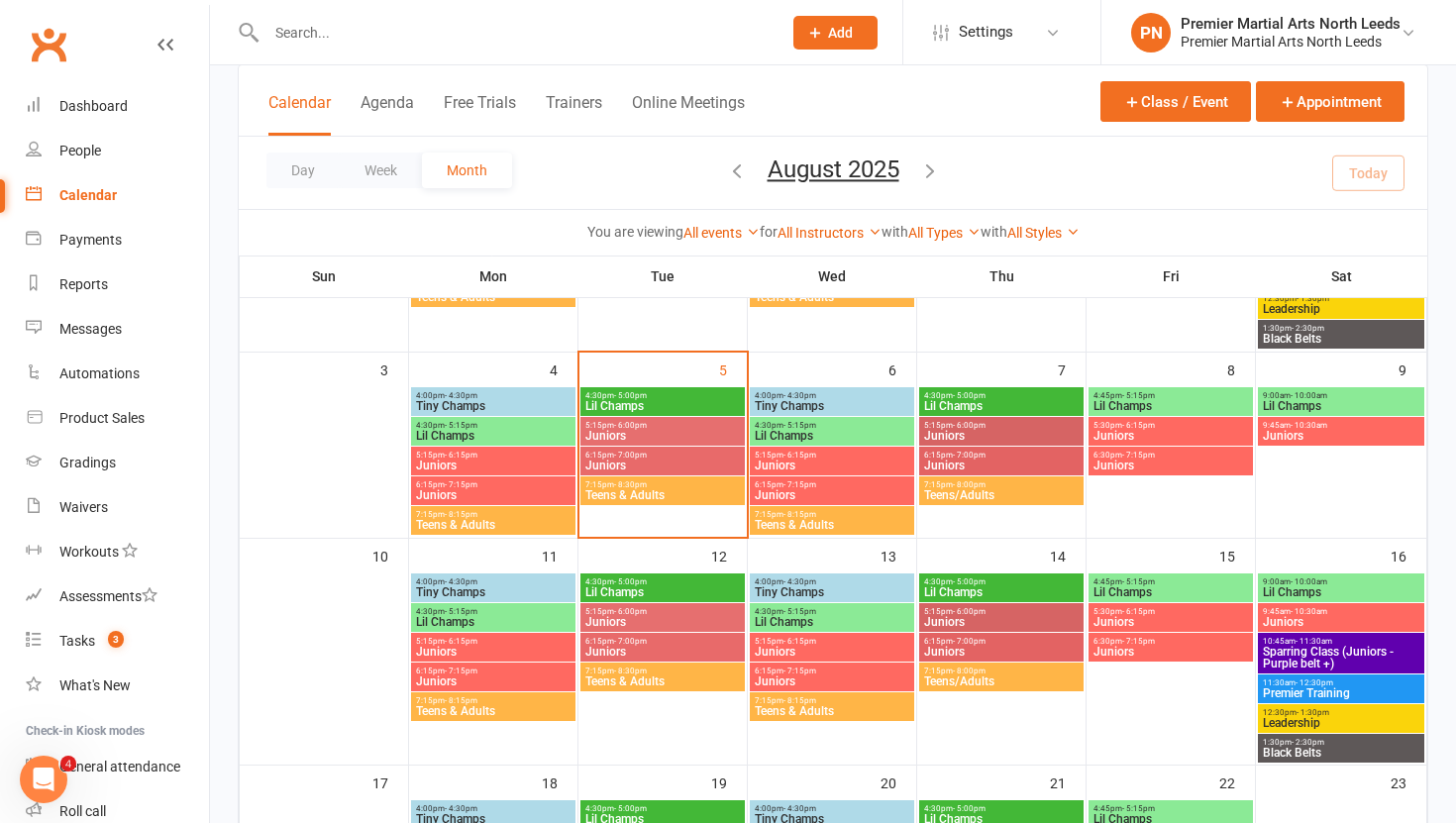 click on "5:15pm  - 6:00pm" at bounding box center (663, 425) 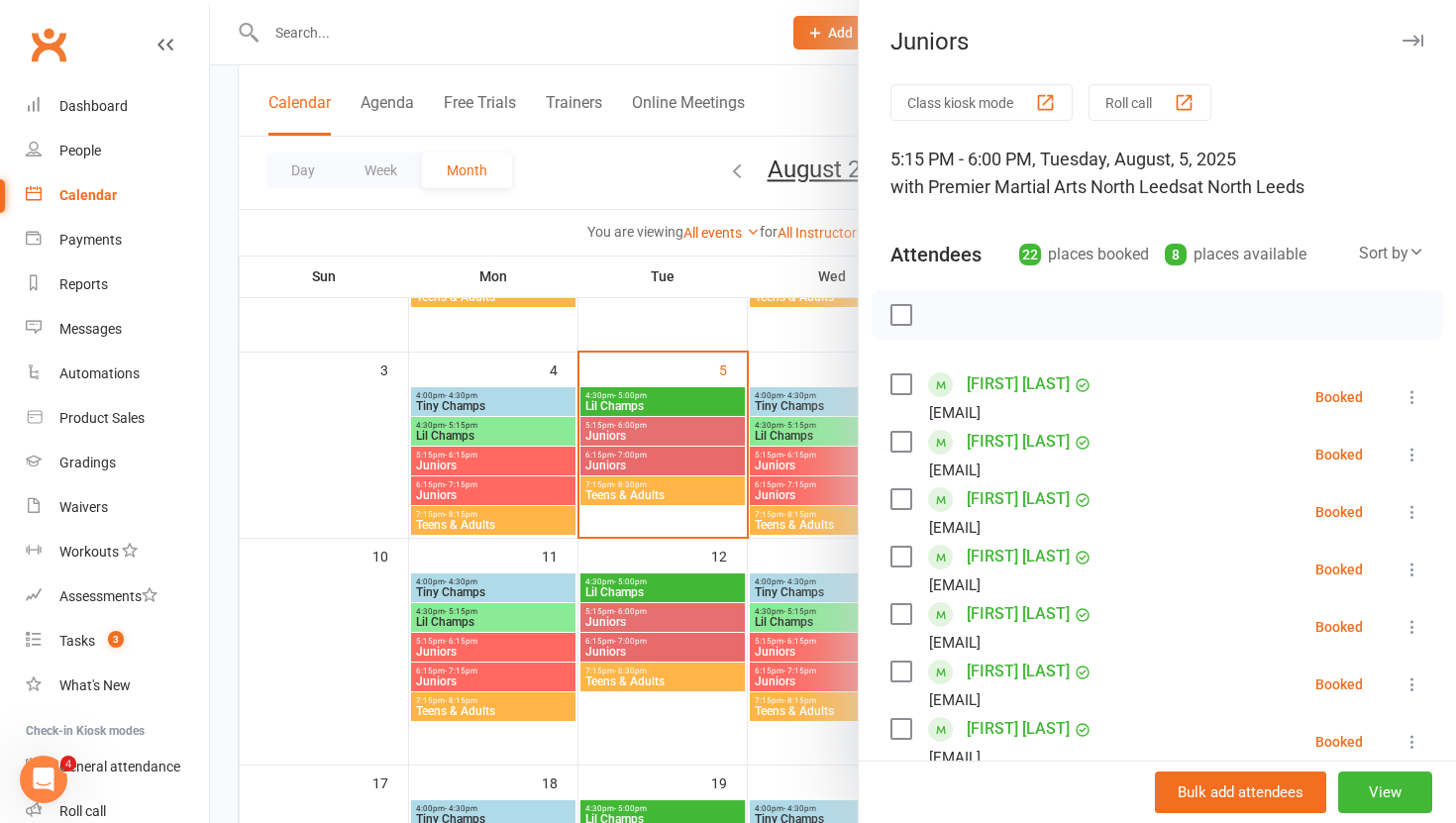 click at bounding box center [833, 411] 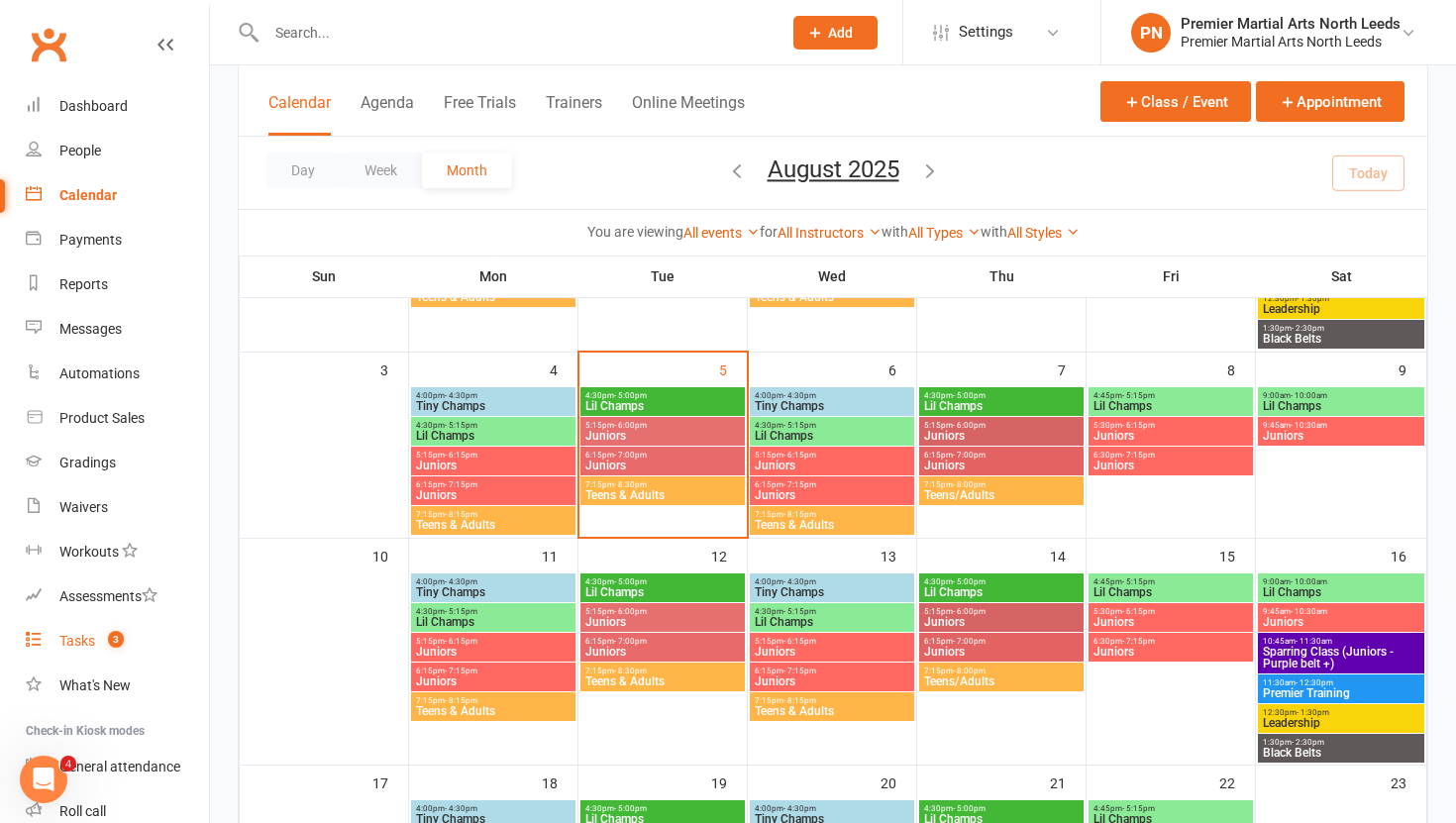 click on "Tasks" at bounding box center [77, 641] 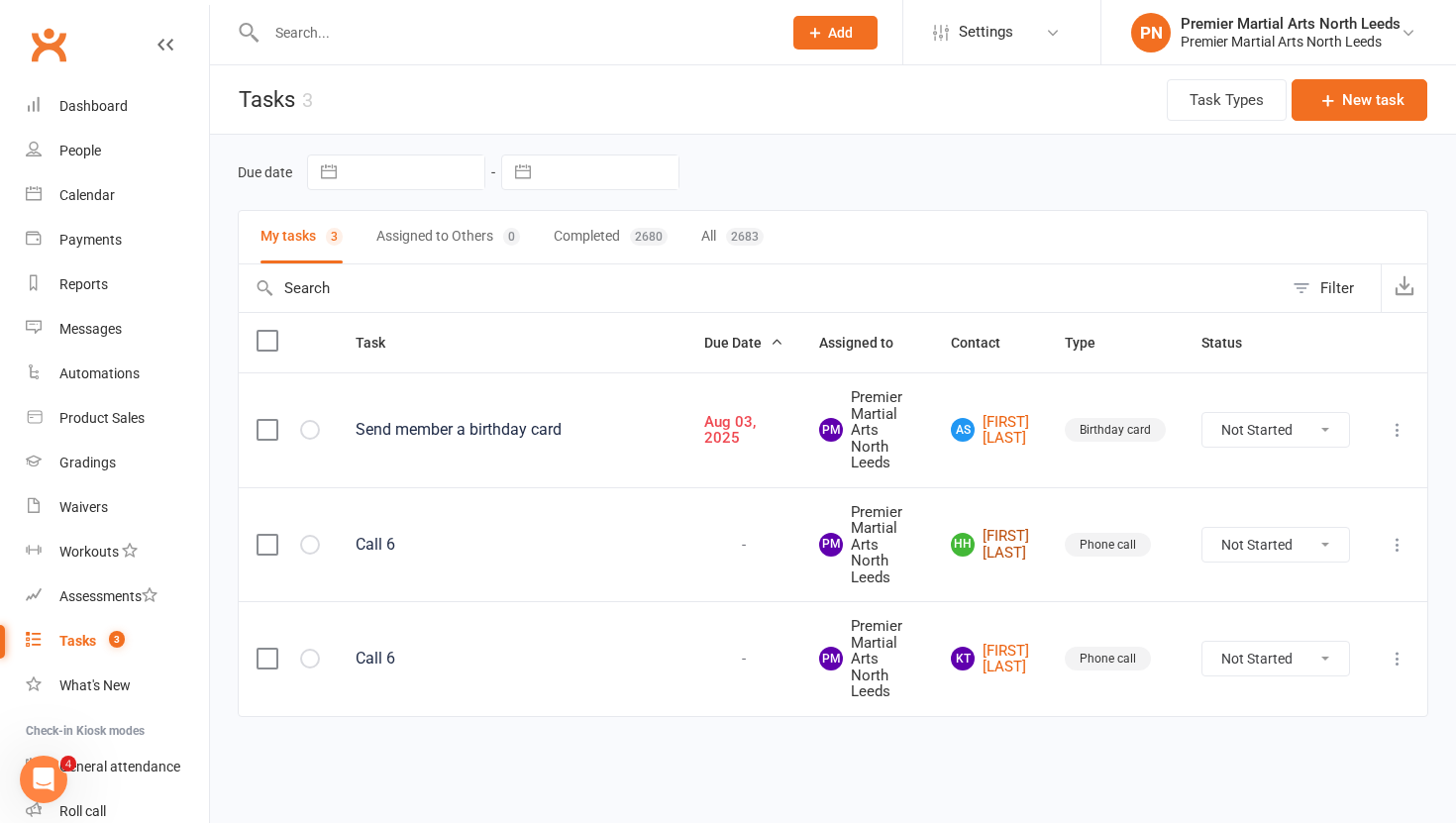 click on "[FIRST] [LAST] [FIRST] [LAST]" at bounding box center (989, 544) 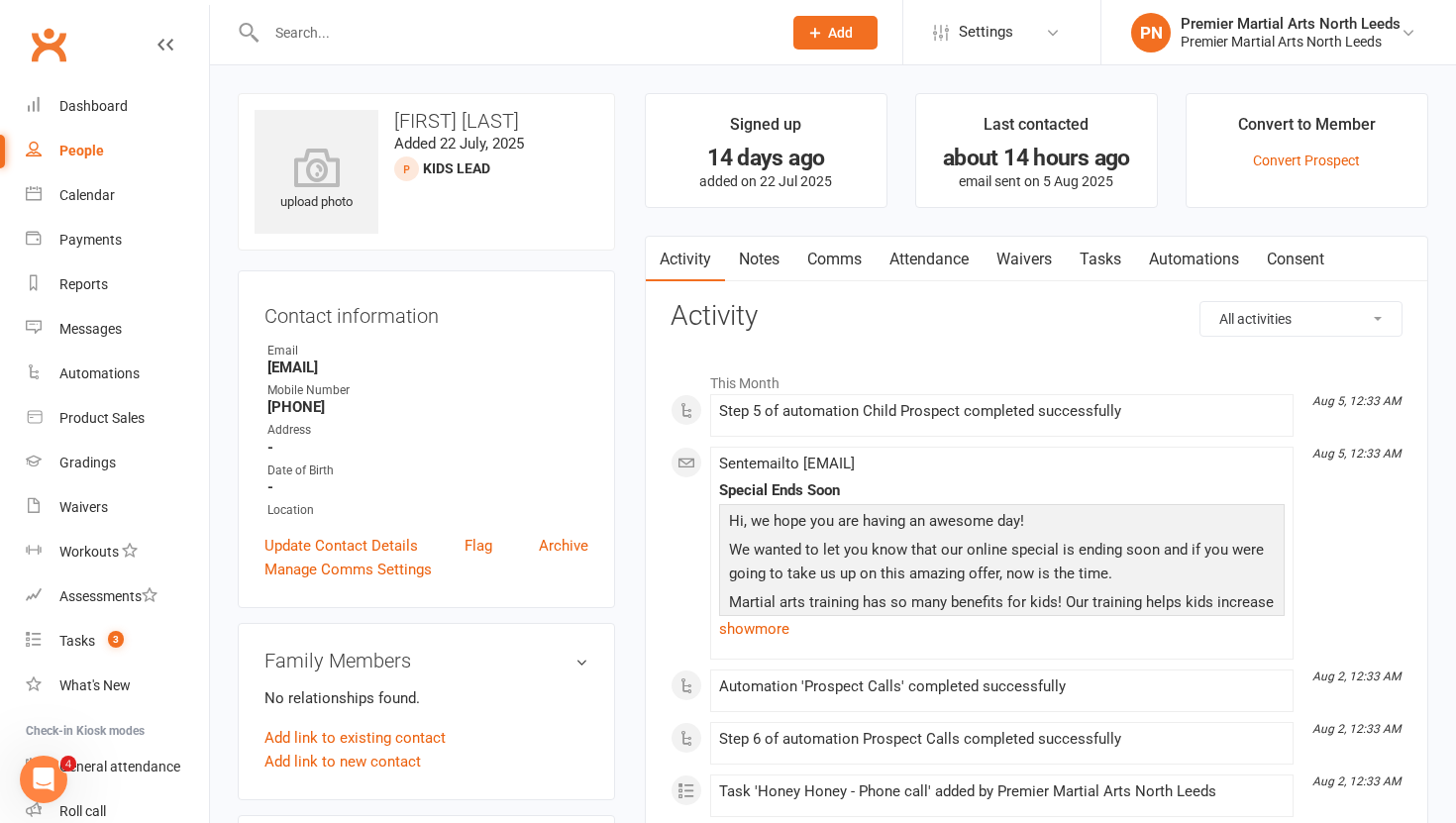 click on "Tasks" at bounding box center [1100, 259] 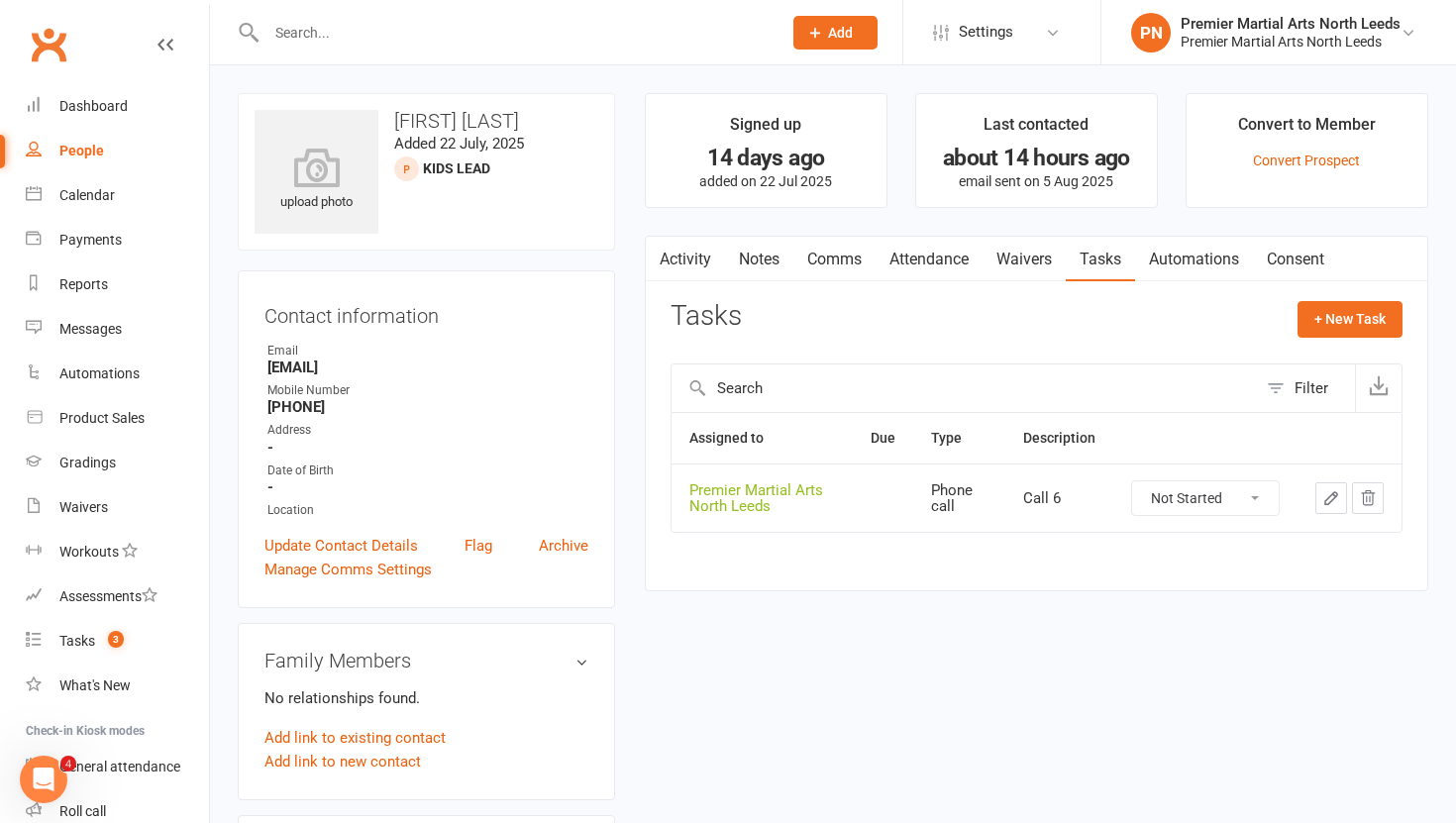 click on "Not Started In Progress Waiting Complete" at bounding box center [1205, 498] 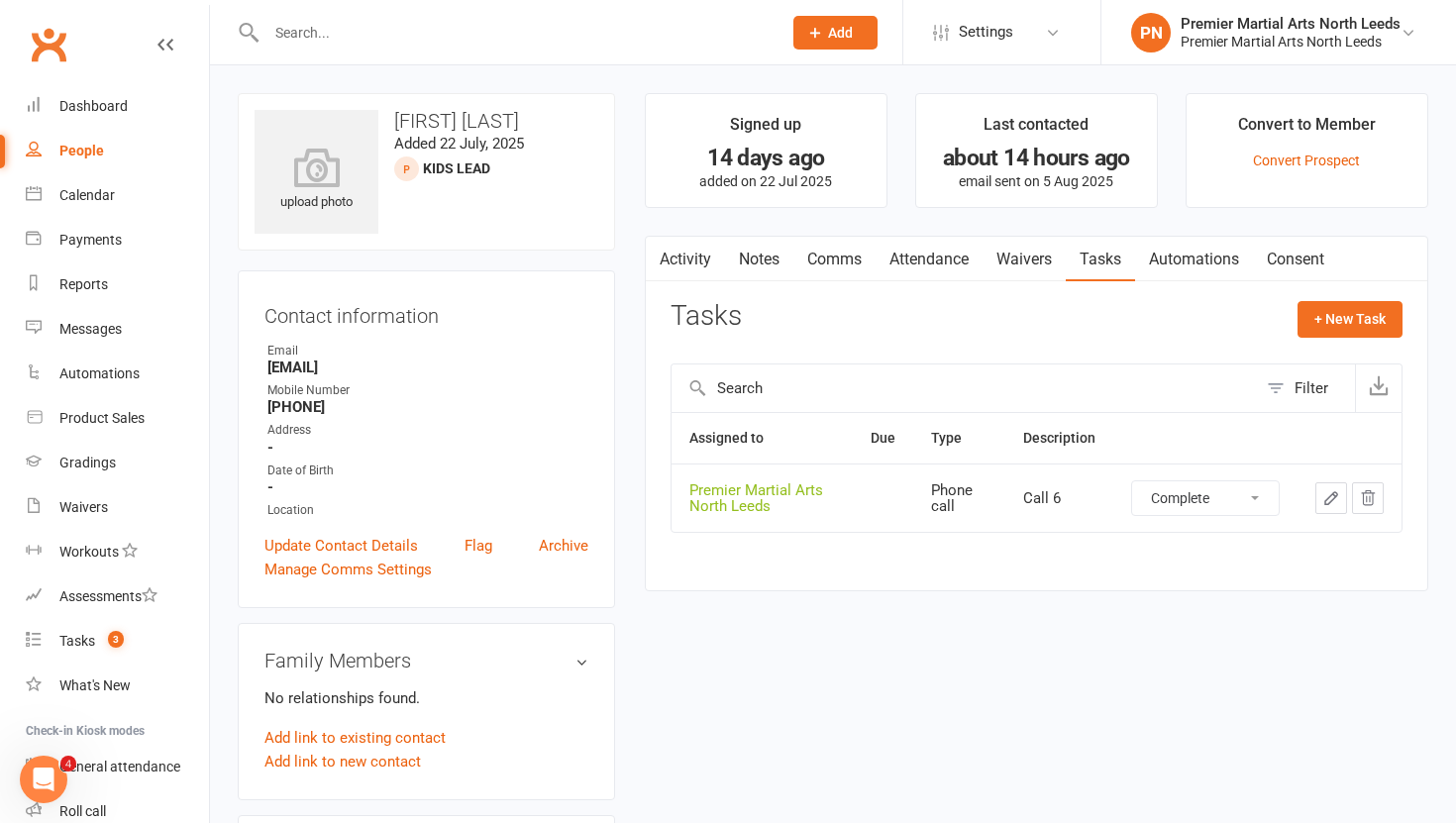 select on "unstarted" 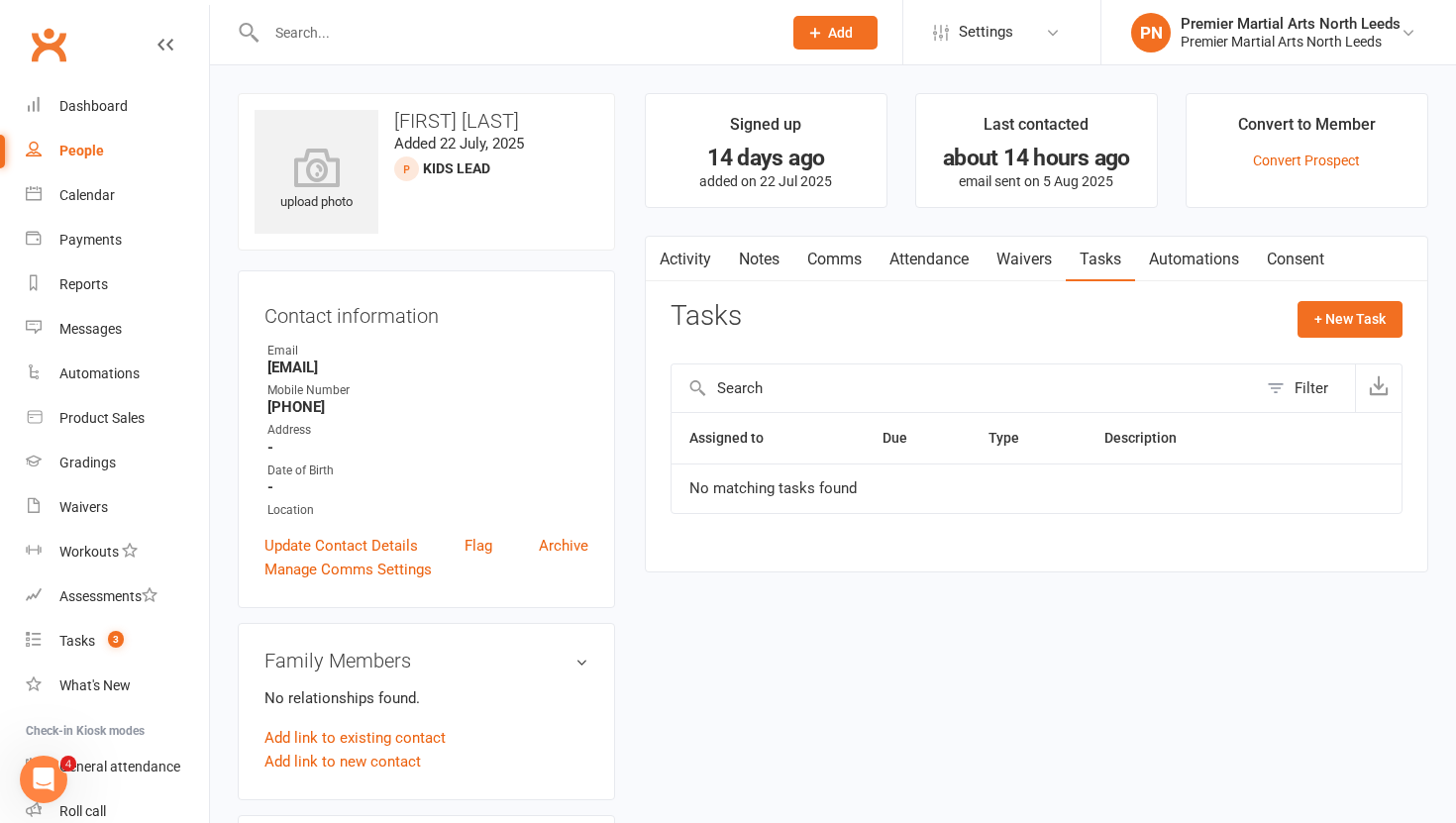 click on "Notes" at bounding box center (759, 259) 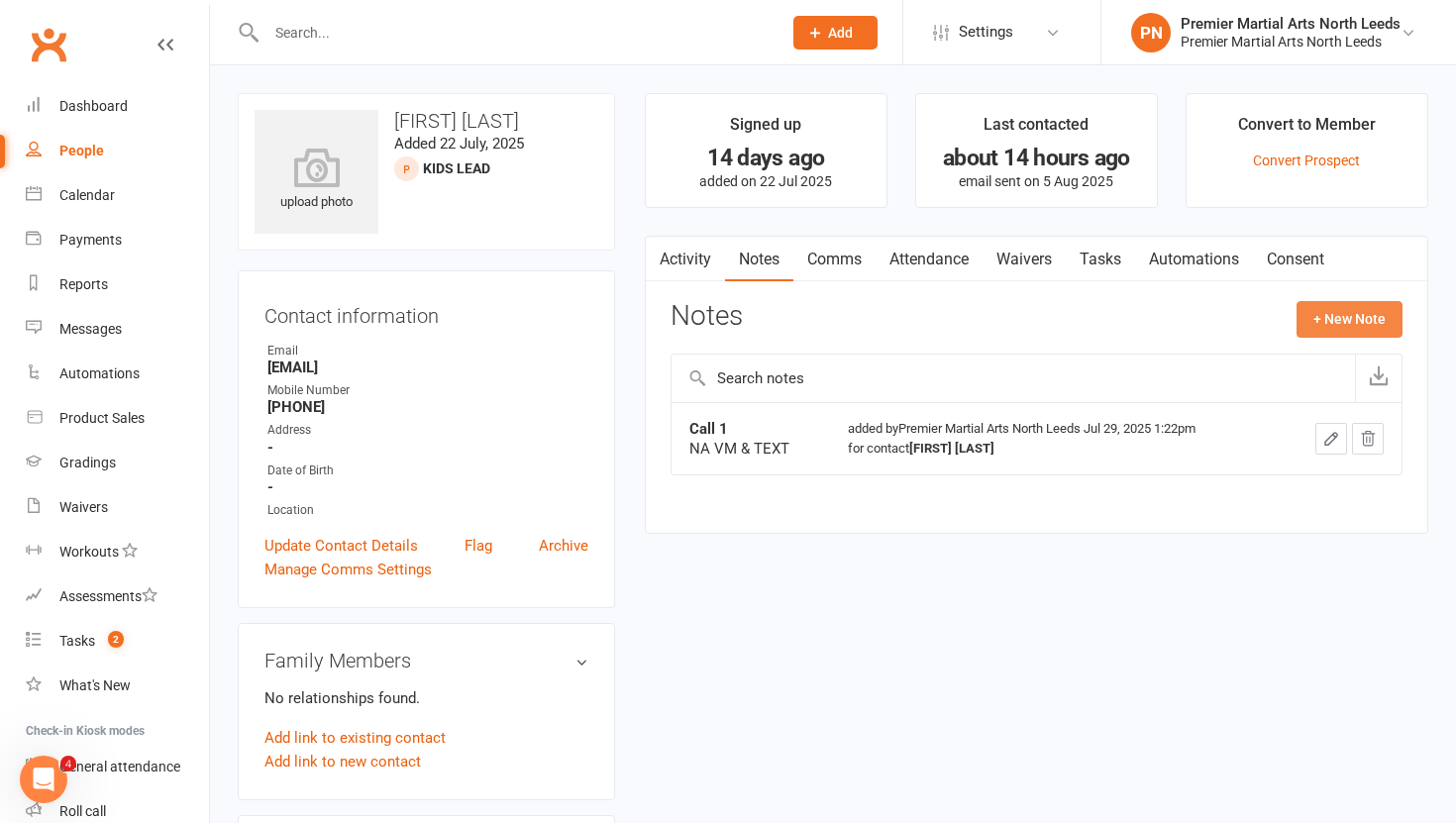 click on "+ New Note" at bounding box center [1349, 319] 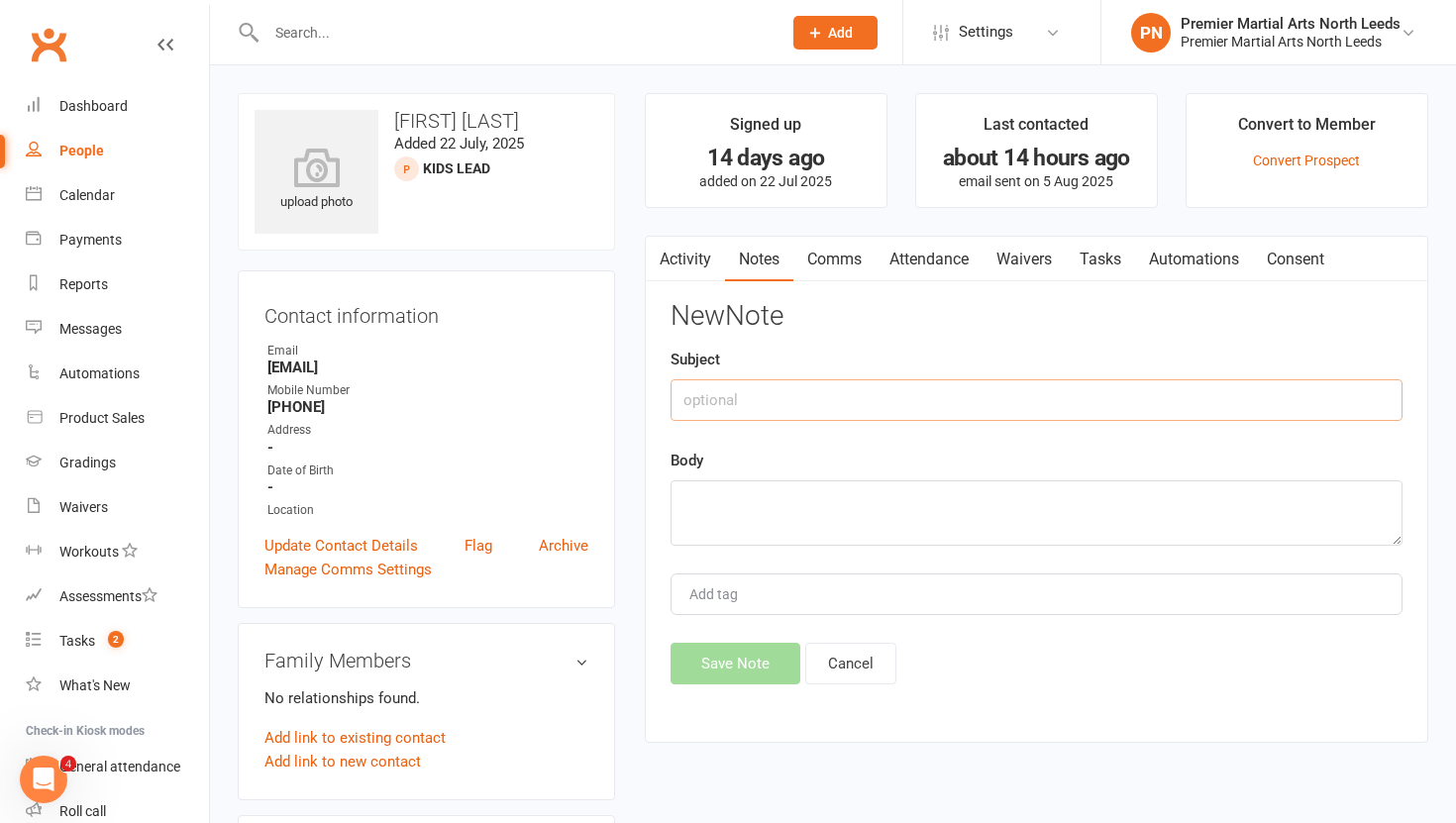 click at bounding box center (1036, 400) 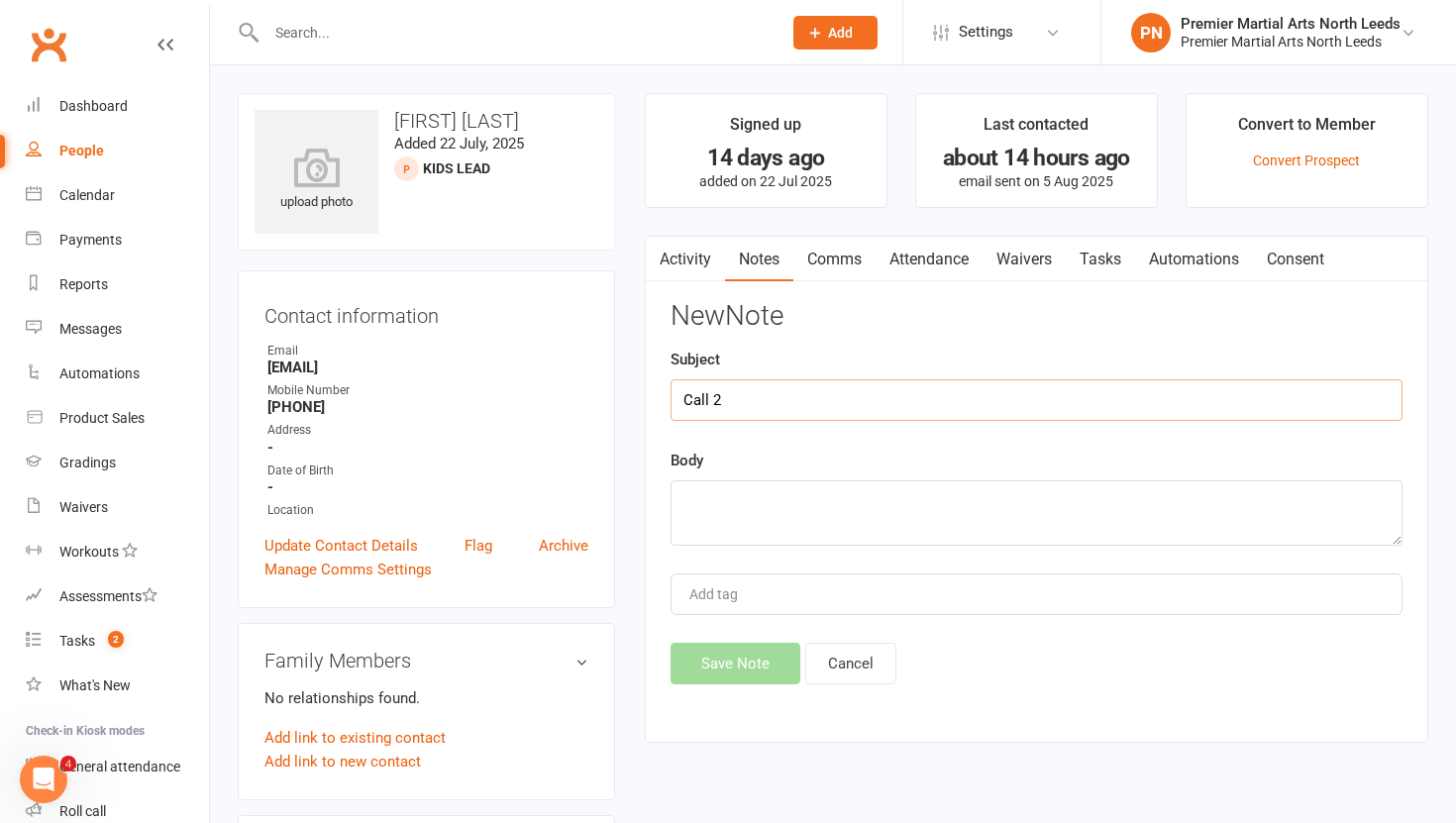 type on "Call 2" 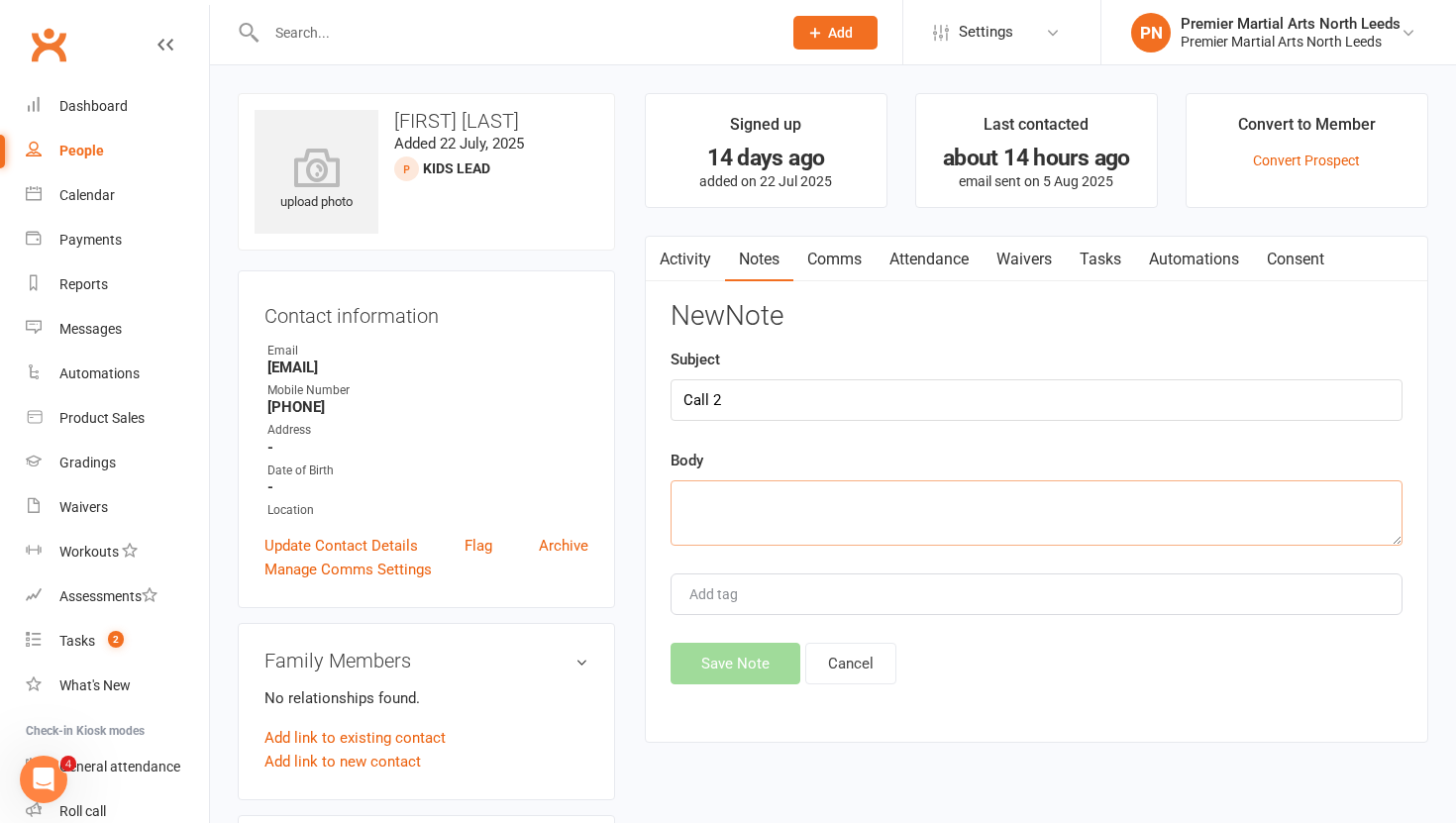 click at bounding box center [1036, 513] 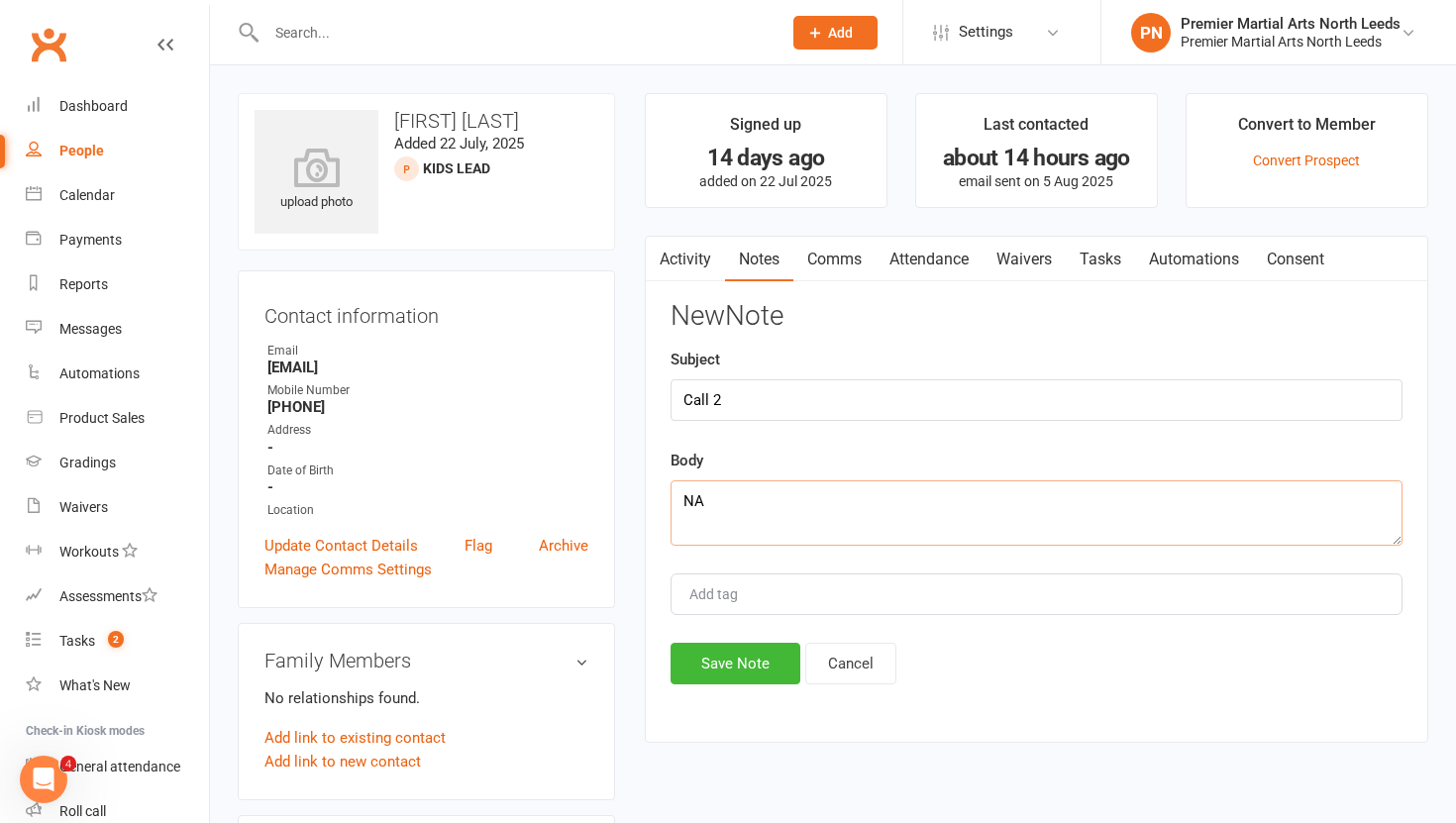type on "N" 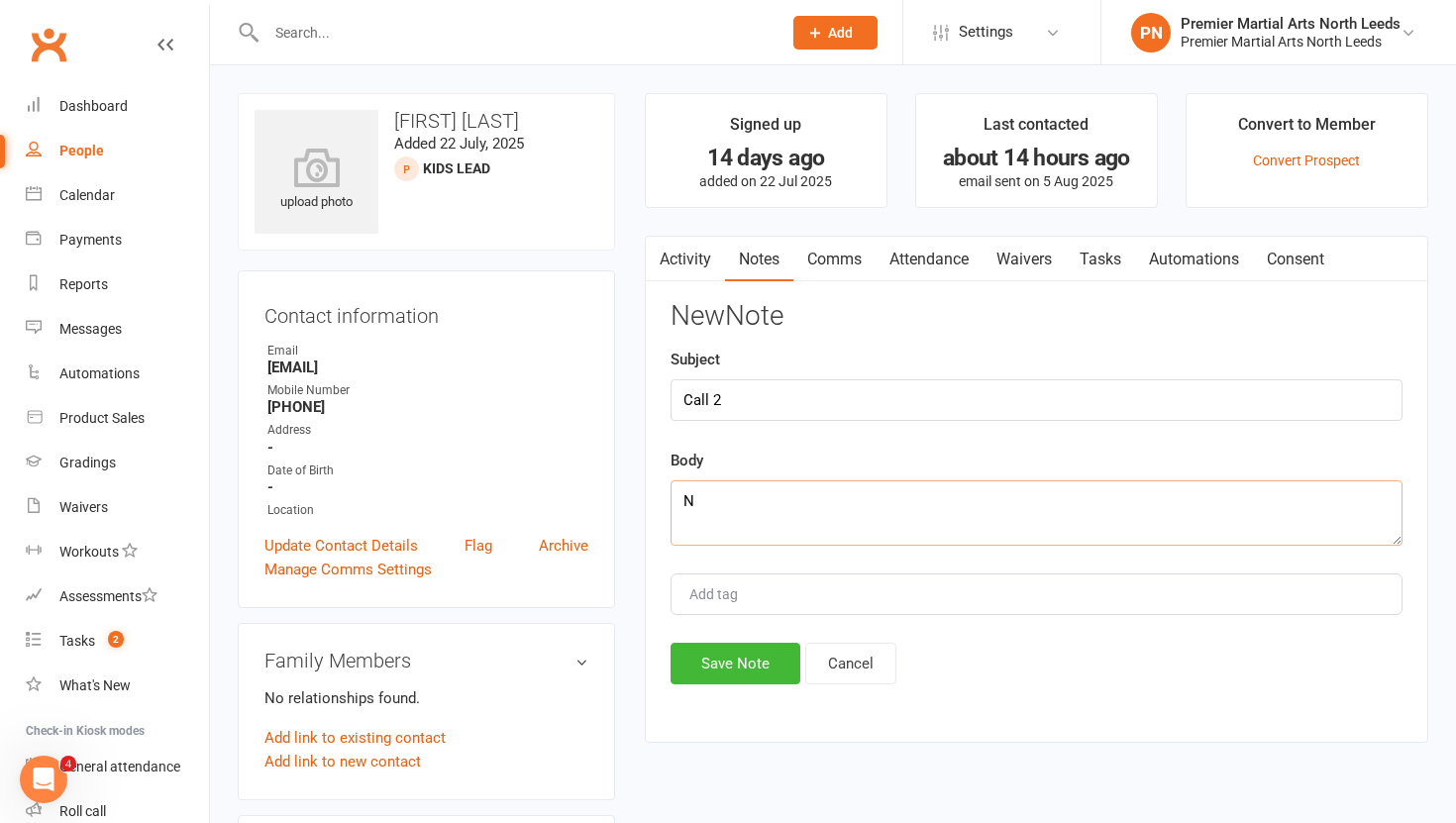 type 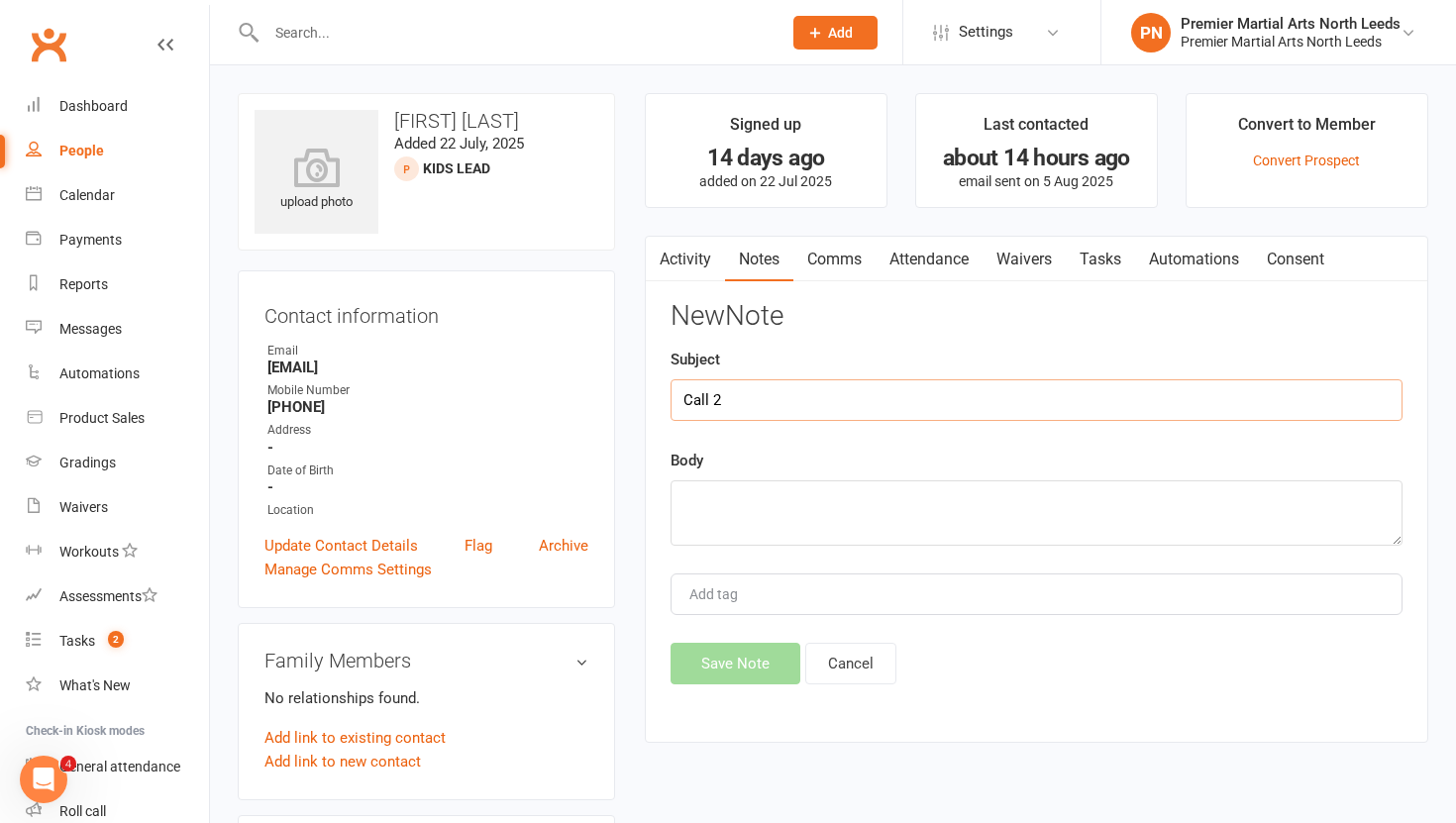 click on "Call 2" at bounding box center [1036, 400] 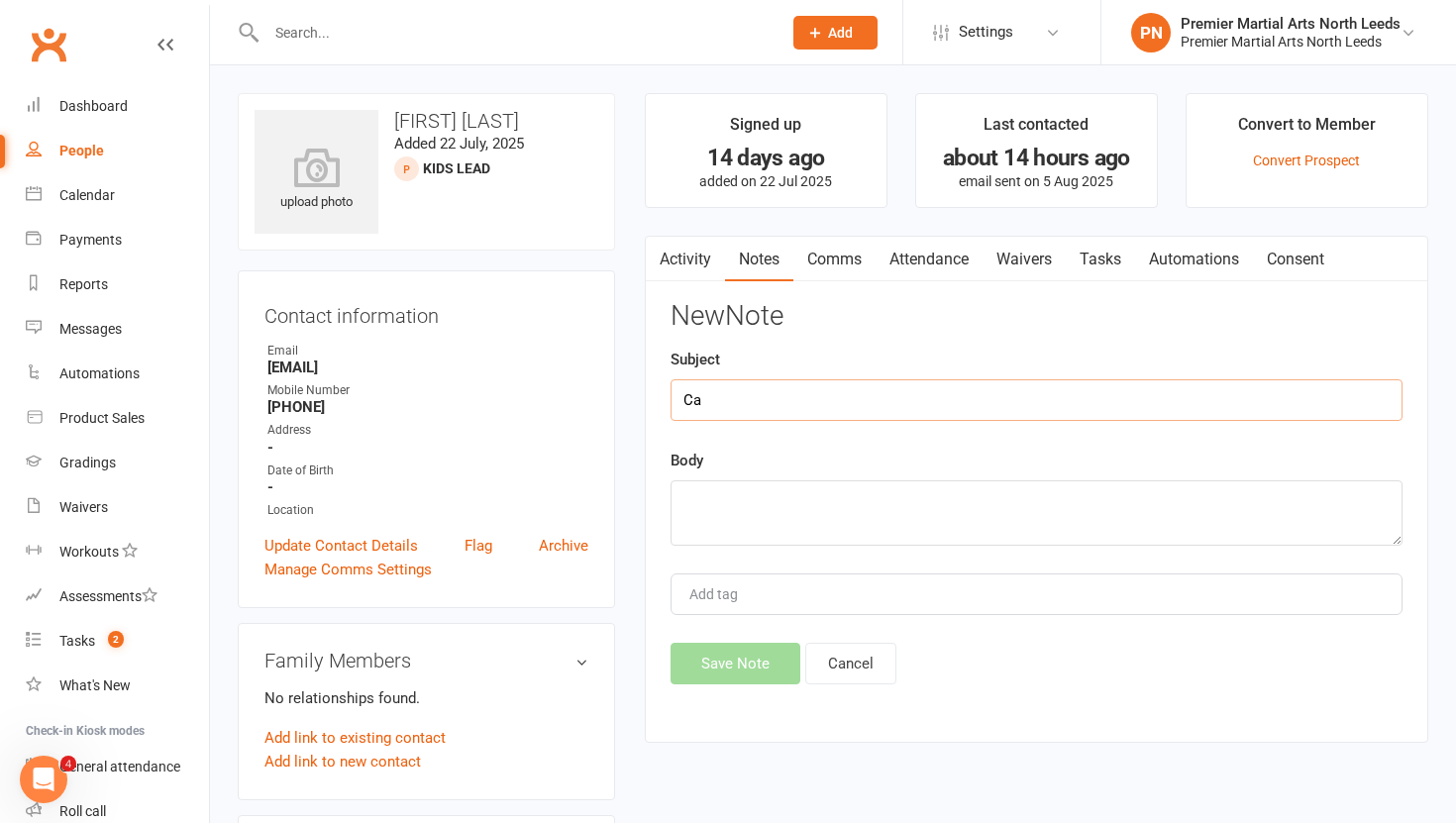 type on "C" 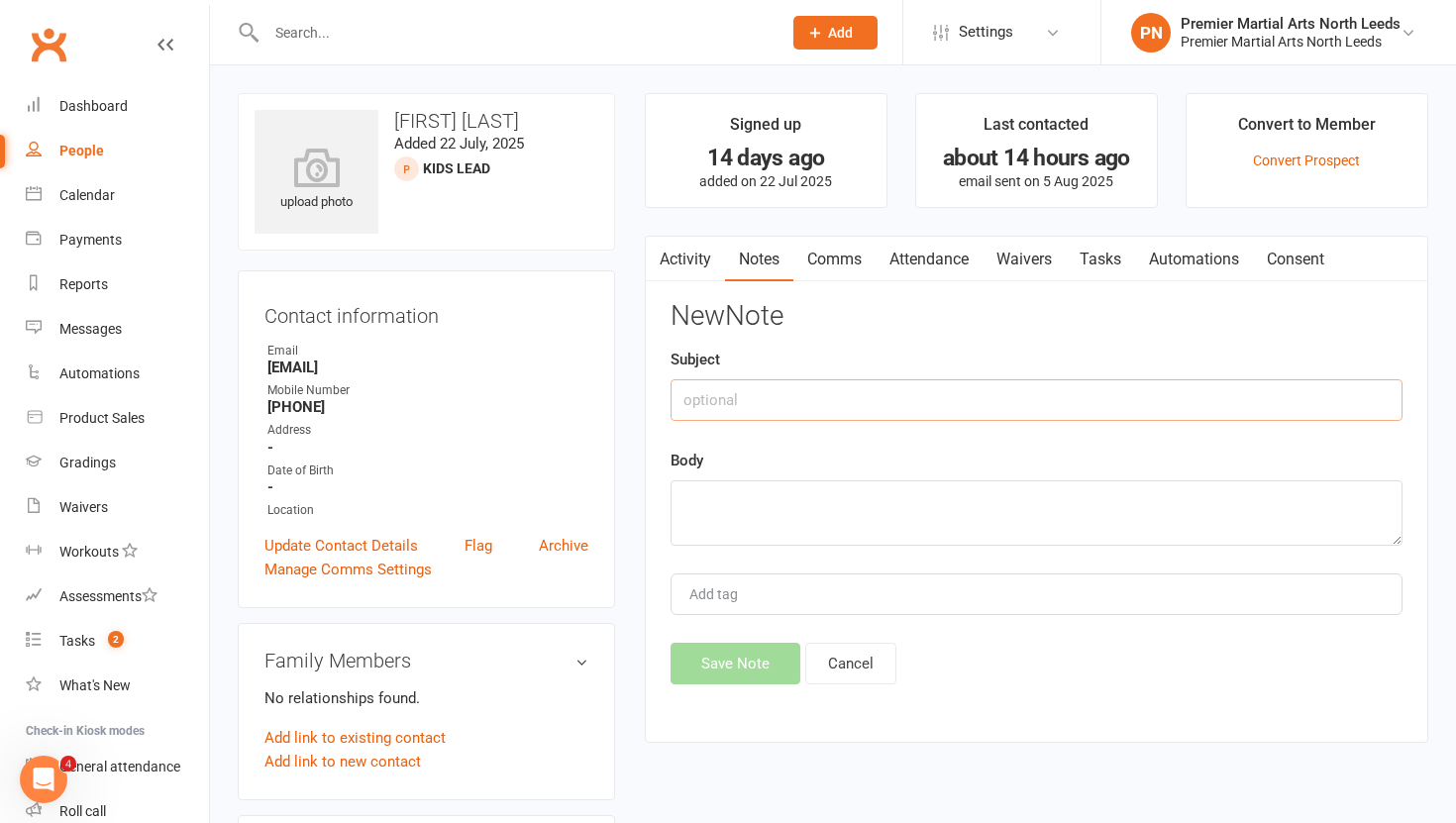 type 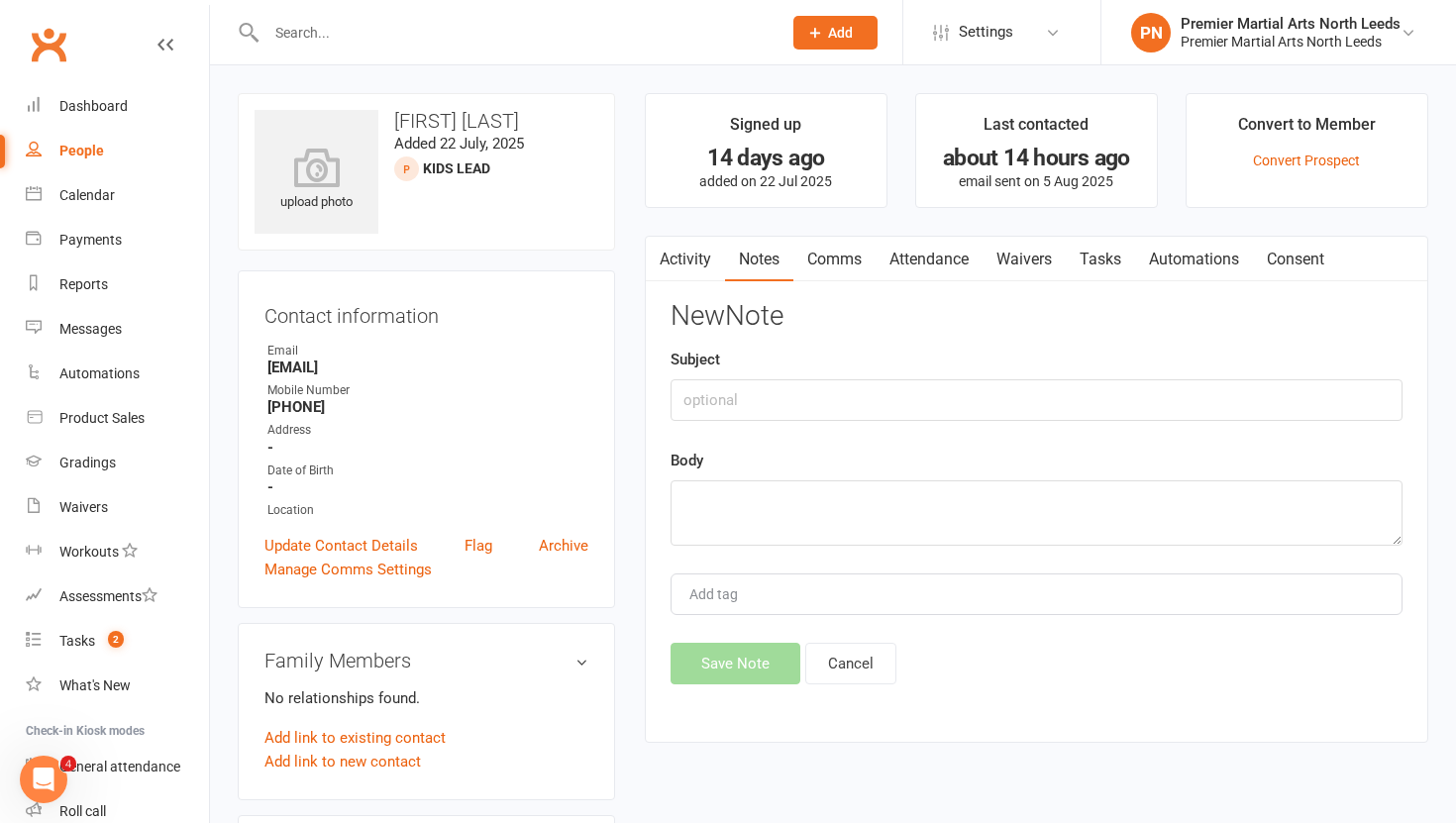 drag, startPoint x: 456, startPoint y: 363, endPoint x: 261, endPoint y: 367, distance: 195.04102 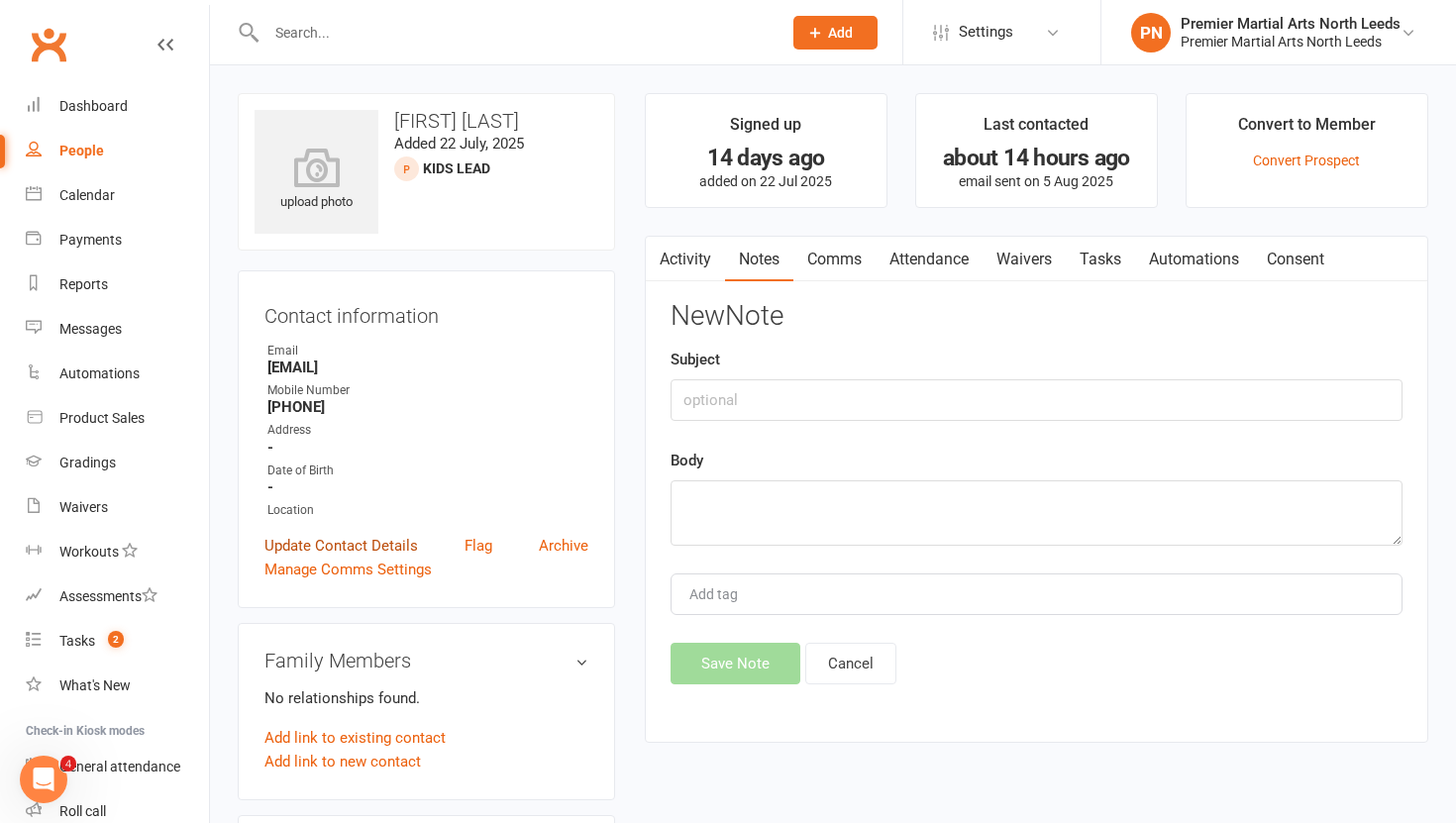 click on "Update Contact Details" at bounding box center (341, 546) 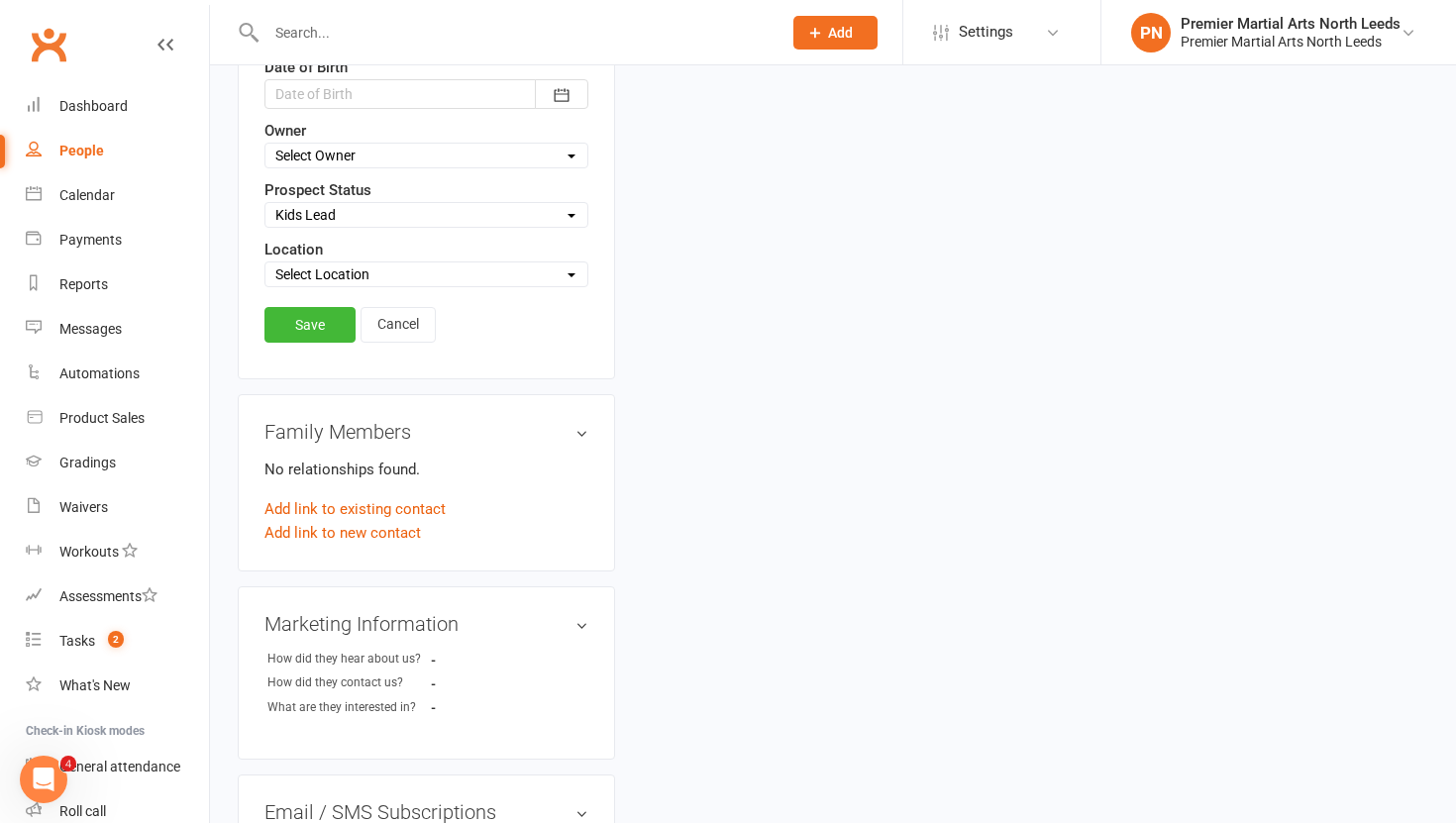 scroll, scrollTop: 844, scrollLeft: 0, axis: vertical 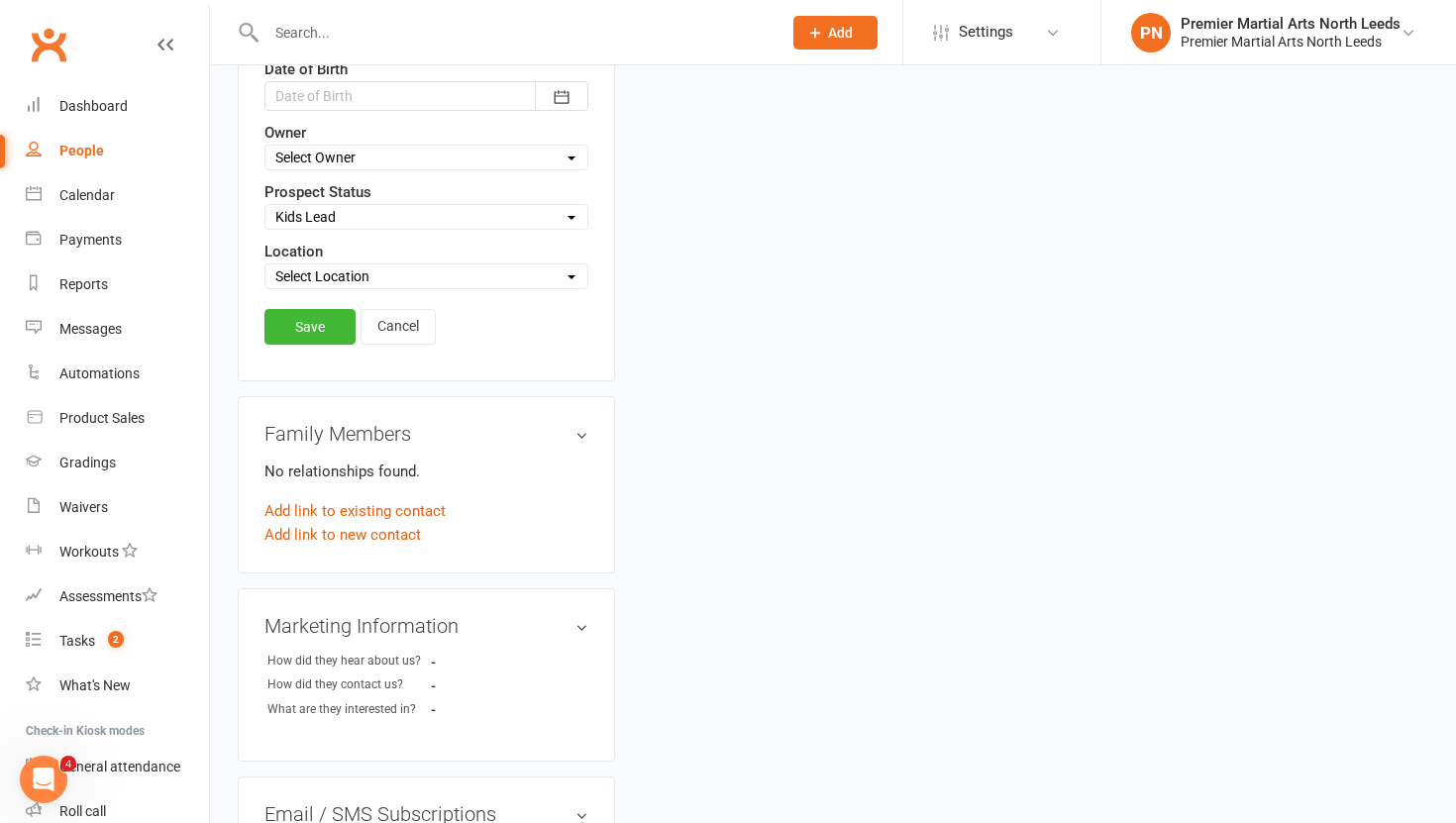 click on "Select Initial Call Made - L1 Booked Self Booked Via Calendly - L1 Booked Initial Call Made - Left Voicemail - Follow Up Needed No Contact Number- Initial Email sent - Follow Up Needed Follow Up Call Made - L1 Booked L2 Booked L2 Attended - No Sign Up - Follow Up Needed Kids Lead Adults Lead Bradford Lead (DO NOT CHANGE)" at bounding box center [426, 217] 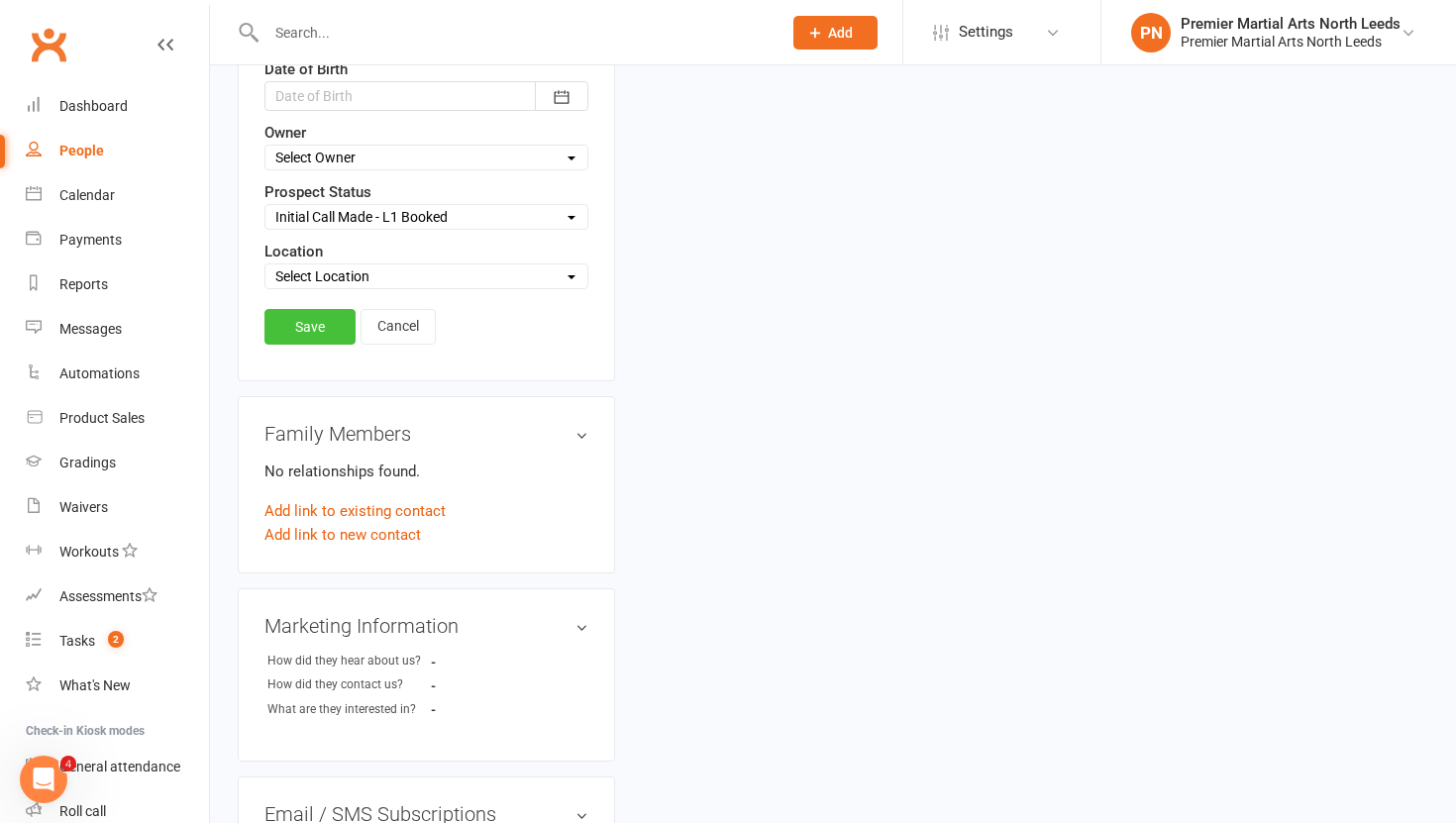 click on "Save" at bounding box center [310, 327] 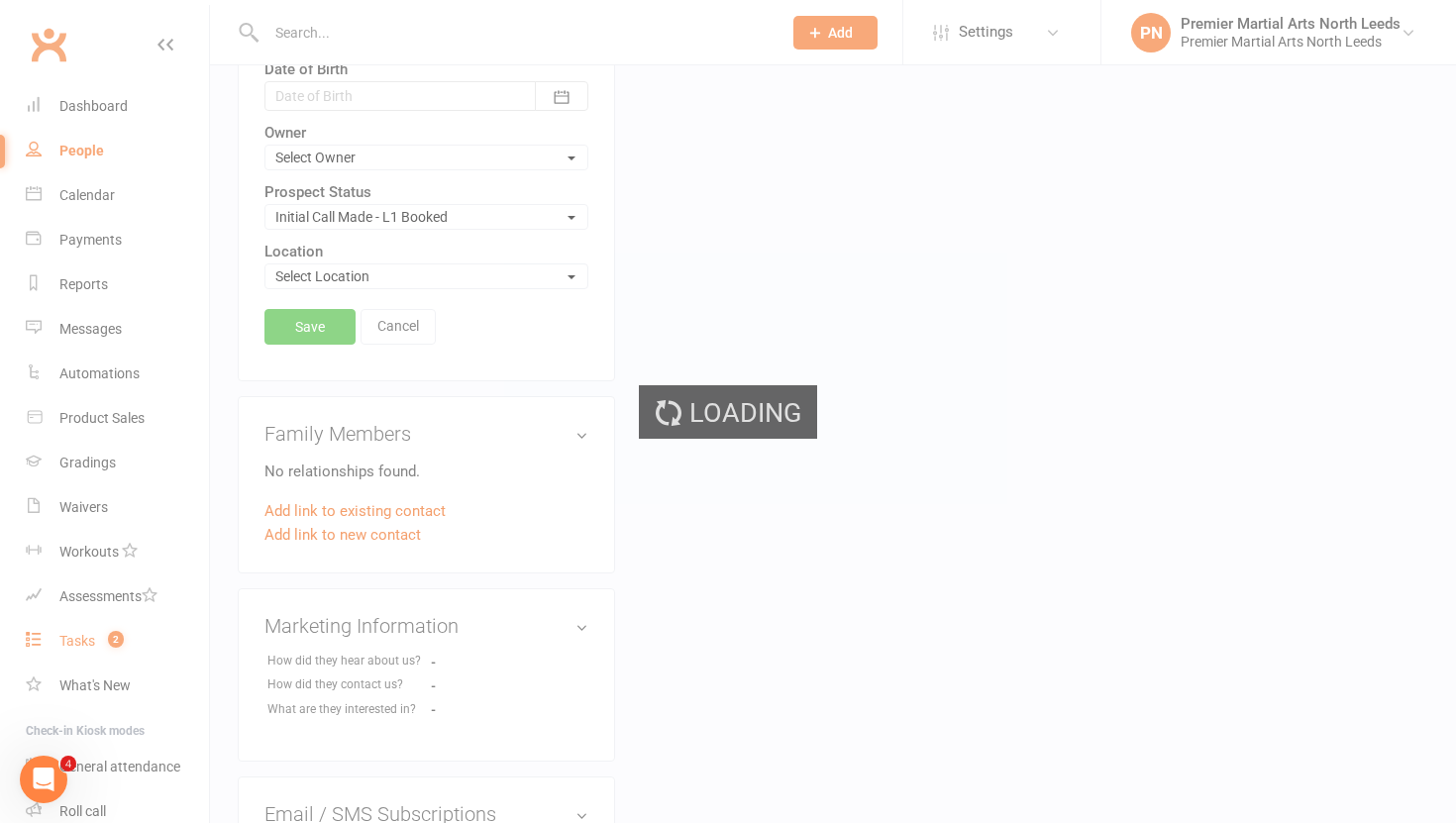 scroll, scrollTop: 789, scrollLeft: 0, axis: vertical 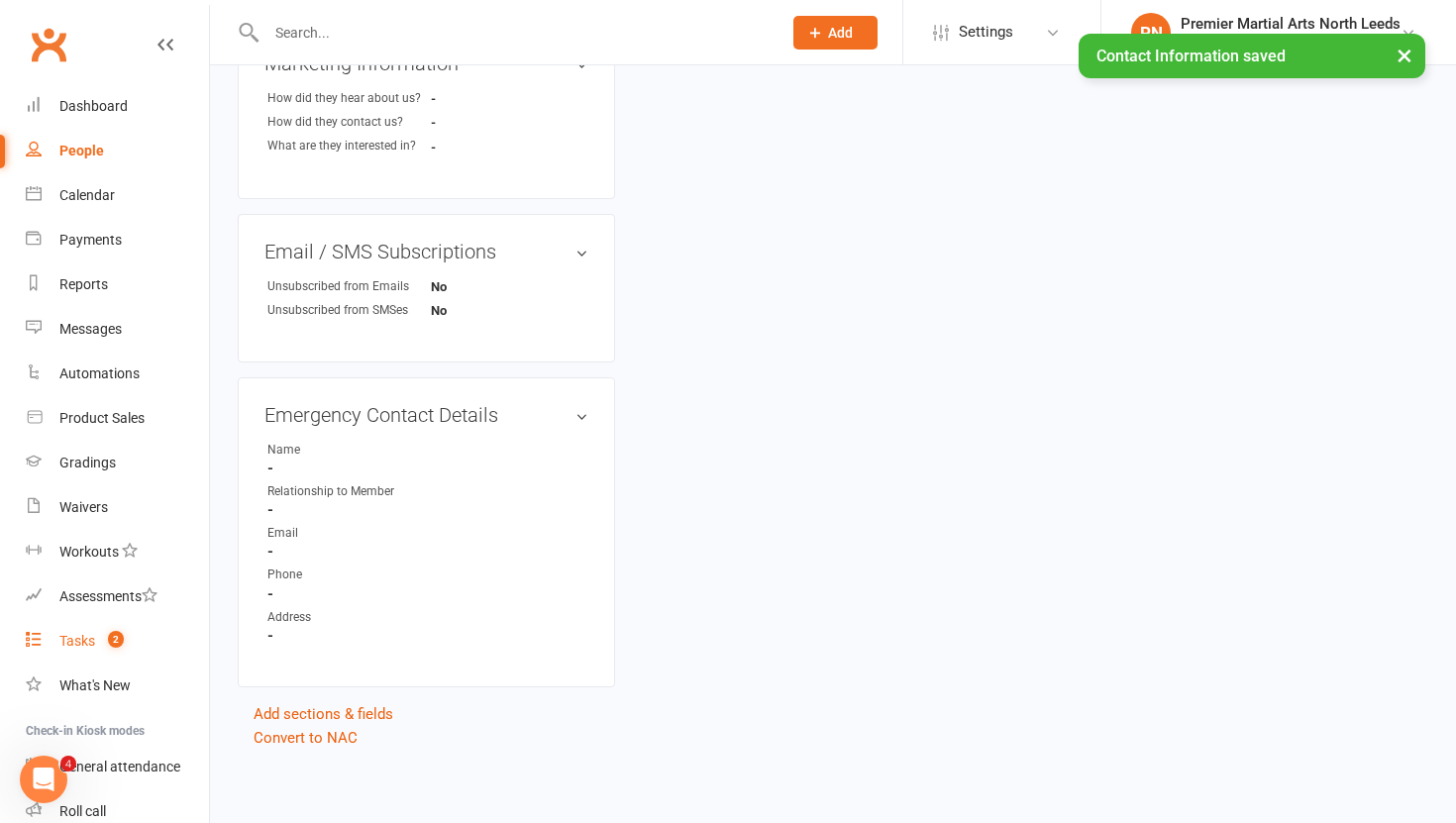 click on "Tasks" at bounding box center (77, 641) 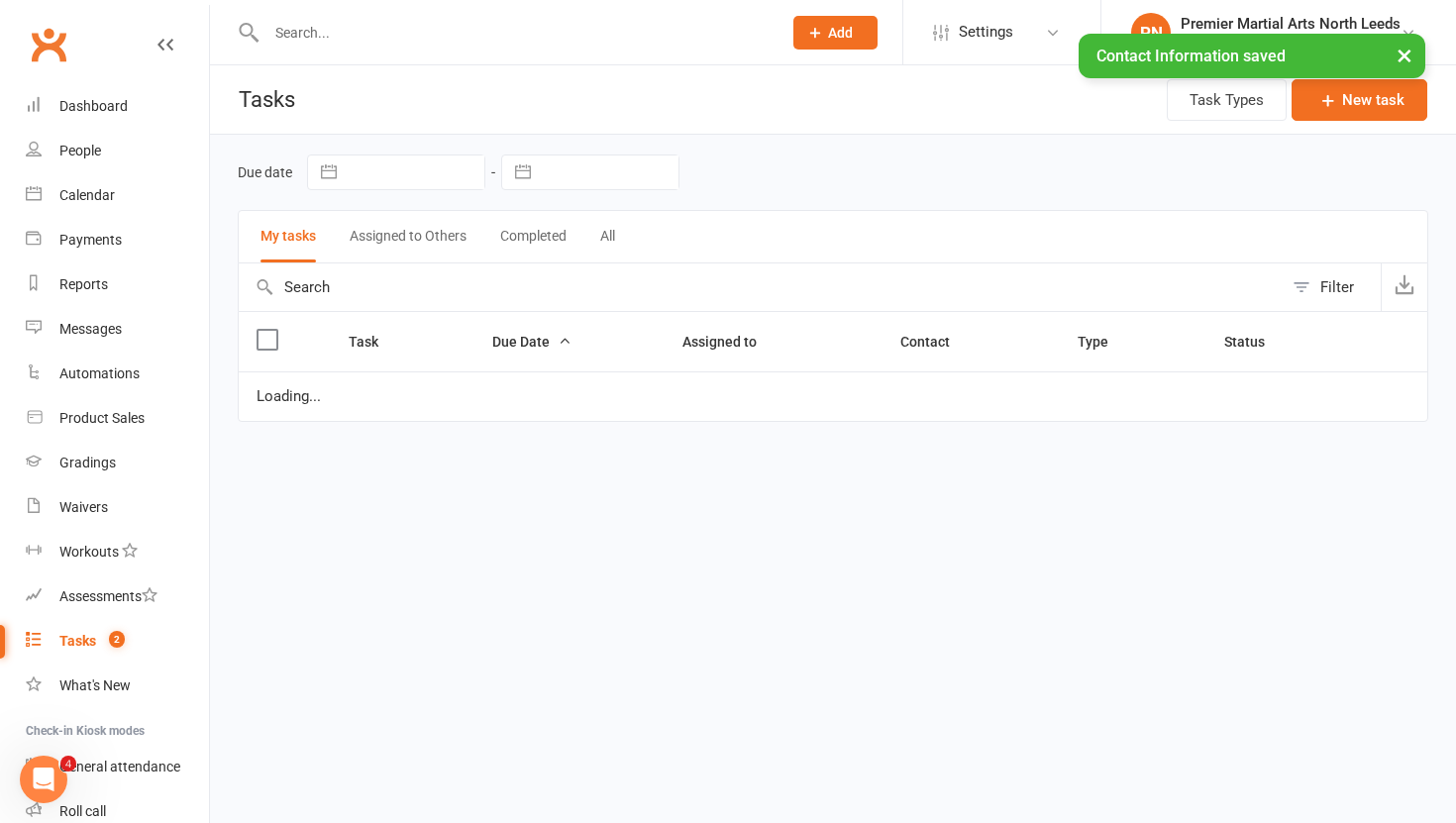 scroll, scrollTop: 0, scrollLeft: 0, axis: both 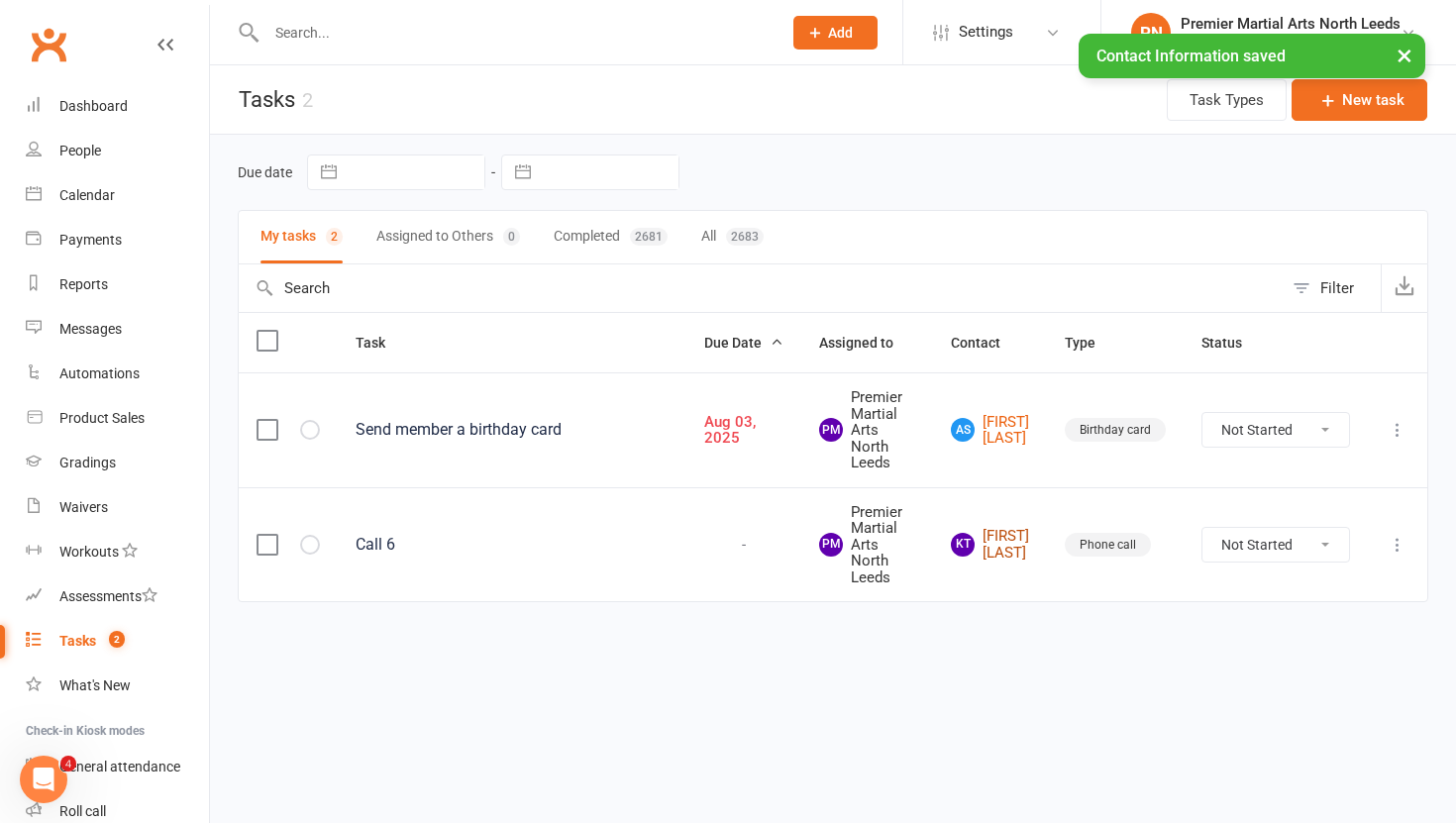 click on "[FIRST] [LAST]" at bounding box center [989, 544] 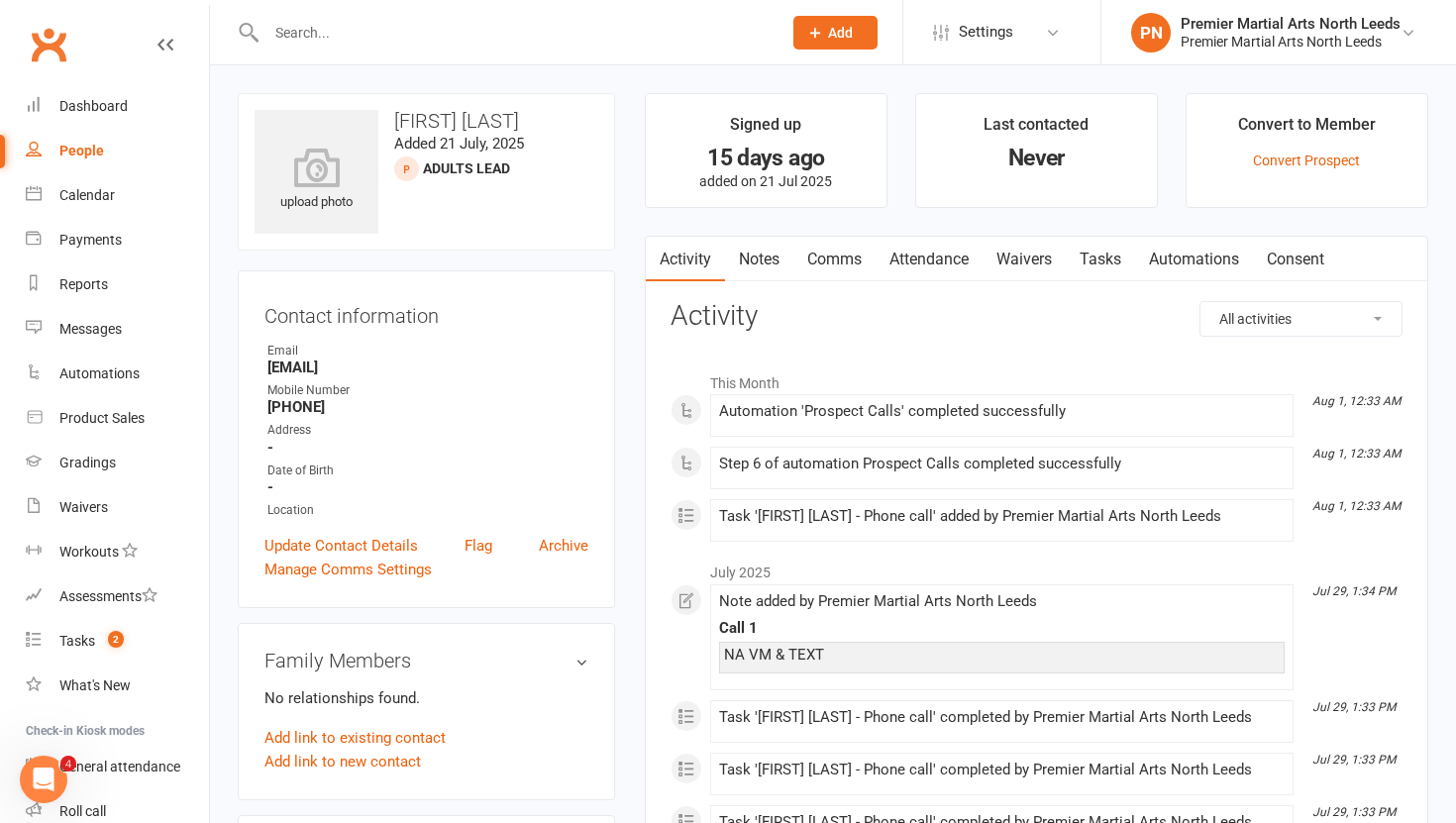 click on "Tasks" at bounding box center [1100, 259] 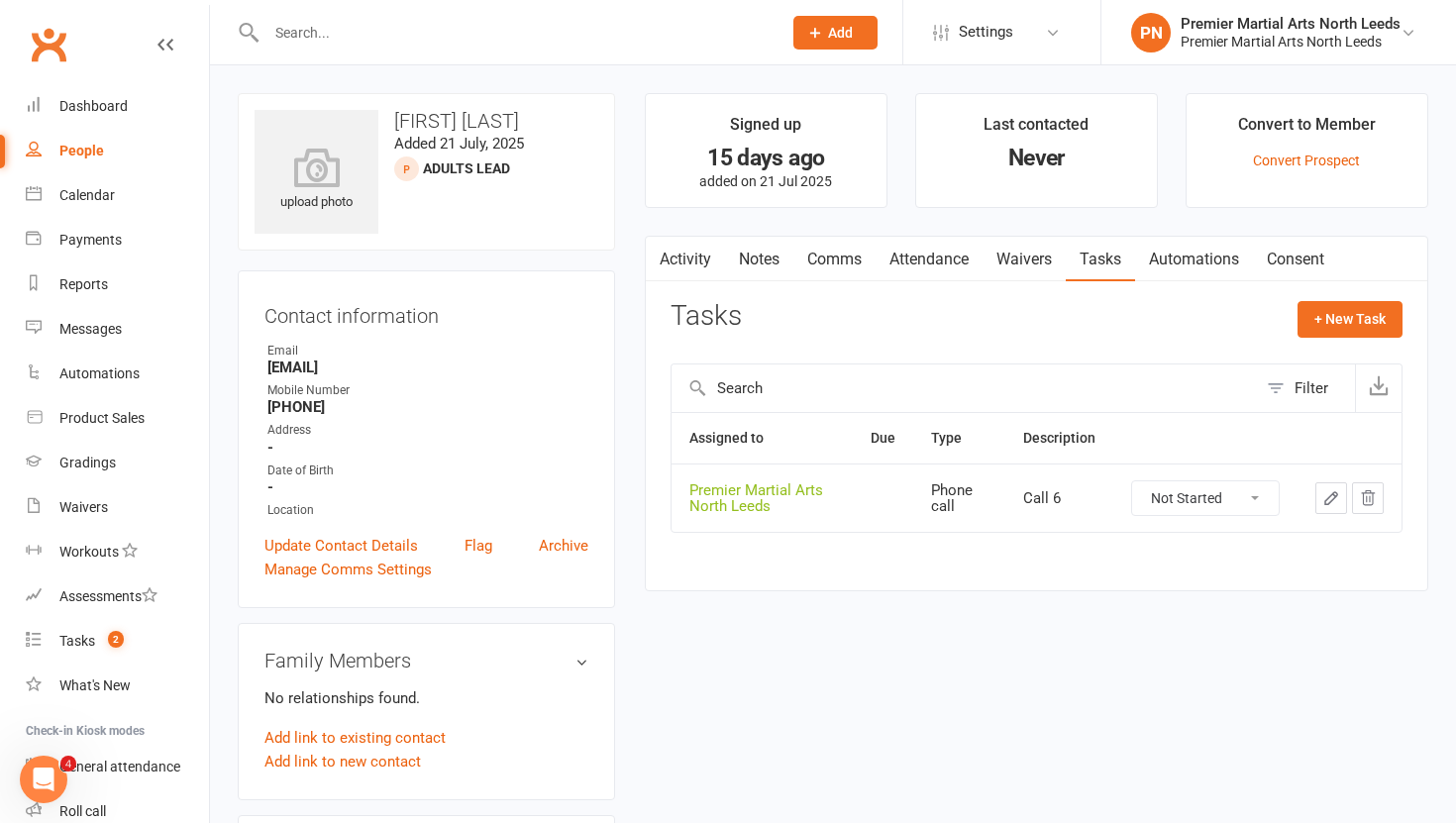 click on "Not Started In Progress Waiting Complete" at bounding box center (1205, 498) 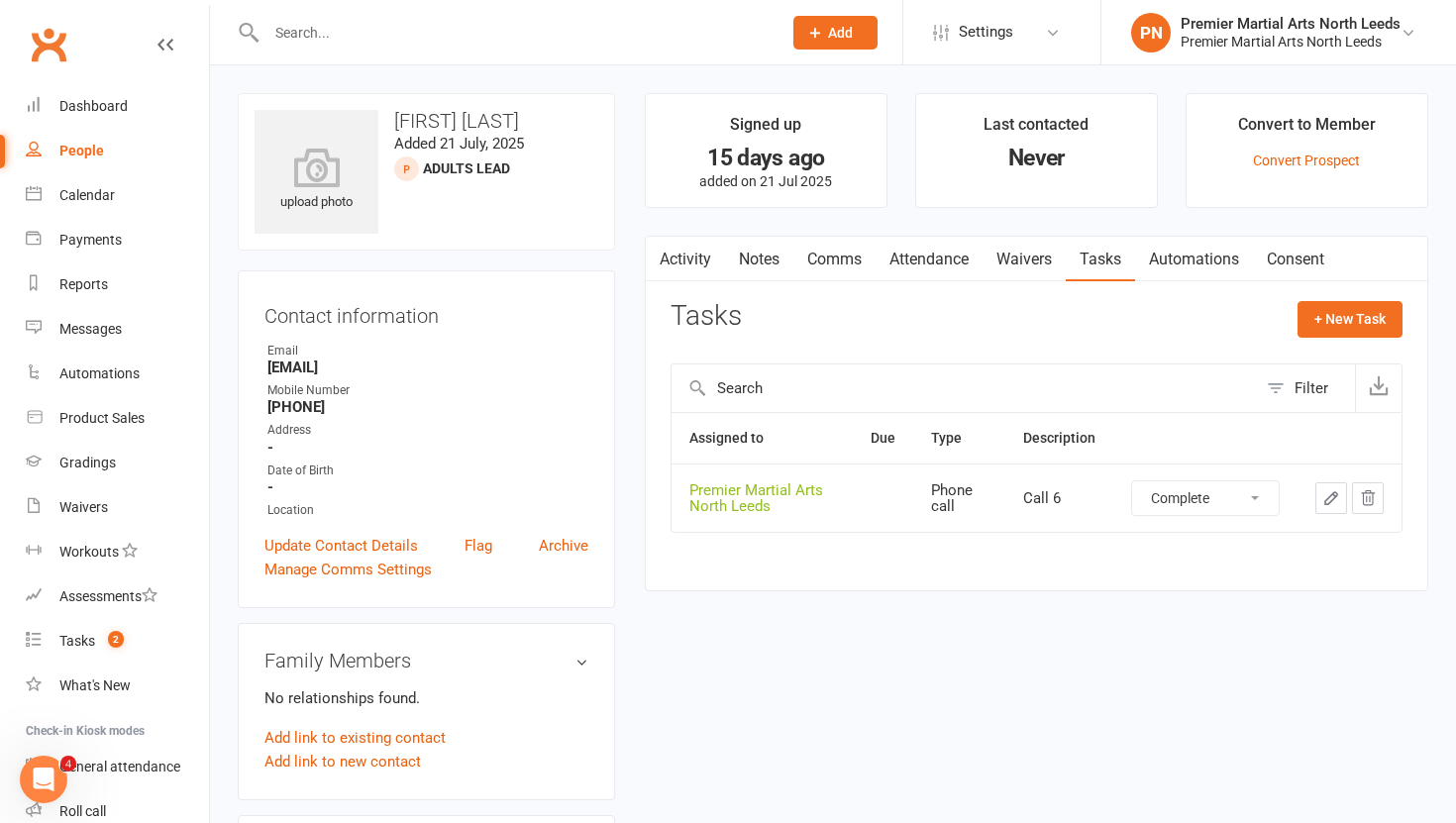select on "unstarted" 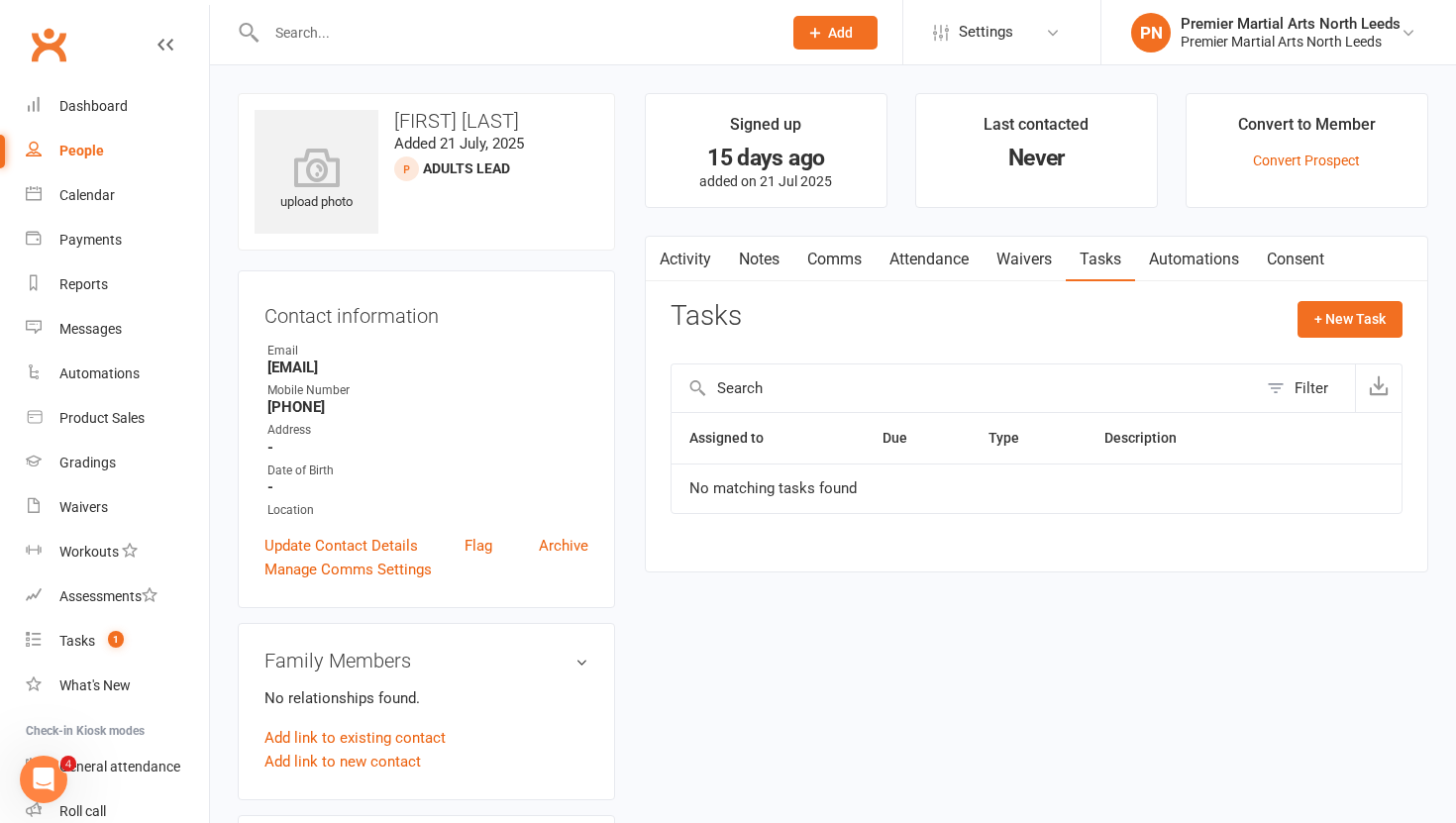 click on "Notes" at bounding box center (759, 259) 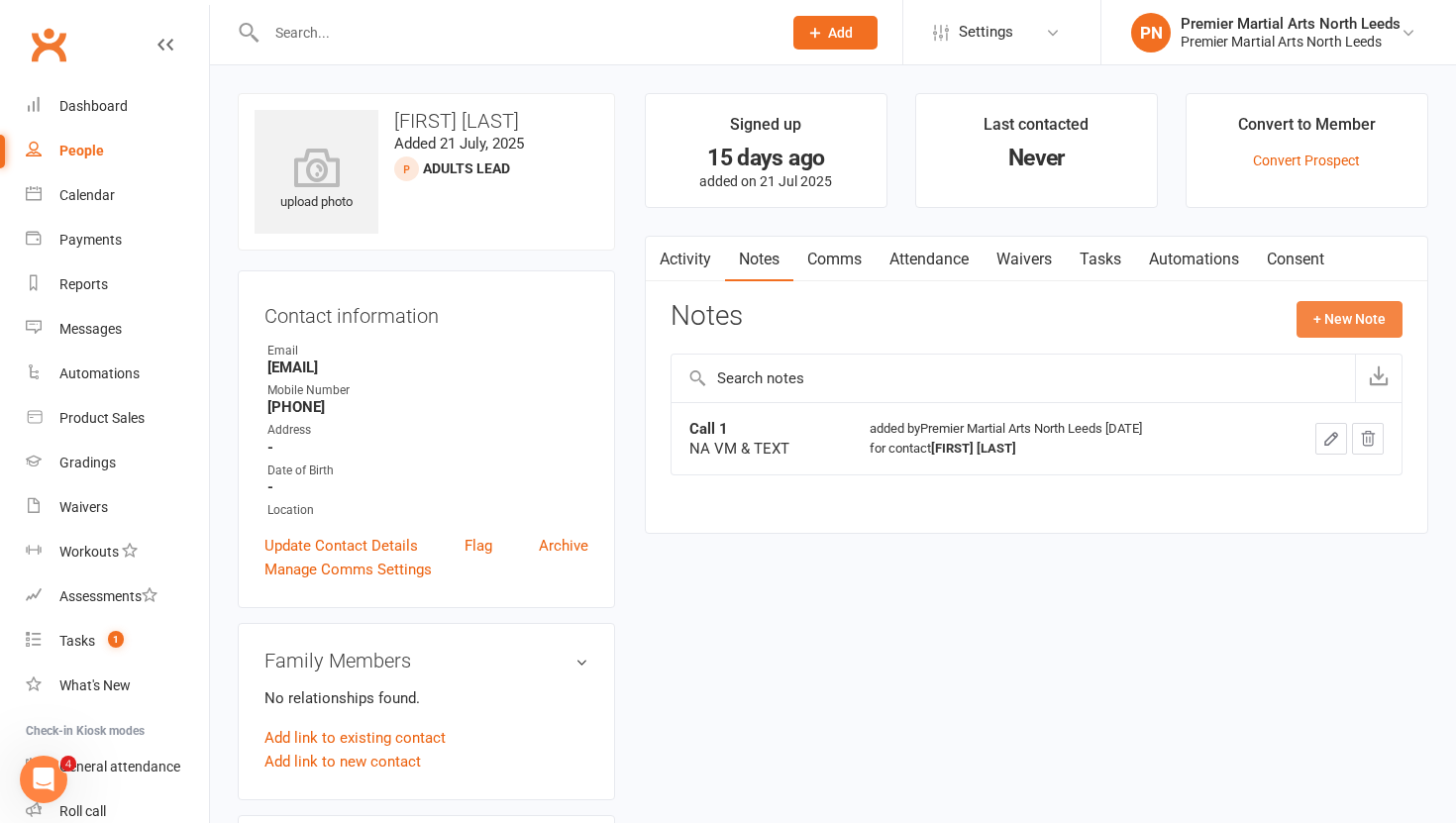 click on "+ New Note" at bounding box center (1349, 319) 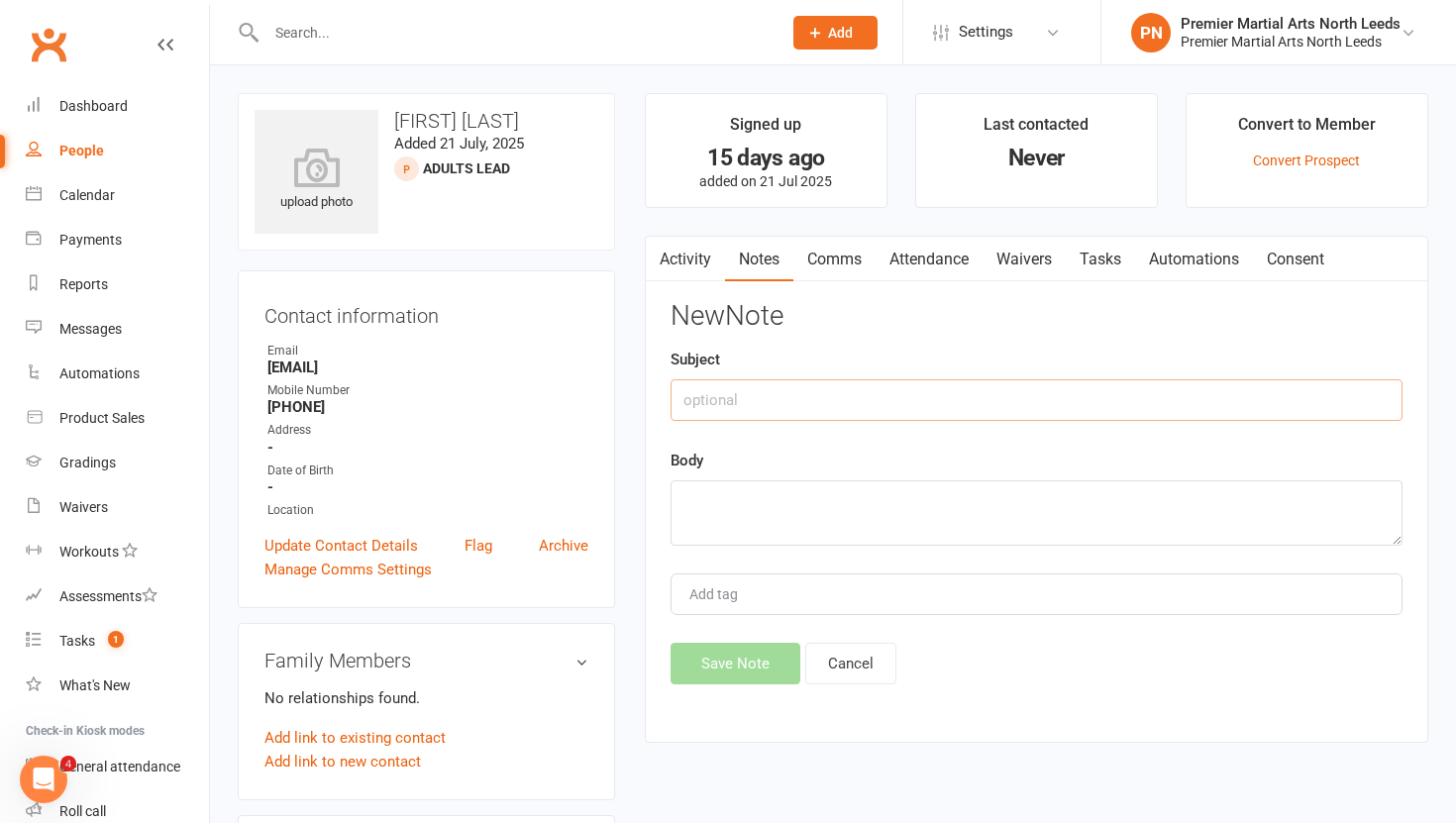 click at bounding box center [1036, 400] 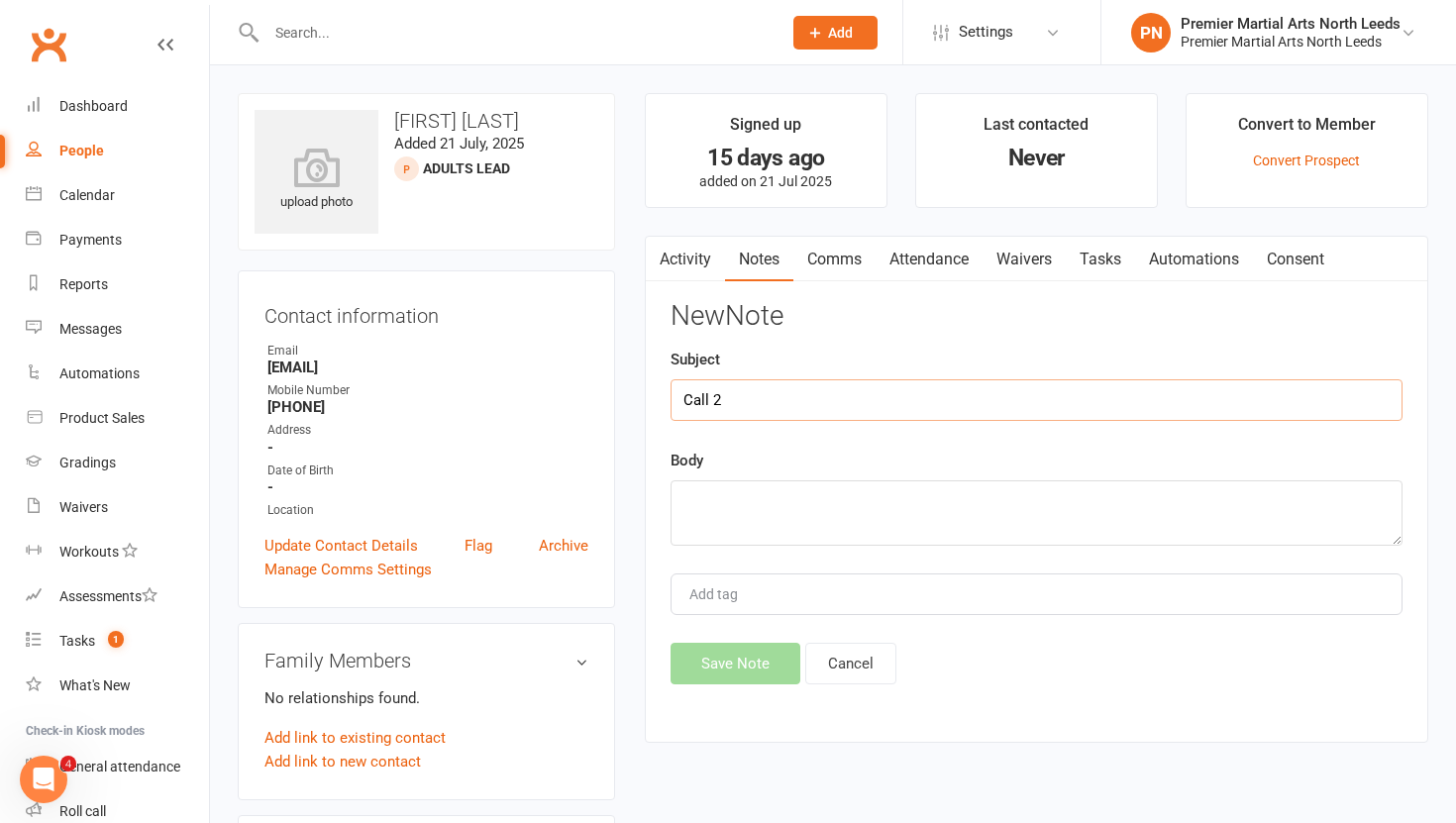 type on "Call 2" 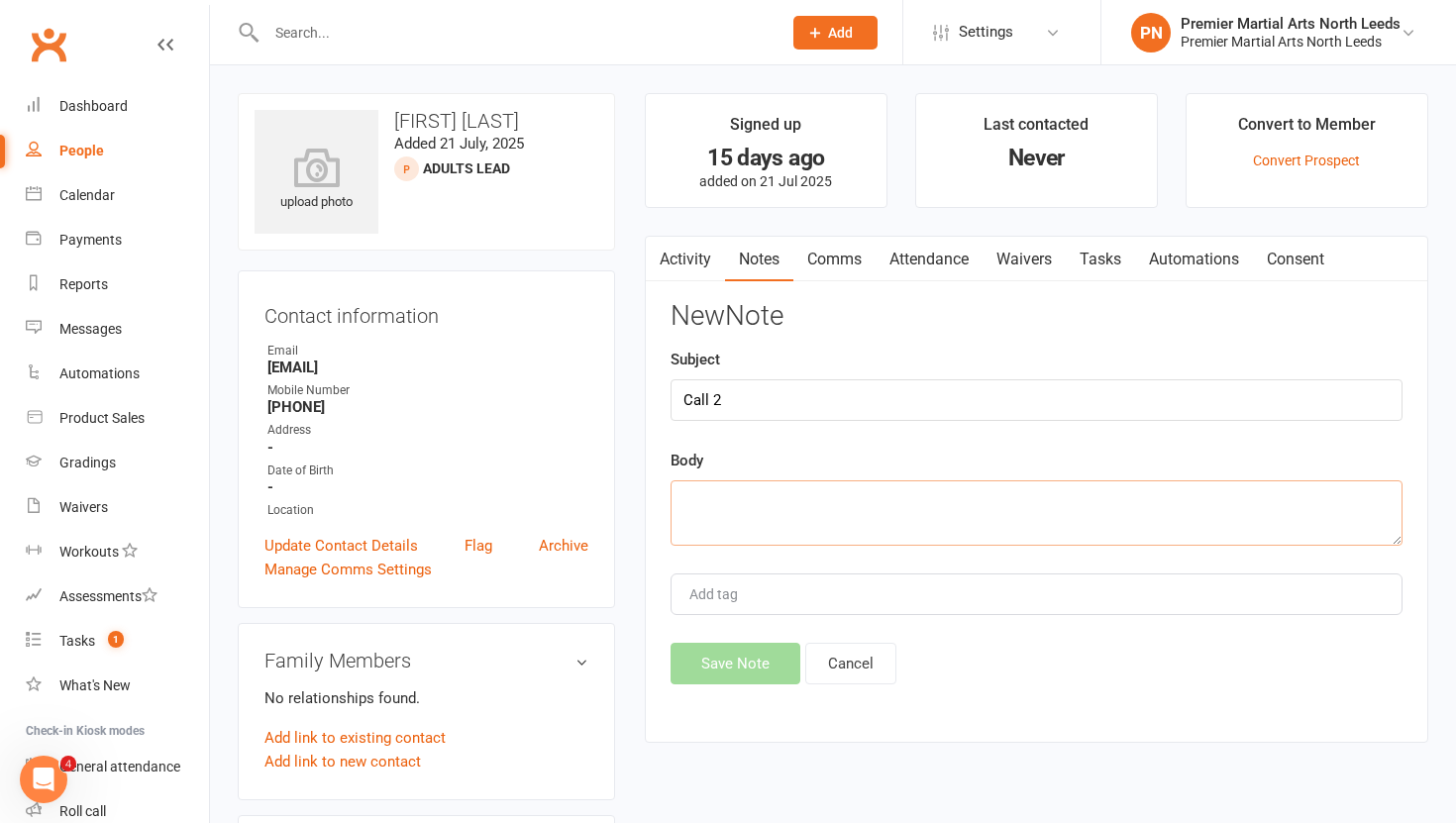 click at bounding box center (1036, 513) 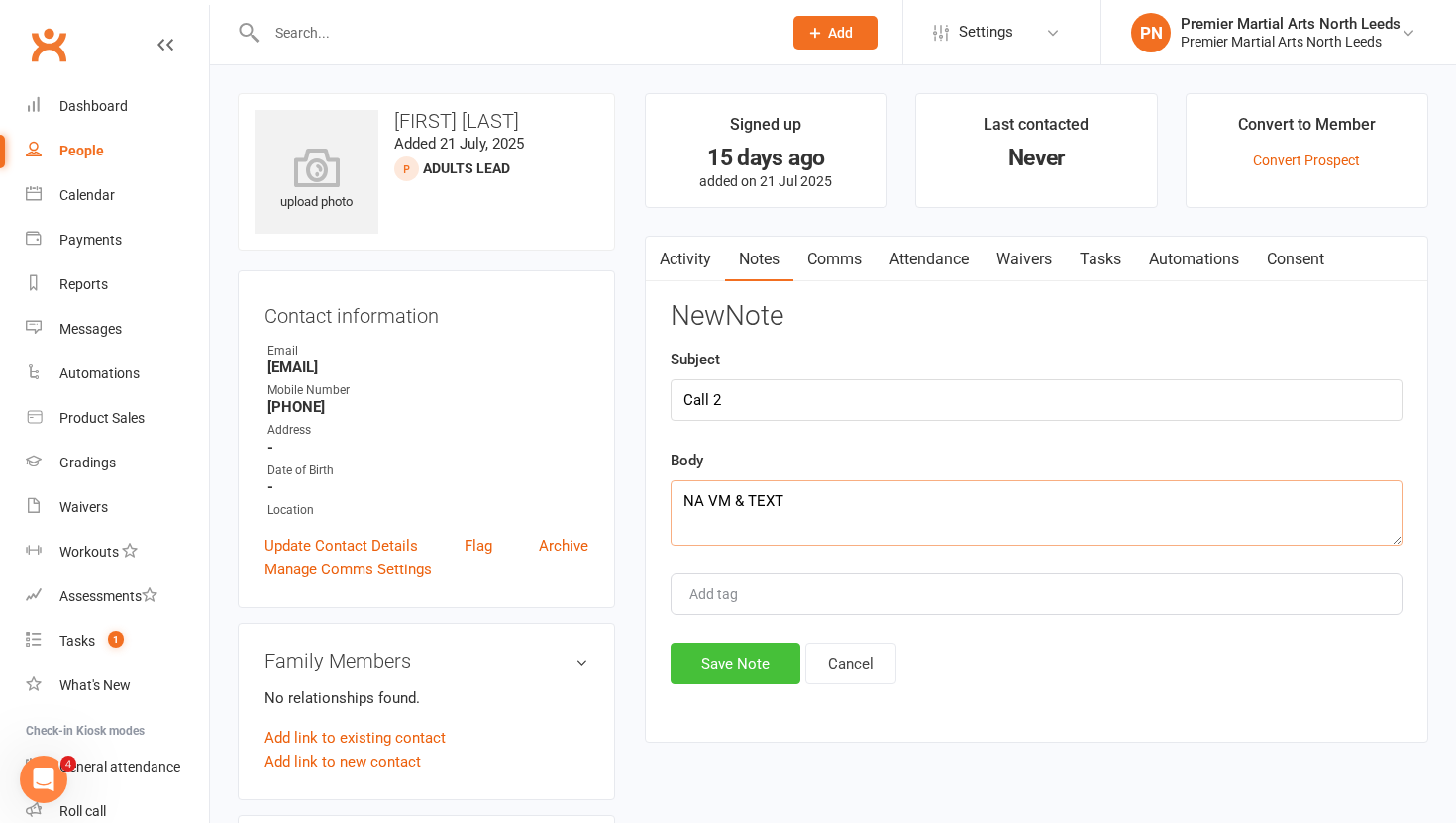 type on "NA VM & TEXT" 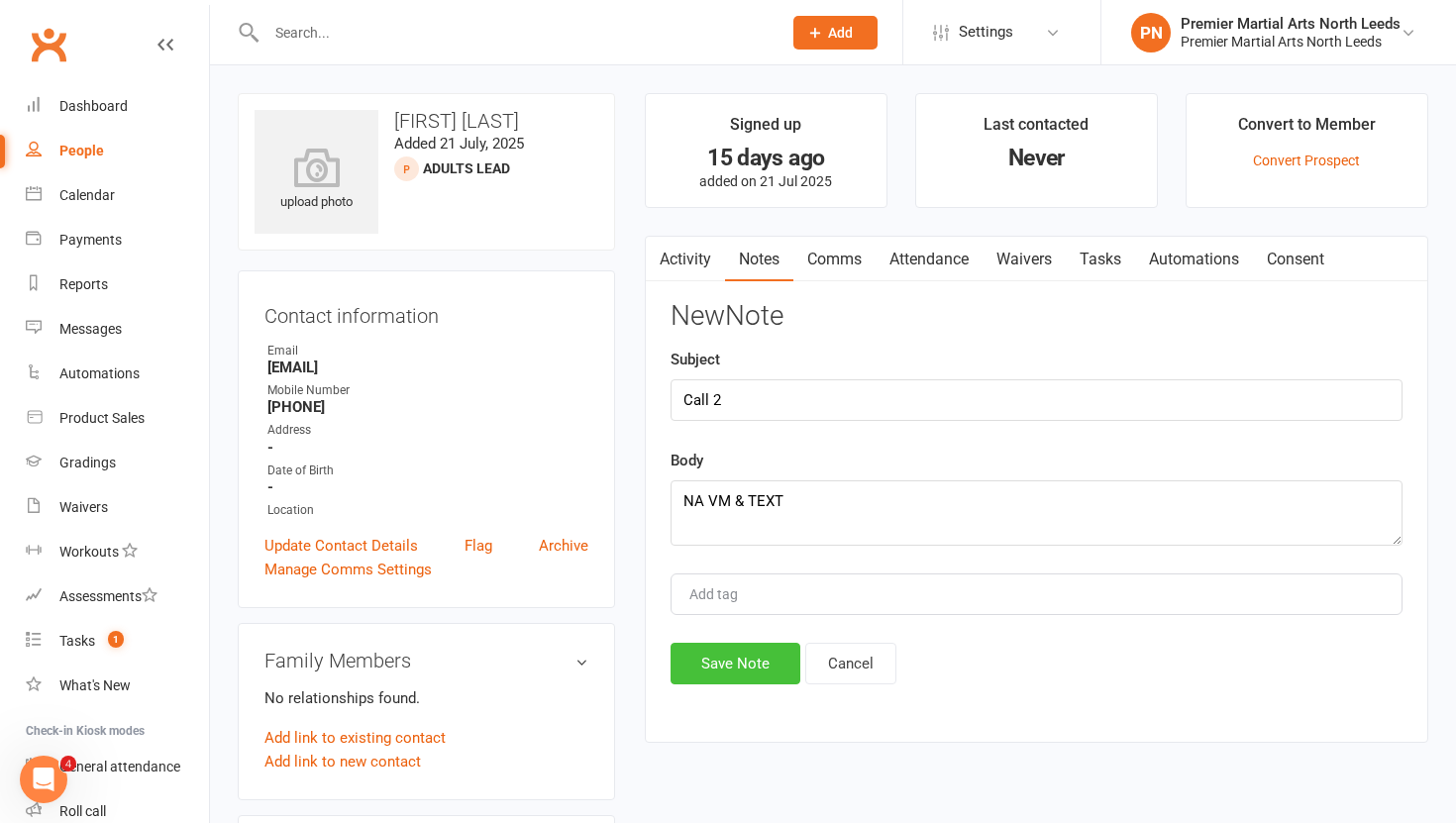 click on "Save Note" at bounding box center [735, 664] 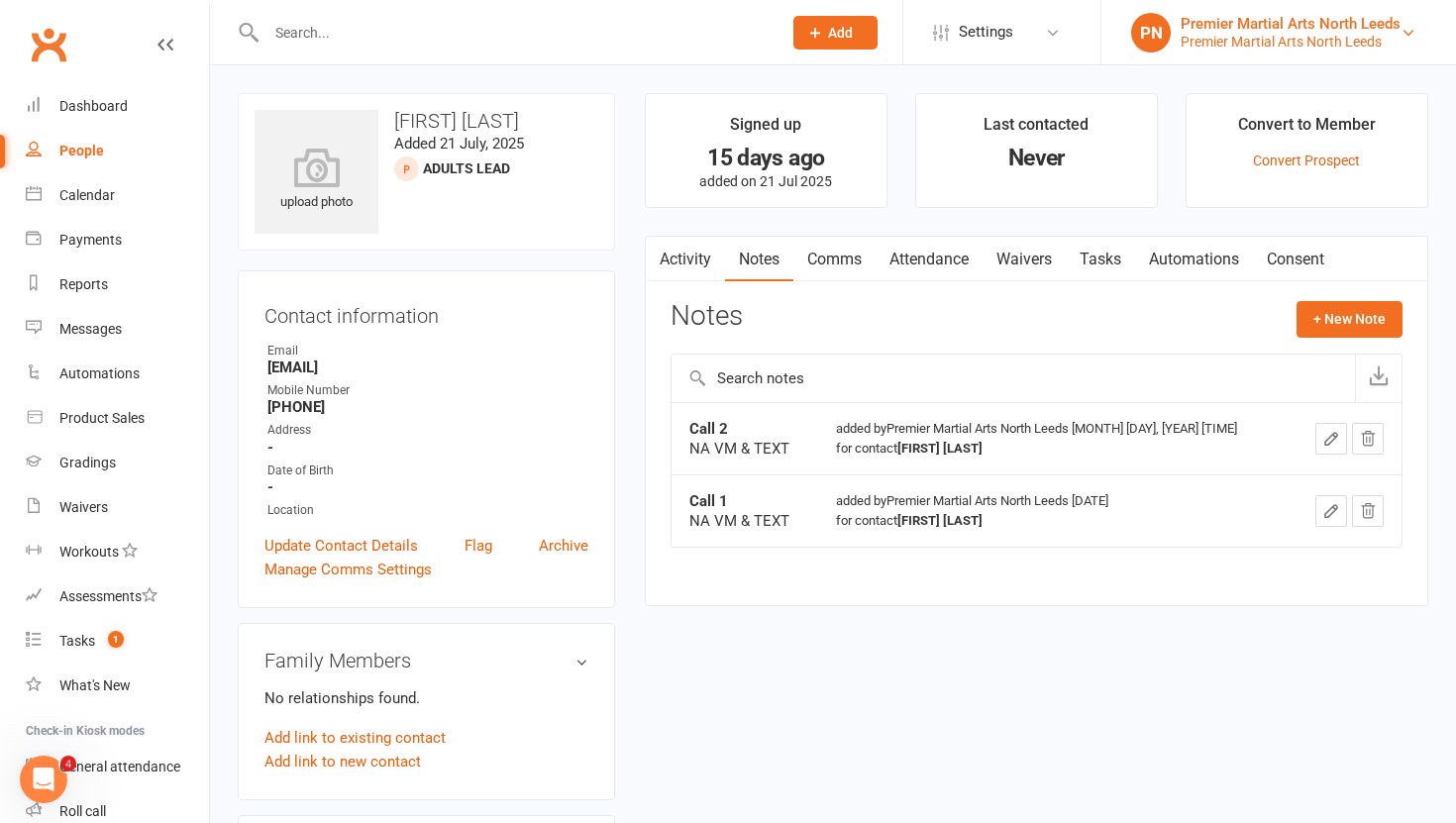 click on "Premier Martial Arts North Leeds" at bounding box center [1291, 24] 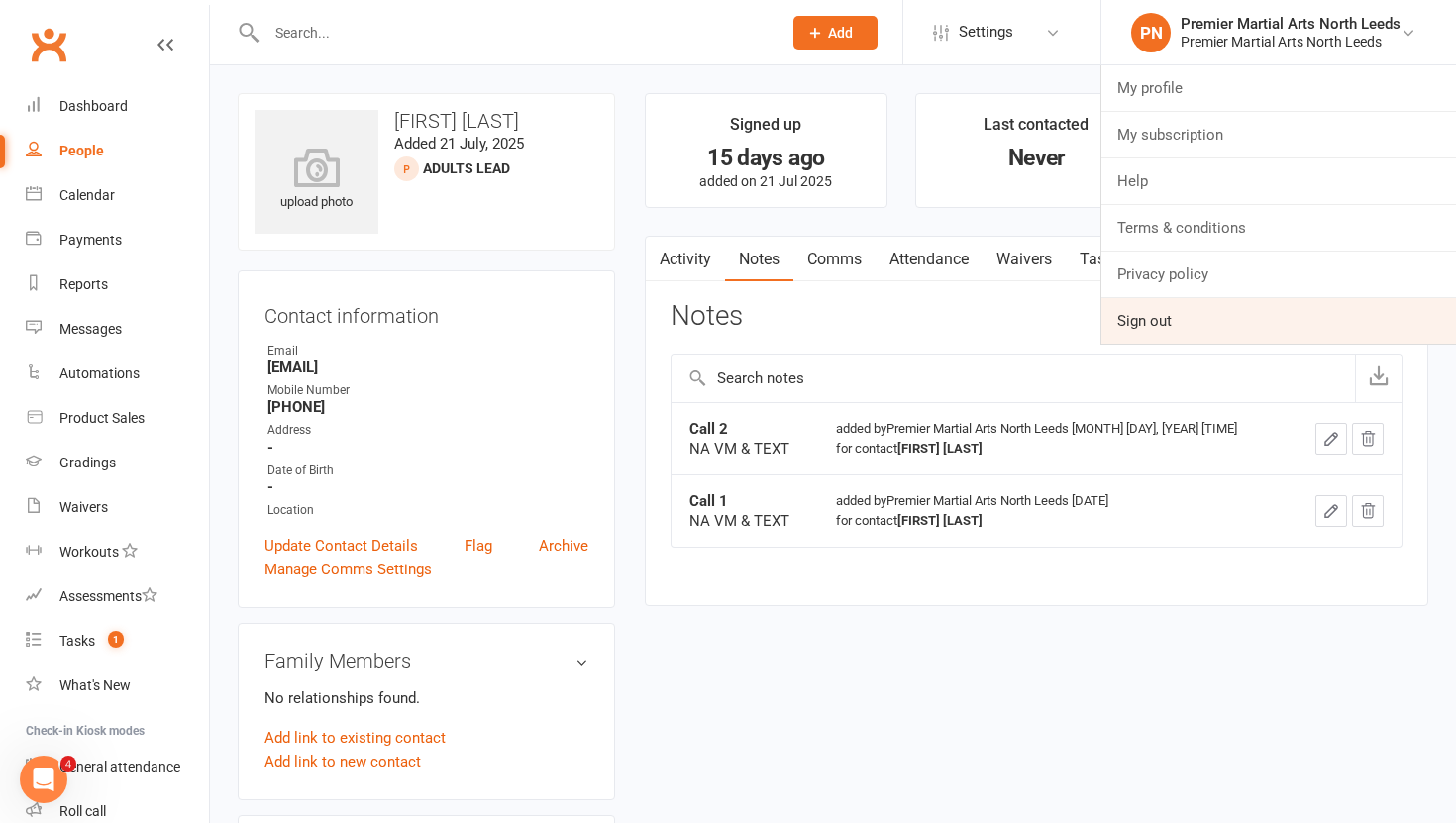 click on "Sign out" at bounding box center (1279, 321) 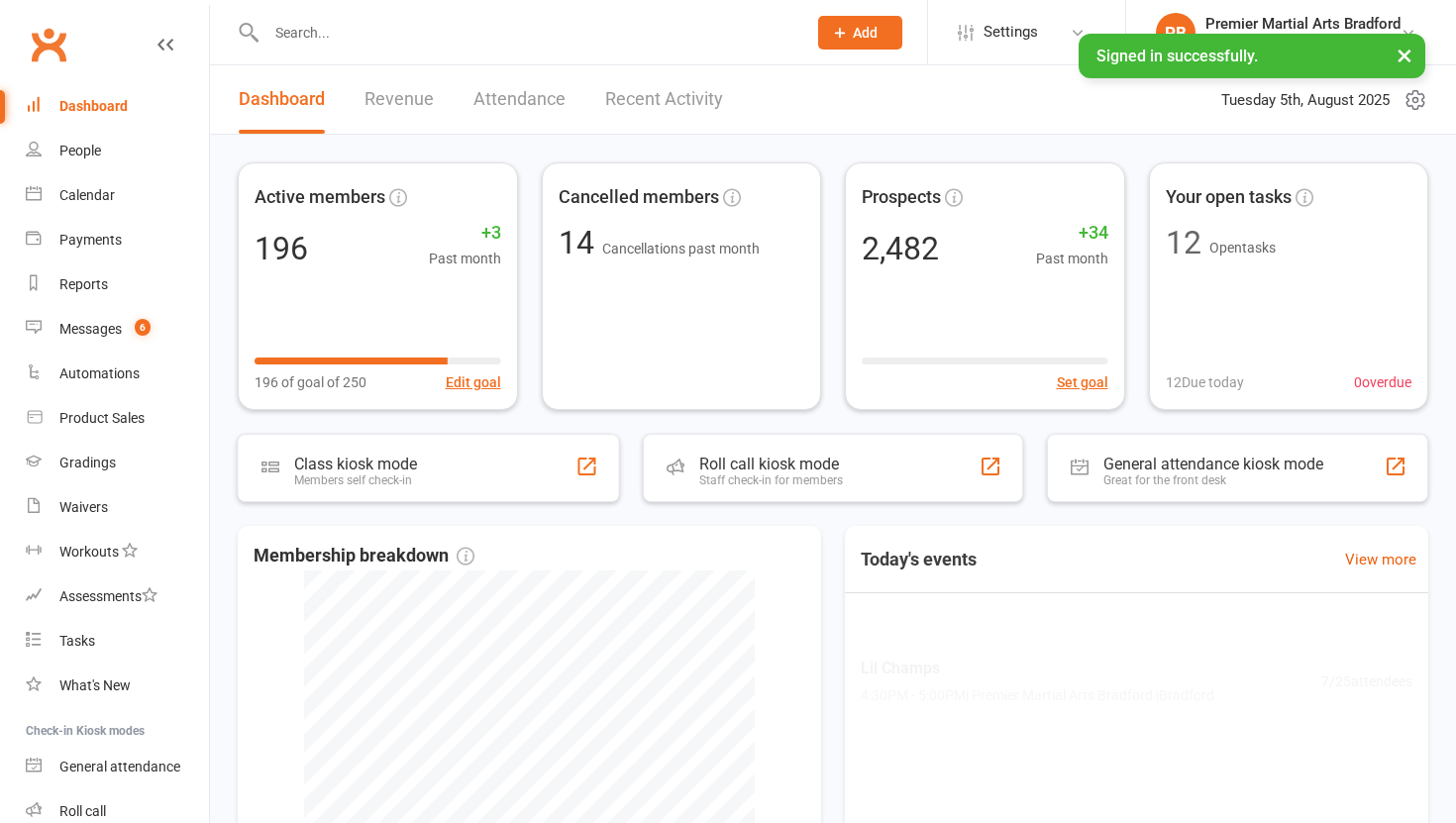 scroll, scrollTop: 0, scrollLeft: 0, axis: both 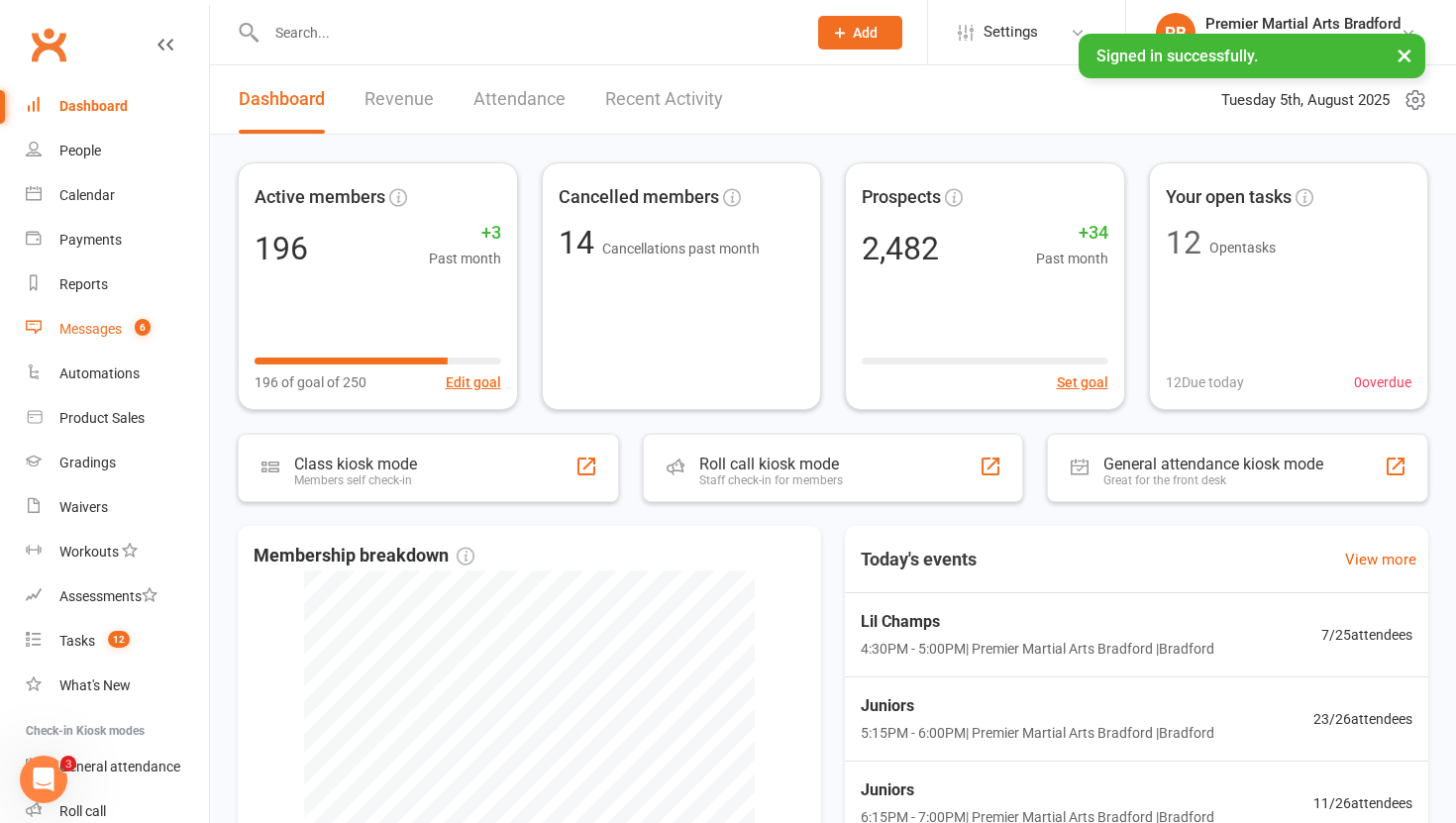 click on "Messages" at bounding box center [90, 329] 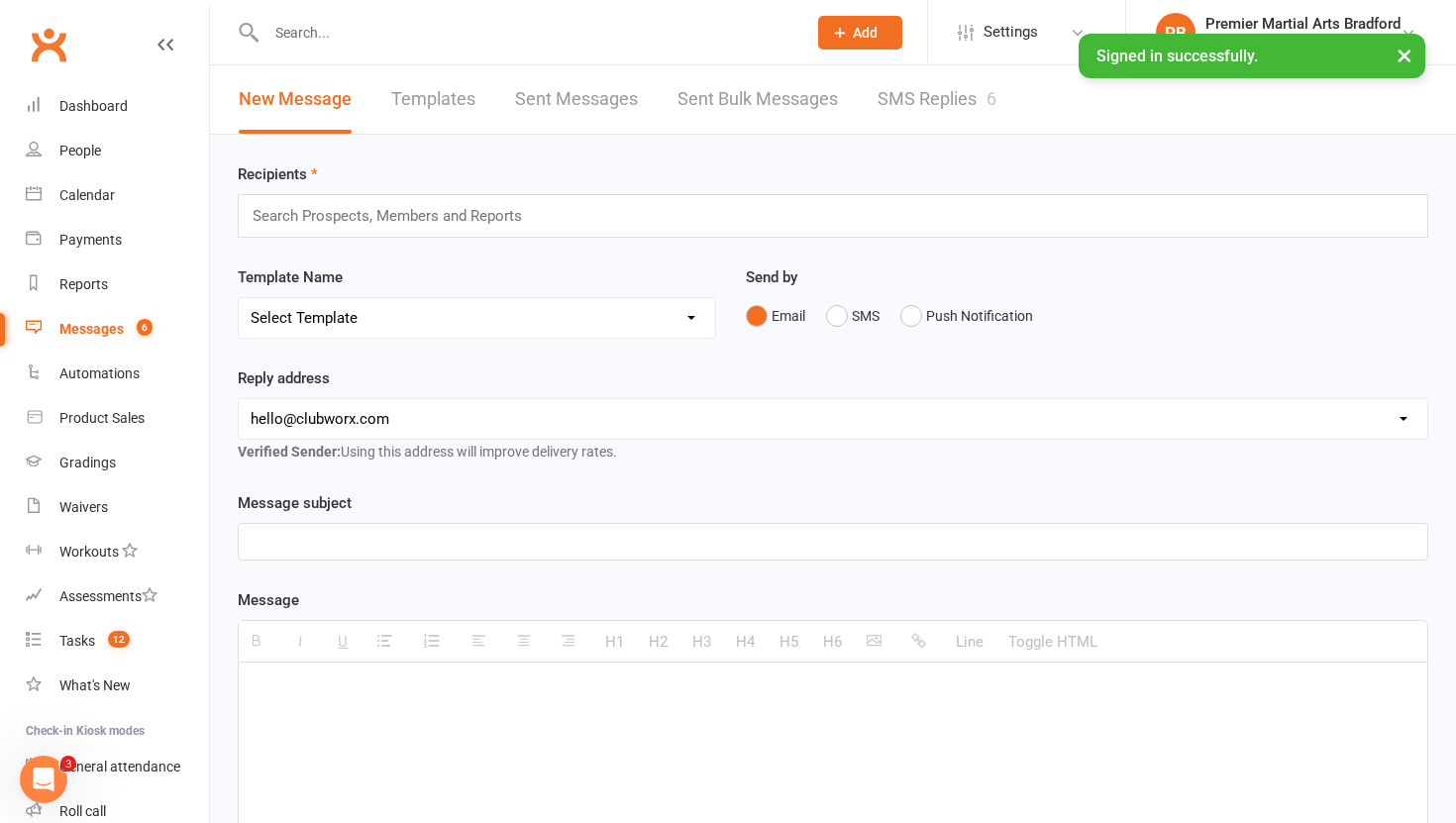 click on "SMS Replies  6" at bounding box center (937, 99) 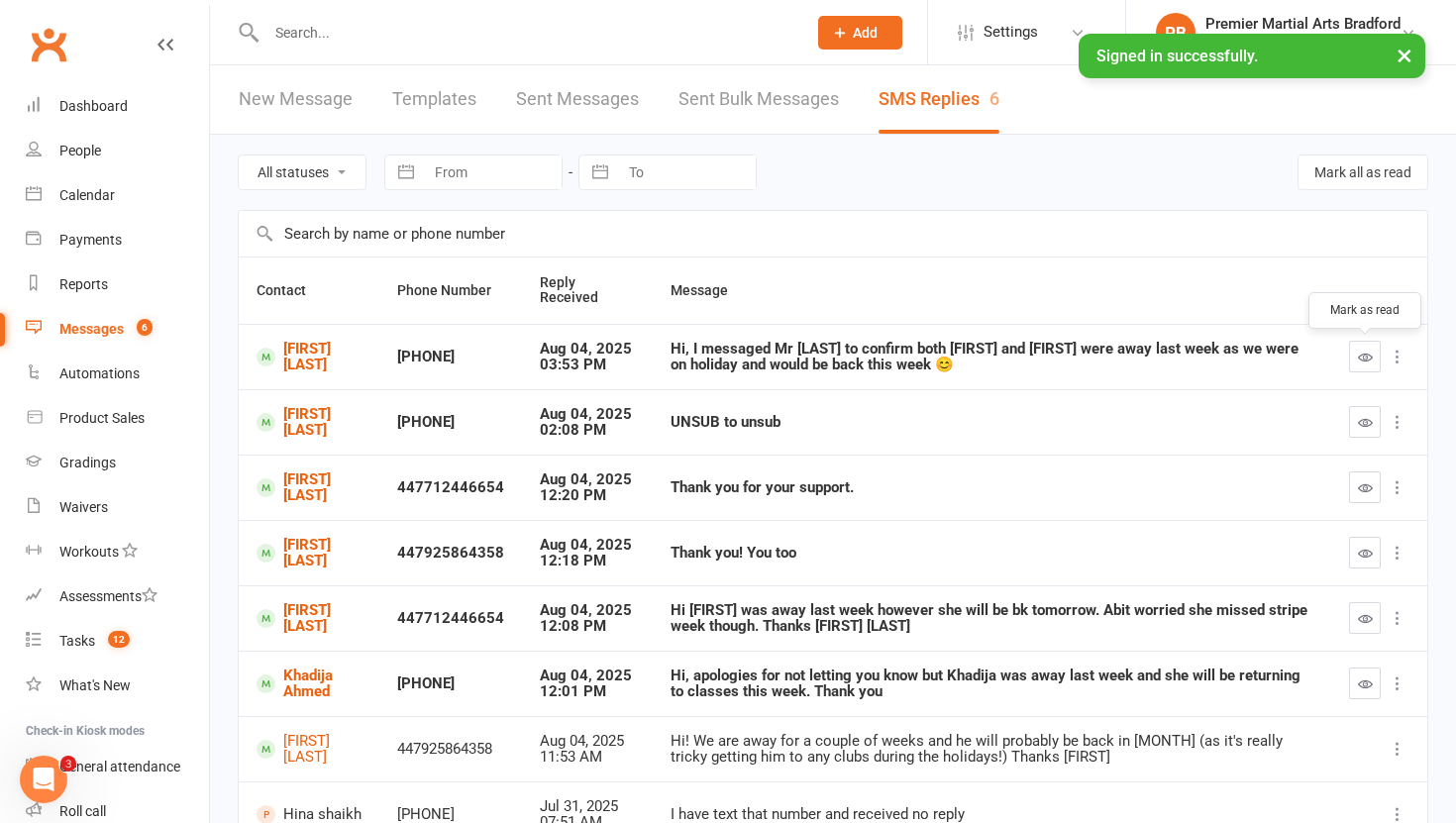 click at bounding box center [1365, 357] 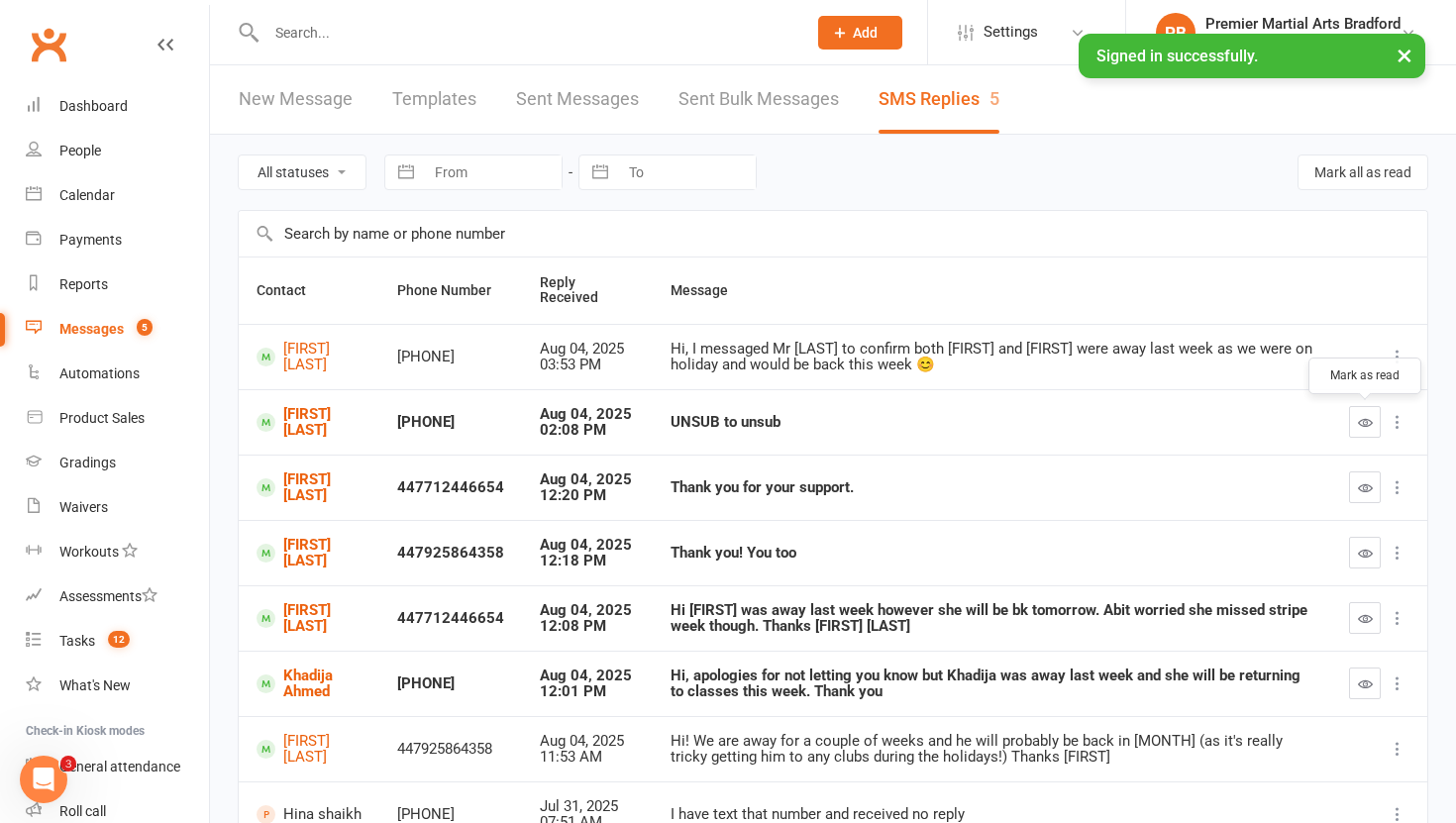 click at bounding box center [1365, 422] 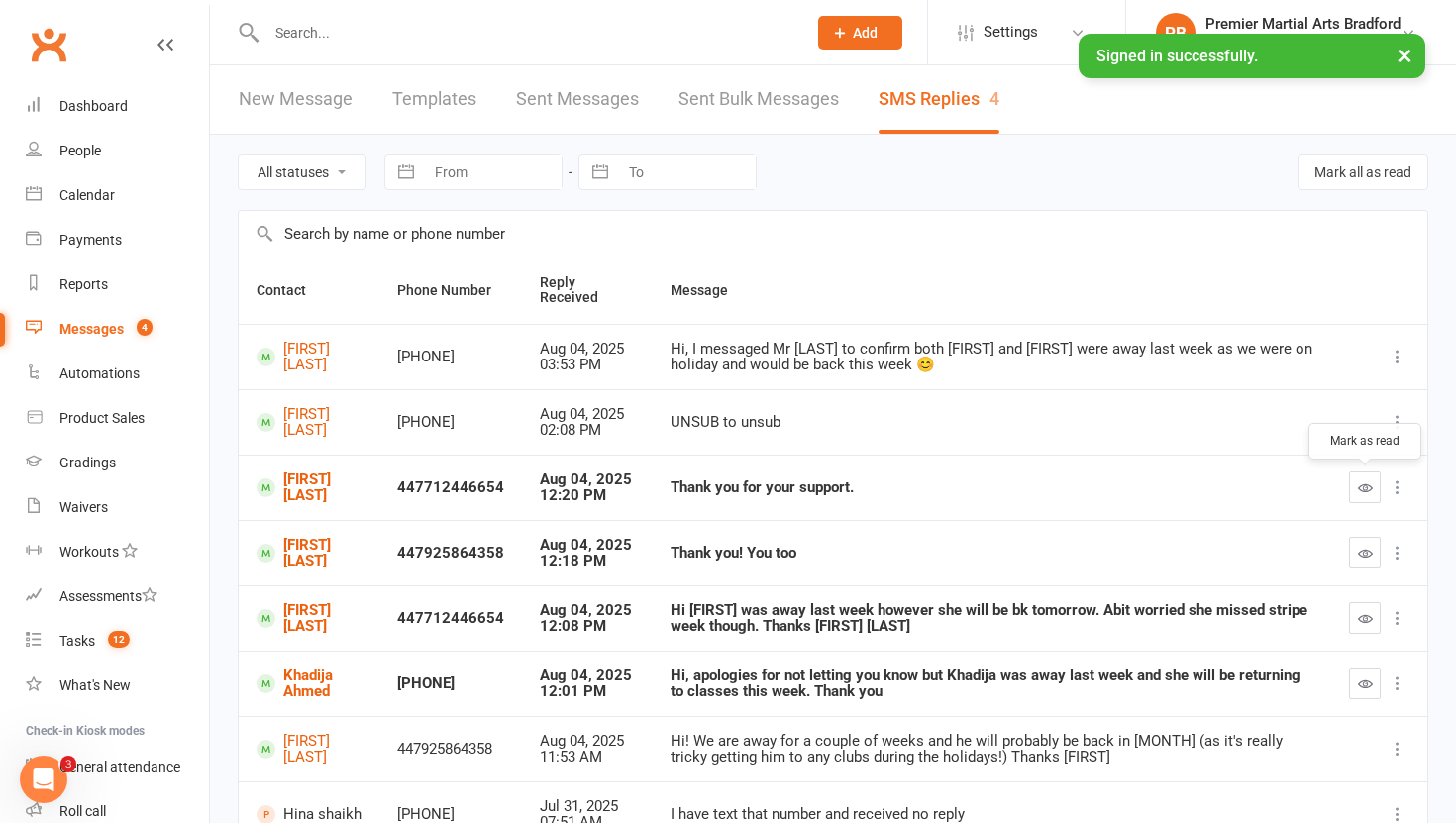 click at bounding box center [1365, 487] 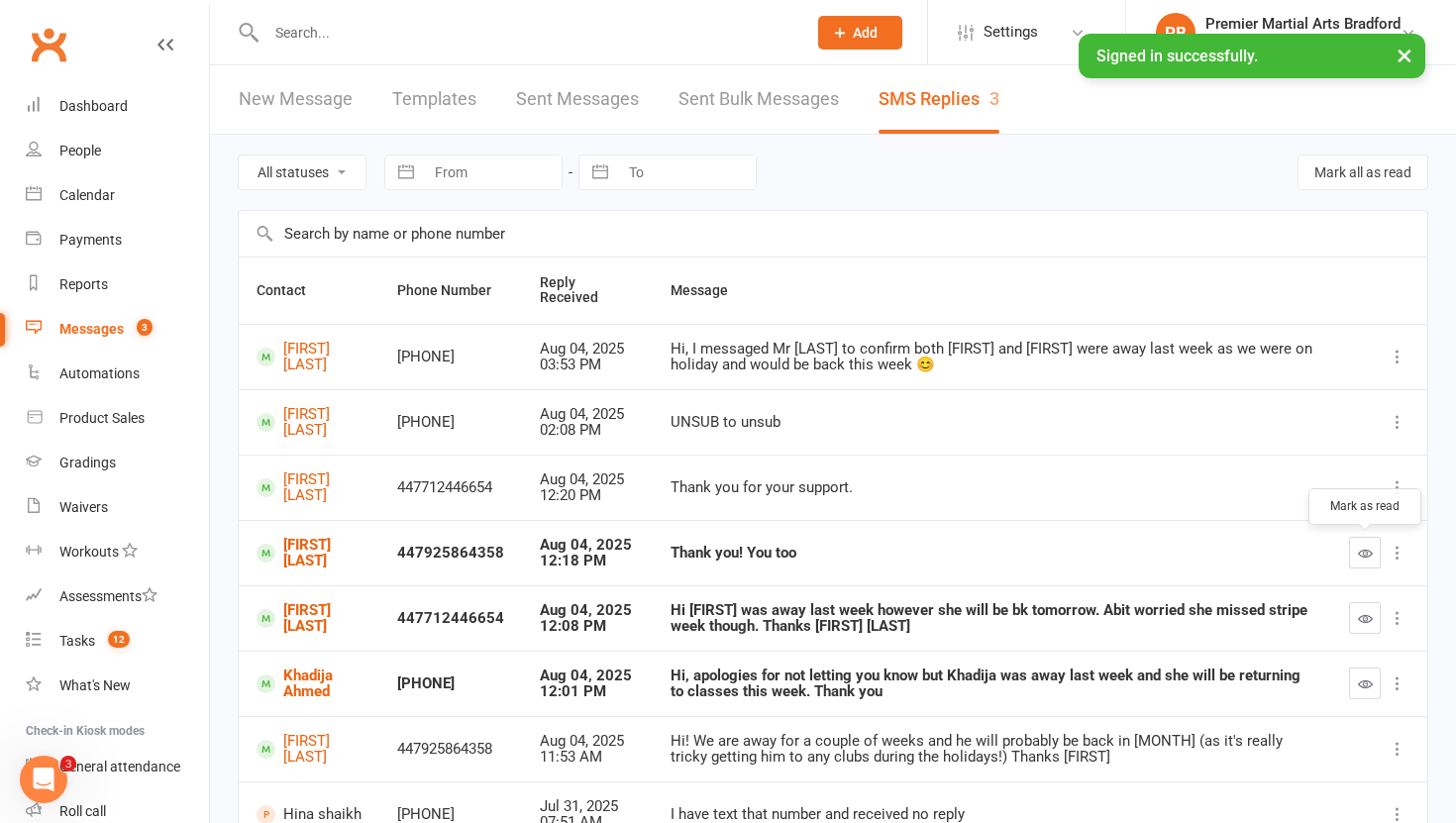 click at bounding box center (1365, 553) 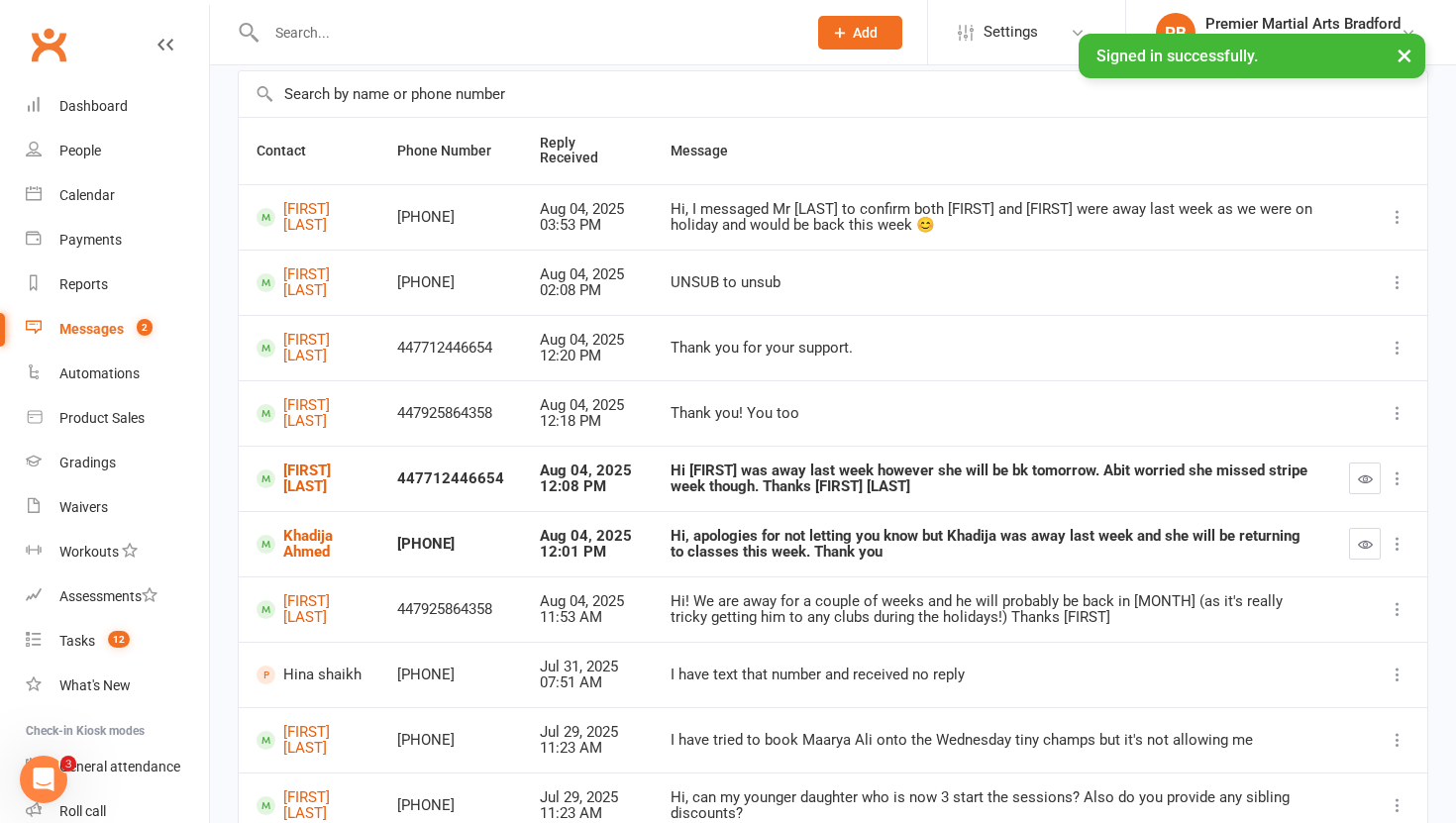 scroll, scrollTop: 142, scrollLeft: 0, axis: vertical 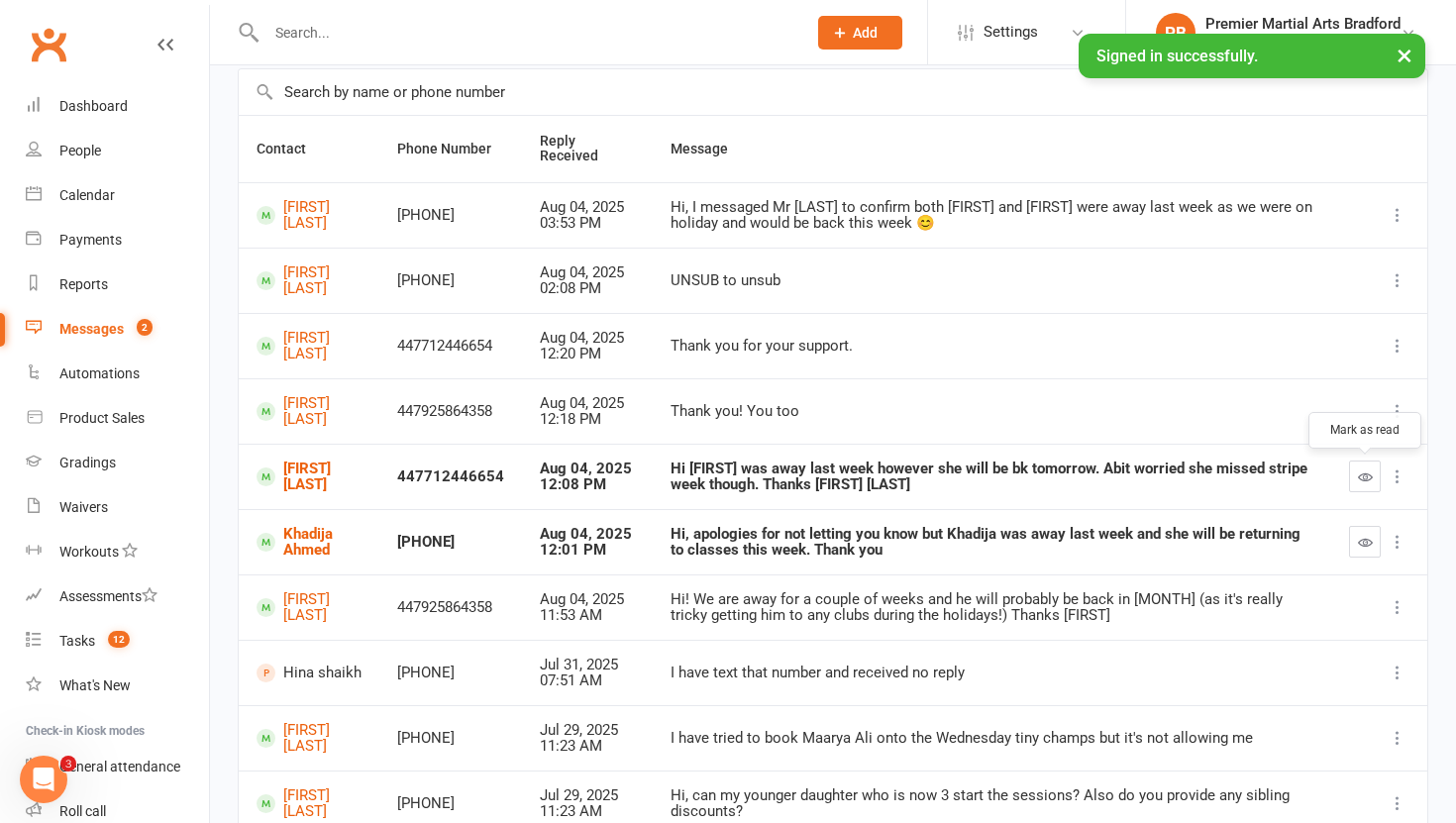click at bounding box center [1365, 476] 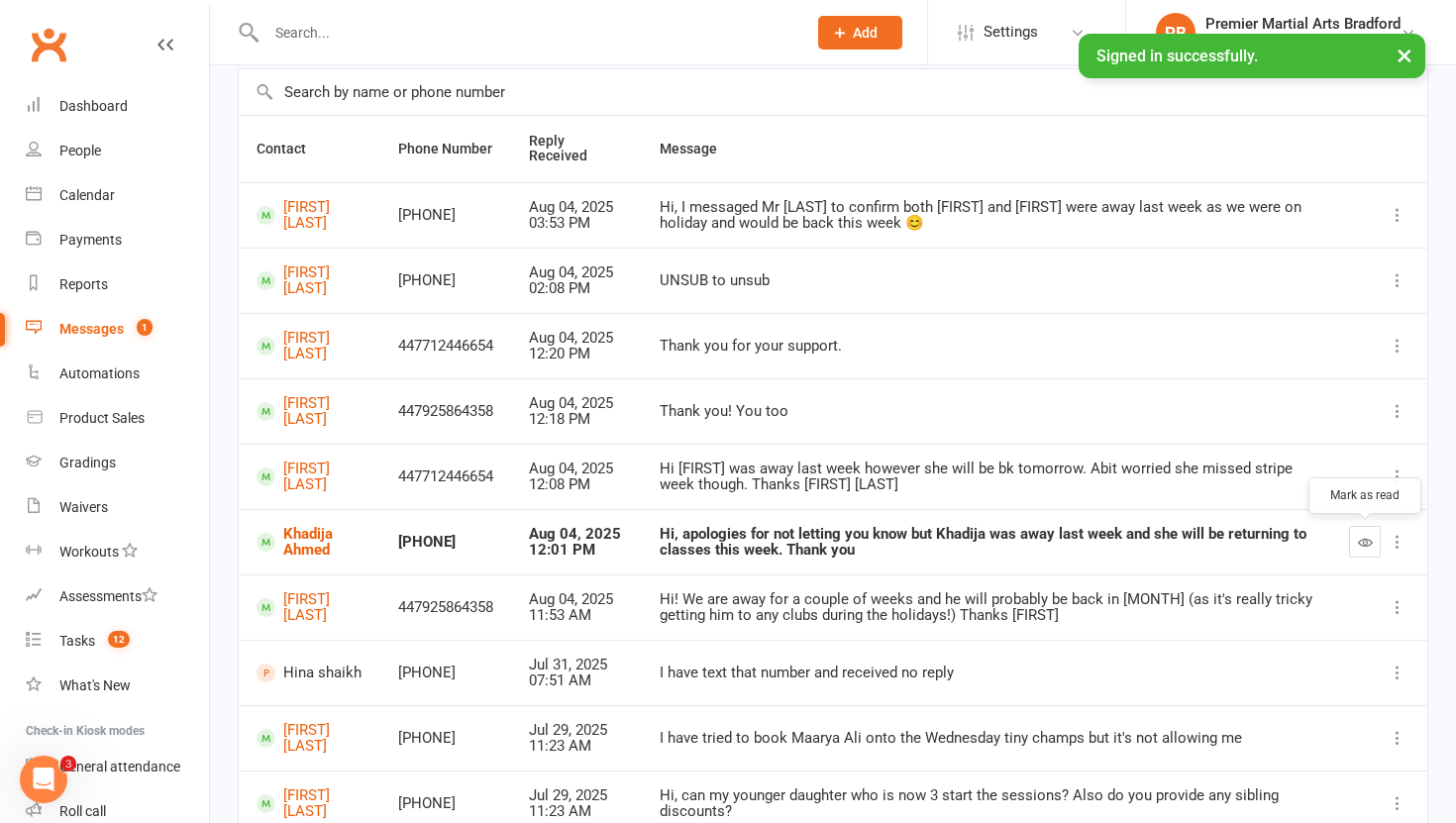 click at bounding box center (1365, 542) 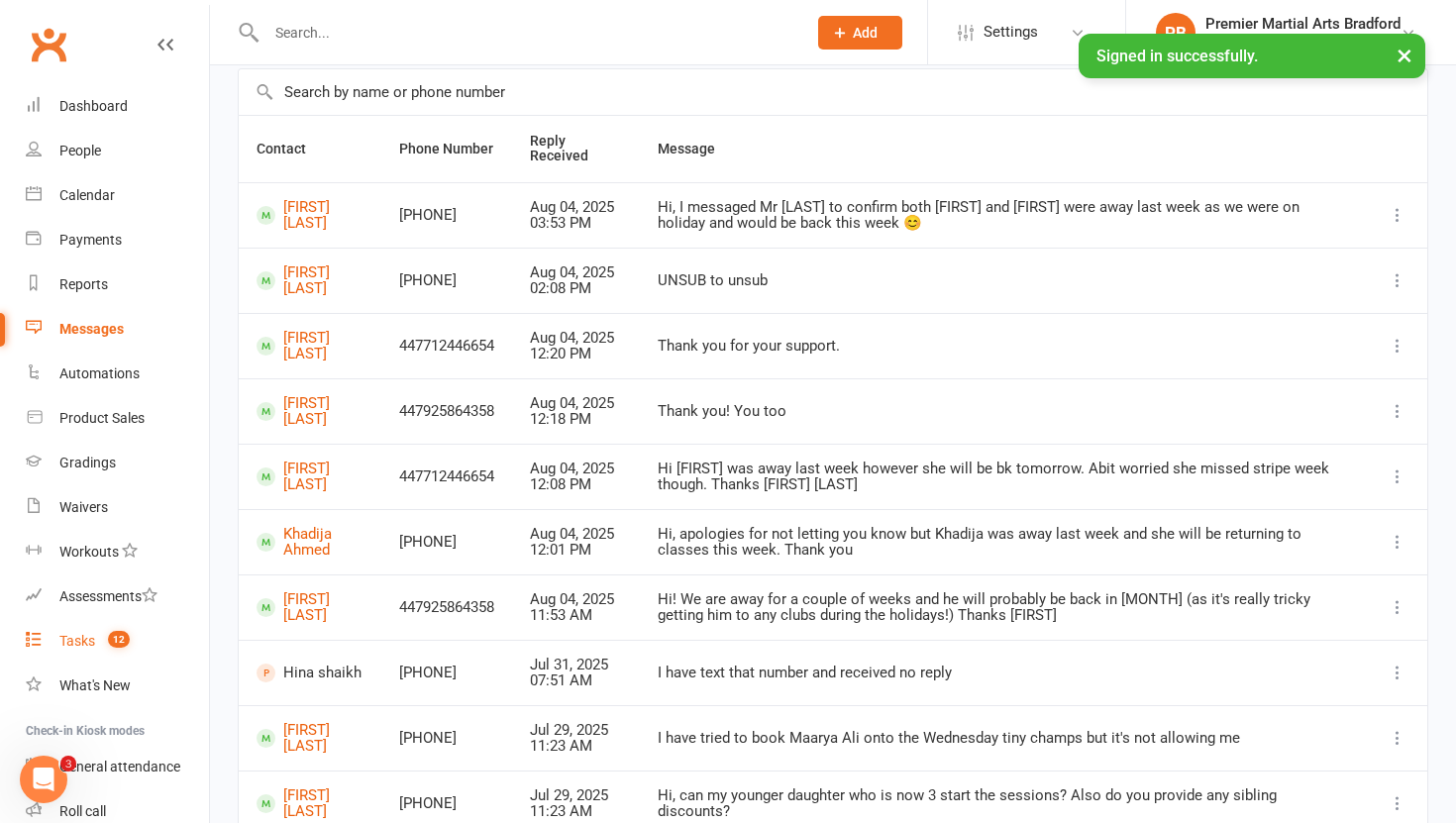 click on "Tasks" at bounding box center (77, 641) 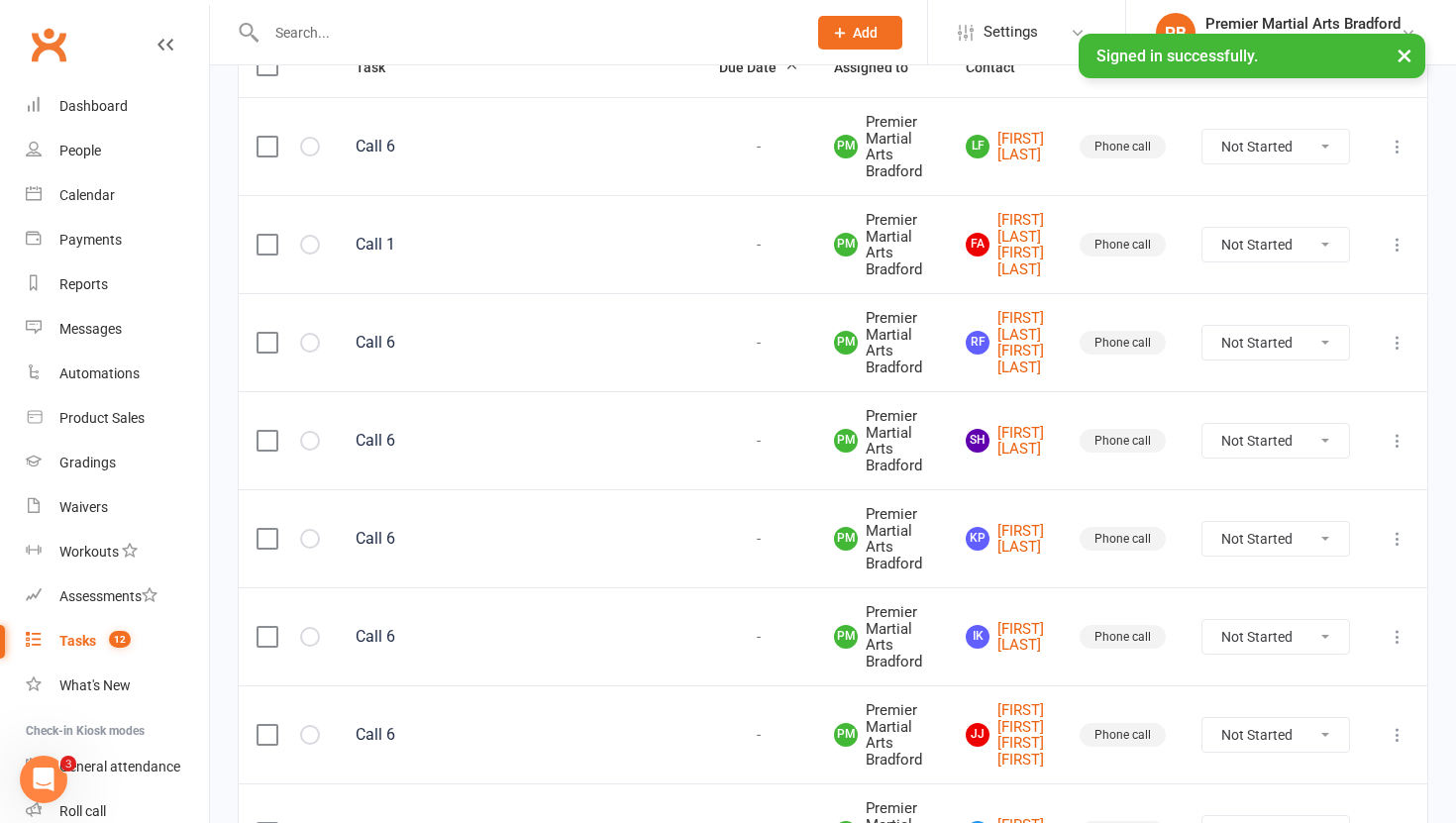 scroll, scrollTop: 0, scrollLeft: 0, axis: both 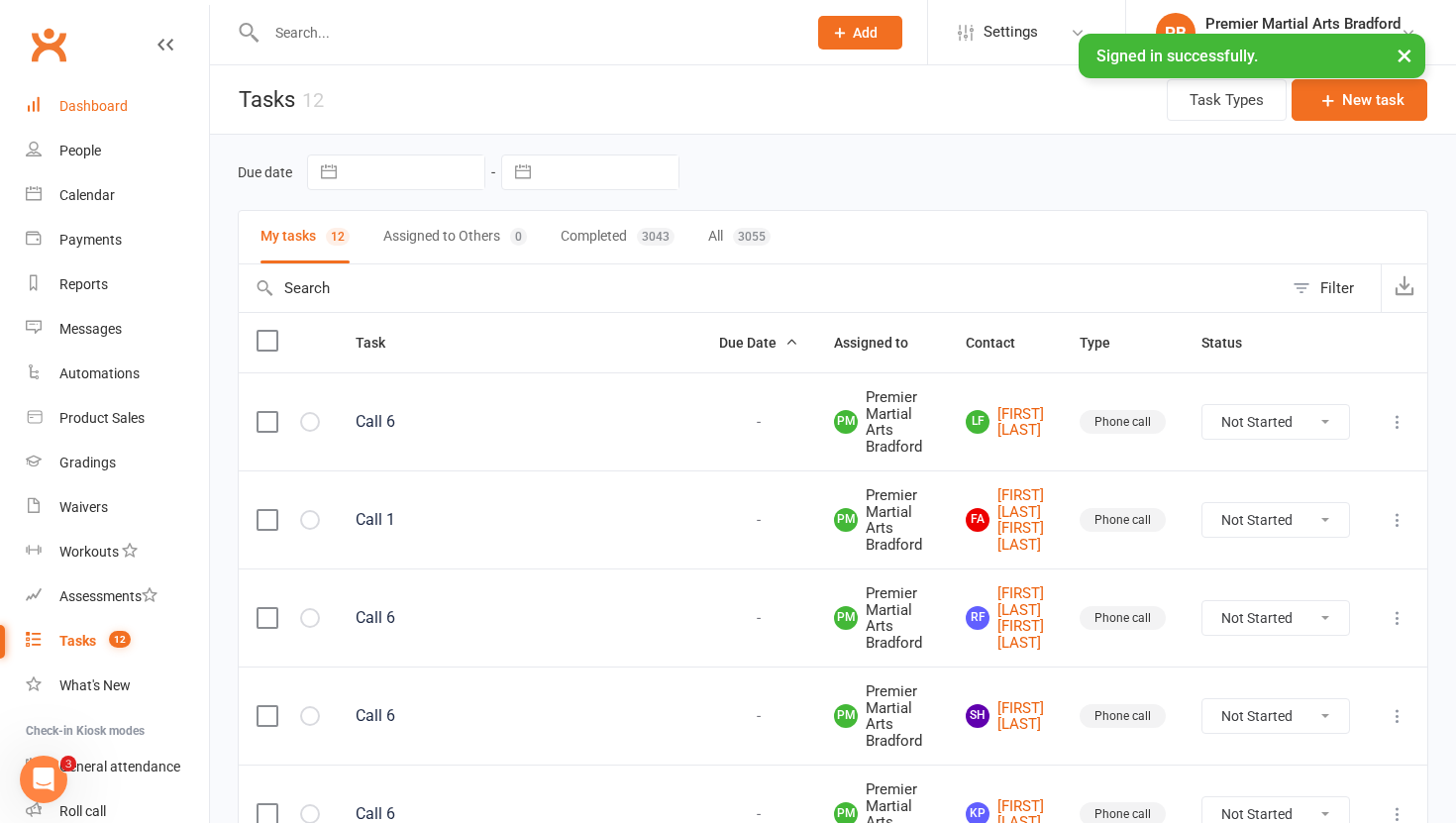 click on "Dashboard" at bounding box center [117, 106] 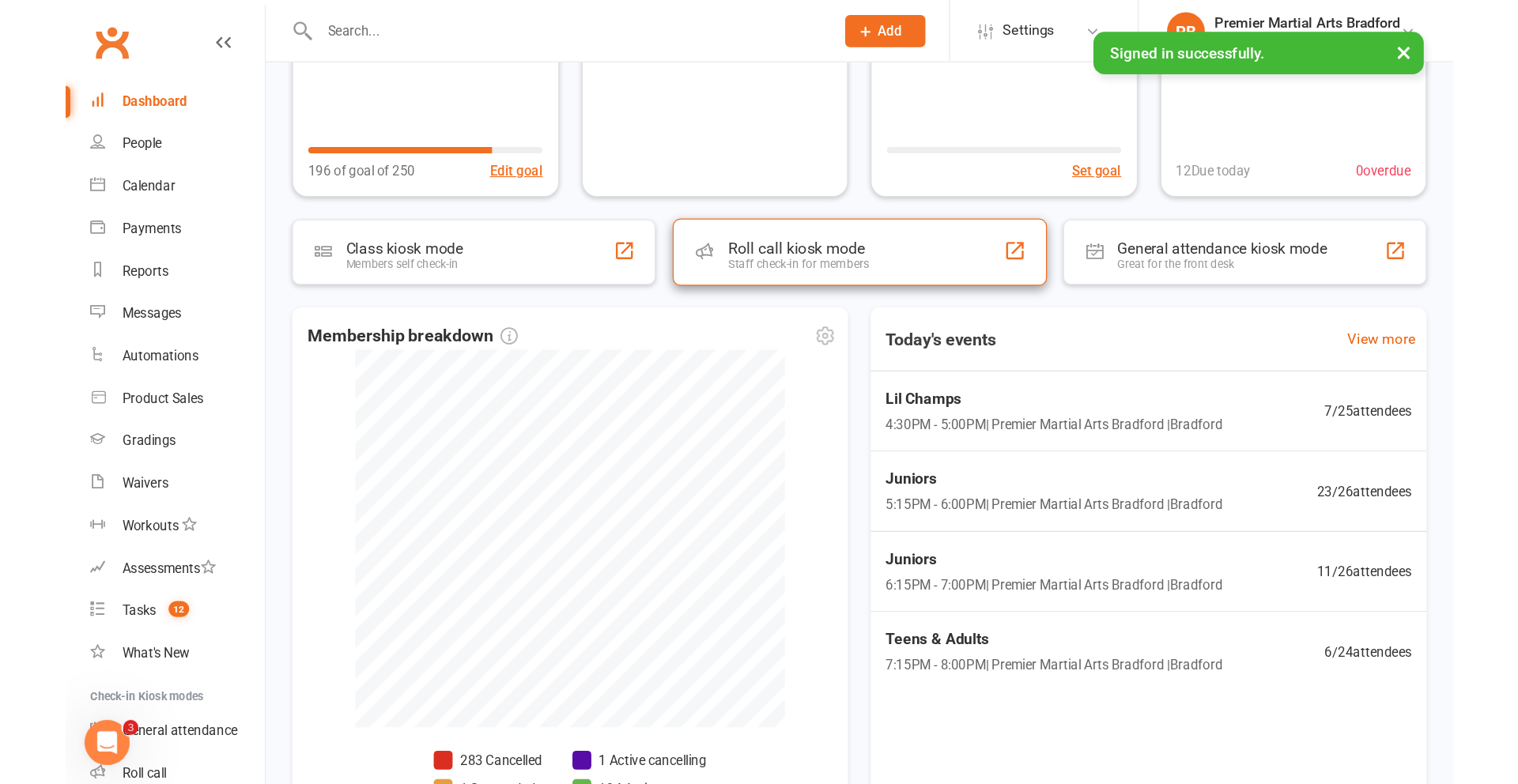 scroll, scrollTop: 213, scrollLeft: 0, axis: vertical 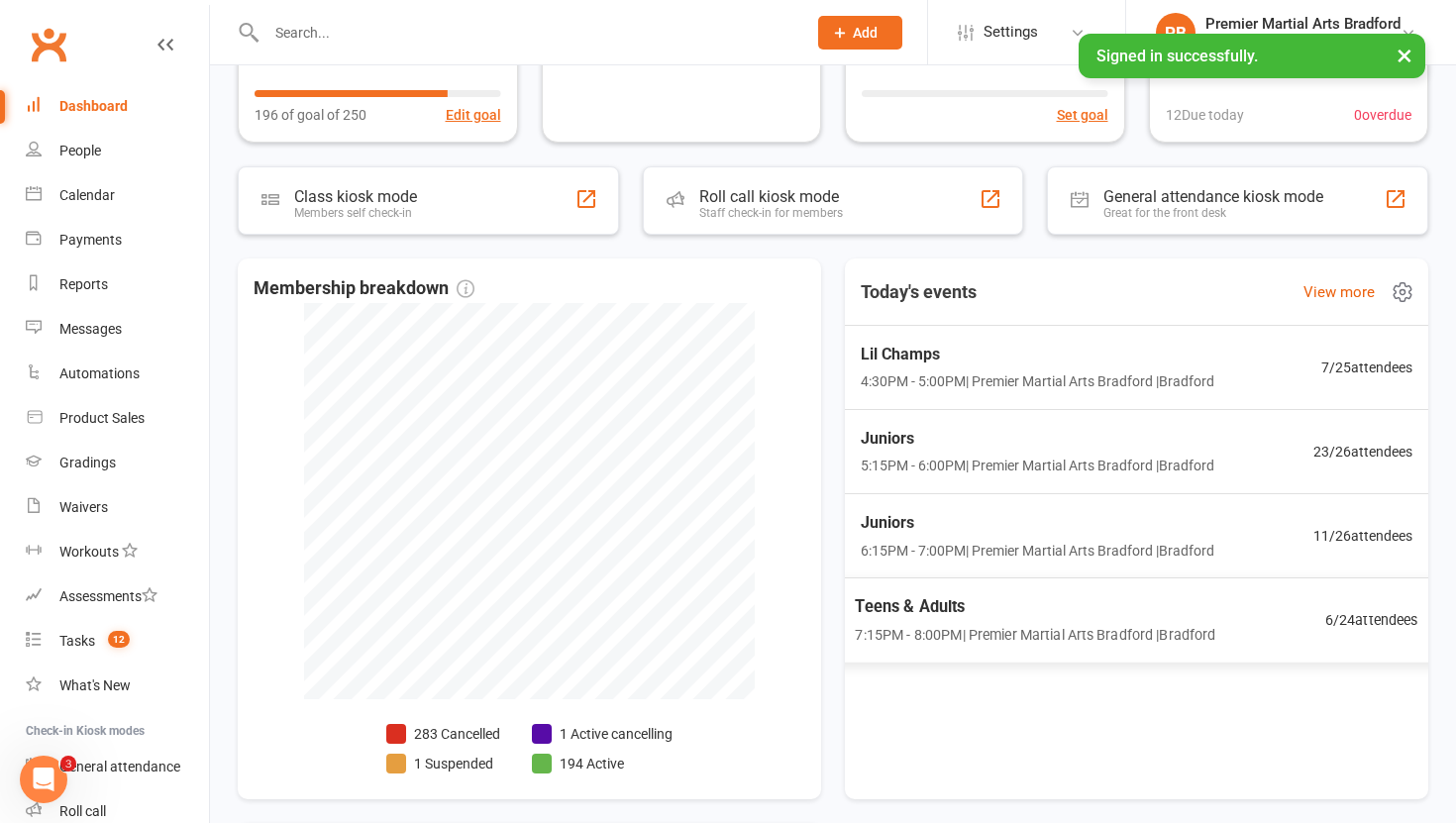 click on "7:15PM - 8:00PM  |   Premier Martial Arts Bradford |  Bradford" at bounding box center [1035, 634] 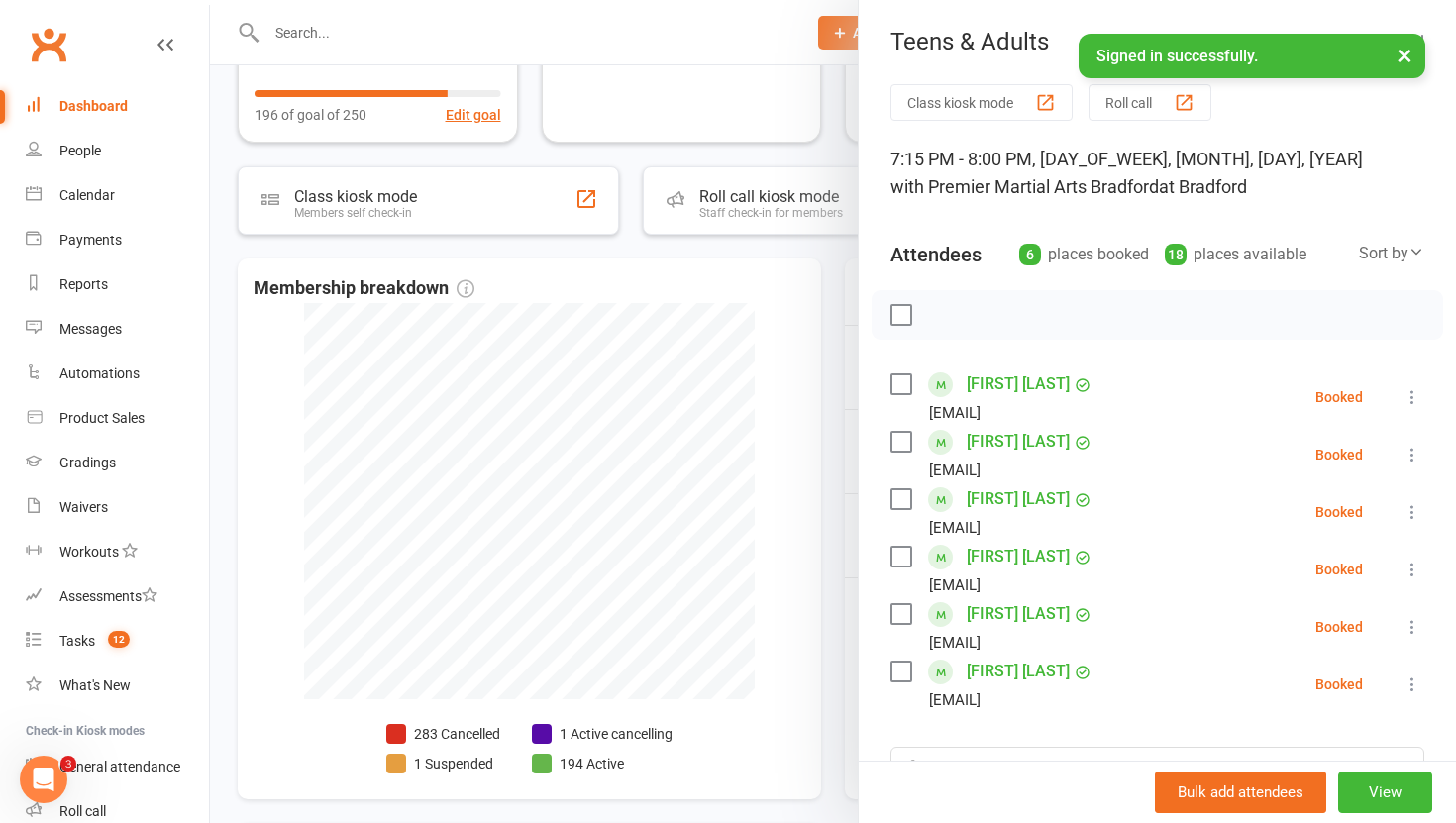 click at bounding box center [833, 411] 